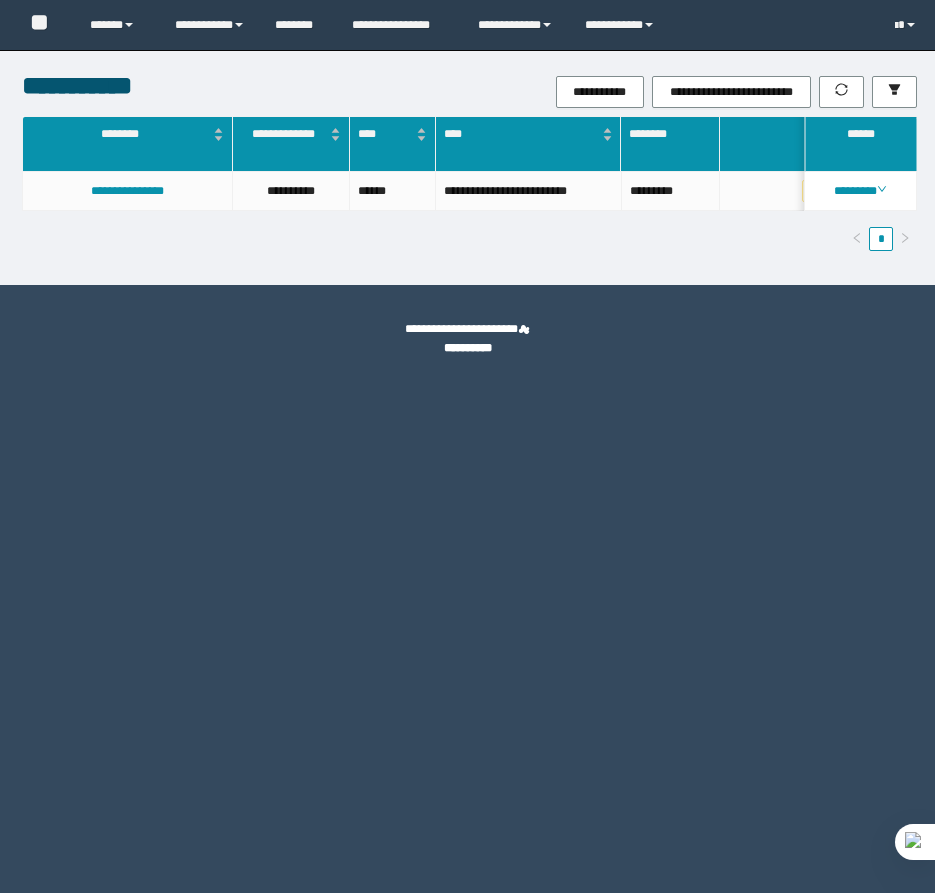 scroll, scrollTop: 0, scrollLeft: 0, axis: both 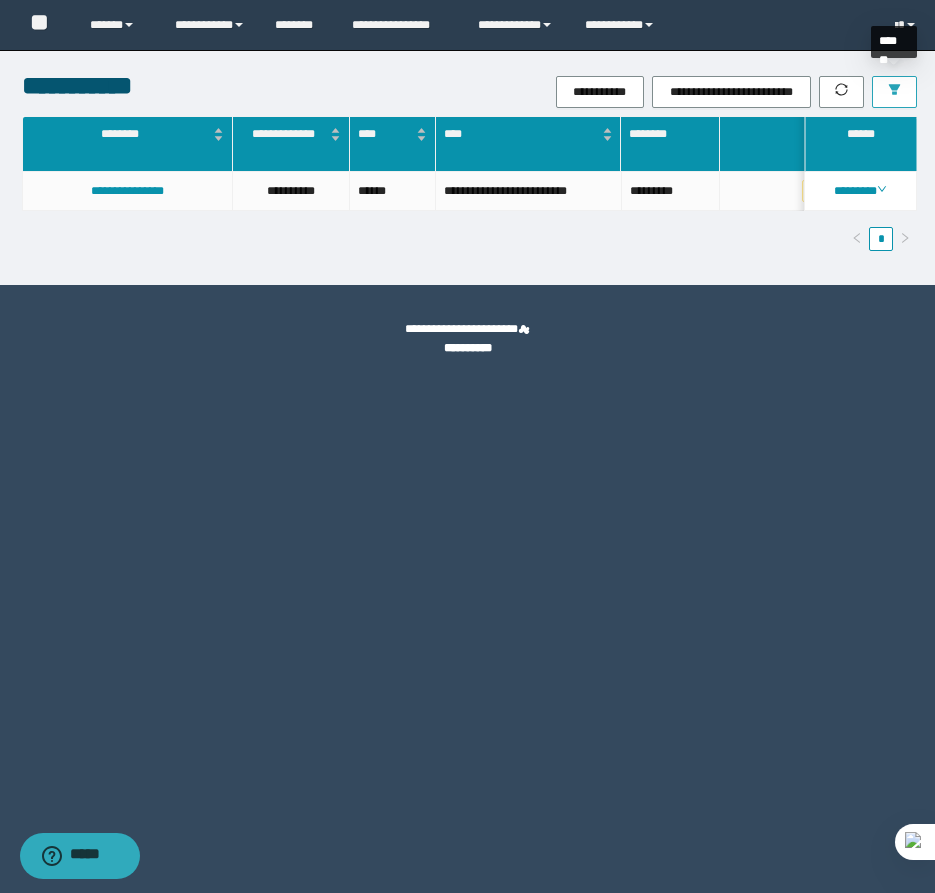 click at bounding box center [894, 92] 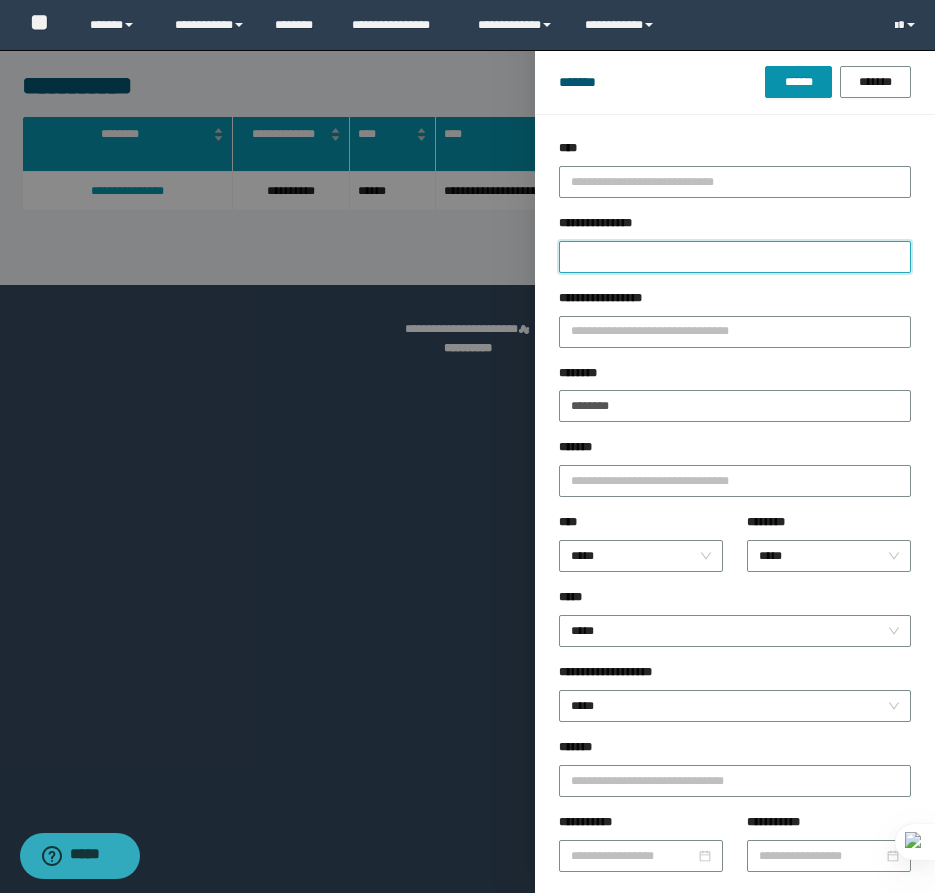 click on "**********" at bounding box center (735, 257) 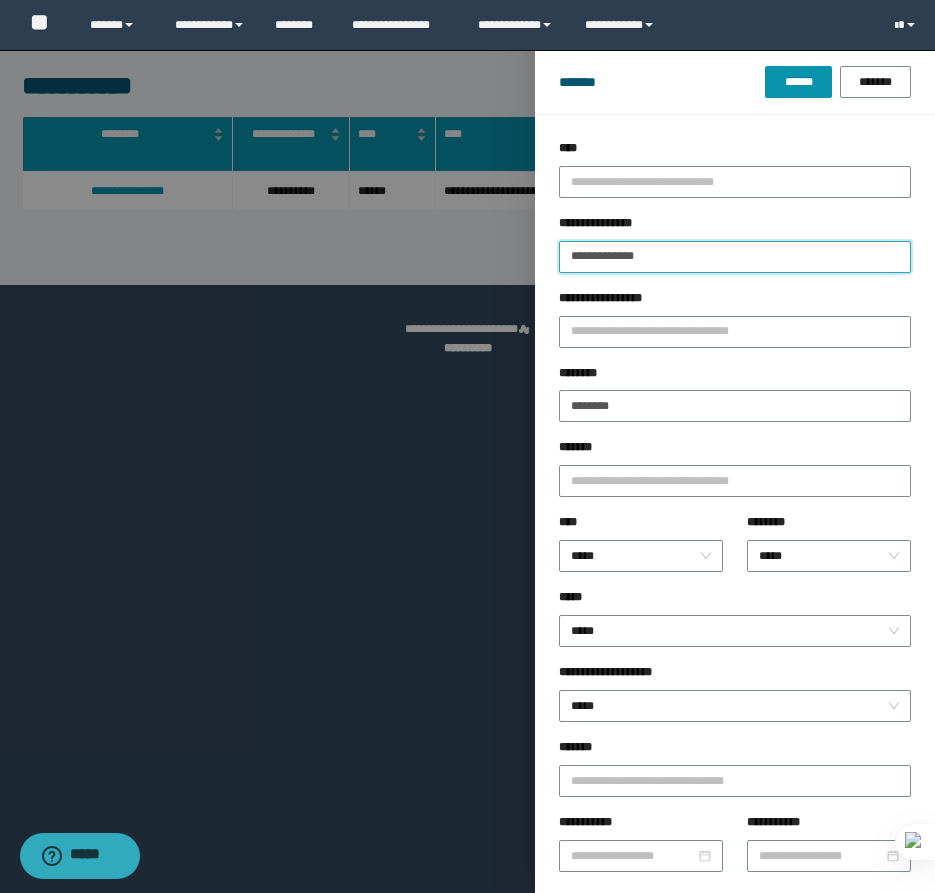 type on "**********" 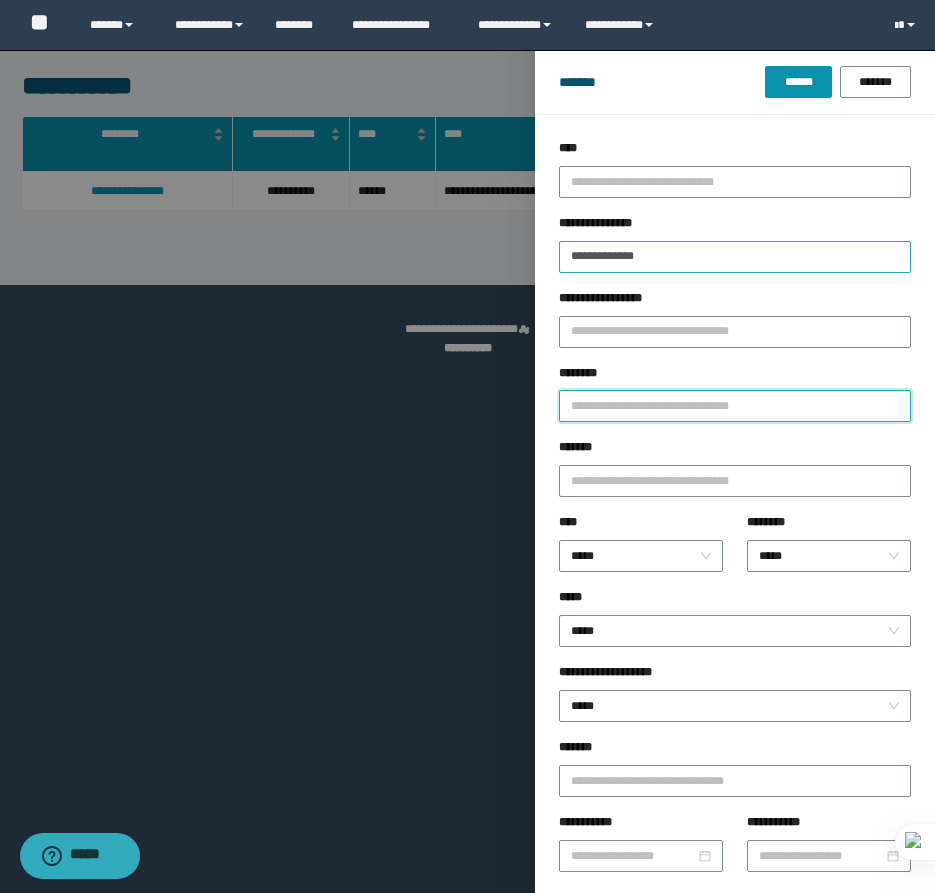 type 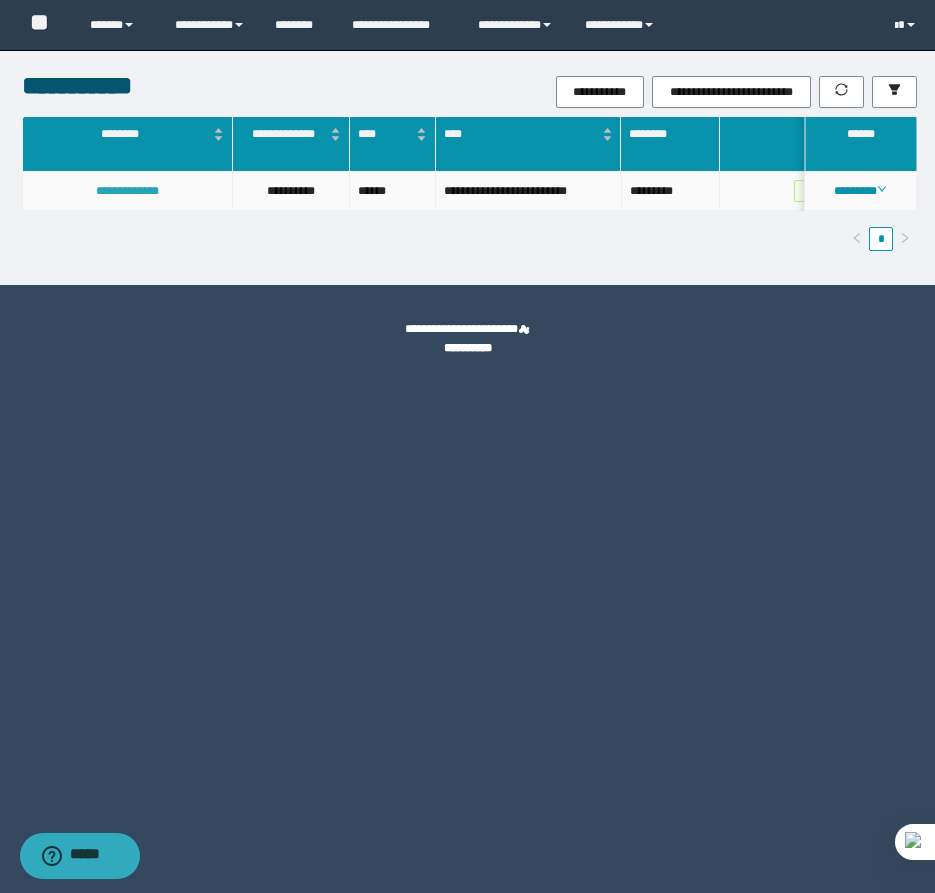 click on "**********" at bounding box center [127, 191] 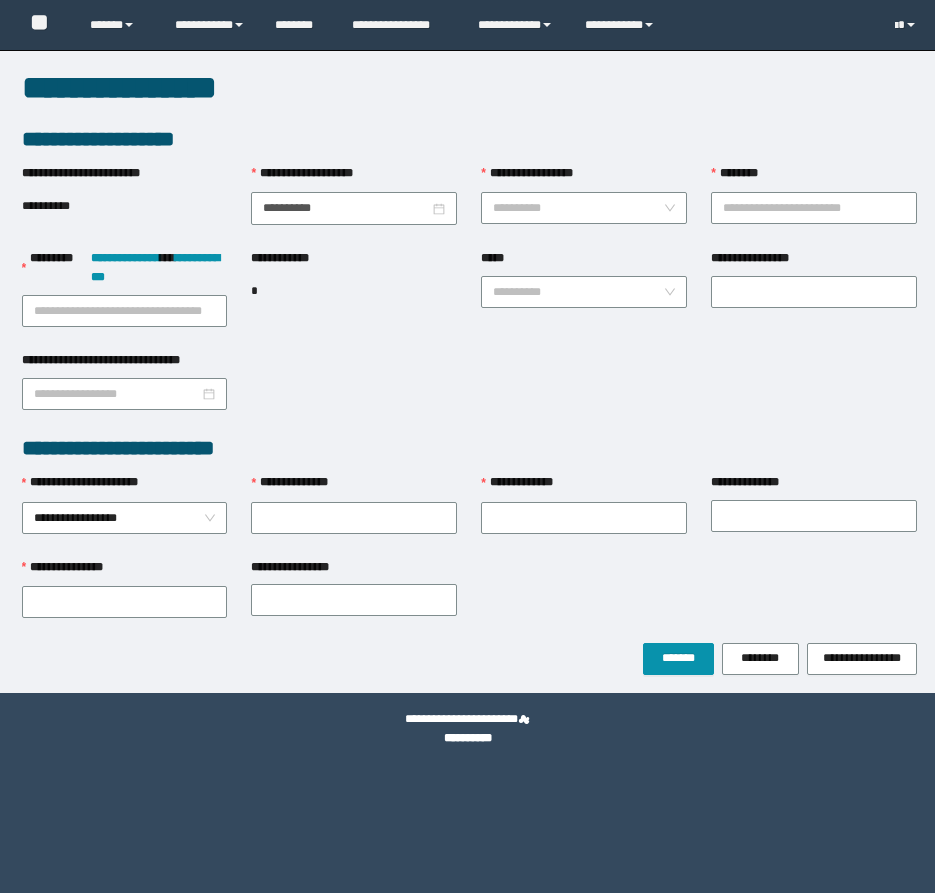 scroll, scrollTop: 0, scrollLeft: 0, axis: both 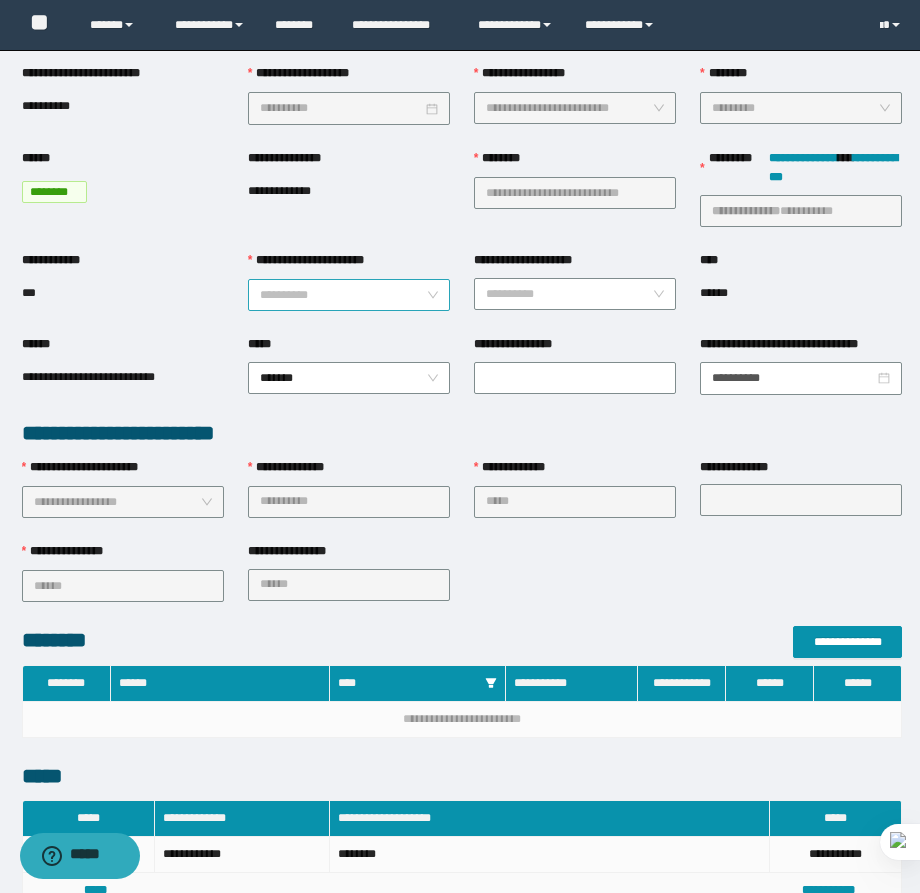 click on "**********" at bounding box center [343, 295] 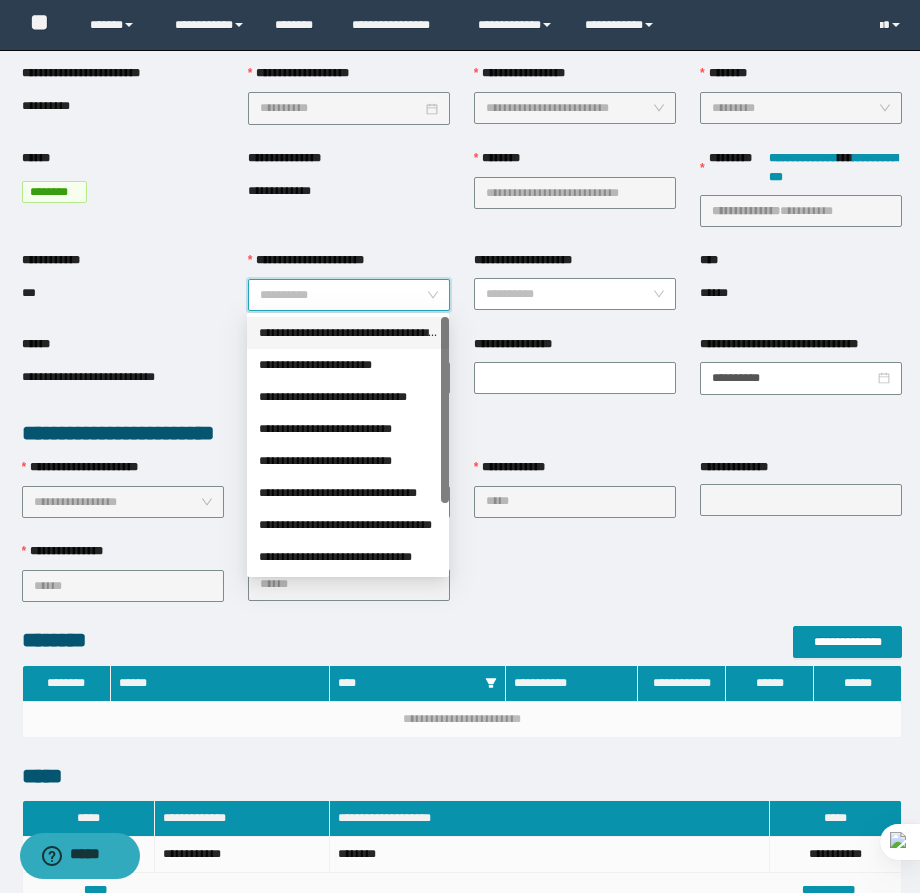 click on "**********" at bounding box center [348, 333] 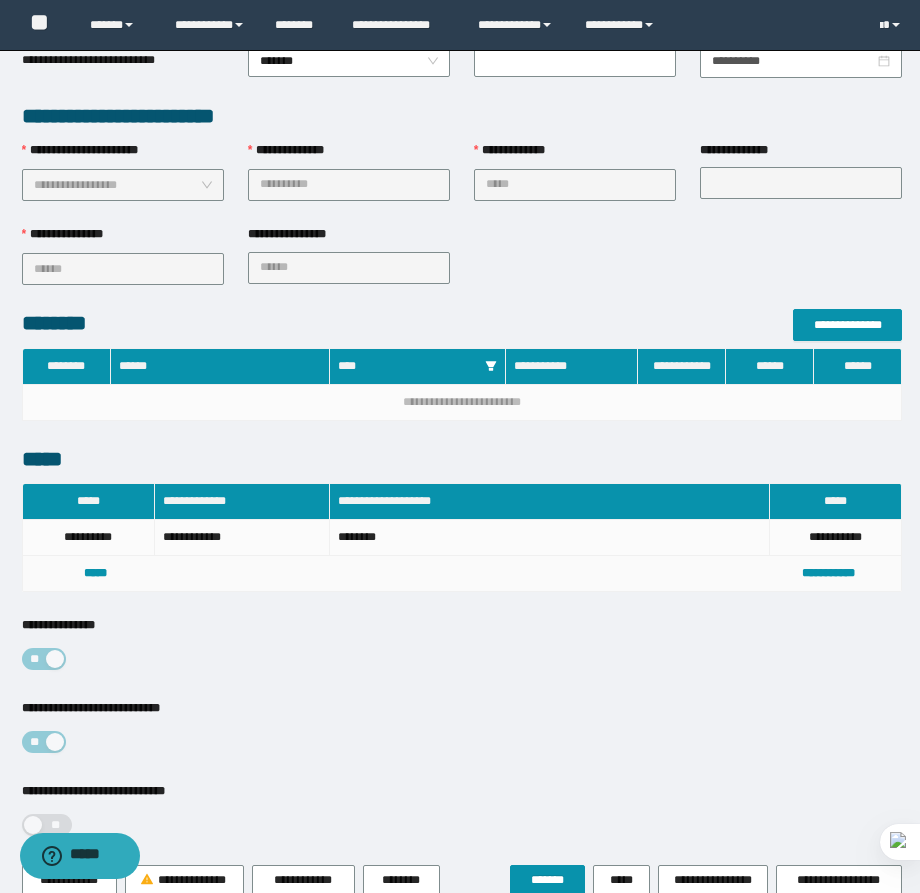 scroll, scrollTop: 564, scrollLeft: 0, axis: vertical 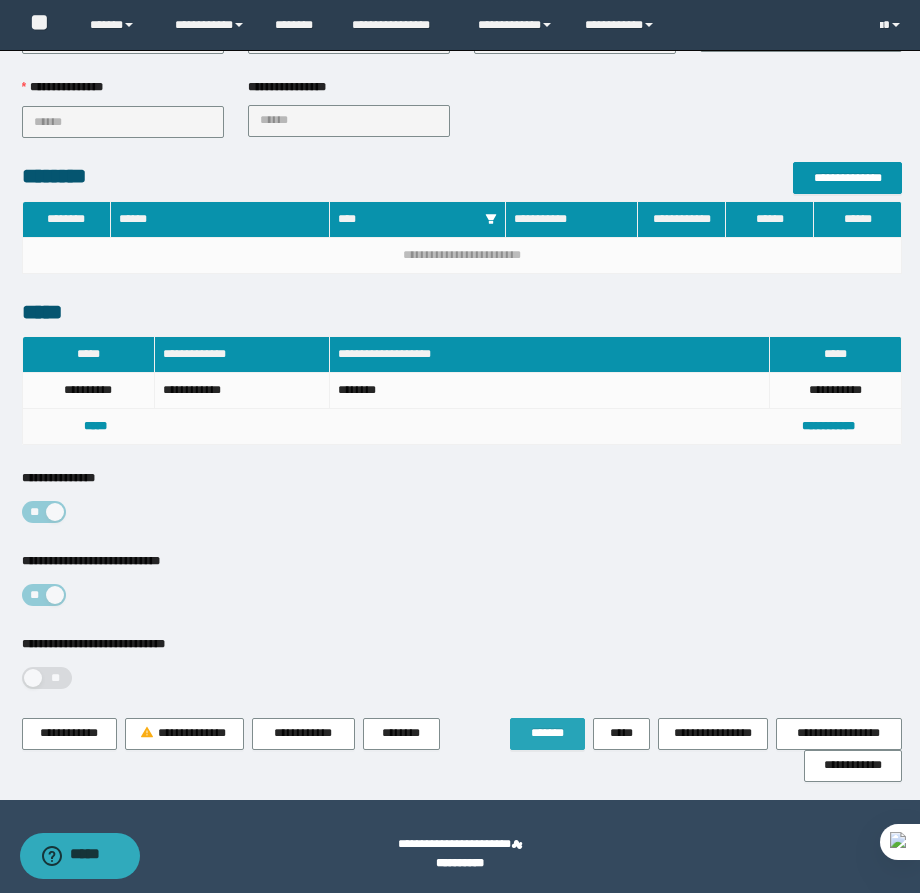click on "*******" at bounding box center (547, 733) 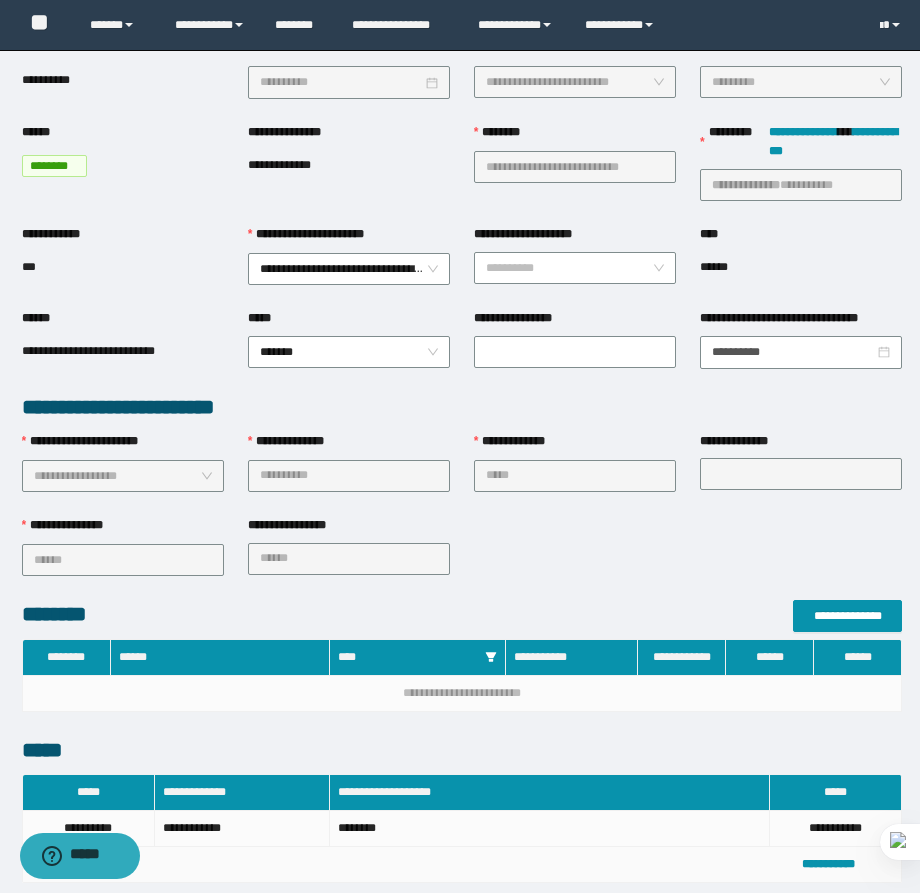scroll, scrollTop: 0, scrollLeft: 0, axis: both 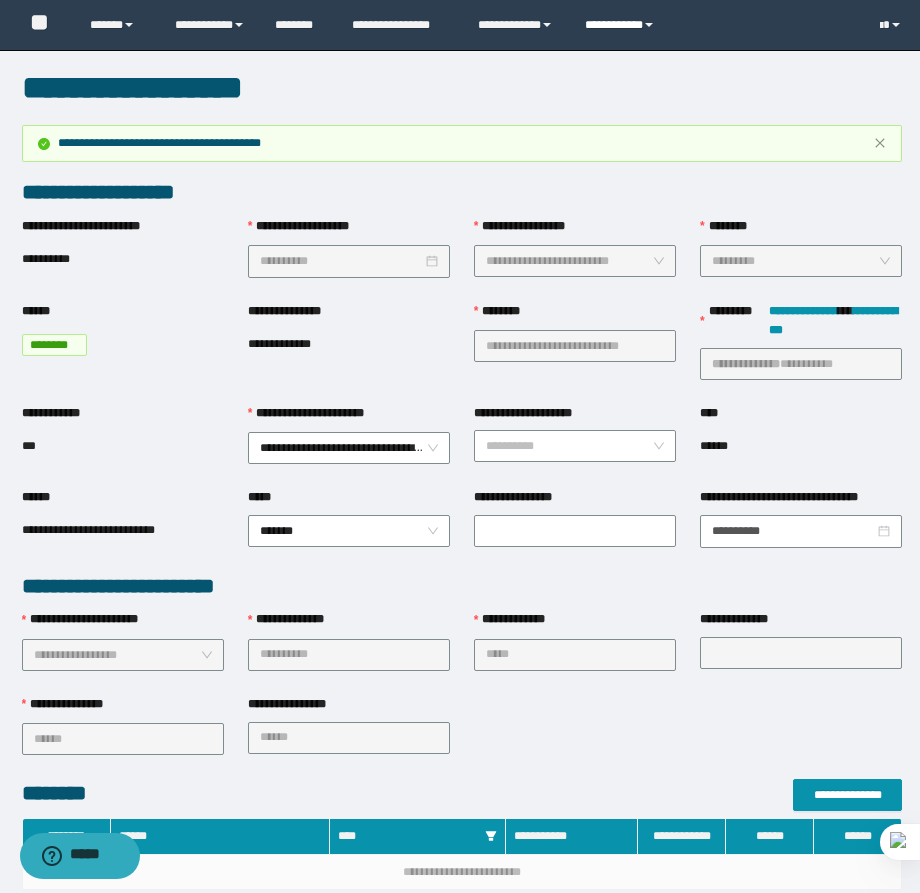 click on "**********" at bounding box center (622, 25) 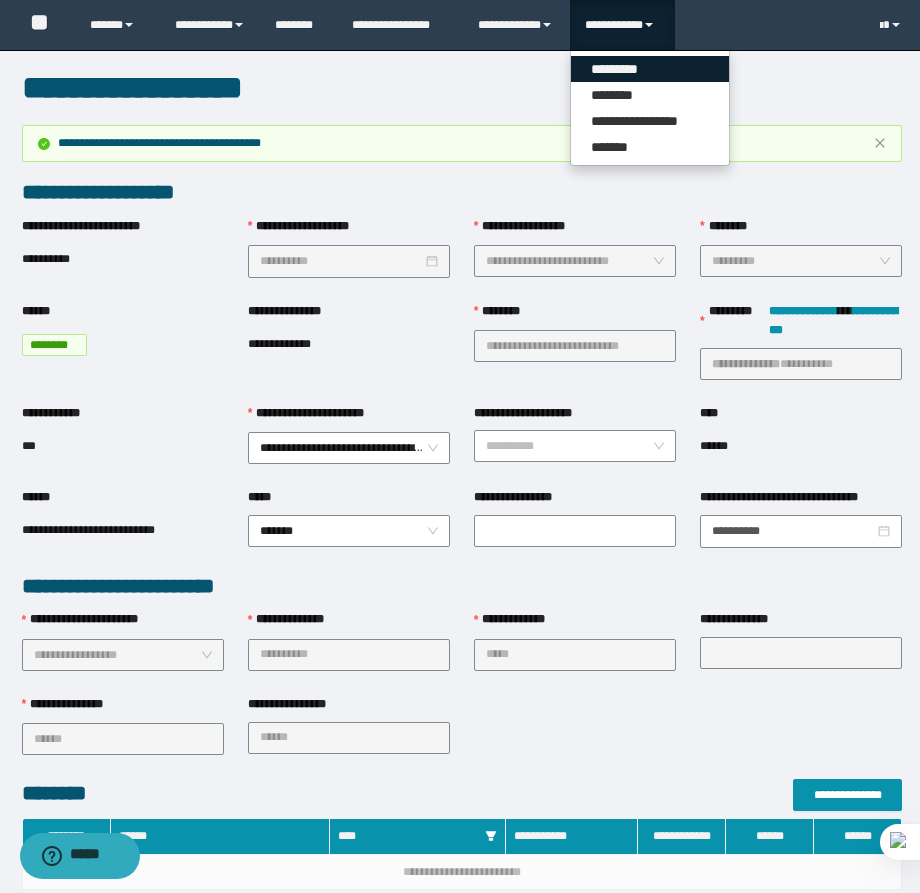 click on "*********" at bounding box center (650, 69) 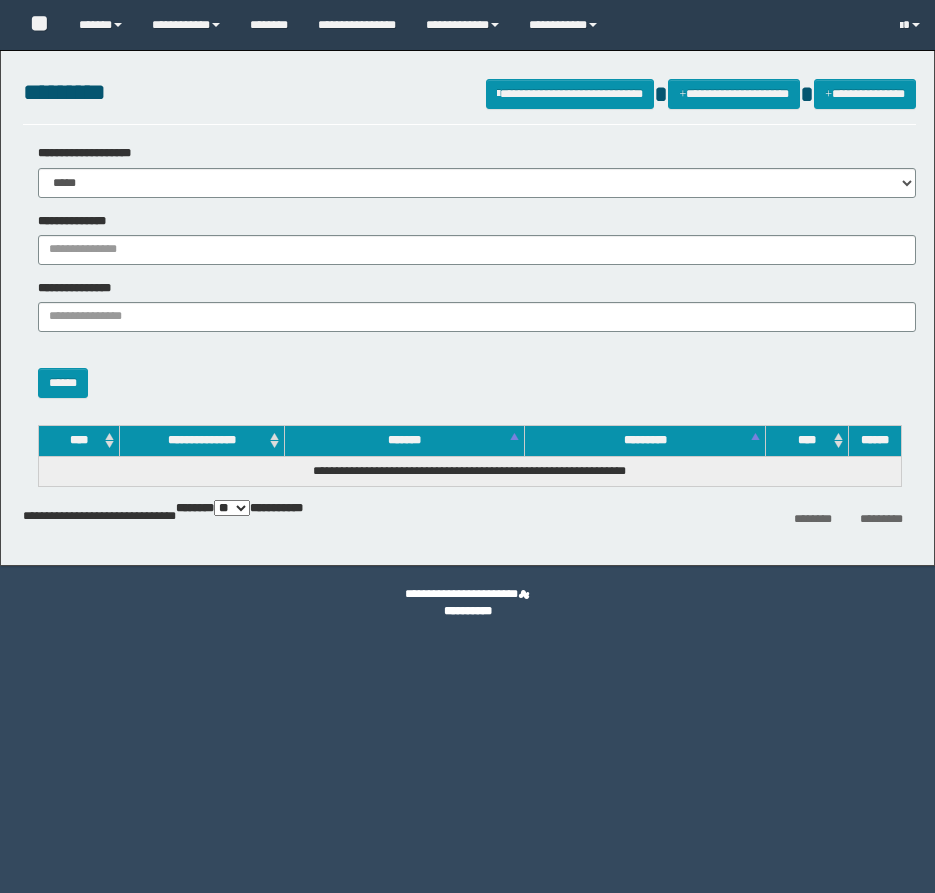 scroll, scrollTop: 0, scrollLeft: 0, axis: both 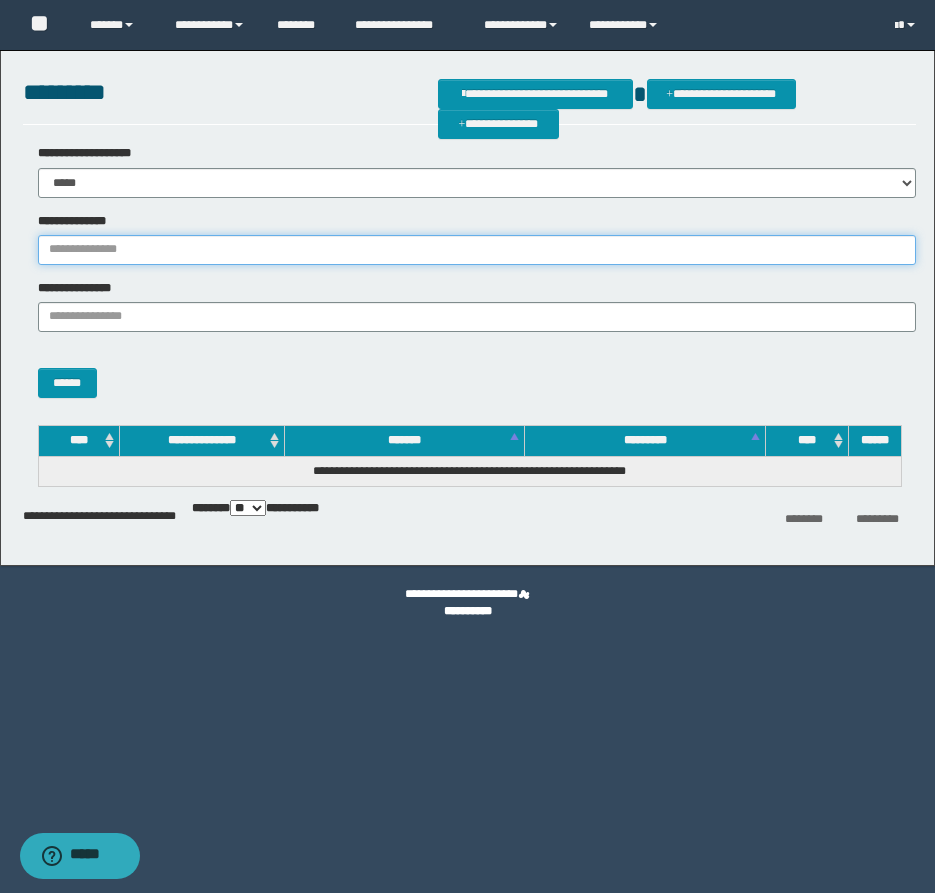 click on "**********" at bounding box center [477, 250] 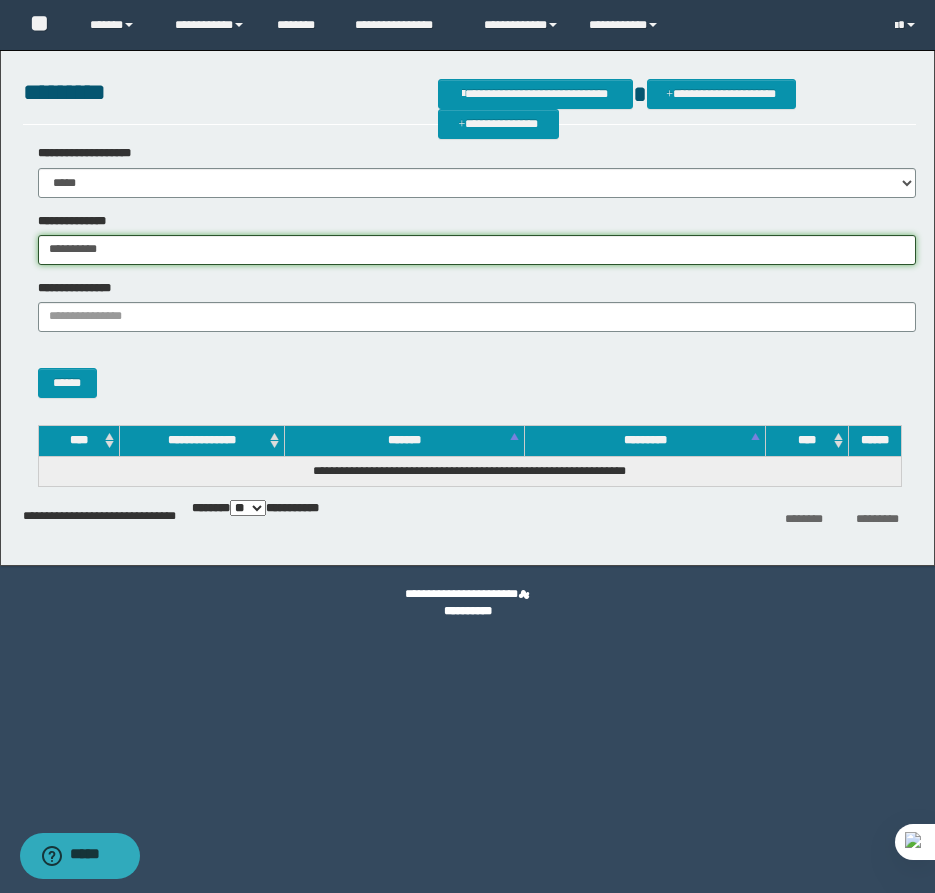 type on "**********" 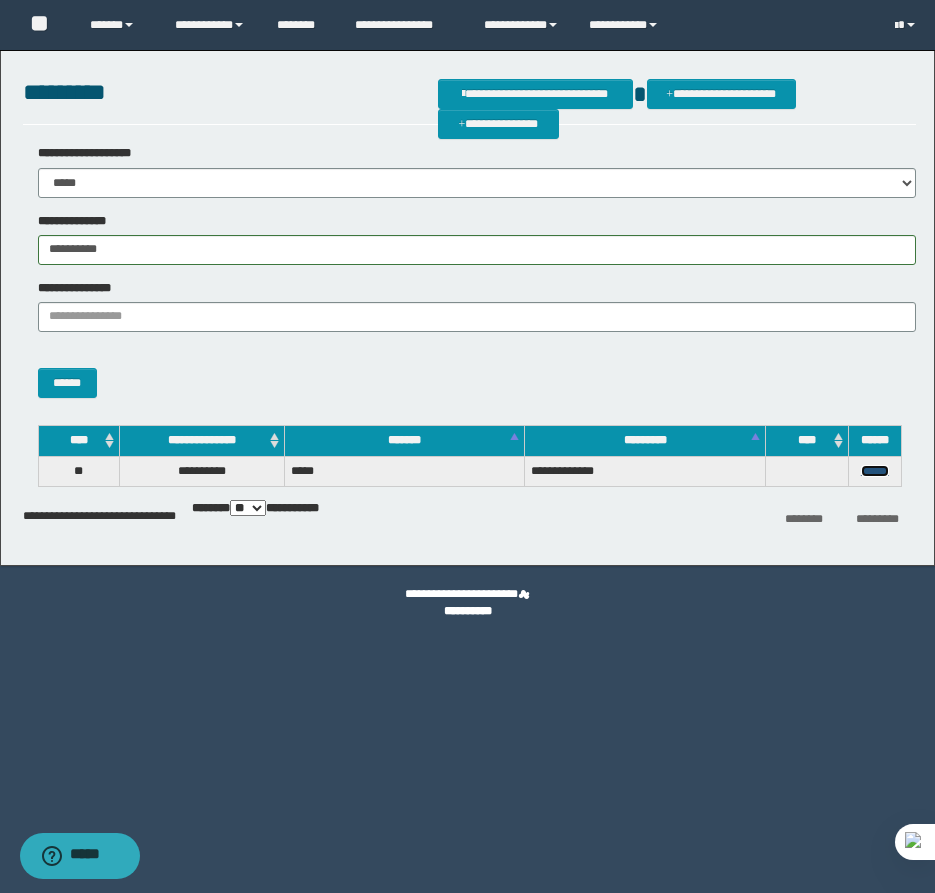 click on "******" at bounding box center (875, 471) 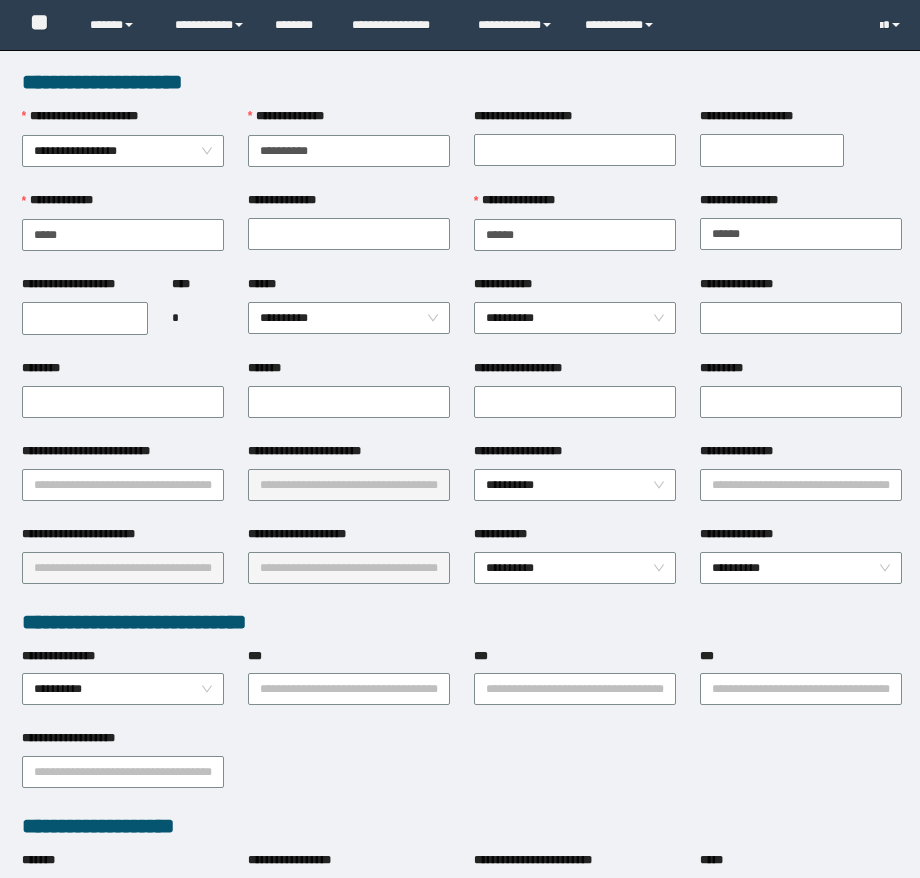 scroll, scrollTop: 0, scrollLeft: 0, axis: both 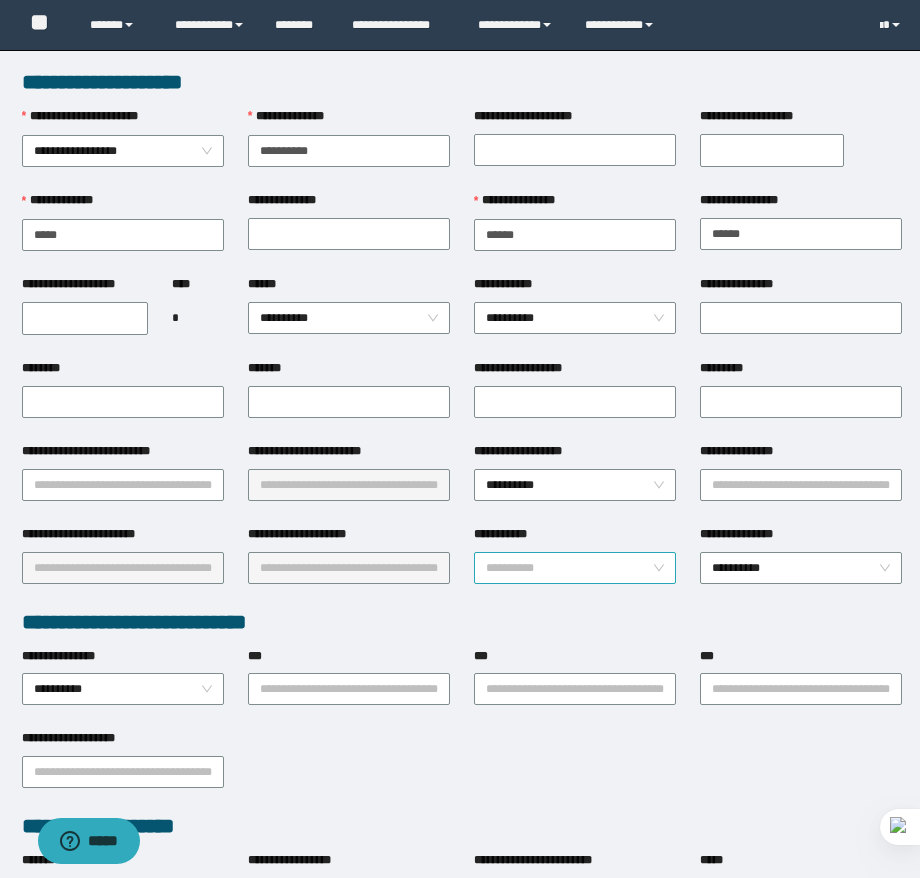 click on "**********" at bounding box center (575, 568) 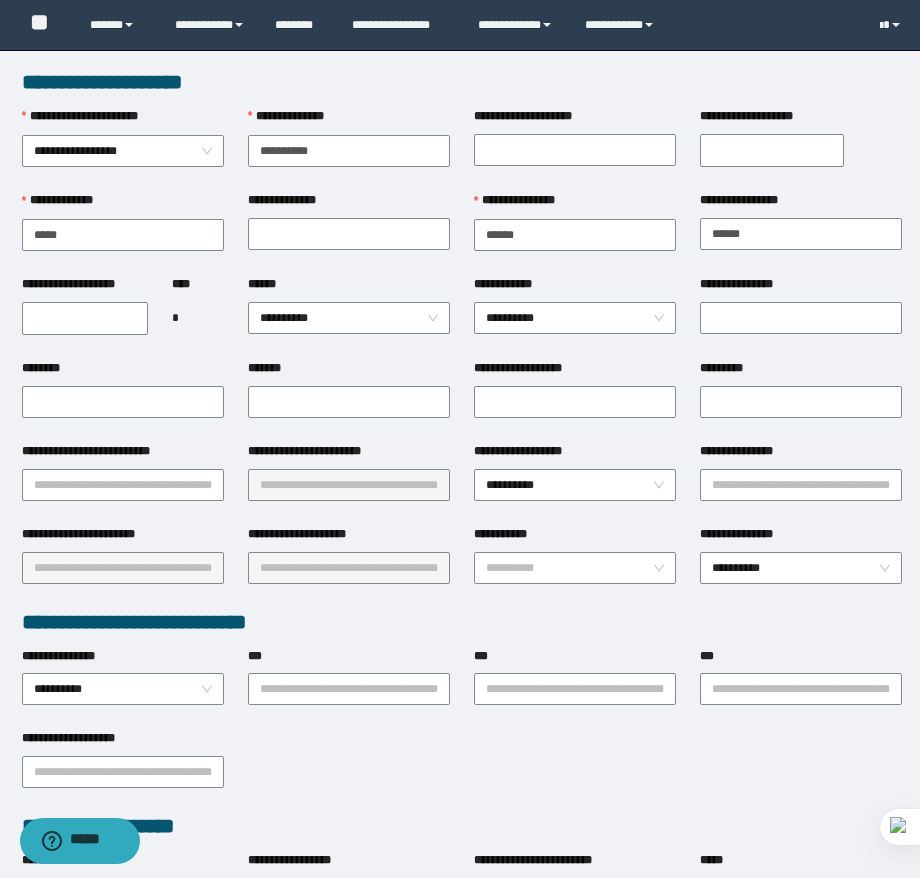 scroll, scrollTop: 0, scrollLeft: 0, axis: both 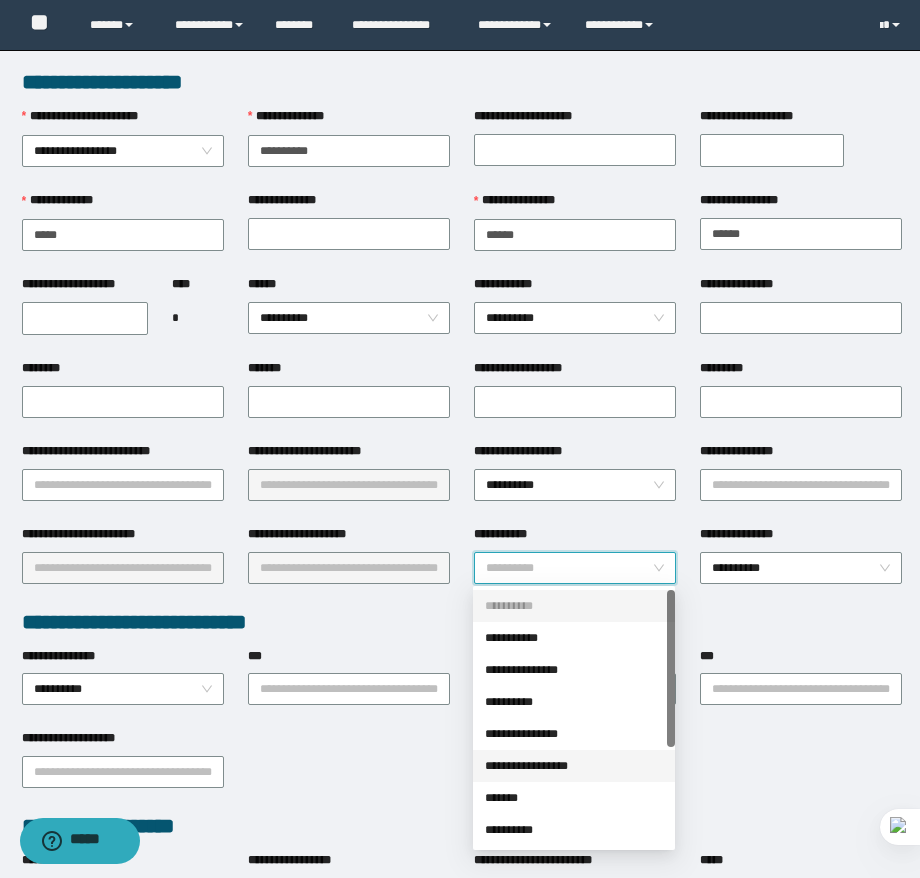 click on "**********" at bounding box center (574, 766) 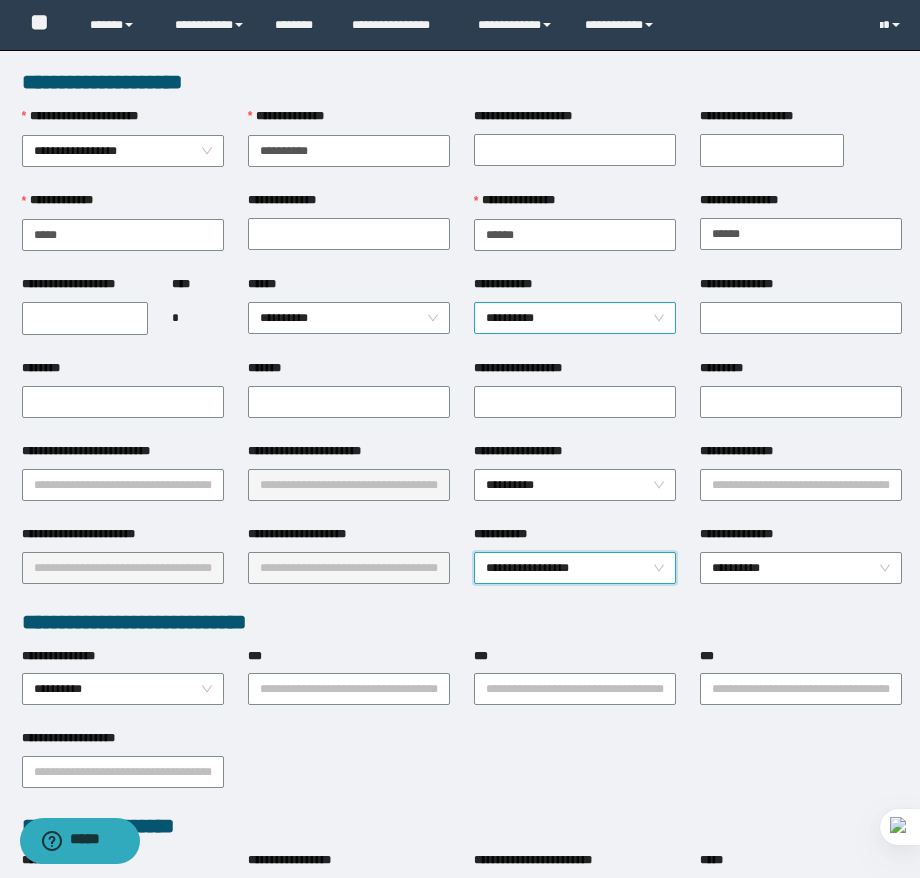 click on "**********" at bounding box center [575, 318] 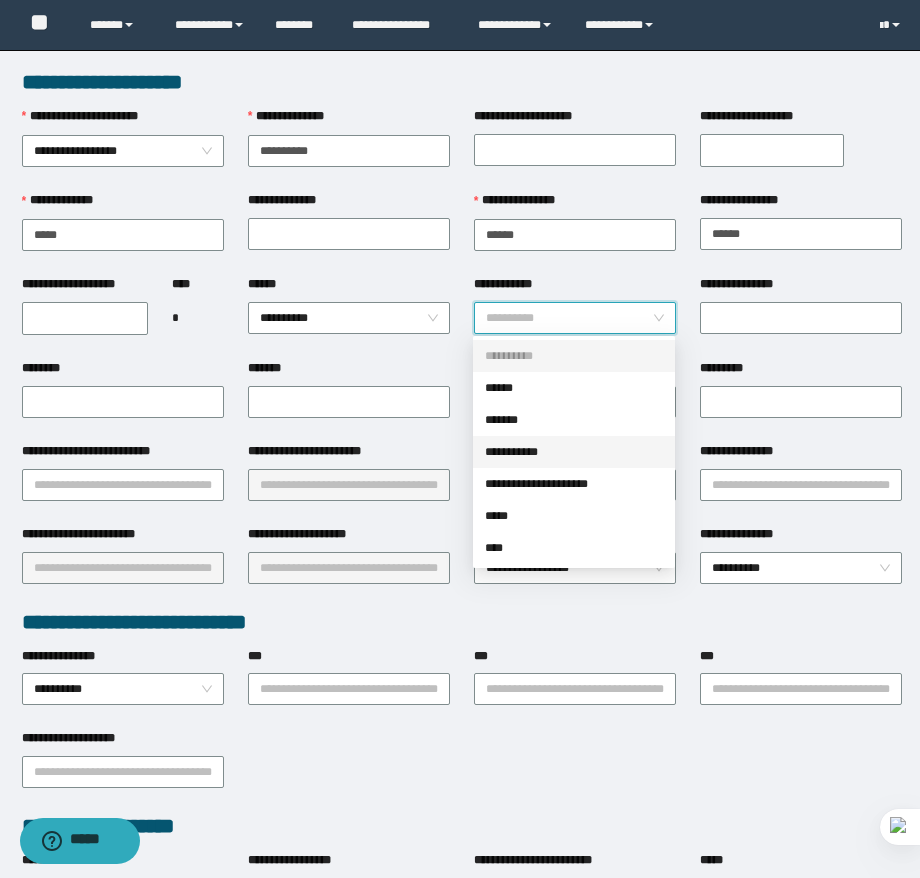 click on "**********" at bounding box center [574, 452] 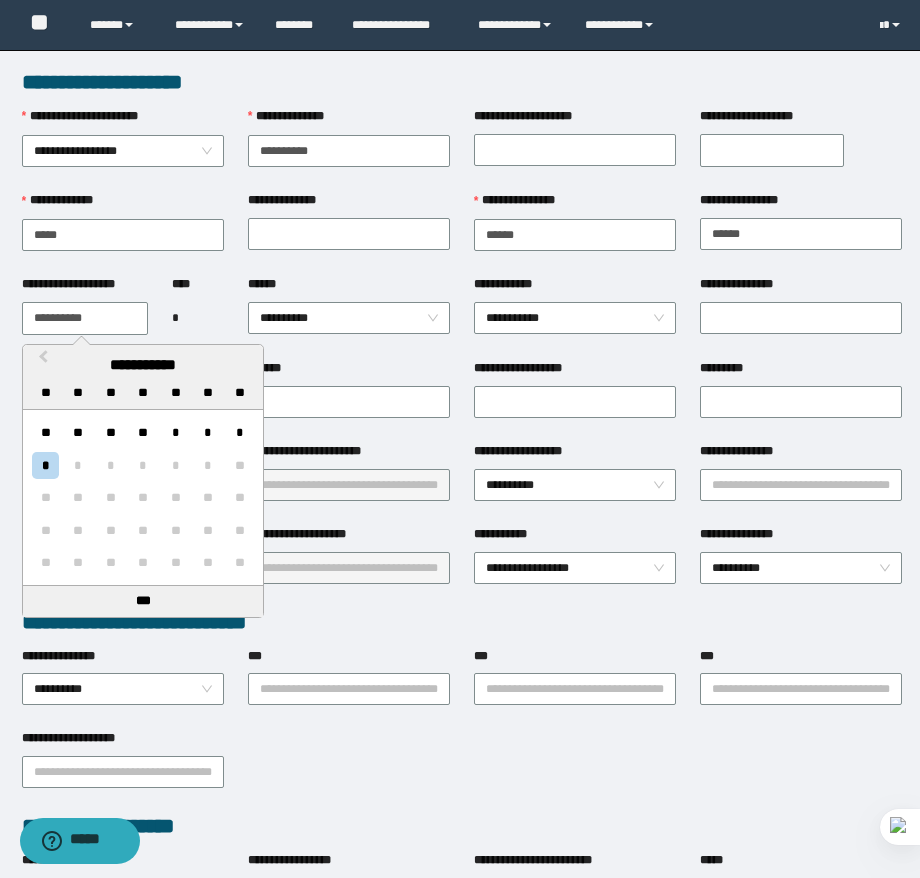 click on "**********" at bounding box center (85, 318) 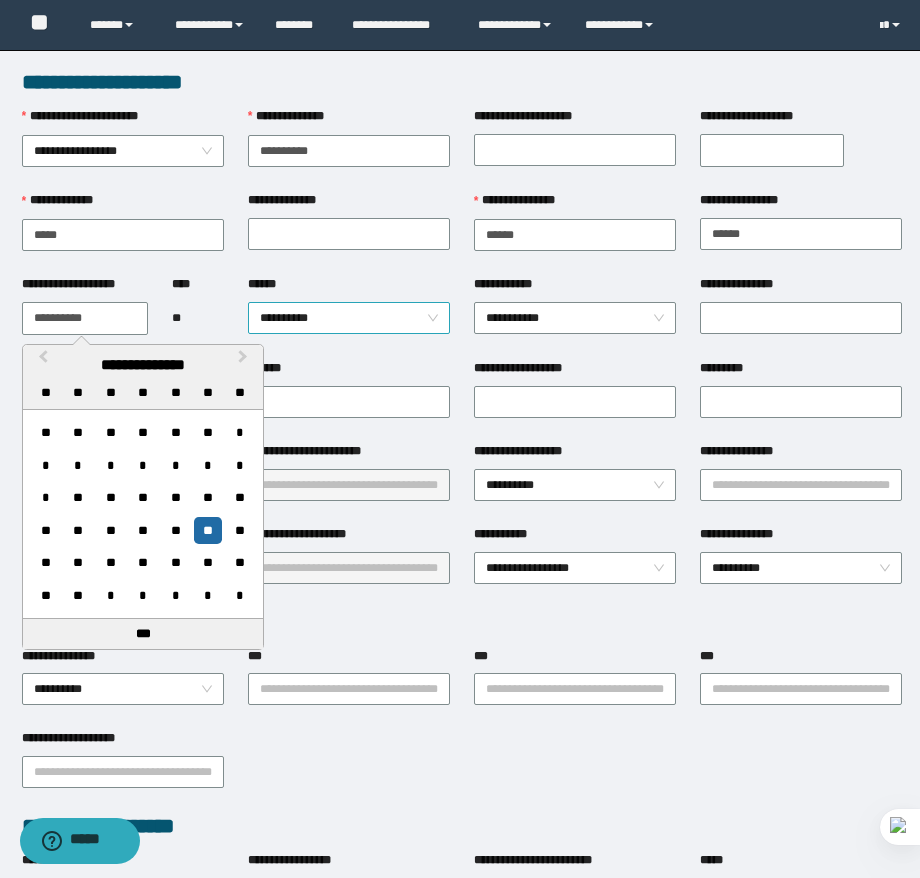 type on "**********" 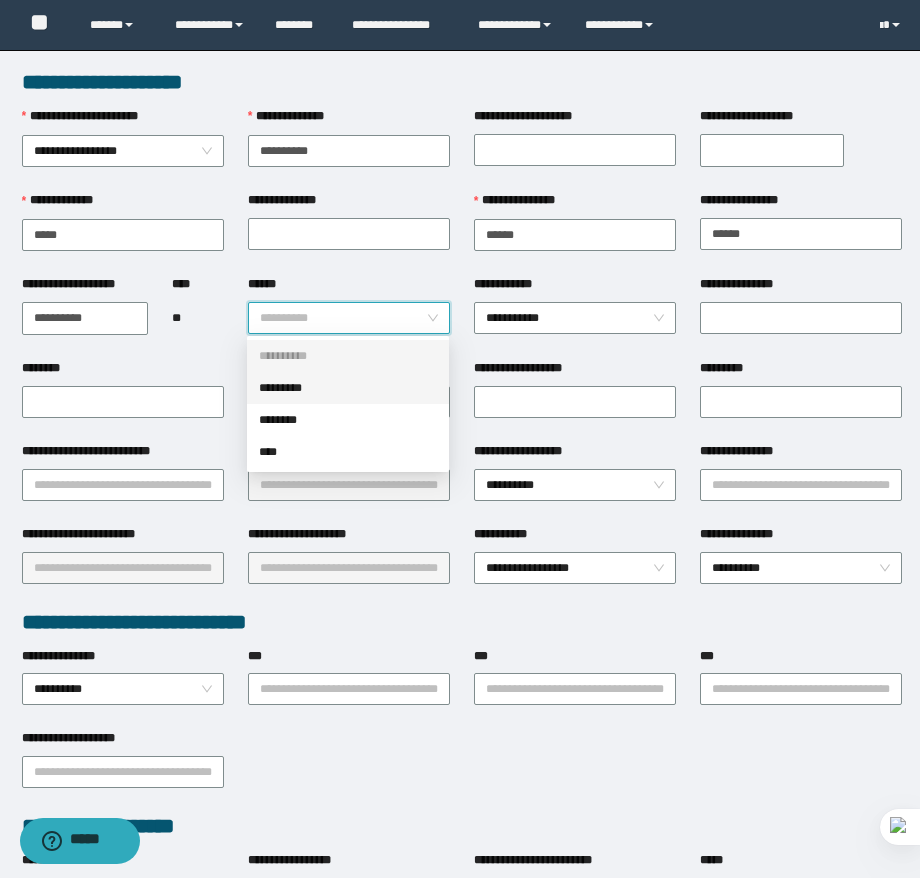 click on "*********" at bounding box center (348, 388) 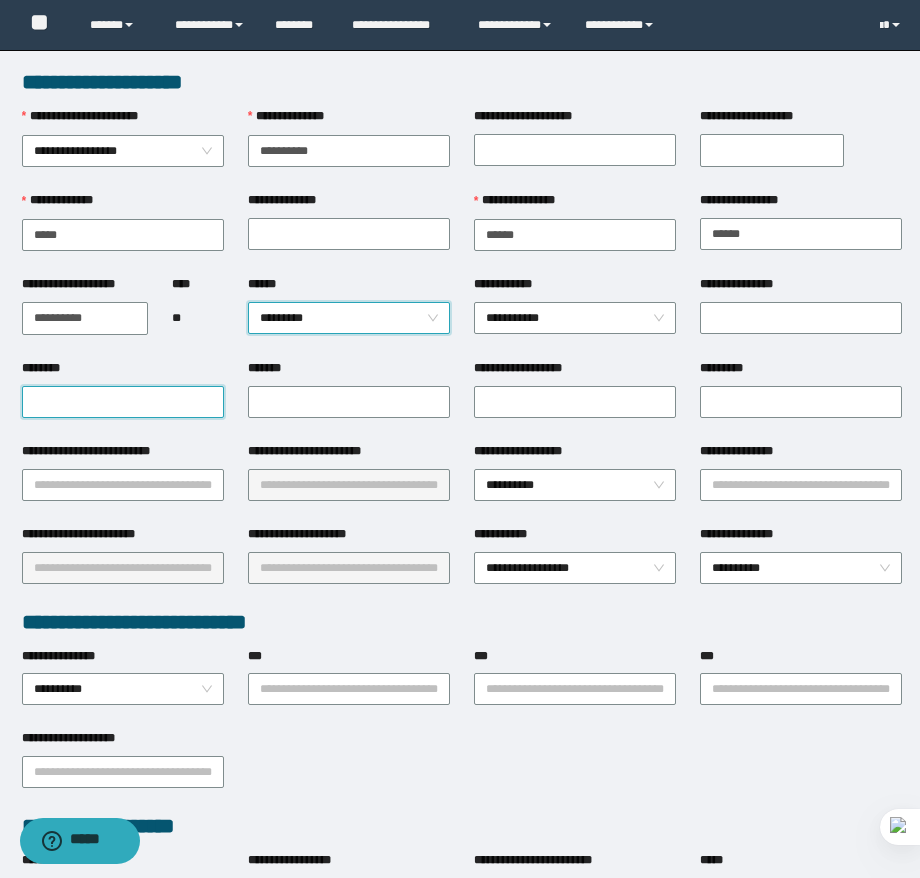 click on "********" at bounding box center [123, 402] 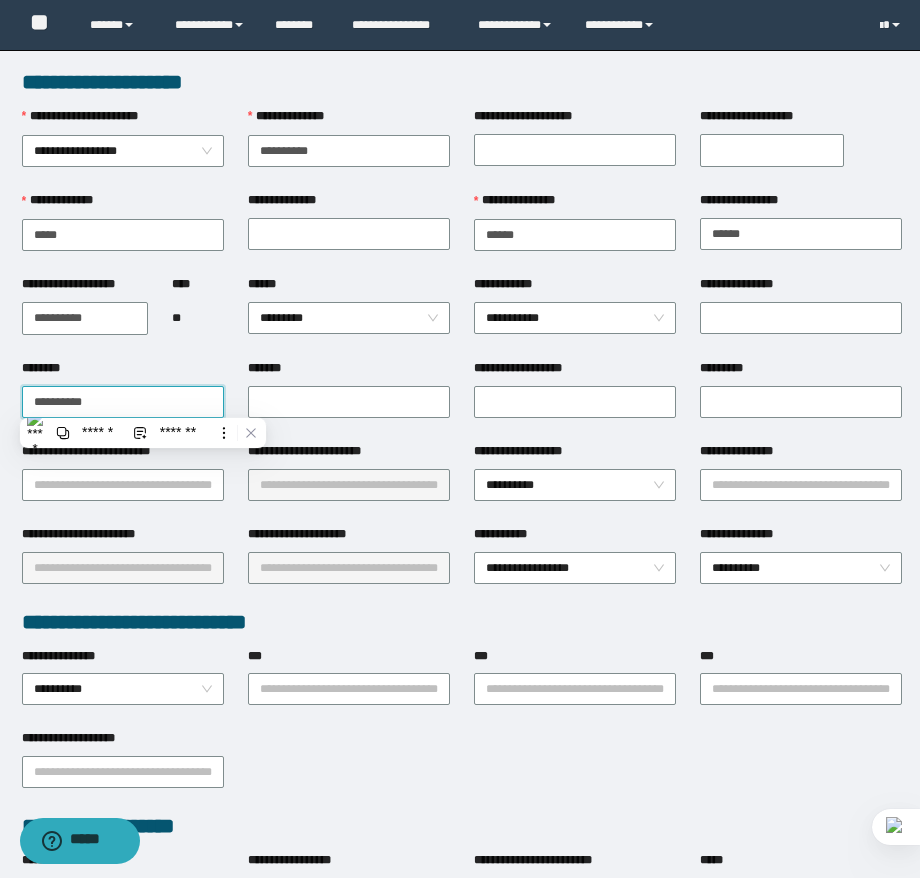type on "**********" 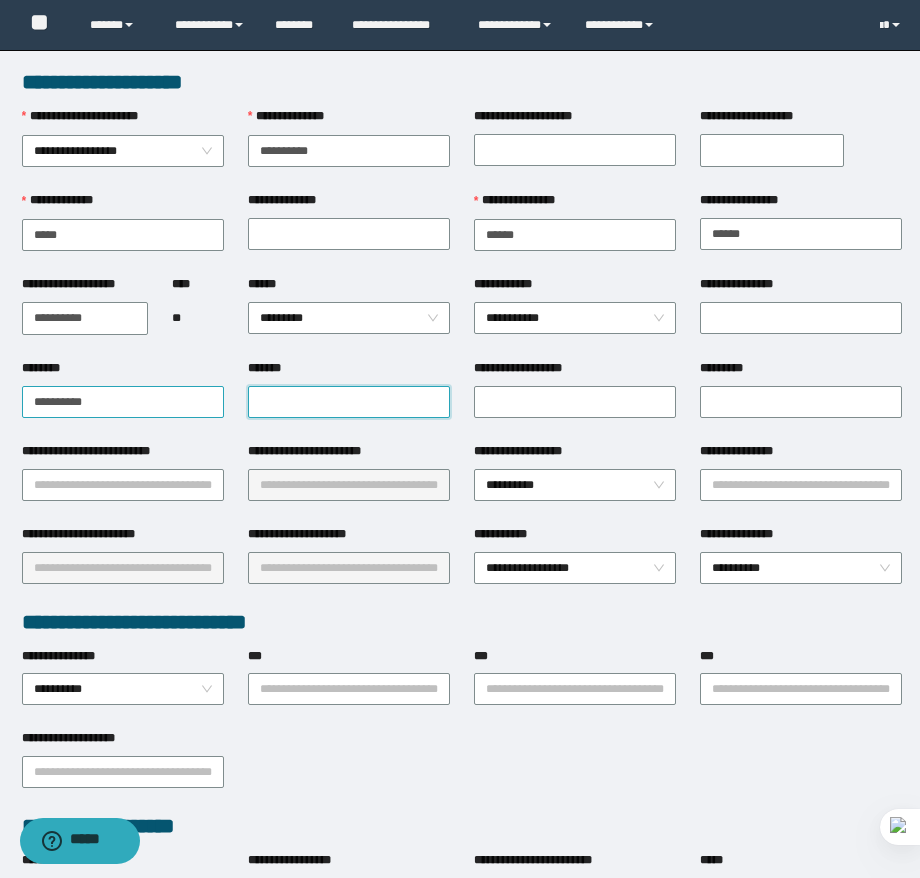 paste on "**********" 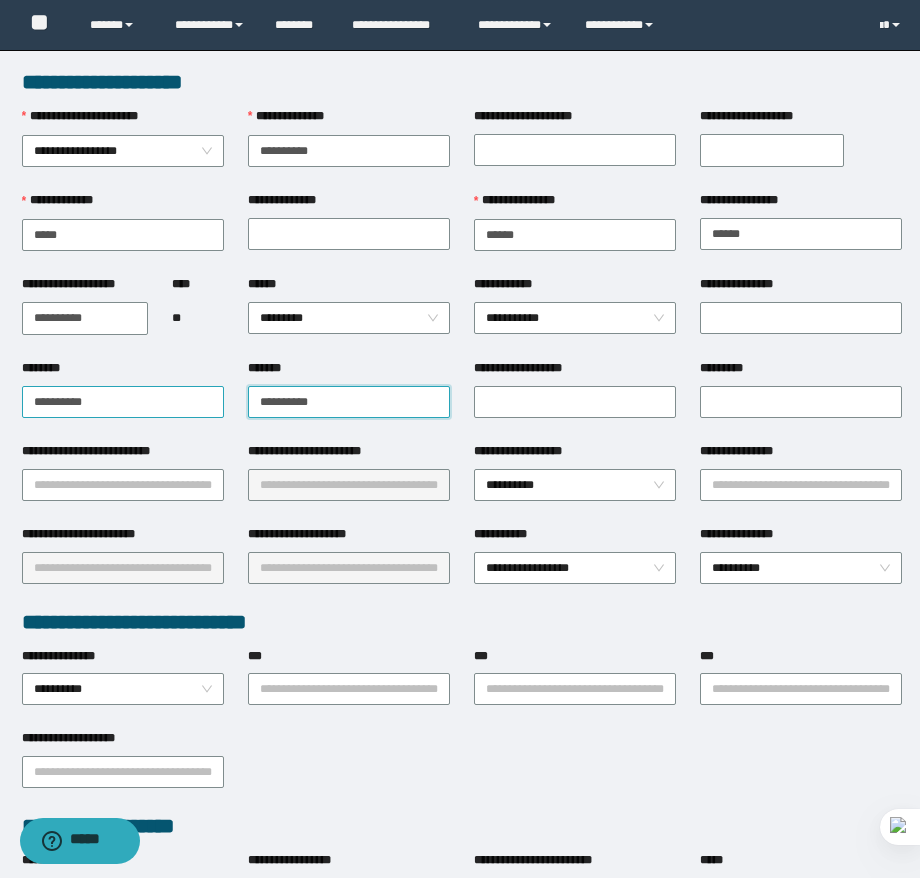 type on "**********" 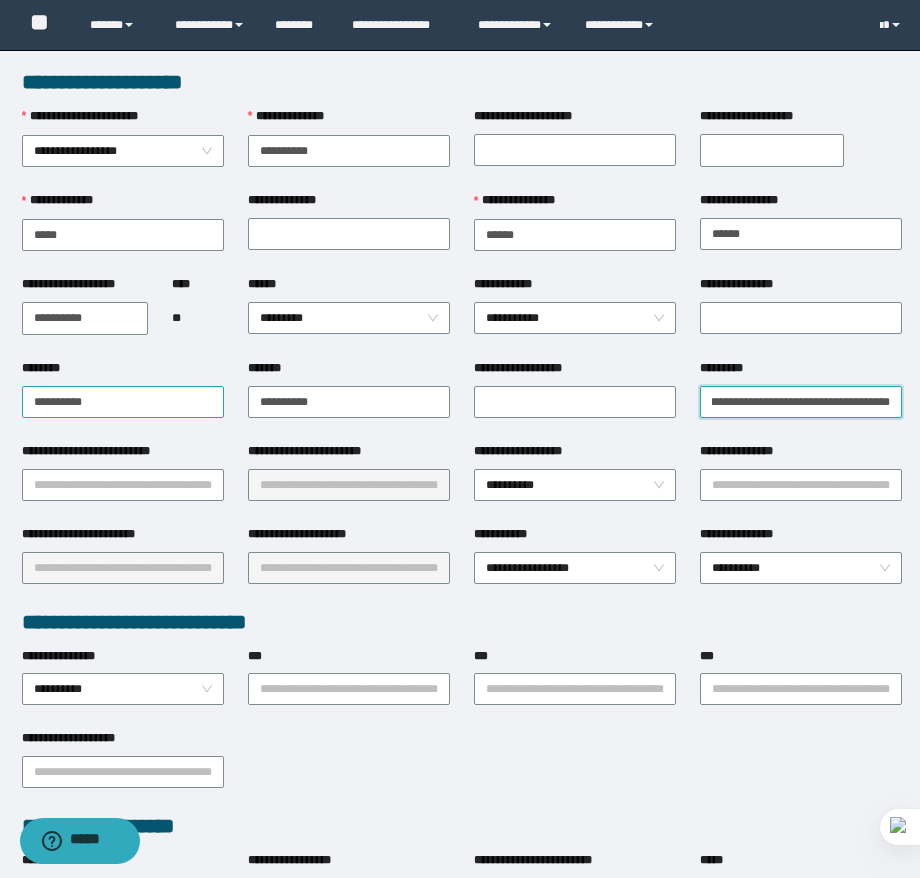 scroll, scrollTop: 0, scrollLeft: 105, axis: horizontal 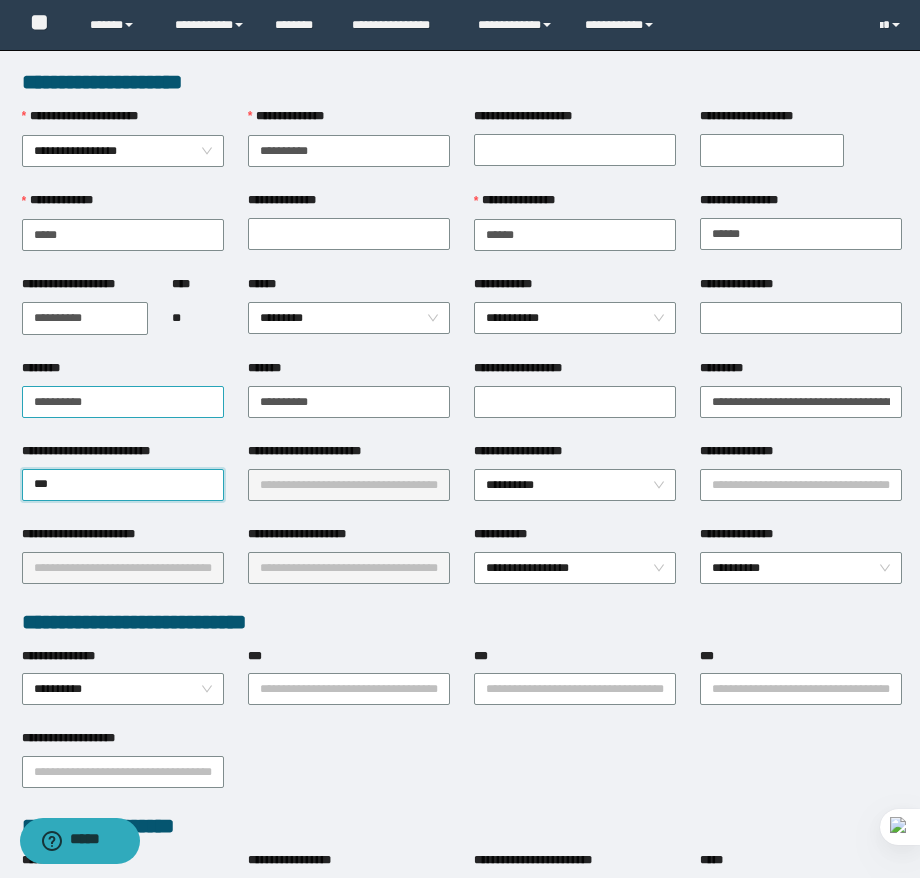 type on "****" 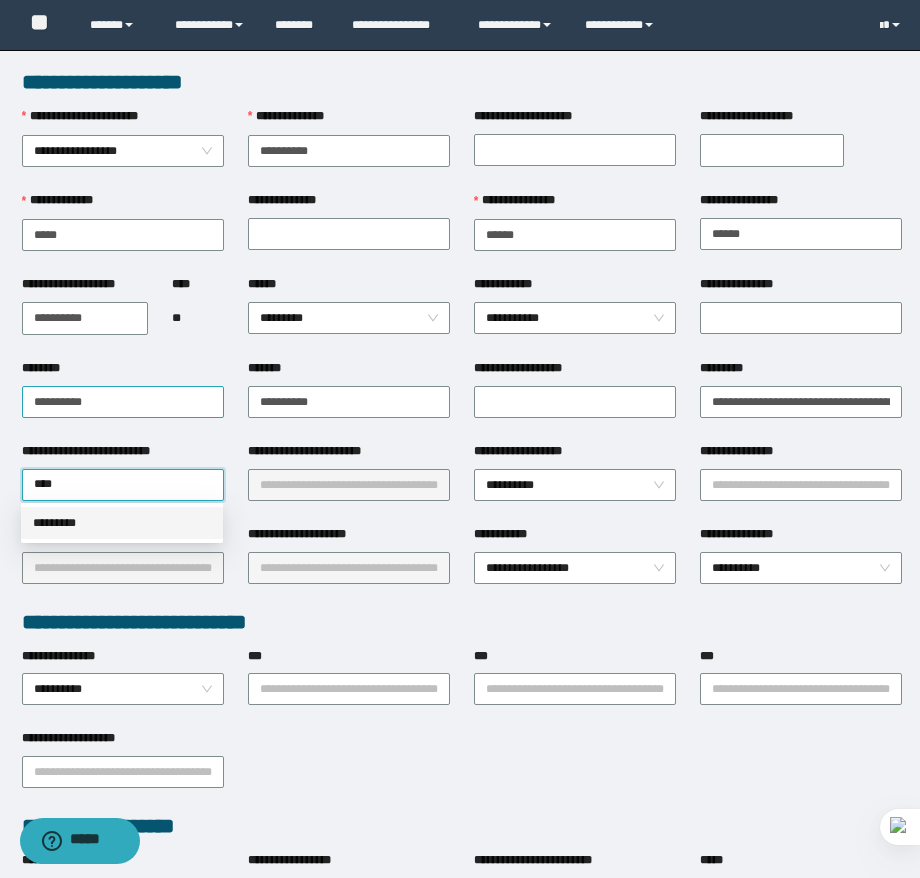 type 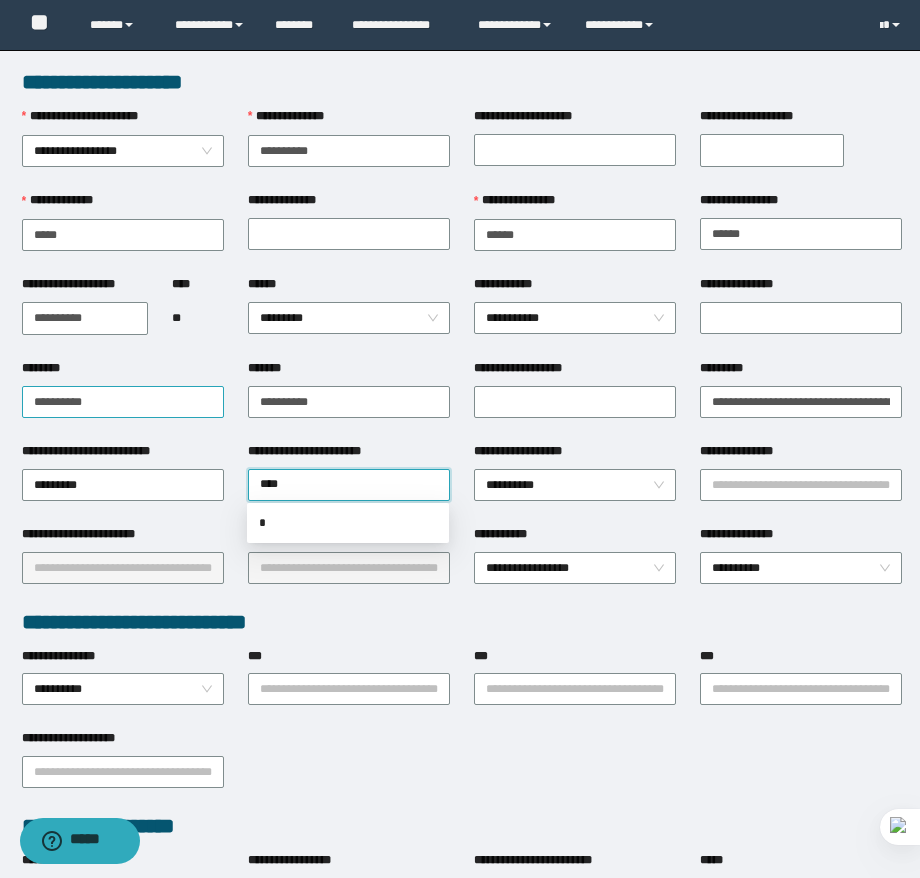type on "*****" 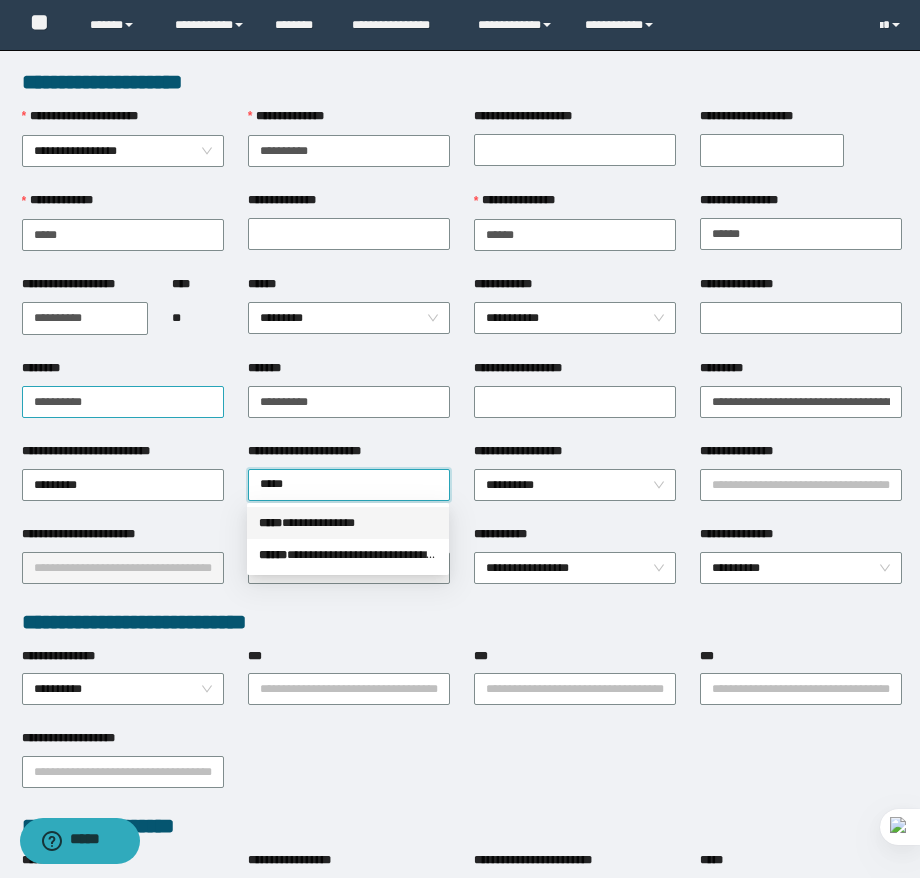 type 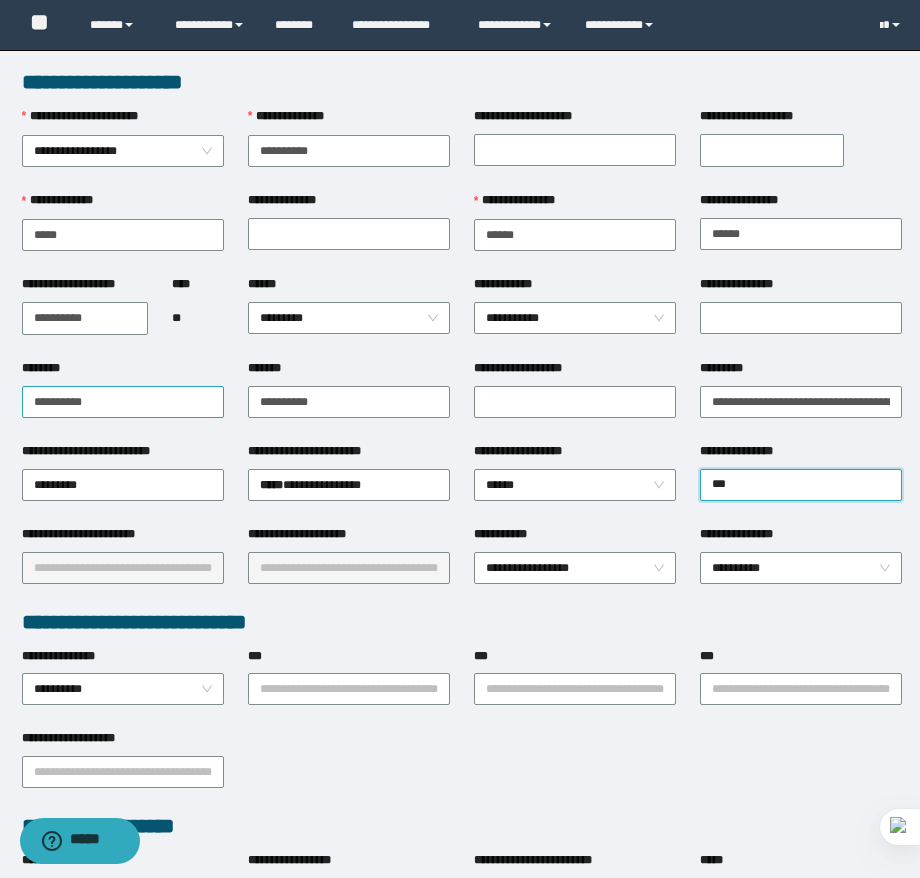 type on "****" 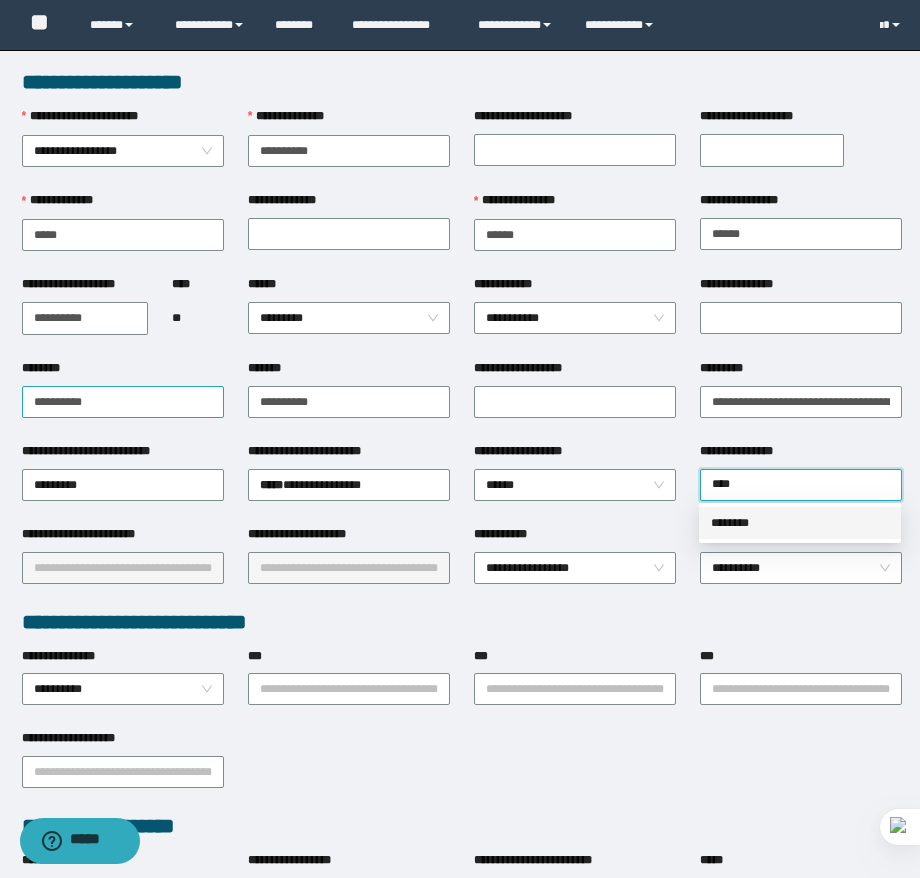 type 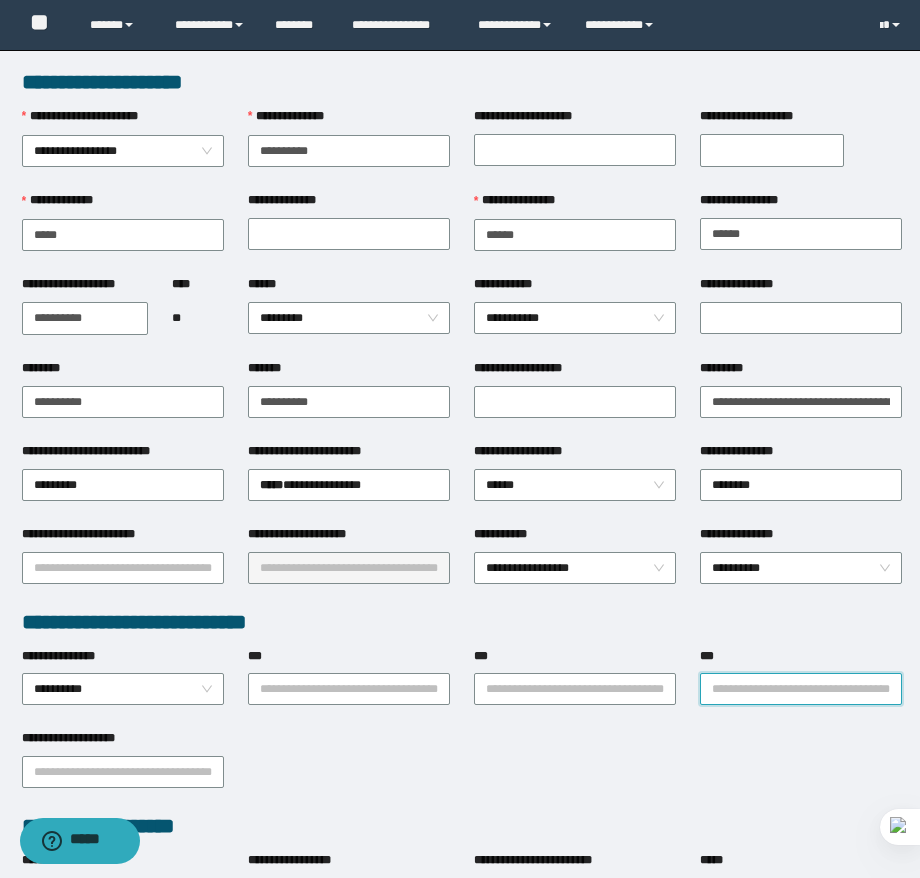 click on "***" at bounding box center (801, 689) 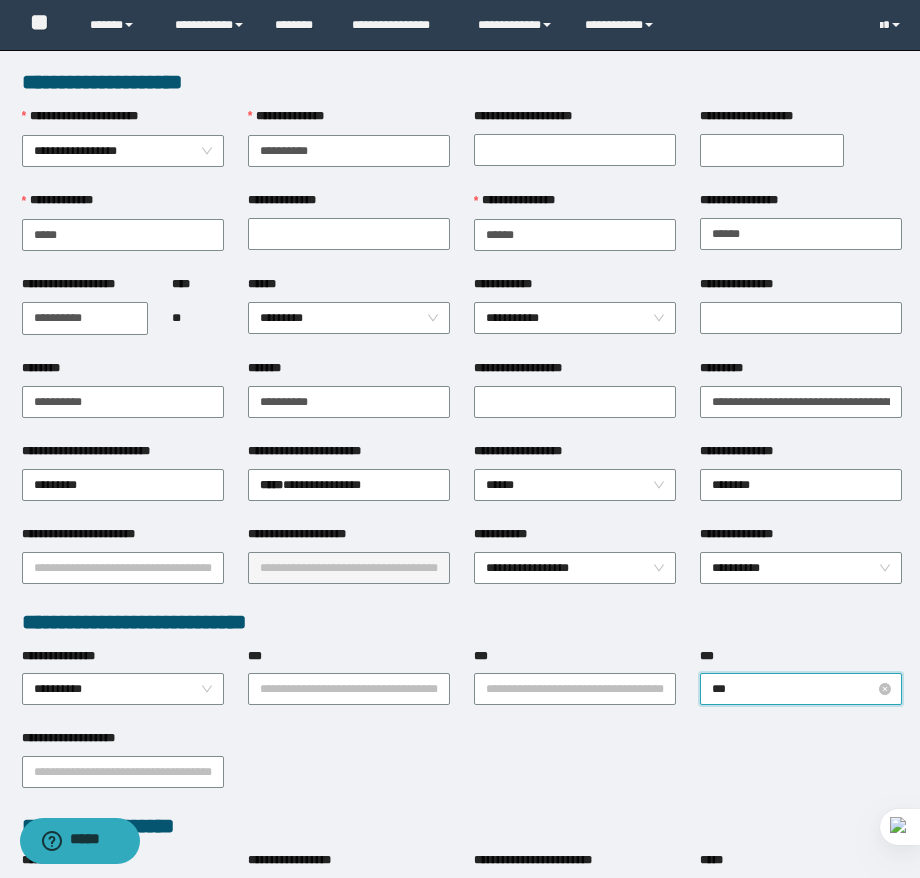 type on "****" 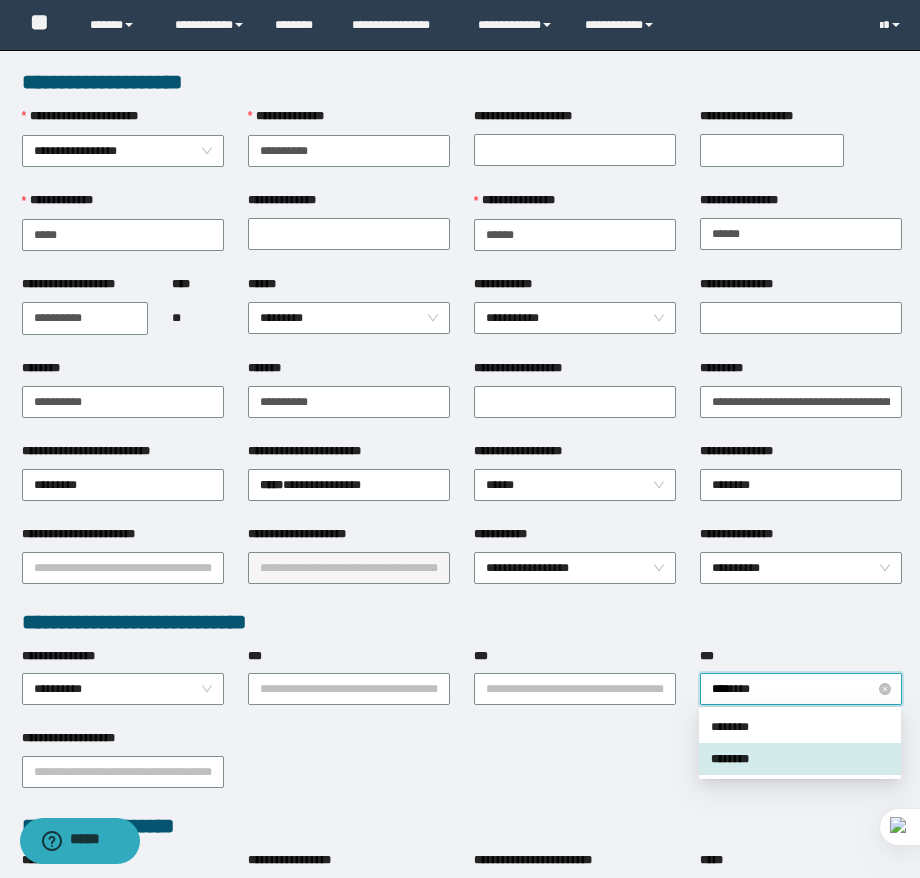 type 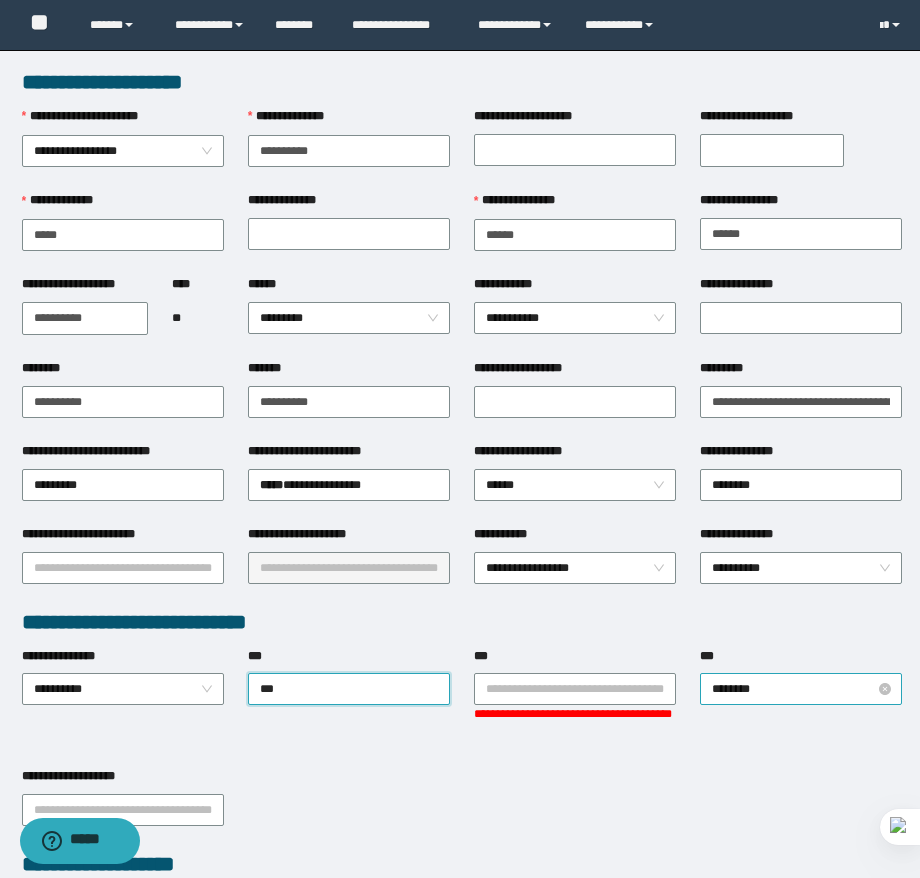 type on "****" 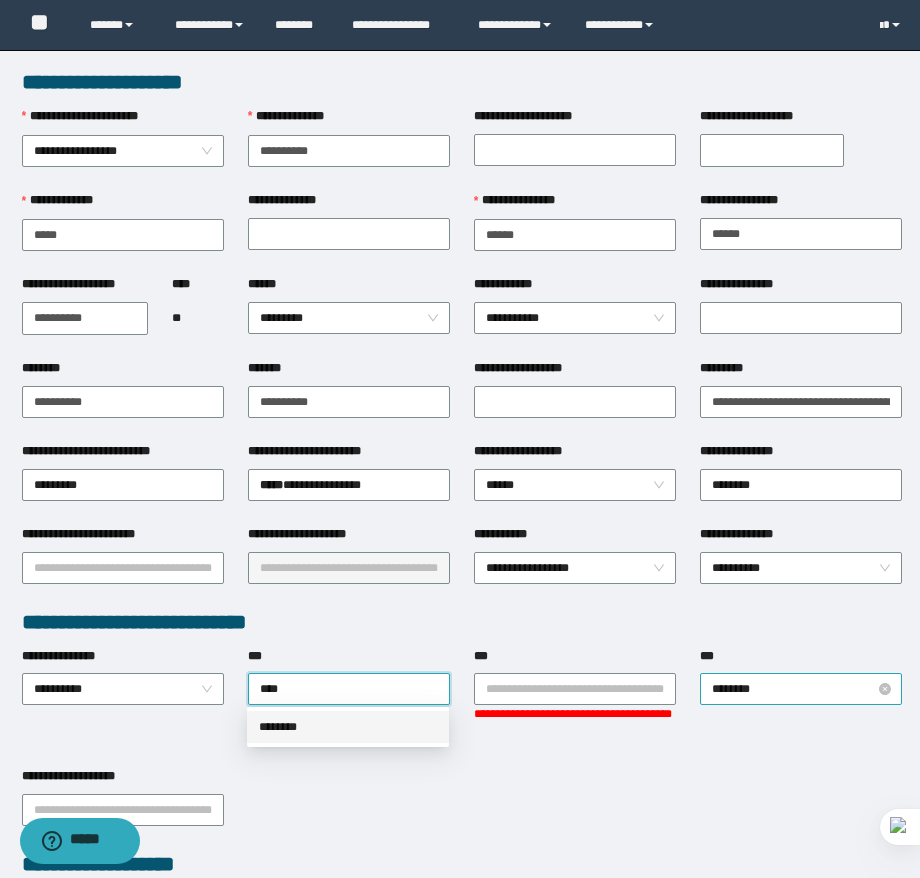 type 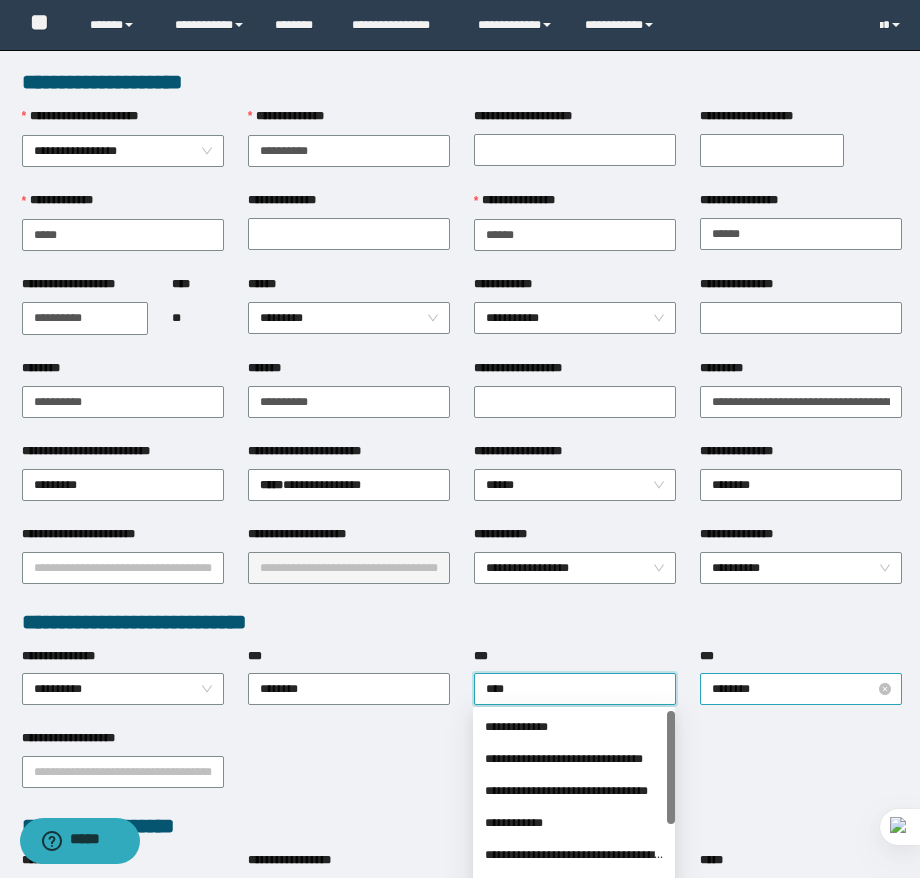 type on "*****" 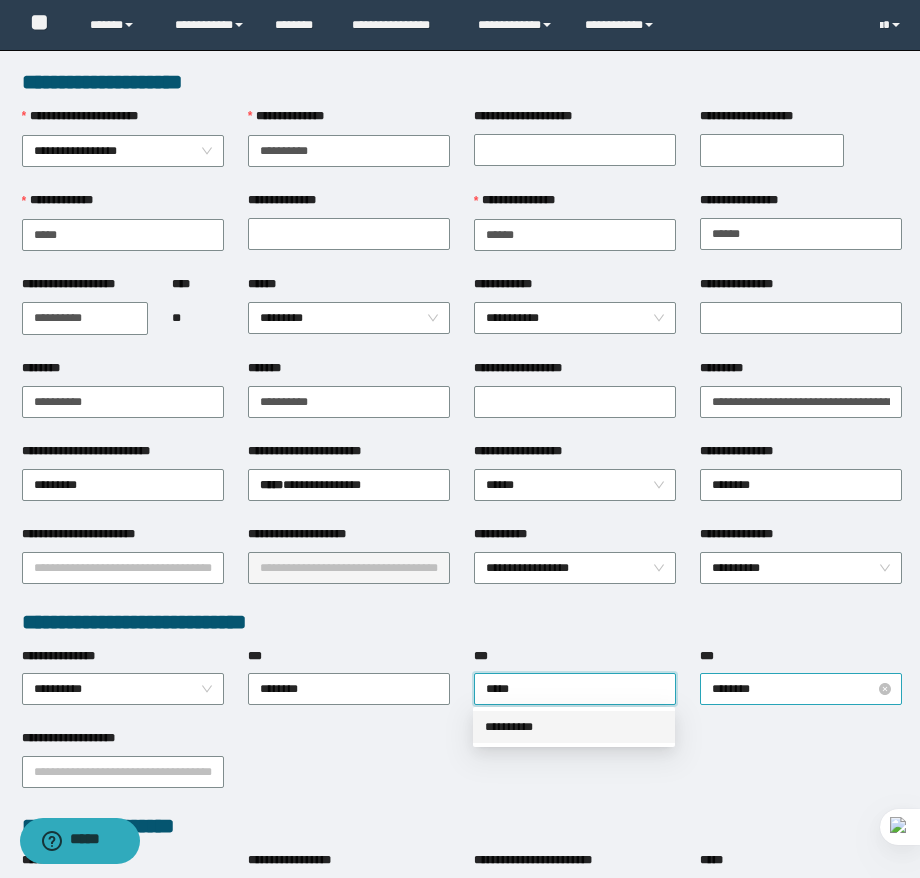 type 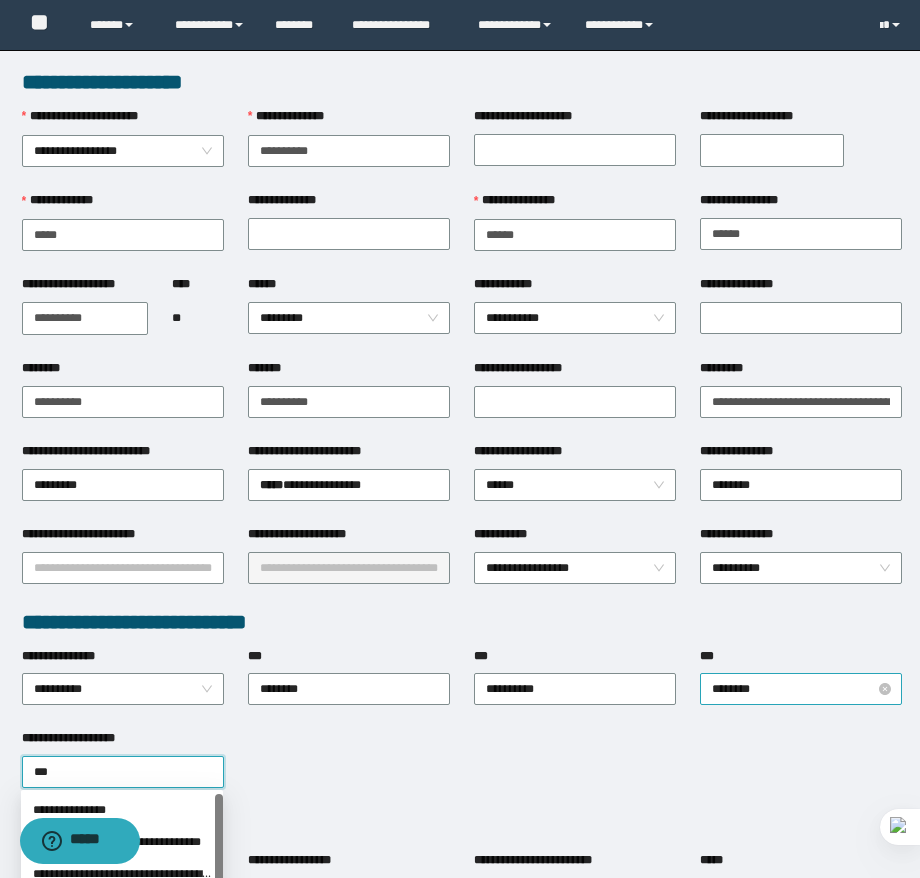 type on "****" 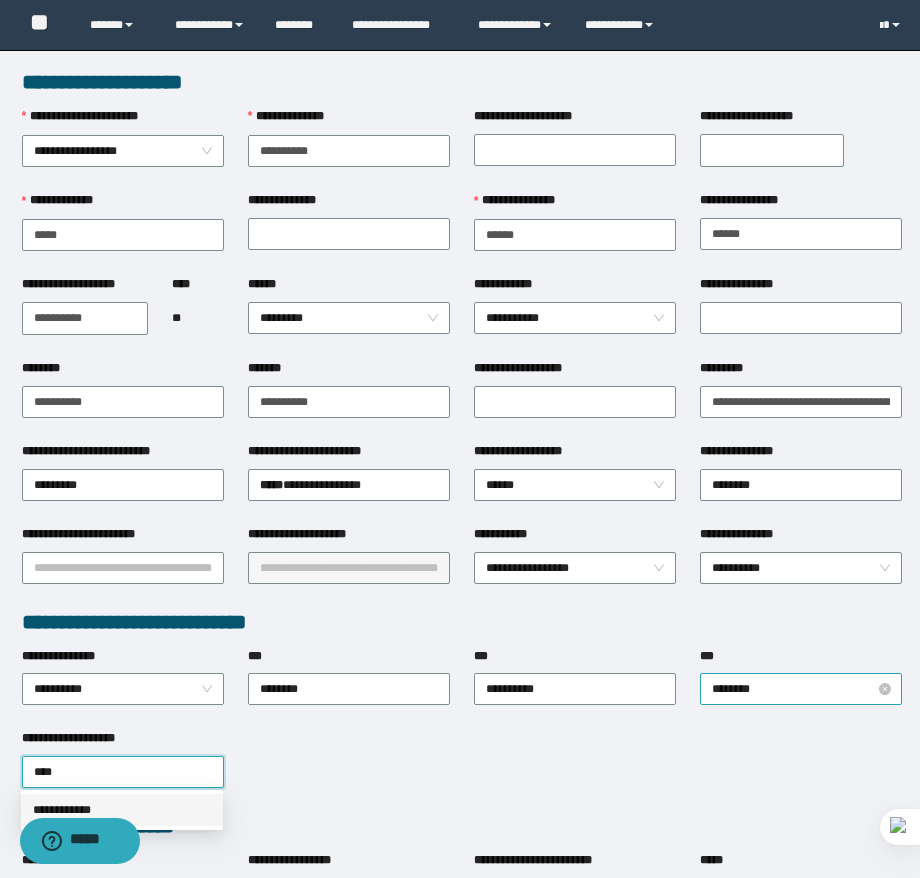 type 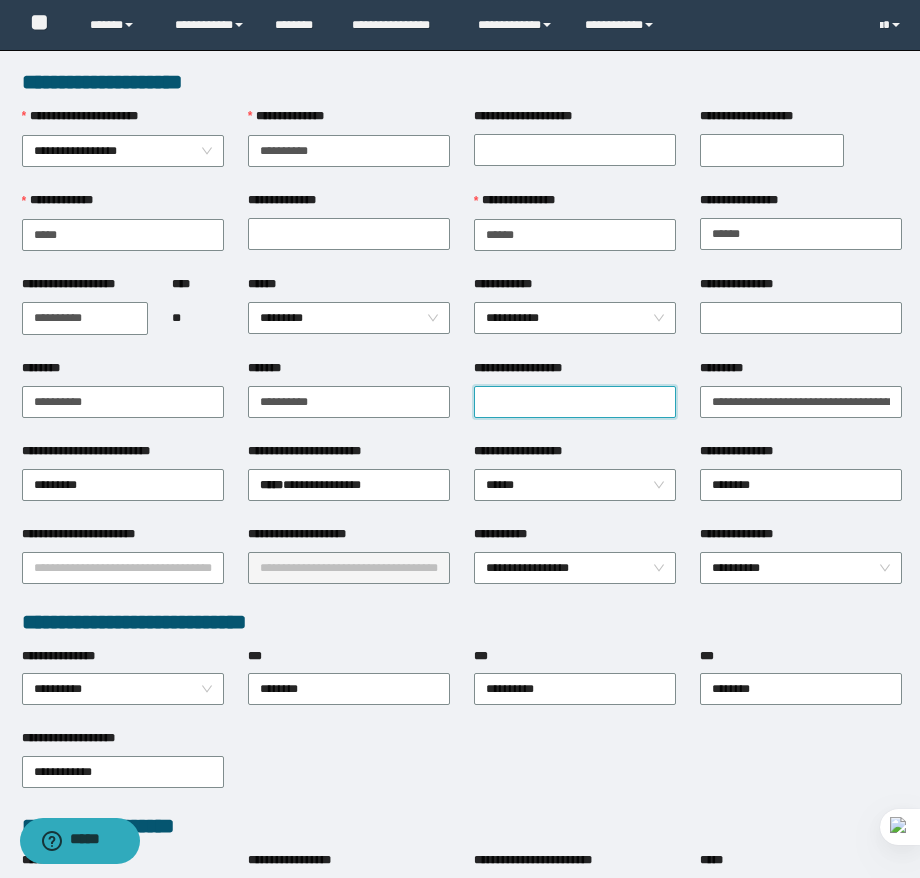 click on "**********" at bounding box center (575, 402) 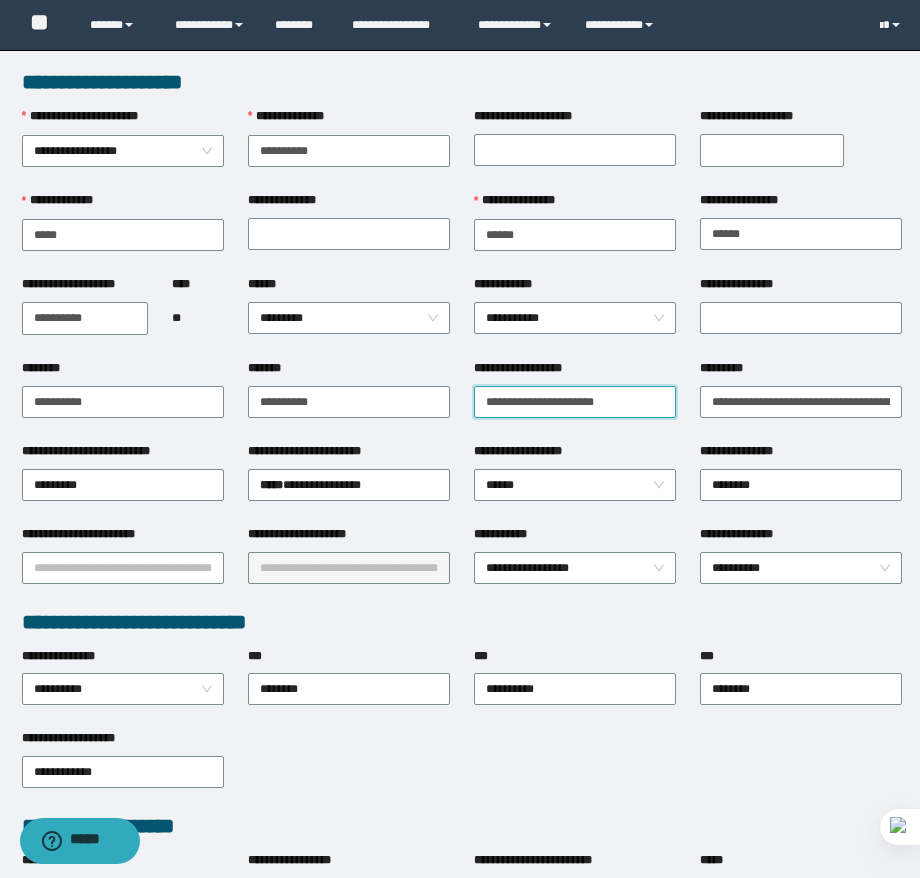 click on "**********" at bounding box center [575, 402] 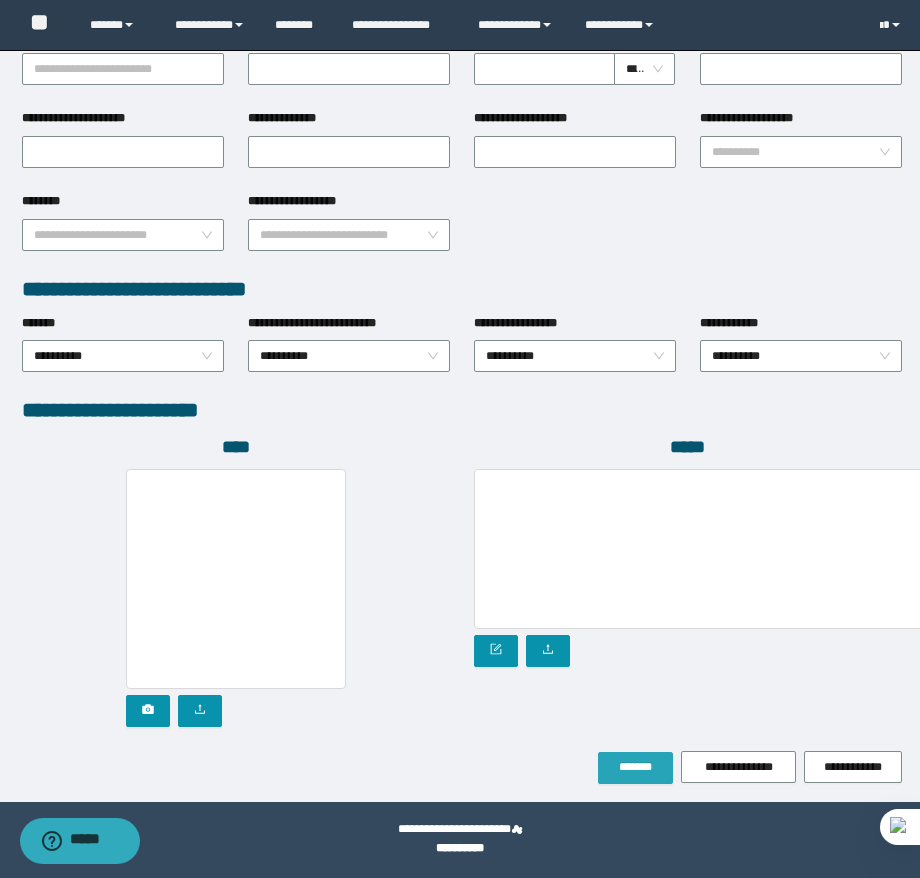 click on "*******" at bounding box center (635, 767) 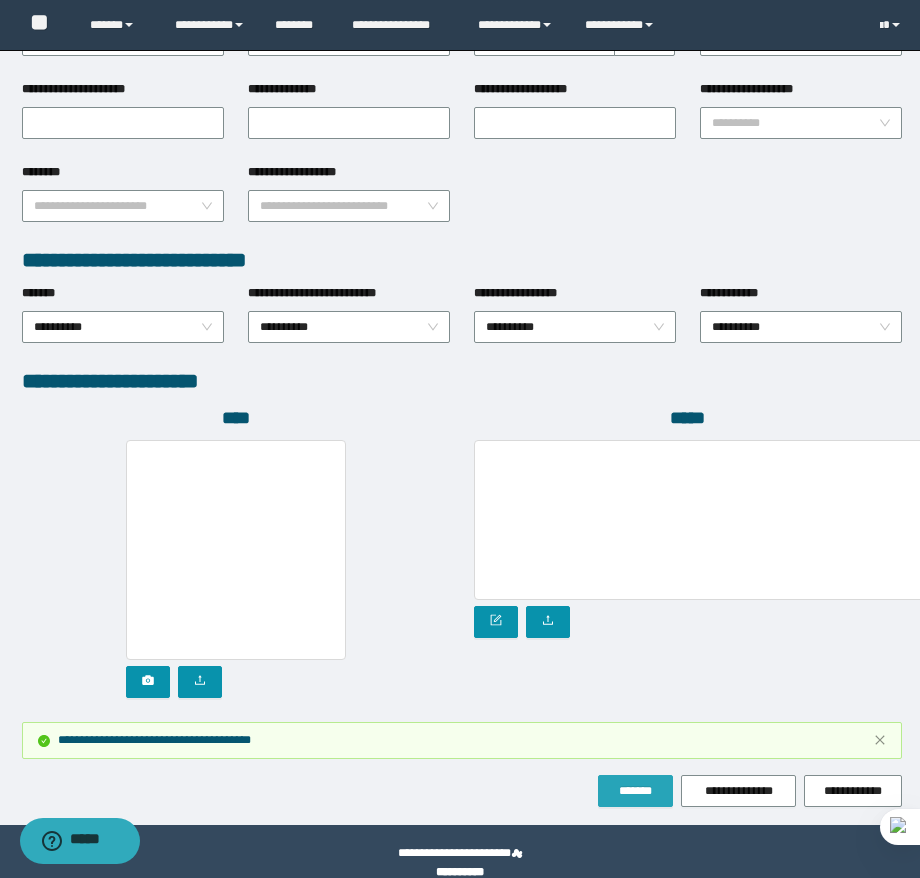 scroll, scrollTop: 931, scrollLeft: 0, axis: vertical 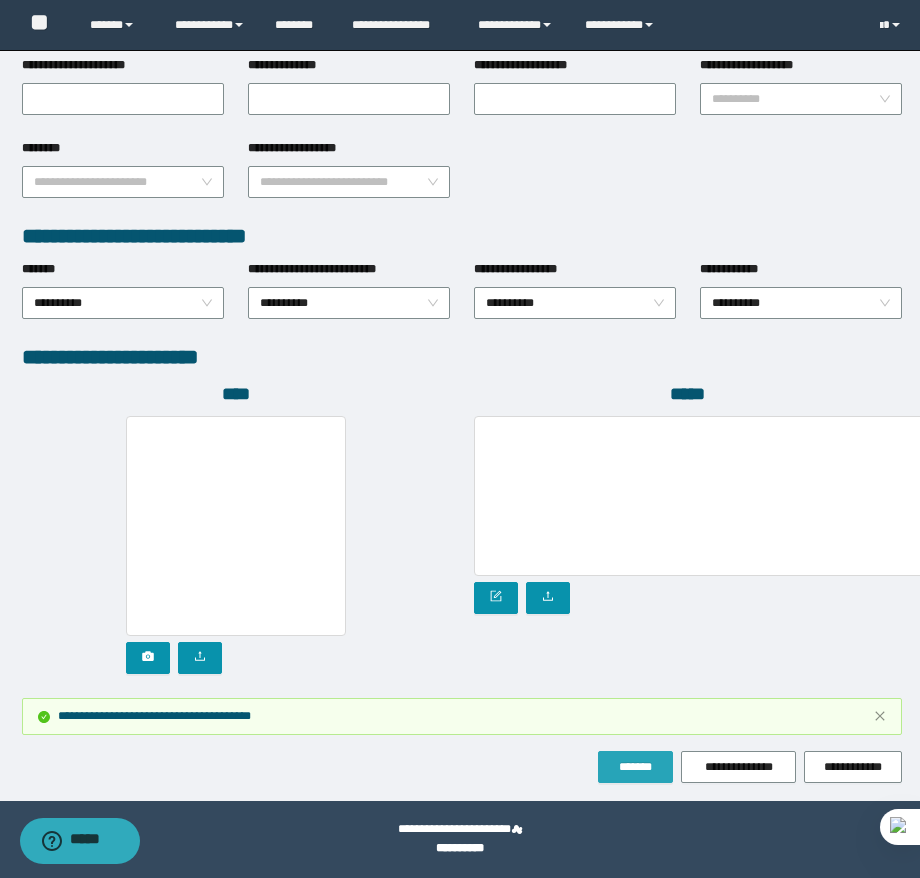 click on "*******" at bounding box center [635, 767] 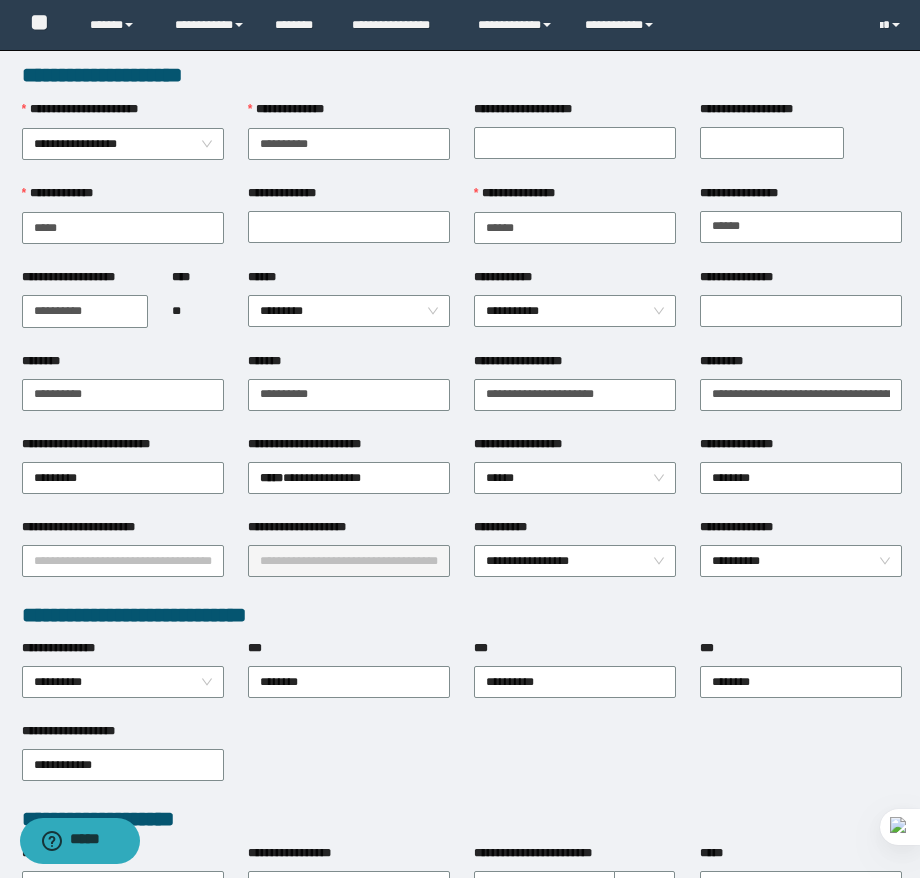 scroll, scrollTop: 0, scrollLeft: 0, axis: both 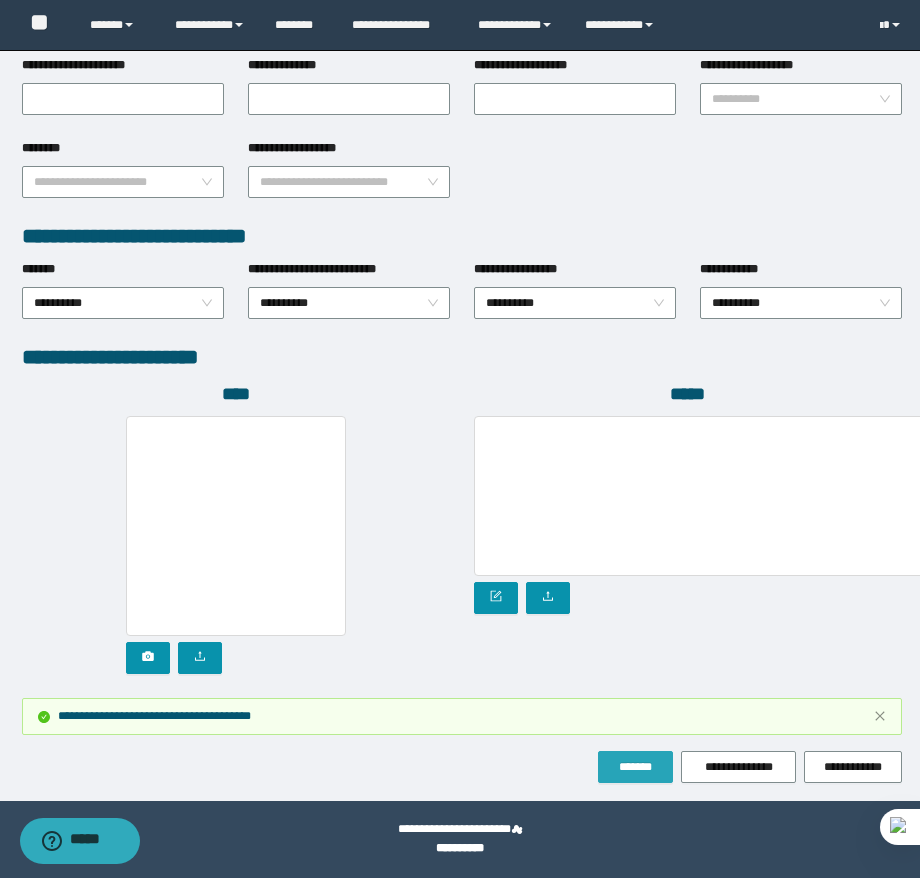 click on "*******" at bounding box center (635, 767) 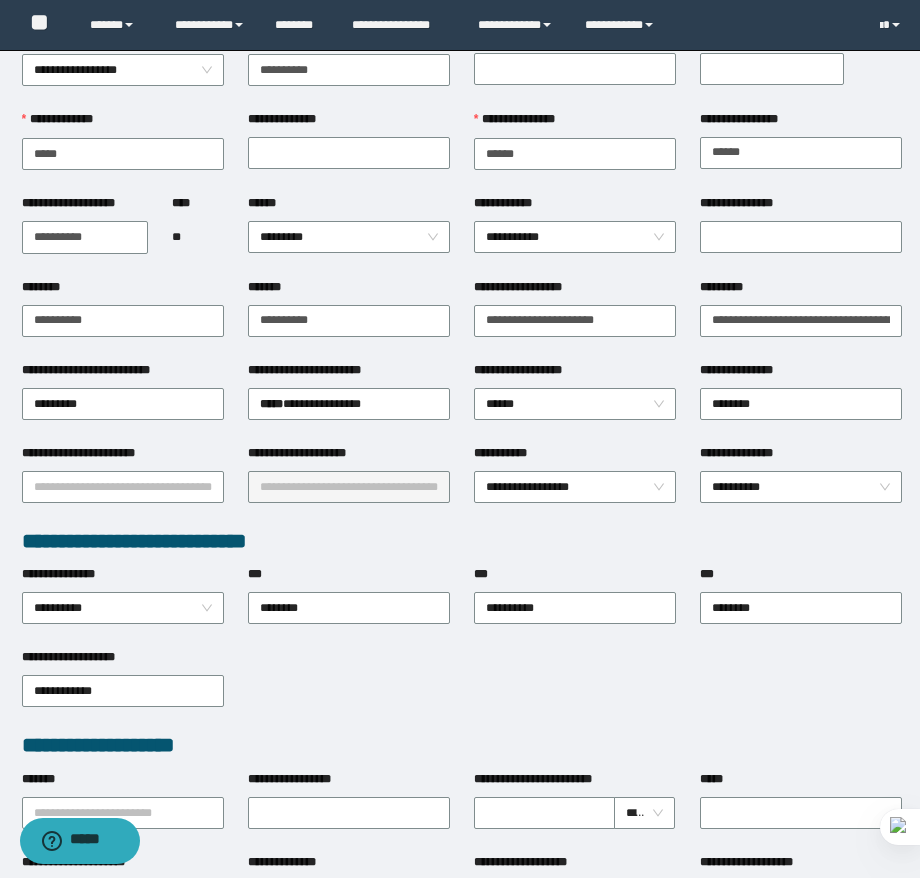 scroll, scrollTop: 0, scrollLeft: 0, axis: both 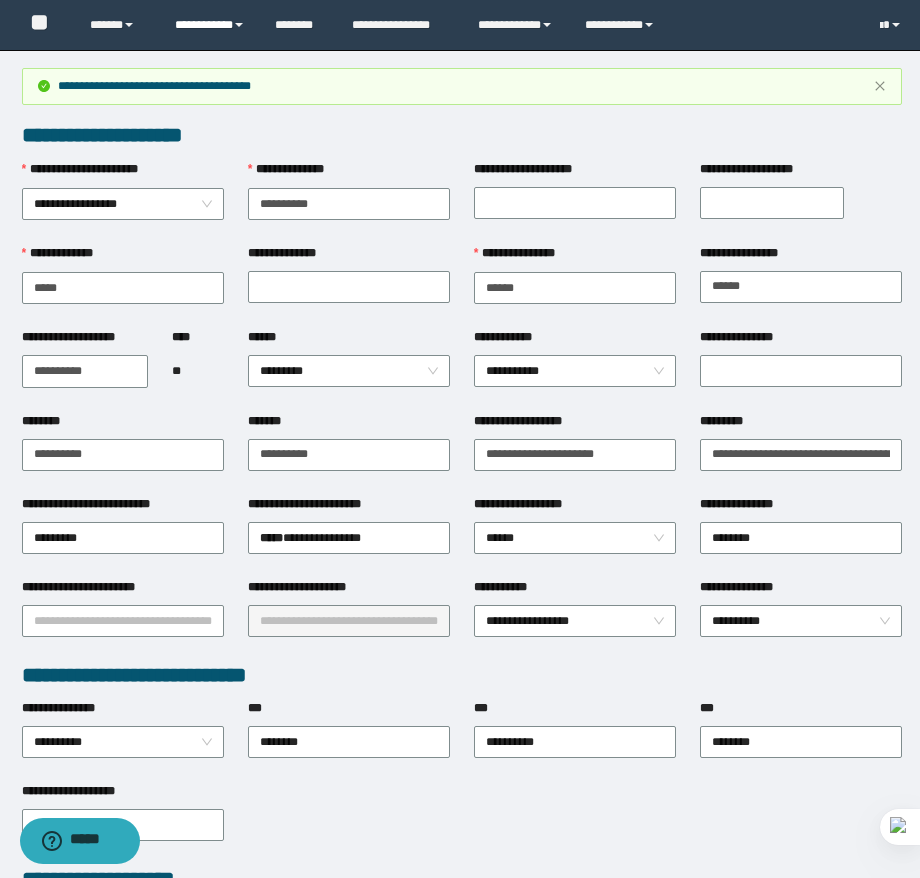 click on "**********" at bounding box center (210, 25) 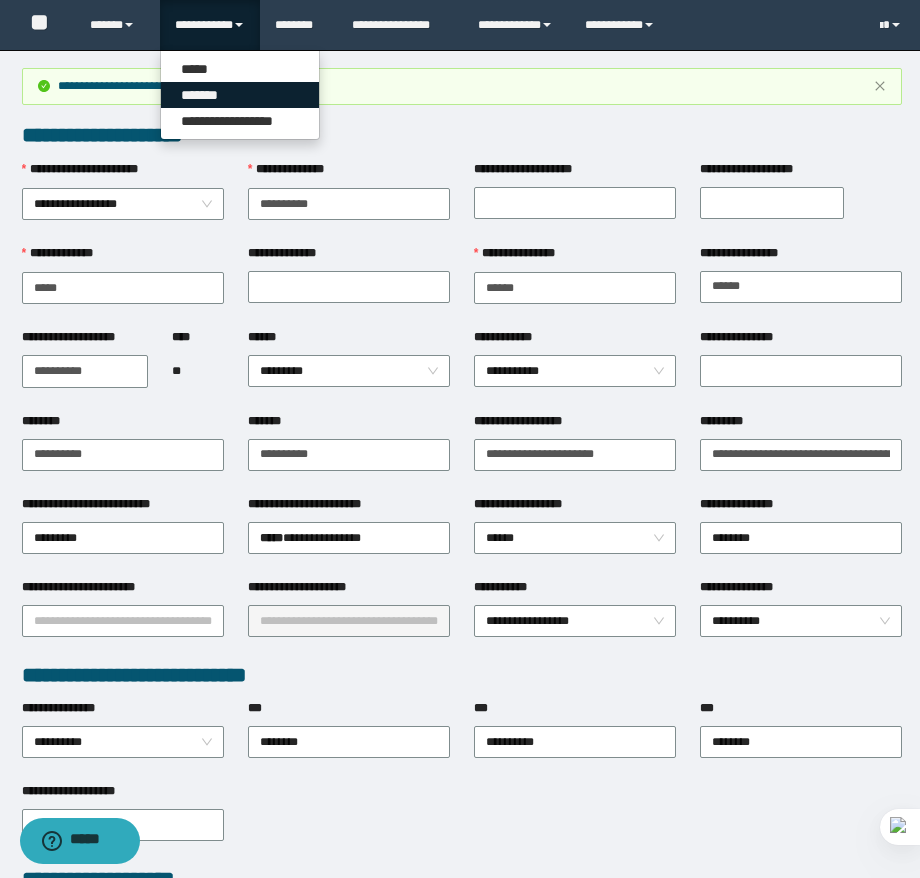click on "*******" at bounding box center [240, 95] 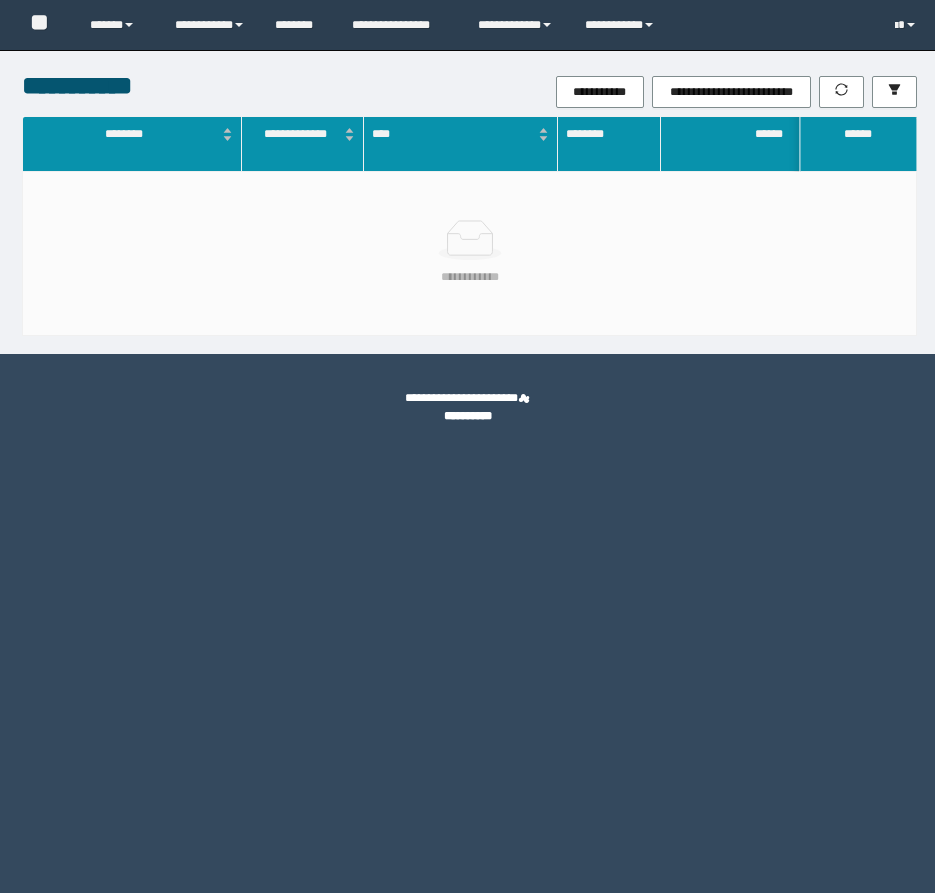 scroll, scrollTop: 0, scrollLeft: 0, axis: both 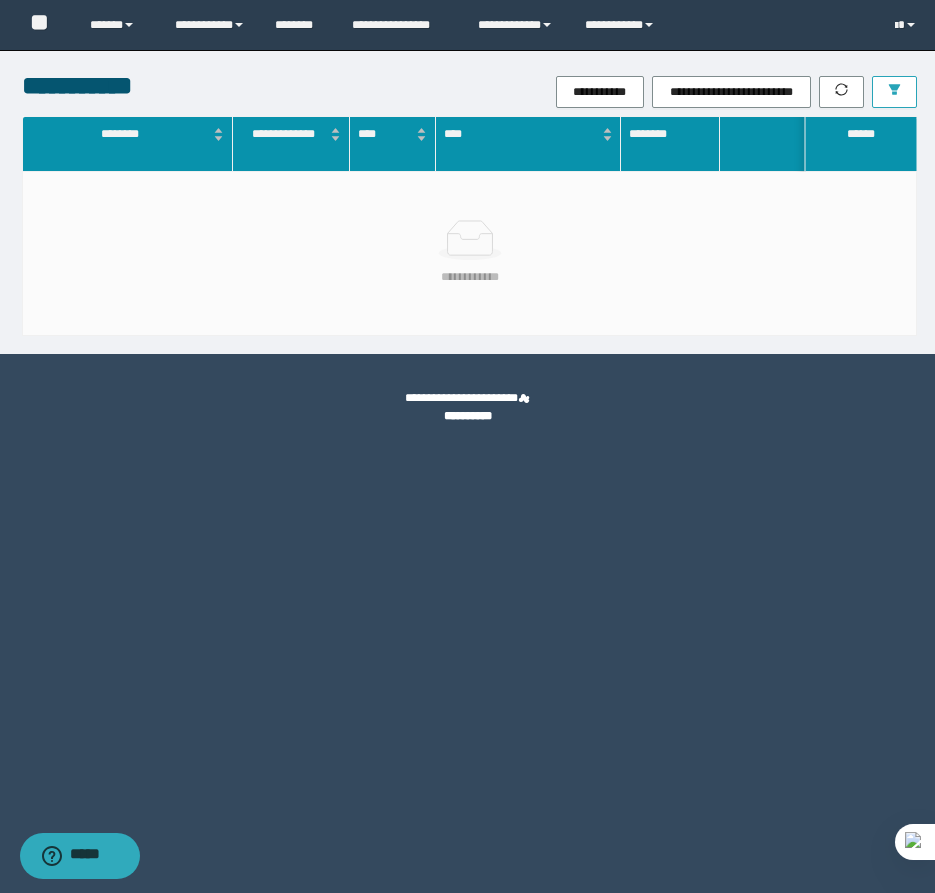click at bounding box center [894, 92] 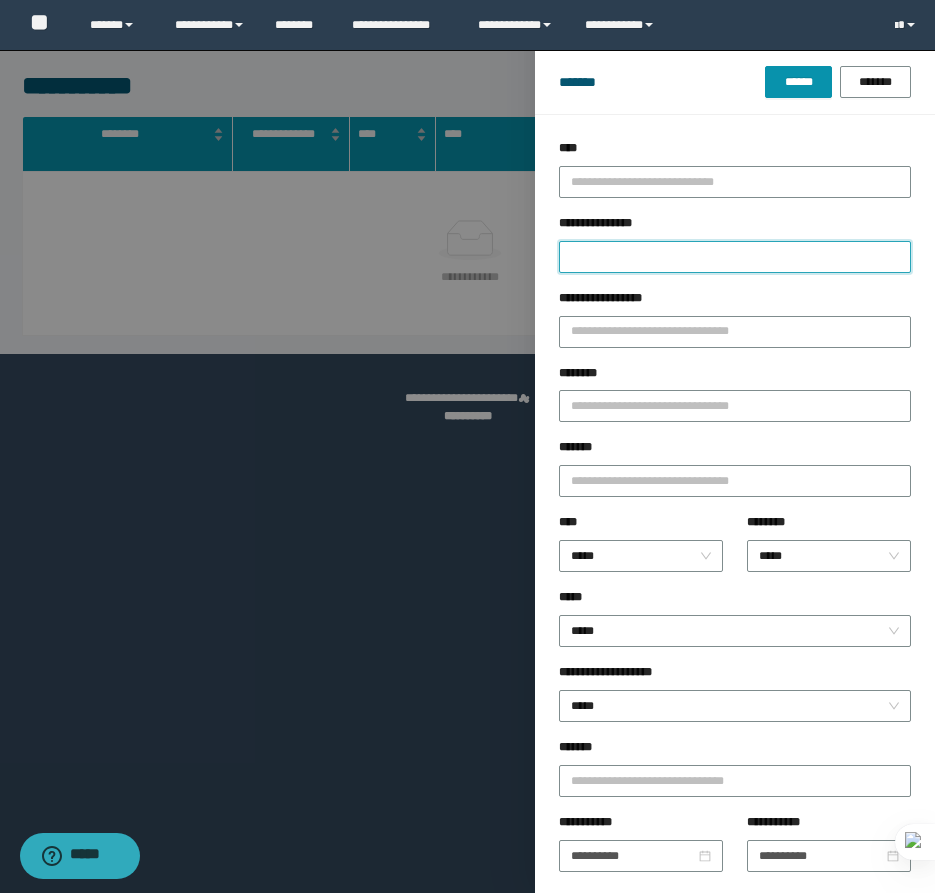 click on "**********" at bounding box center (735, 257) 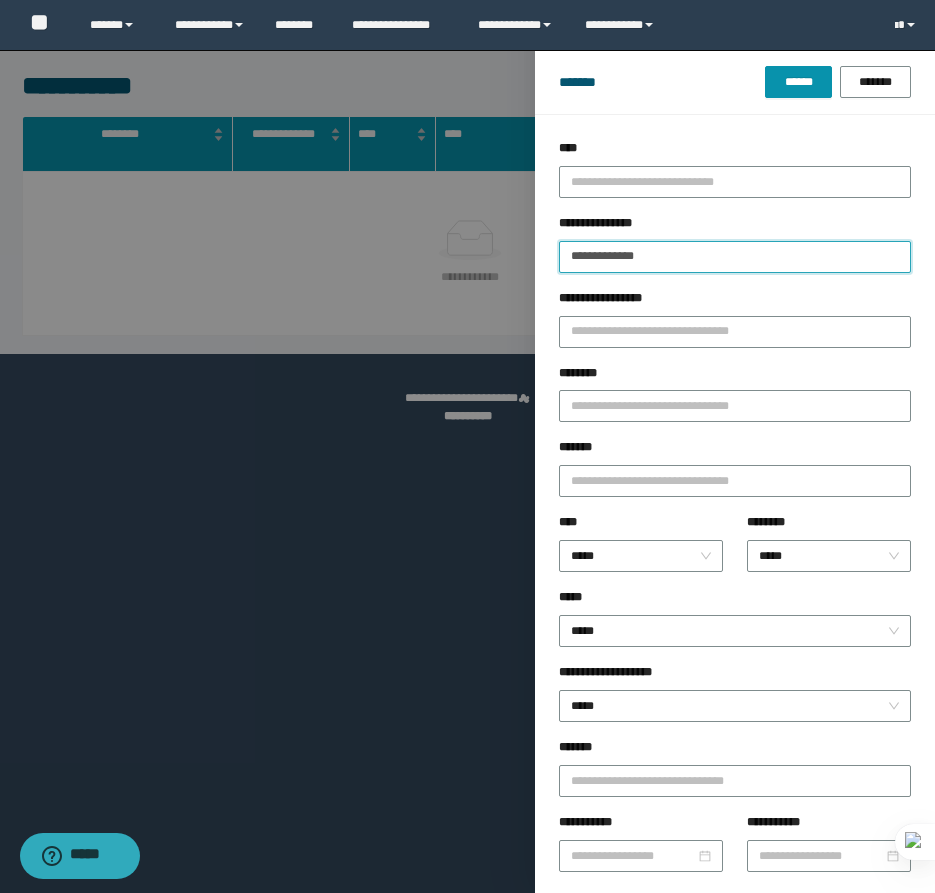 type on "**********" 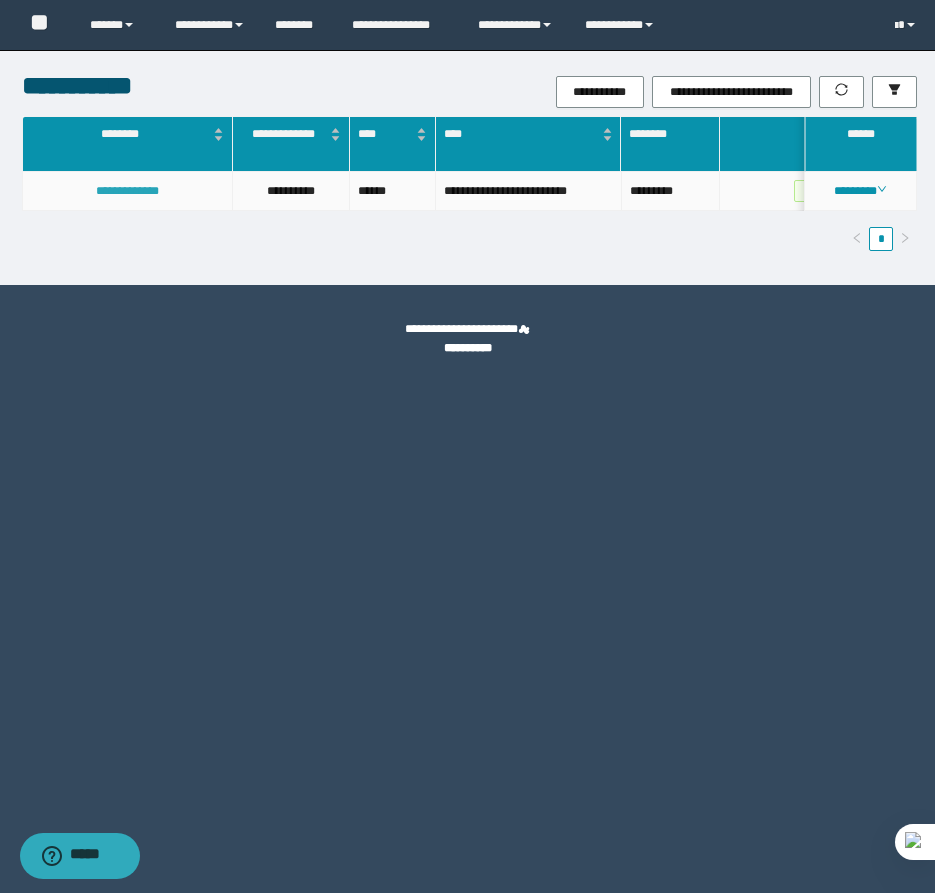click on "**********" at bounding box center [127, 191] 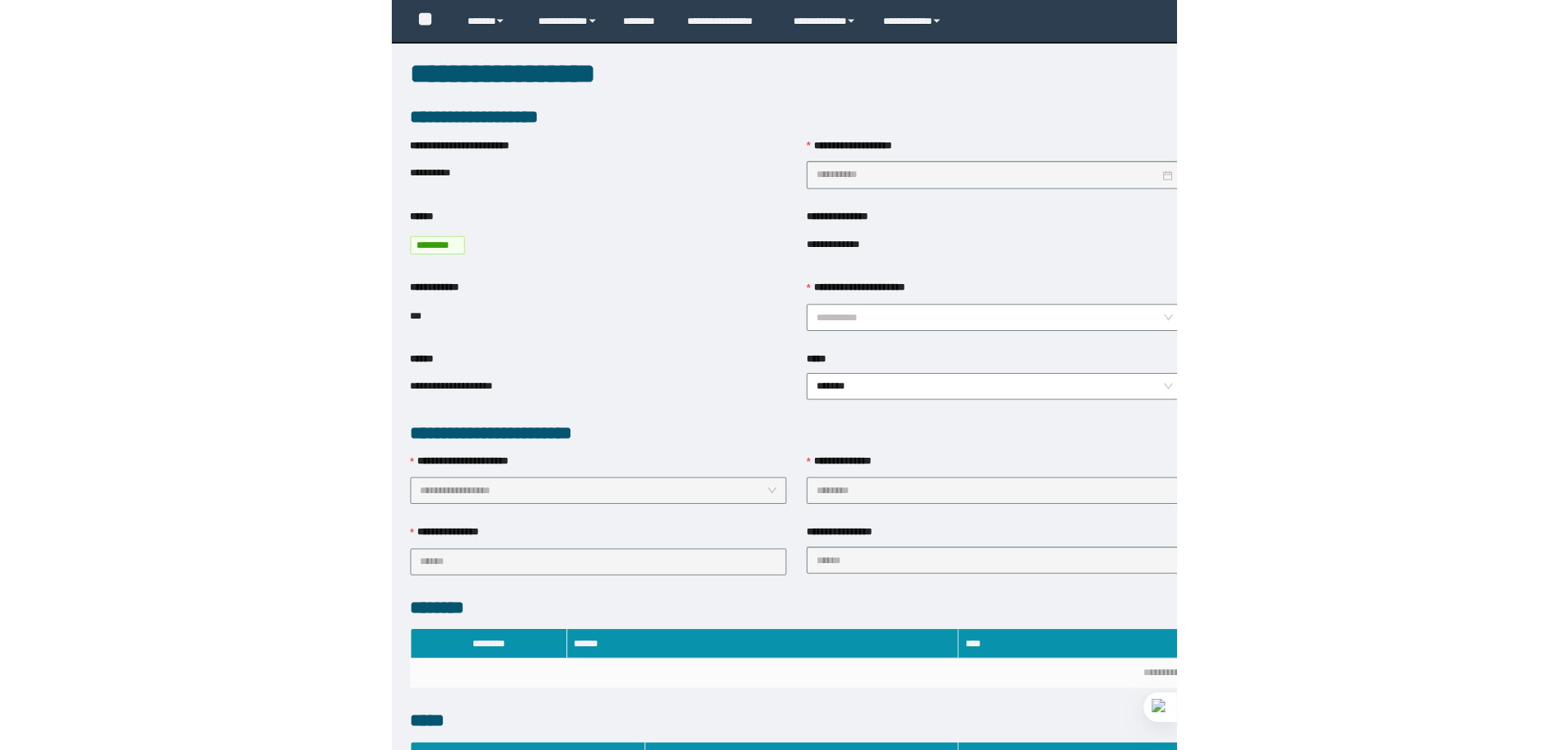 scroll, scrollTop: 0, scrollLeft: 0, axis: both 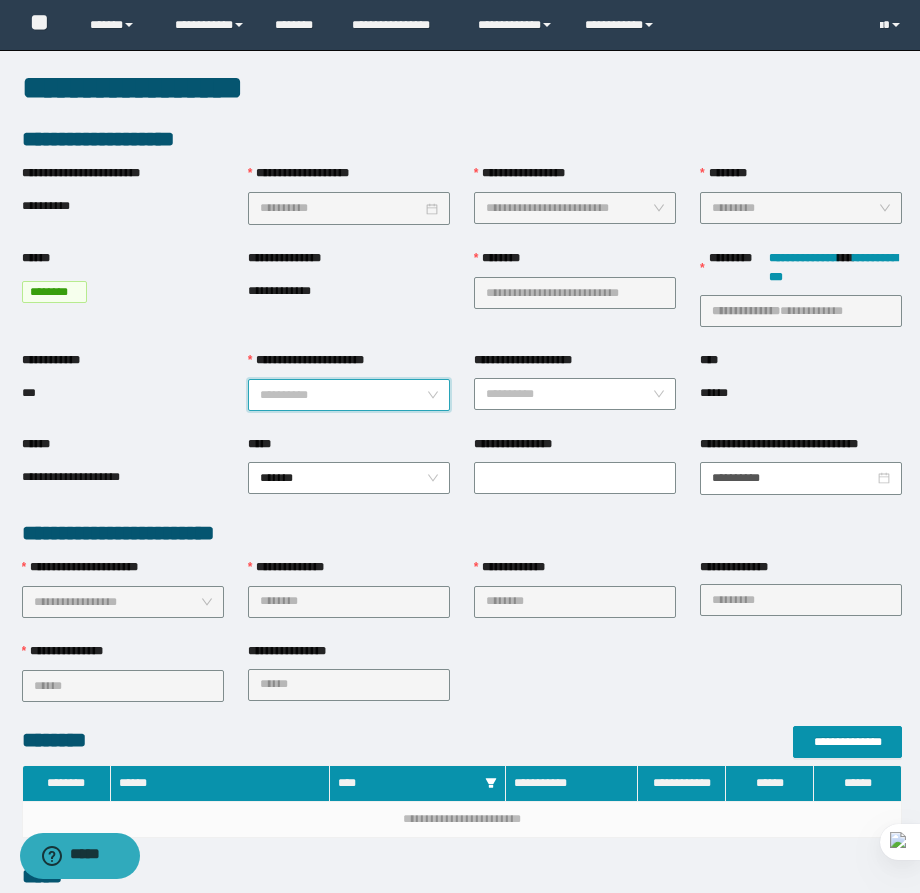 click on "**********" at bounding box center [343, 395] 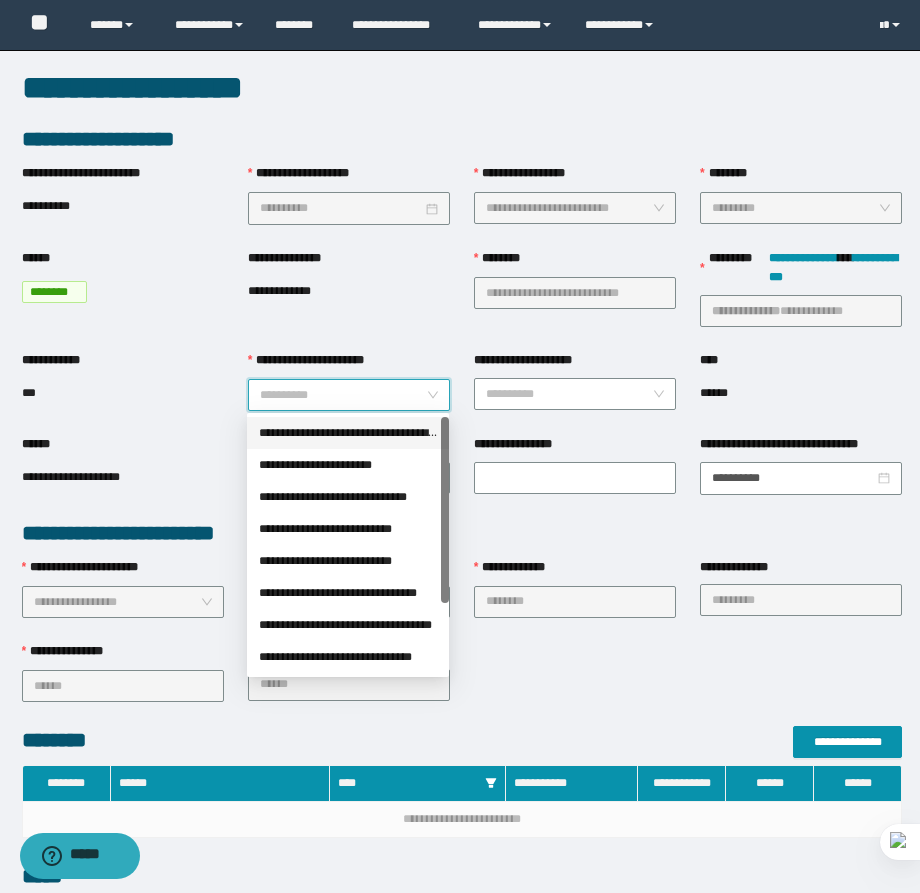 click on "**********" at bounding box center (348, 433) 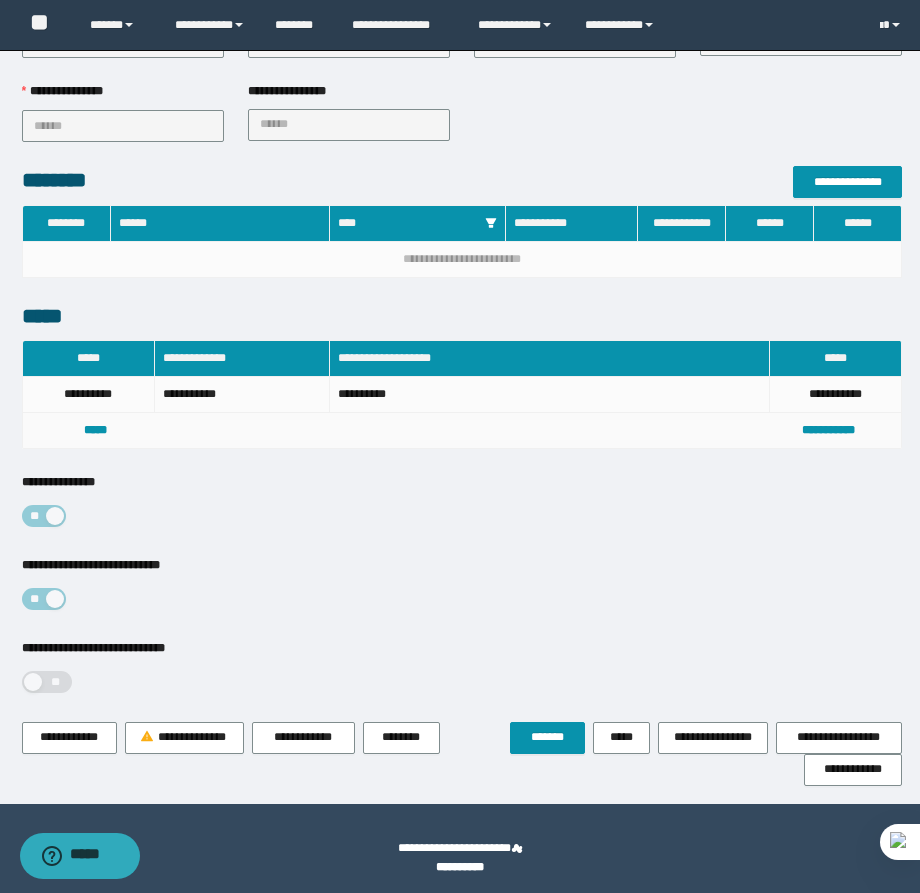 scroll, scrollTop: 564, scrollLeft: 0, axis: vertical 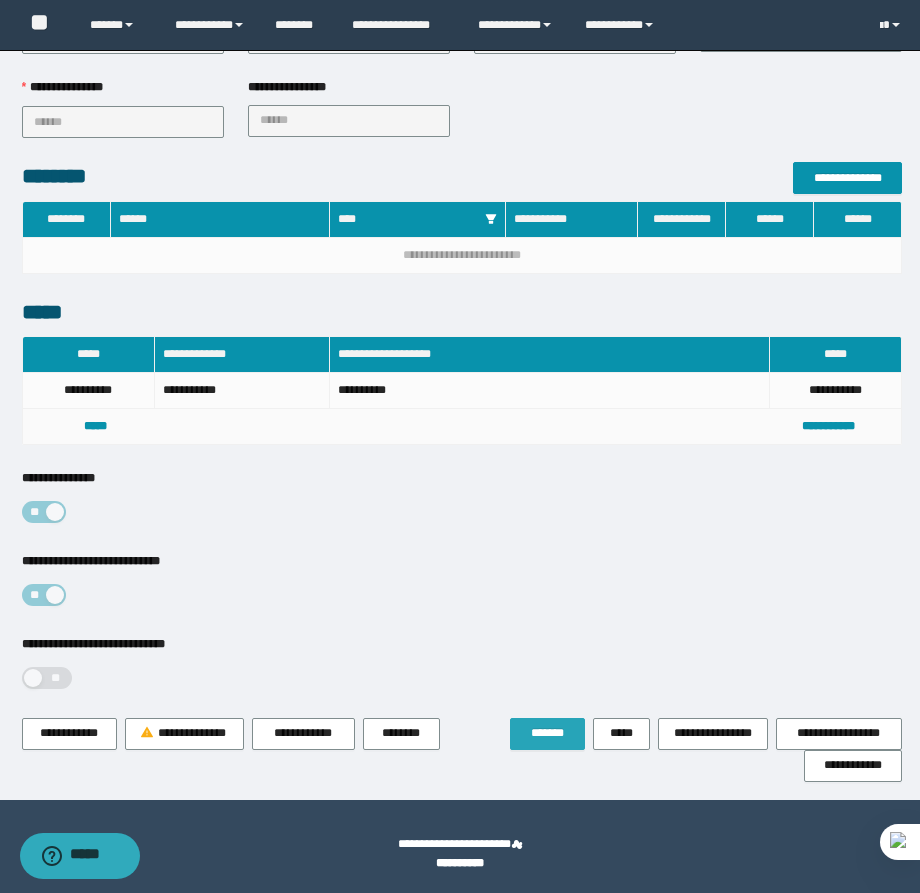 click on "*******" at bounding box center (547, 733) 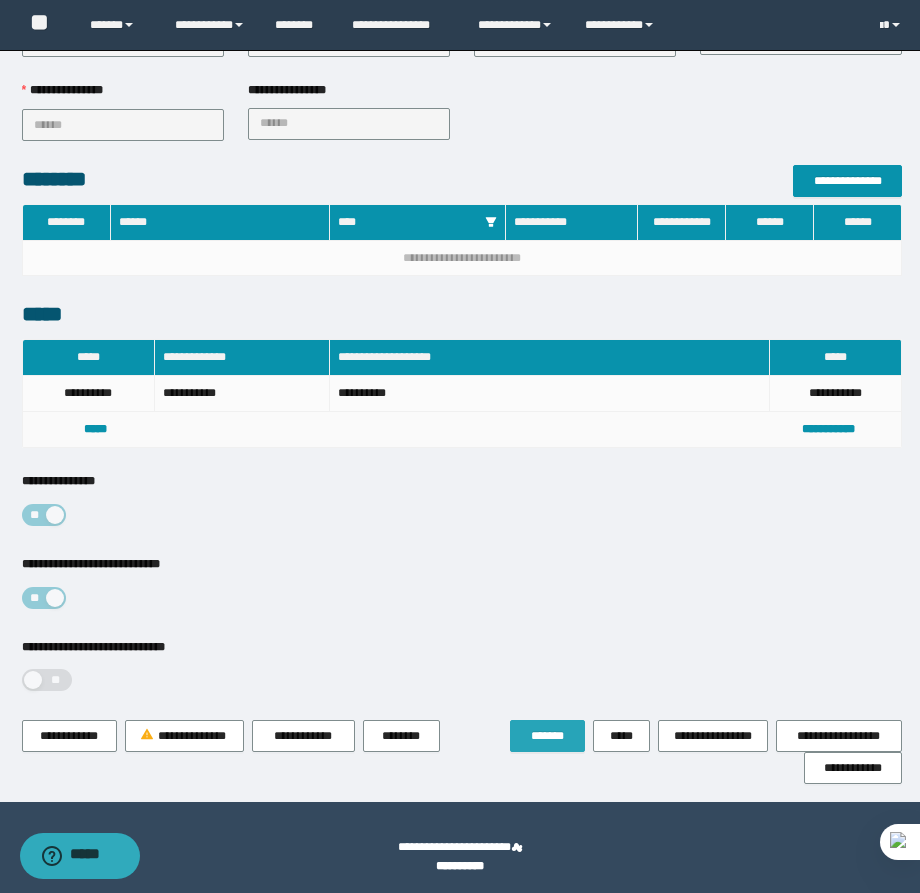 scroll, scrollTop: 617, scrollLeft: 0, axis: vertical 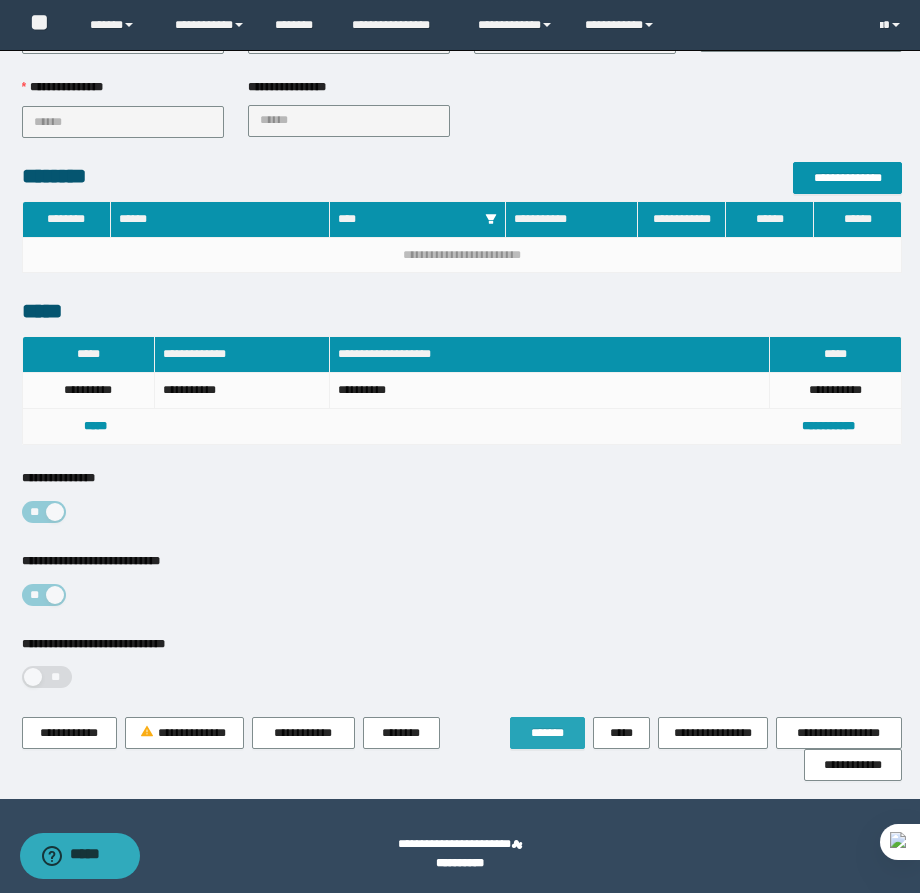 click on "*******" at bounding box center (547, 733) 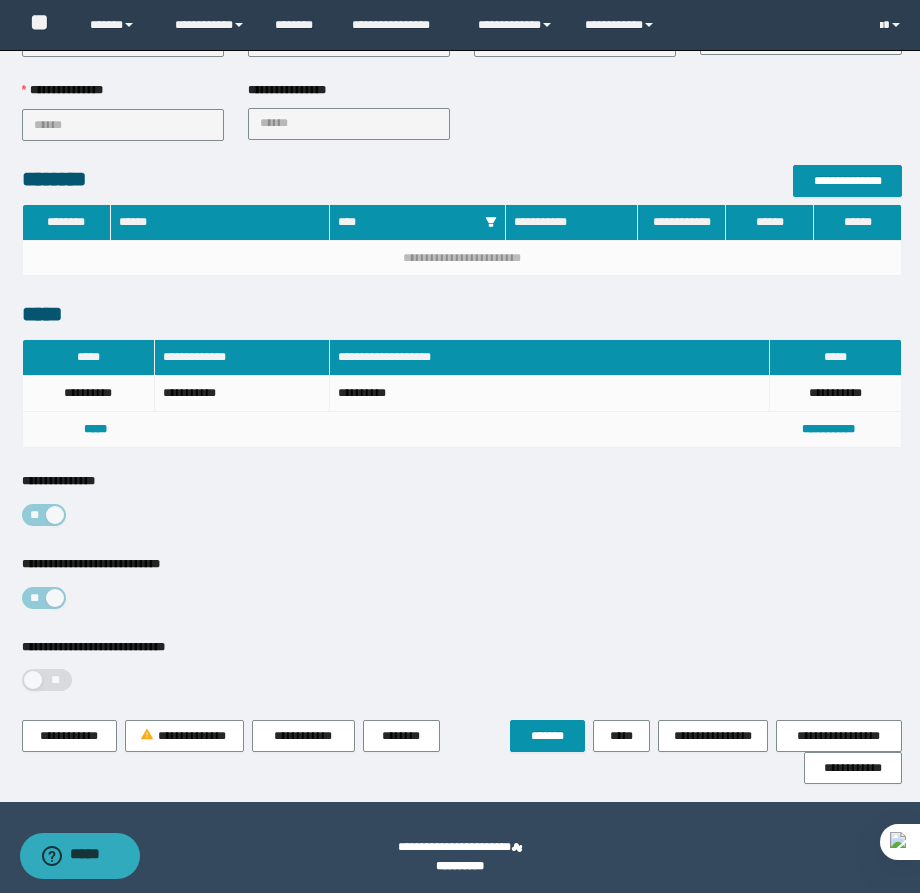 scroll, scrollTop: 617, scrollLeft: 0, axis: vertical 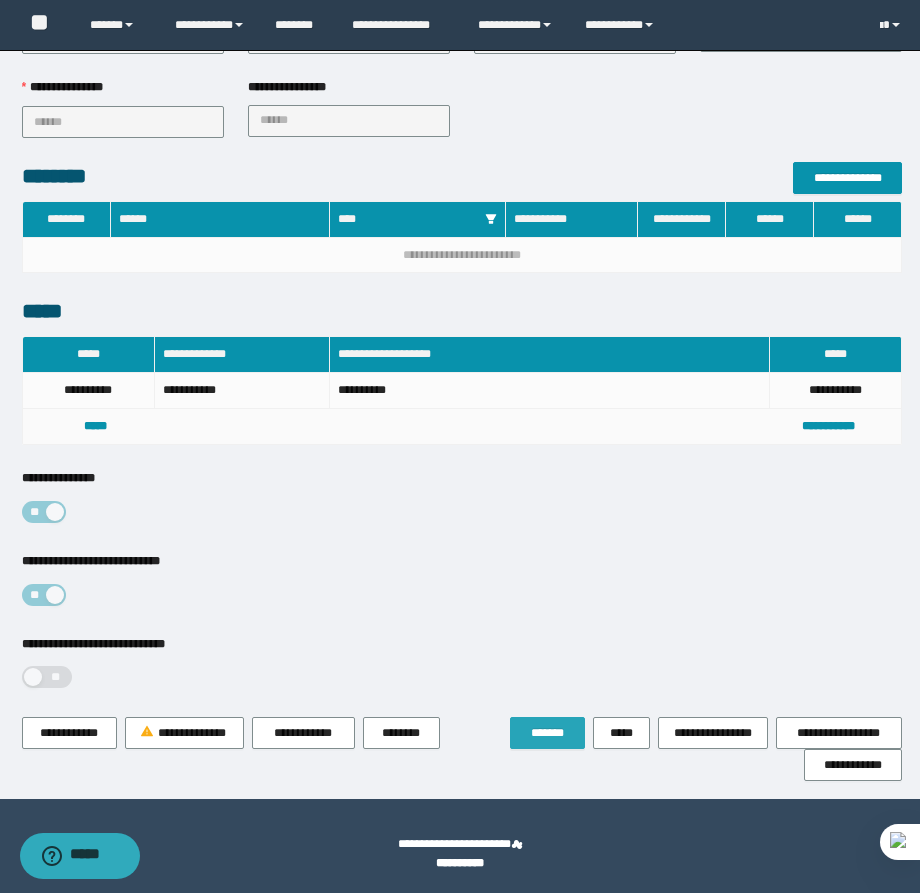 click on "*******" at bounding box center [547, 733] 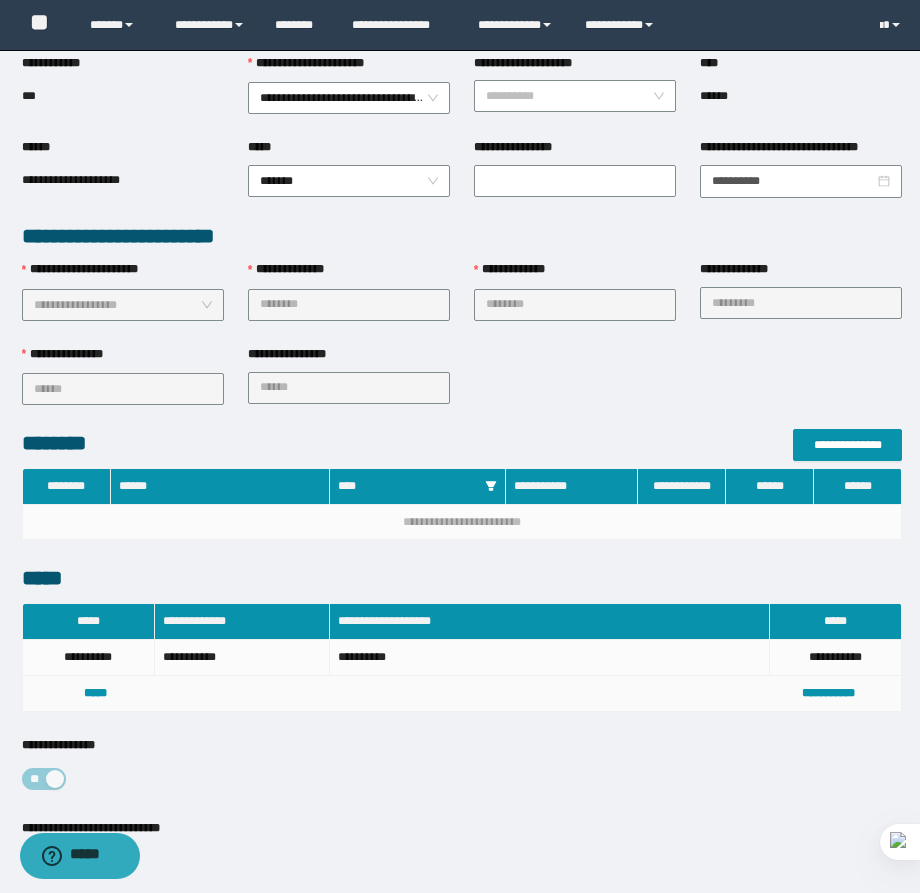 scroll, scrollTop: 0, scrollLeft: 0, axis: both 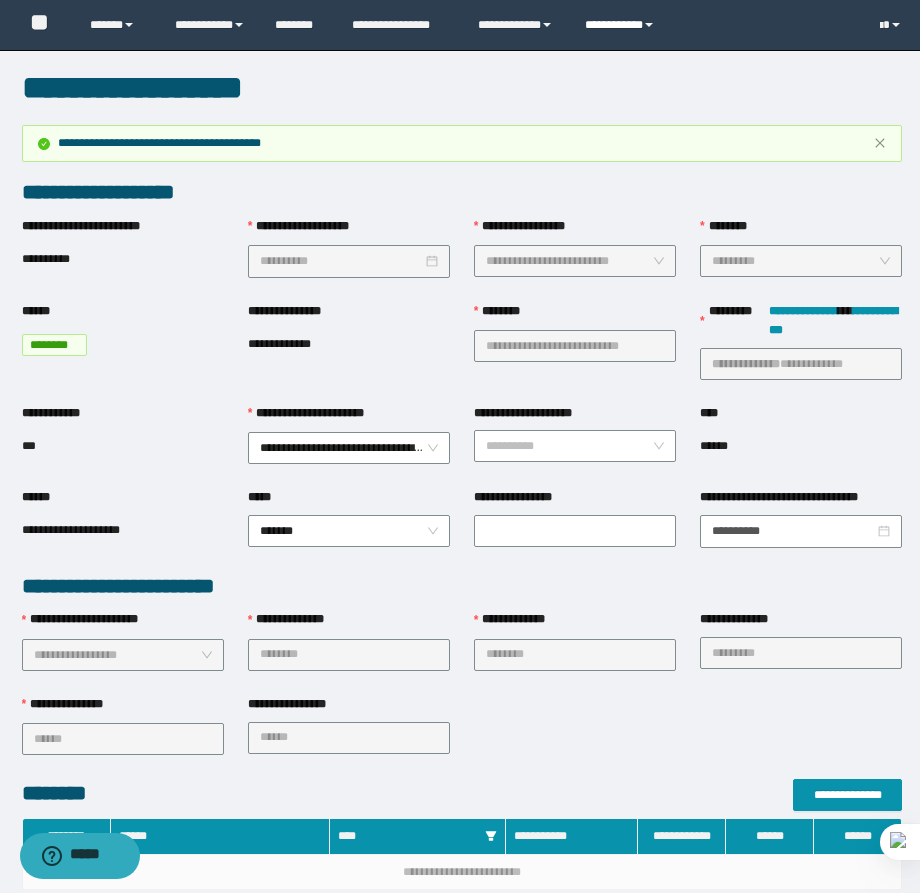 click on "**********" at bounding box center [622, 25] 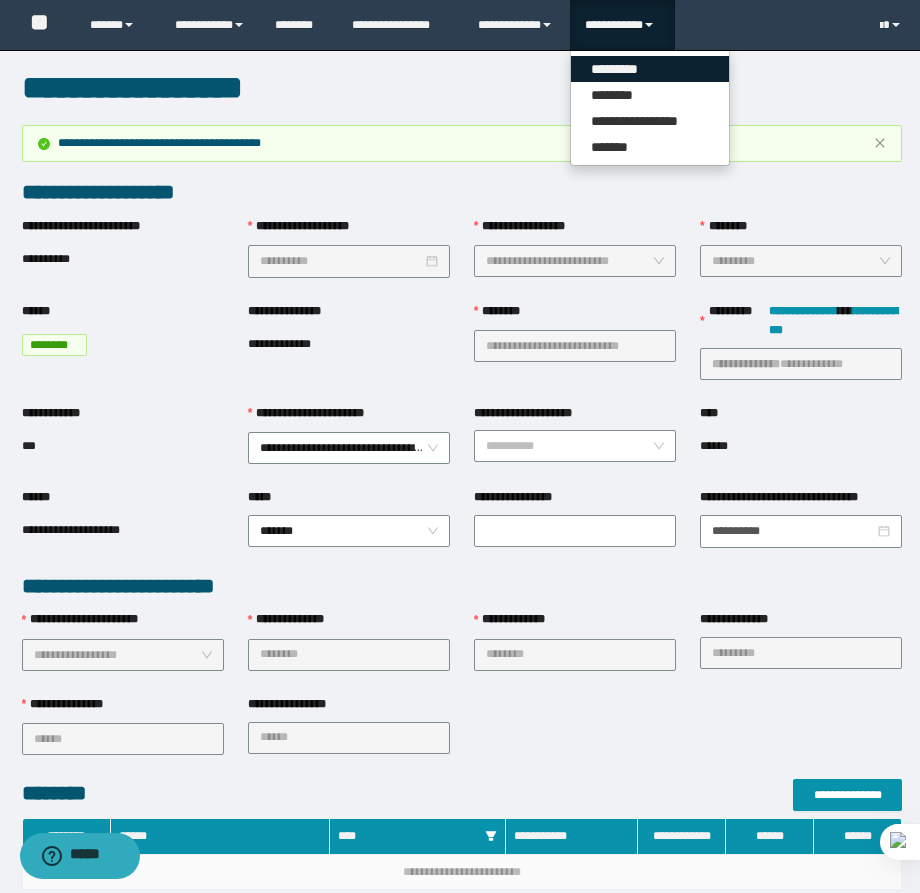 click on "*********" at bounding box center [650, 69] 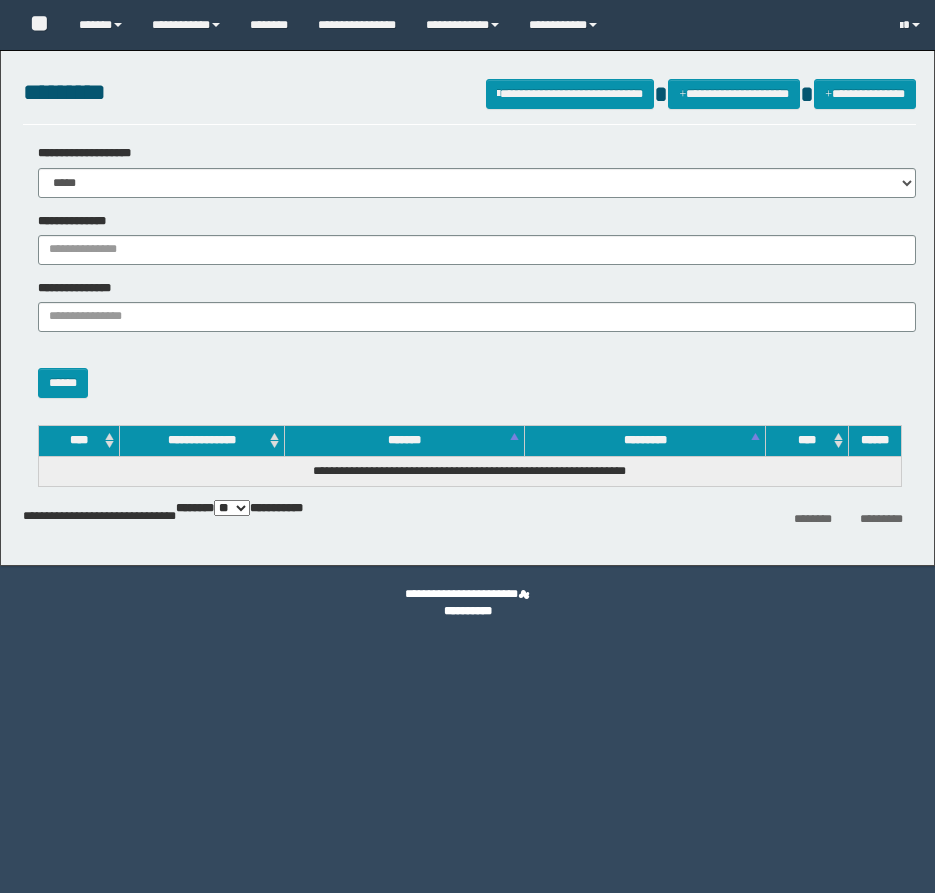 scroll, scrollTop: 0, scrollLeft: 0, axis: both 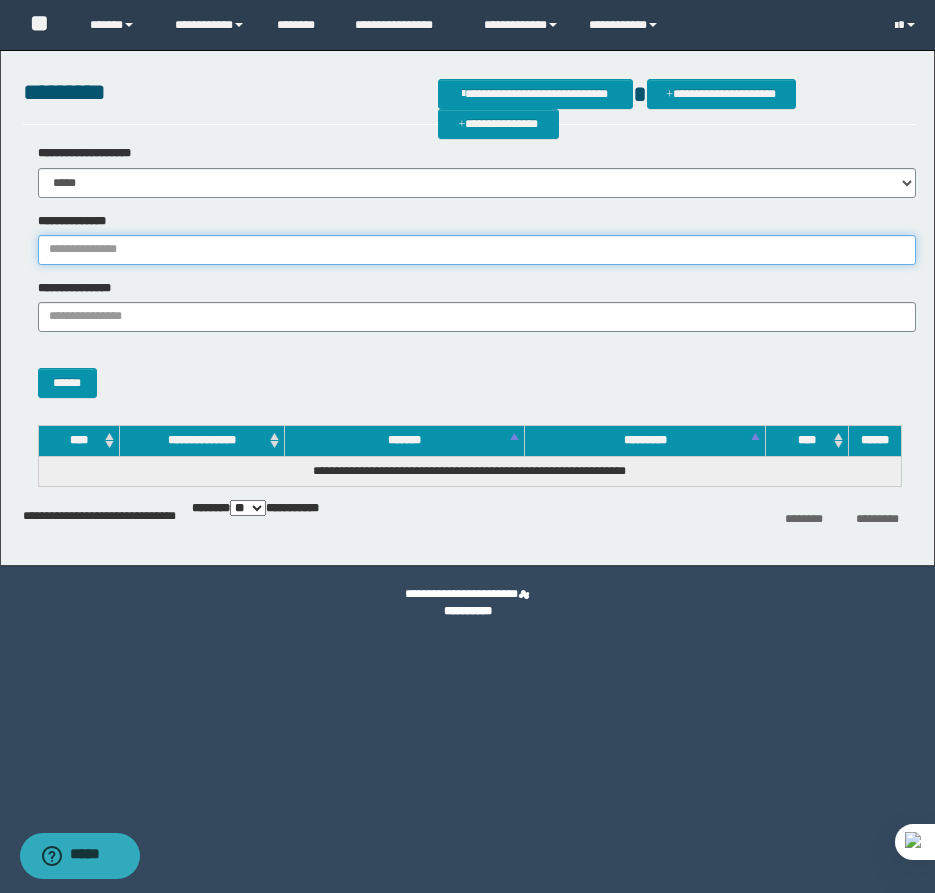 click on "**********" at bounding box center [477, 250] 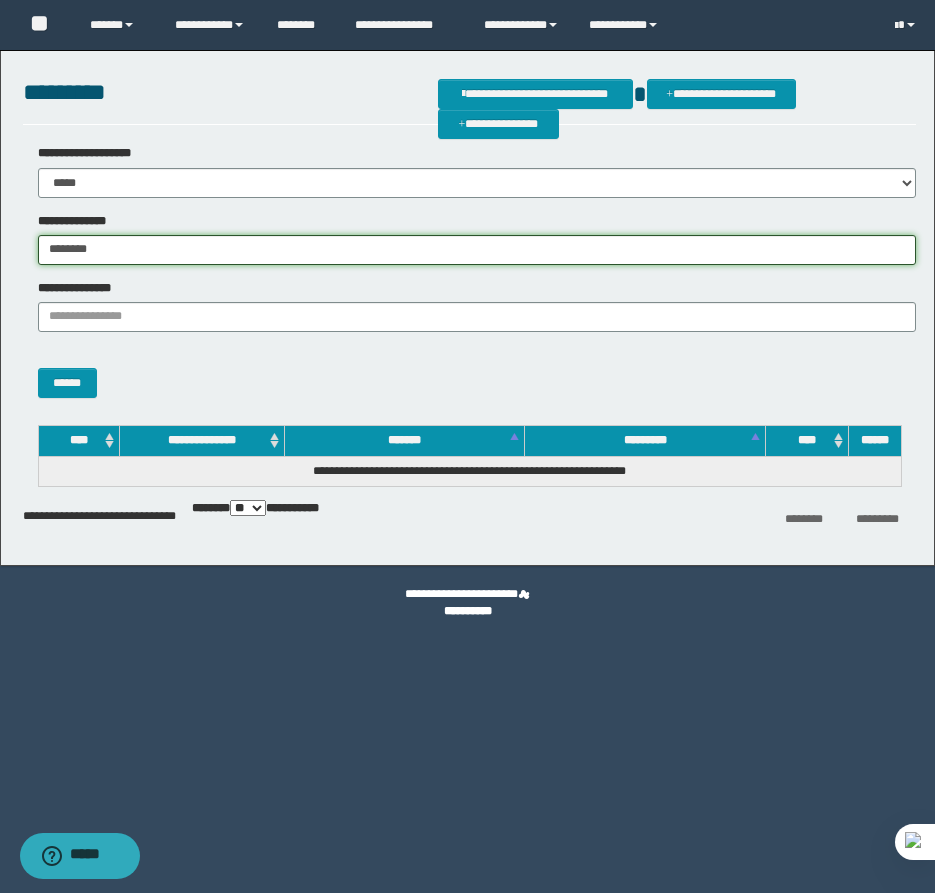 type on "********" 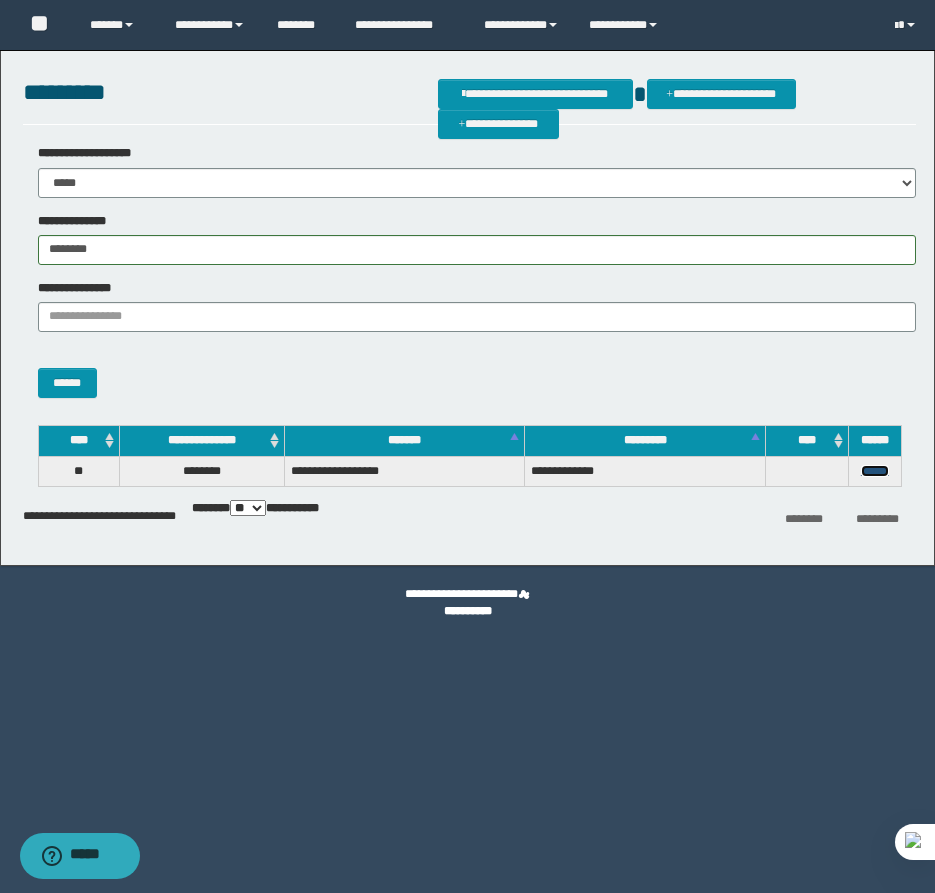 click on "******" at bounding box center [875, 471] 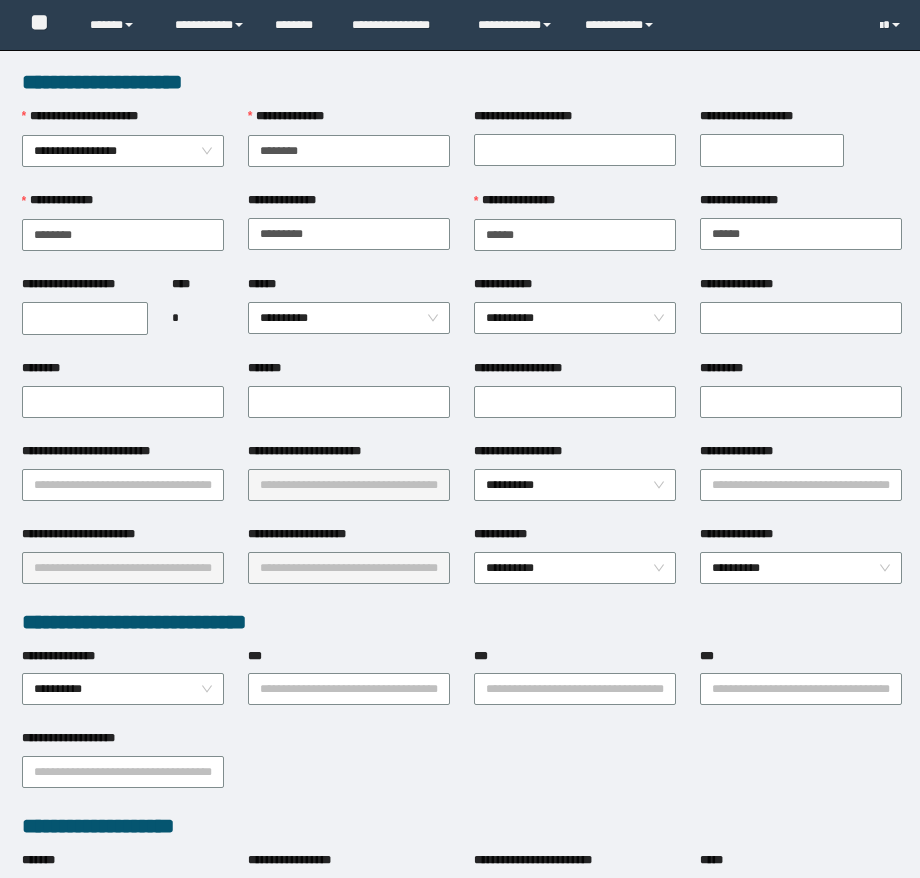 scroll, scrollTop: 0, scrollLeft: 0, axis: both 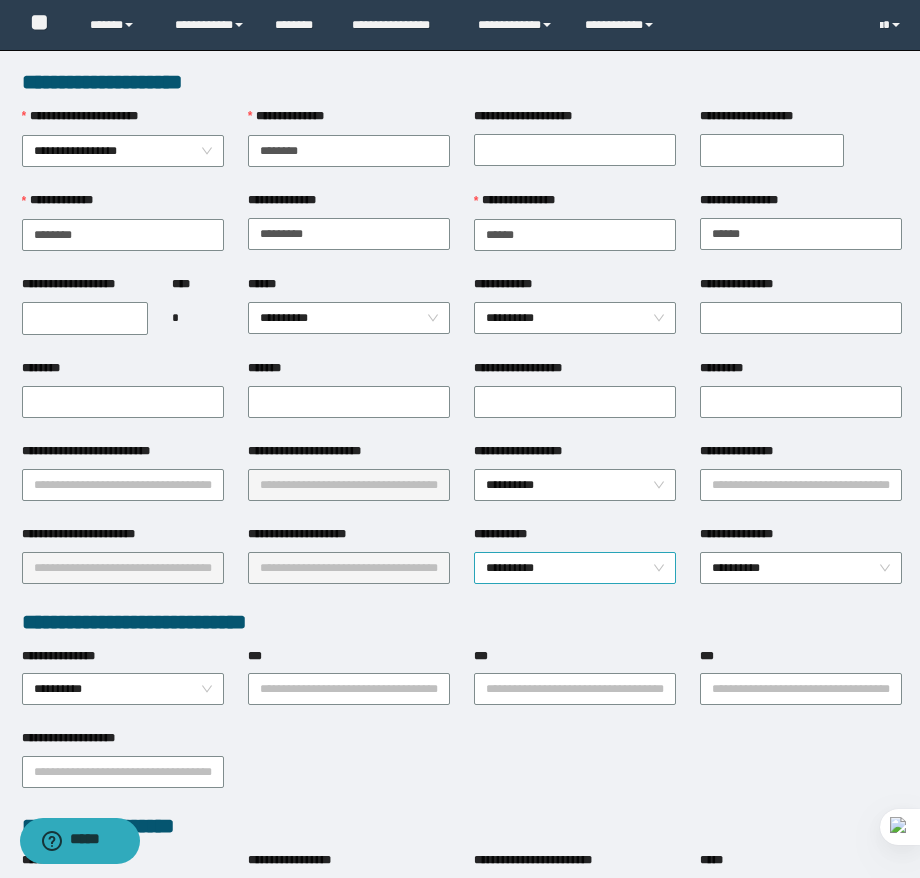 click on "**********" at bounding box center [575, 568] 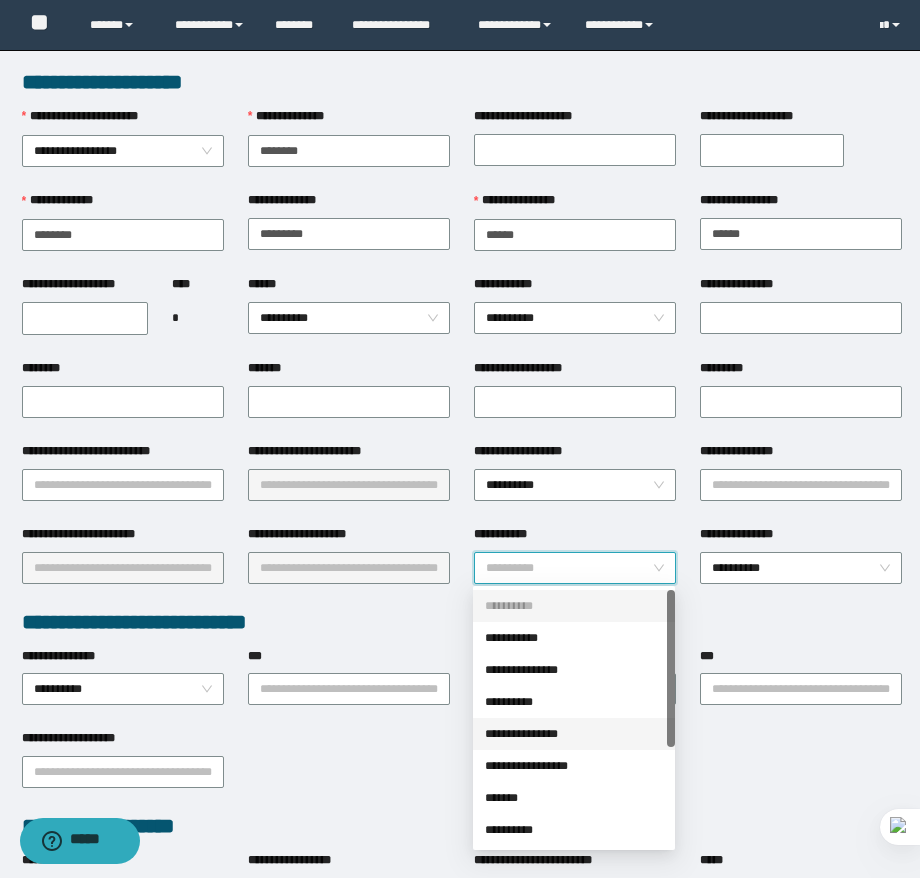 click on "**********" at bounding box center (574, 734) 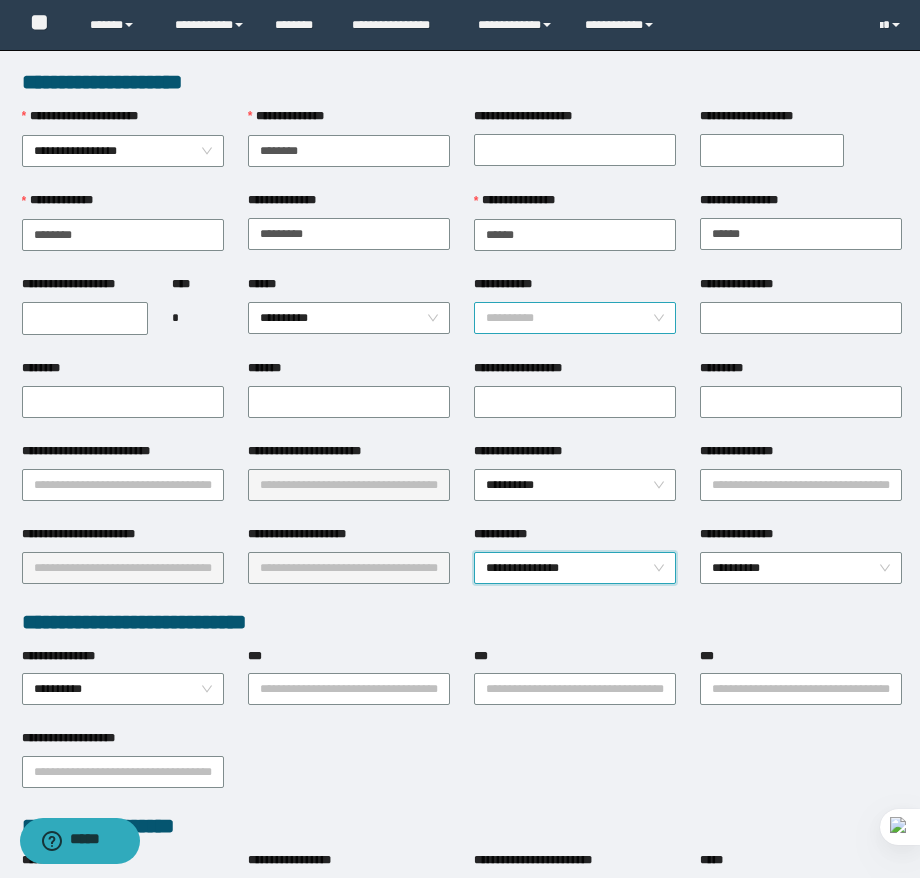 click on "**********" at bounding box center (575, 318) 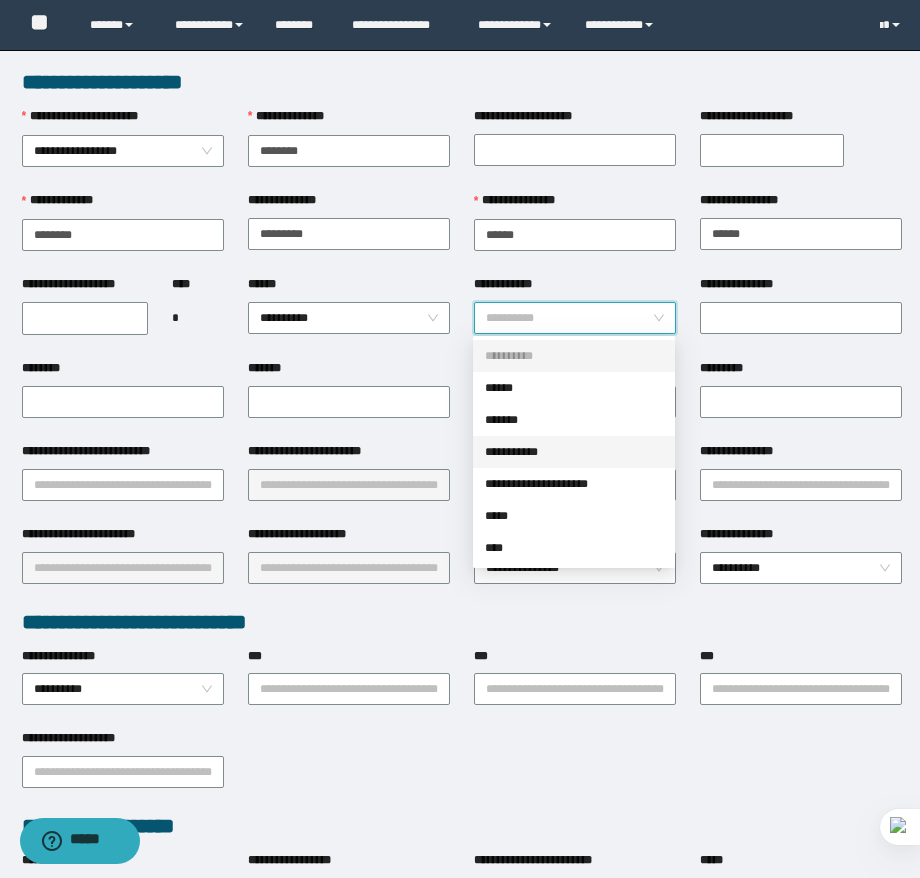 click on "**********" at bounding box center [574, 452] 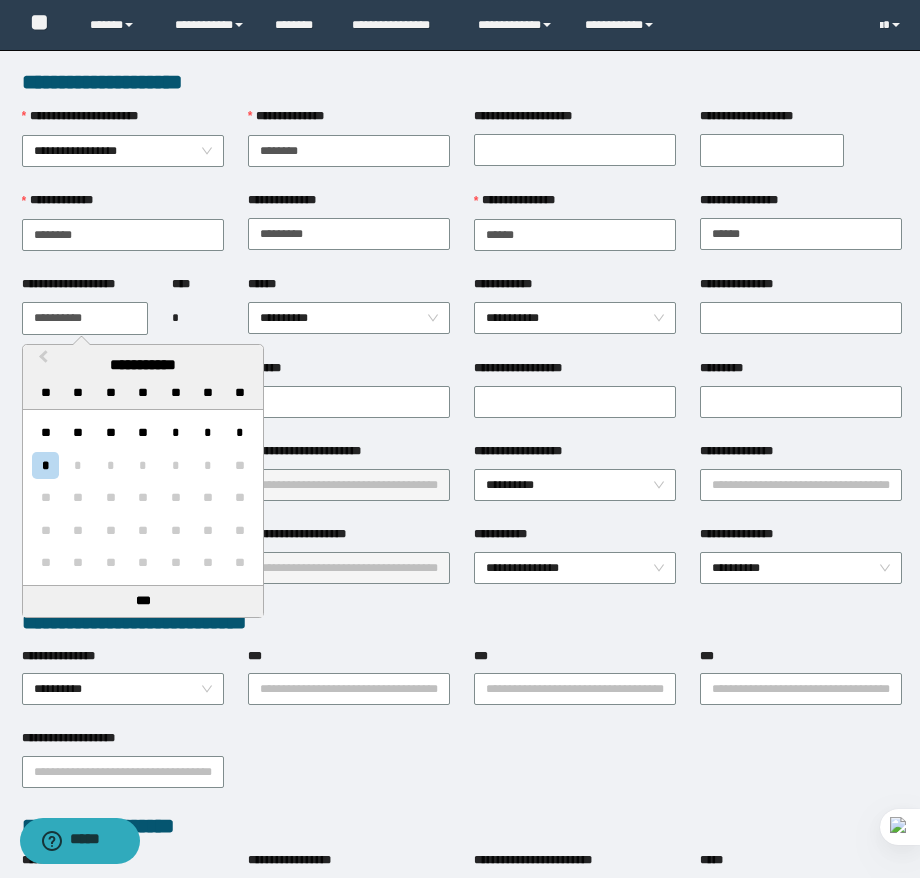 click on "**********" at bounding box center [85, 318] 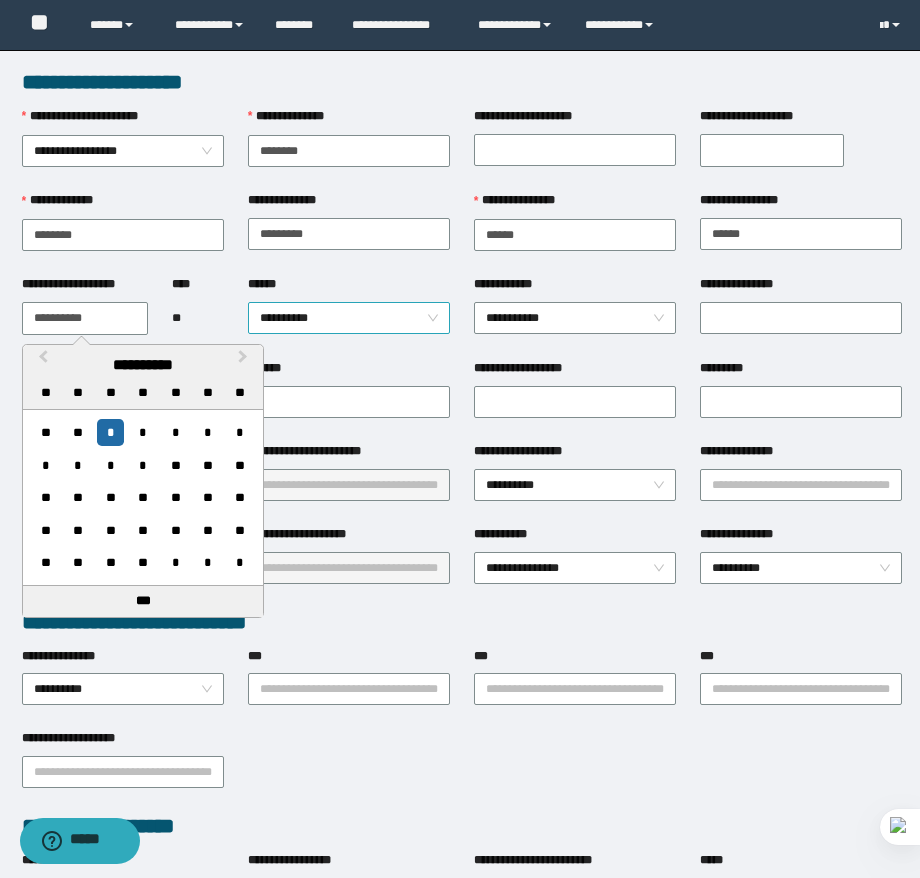 type on "**********" 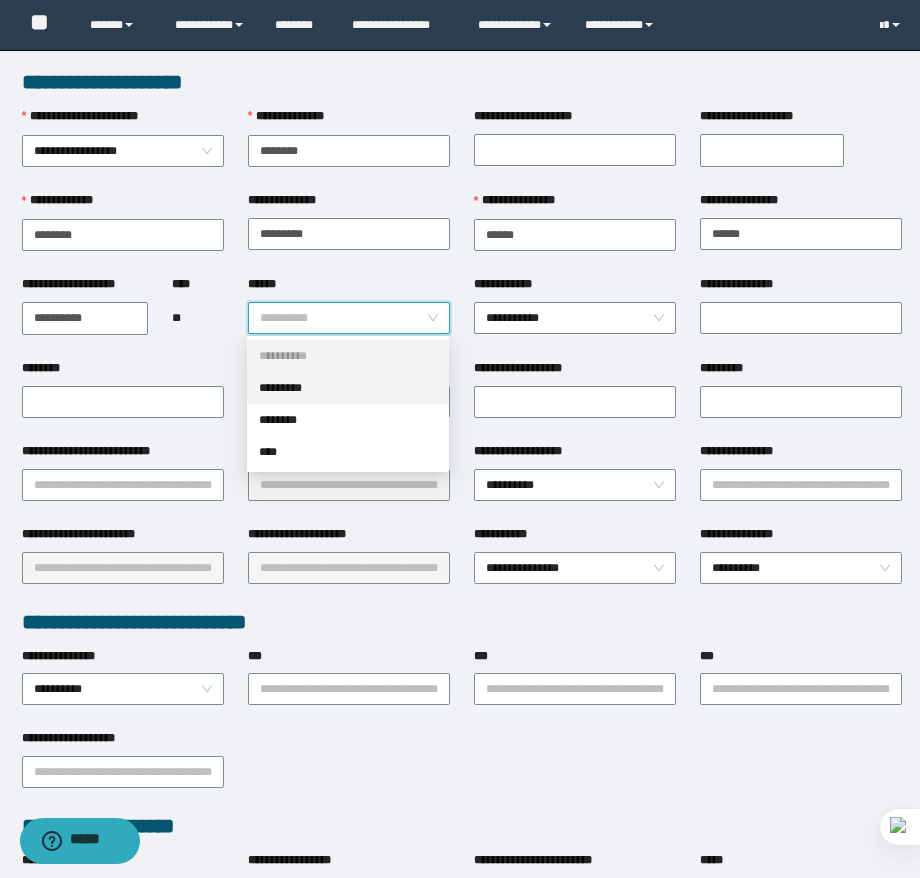 click on "*********" at bounding box center (348, 388) 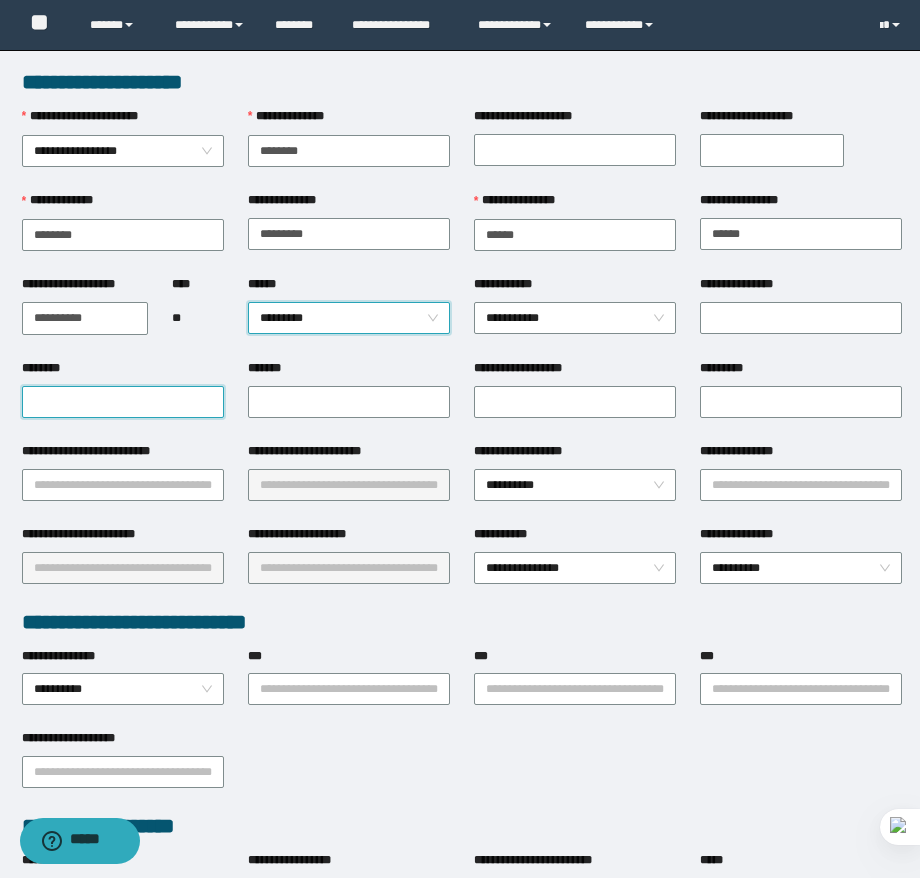 click on "********" at bounding box center [123, 402] 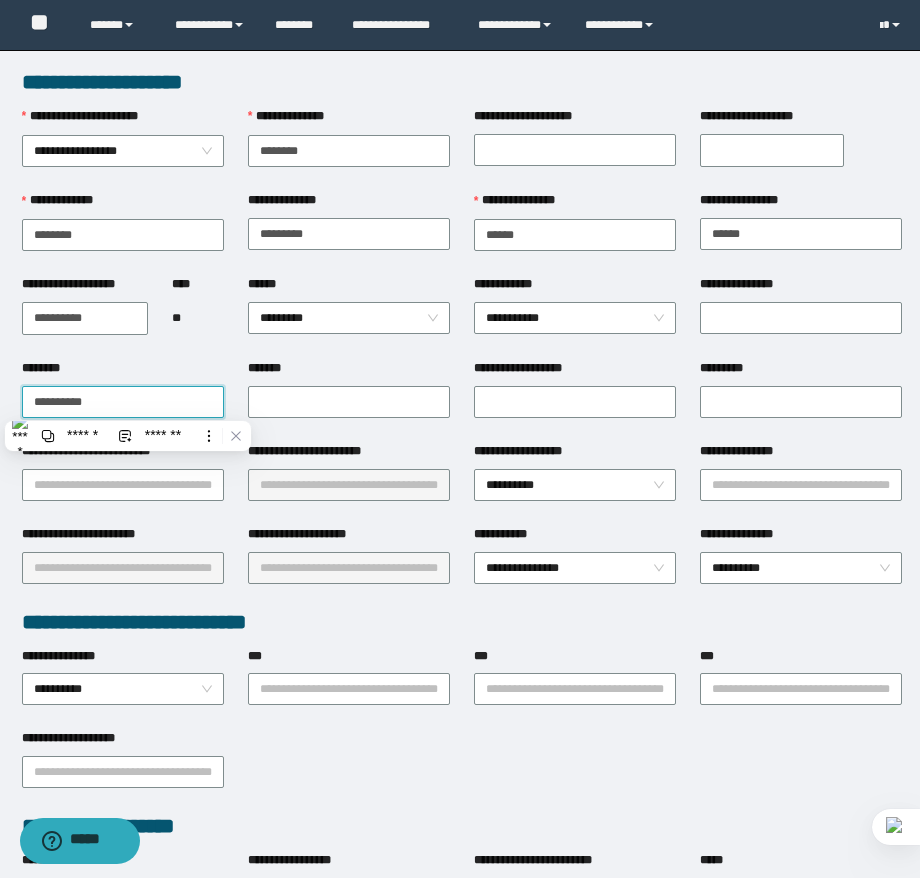 type on "**********" 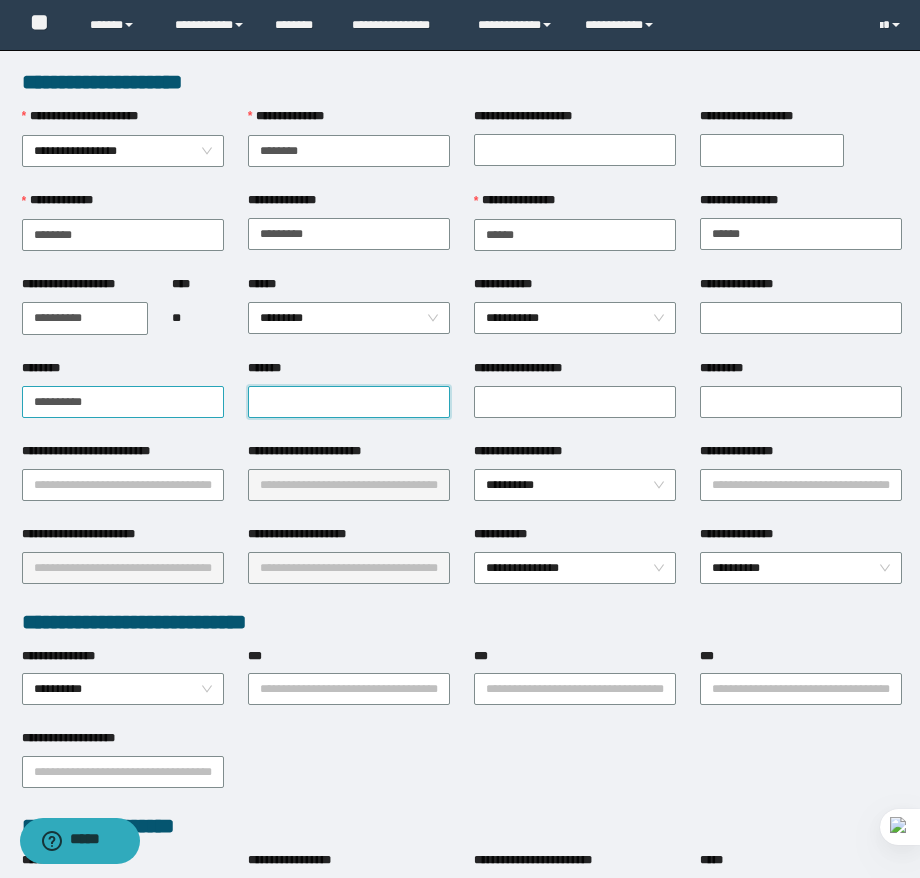paste on "**********" 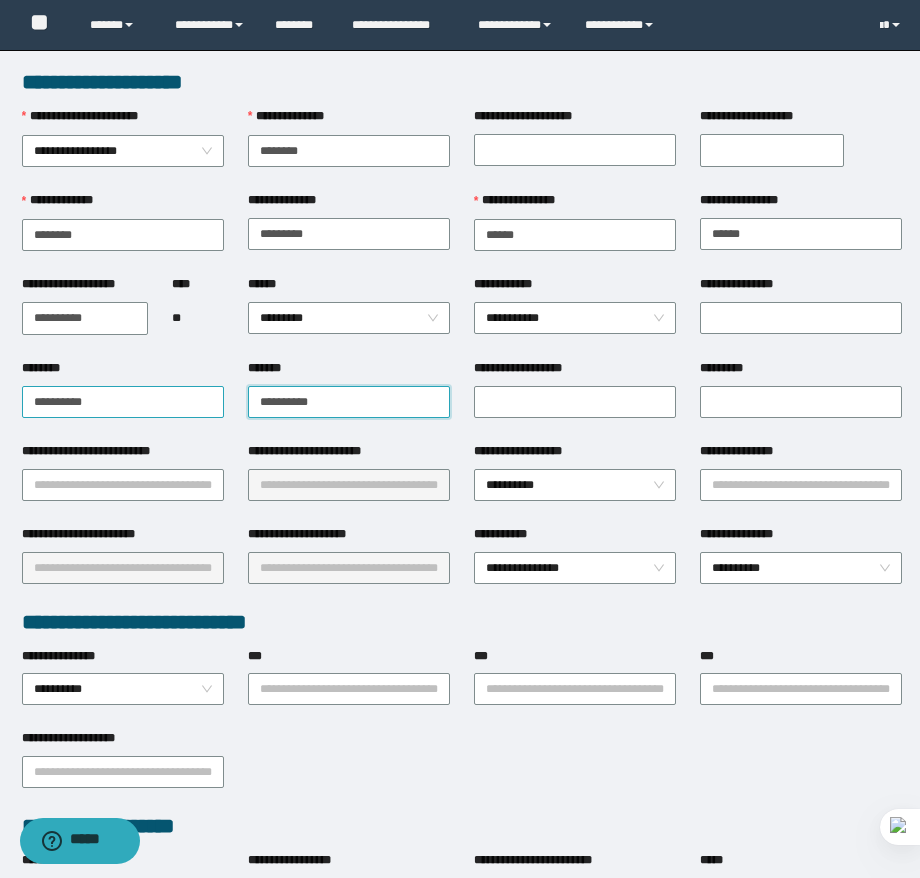 type on "**********" 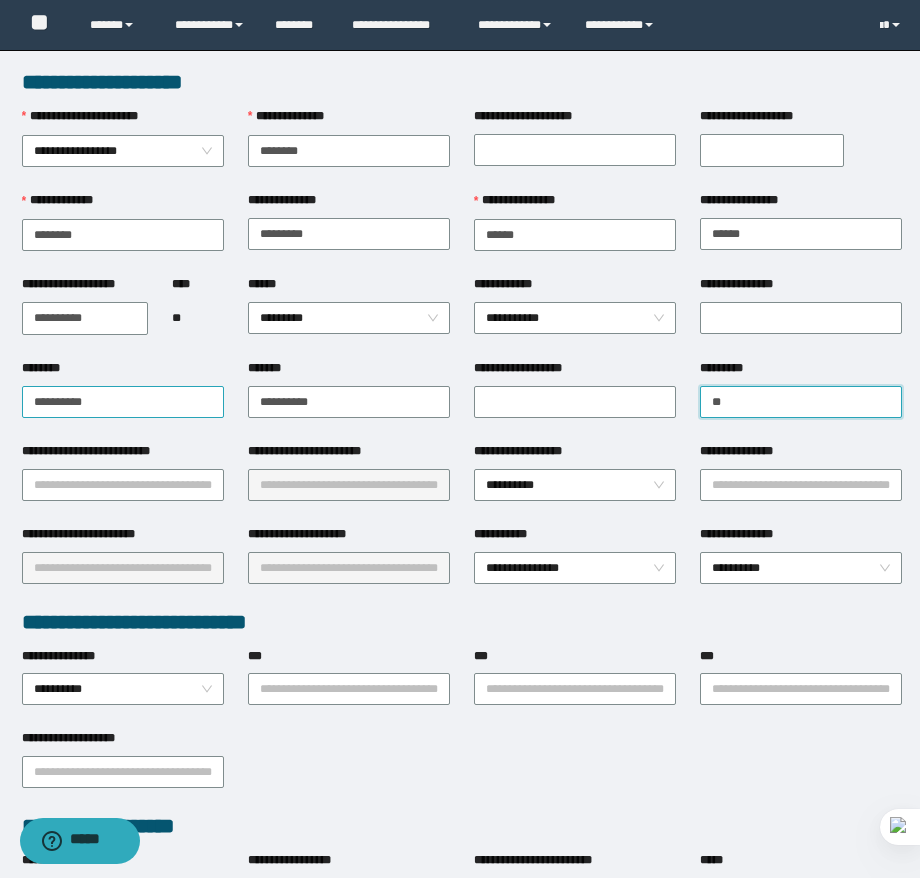 type on "*" 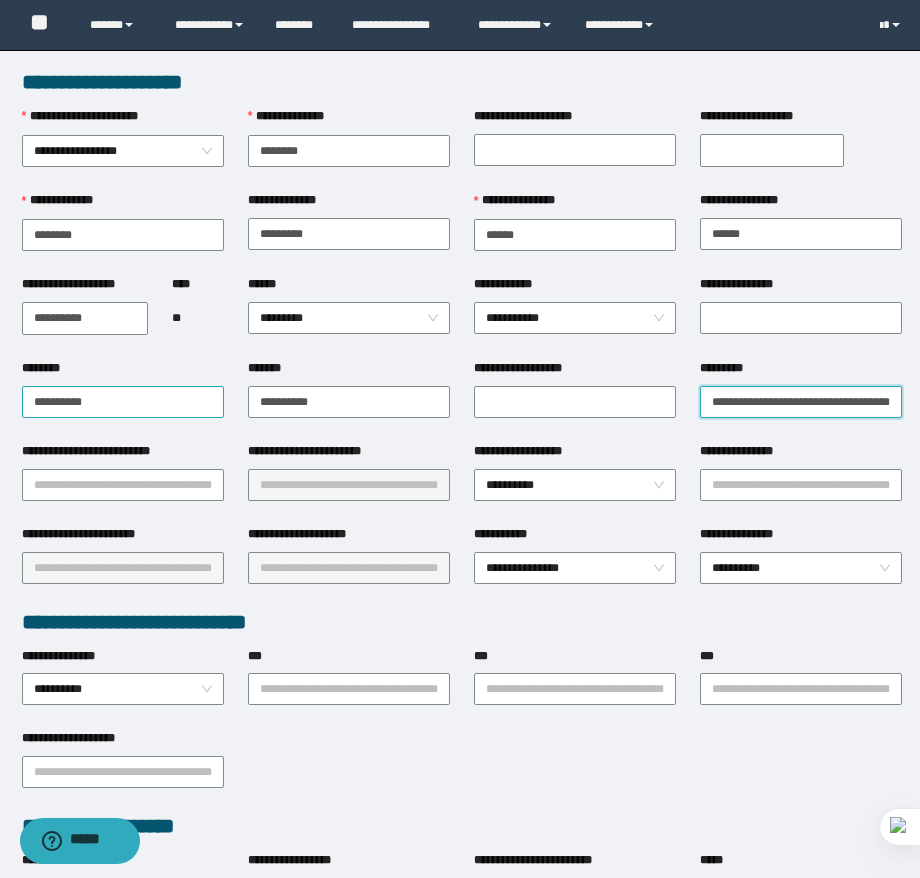 scroll, scrollTop: 0, scrollLeft: 40, axis: horizontal 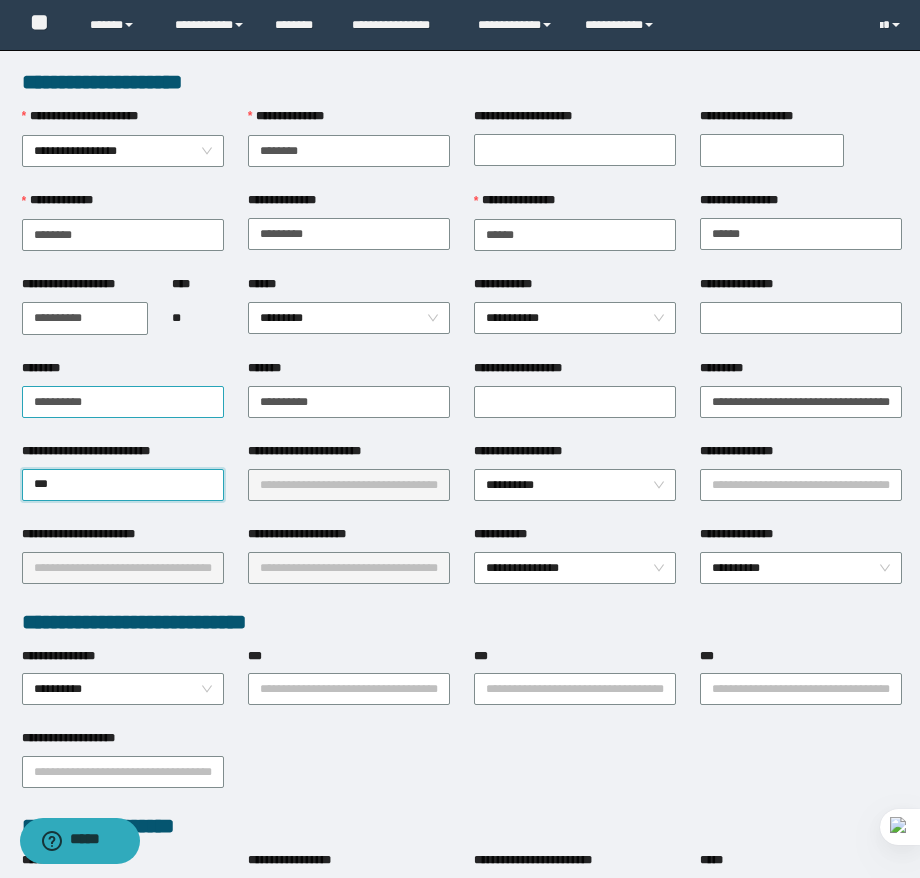 type on "****" 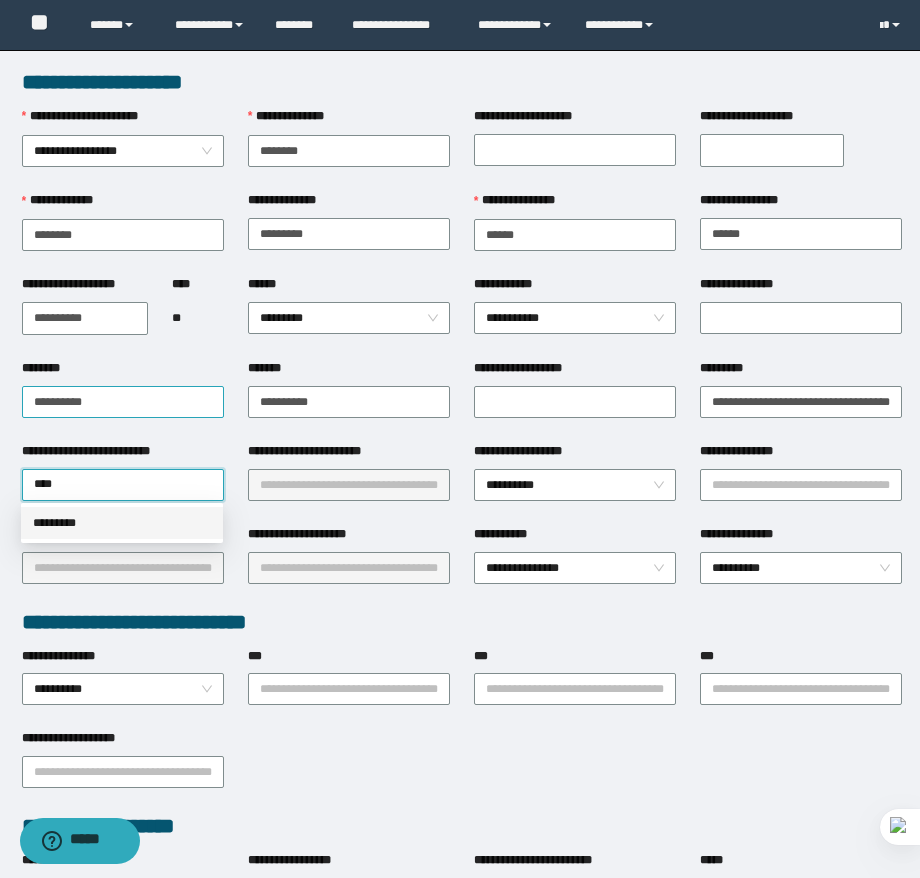 type 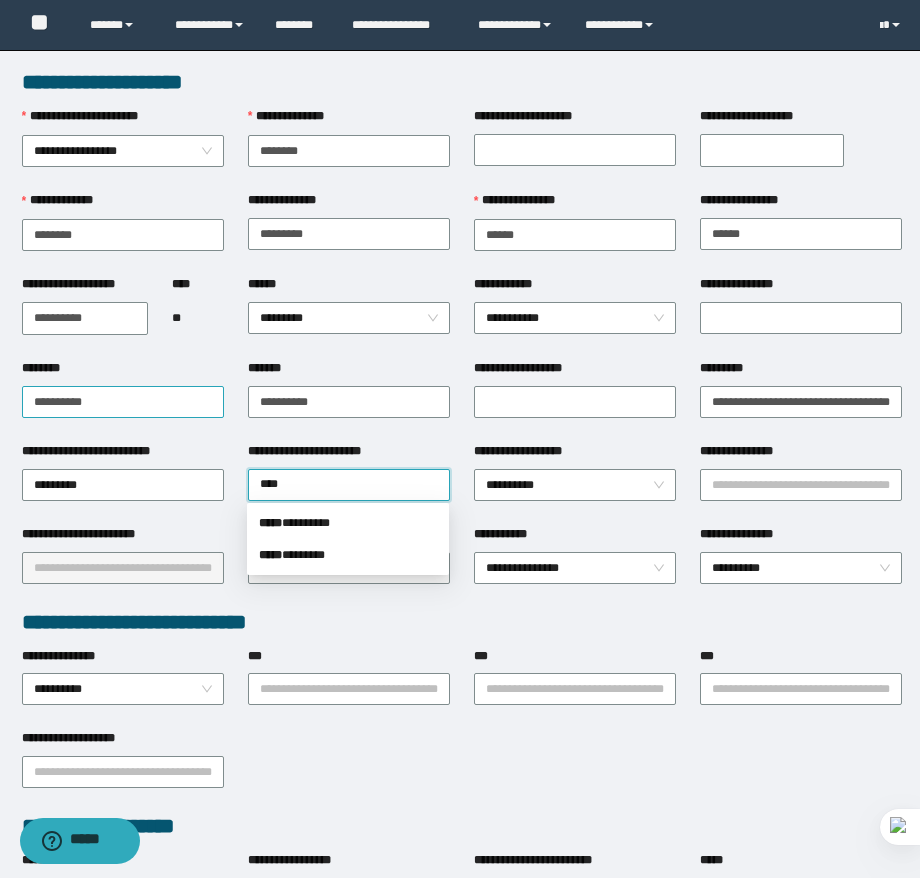 type on "*****" 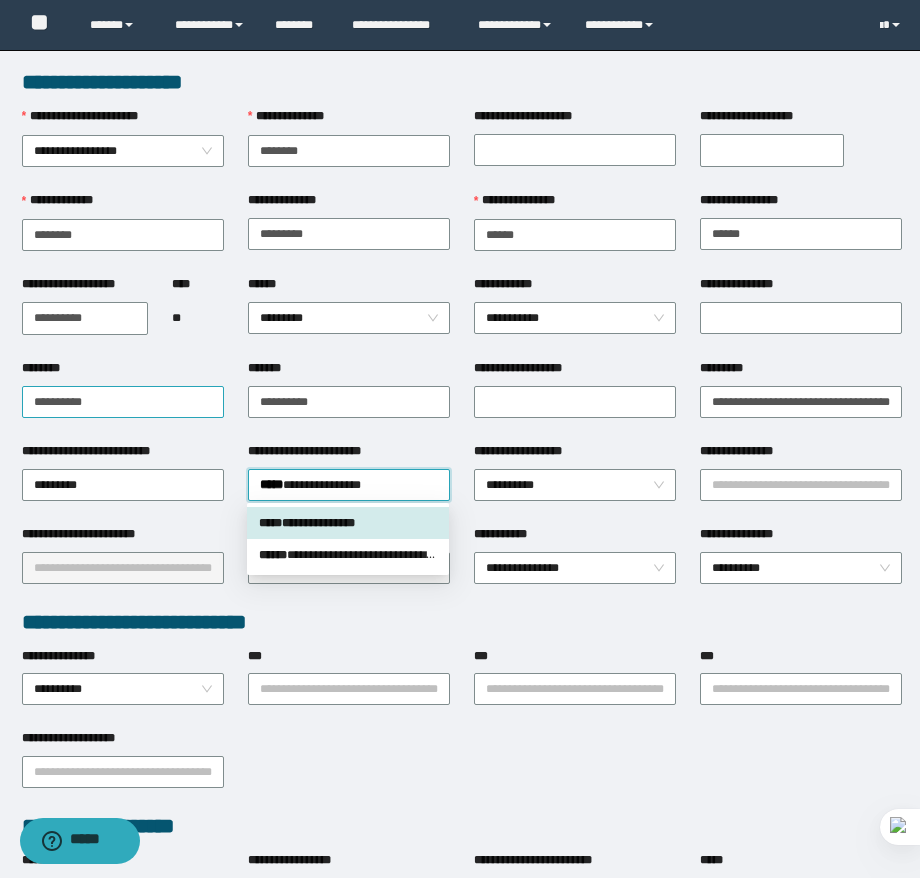 type 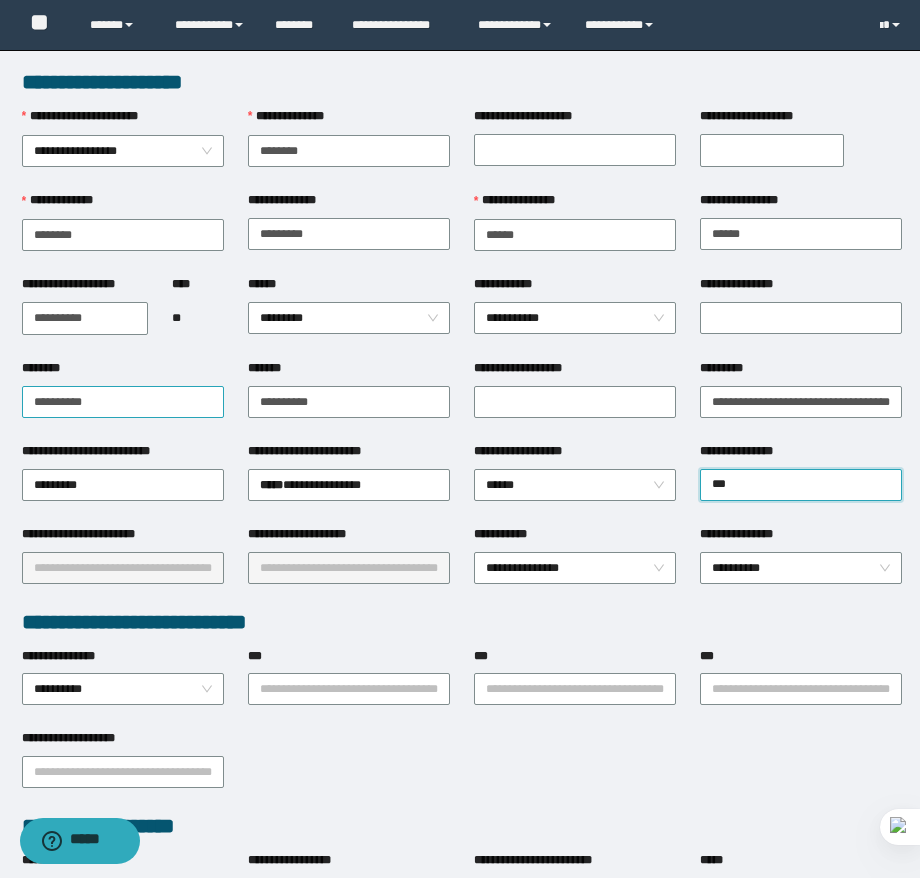 type on "****" 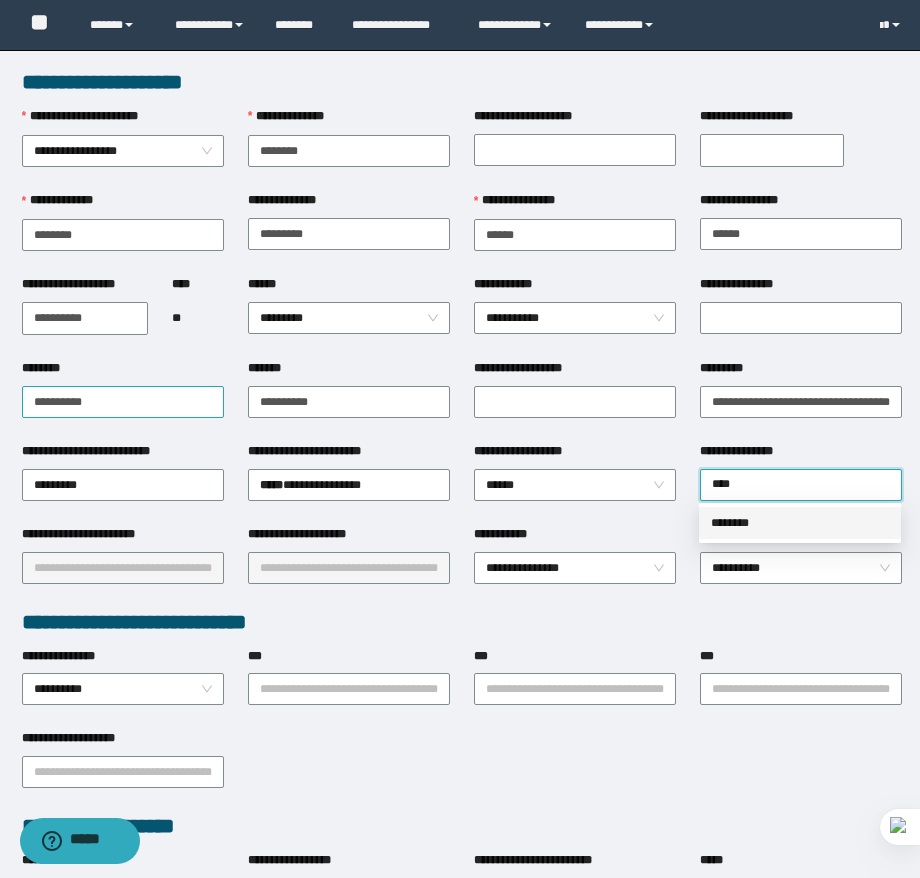 type 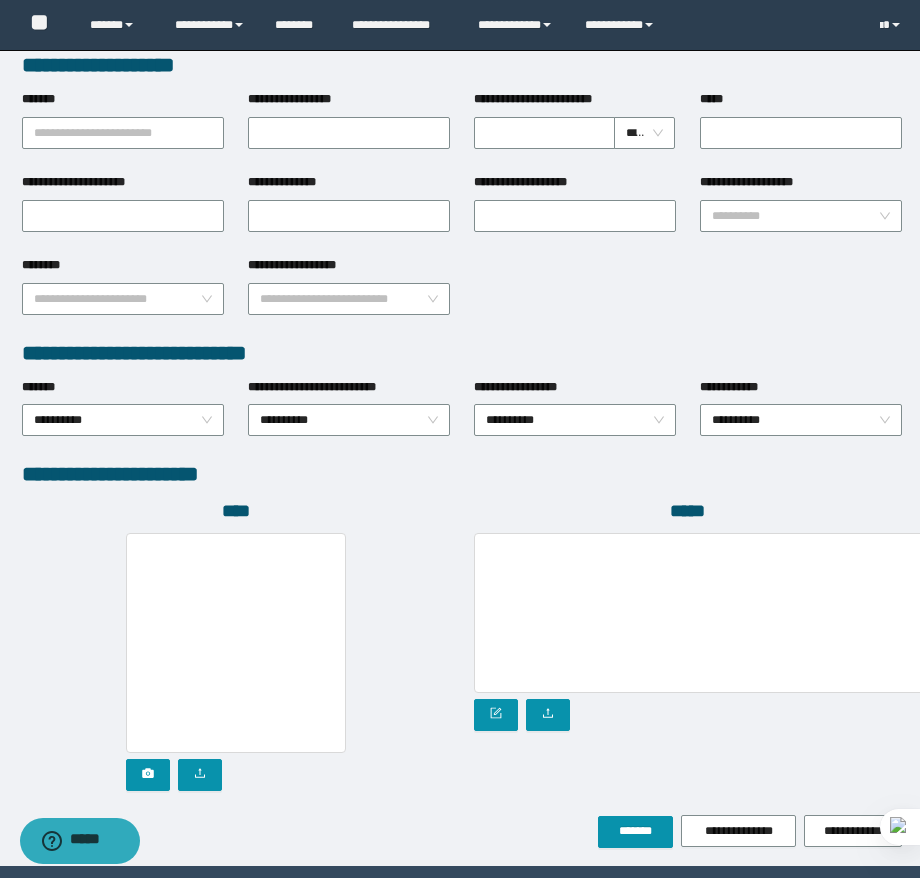 scroll, scrollTop: 800, scrollLeft: 0, axis: vertical 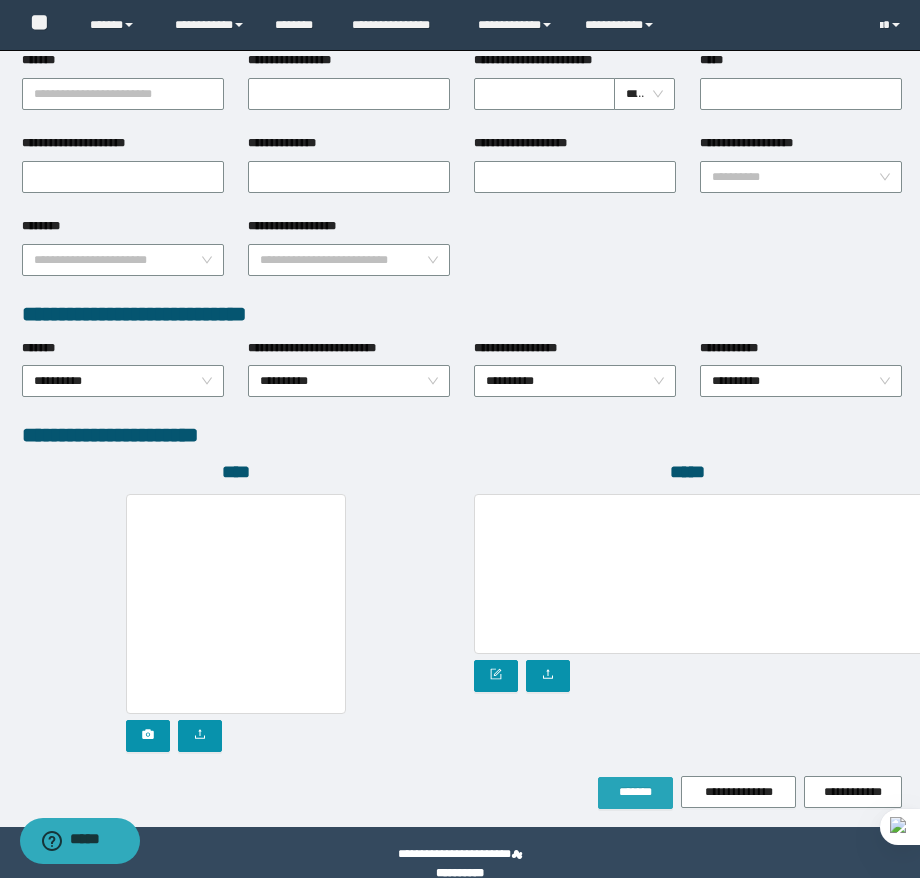click on "*******" at bounding box center [635, 792] 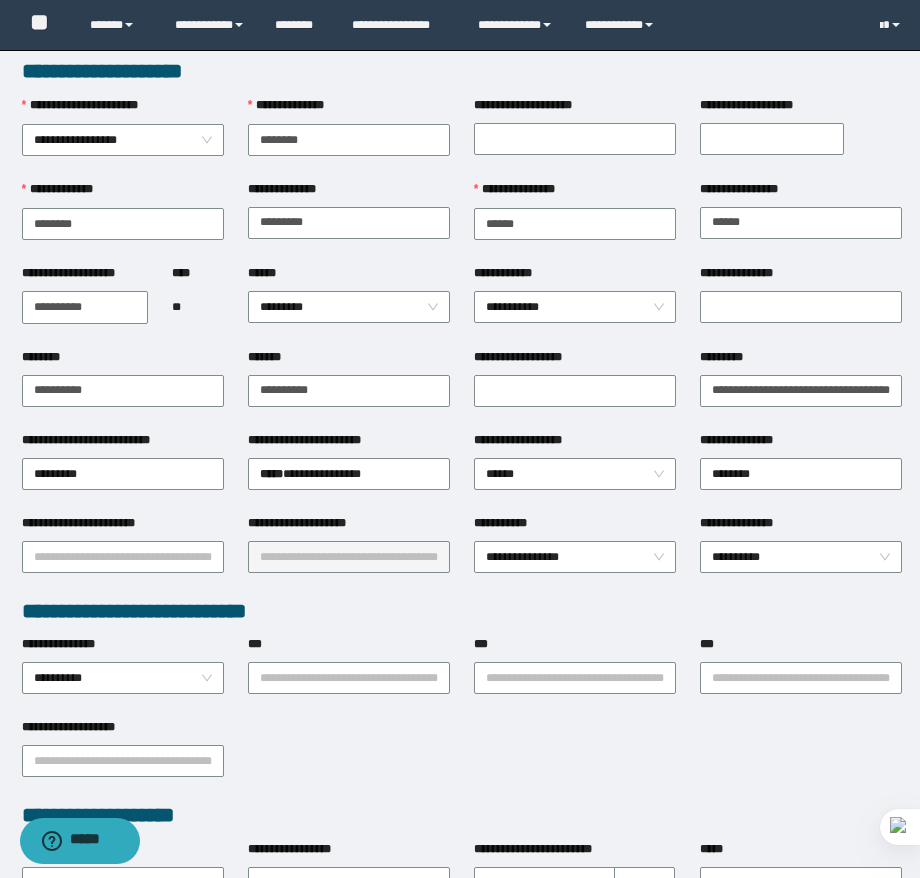 scroll, scrollTop: 0, scrollLeft: 0, axis: both 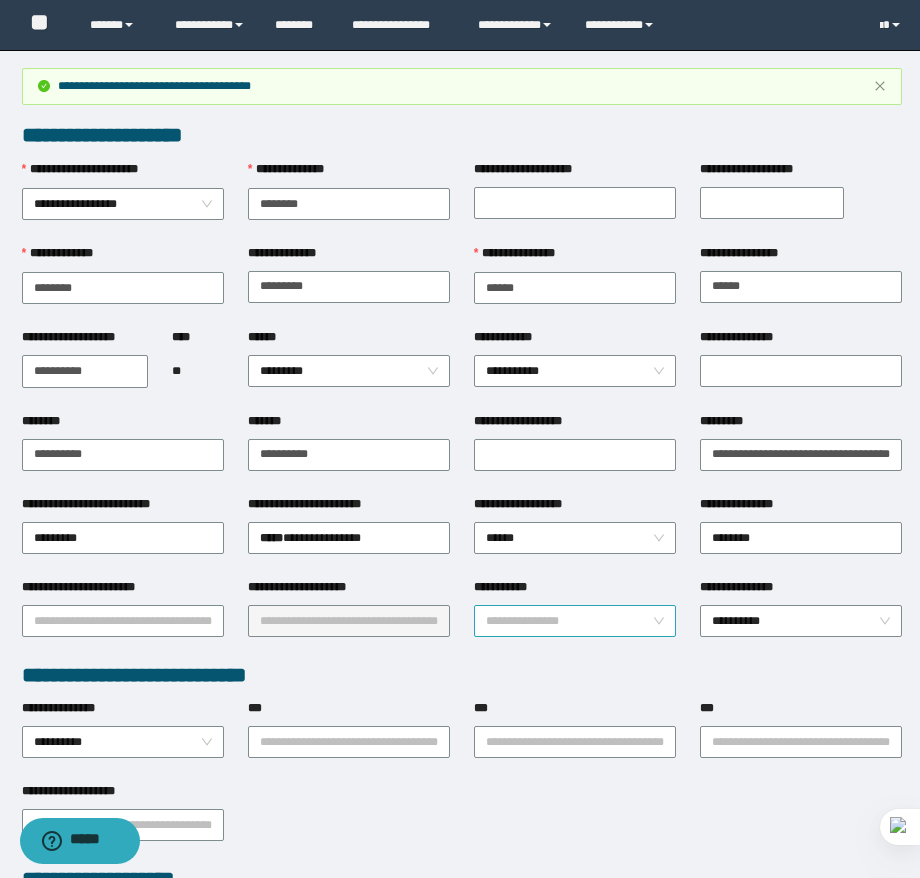 click on "**********" at bounding box center [575, 621] 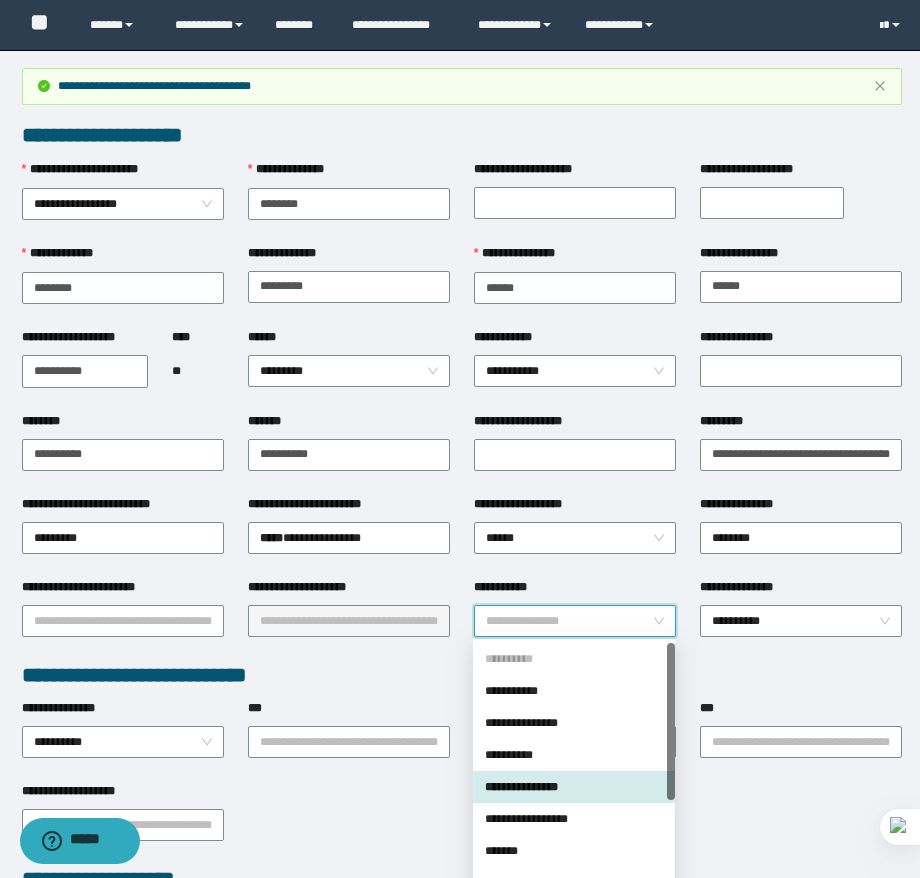click on "**********" at bounding box center [574, 787] 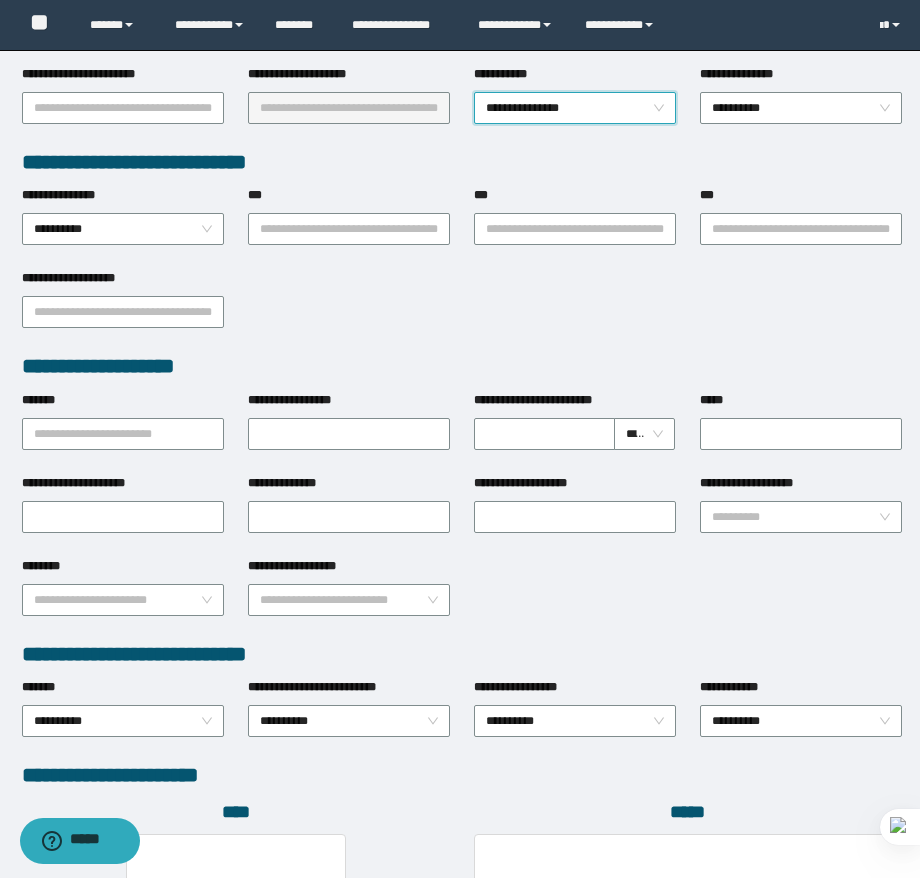 scroll, scrollTop: 900, scrollLeft: 0, axis: vertical 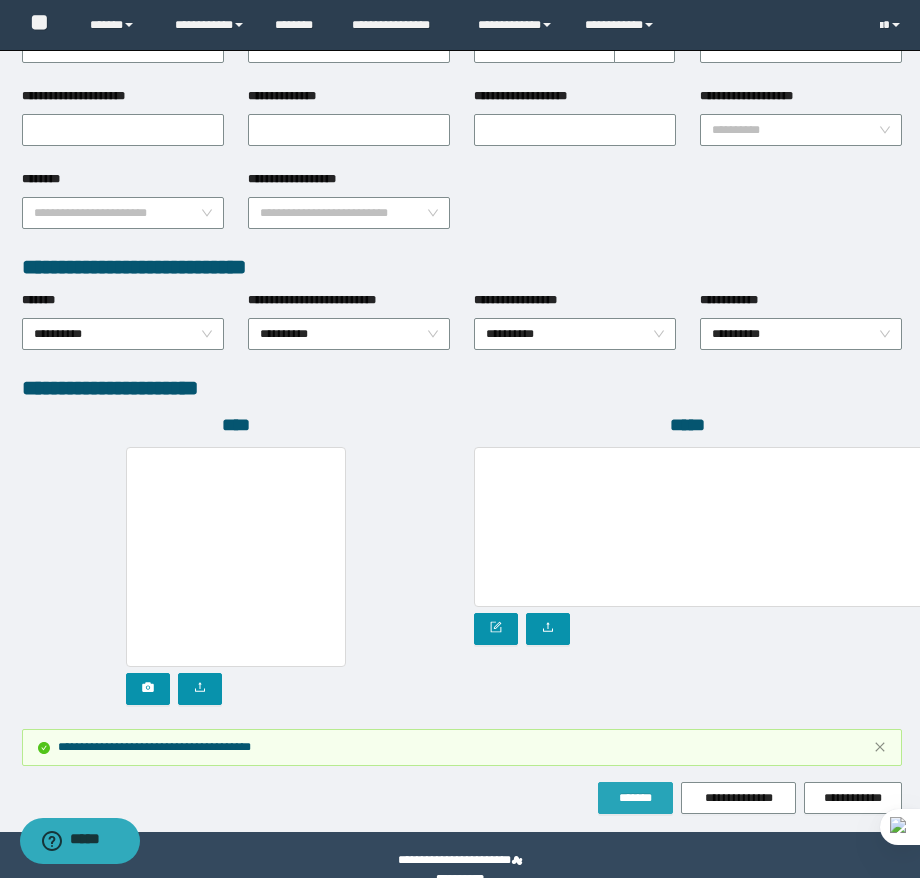 click on "*******" at bounding box center [635, 798] 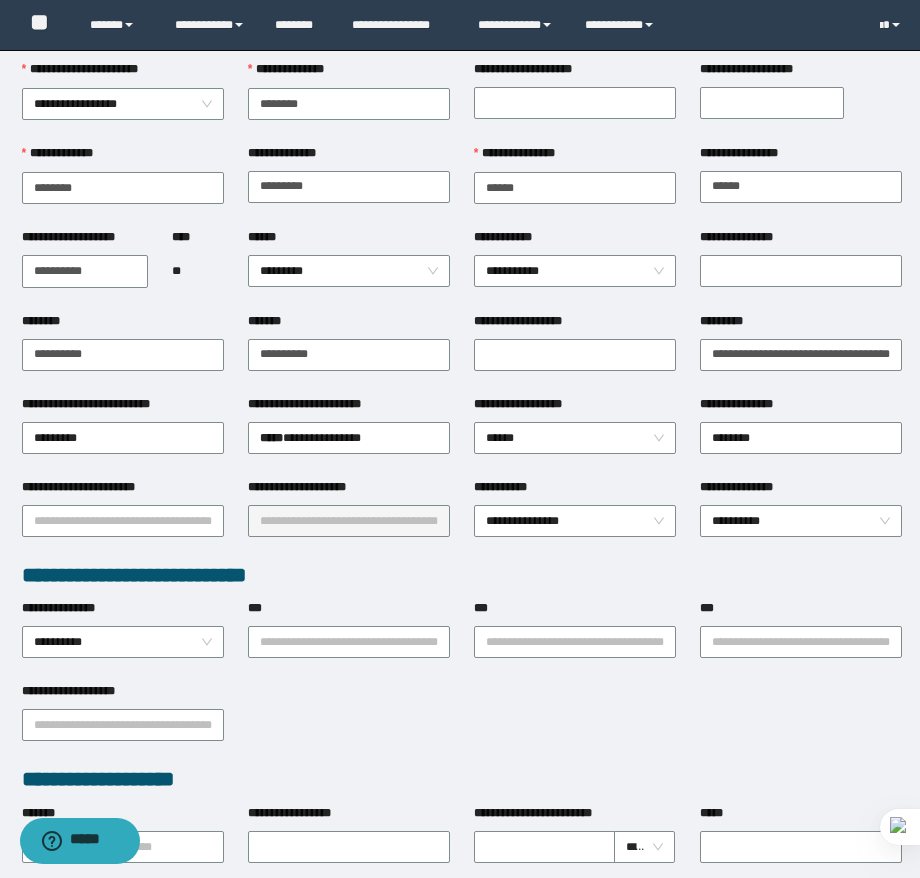 scroll, scrollTop: 0, scrollLeft: 0, axis: both 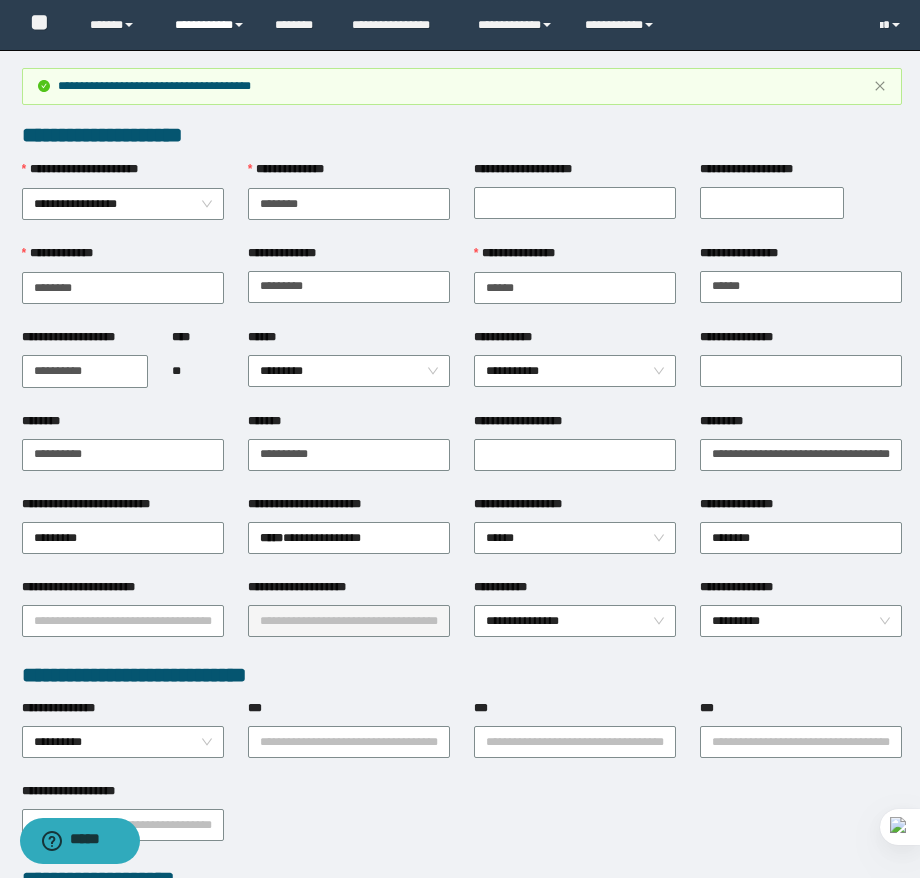 click on "**********" at bounding box center [210, 25] 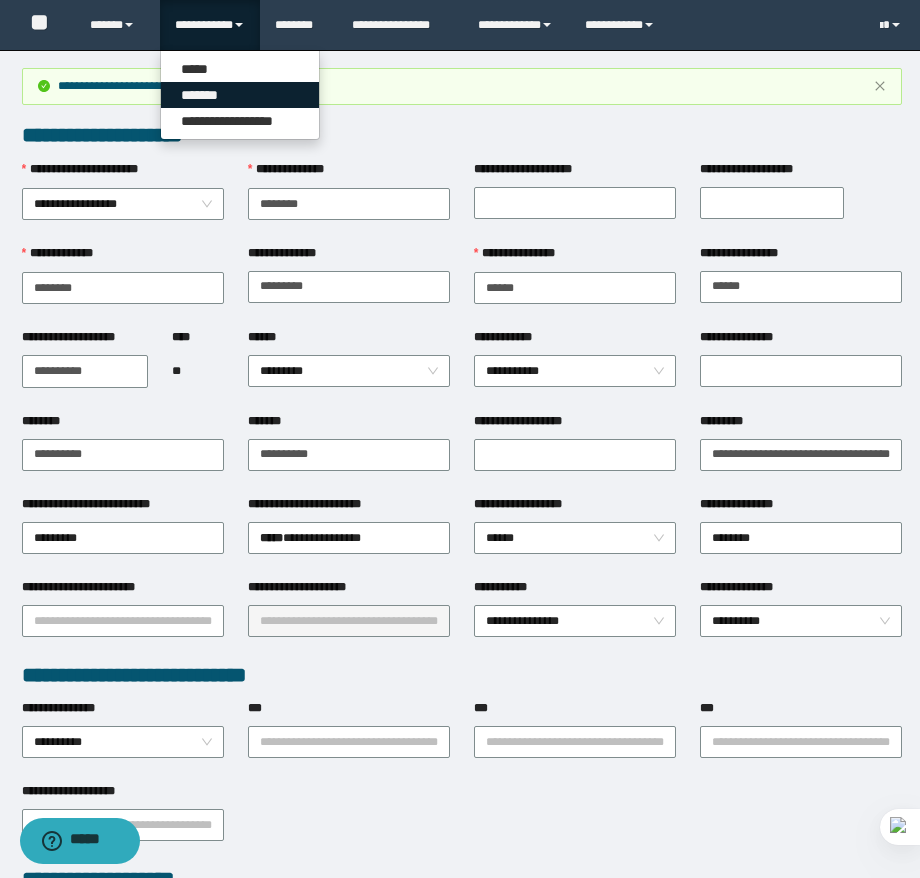 click on "*******" at bounding box center (240, 95) 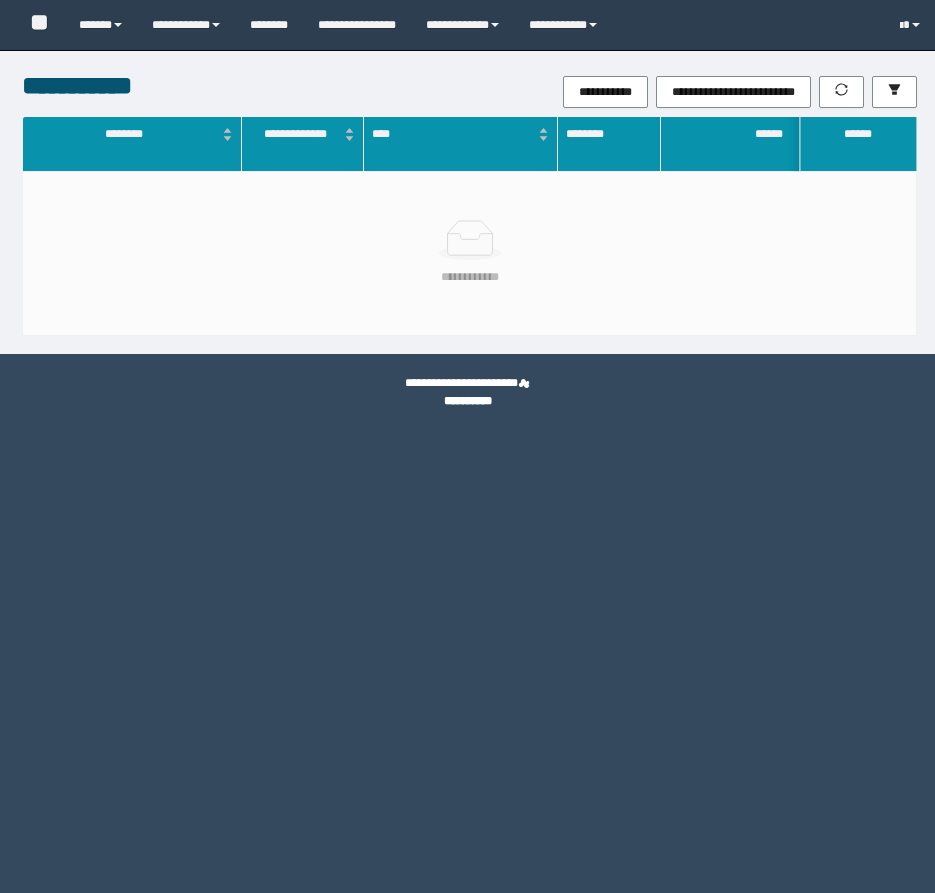 scroll, scrollTop: 0, scrollLeft: 0, axis: both 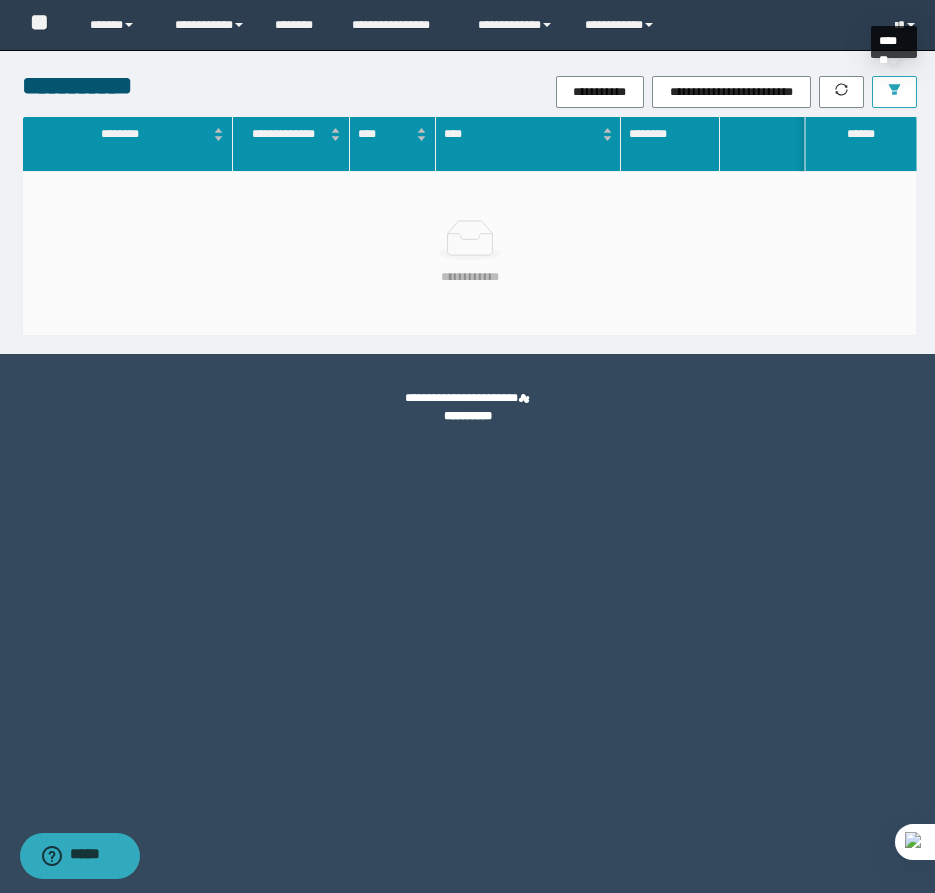 click 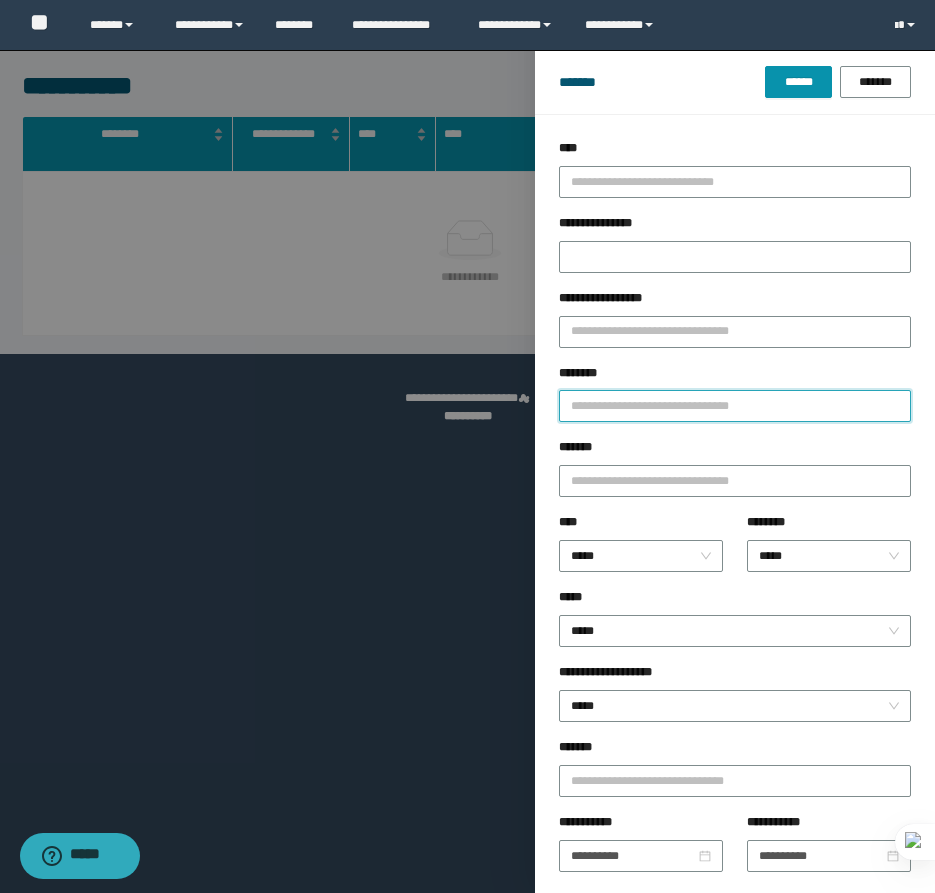 click on "********" at bounding box center [735, 406] 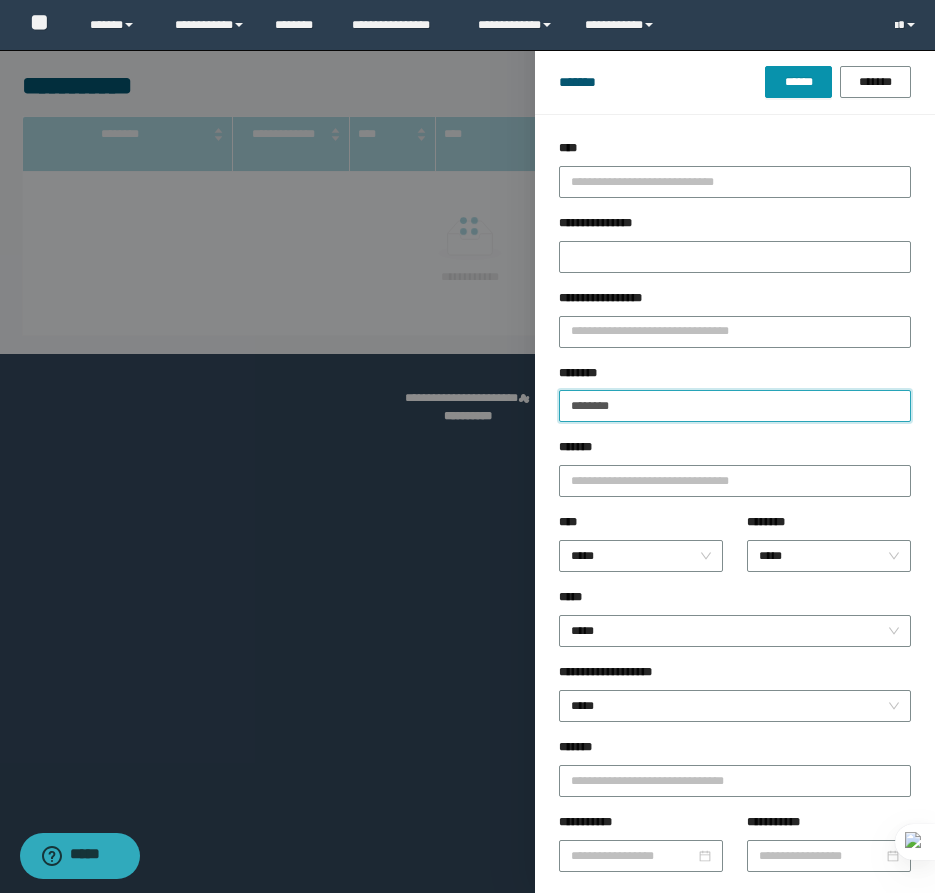 type on "********" 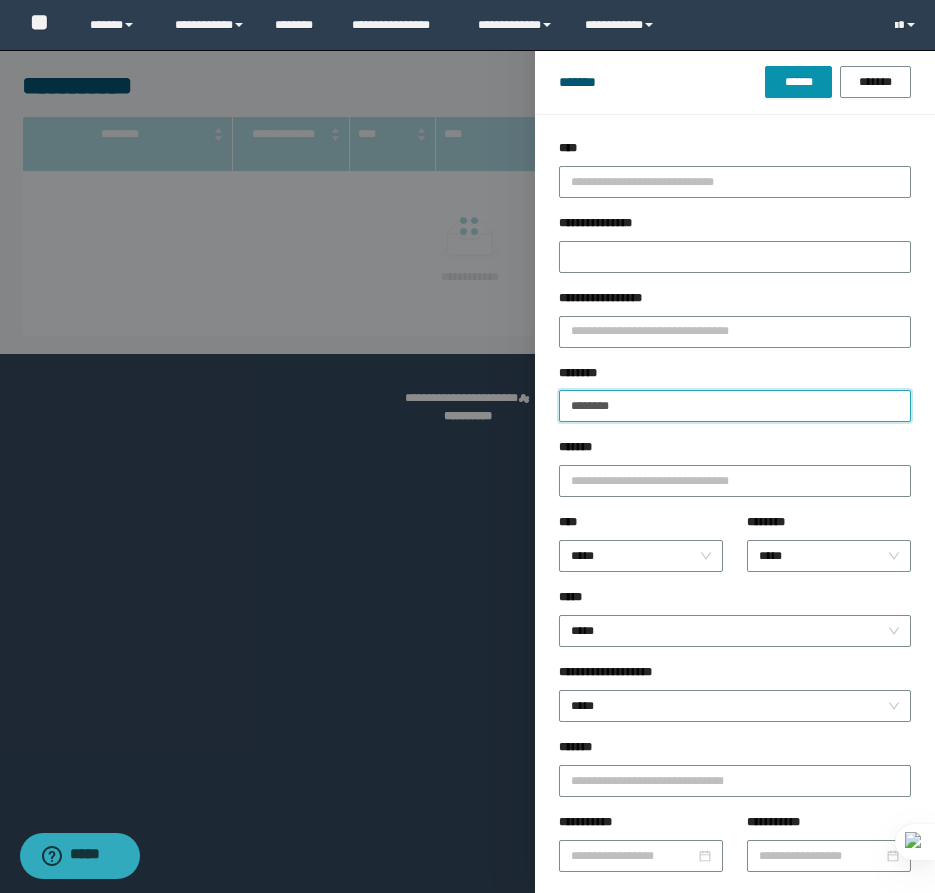 click on "******" at bounding box center (798, 82) 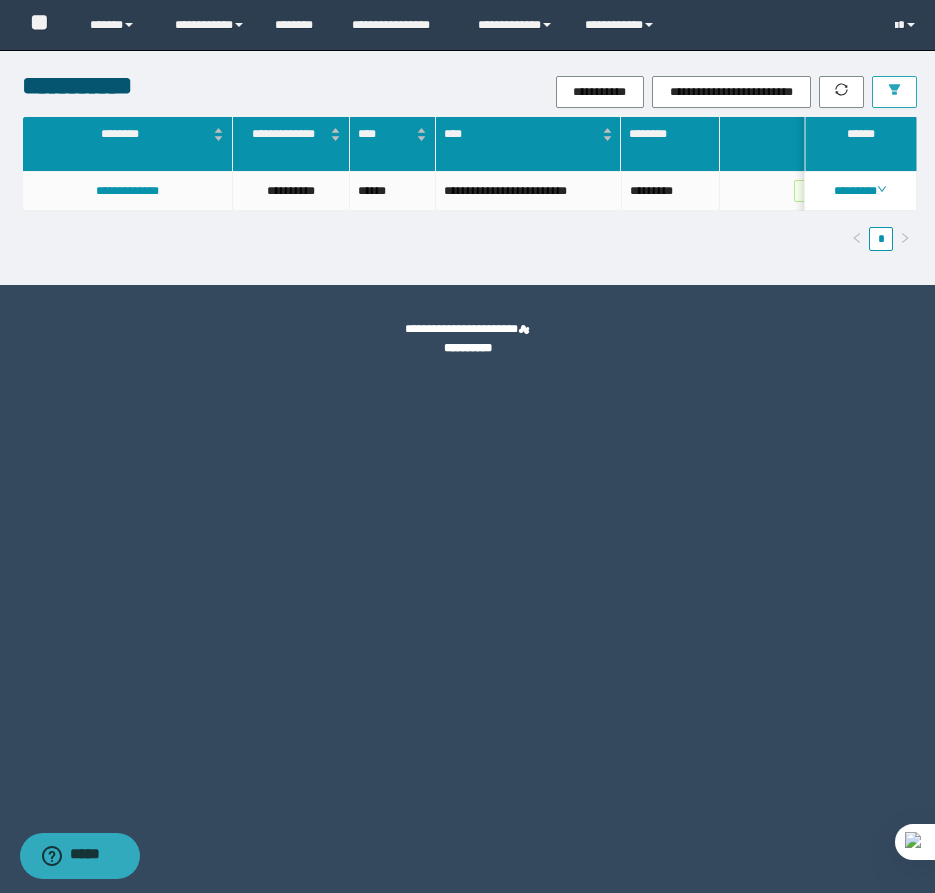 scroll, scrollTop: 0, scrollLeft: 619, axis: horizontal 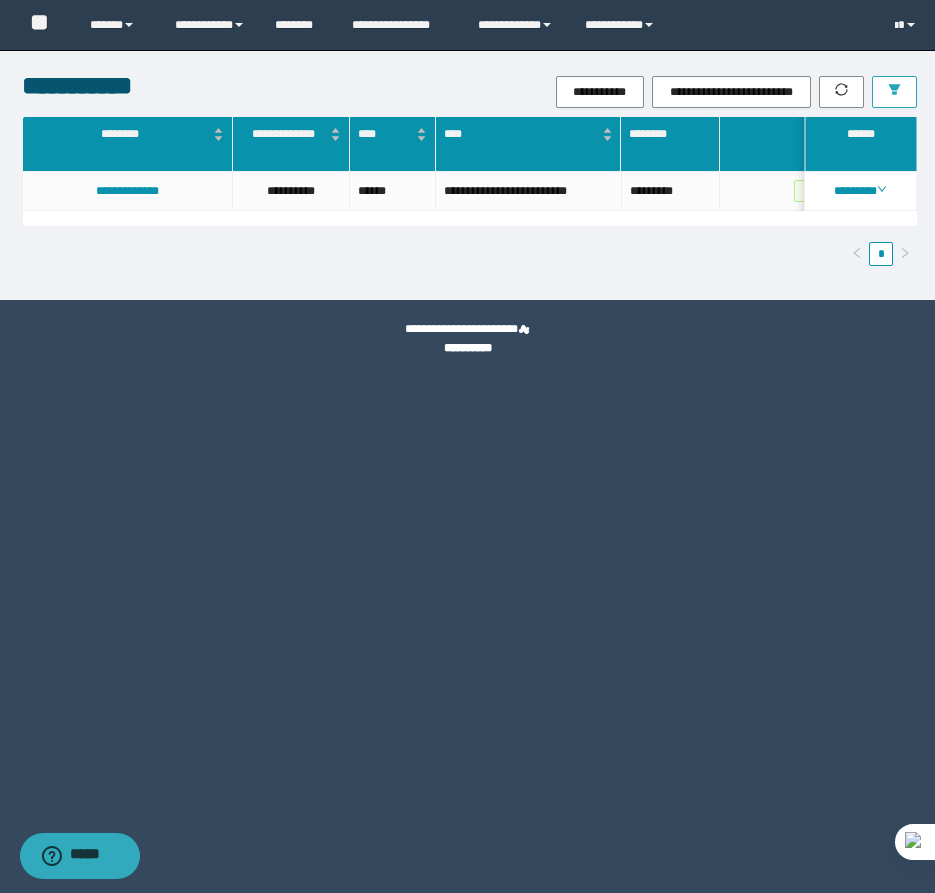 type 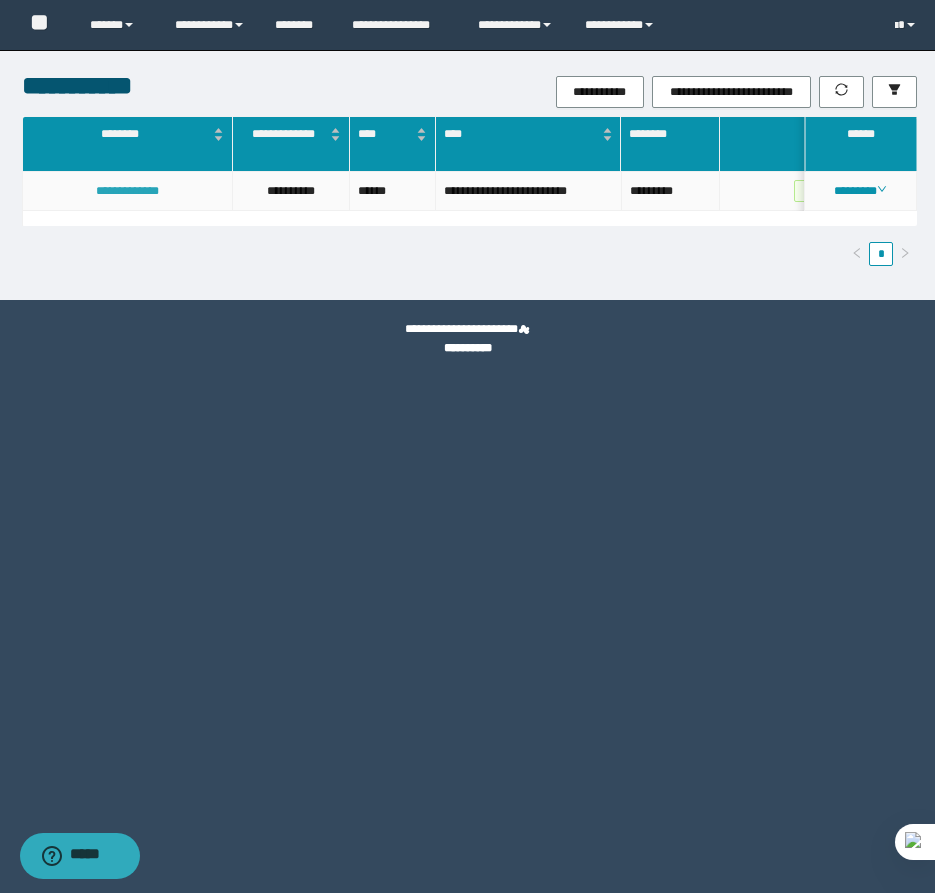 click on "**********" at bounding box center (127, 191) 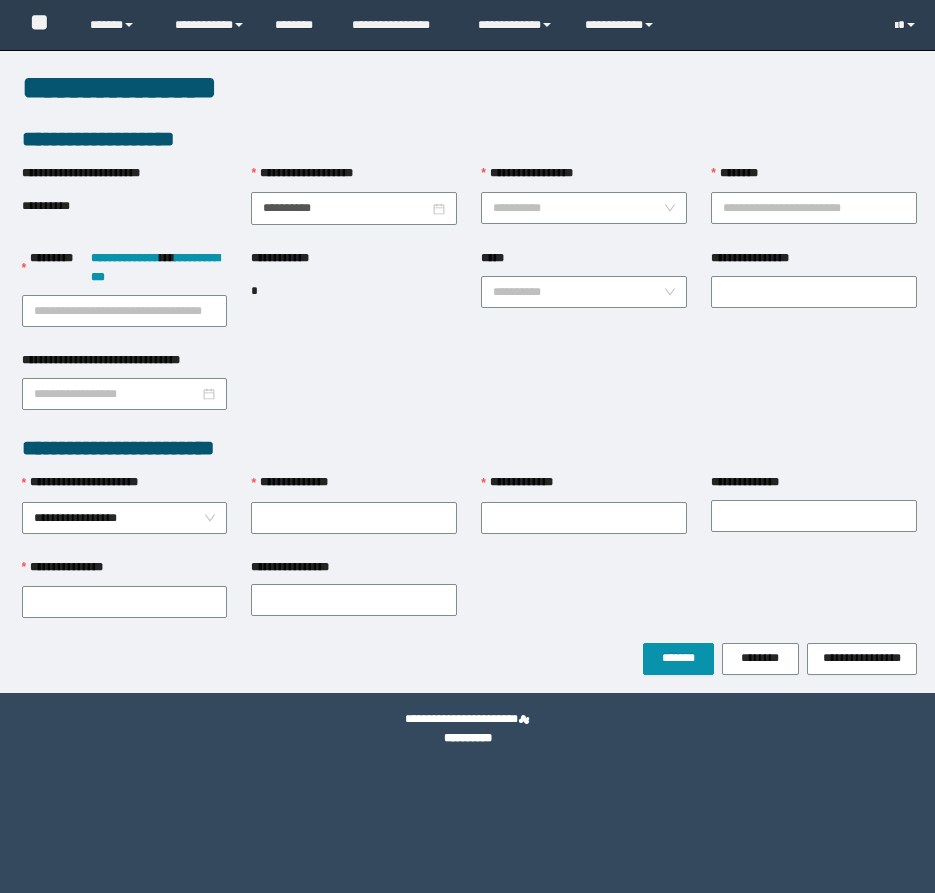 scroll, scrollTop: 0, scrollLeft: 0, axis: both 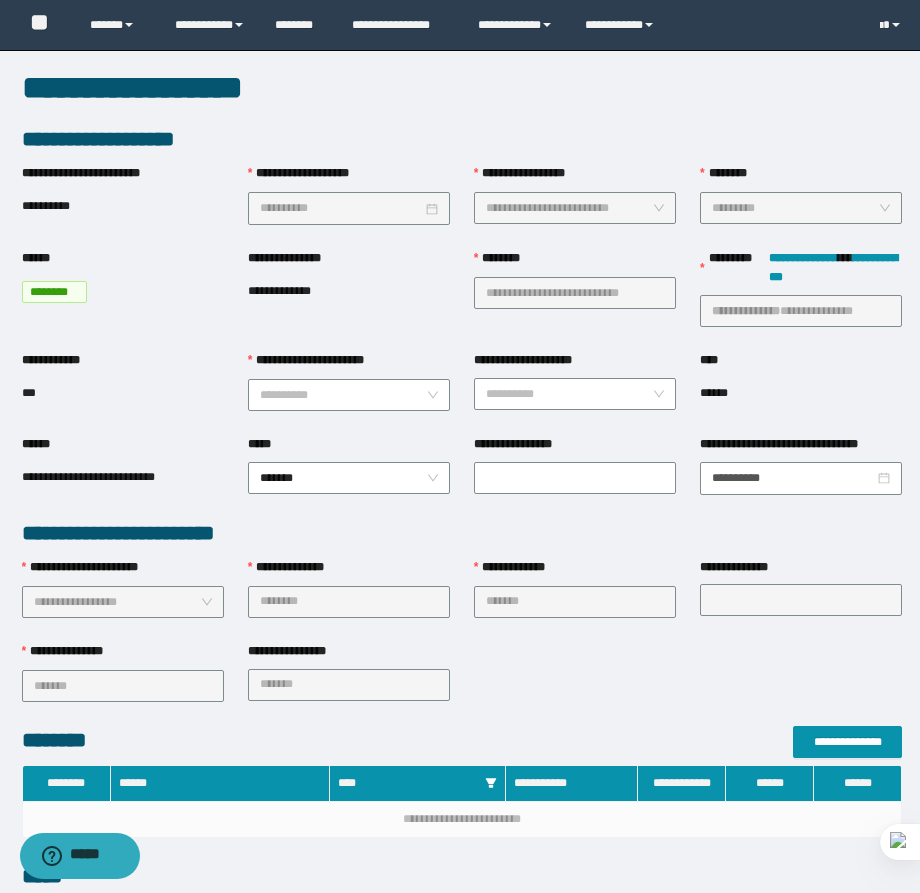 click on "**********" at bounding box center [294, 291] 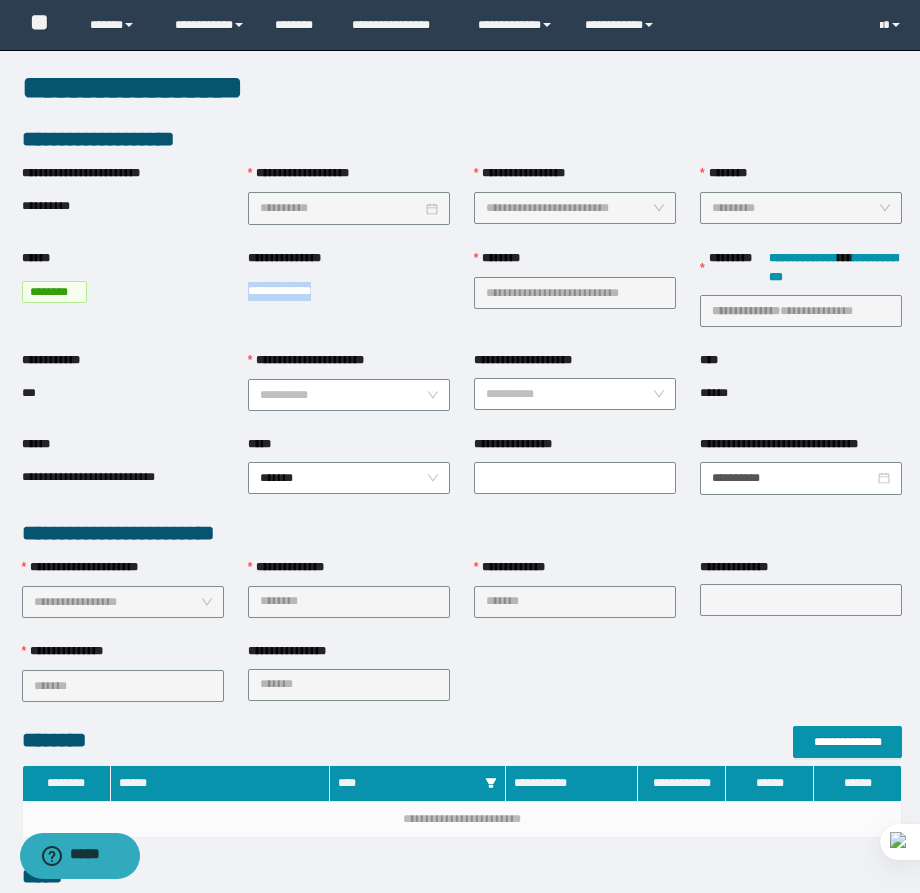 click on "**********" at bounding box center [294, 291] 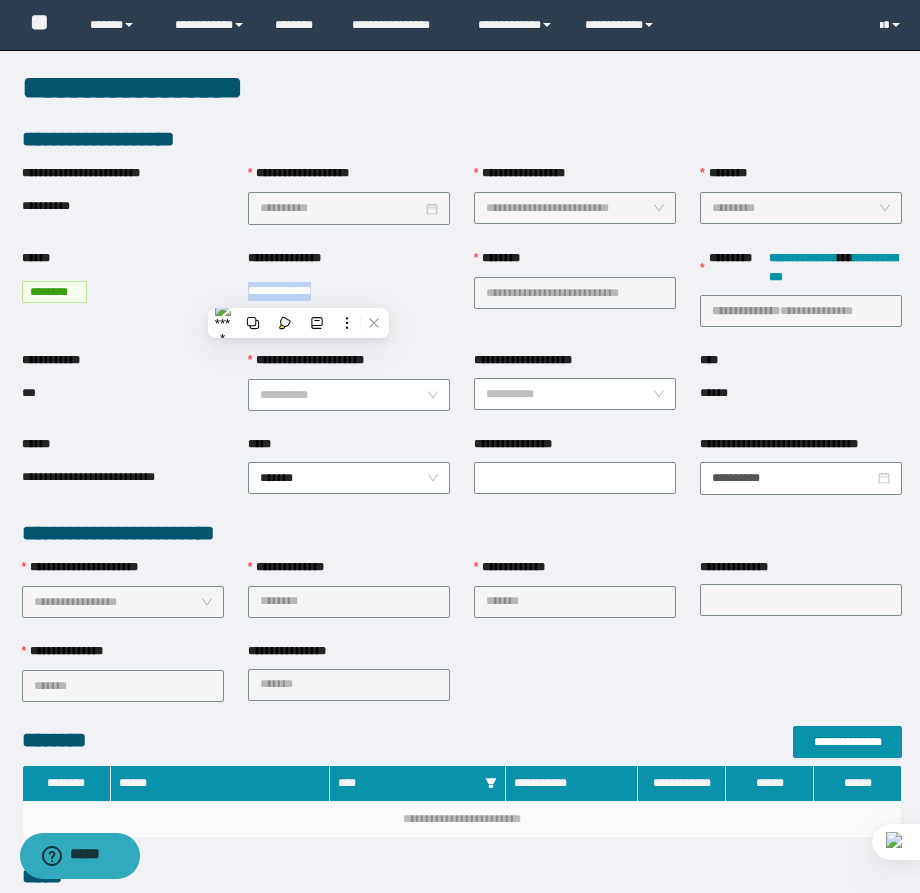 copy on "**********" 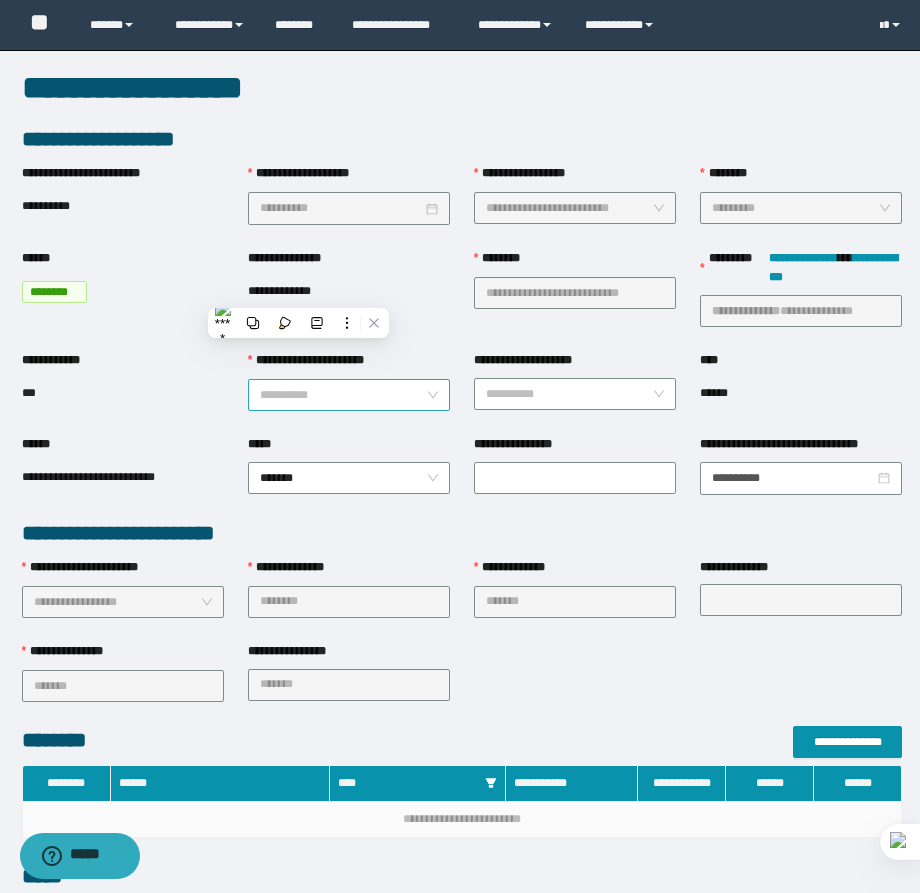 click on "**********" at bounding box center (343, 395) 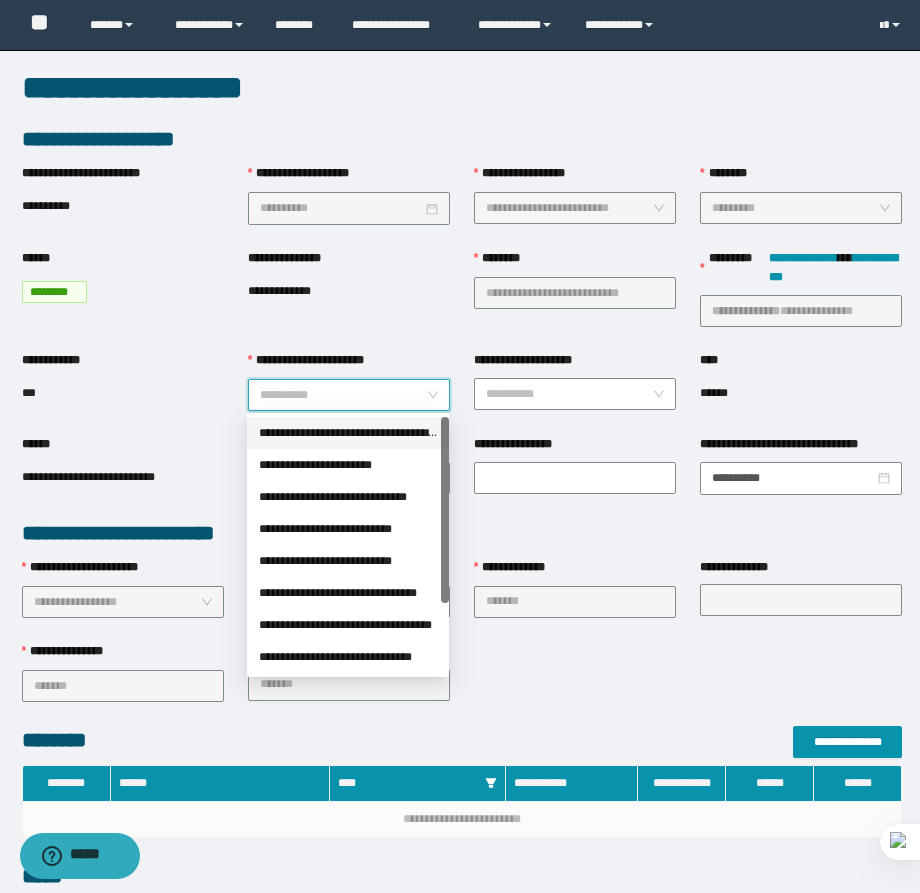 click on "**********" at bounding box center (348, 433) 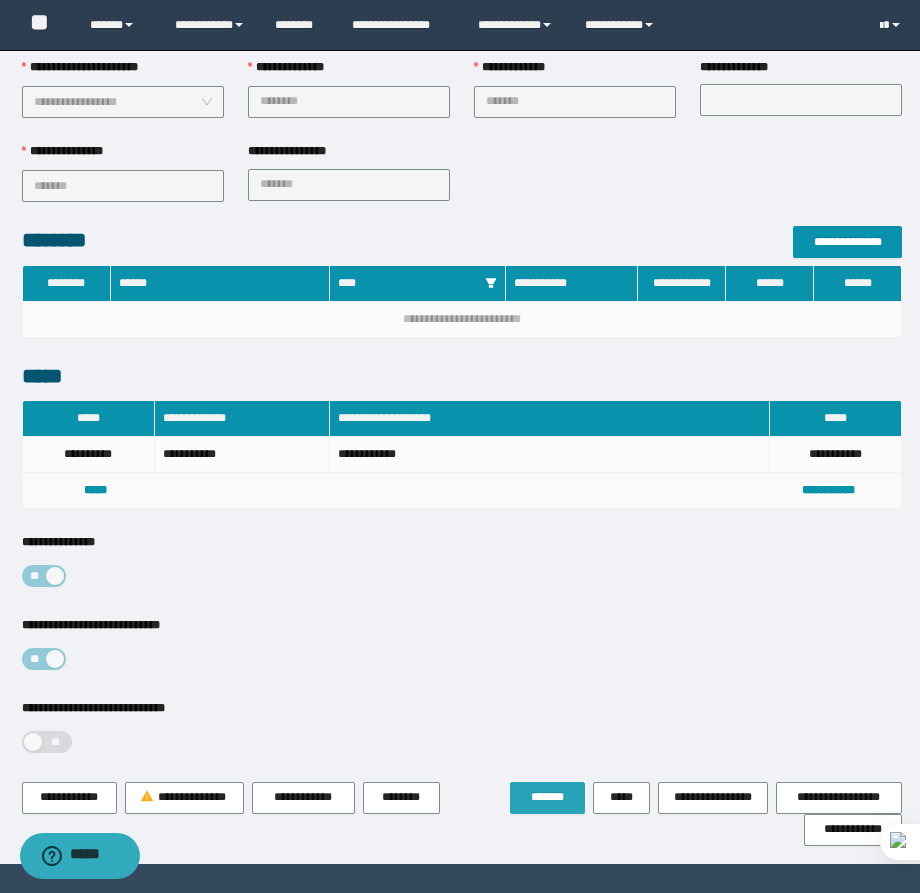 click on "*******" at bounding box center [547, 797] 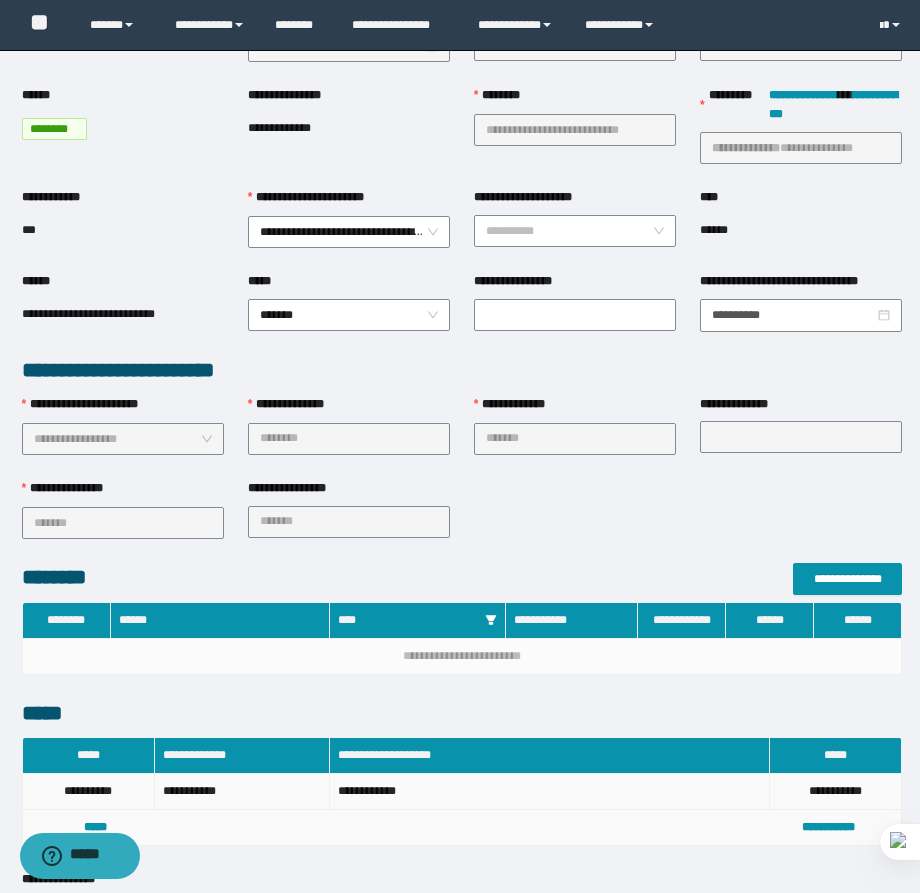 scroll, scrollTop: 0, scrollLeft: 0, axis: both 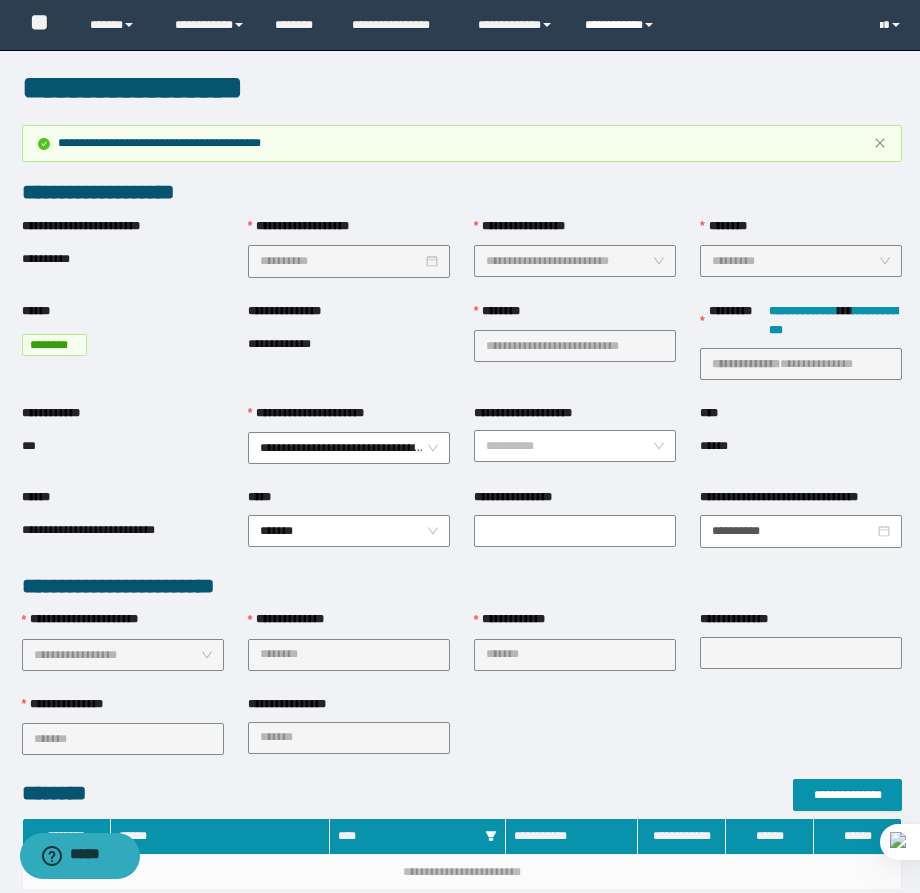 click on "**********" at bounding box center [622, 25] 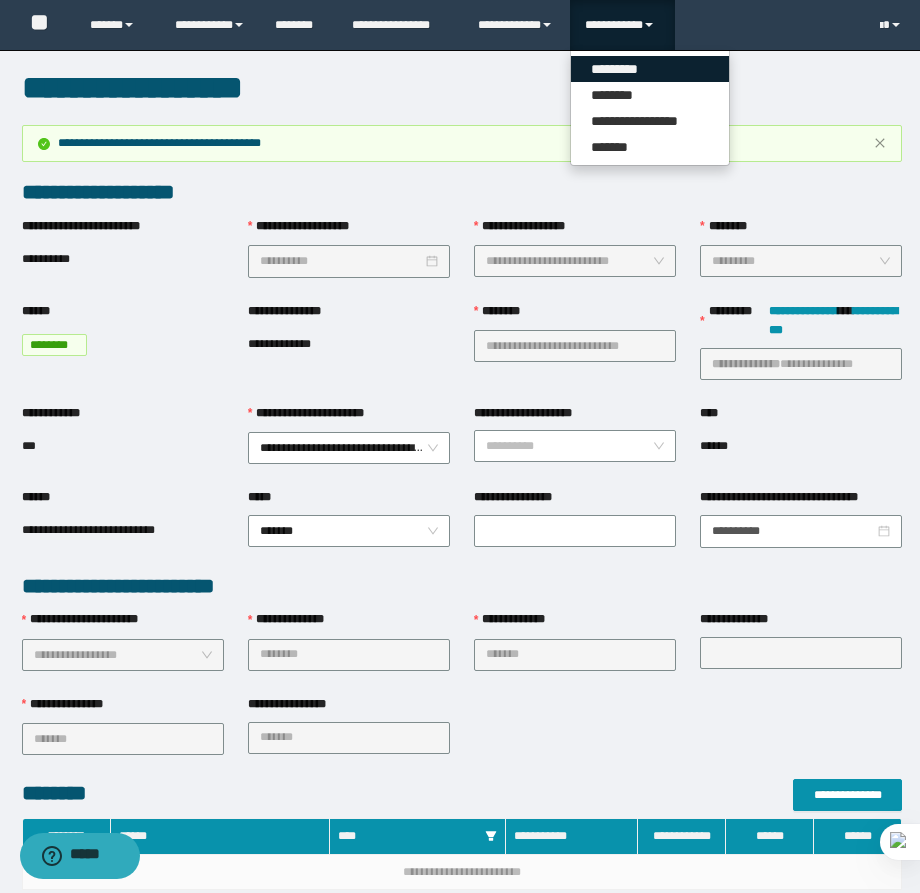 click on "*********" at bounding box center [650, 69] 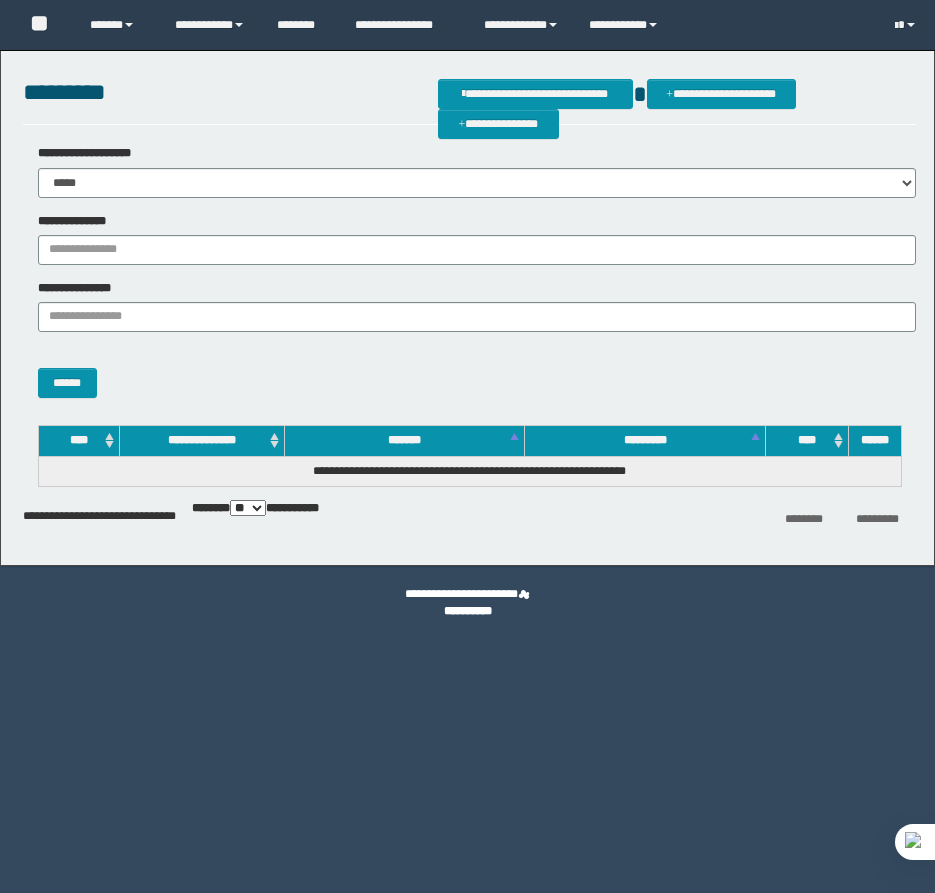scroll, scrollTop: 0, scrollLeft: 0, axis: both 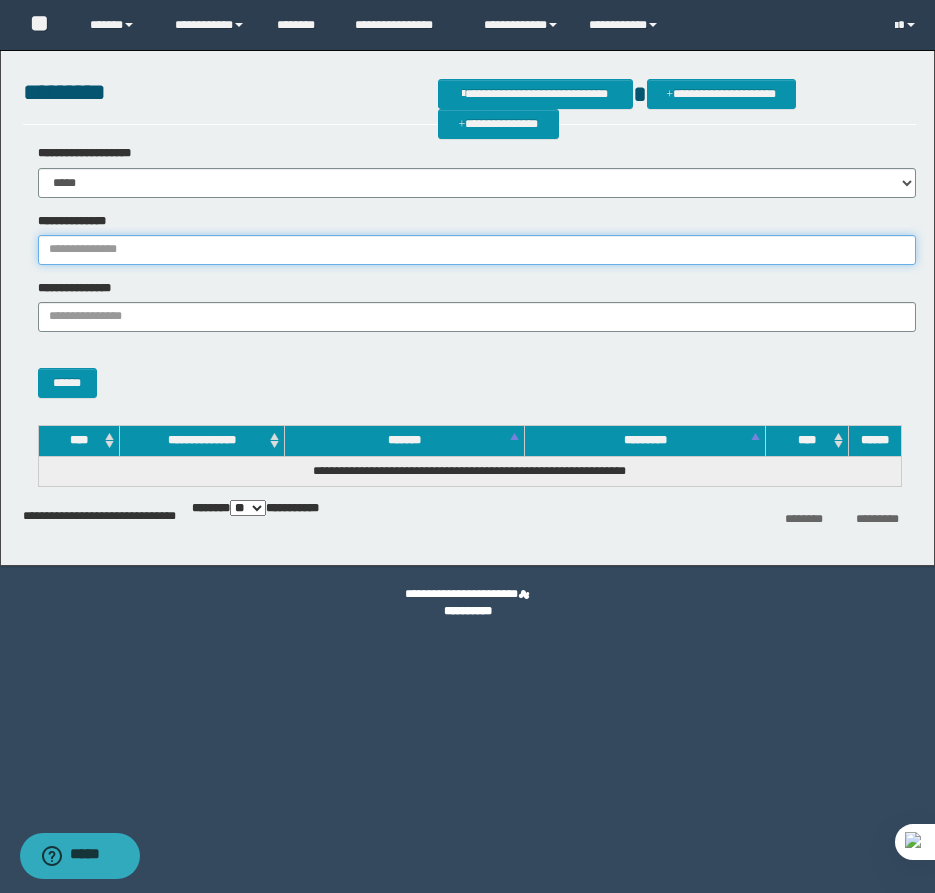 click on "**********" at bounding box center [477, 250] 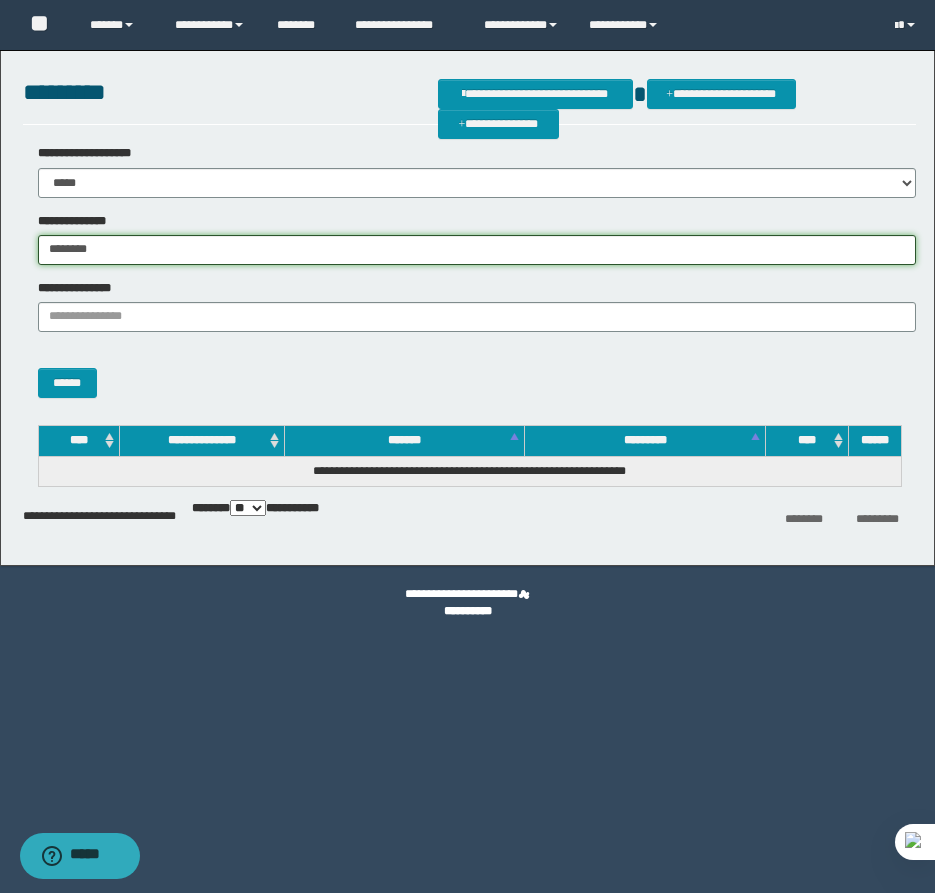 type on "********" 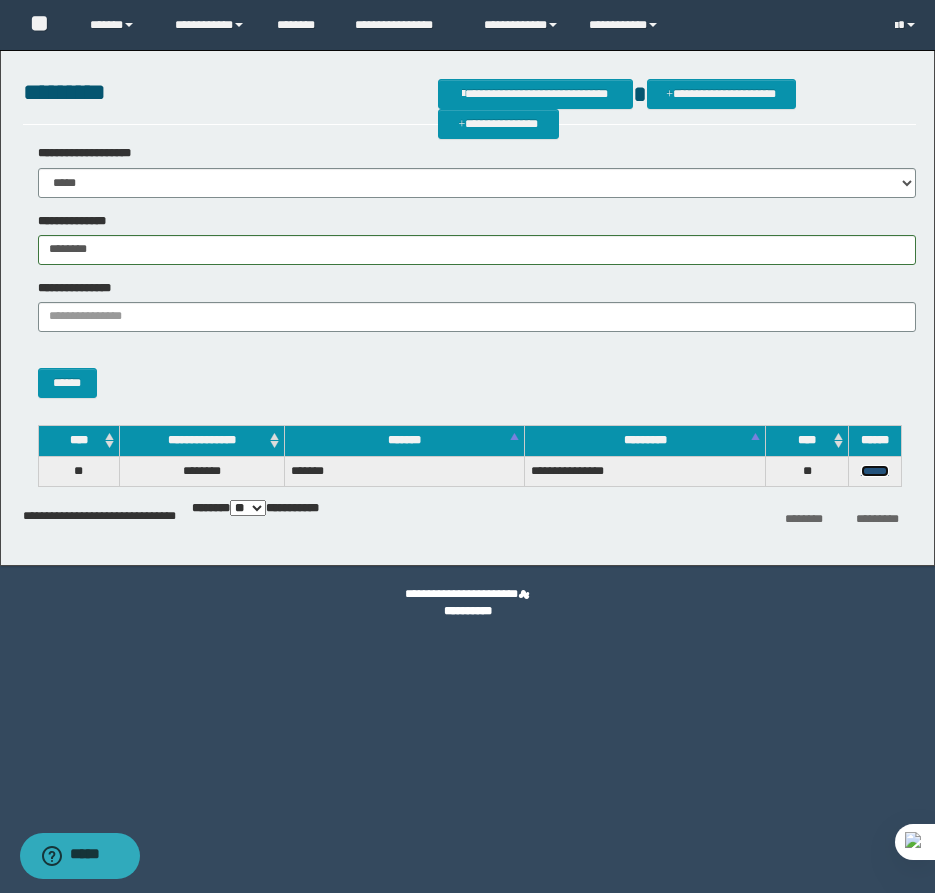 click on "******" at bounding box center (875, 471) 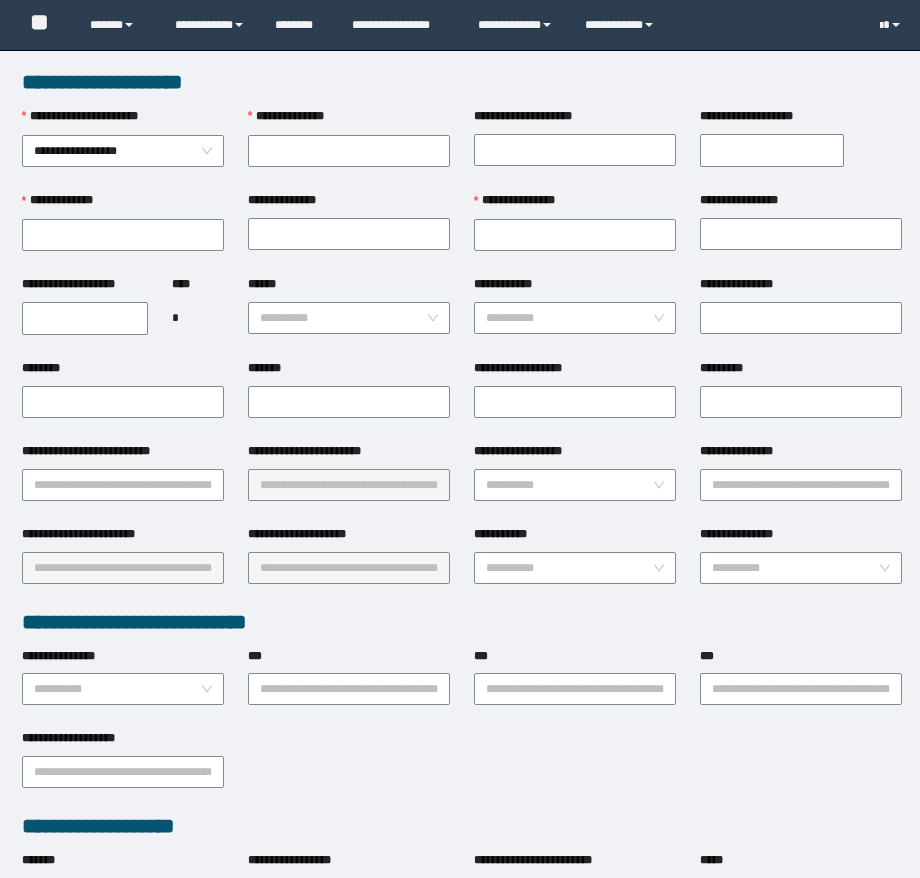scroll, scrollTop: 0, scrollLeft: 0, axis: both 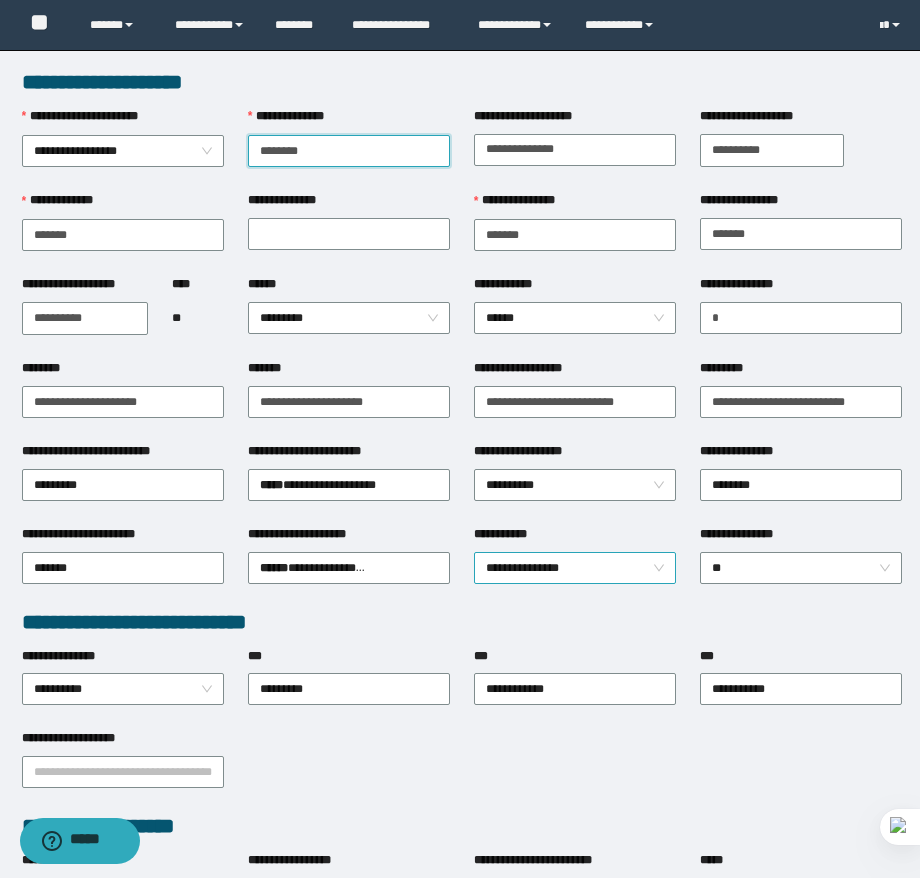 click on "**********" at bounding box center (575, 568) 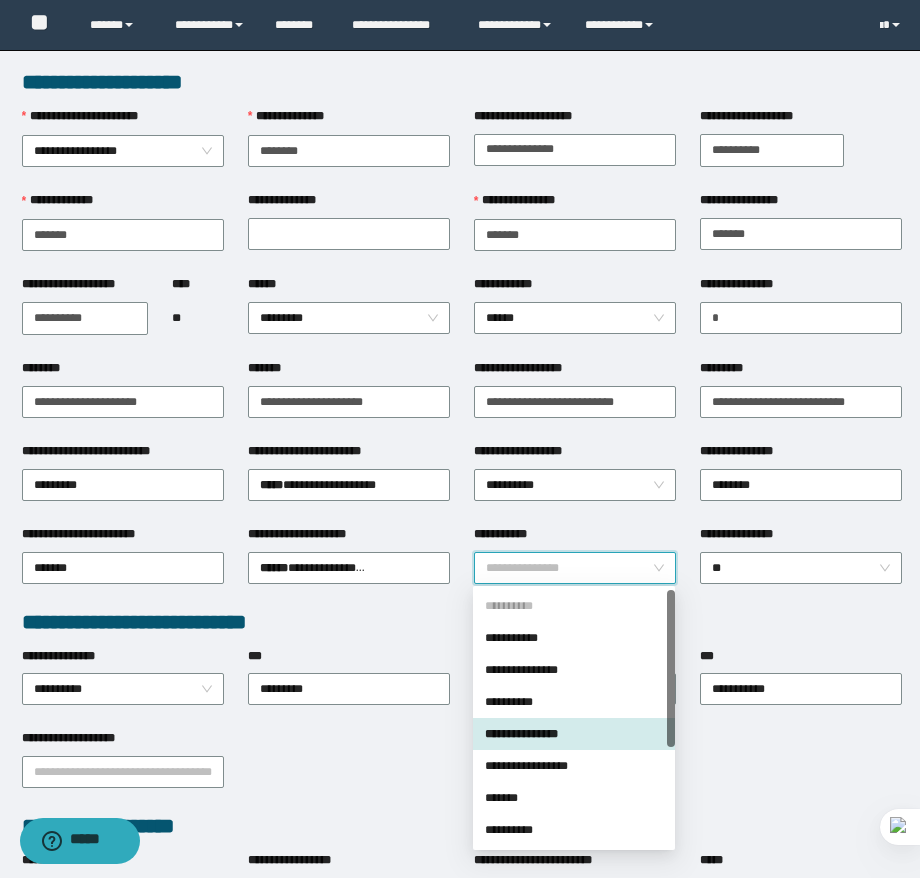 click on "**********" at bounding box center [574, 734] 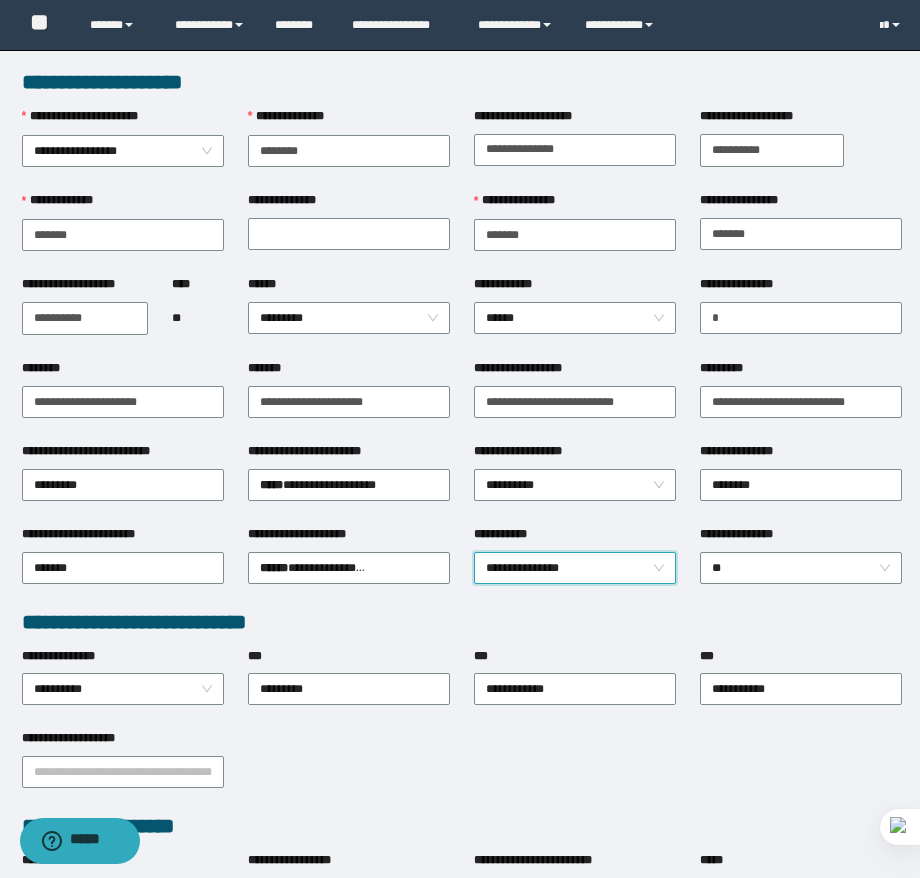 click on "**********" at bounding box center [575, 538] 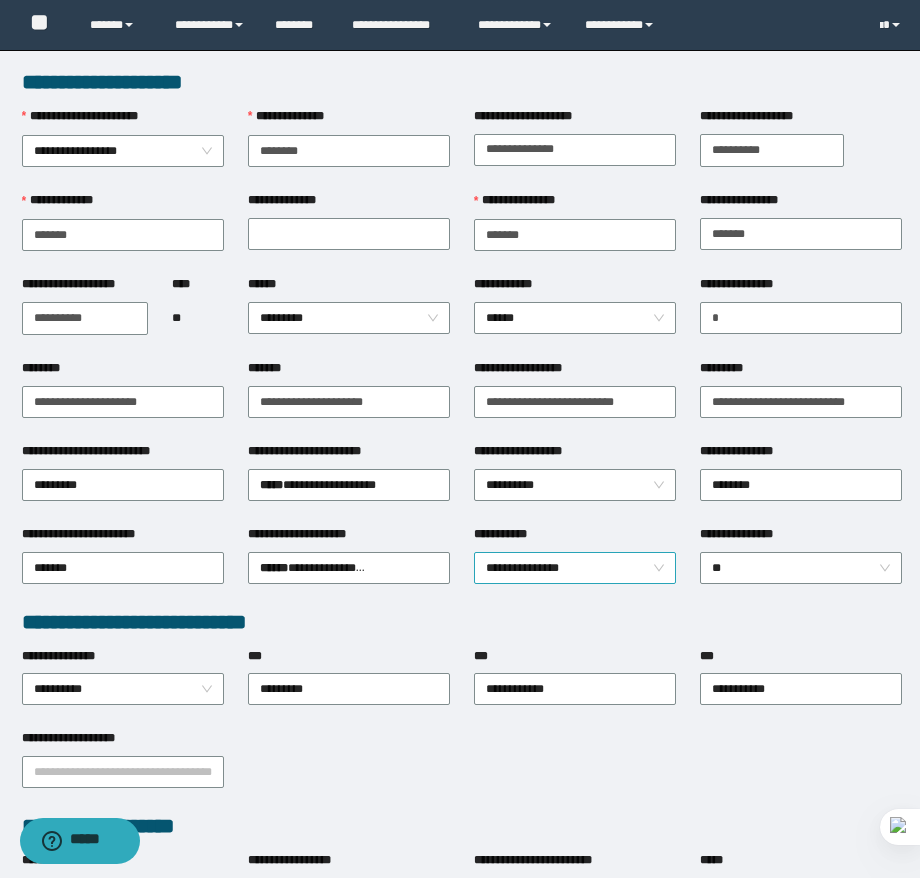 click on "**********" at bounding box center [575, 568] 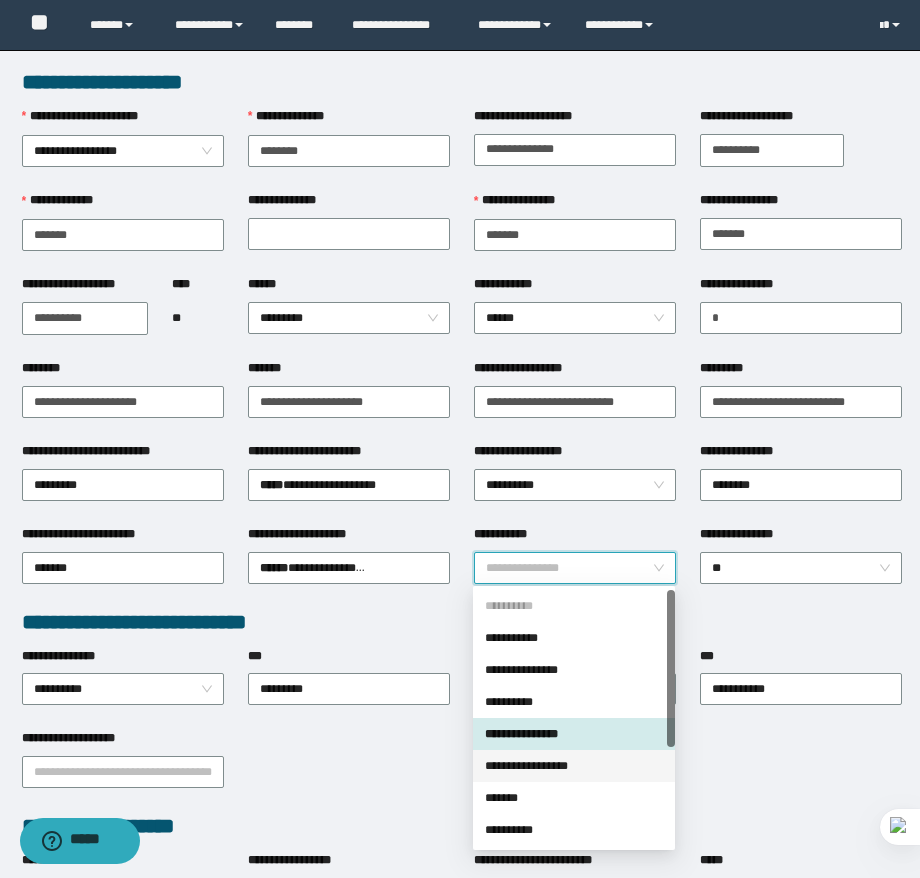 click on "**********" at bounding box center [574, 766] 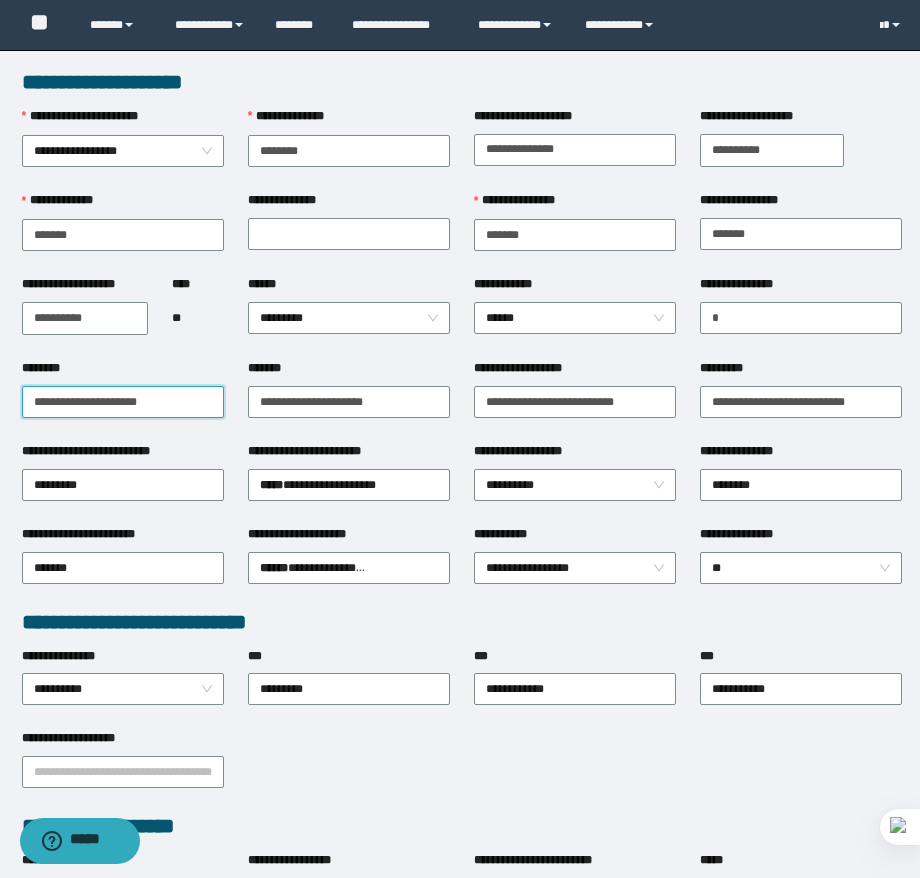 click on "********" at bounding box center [123, 402] 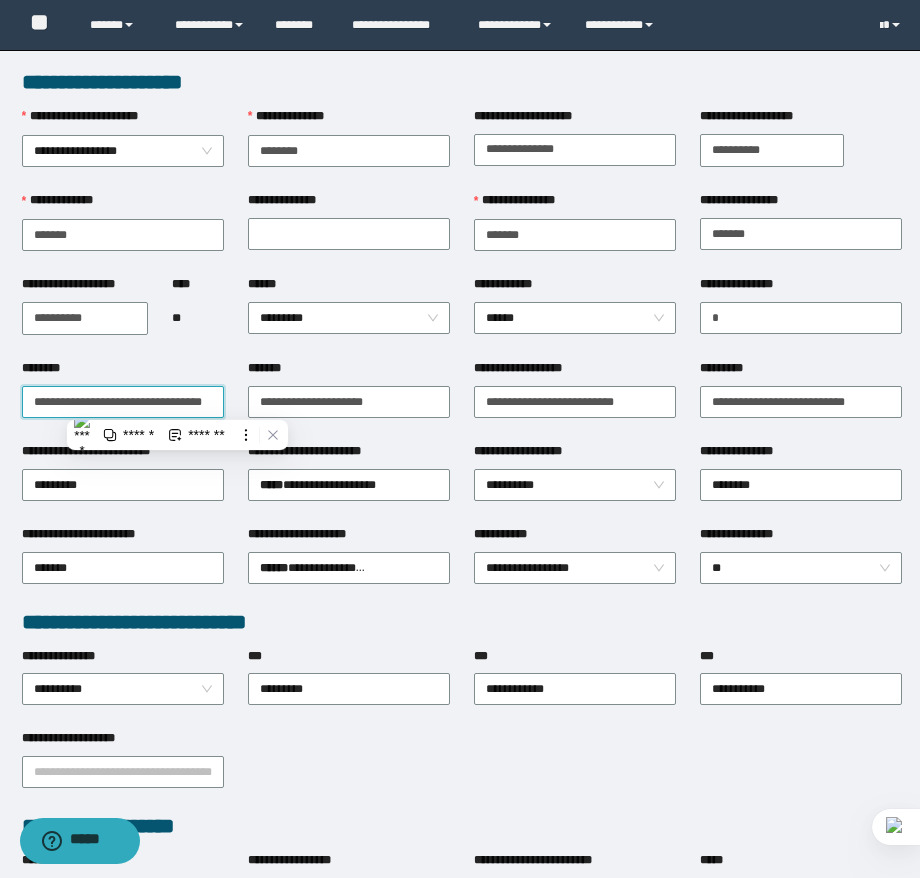 scroll, scrollTop: 0, scrollLeft: 0, axis: both 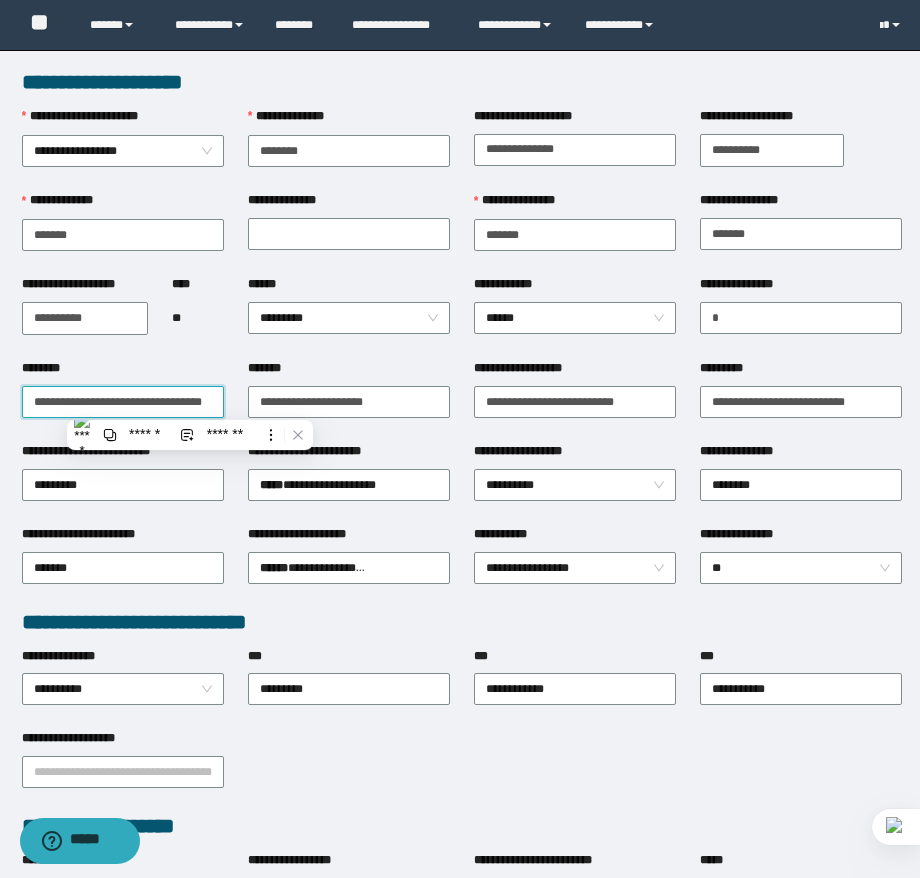 type on "**********" 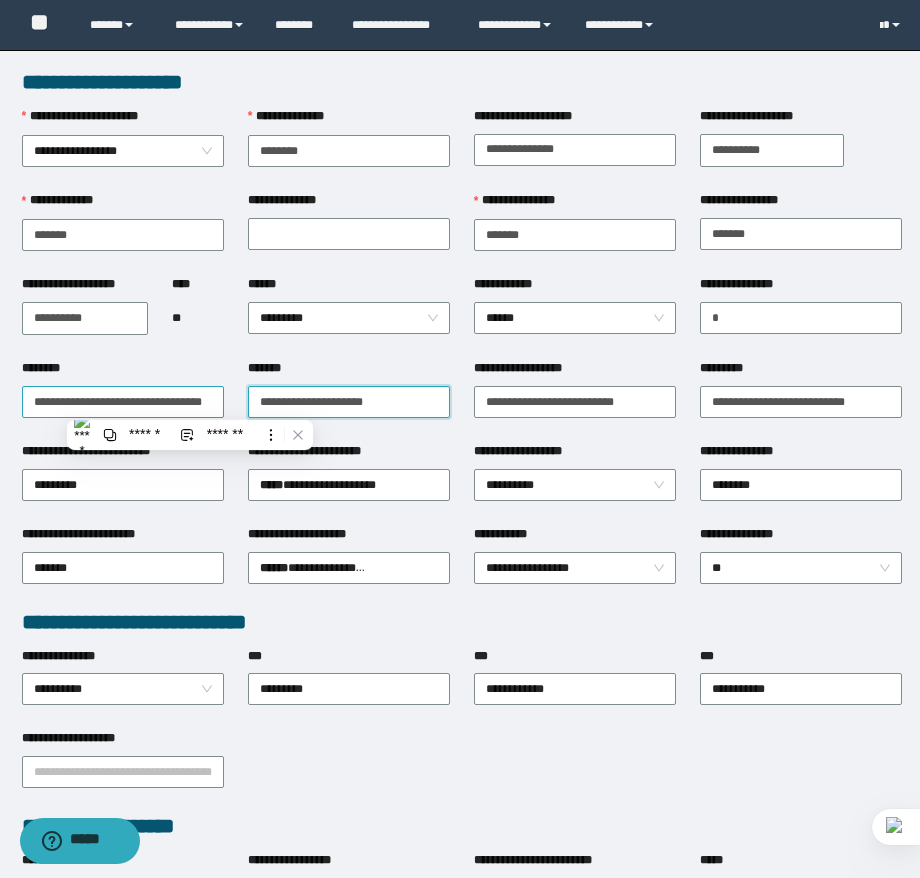 paste on "**********" 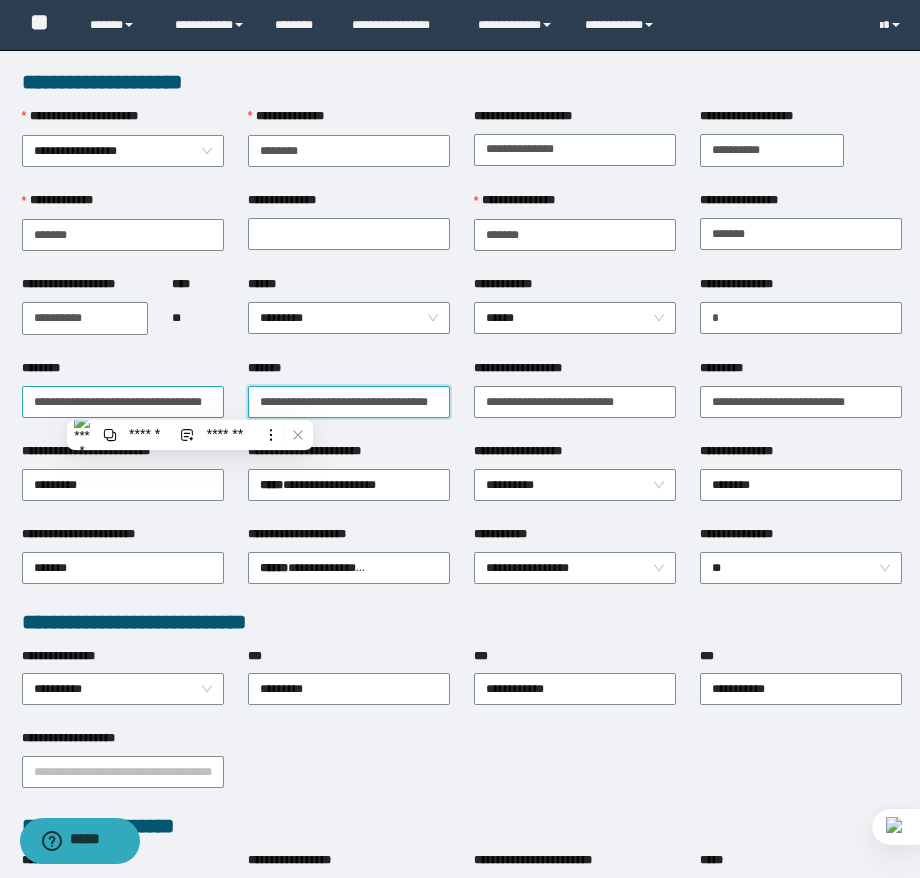 scroll, scrollTop: 0, scrollLeft: 34, axis: horizontal 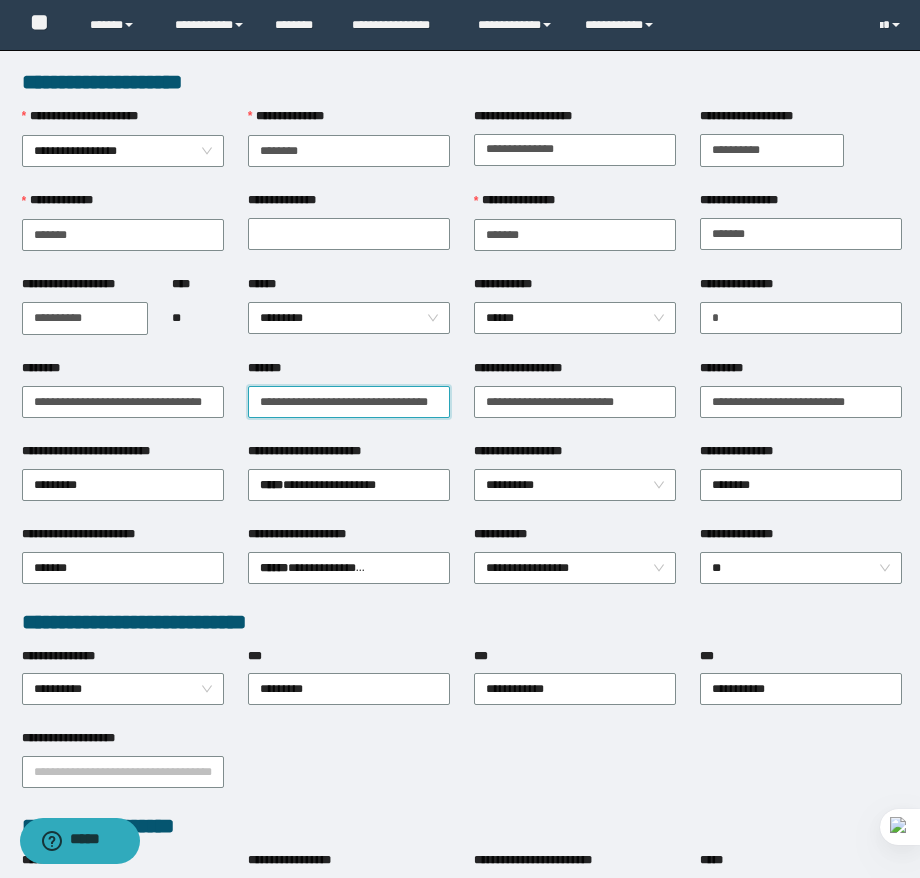 type on "**********" 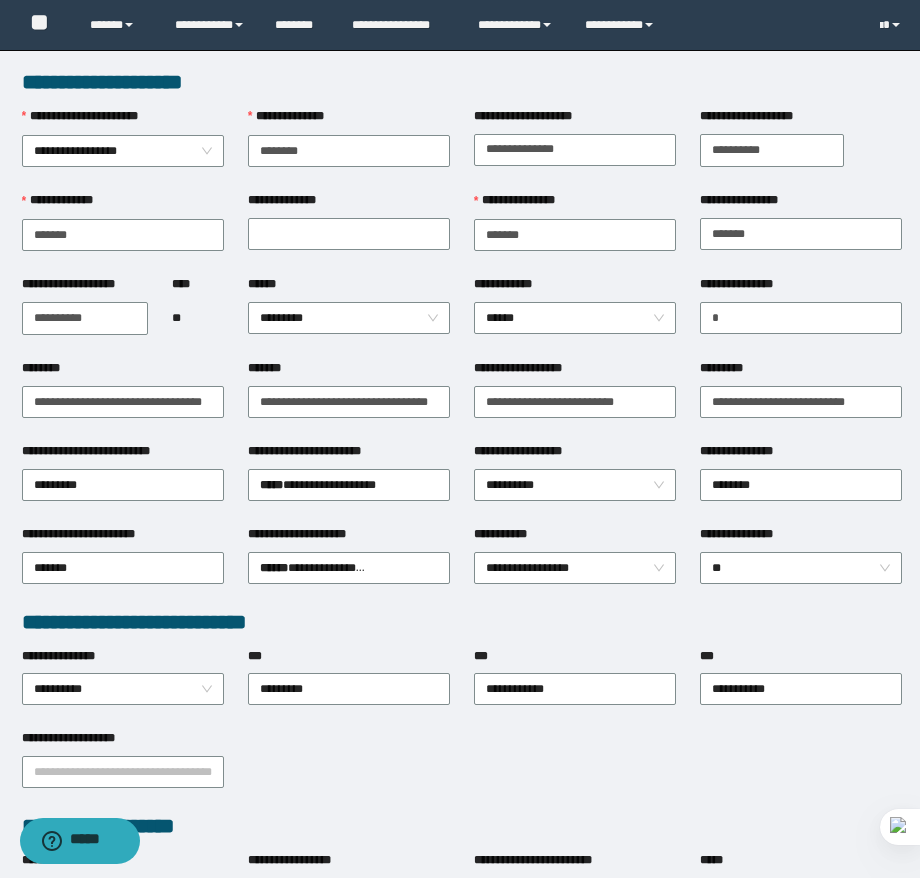 scroll, scrollTop: 0, scrollLeft: 0, axis: both 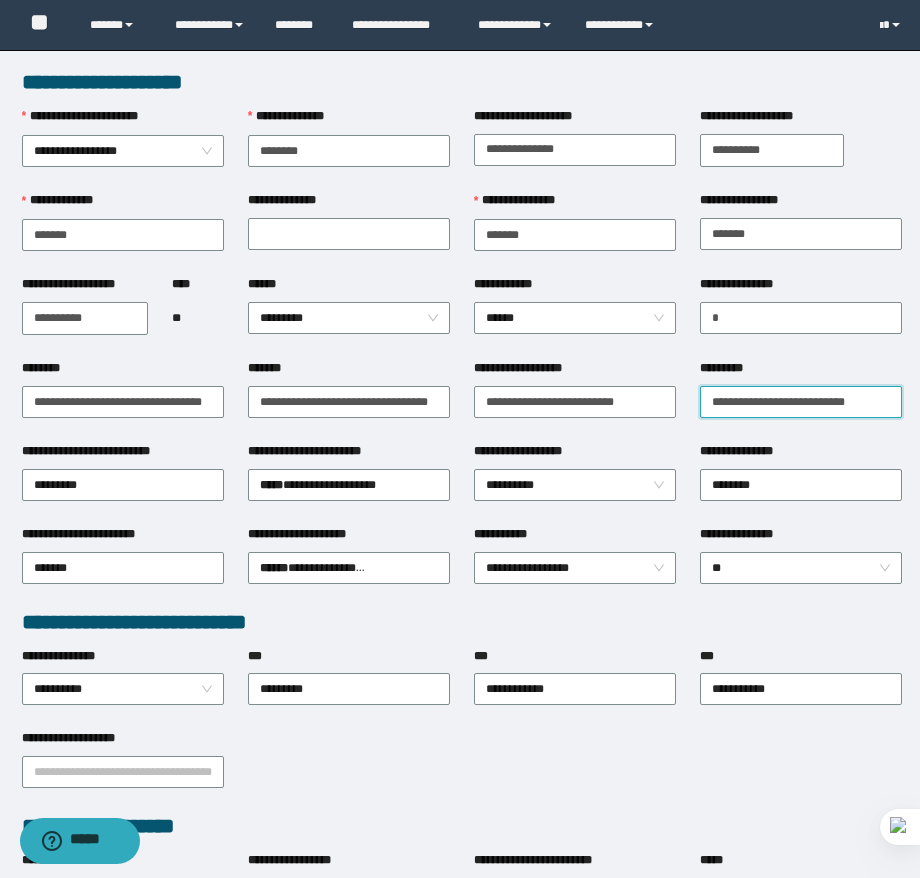 click on "*********" at bounding box center [801, 402] 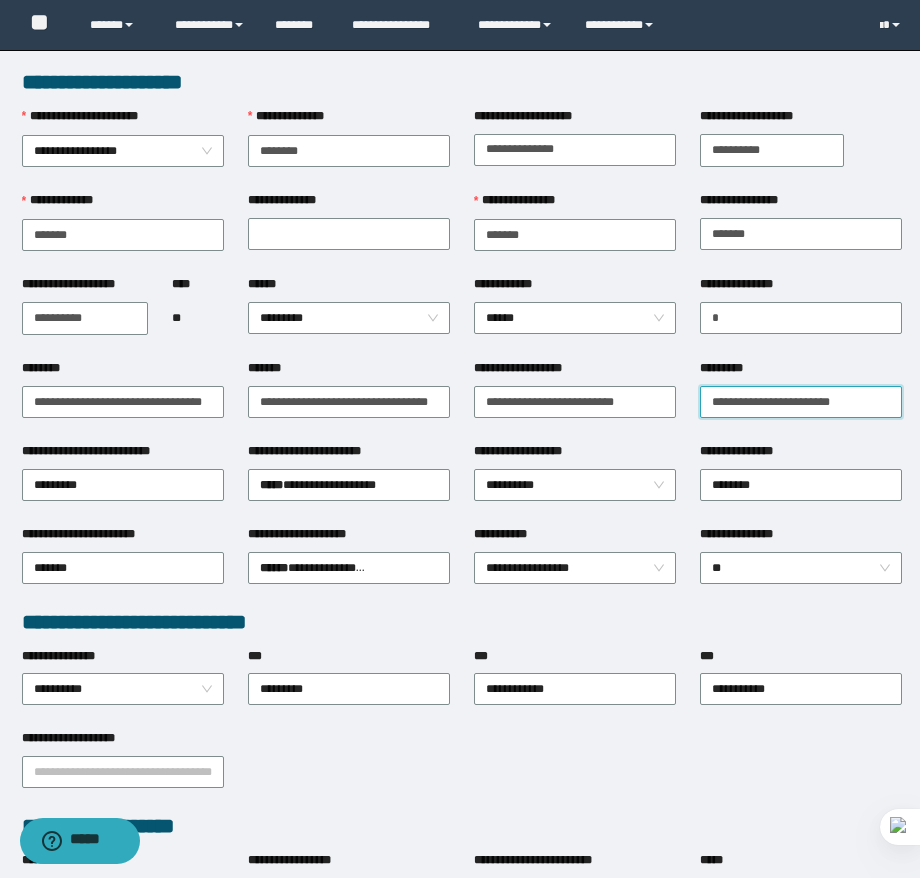 type on "**********" 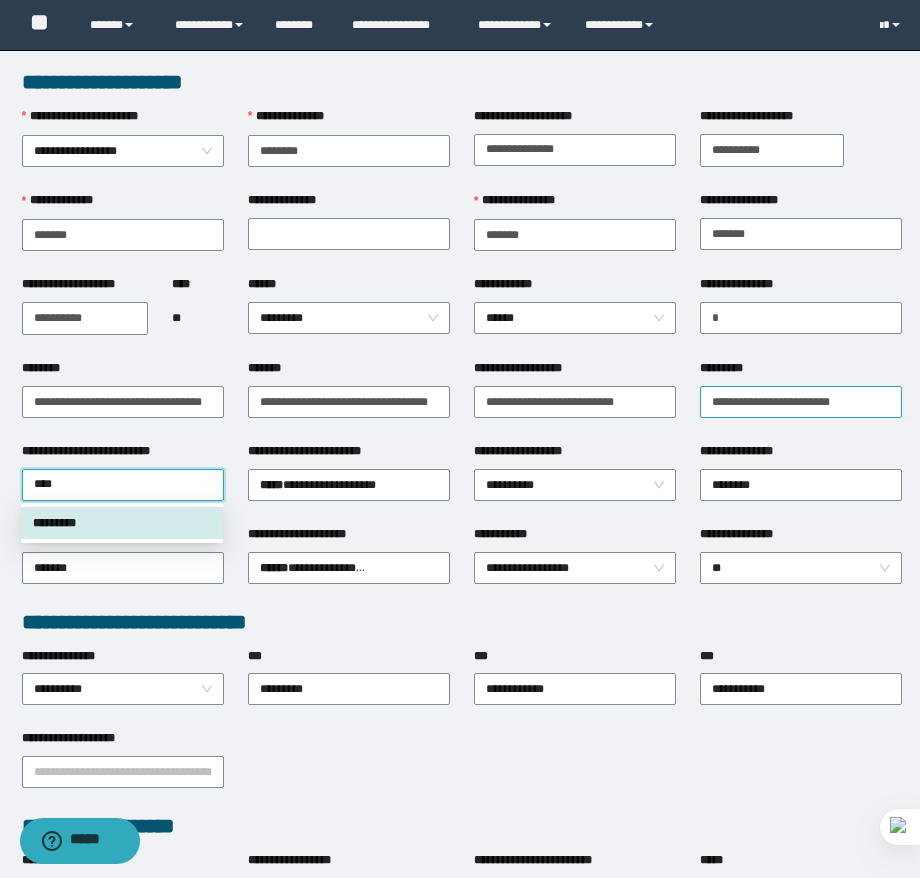 type on "*****" 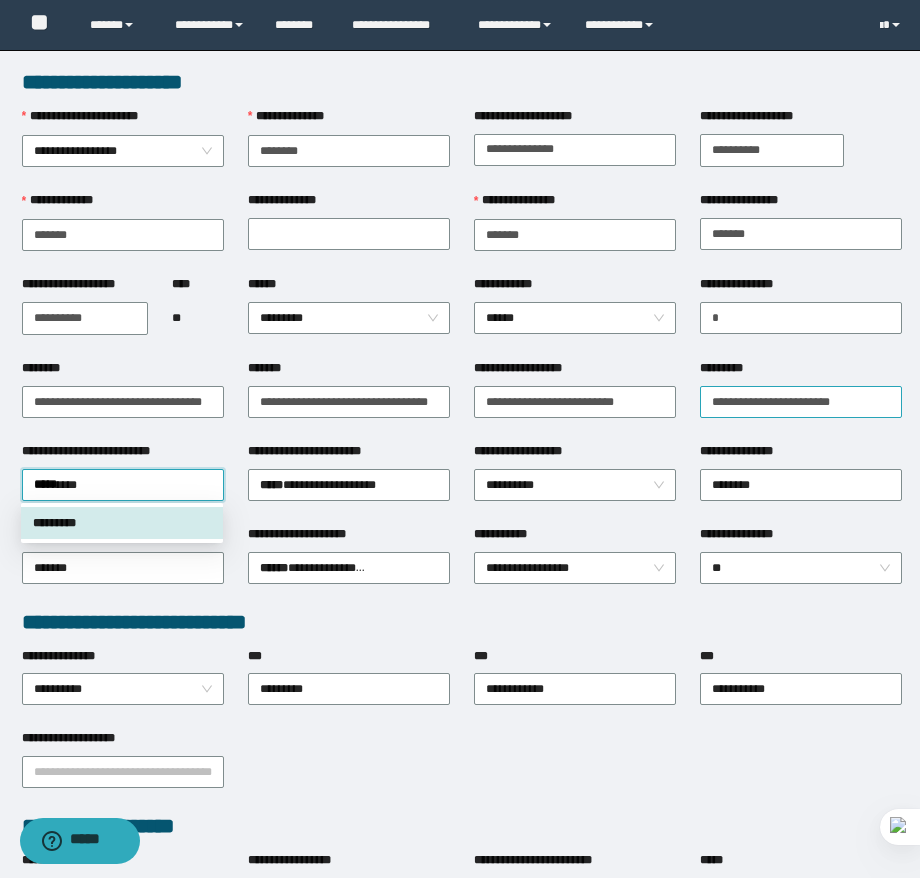 type 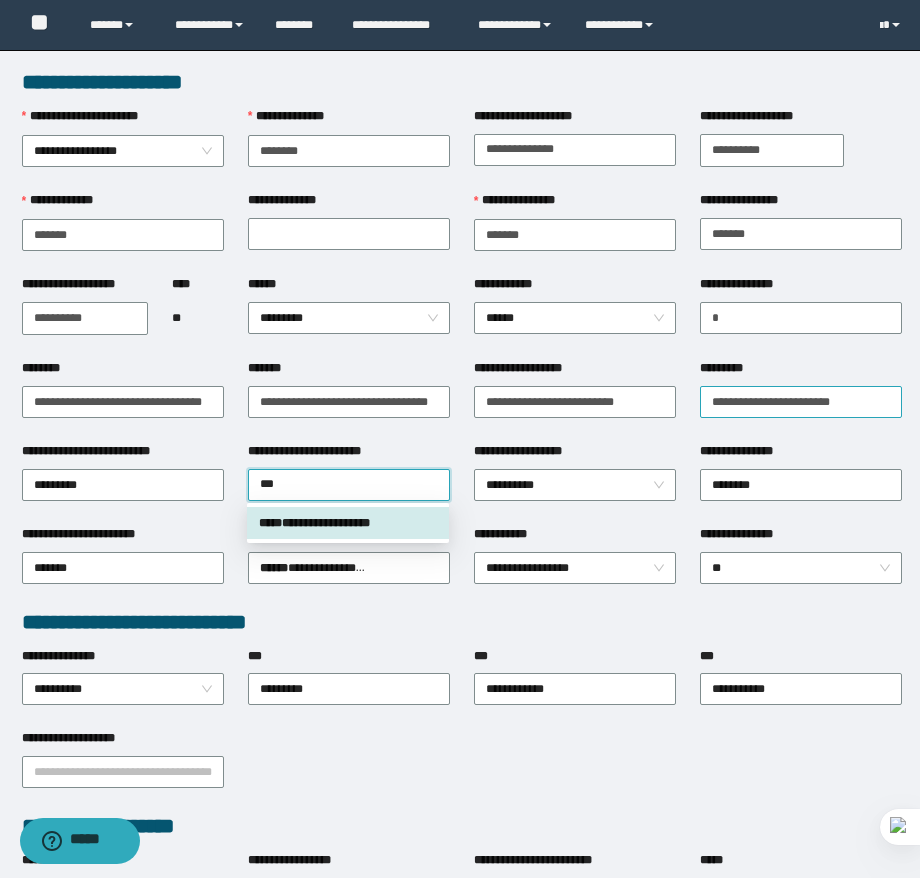 type on "****" 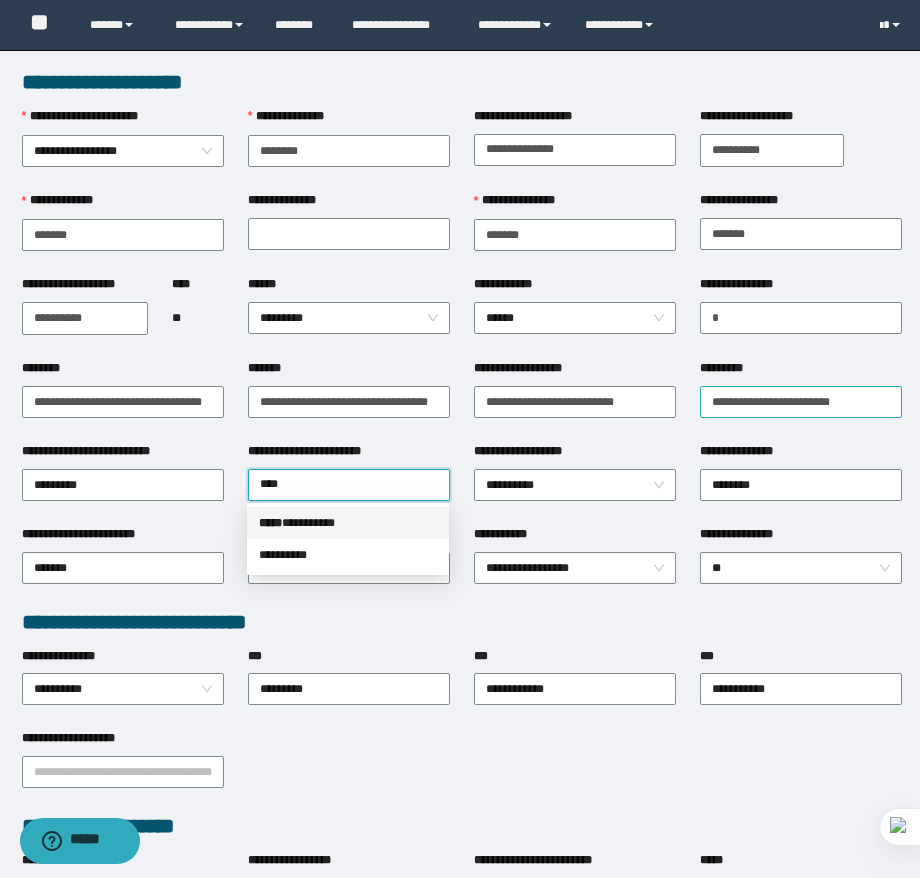 type 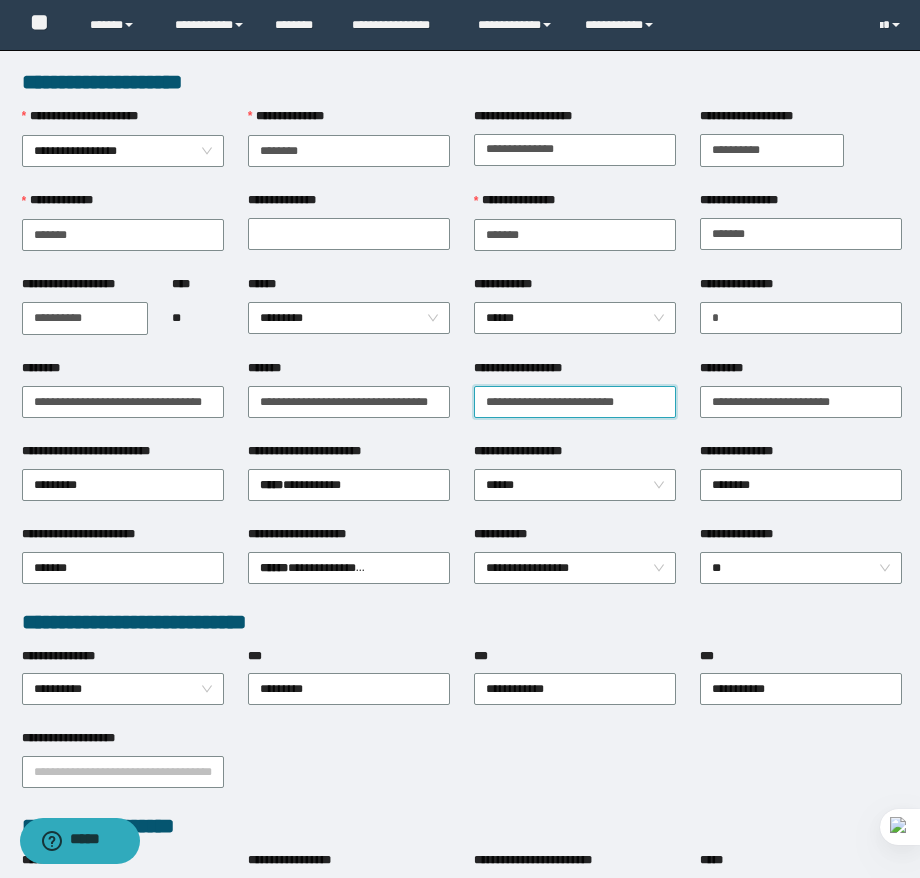 click on "**********" at bounding box center (575, 402) 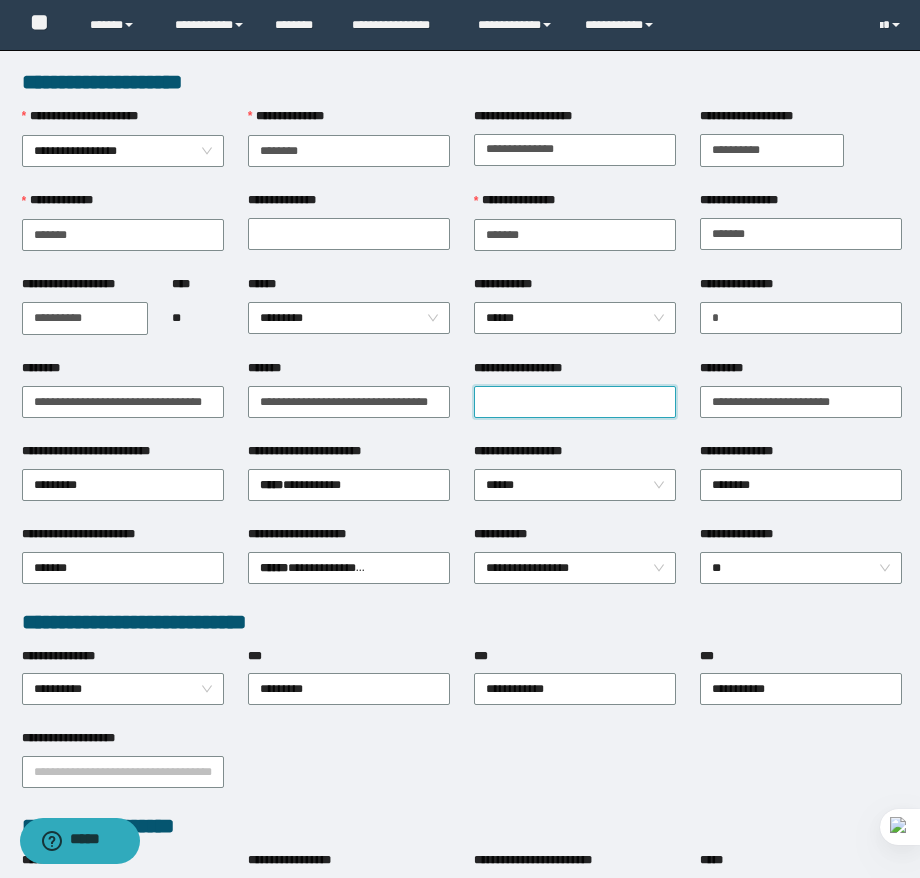 paste on "**********" 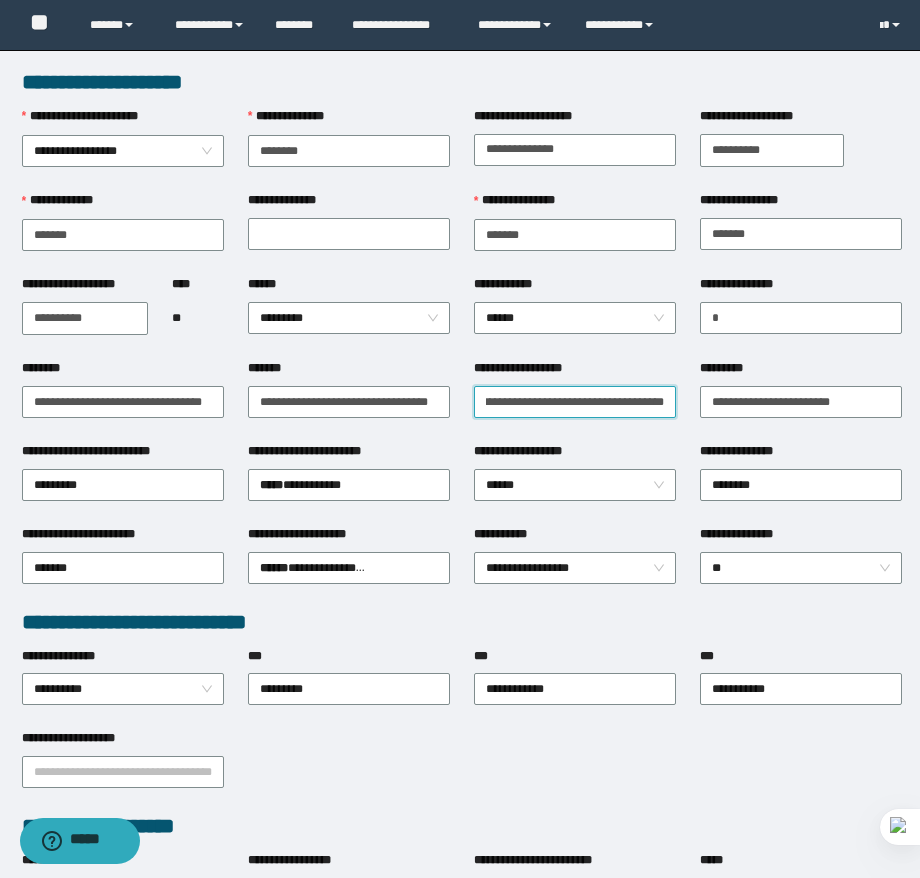 scroll, scrollTop: 0, scrollLeft: 0, axis: both 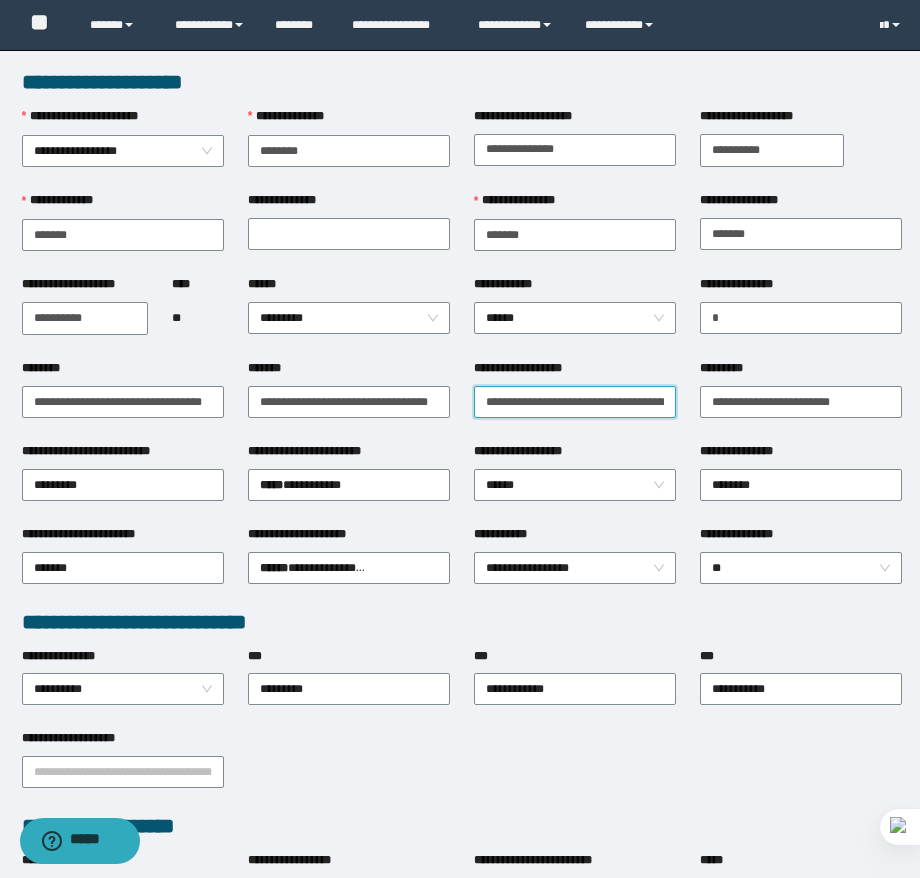 drag, startPoint x: 537, startPoint y: 408, endPoint x: 553, endPoint y: 406, distance: 16.124516 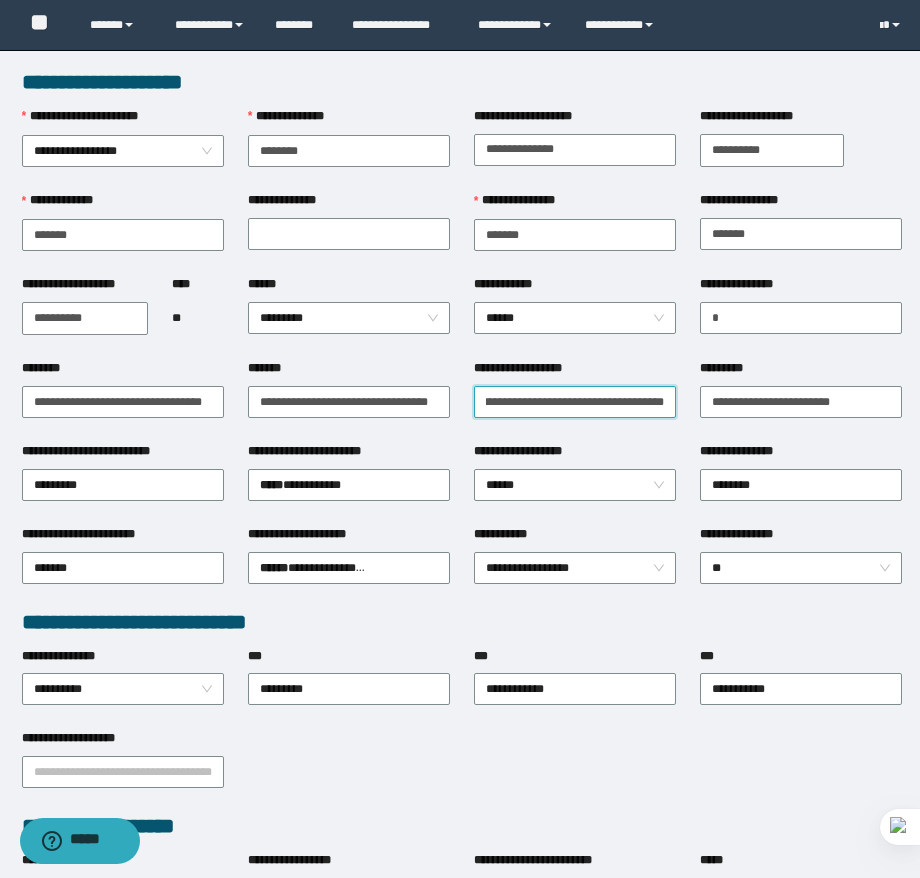 scroll, scrollTop: 0, scrollLeft: 105, axis: horizontal 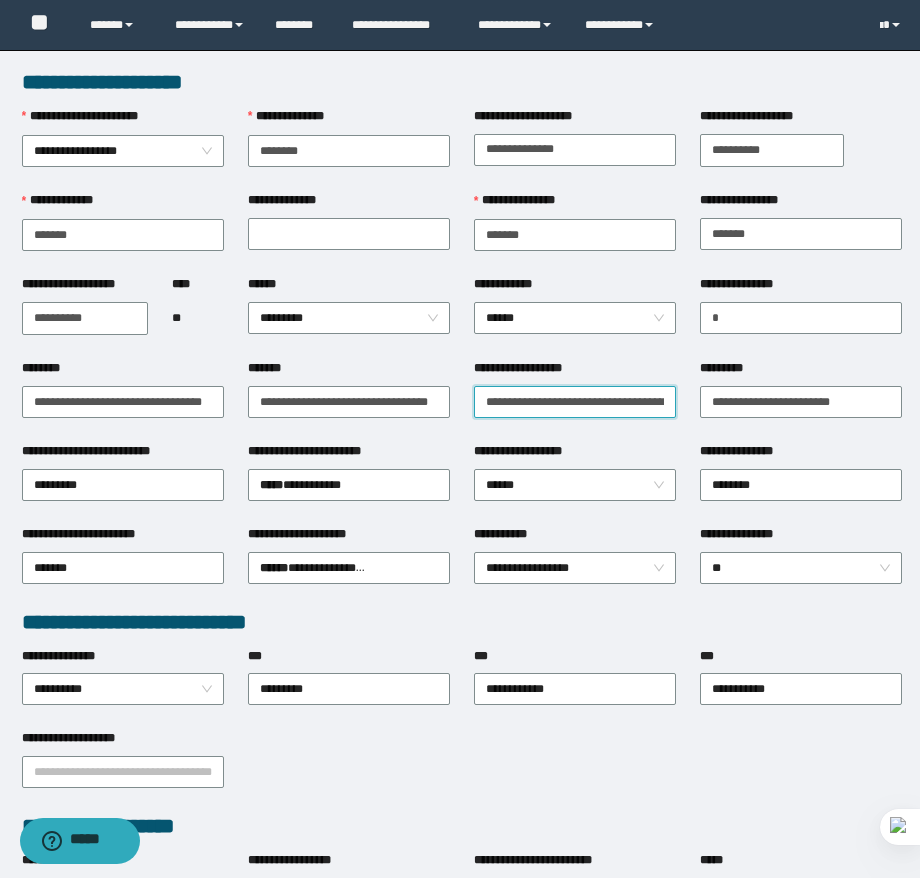 click on "**********" at bounding box center [575, 402] 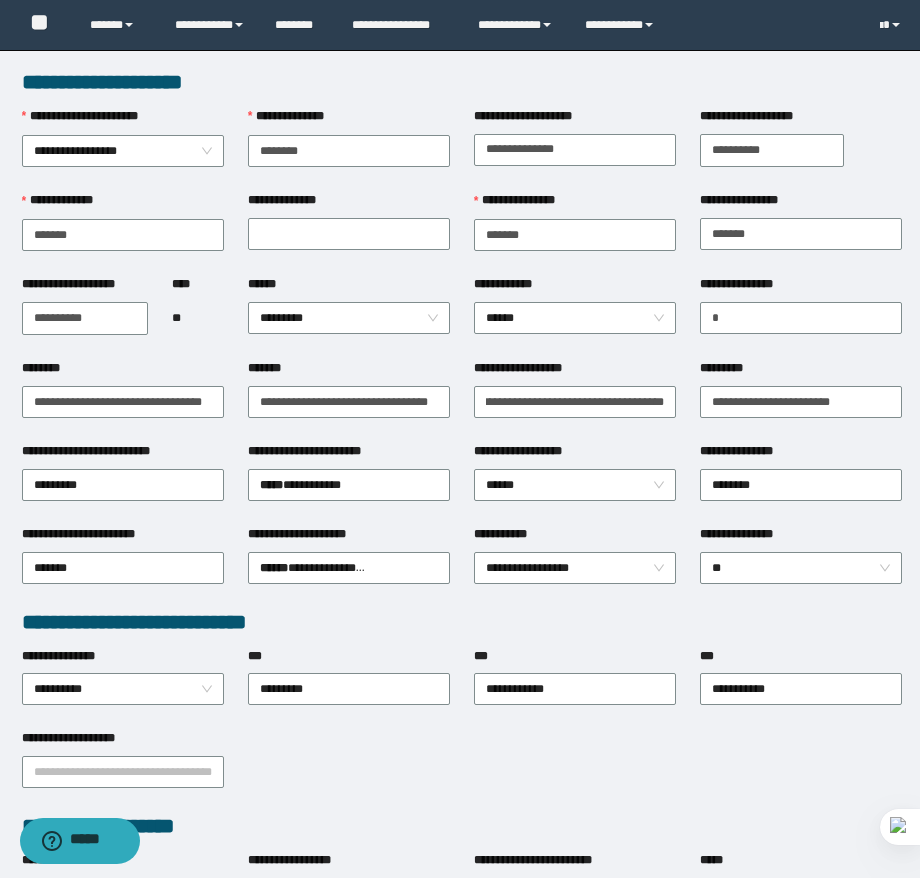 scroll, scrollTop: 0, scrollLeft: 0, axis: both 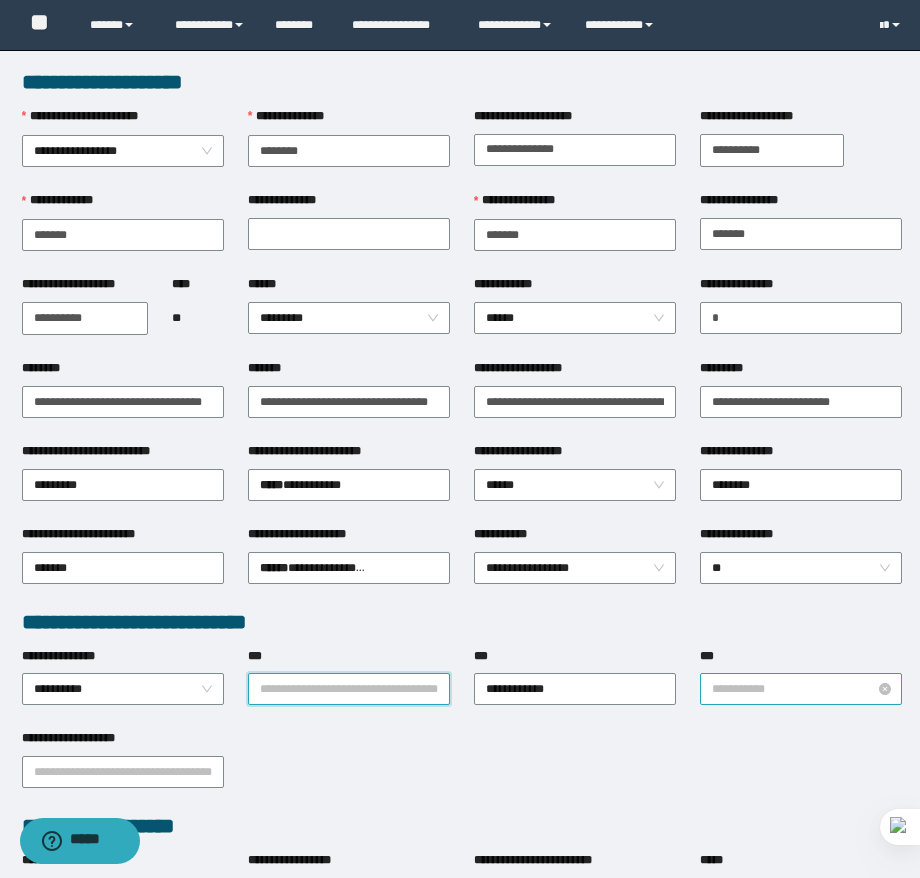 click on "**********" at bounding box center [801, 689] 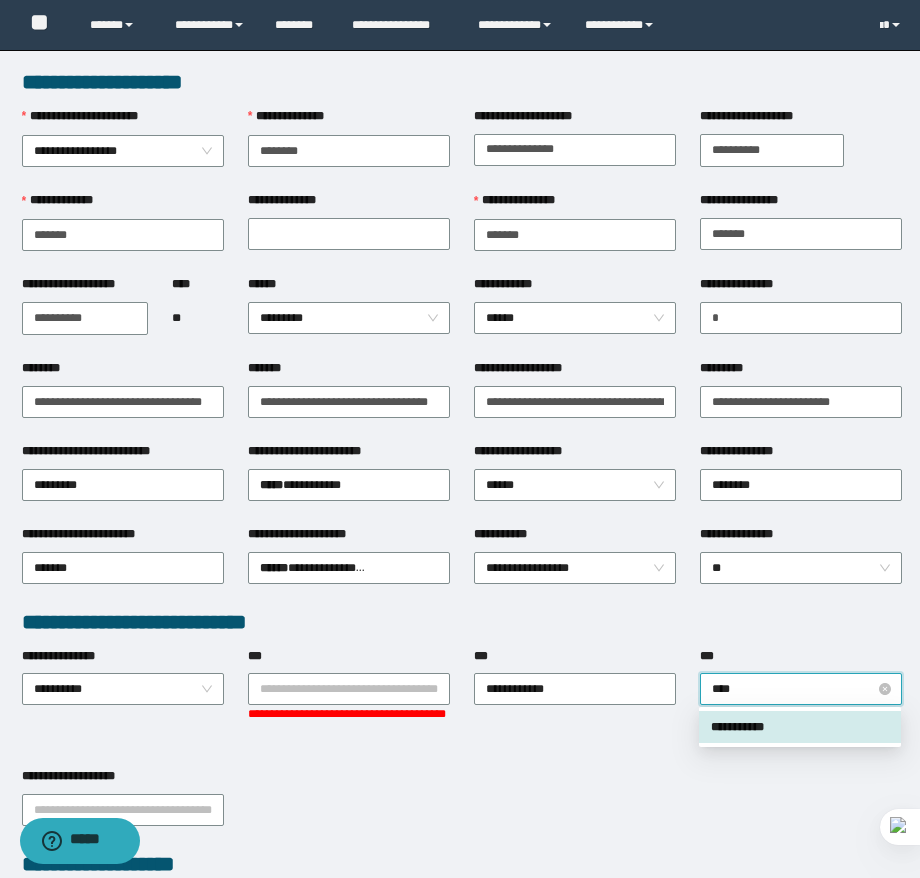 type on "*****" 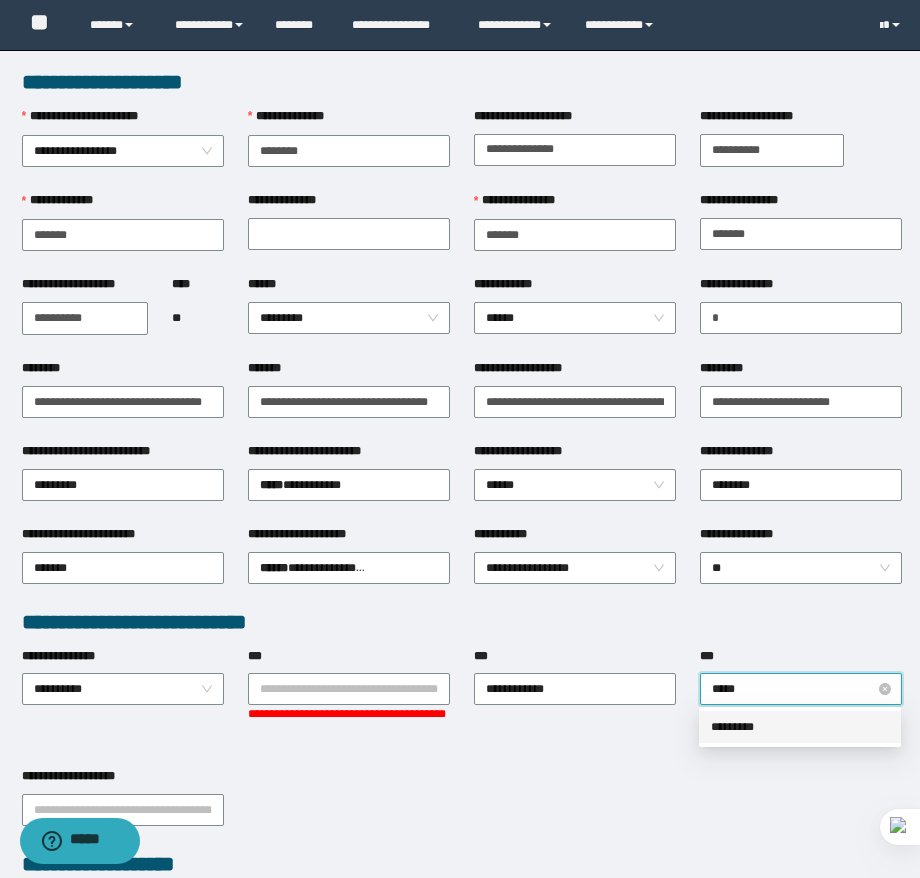 type 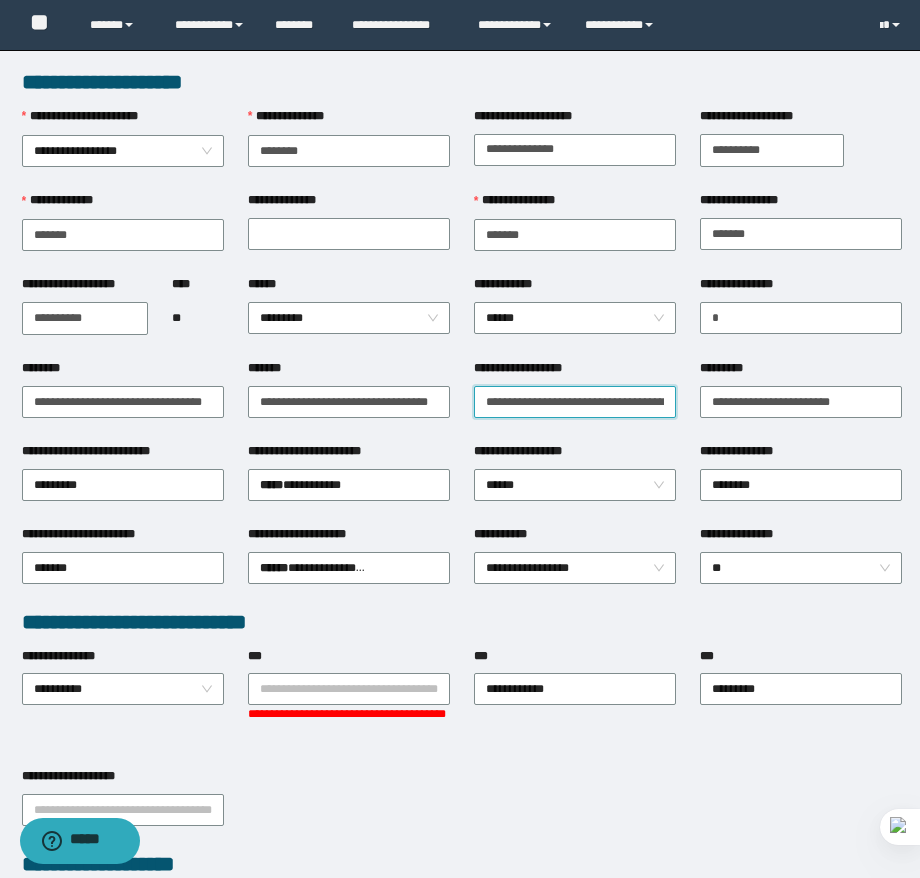 click on "**********" at bounding box center (575, 402) 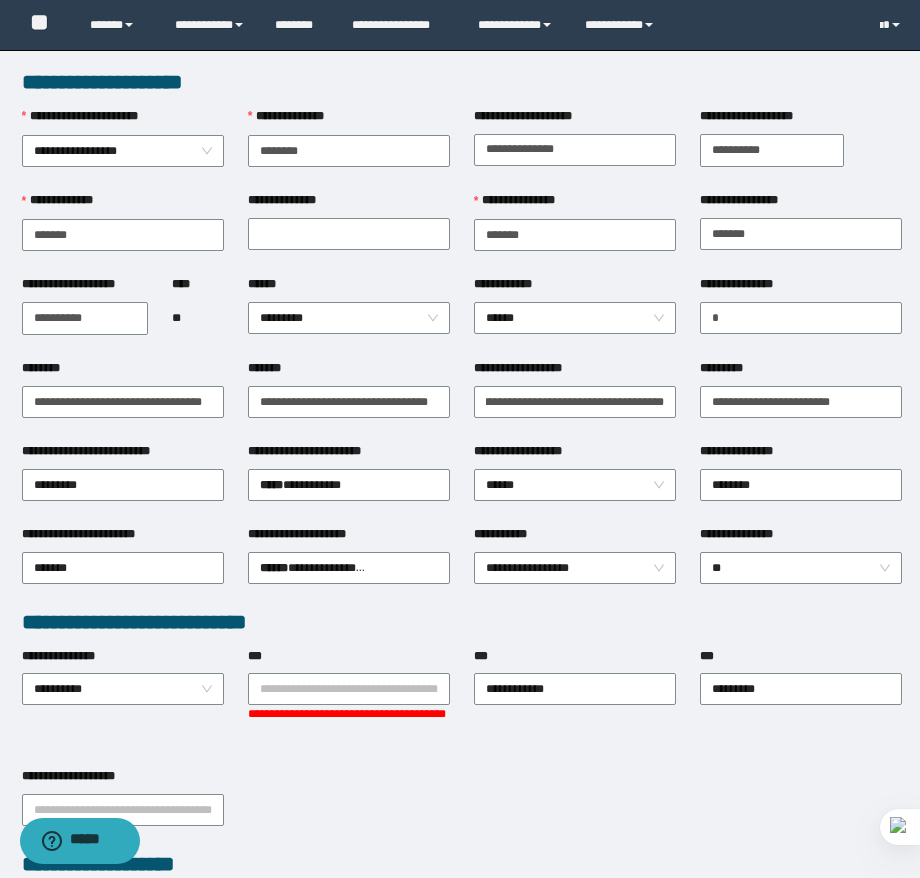 scroll, scrollTop: 0, scrollLeft: 0, axis: both 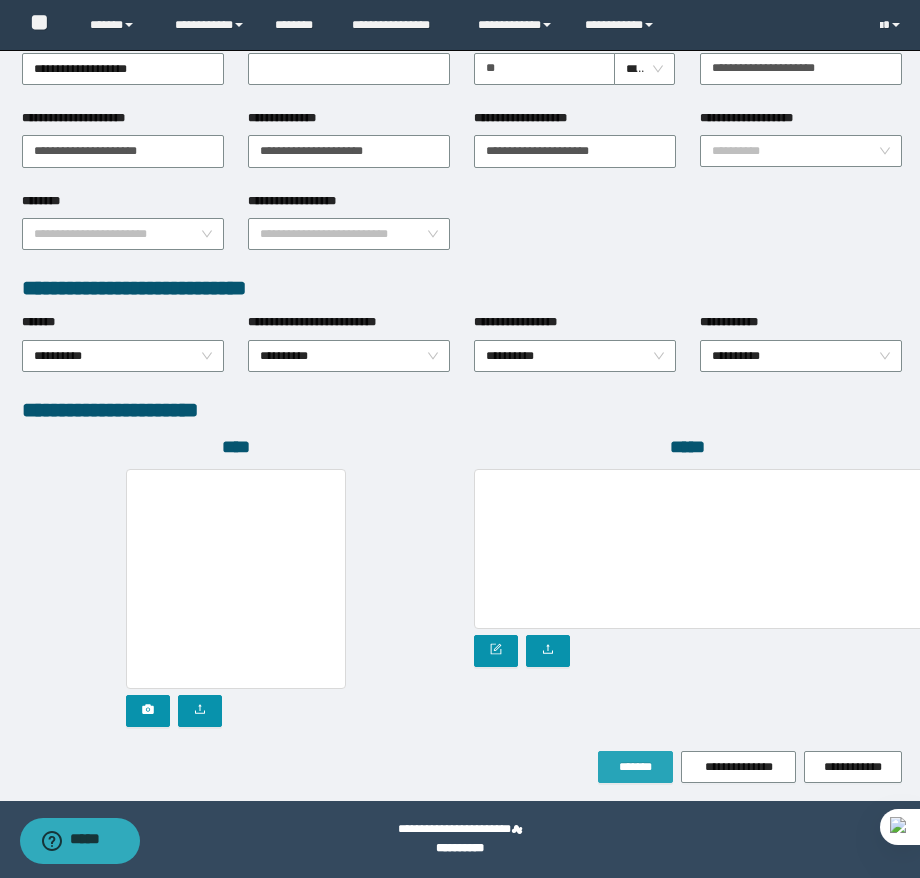 click on "*******" at bounding box center [635, 767] 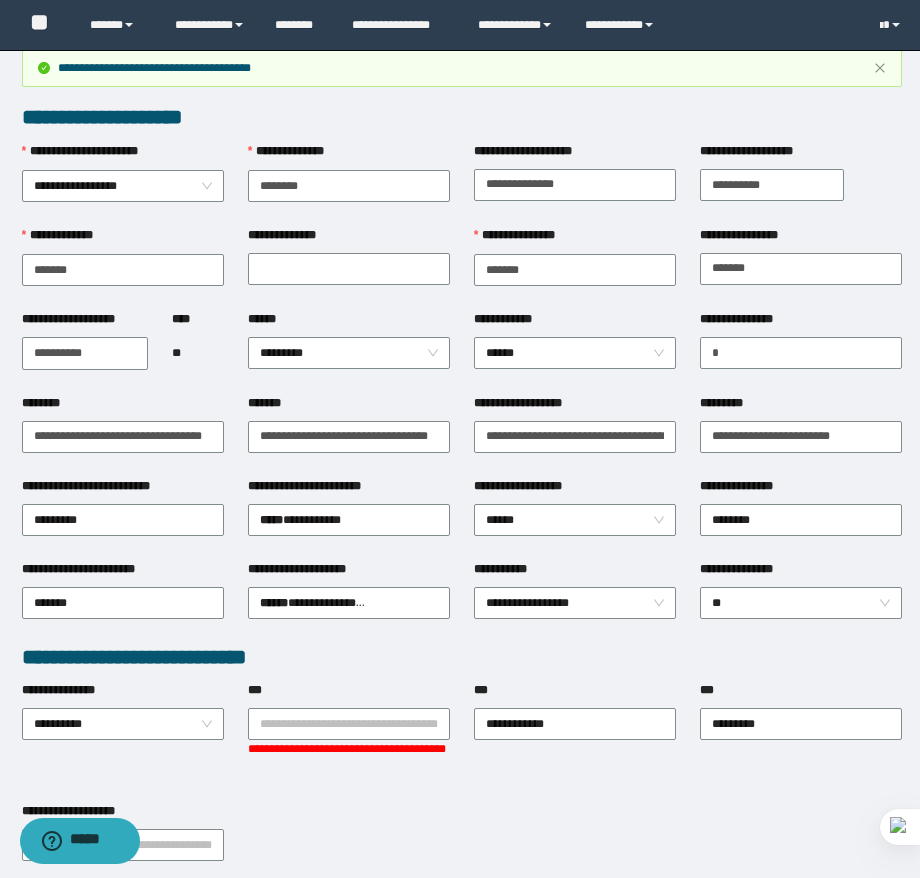 scroll, scrollTop: 0, scrollLeft: 0, axis: both 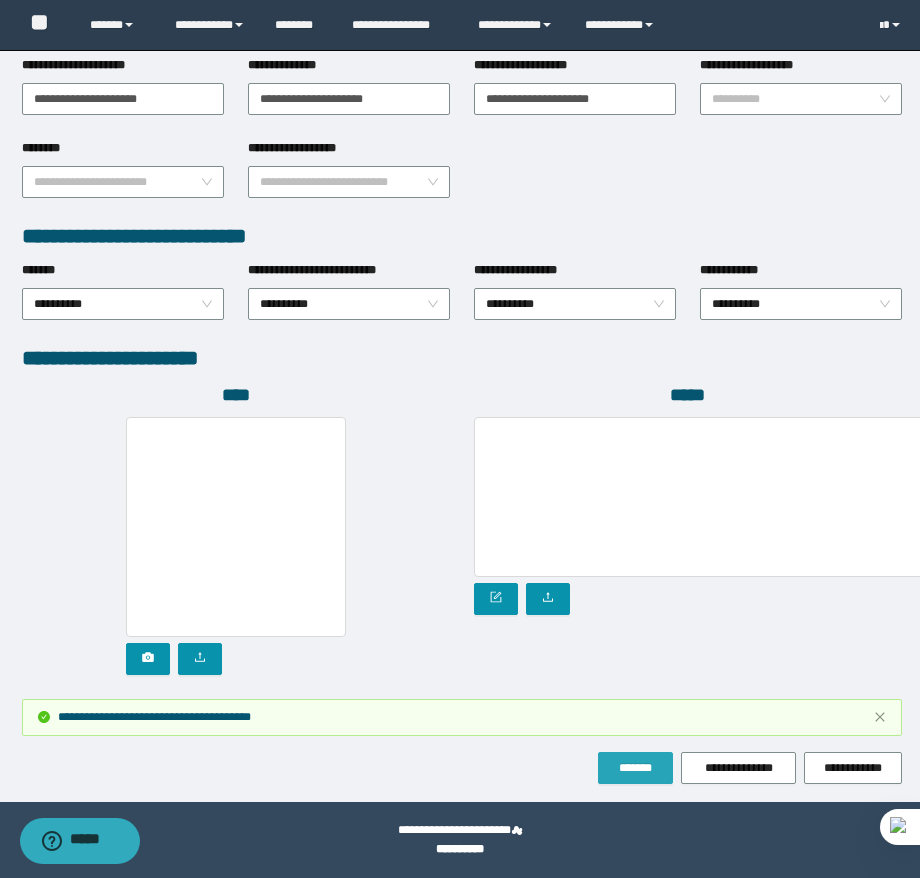 click on "*******" at bounding box center [635, 768] 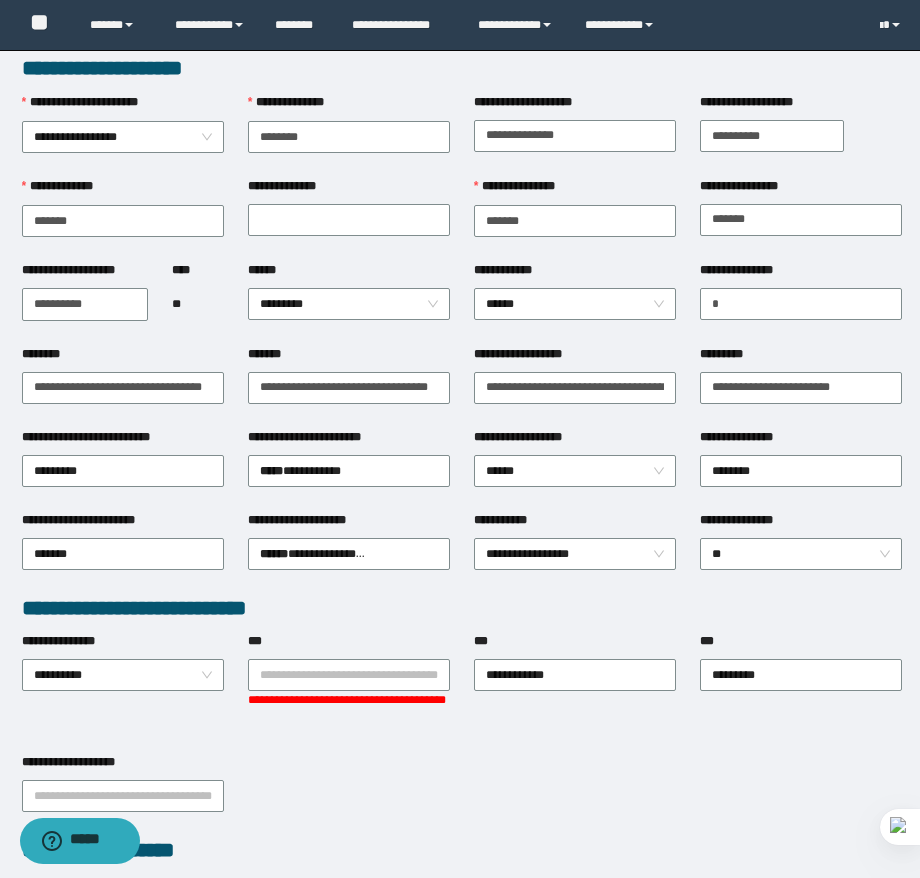 scroll, scrollTop: 0, scrollLeft: 0, axis: both 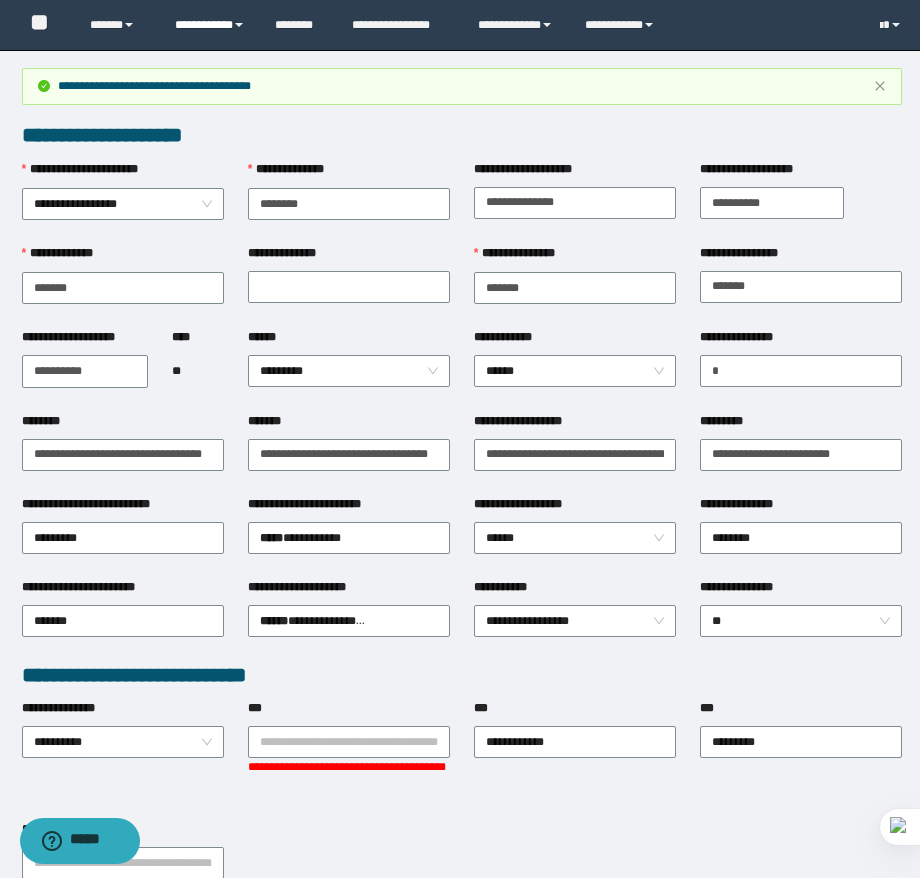 click on "**********" at bounding box center (210, 25) 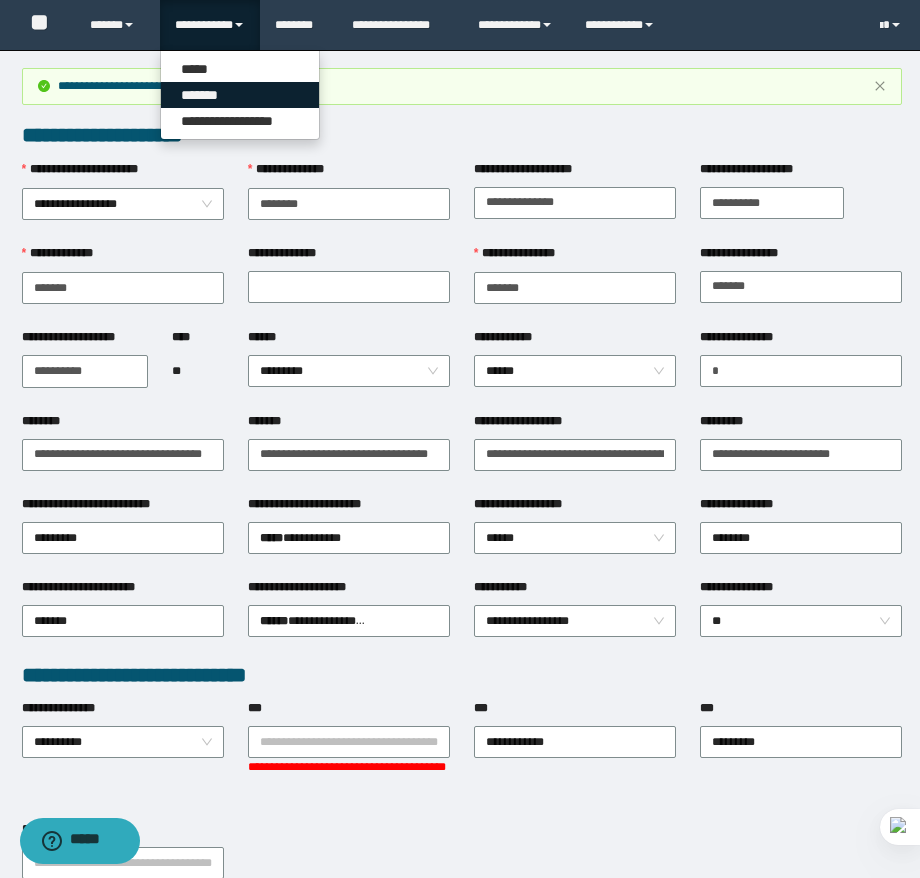click on "*******" at bounding box center (240, 95) 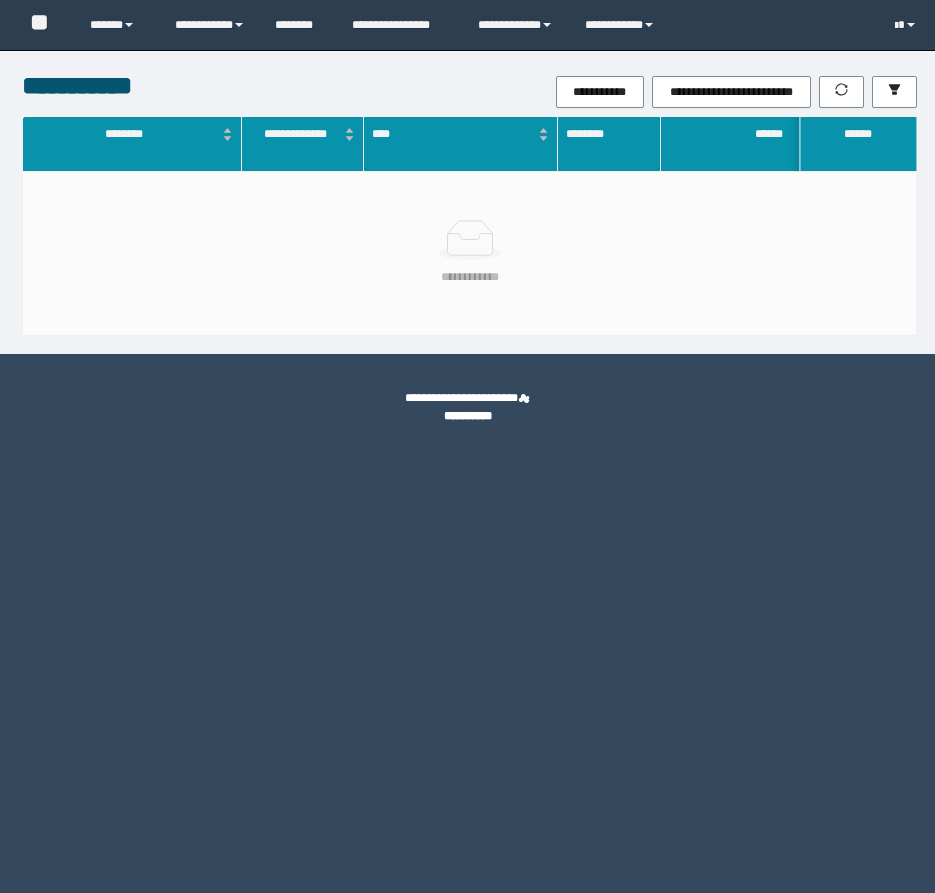 scroll, scrollTop: 0, scrollLeft: 0, axis: both 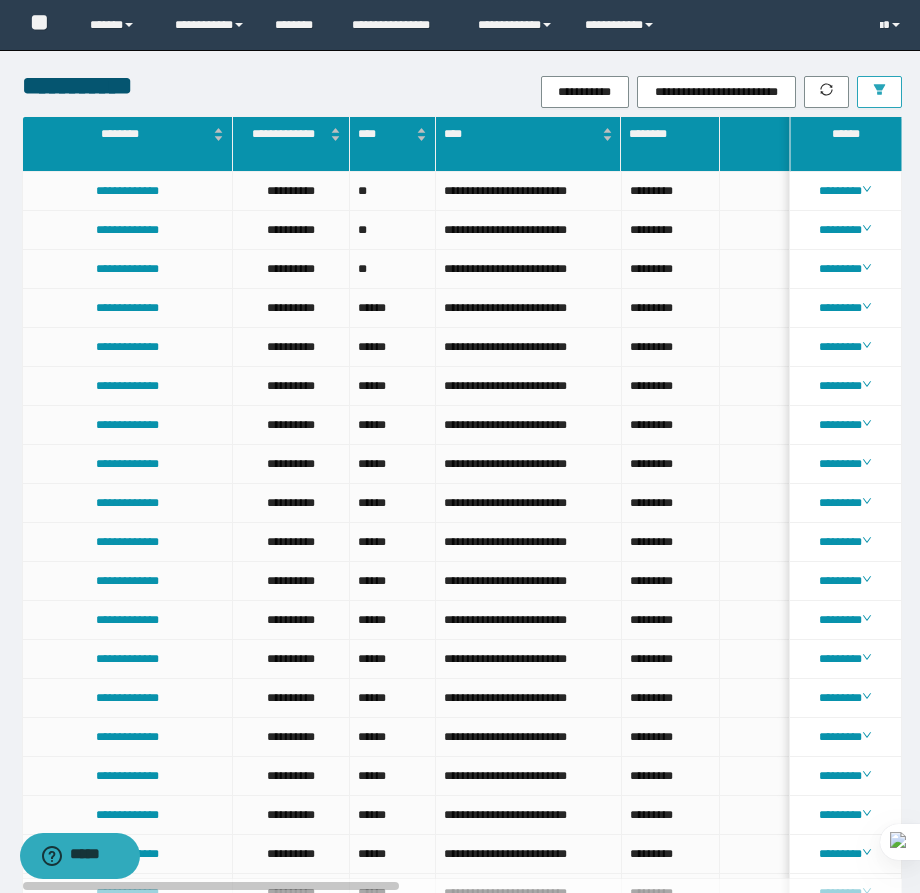 click 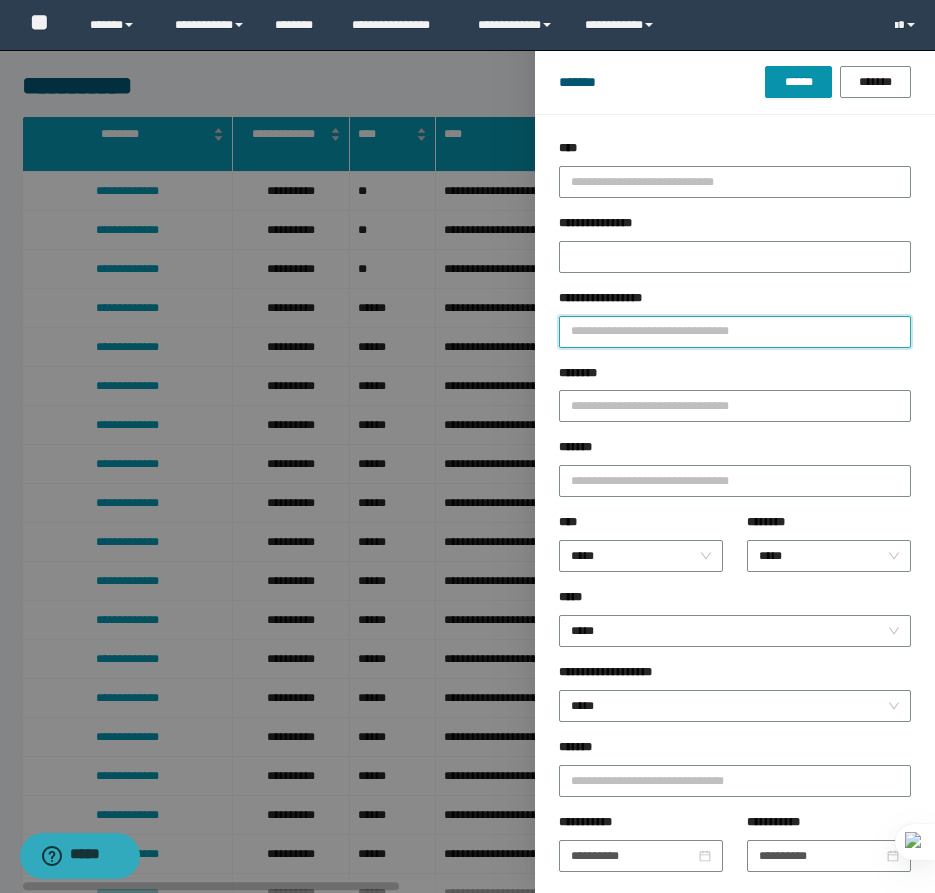 click on "**********" at bounding box center [735, 332] 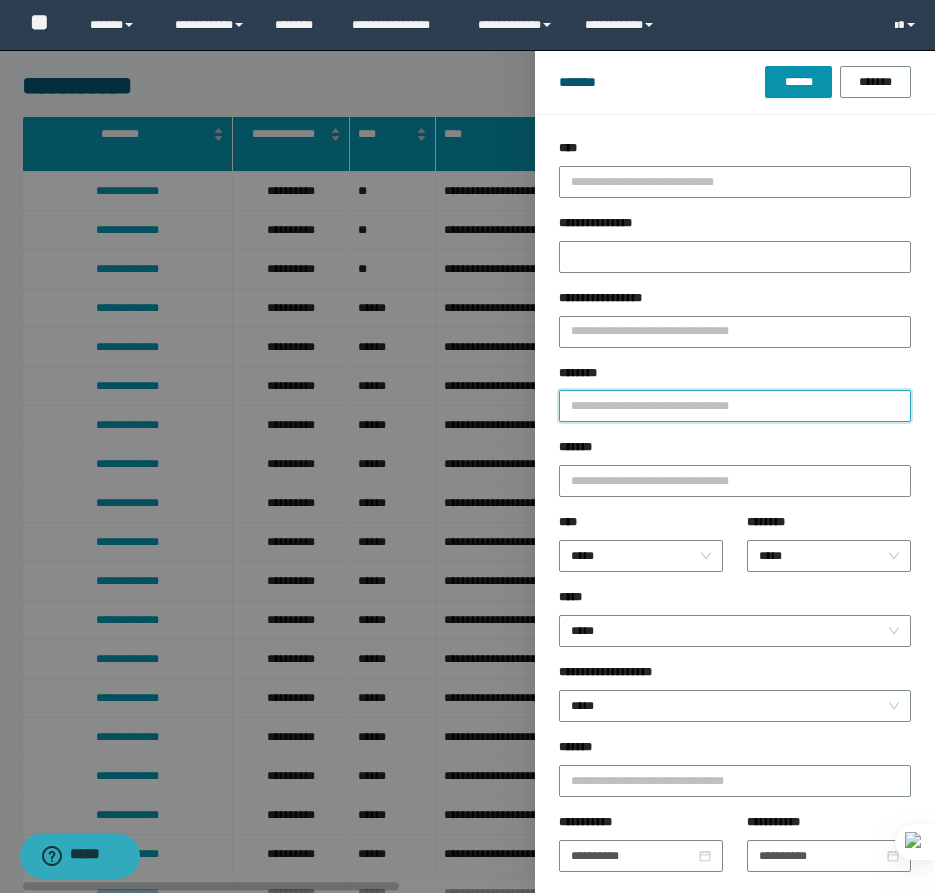 click on "********" at bounding box center (735, 406) 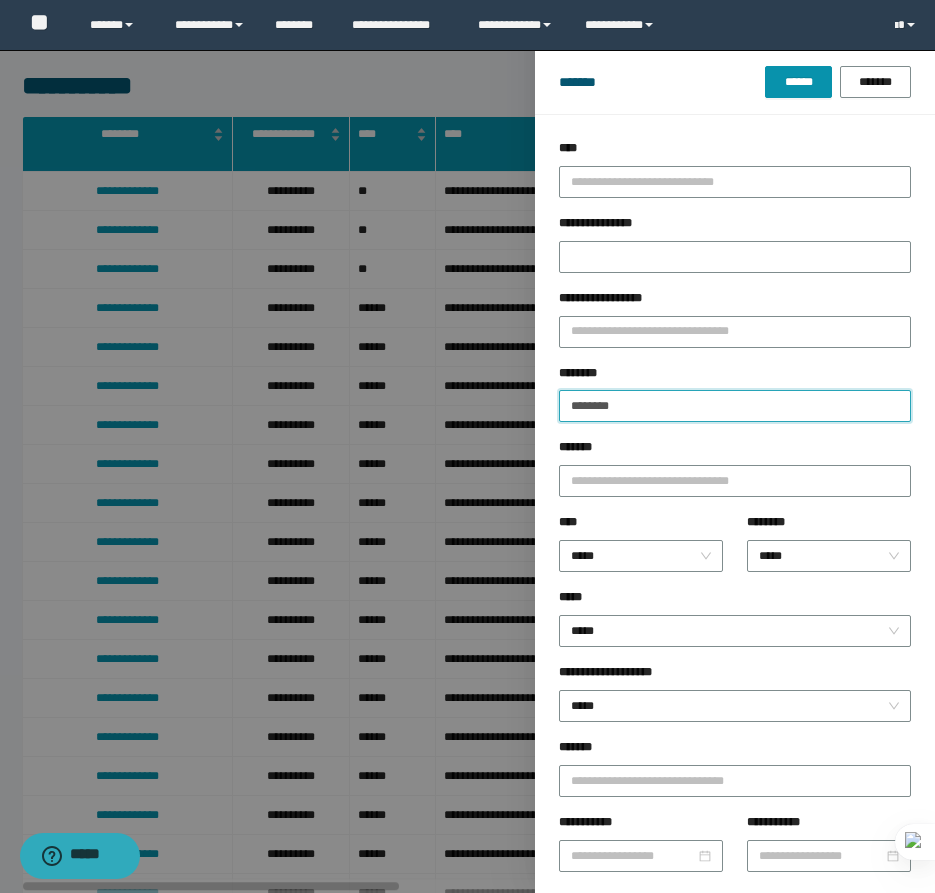 type on "********" 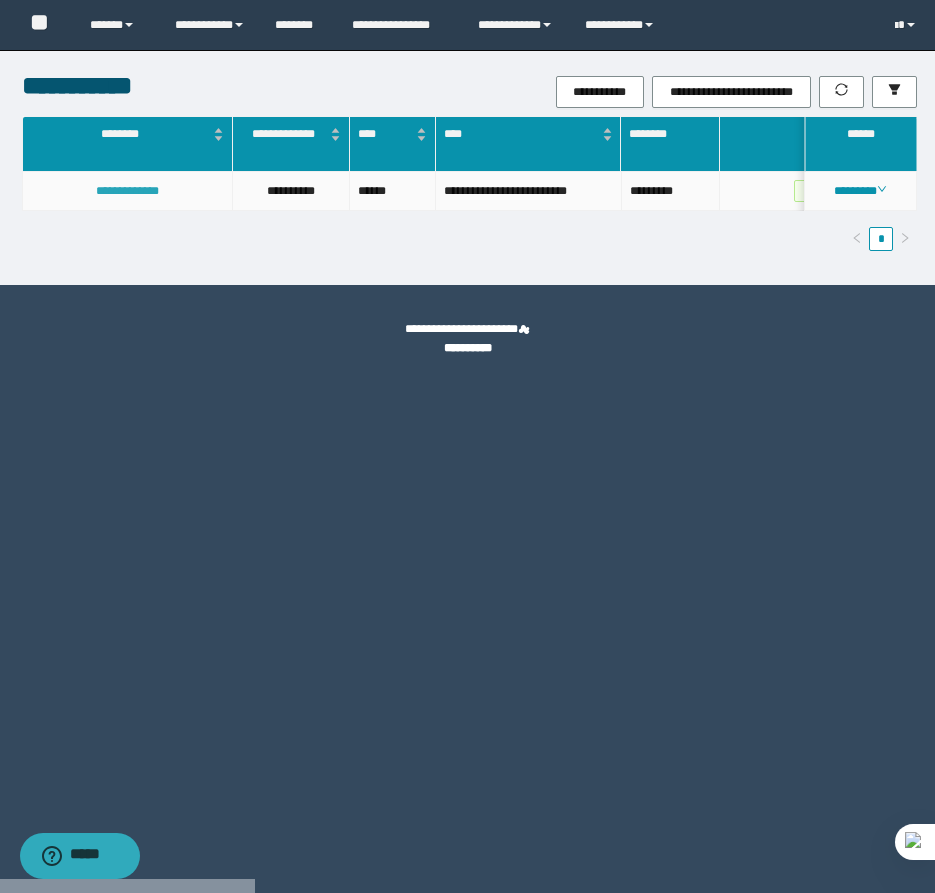 click on "**********" at bounding box center (127, 191) 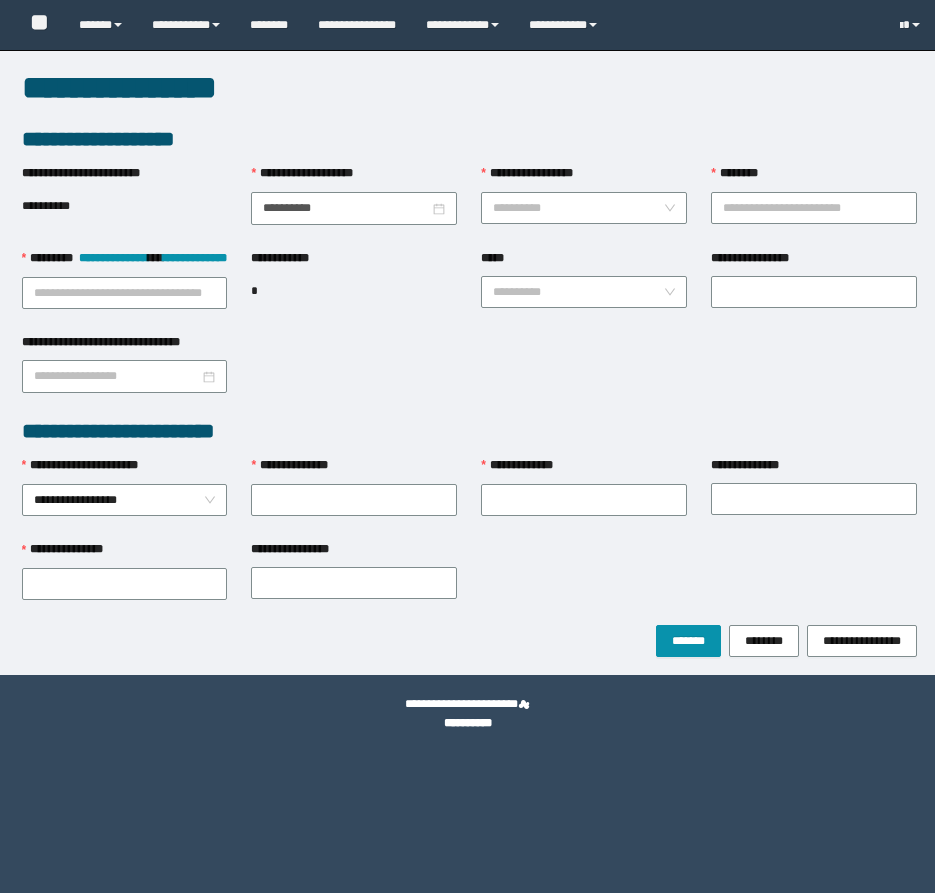 scroll, scrollTop: 0, scrollLeft: 0, axis: both 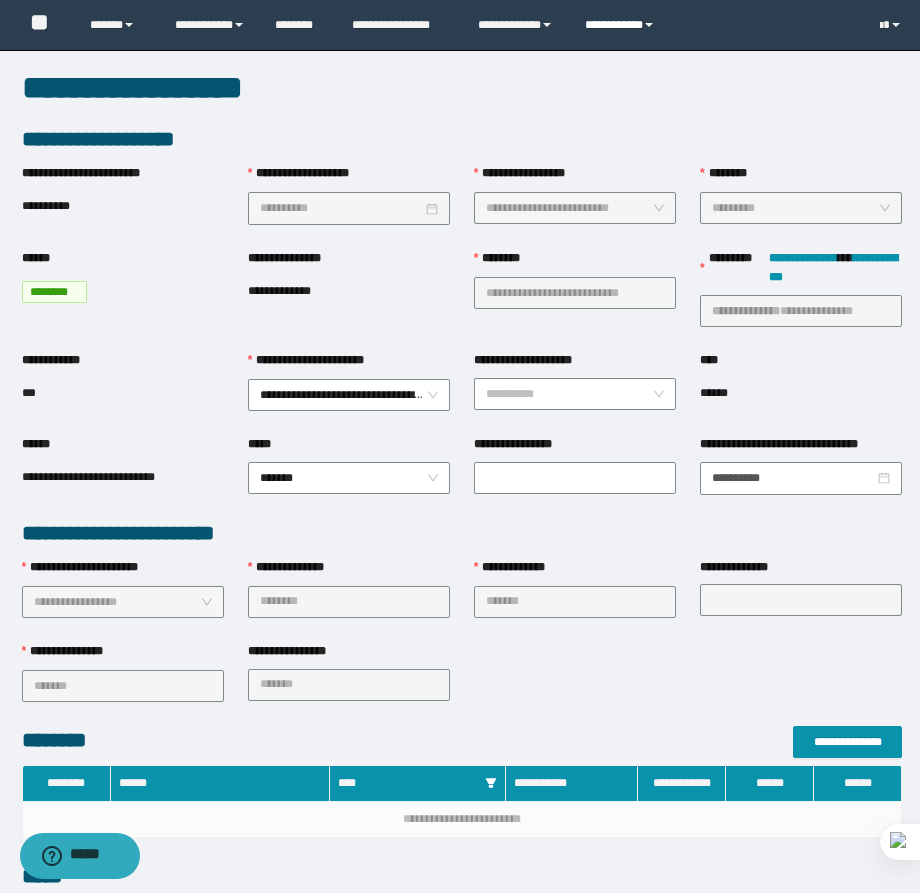 click on "**********" at bounding box center (622, 25) 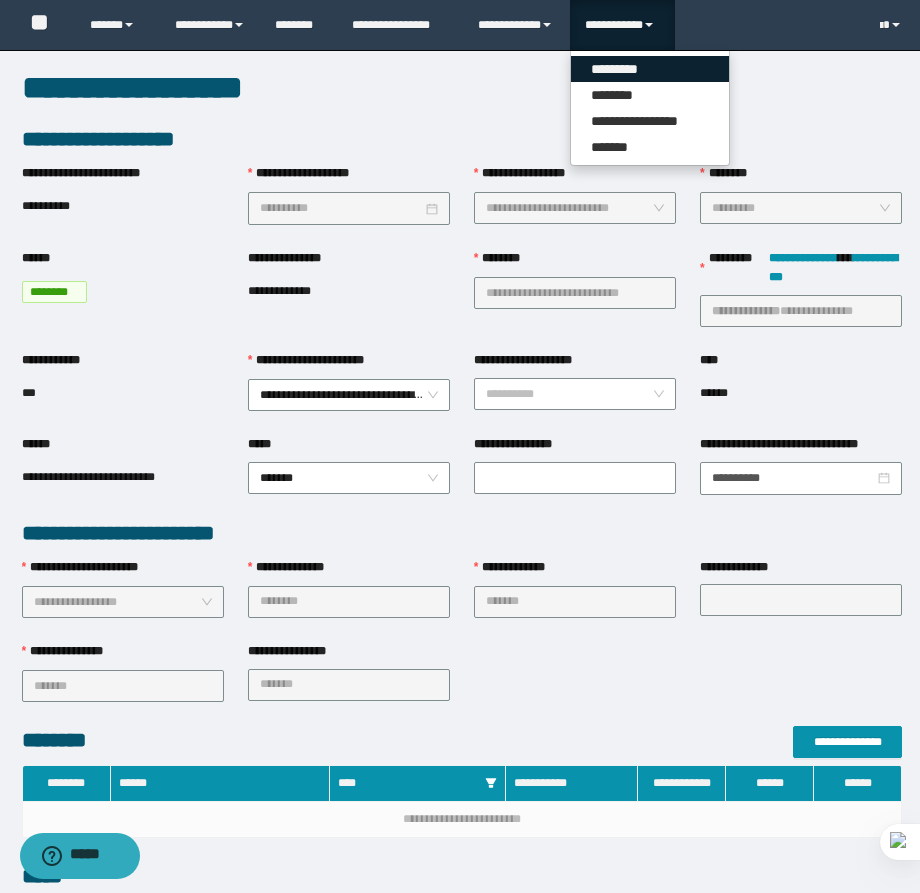 click on "*********" at bounding box center [650, 69] 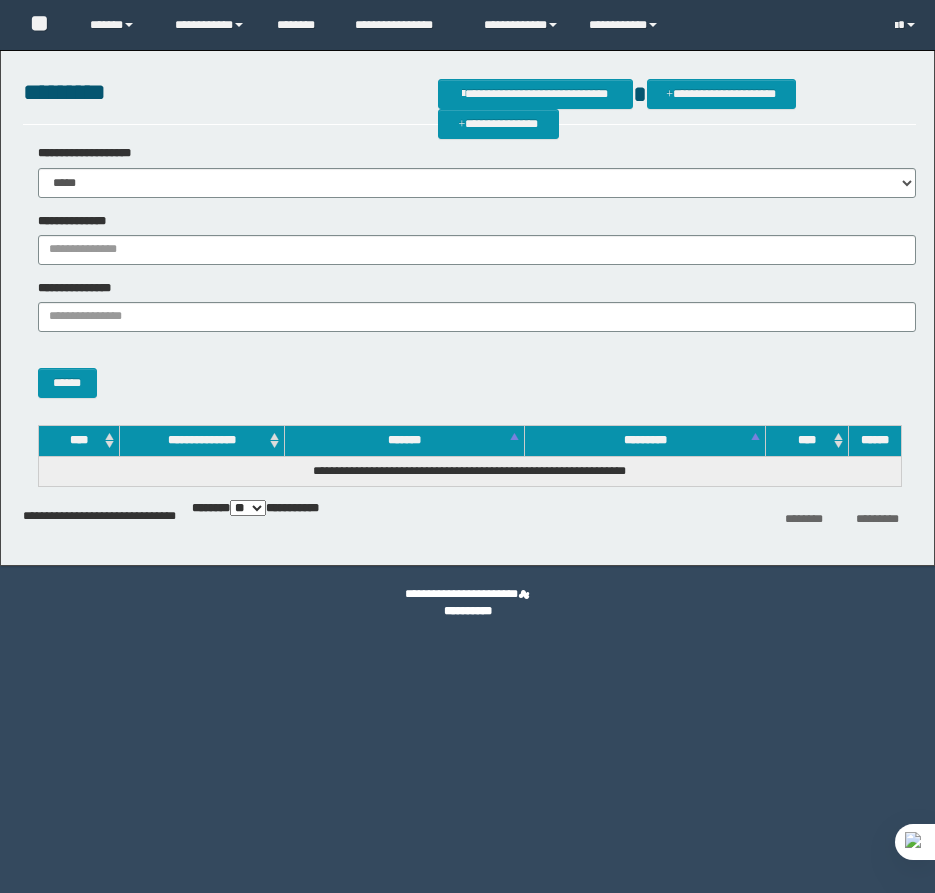 scroll, scrollTop: 0, scrollLeft: 0, axis: both 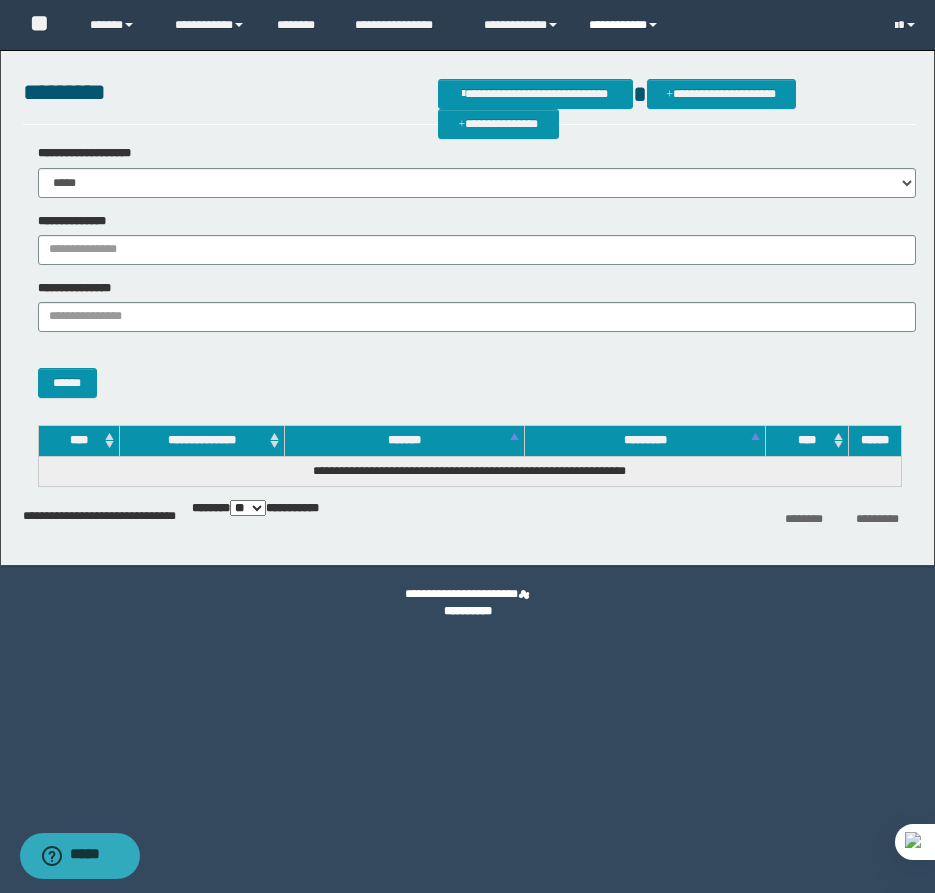 click on "**********" at bounding box center [626, 25] 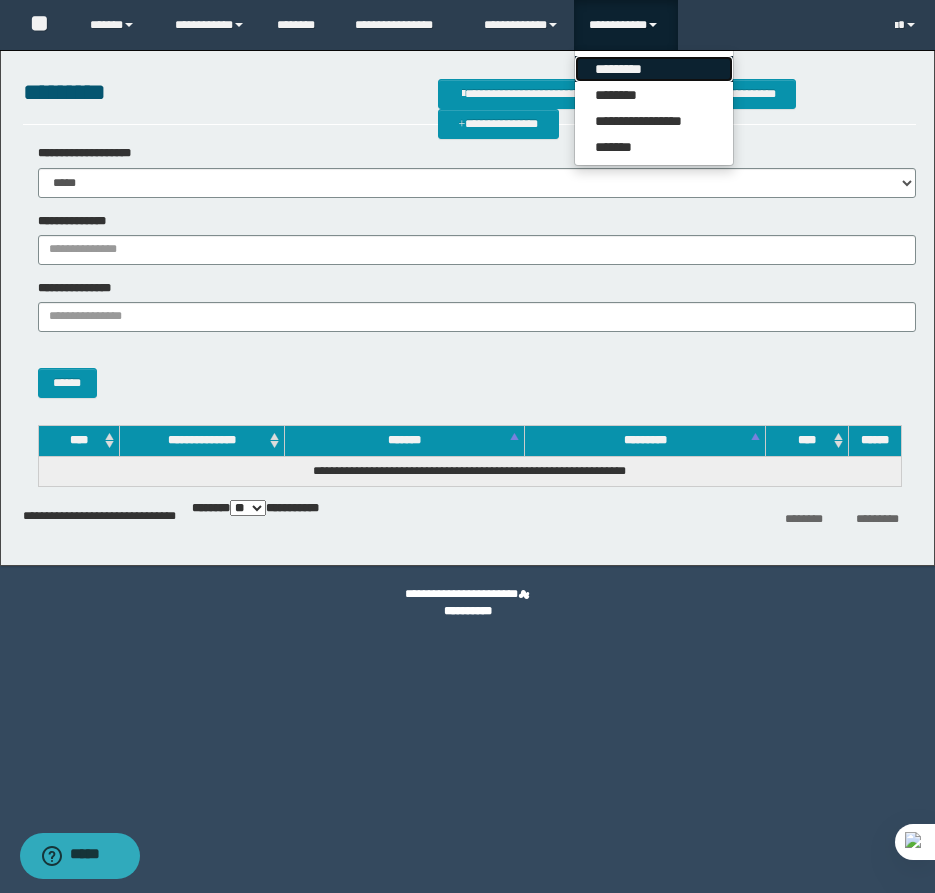 click on "*********" at bounding box center [654, 69] 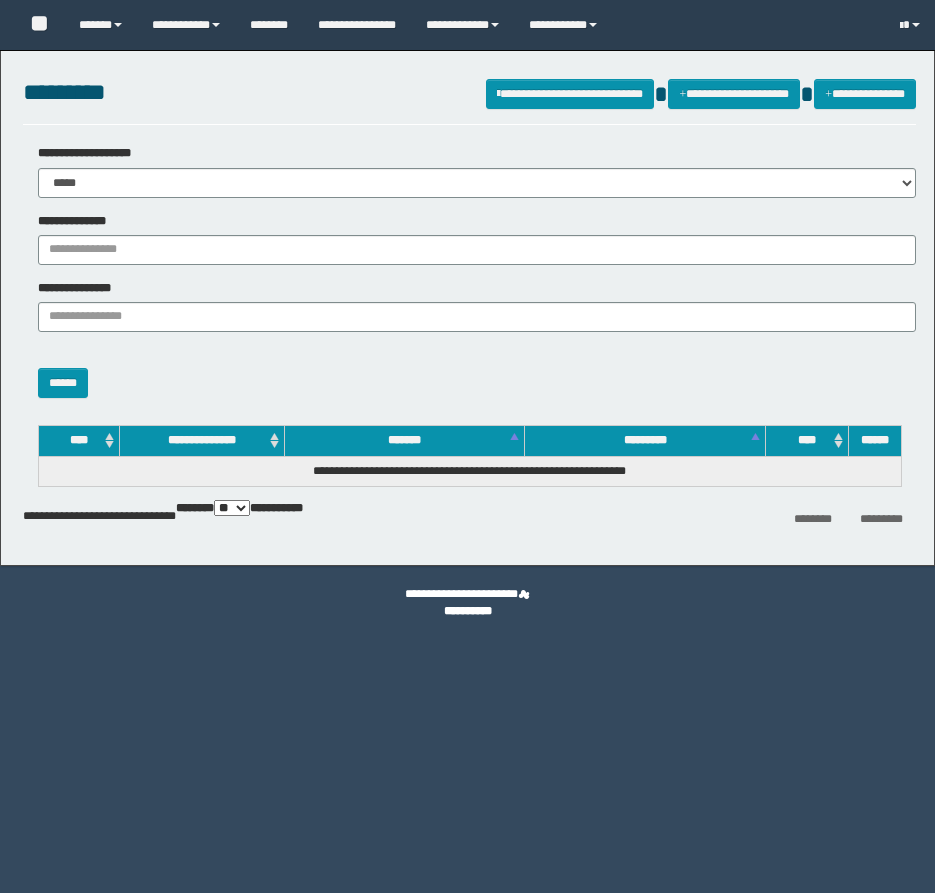 scroll, scrollTop: 0, scrollLeft: 0, axis: both 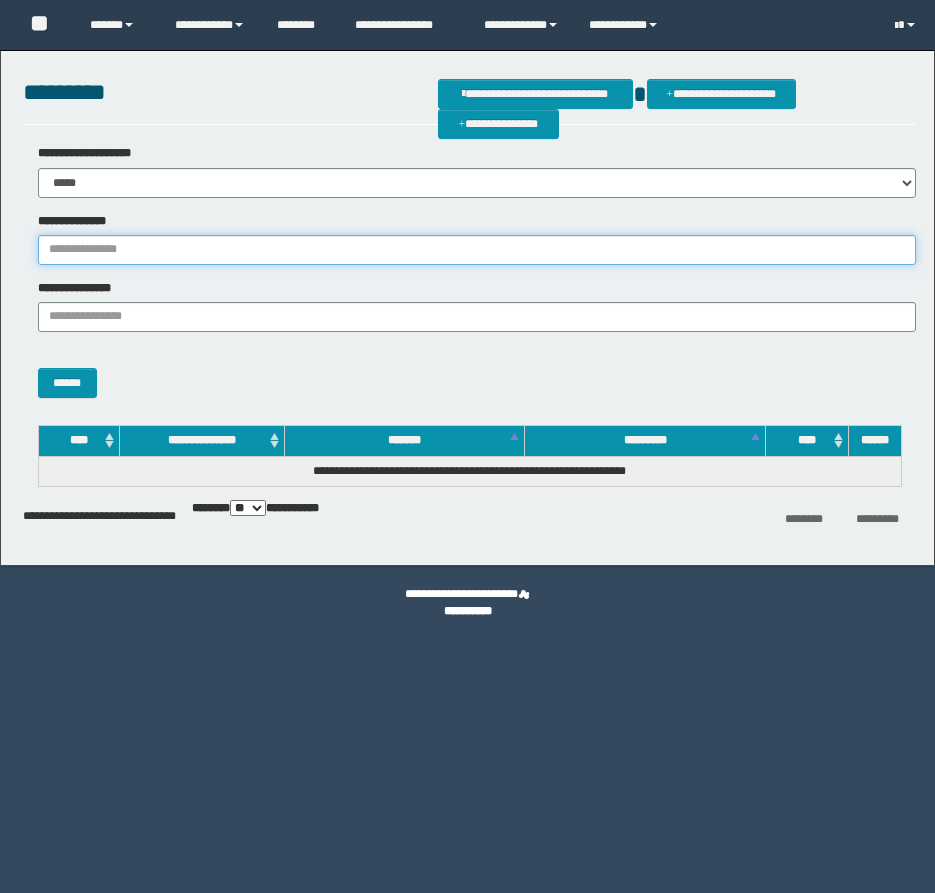 click on "**********" at bounding box center [477, 250] 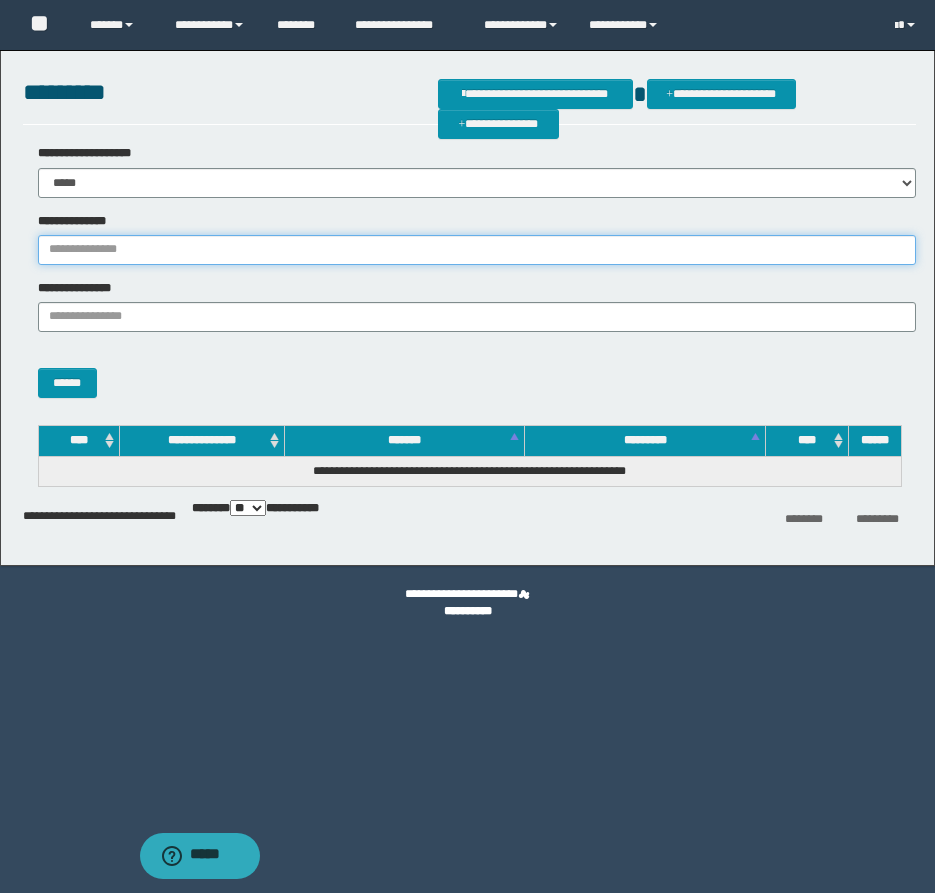 scroll, scrollTop: 0, scrollLeft: 0, axis: both 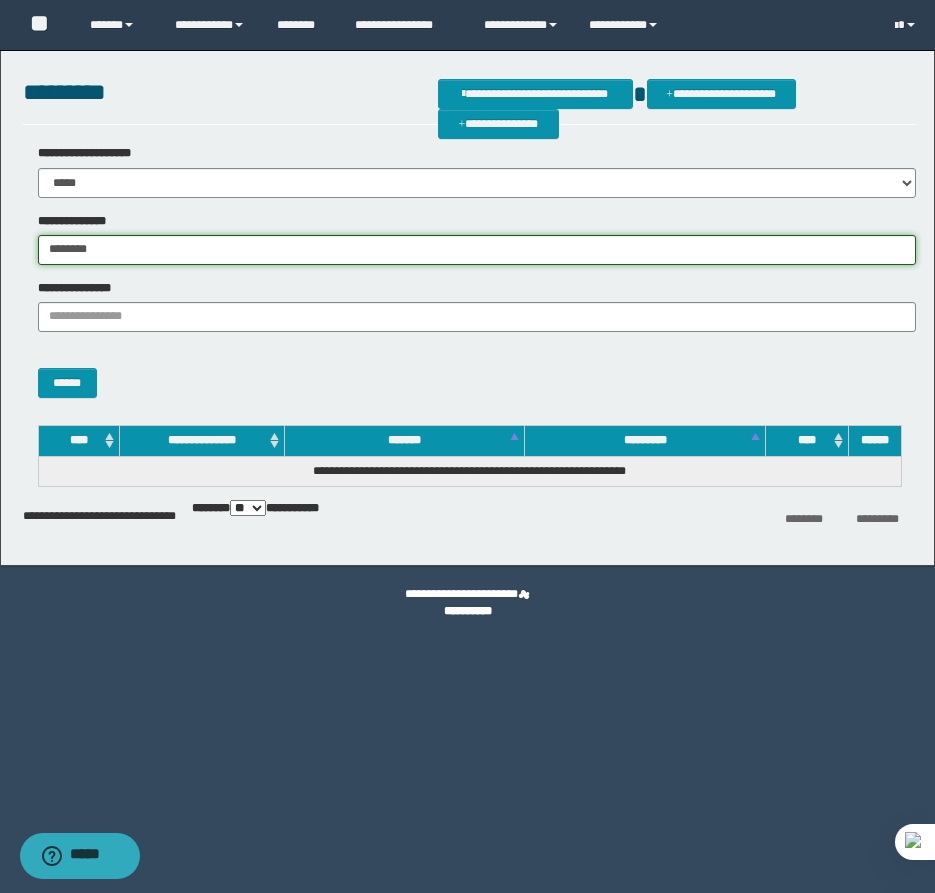 type on "********" 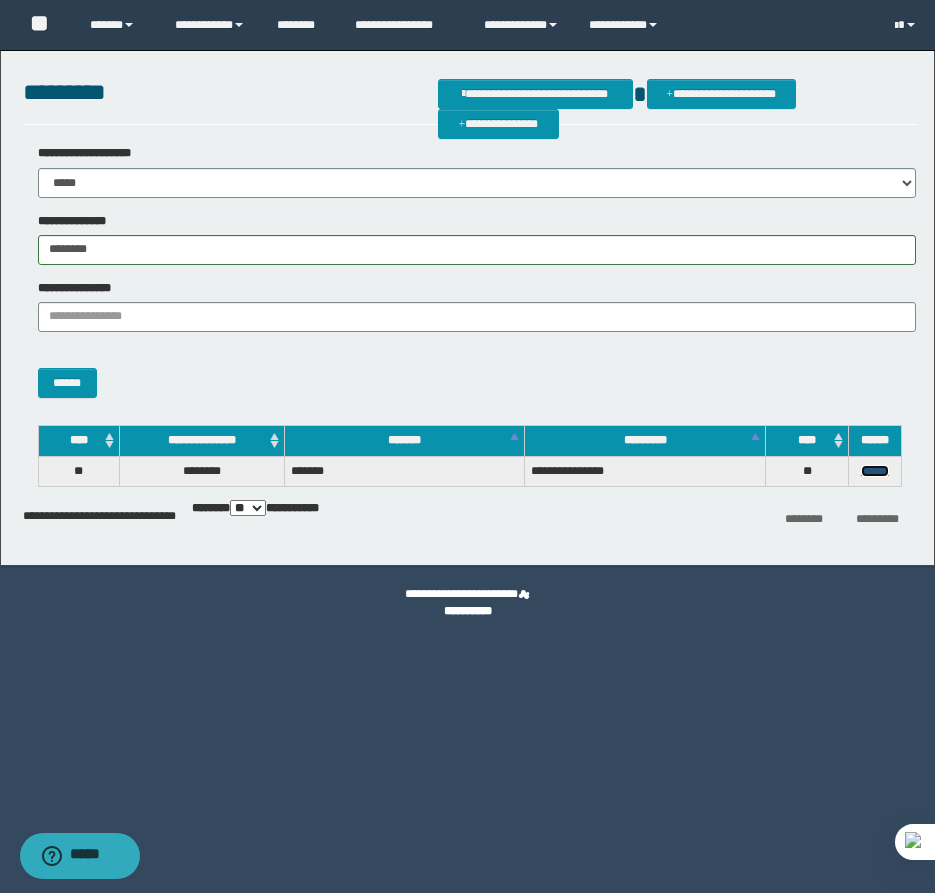 click on "******" at bounding box center [875, 471] 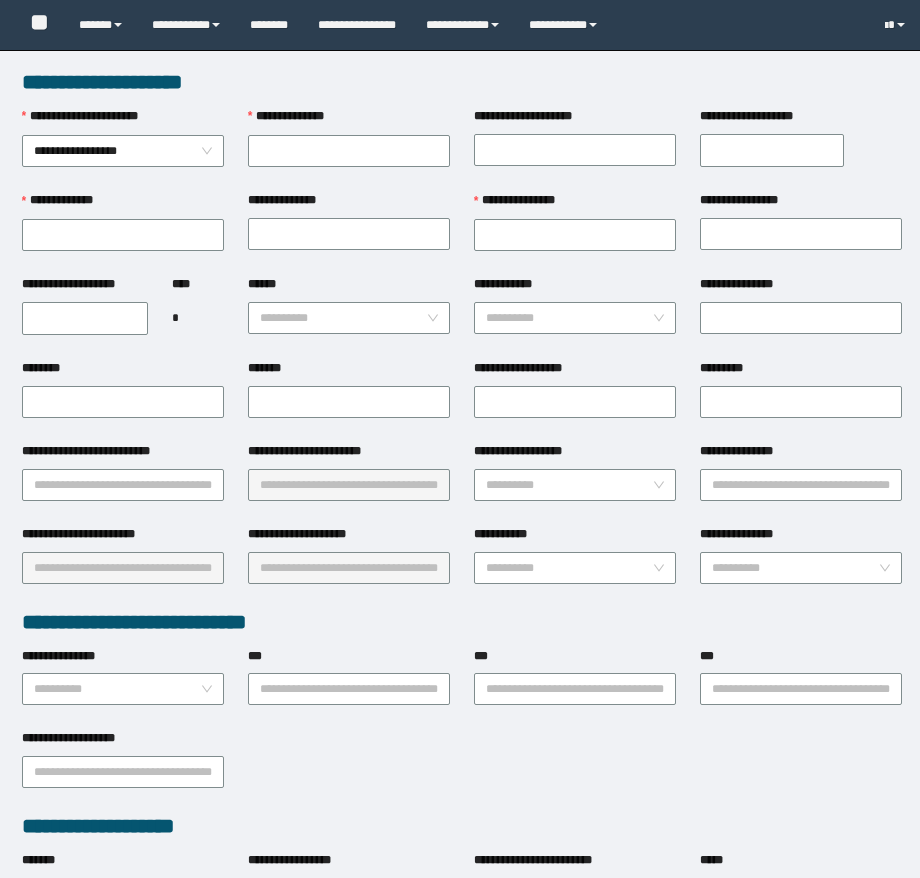 scroll, scrollTop: 0, scrollLeft: 0, axis: both 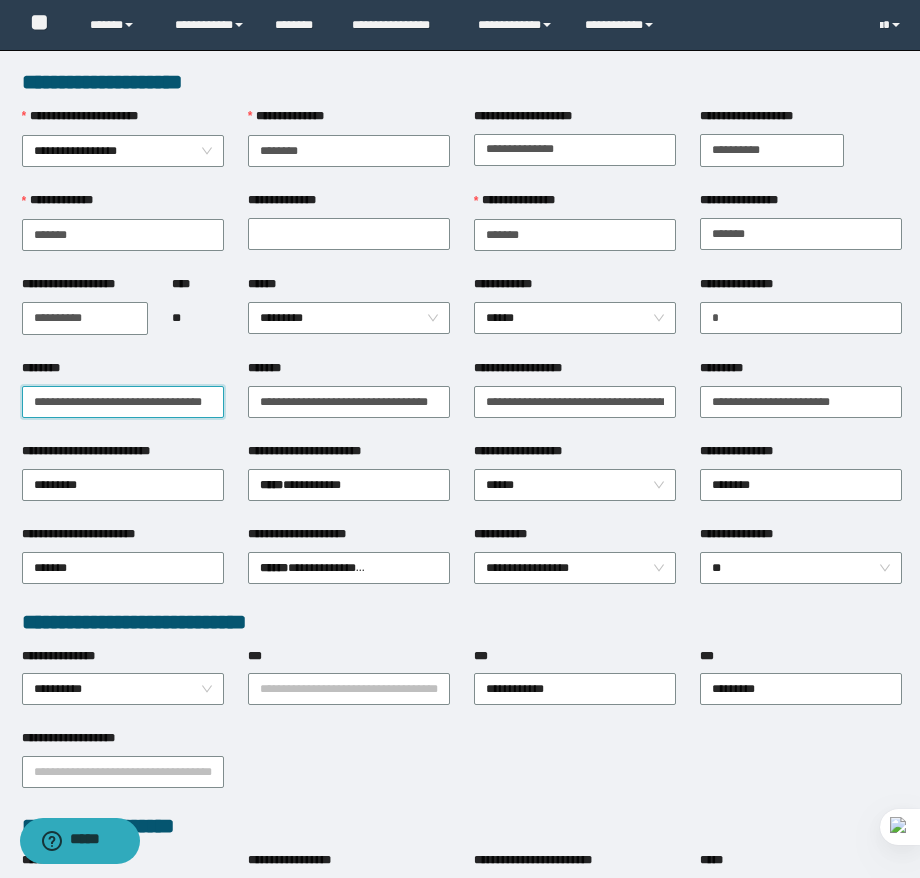 click on "********" at bounding box center [123, 402] 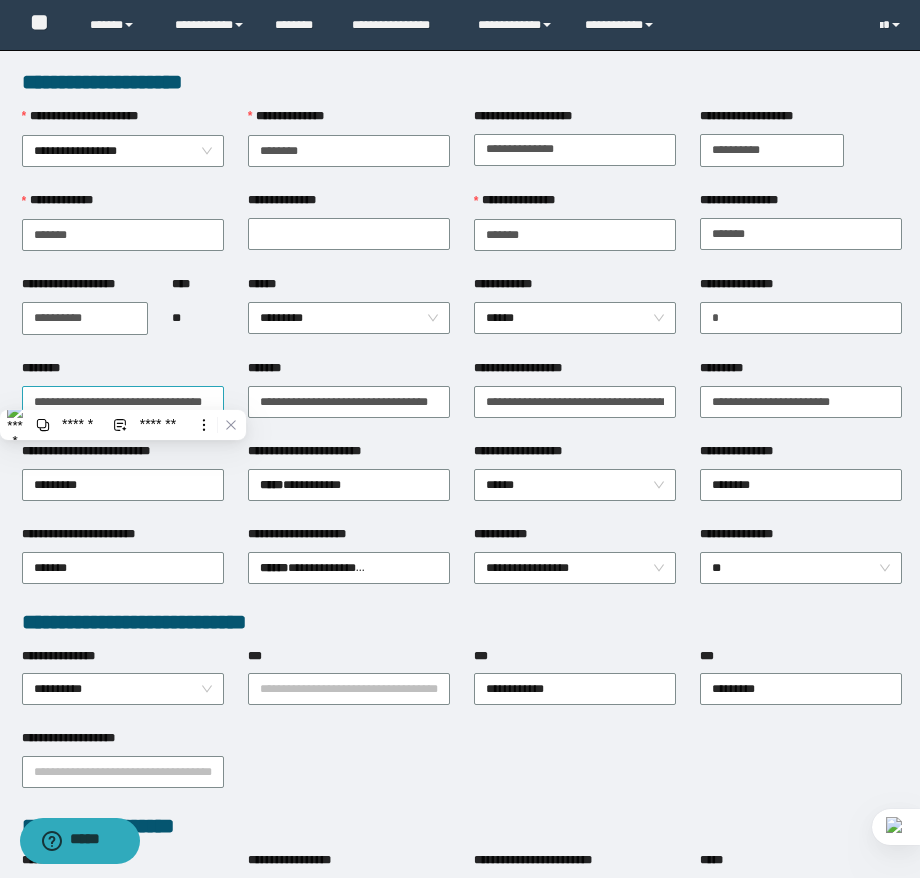 scroll, scrollTop: 0, scrollLeft: 0, axis: both 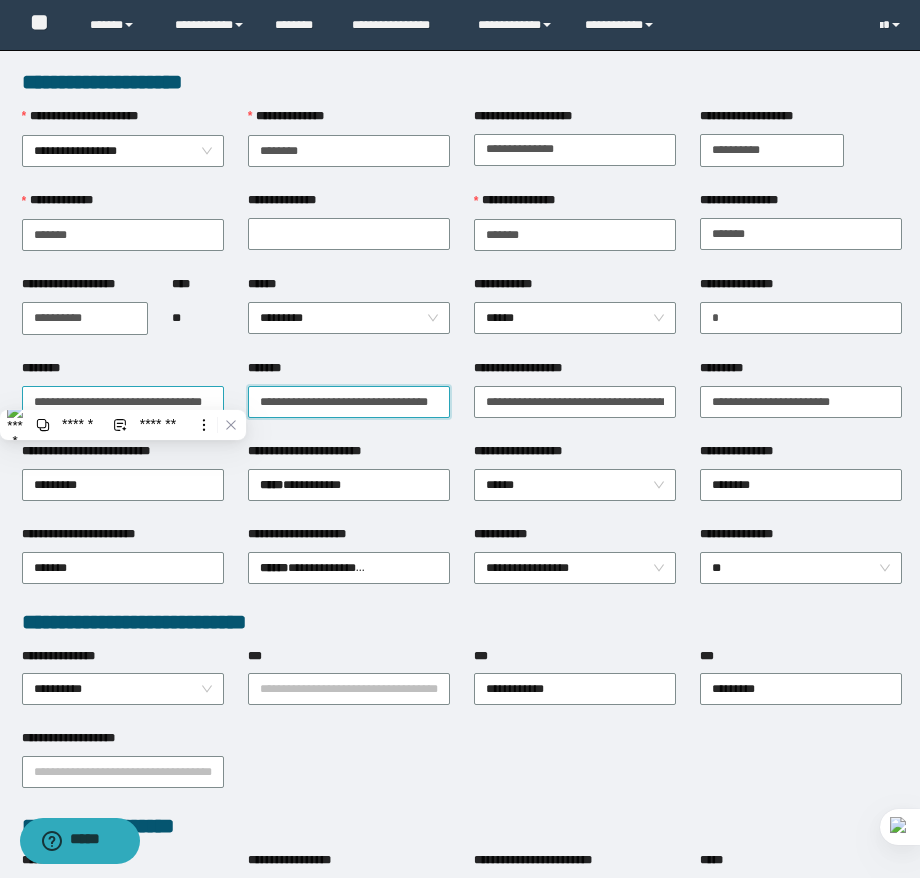 type on "**********" 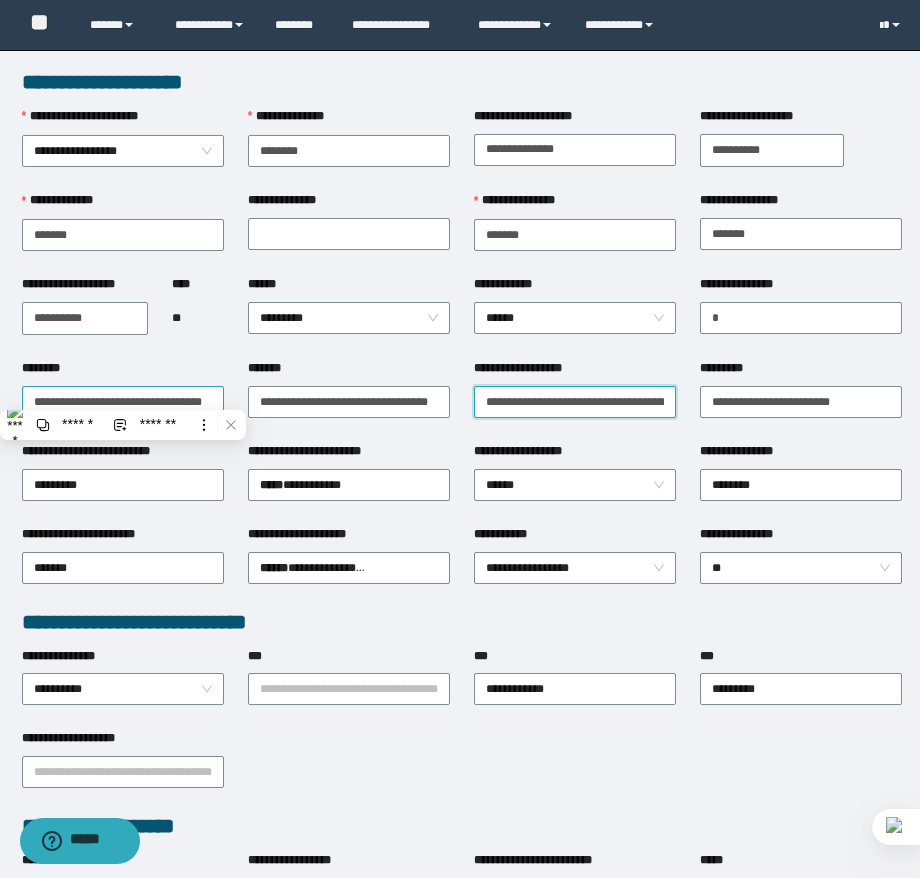 type on "**********" 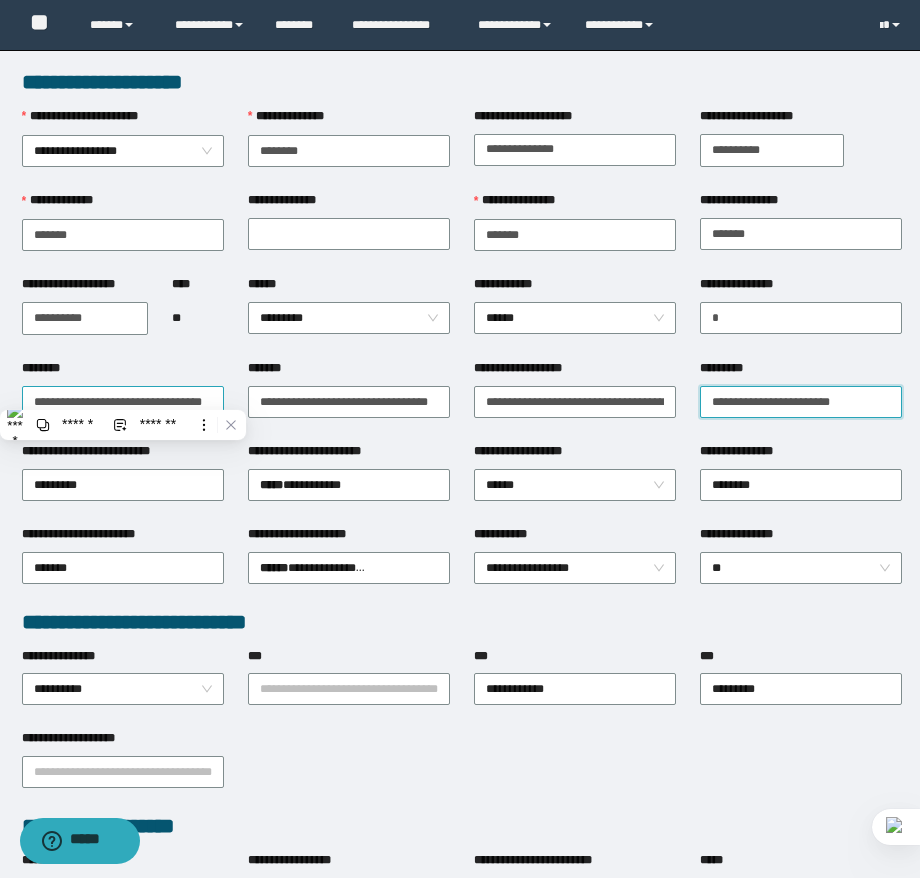type on "**********" 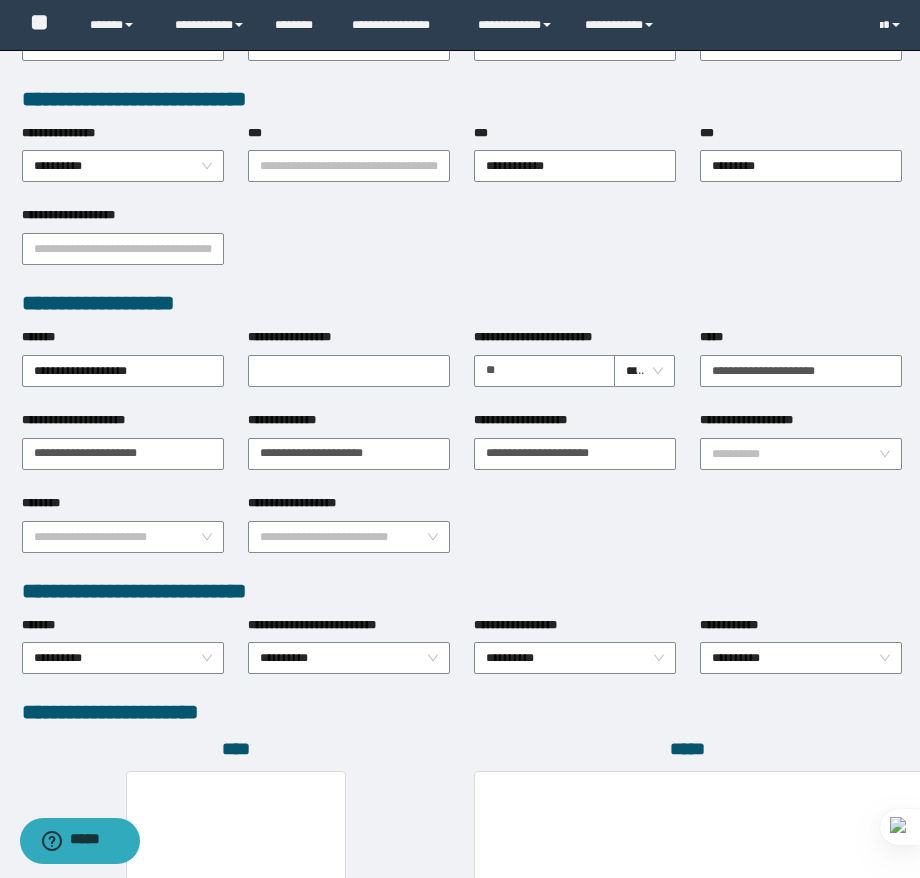 scroll, scrollTop: 825, scrollLeft: 0, axis: vertical 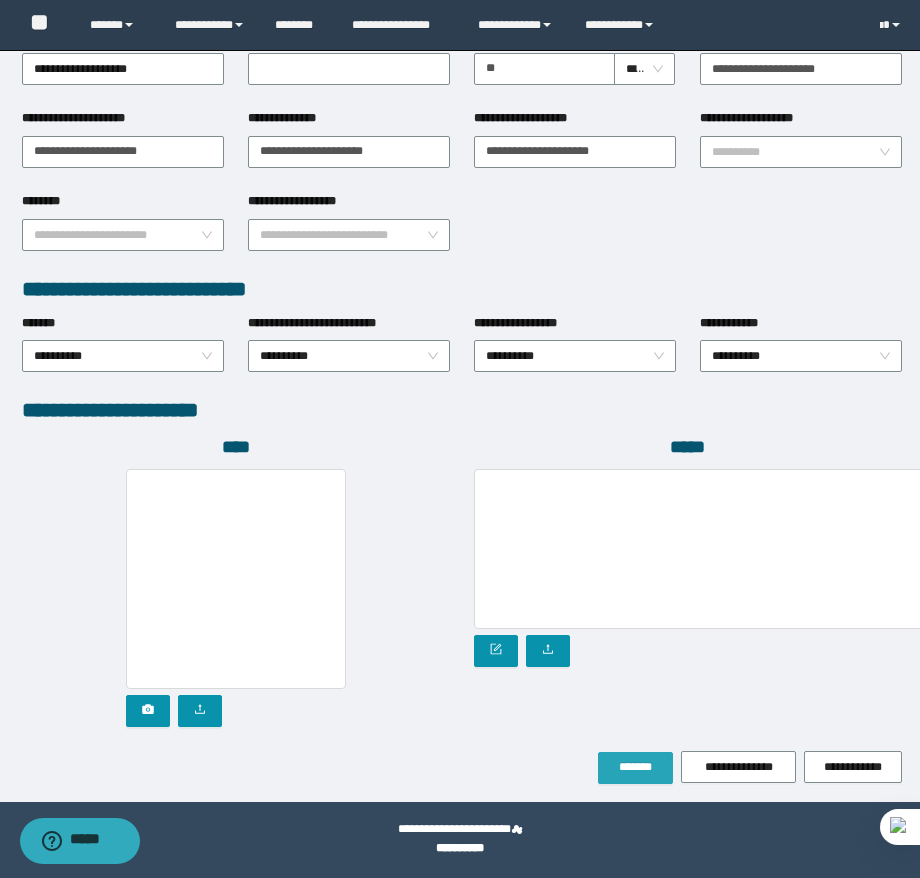 click on "*******" at bounding box center [635, 767] 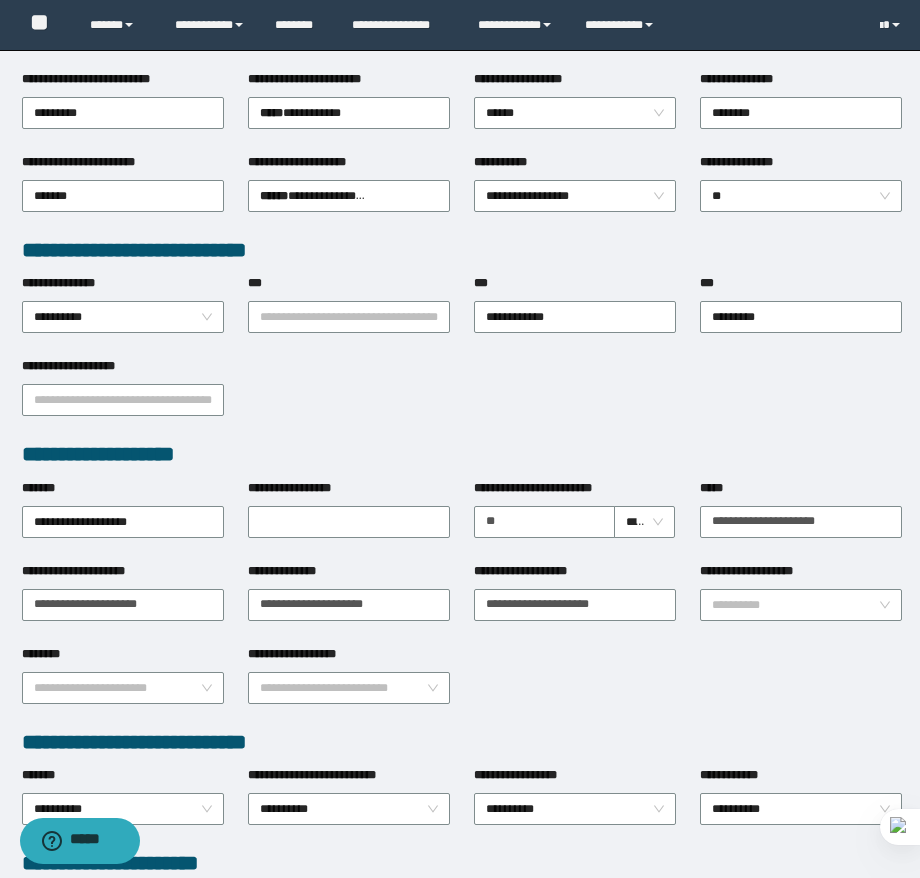 scroll, scrollTop: 478, scrollLeft: 0, axis: vertical 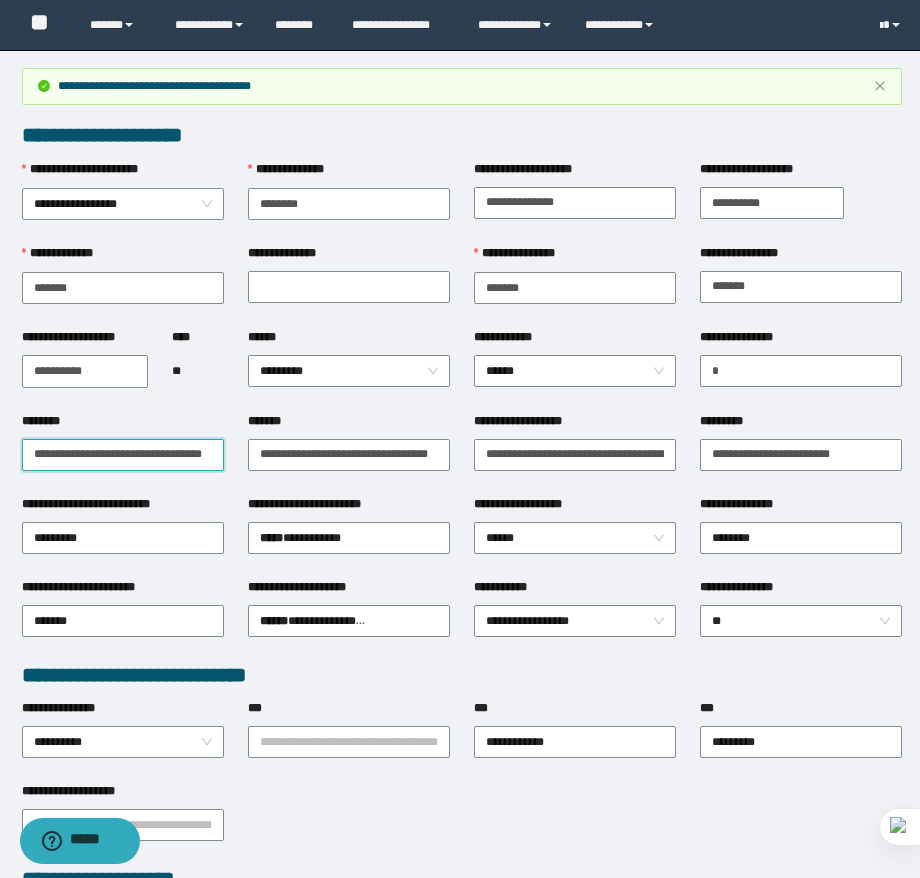 click on "**********" at bounding box center (123, 455) 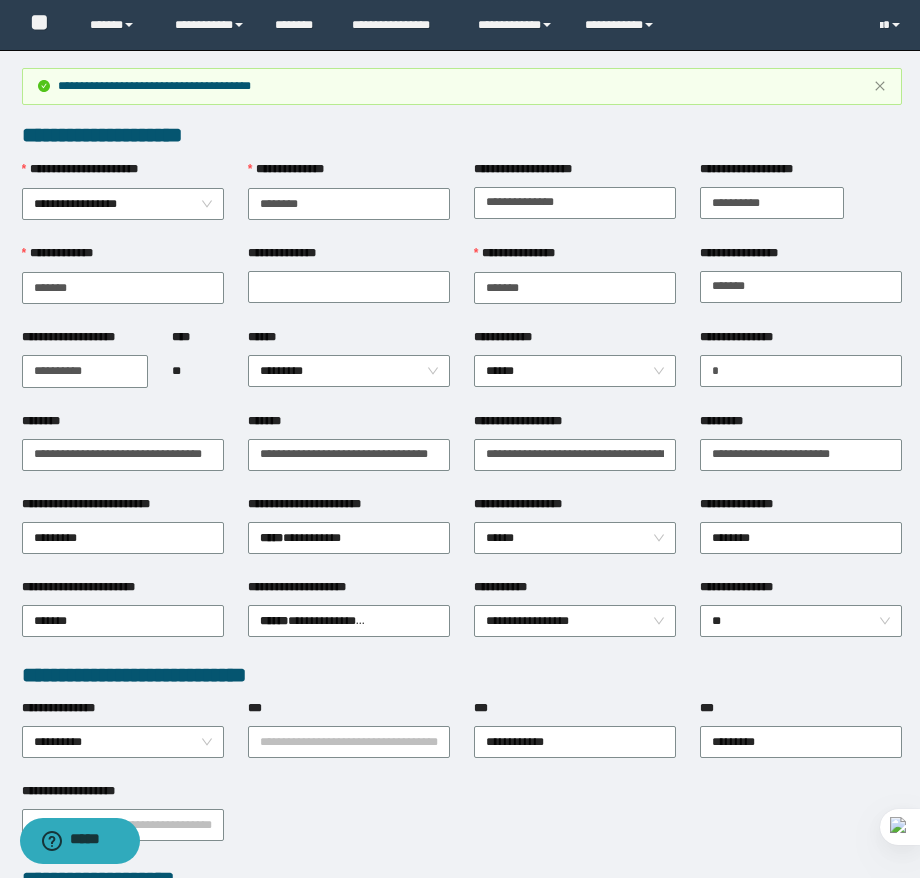 scroll, scrollTop: 0, scrollLeft: 0, axis: both 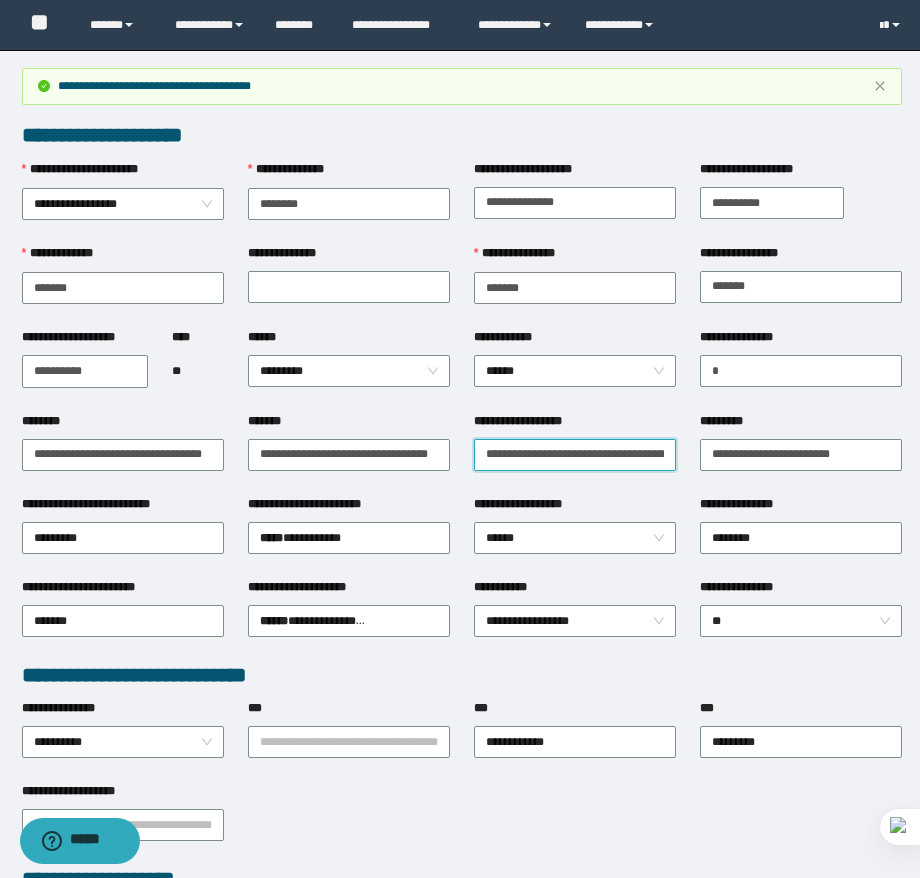 click on "**********" at bounding box center (575, 455) 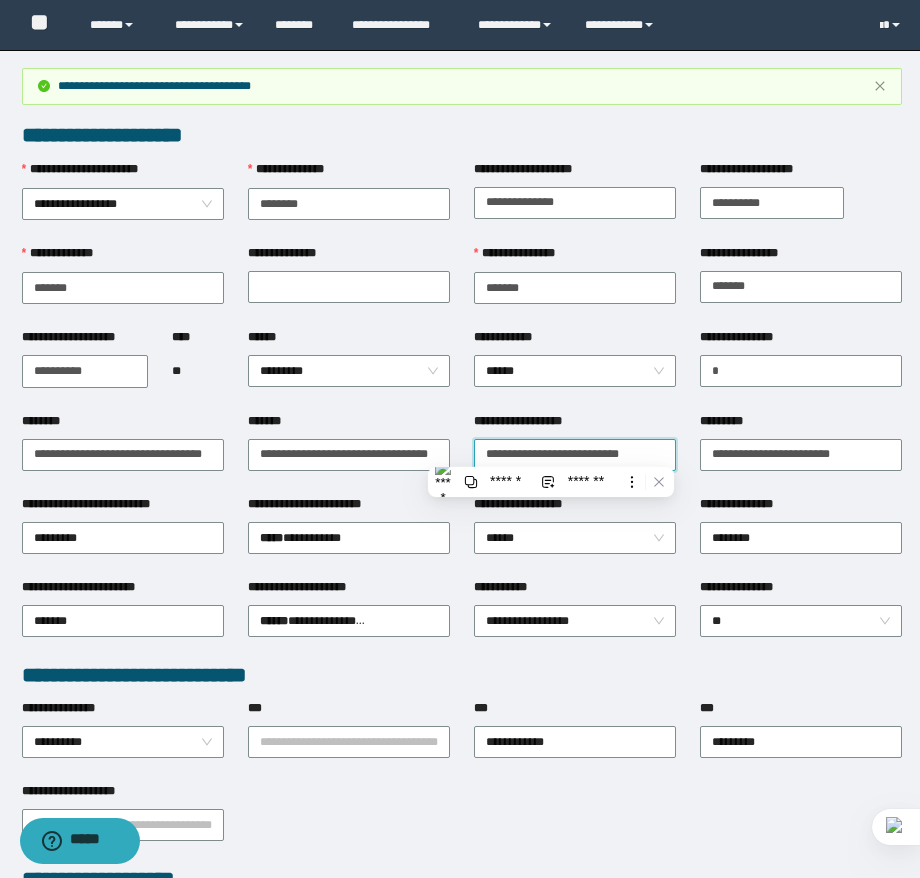 scroll, scrollTop: 0, scrollLeft: 0, axis: both 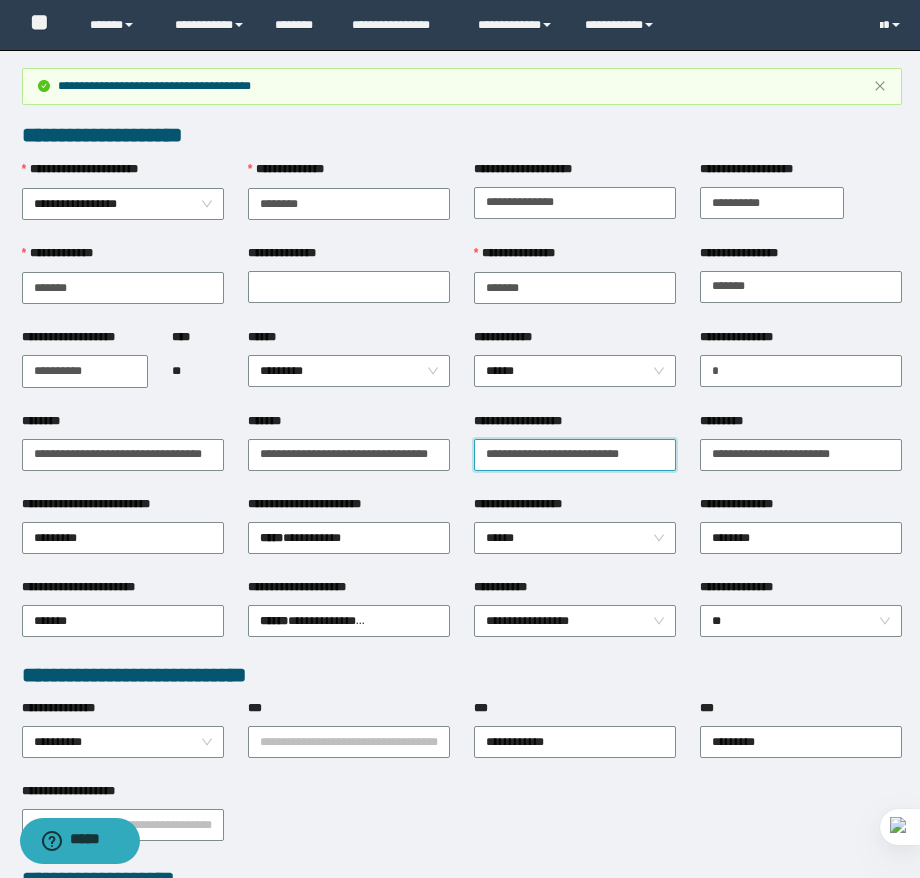 type on "**********" 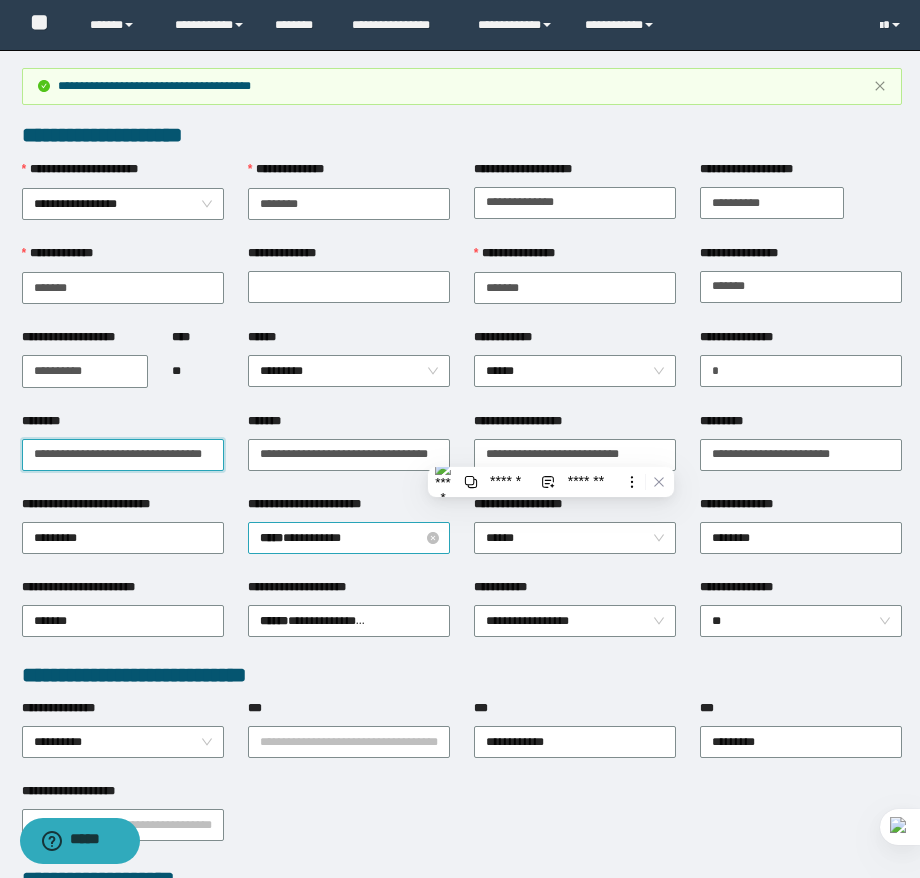 drag, startPoint x: 199, startPoint y: 454, endPoint x: 276, endPoint y: 520, distance: 101.414986 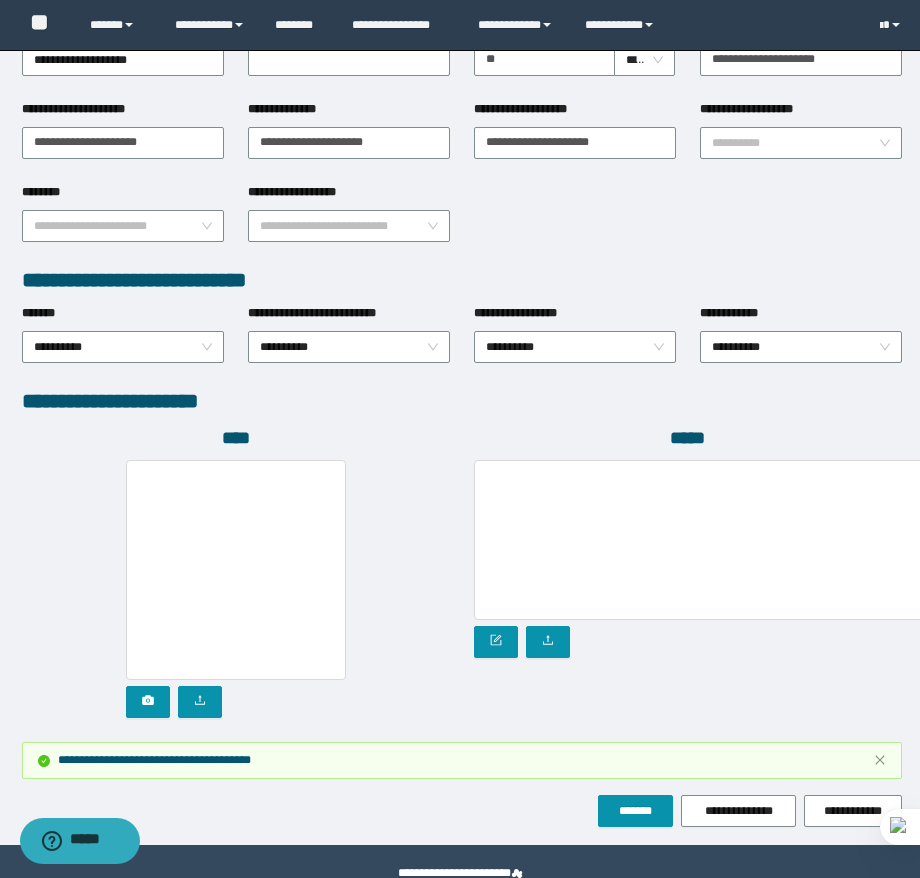 scroll, scrollTop: 931, scrollLeft: 0, axis: vertical 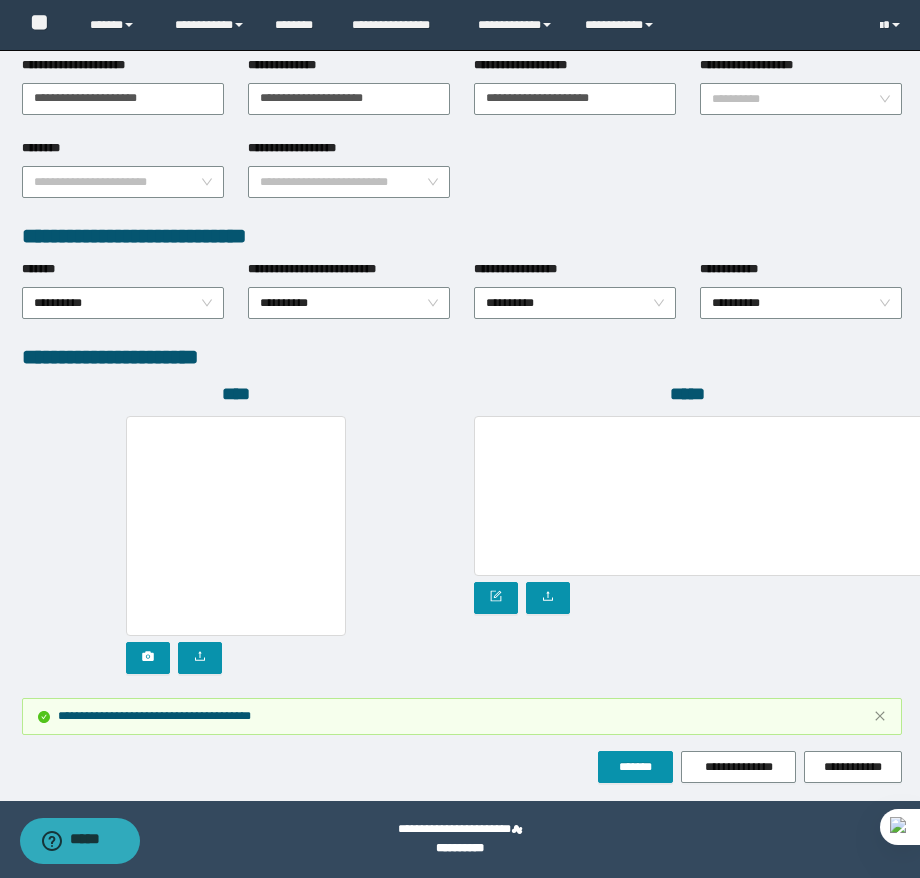 click on "**********" at bounding box center (462, 767) 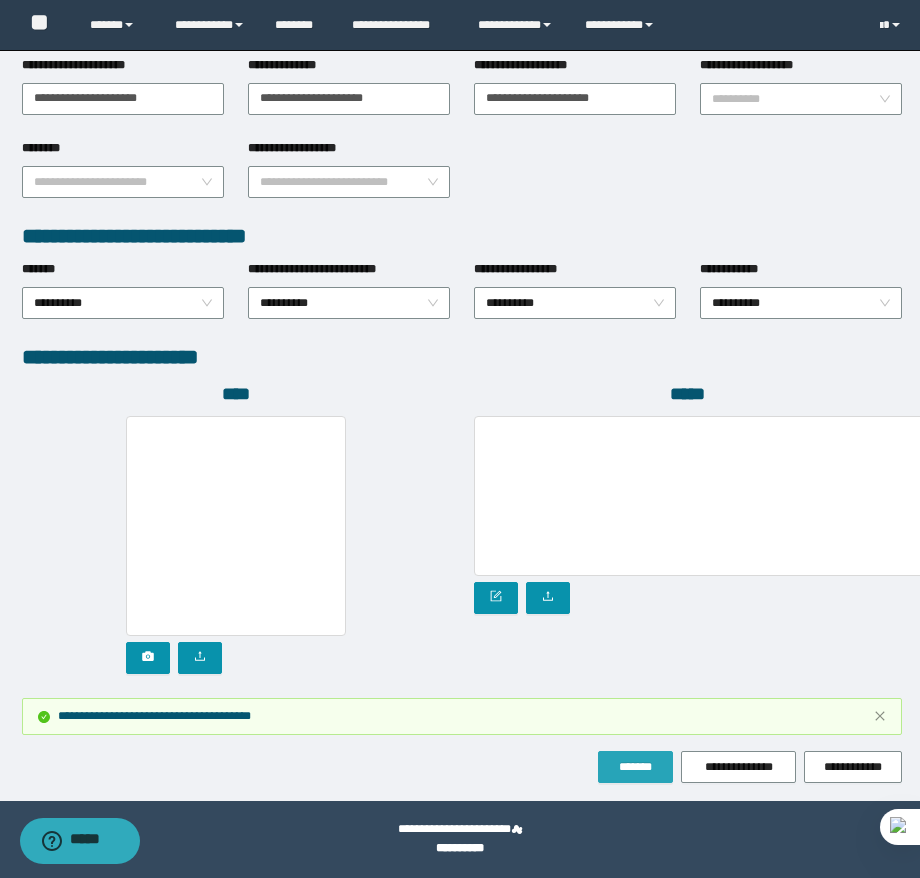 click on "*******" at bounding box center [635, 767] 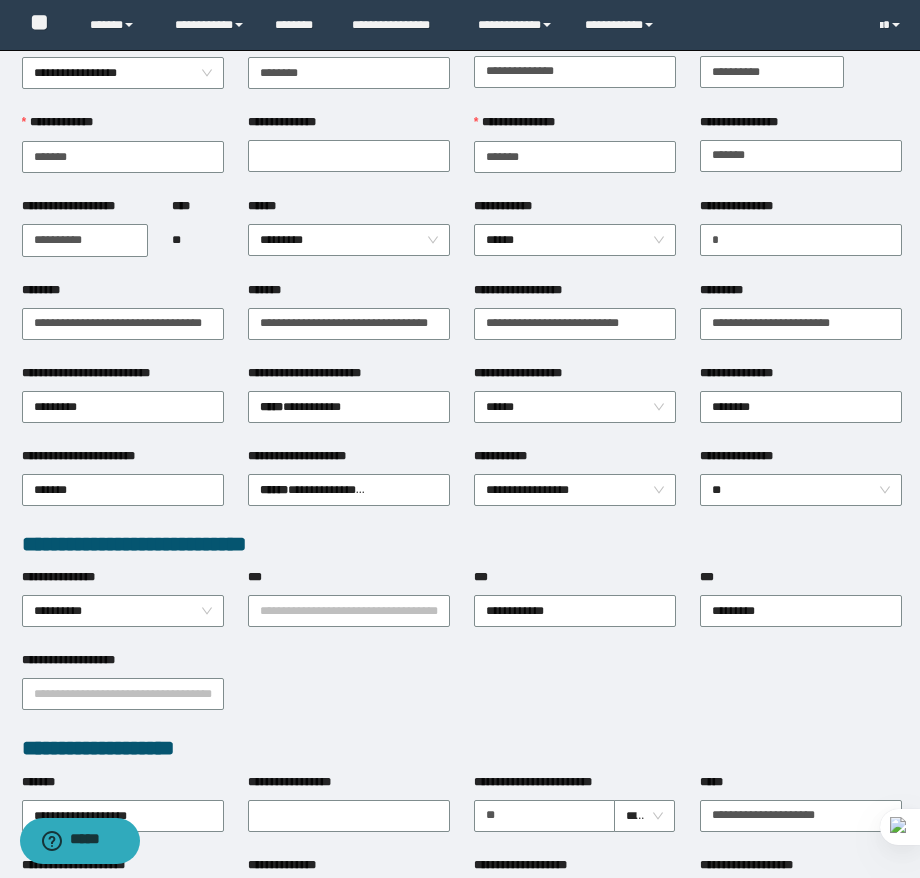 scroll, scrollTop: 0, scrollLeft: 0, axis: both 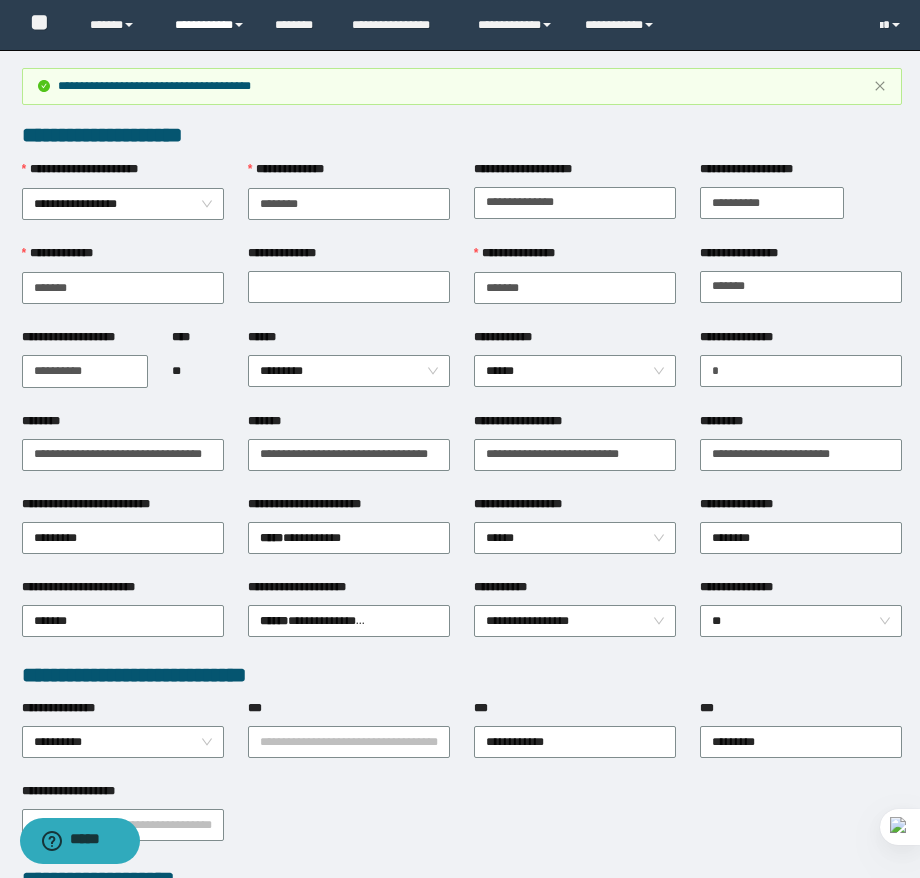 click on "**********" at bounding box center [210, 25] 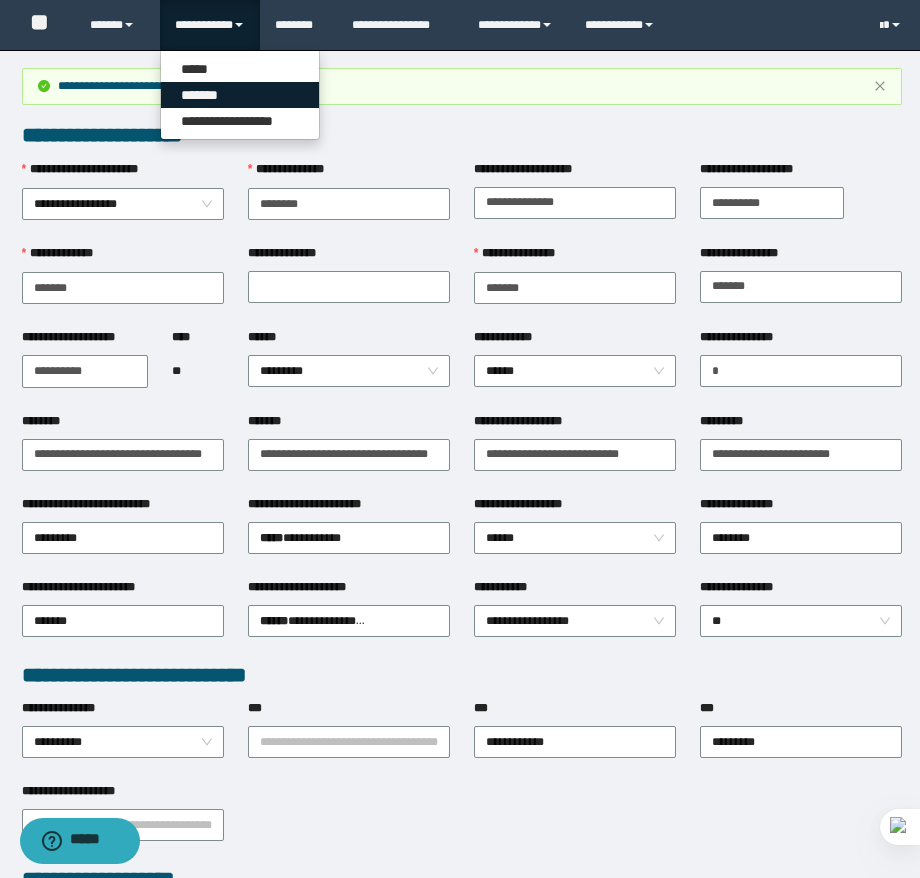 click on "*******" at bounding box center [240, 95] 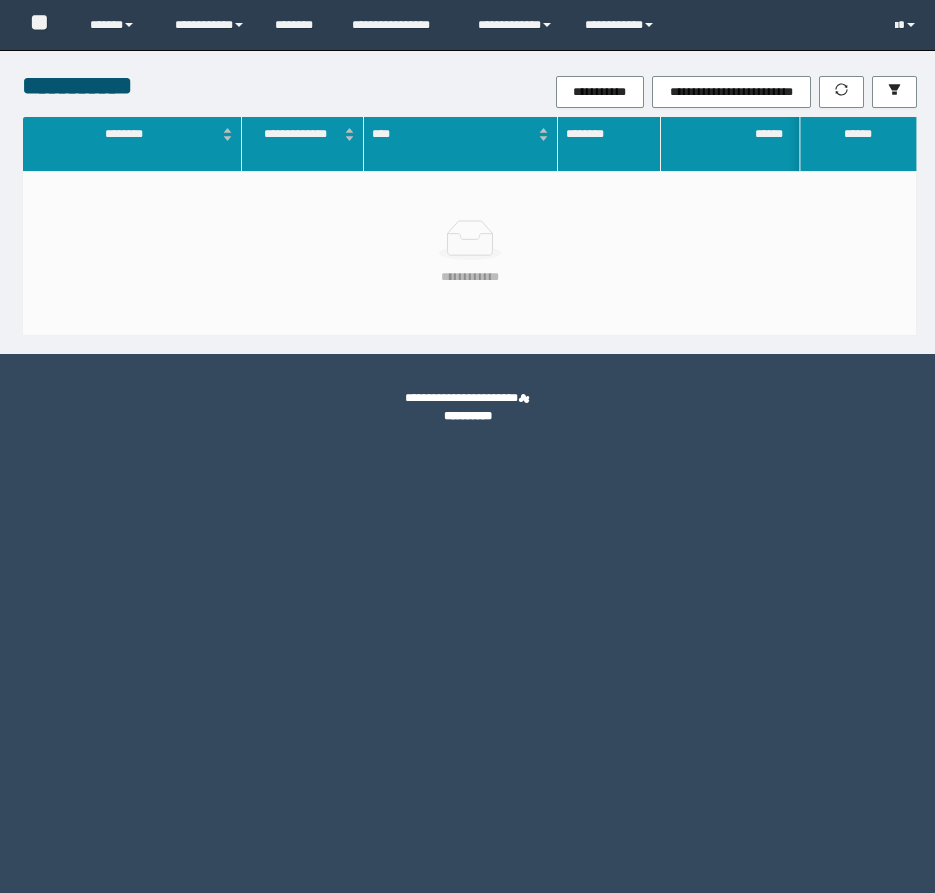 scroll, scrollTop: 0, scrollLeft: 0, axis: both 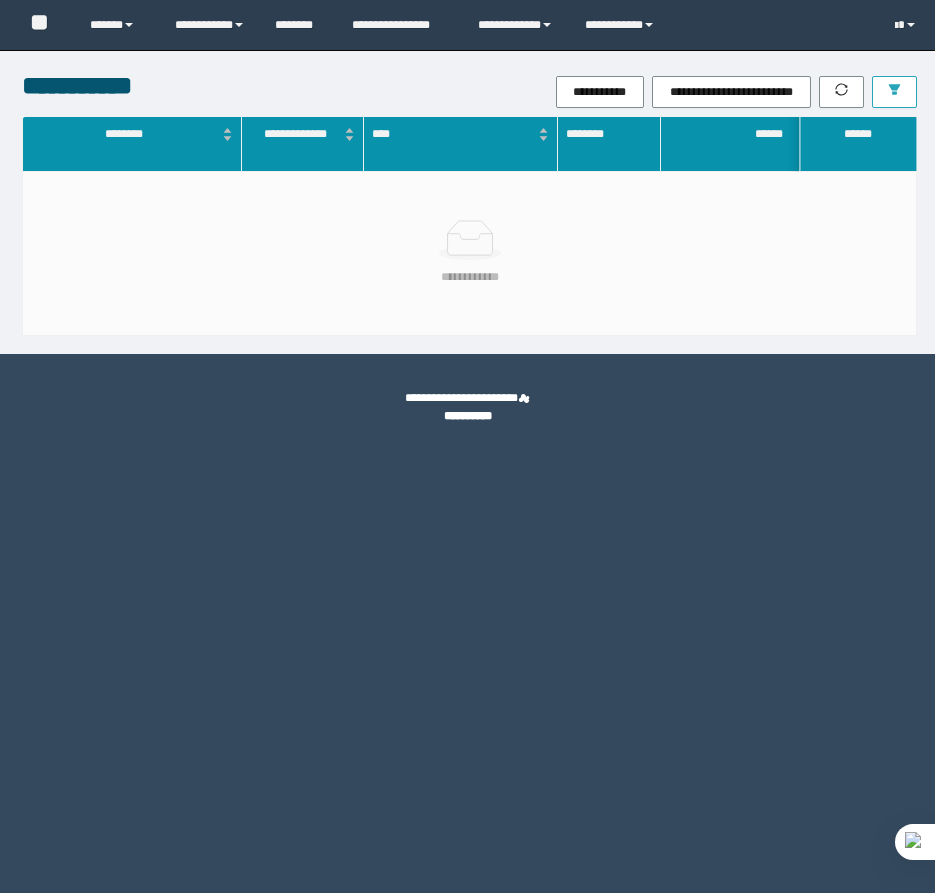 click 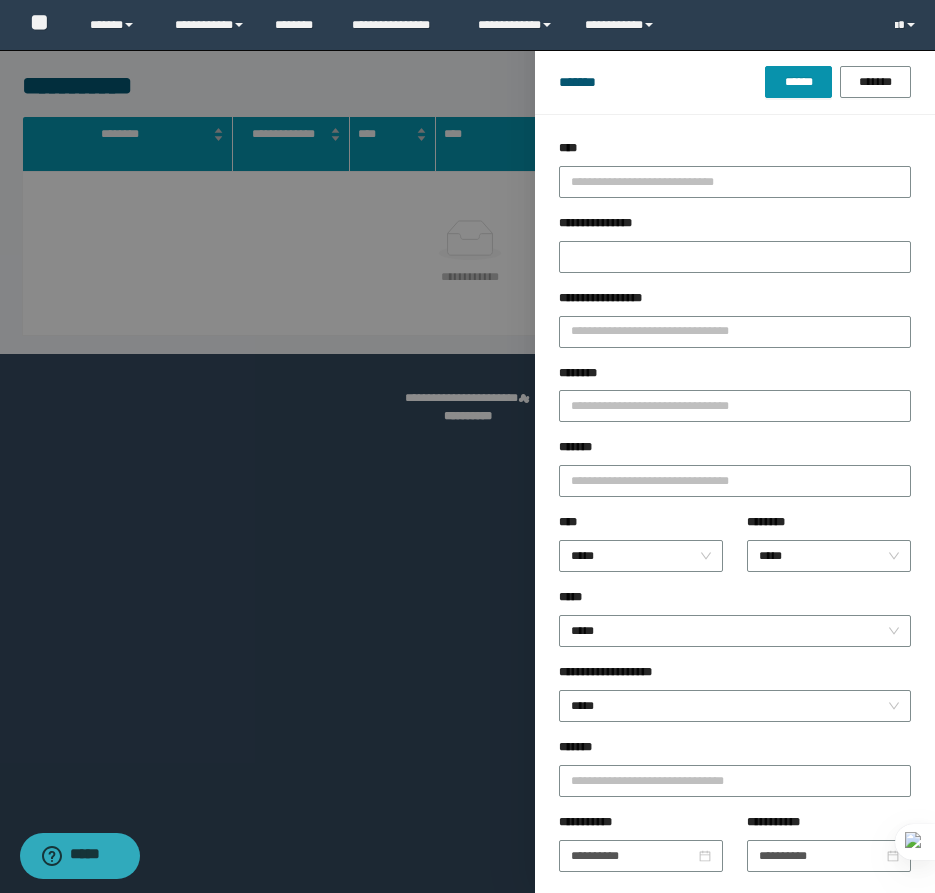 scroll, scrollTop: 0, scrollLeft: 0, axis: both 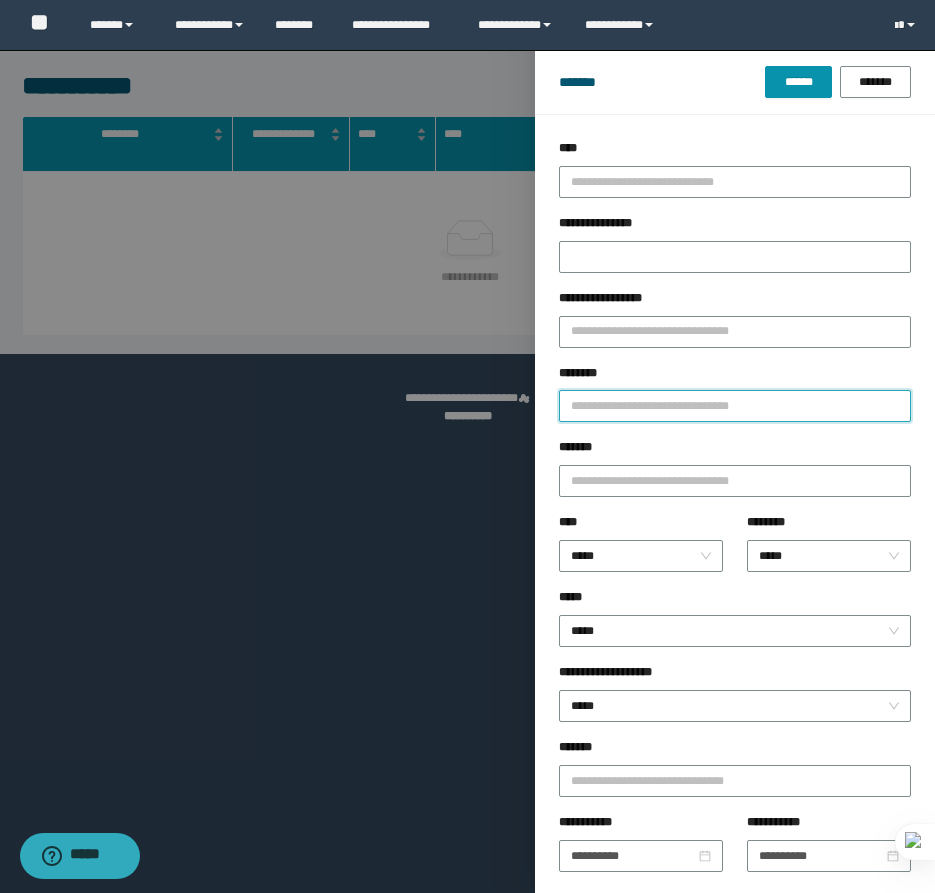 click on "********" at bounding box center [735, 406] 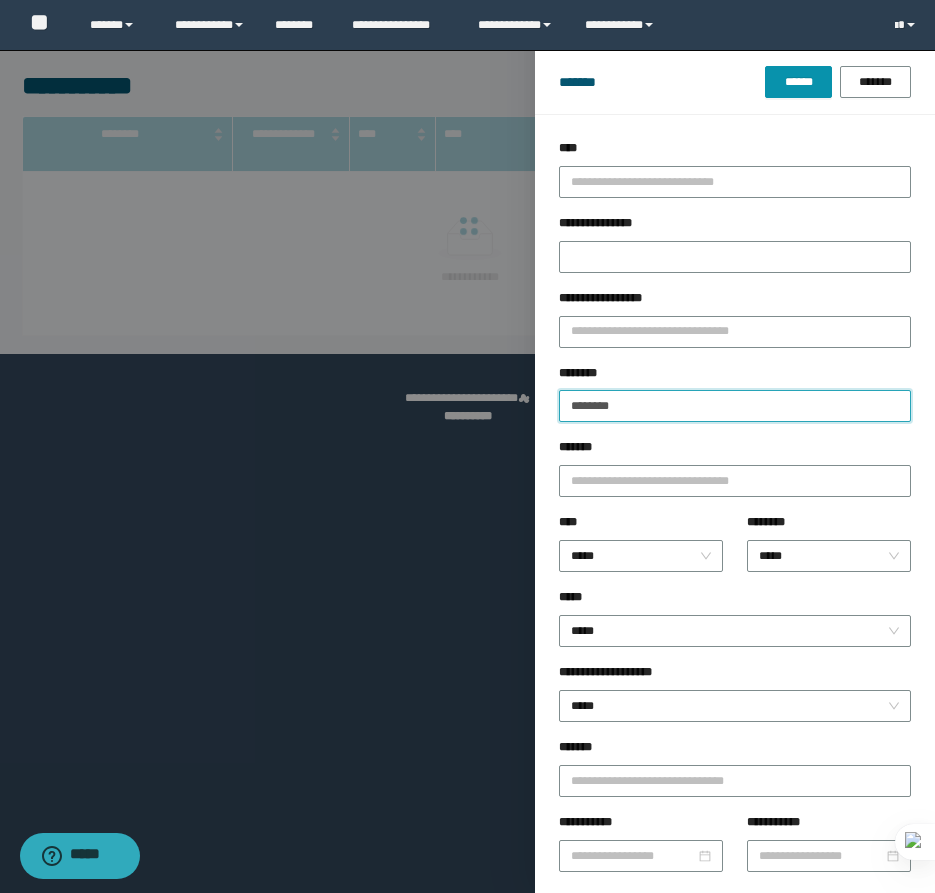 type on "********" 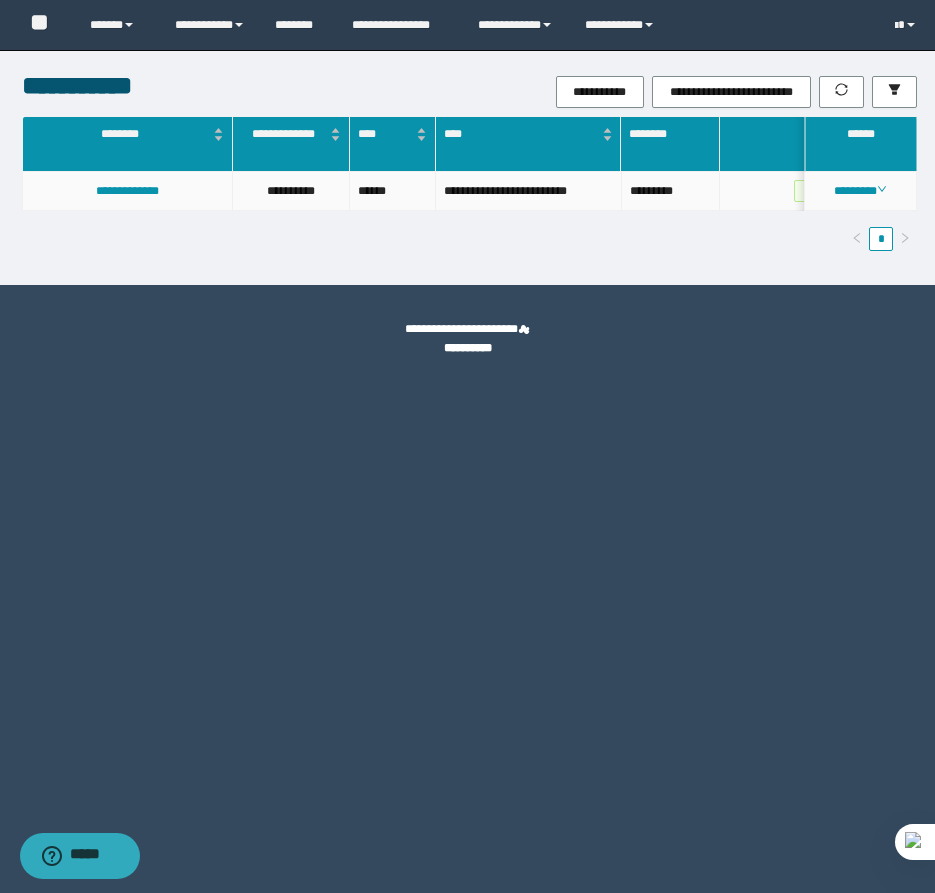 click on "********" at bounding box center (861, 191) 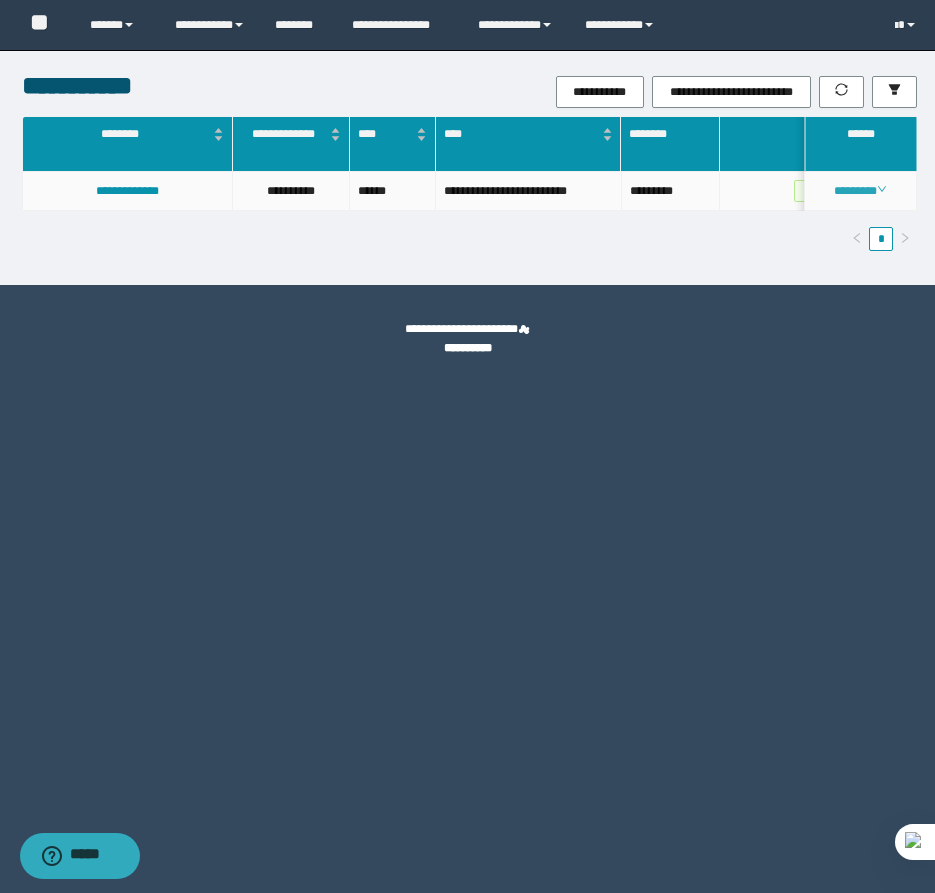 click on "********" at bounding box center [860, 191] 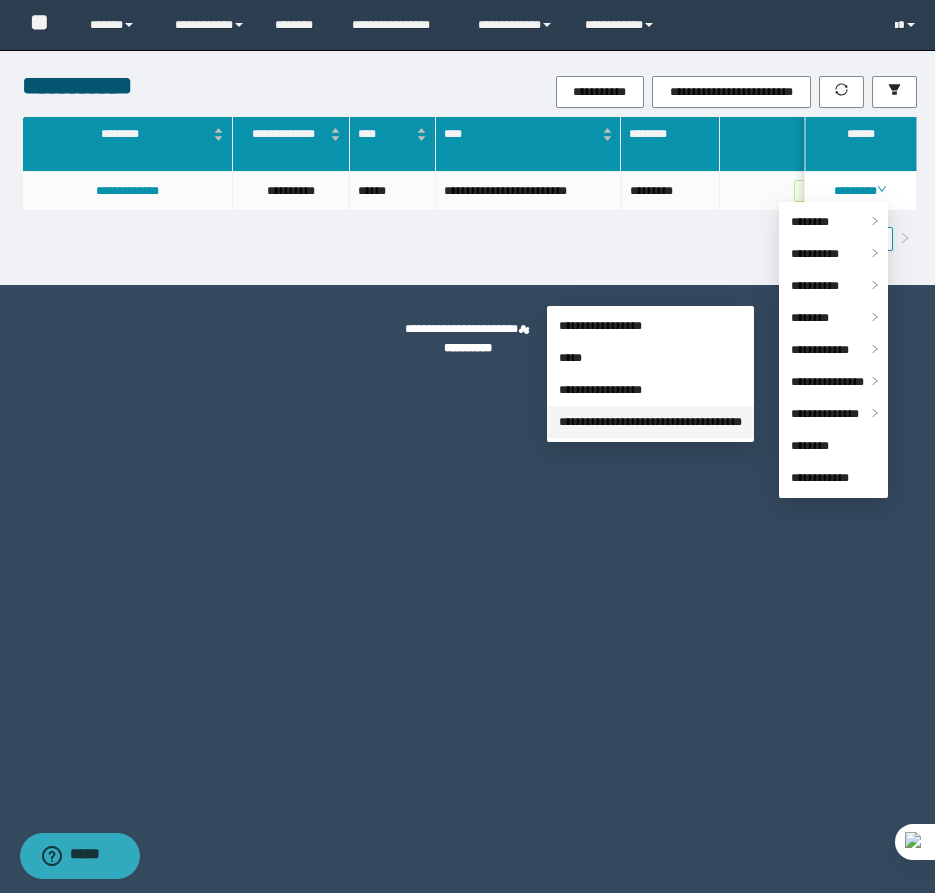 click on "**********" at bounding box center [650, 422] 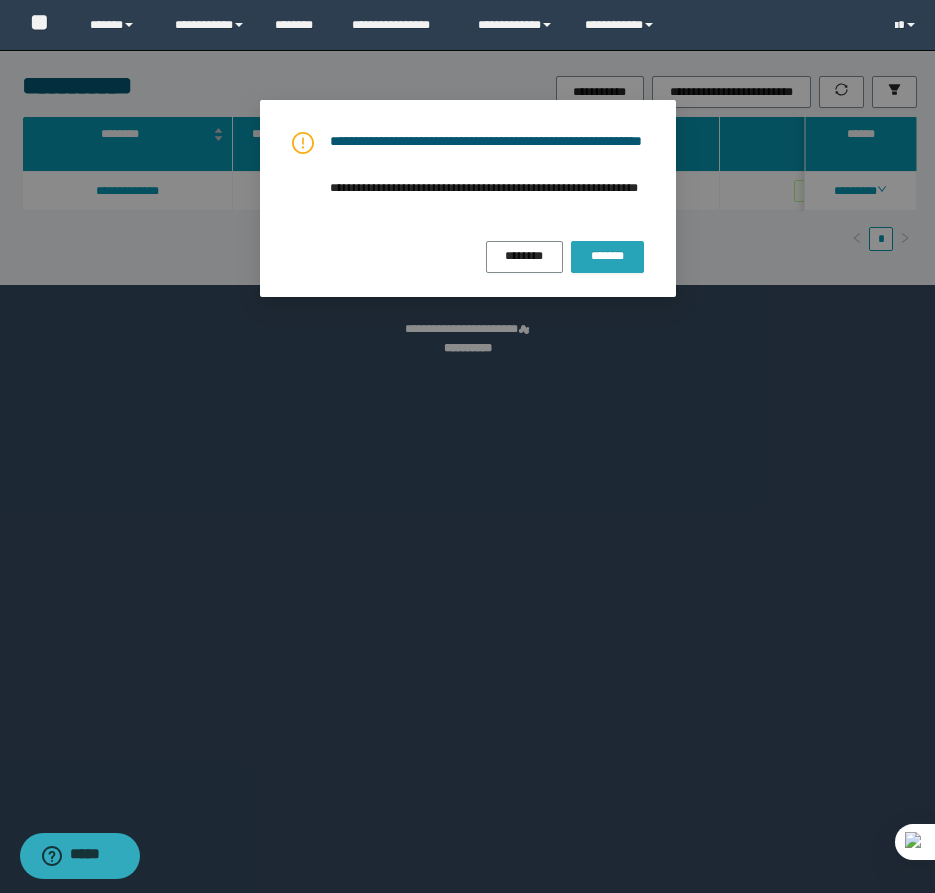 click on "*******" at bounding box center (607, 256) 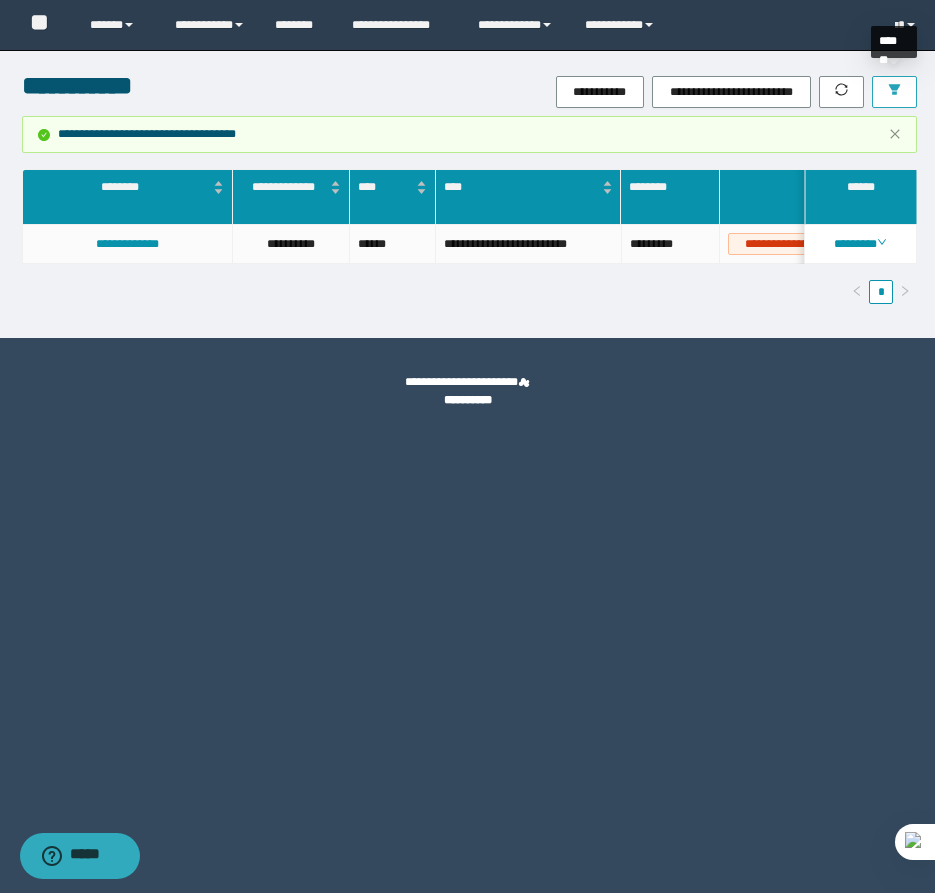 click 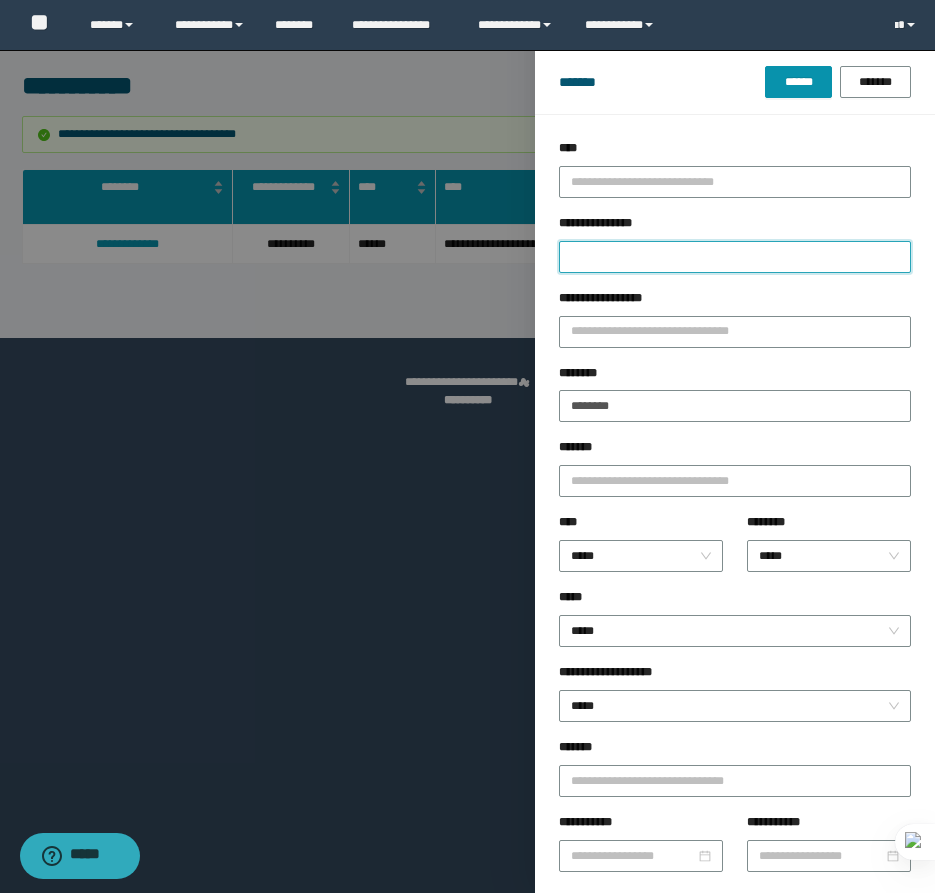 click on "**********" at bounding box center (735, 257) 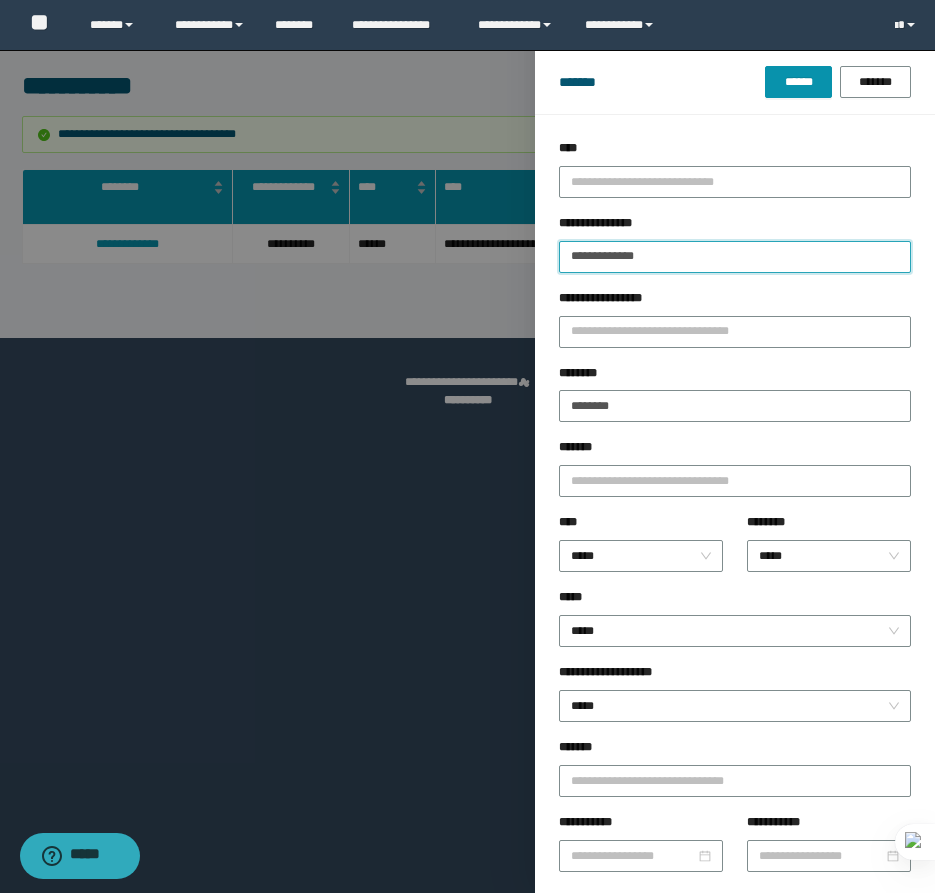 type on "**********" 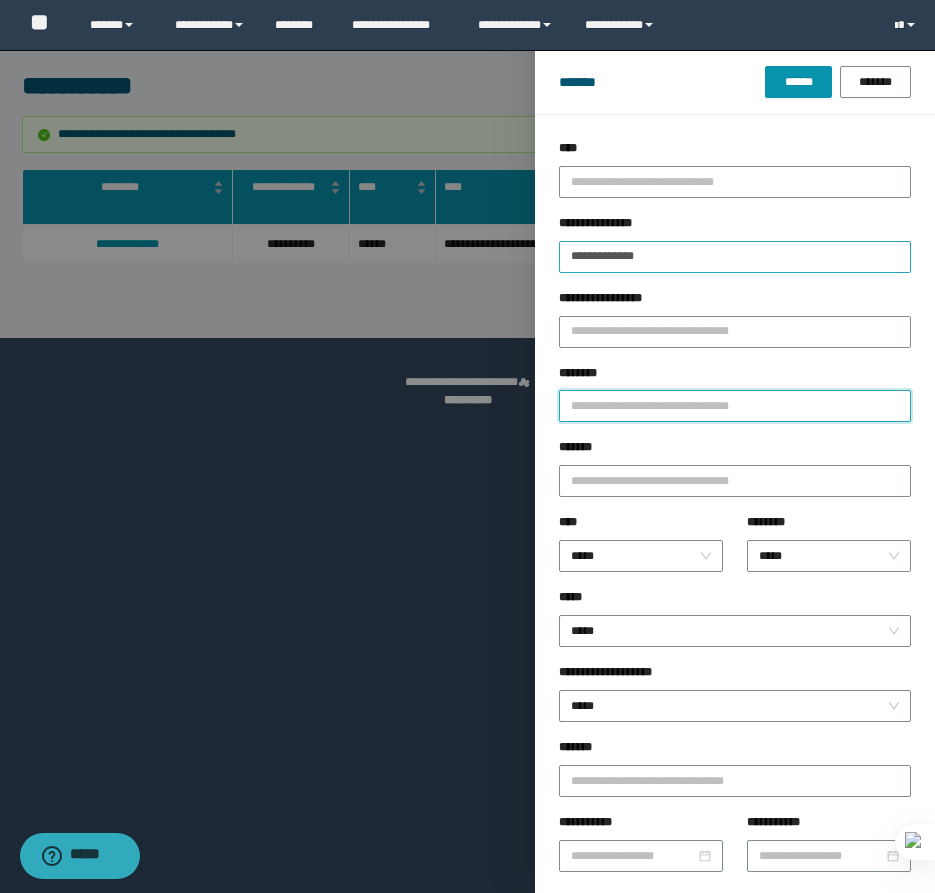 type 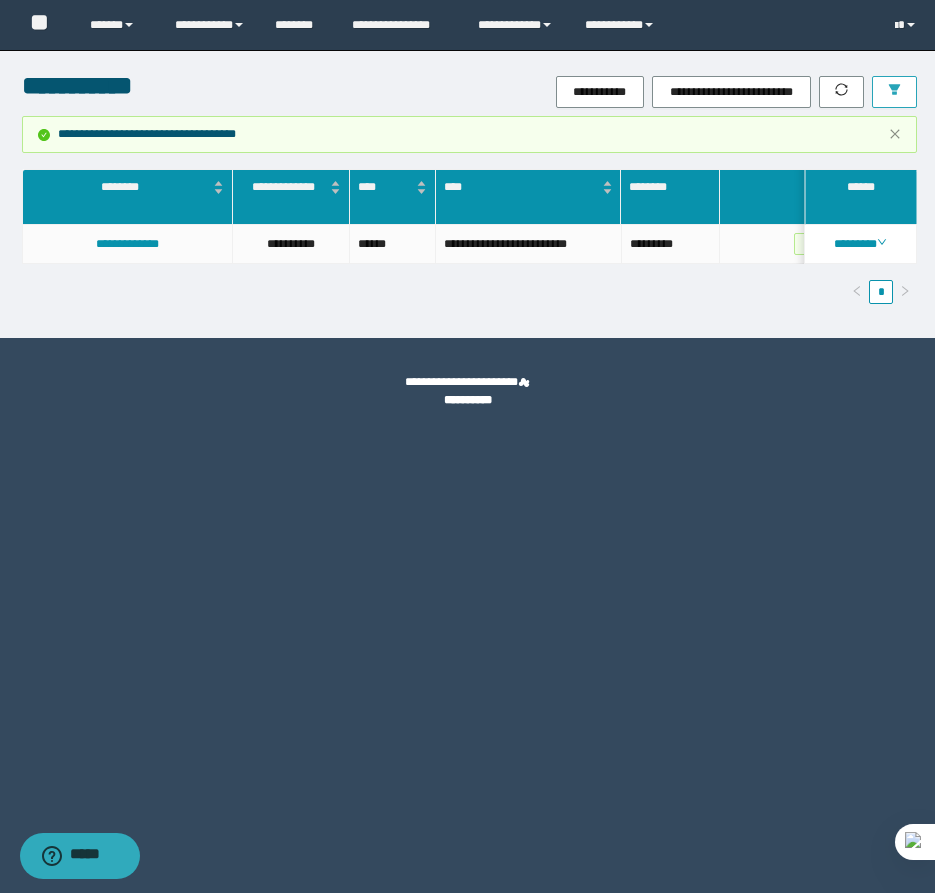 click at bounding box center (894, 92) 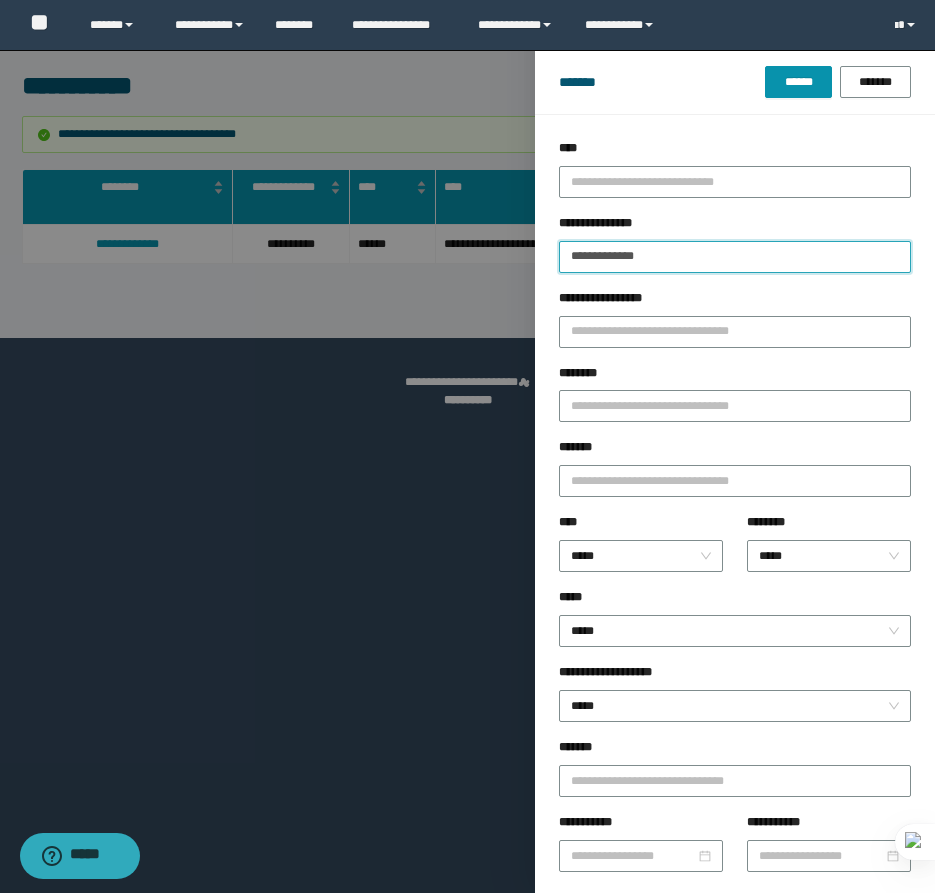 click on "**********" at bounding box center [735, 257] 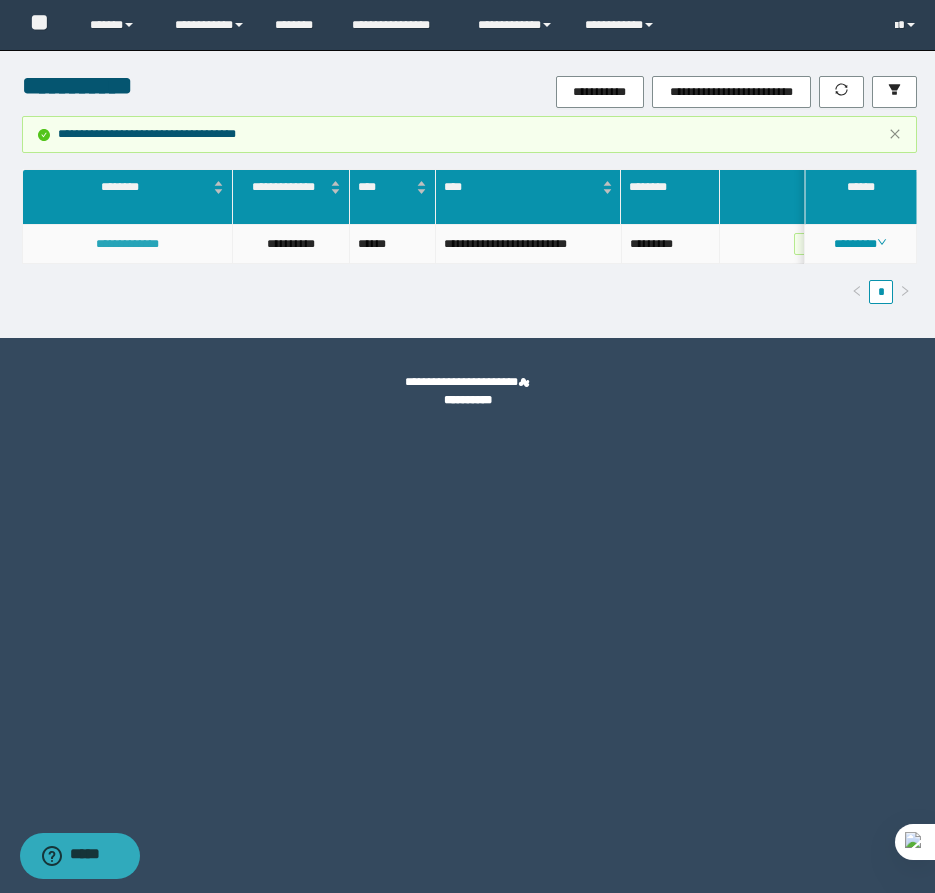 click on "**********" at bounding box center [127, 244] 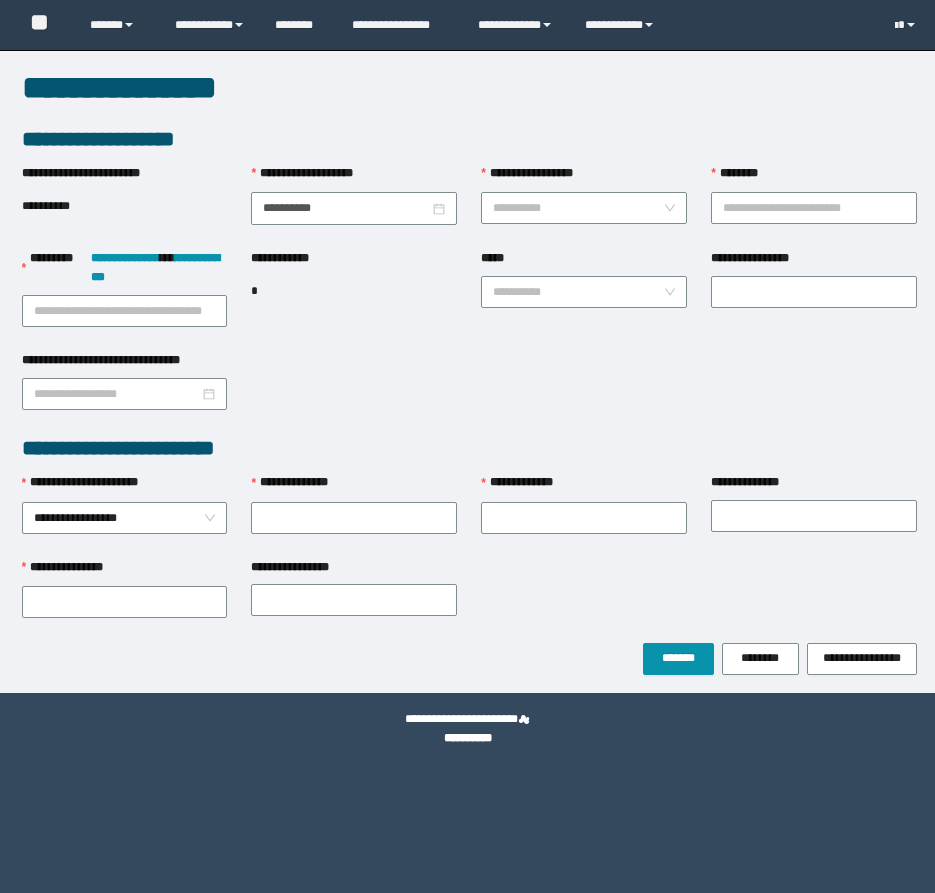 scroll, scrollTop: 0, scrollLeft: 0, axis: both 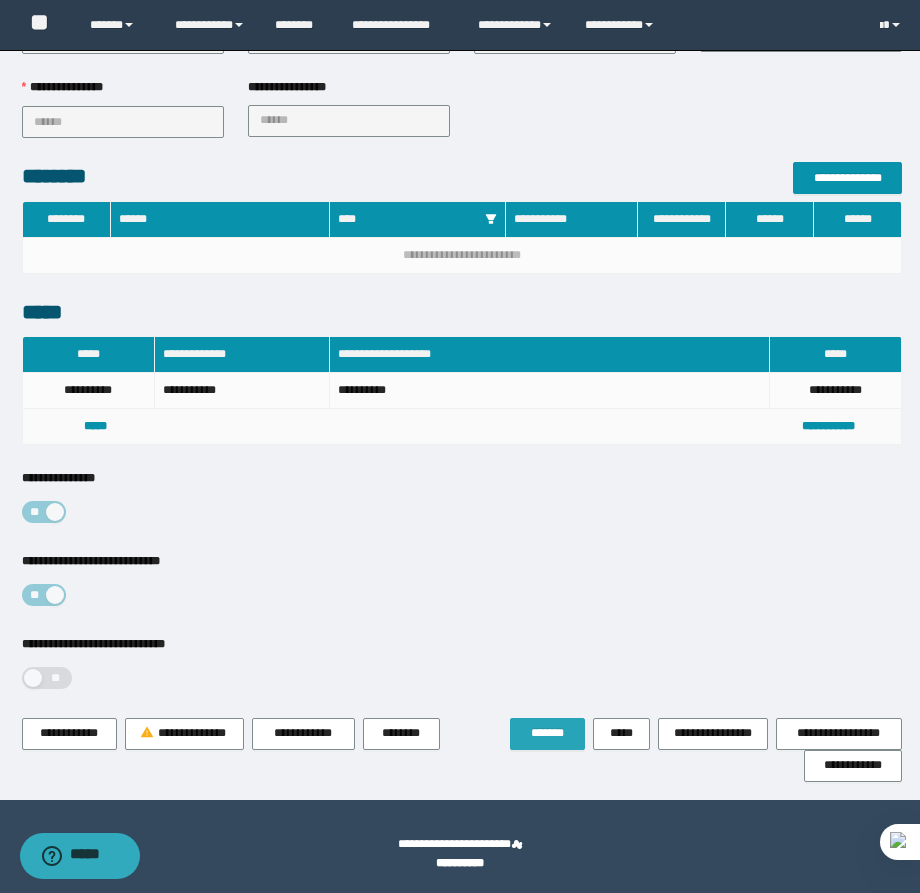 click on "*******" at bounding box center [547, 733] 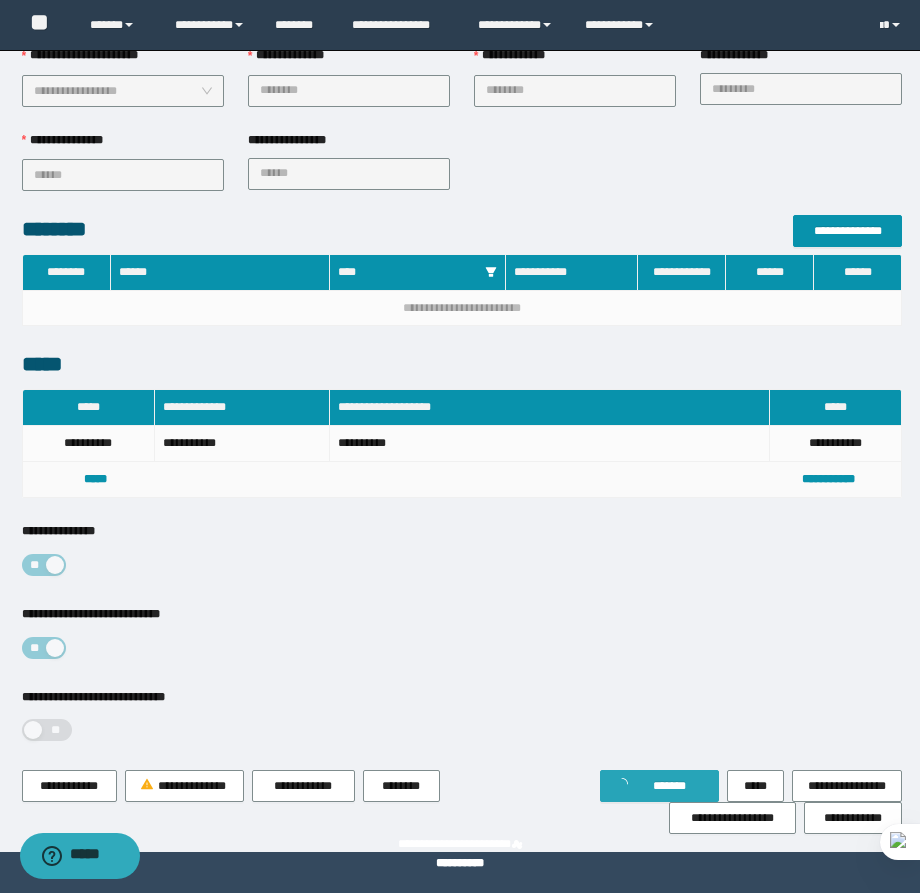 scroll, scrollTop: 0, scrollLeft: 0, axis: both 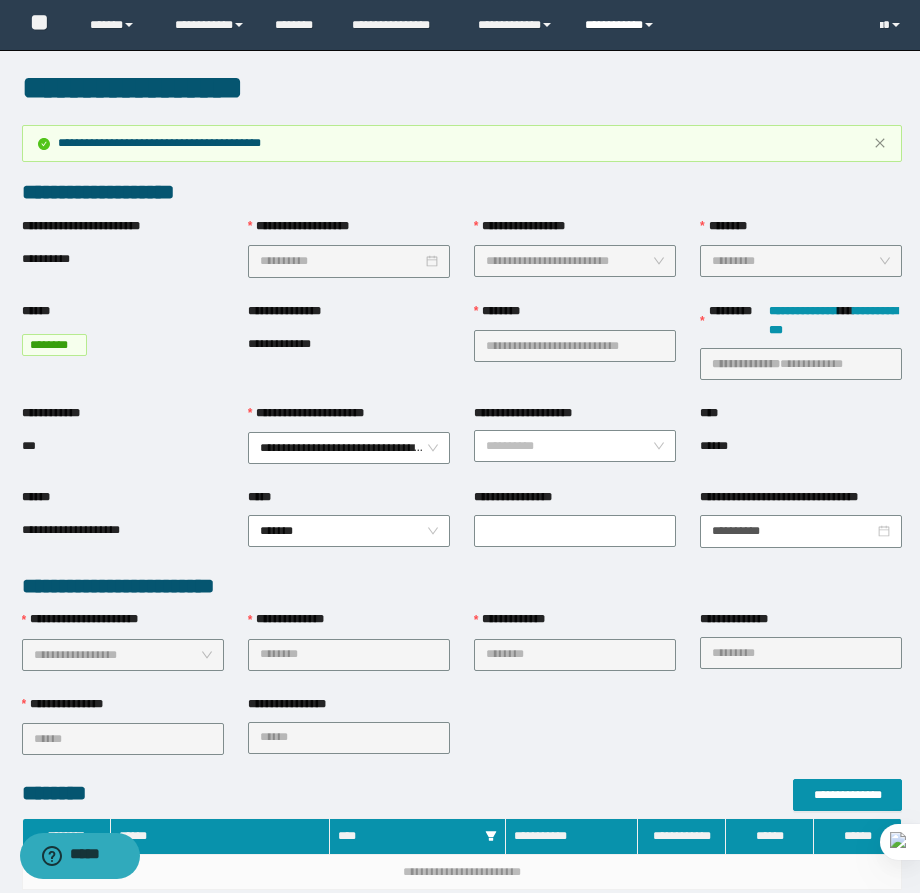 click on "**********" at bounding box center (622, 25) 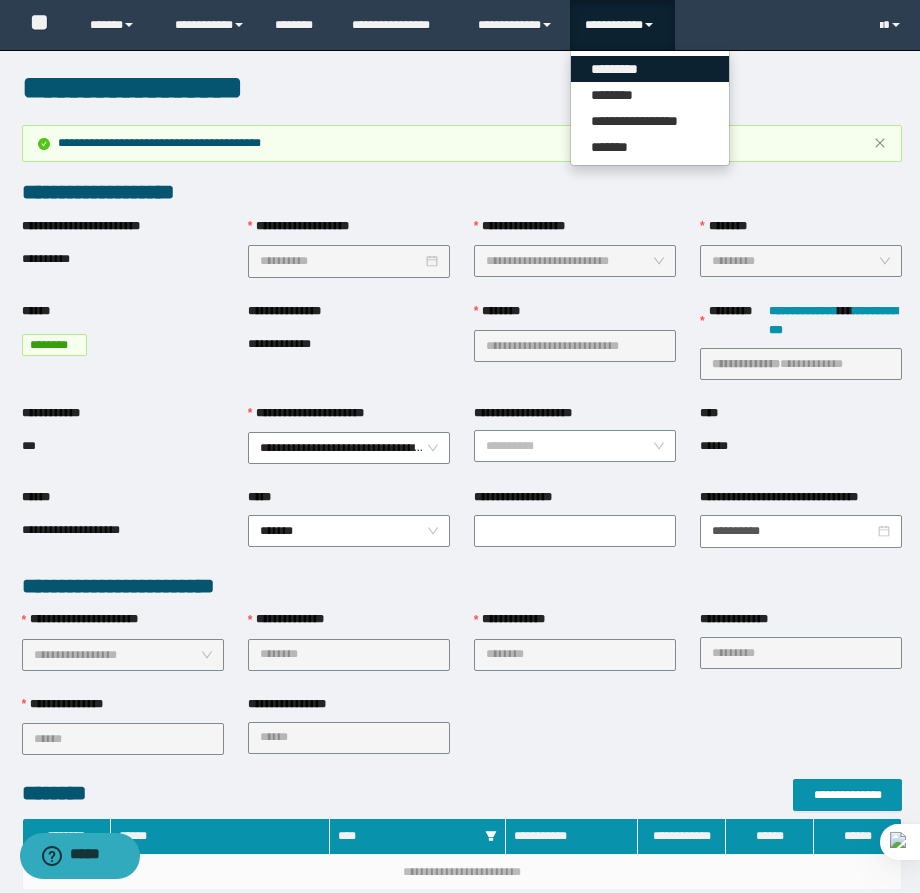 click on "*********" at bounding box center [650, 69] 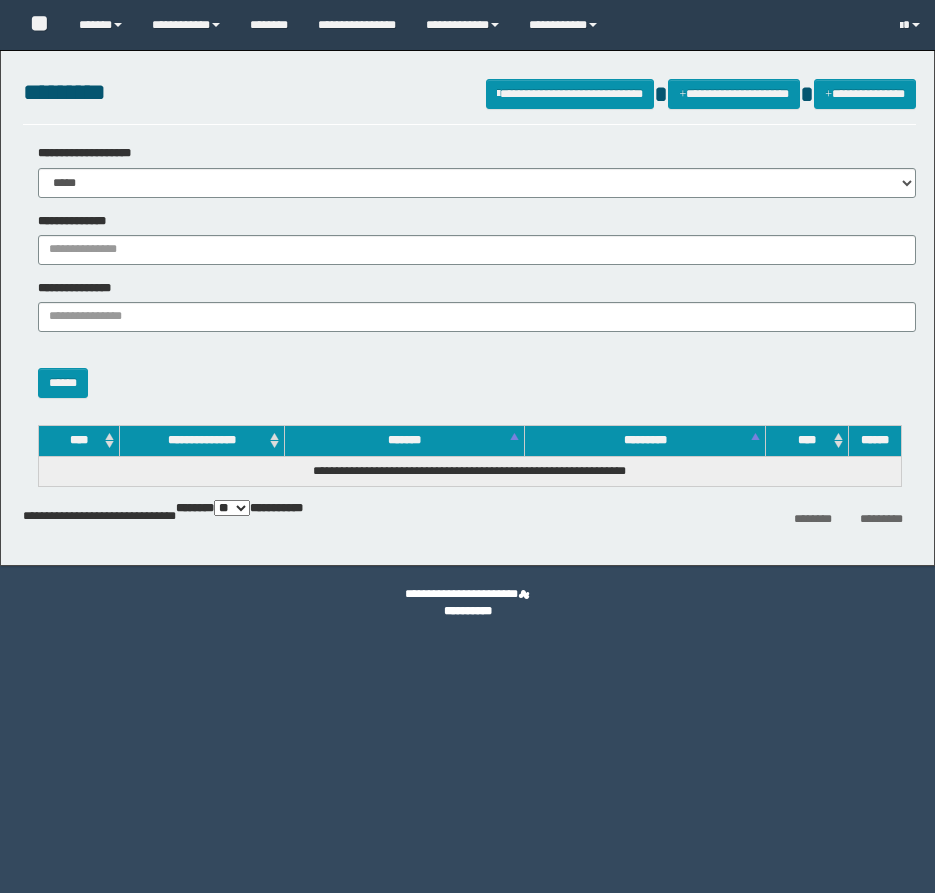 scroll, scrollTop: 0, scrollLeft: 0, axis: both 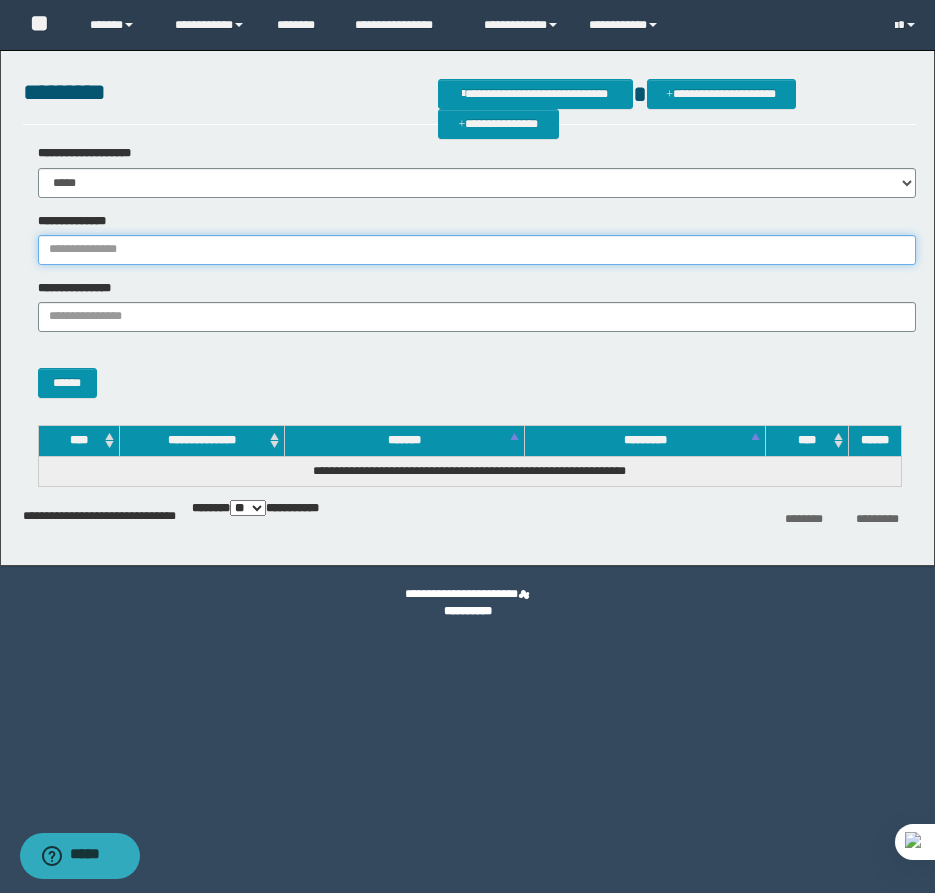 click on "**********" at bounding box center [477, 250] 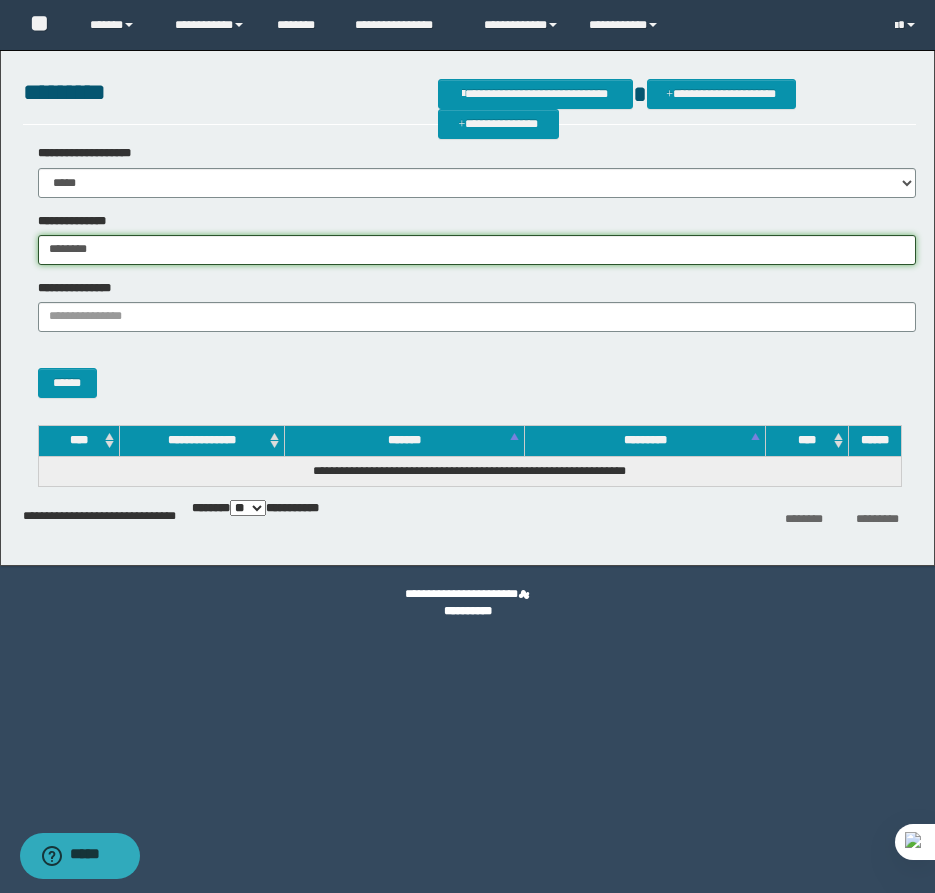 type on "********" 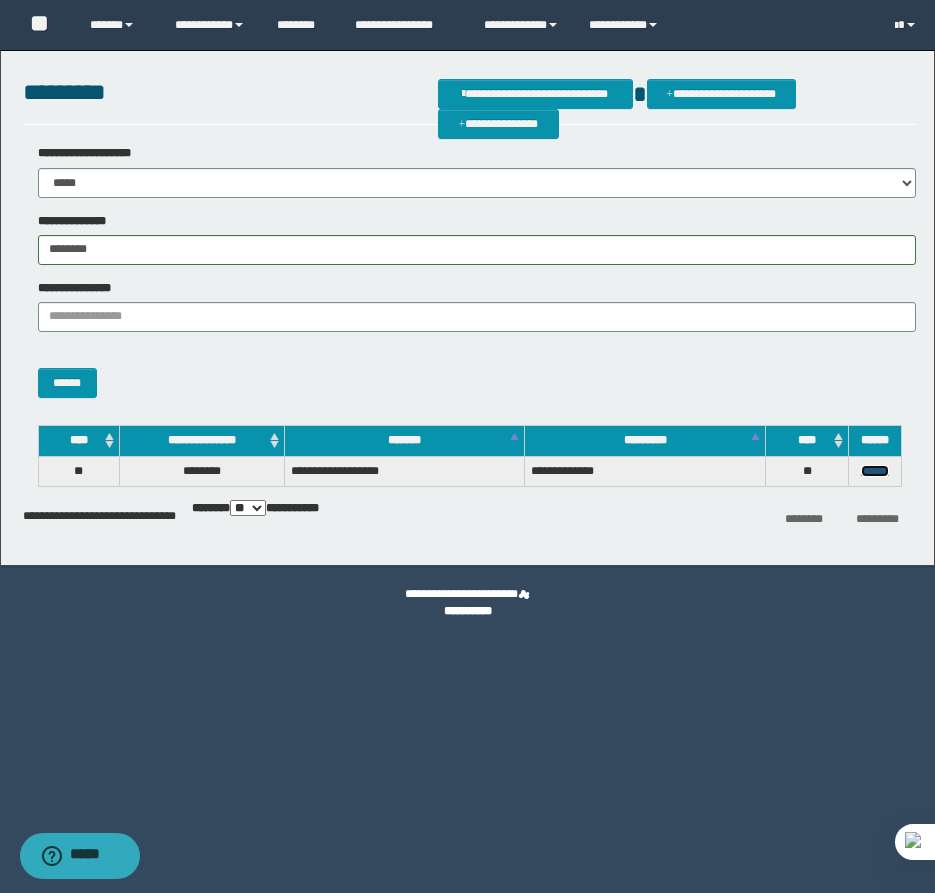 click on "******" at bounding box center (875, 471) 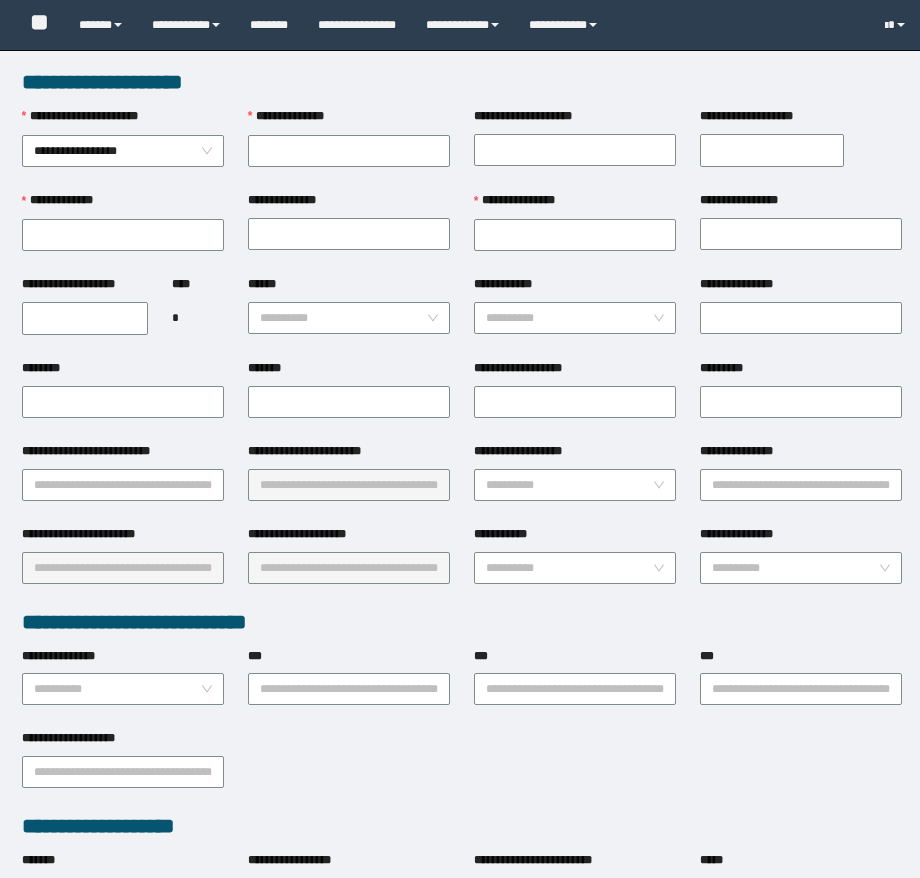 scroll, scrollTop: 0, scrollLeft: 0, axis: both 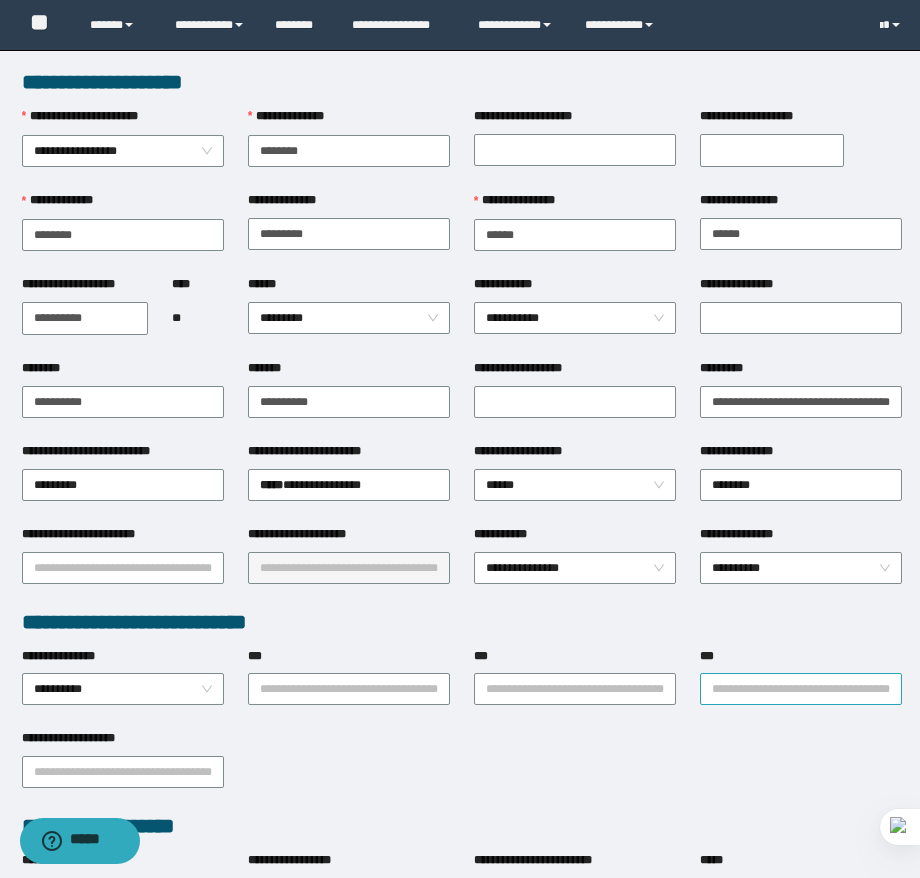 click on "***" at bounding box center (801, 689) 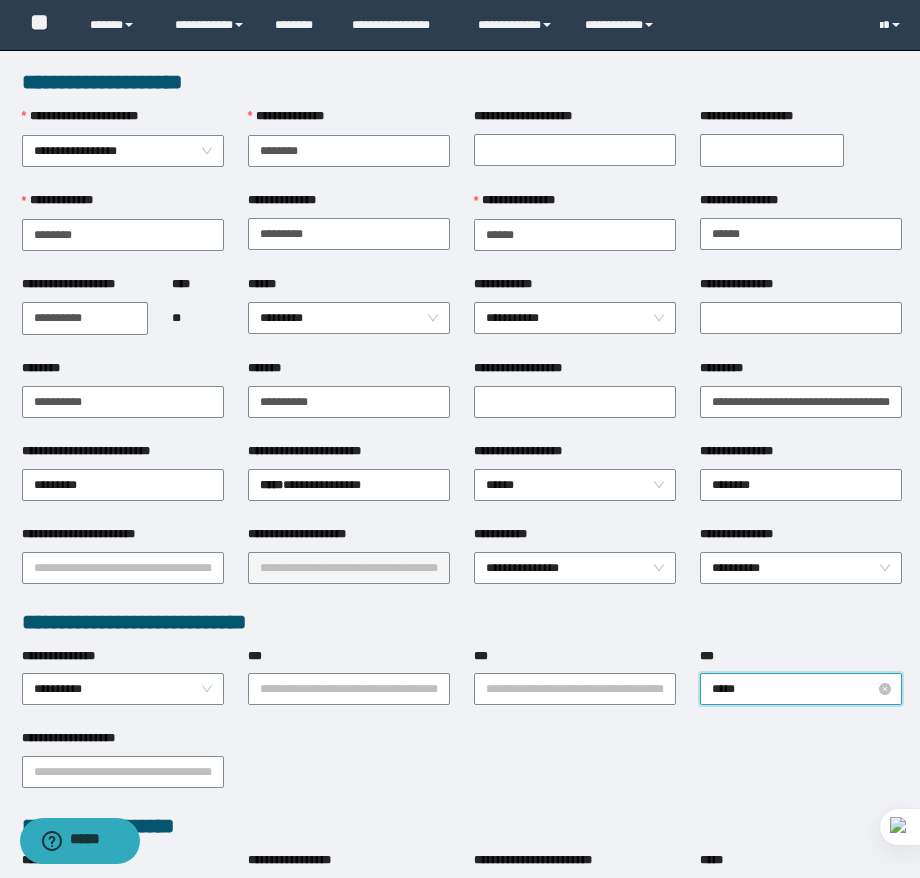 type on "******" 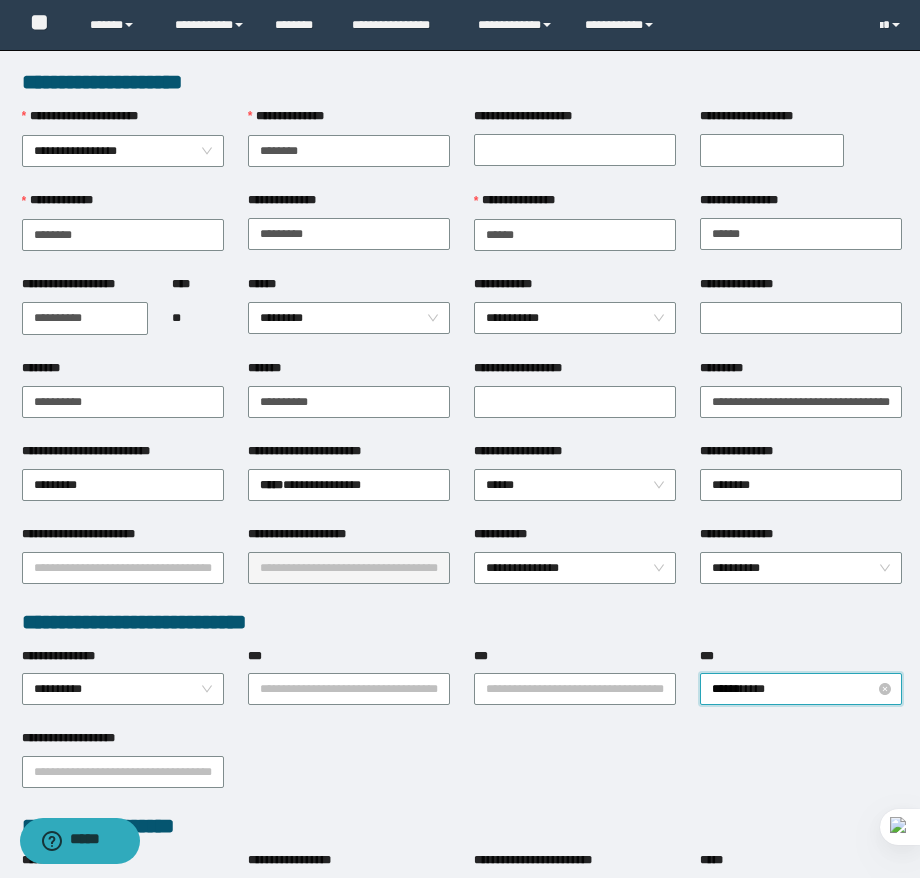 type 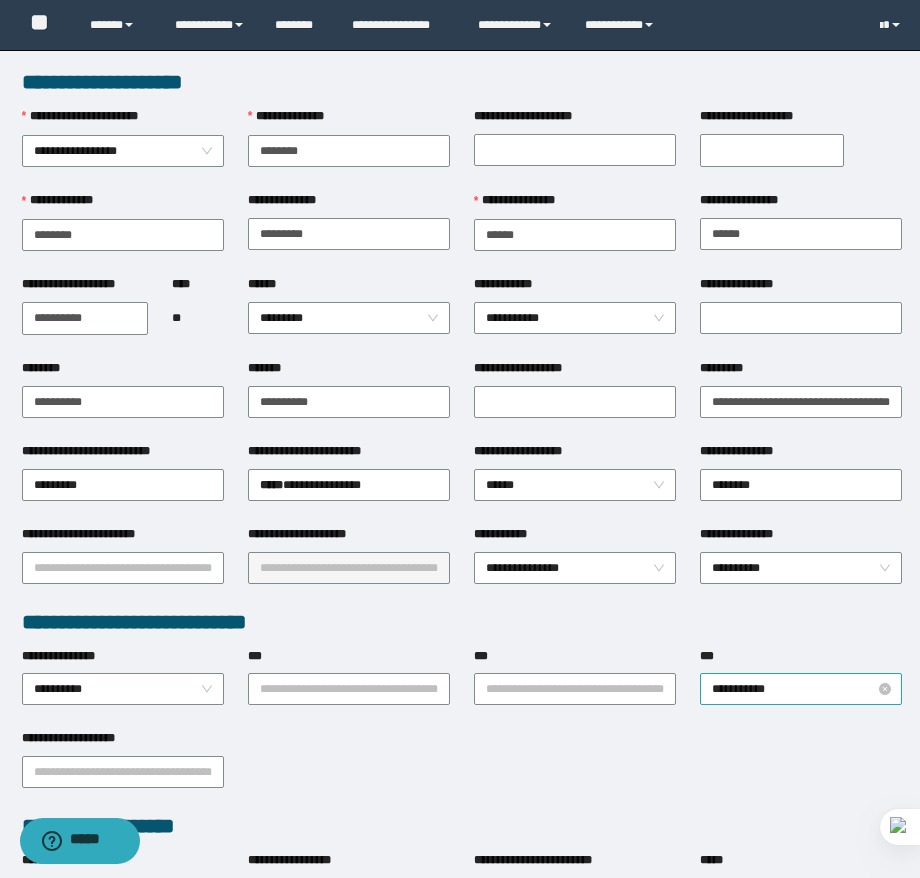 click on "**********" at bounding box center (801, 689) 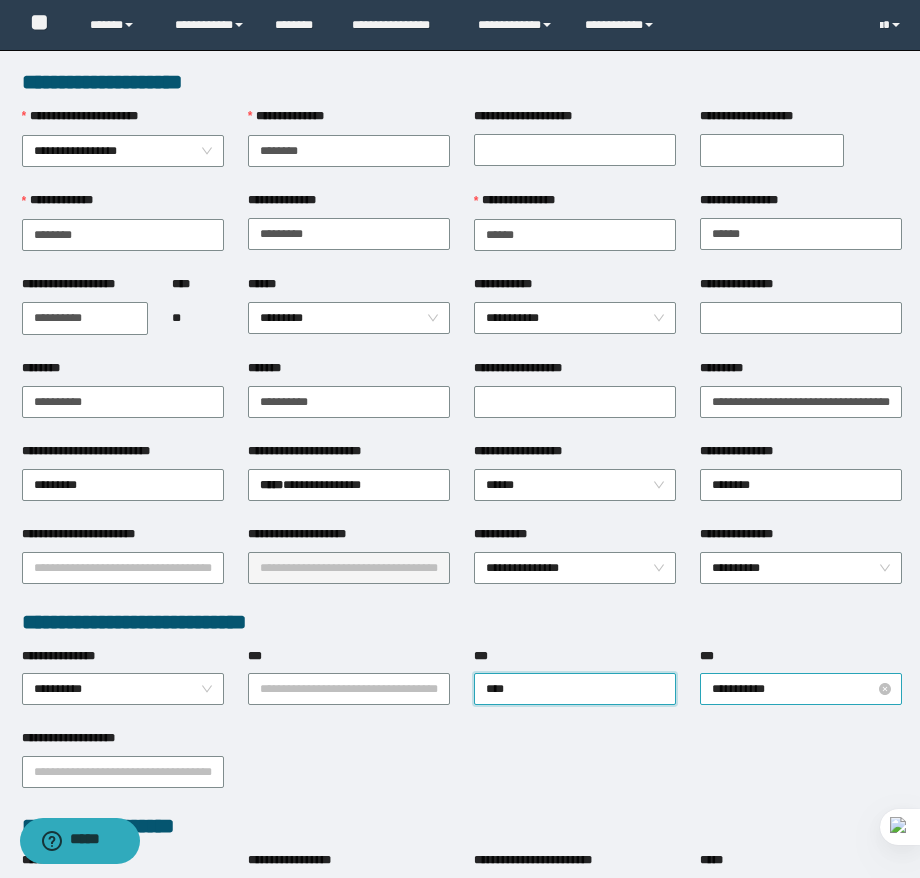 type on "*****" 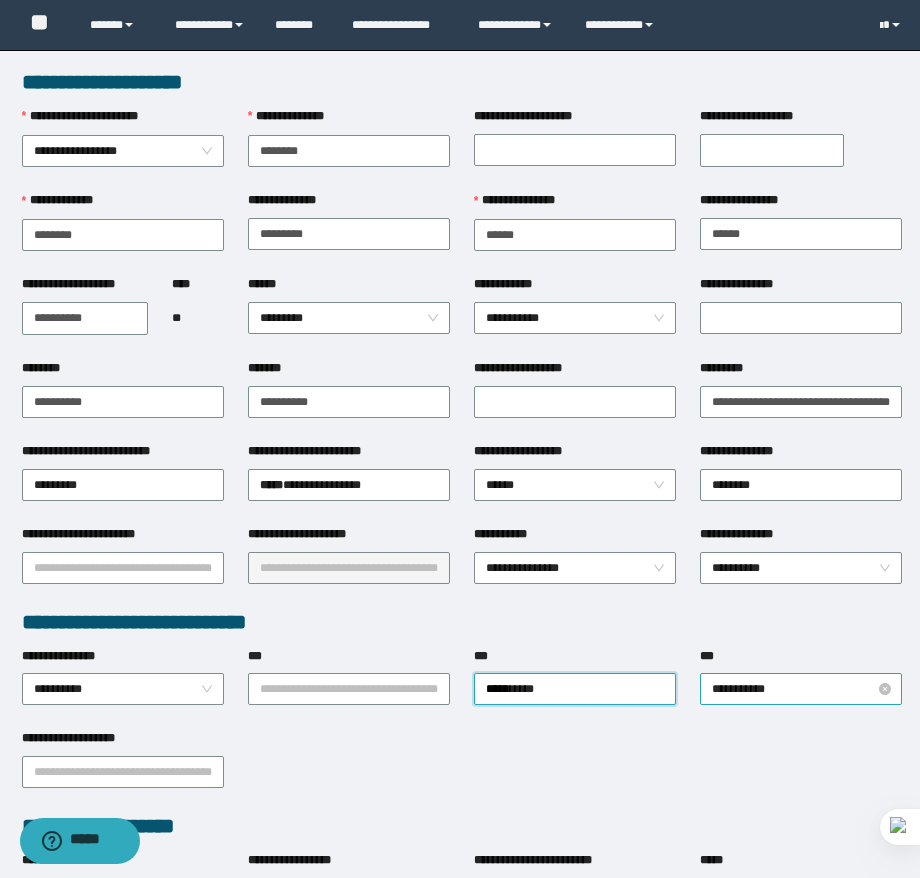 type 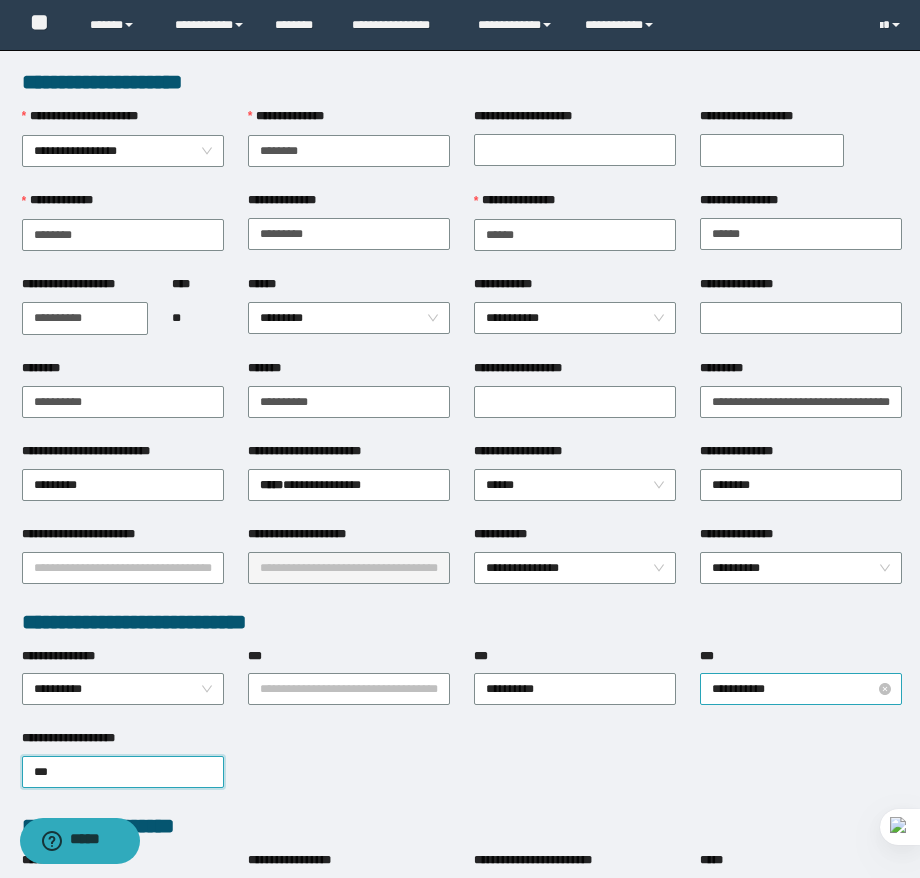 type on "****" 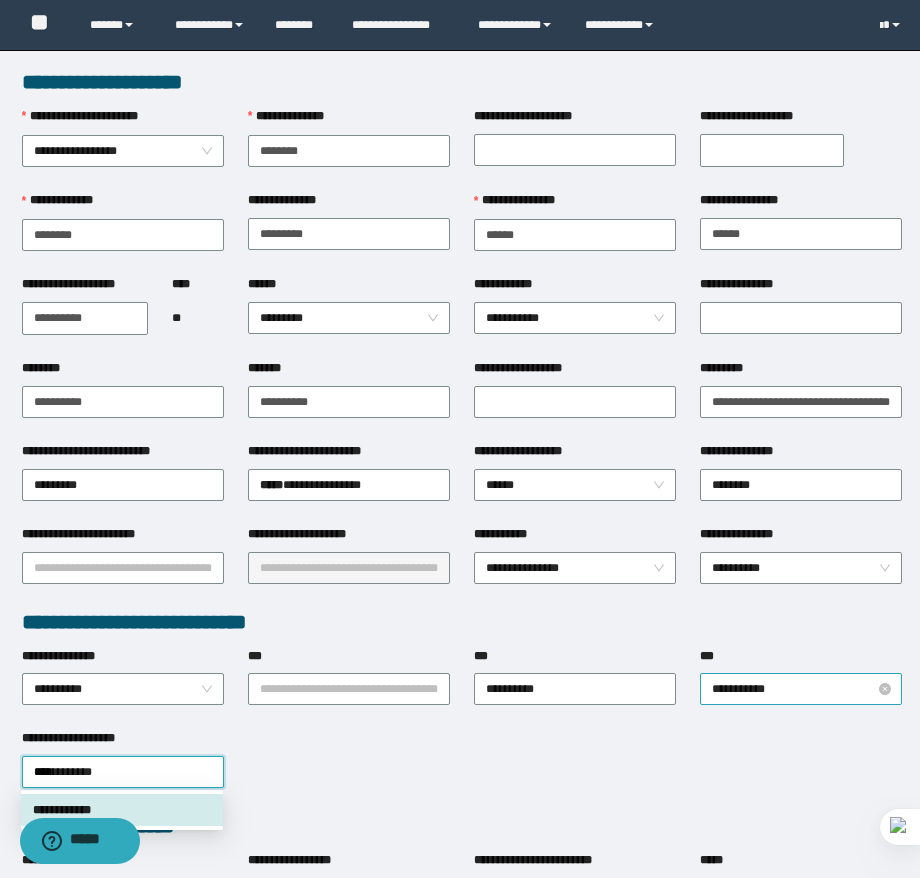 type 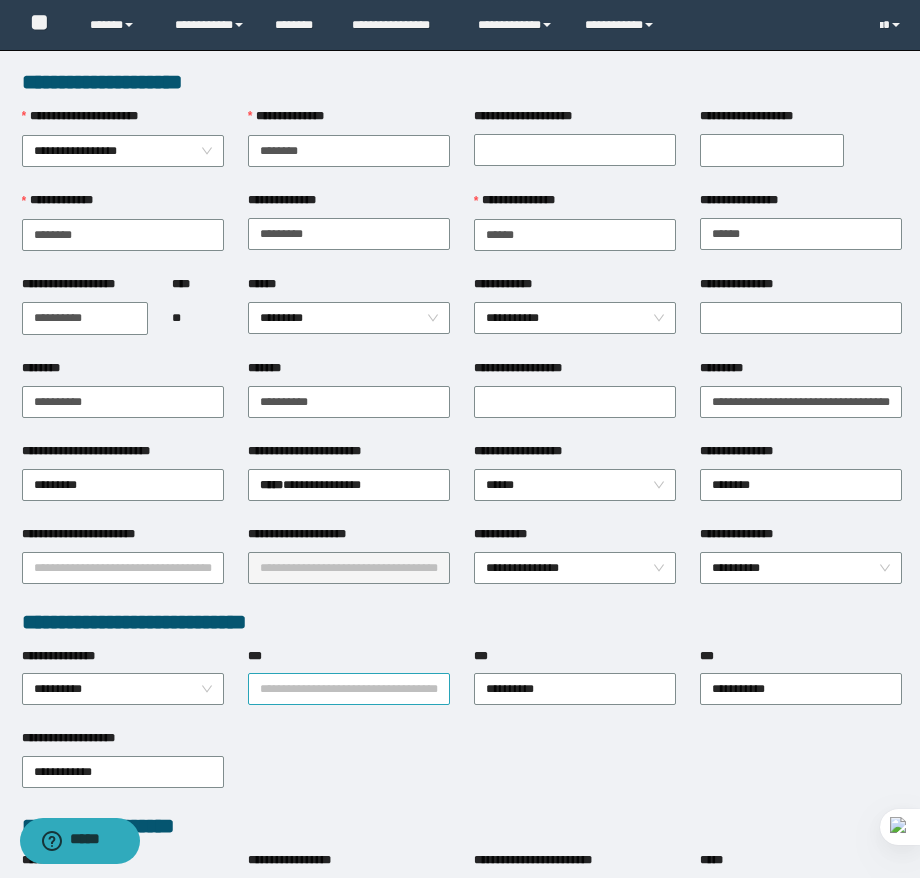 click on "***" at bounding box center [349, 689] 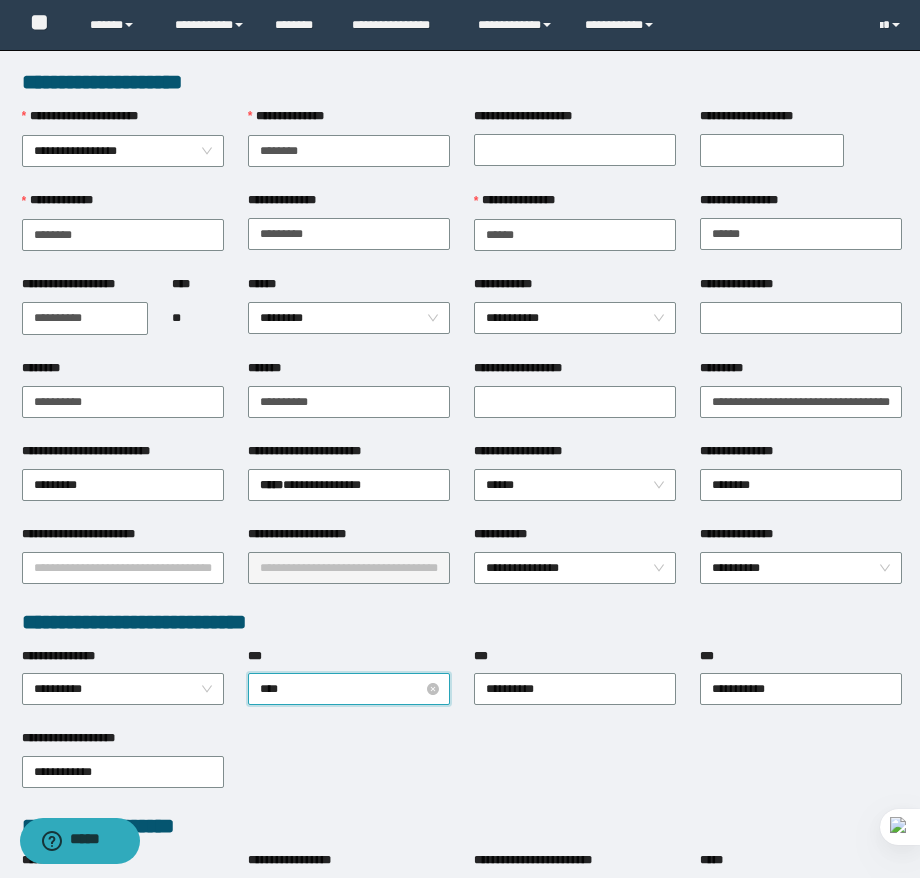 type on "*****" 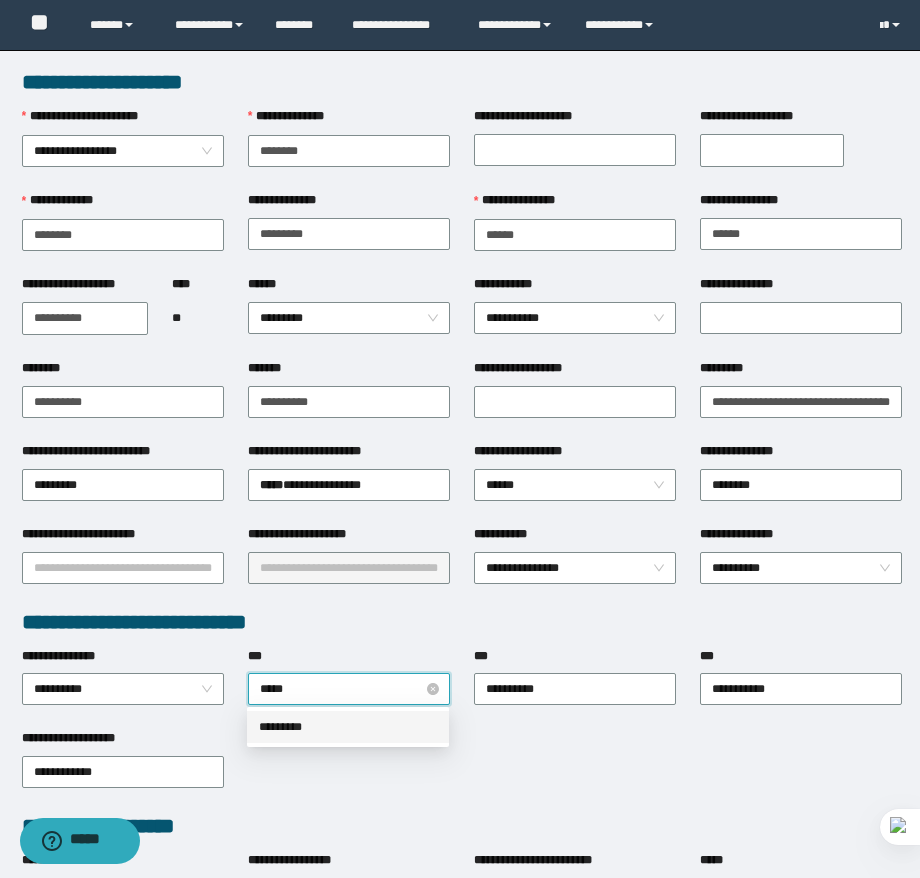 type 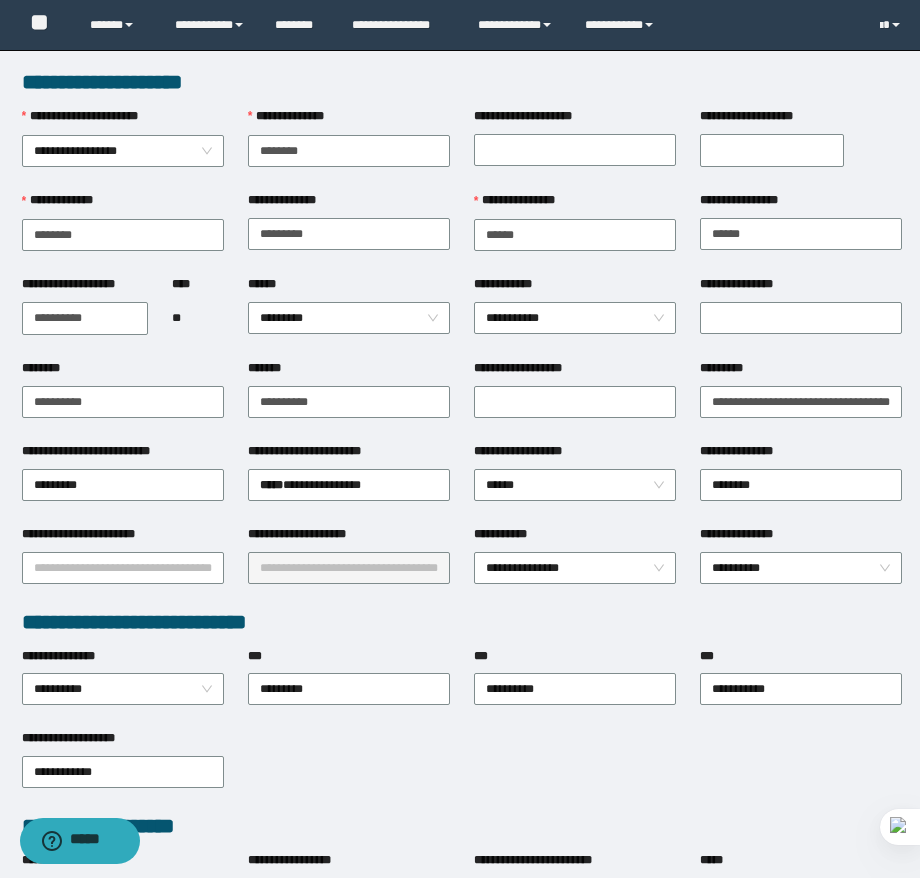 click on "********" at bounding box center [123, 372] 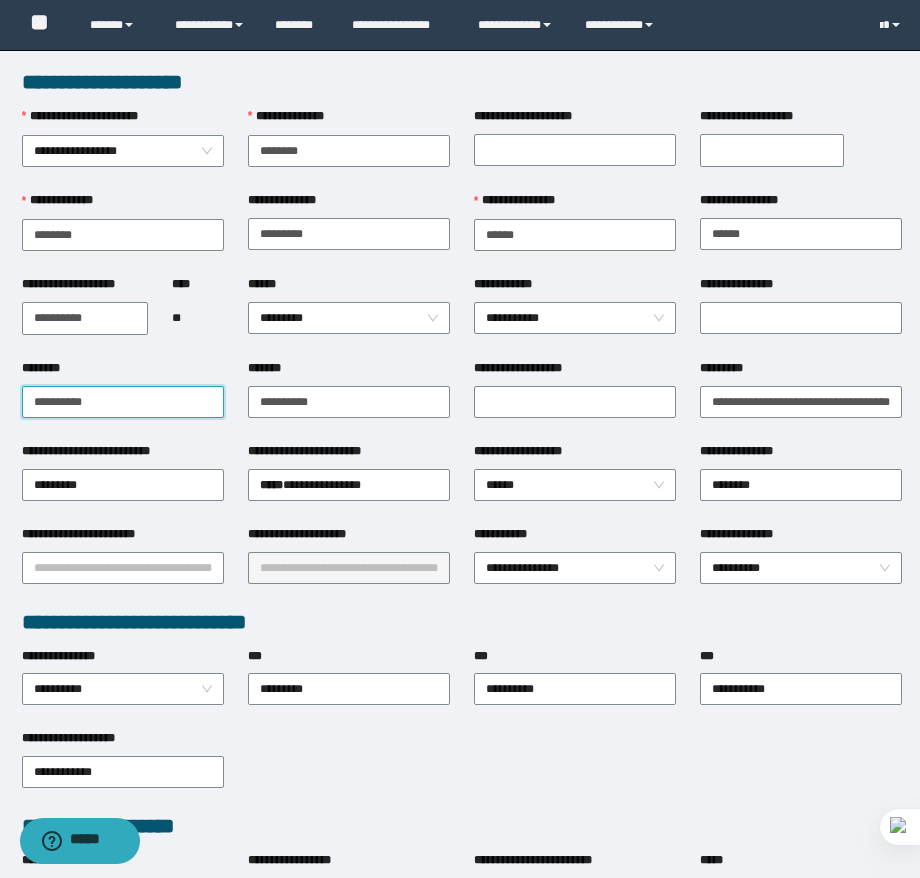 click on "********" at bounding box center [123, 402] 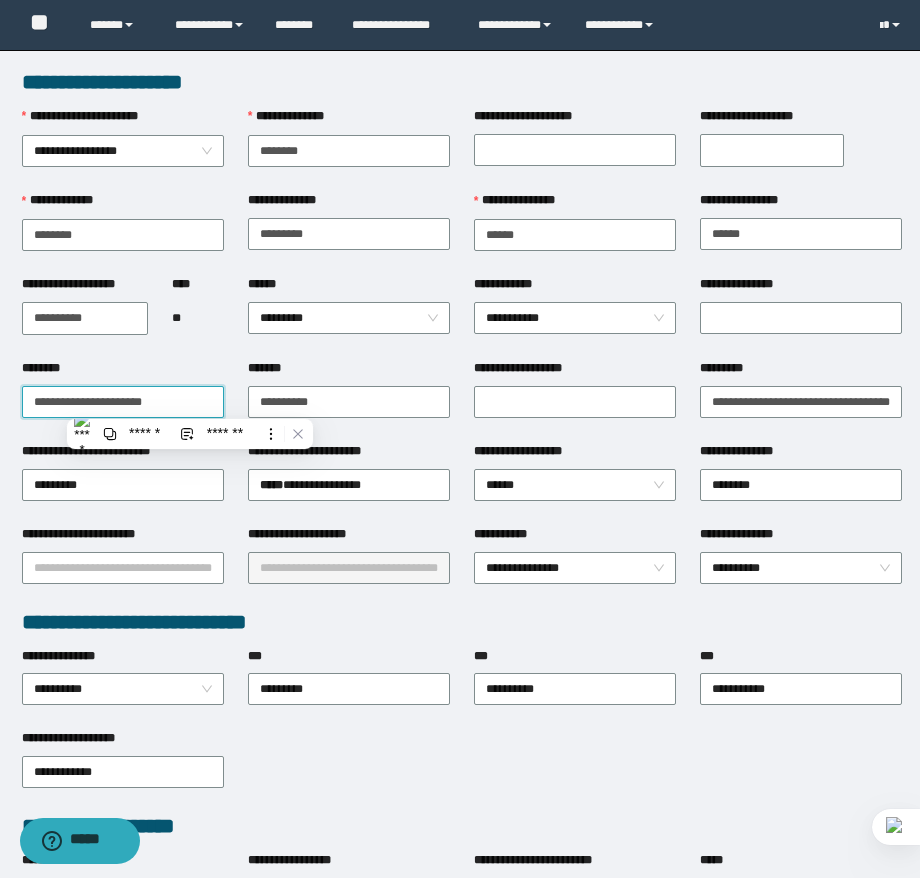 type on "**********" 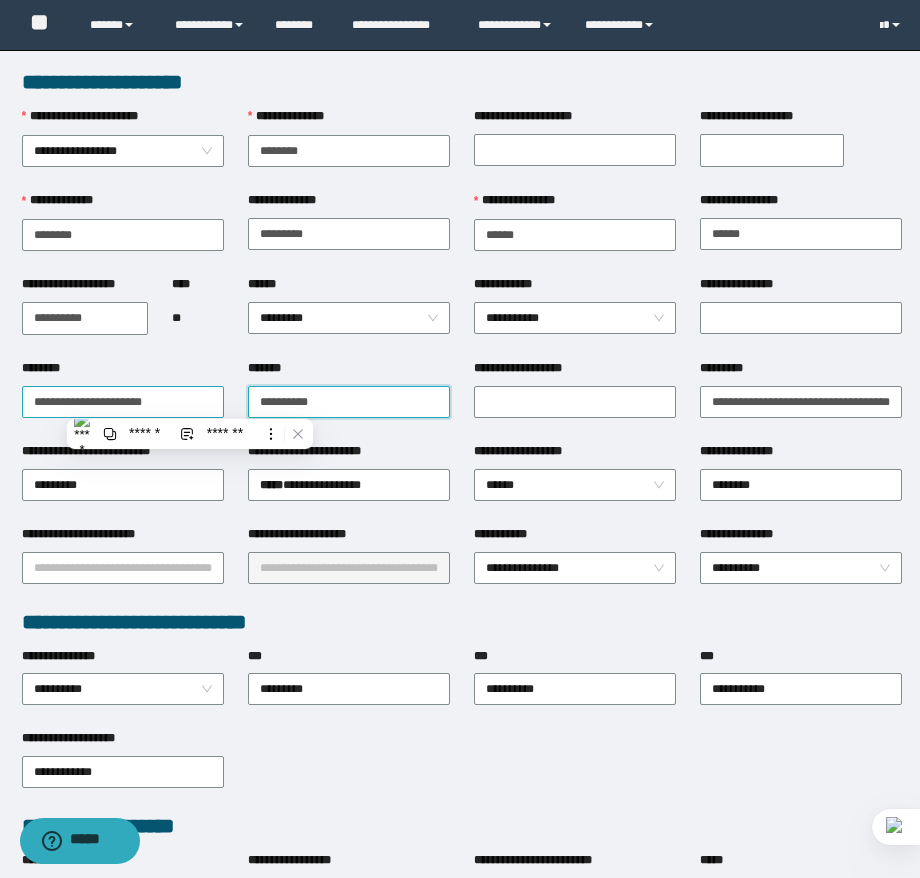 paste on "**********" 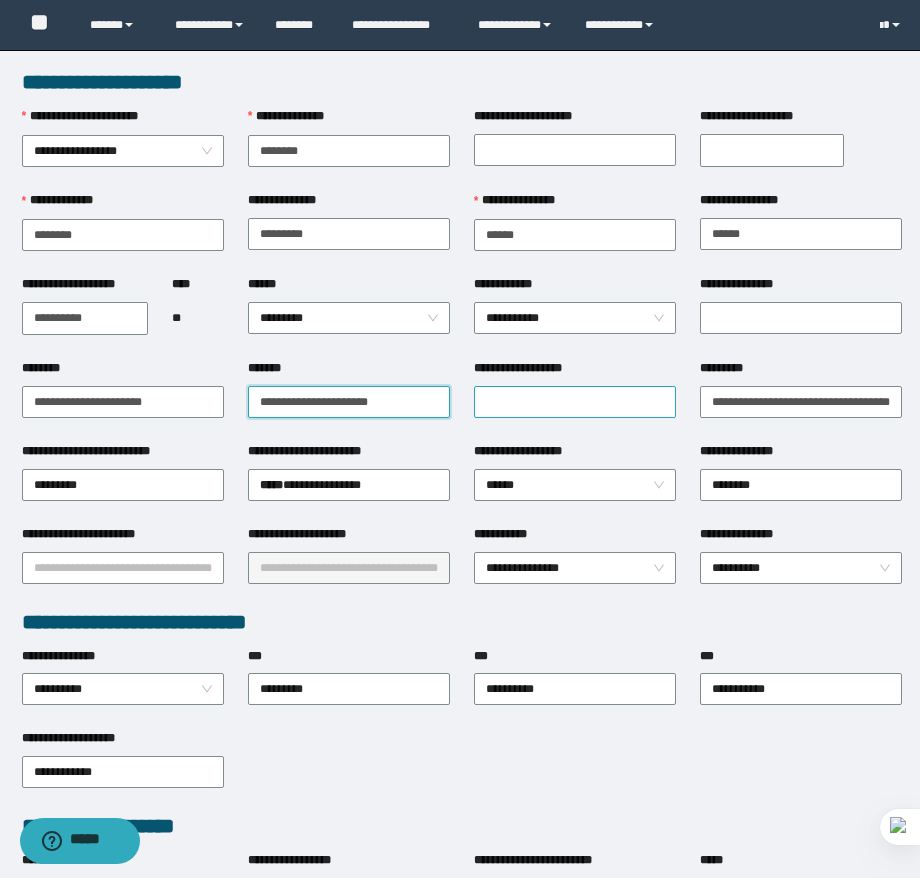 type on "**********" 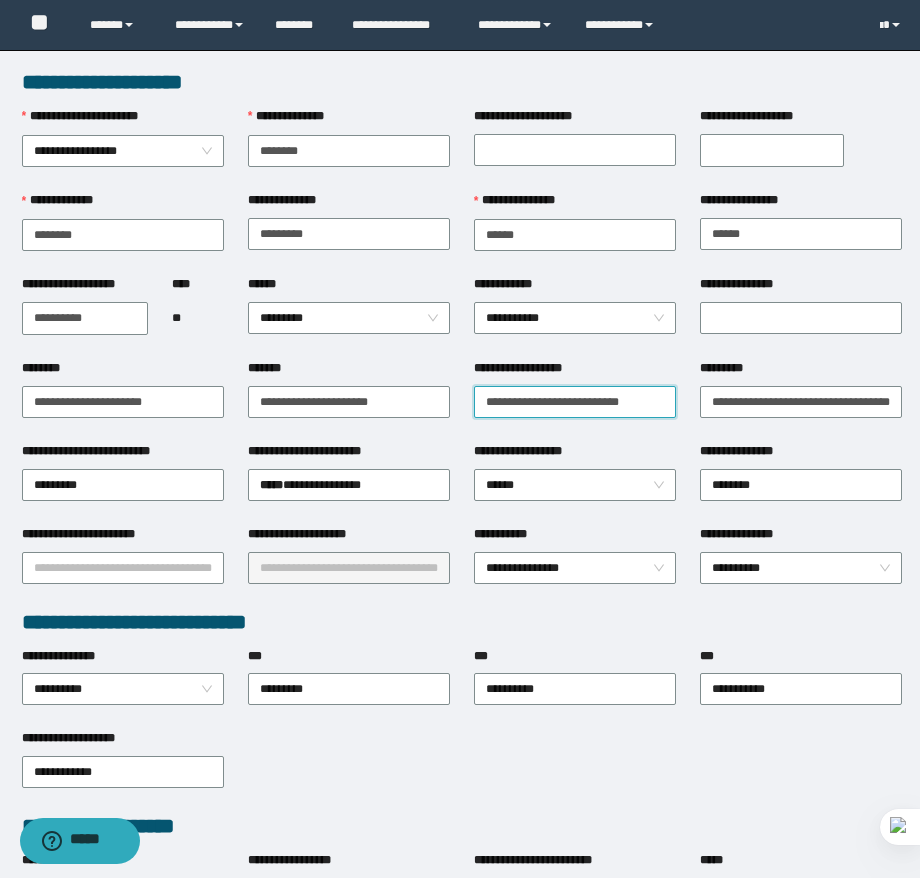 click on "**********" at bounding box center [575, 402] 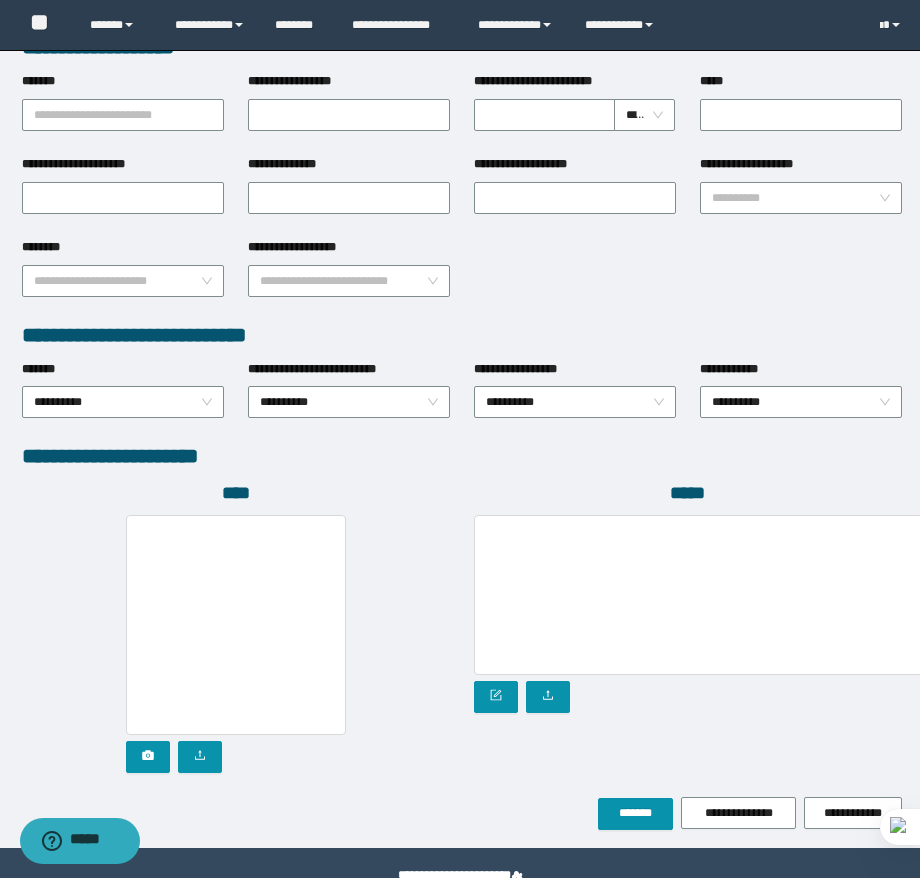 scroll, scrollTop: 825, scrollLeft: 0, axis: vertical 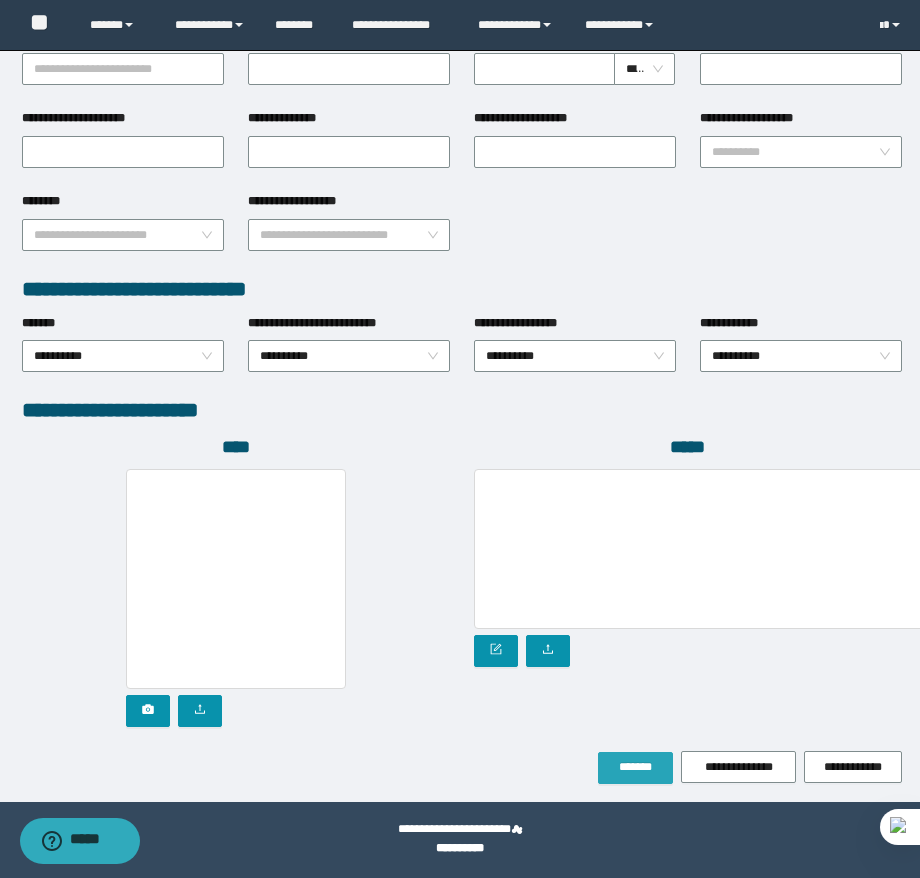 click on "*******" at bounding box center (635, 767) 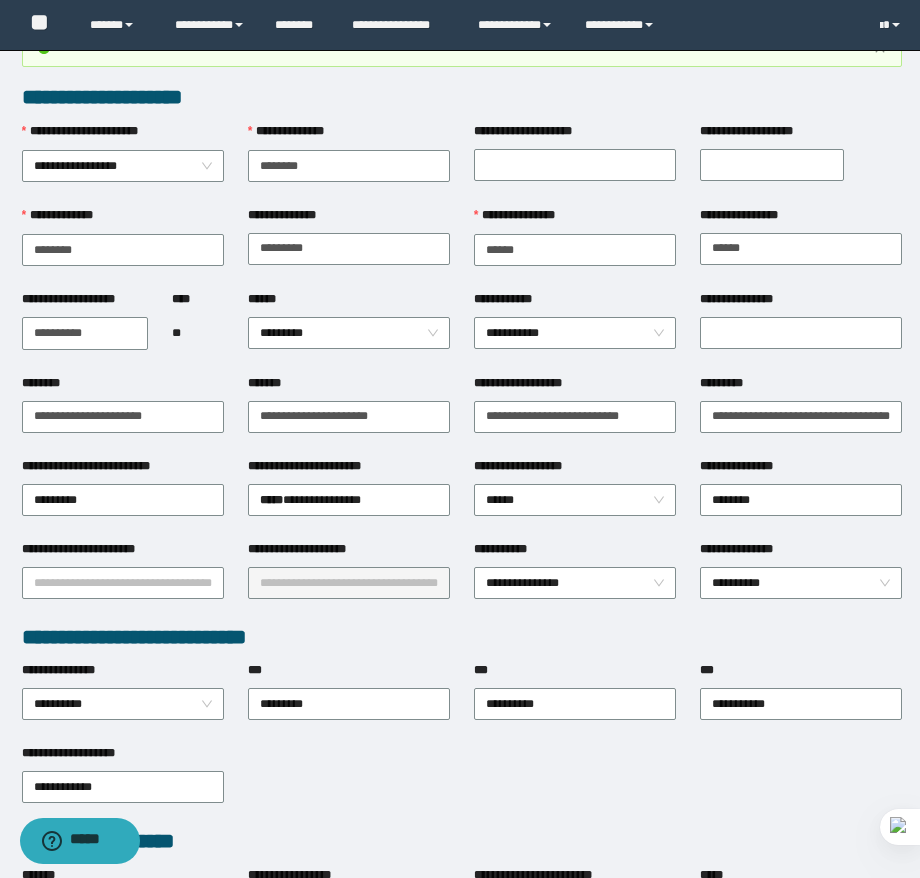 scroll, scrollTop: 0, scrollLeft: 0, axis: both 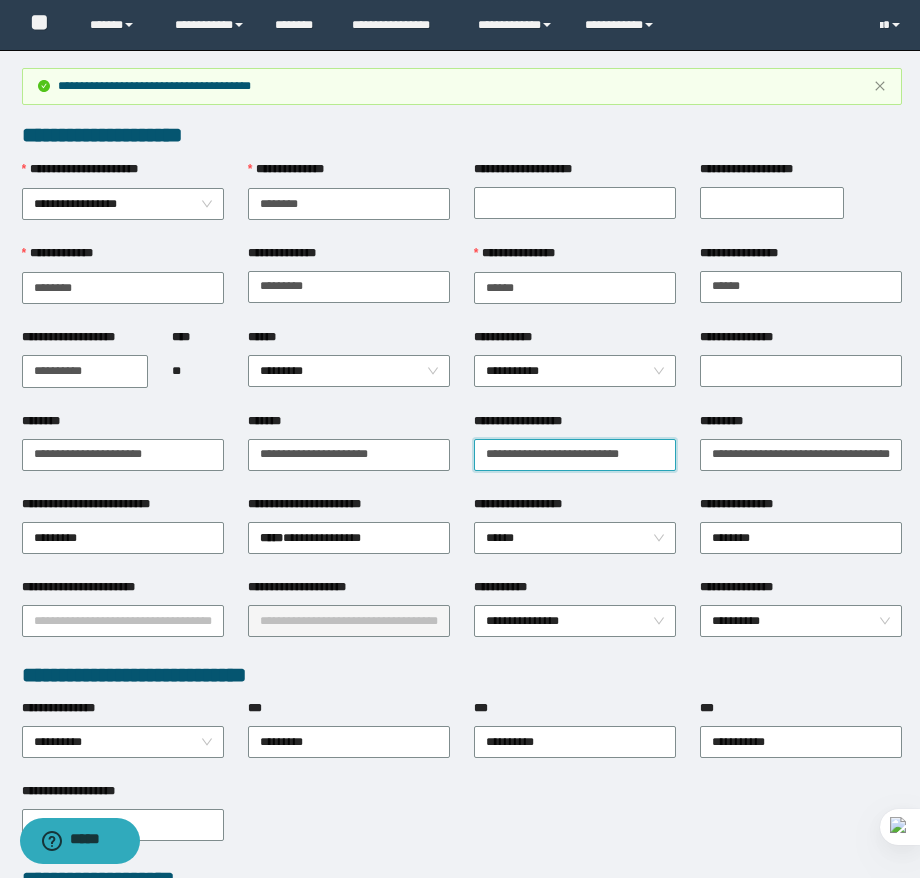 drag, startPoint x: 503, startPoint y: 459, endPoint x: 581, endPoint y: 464, distance: 78.160095 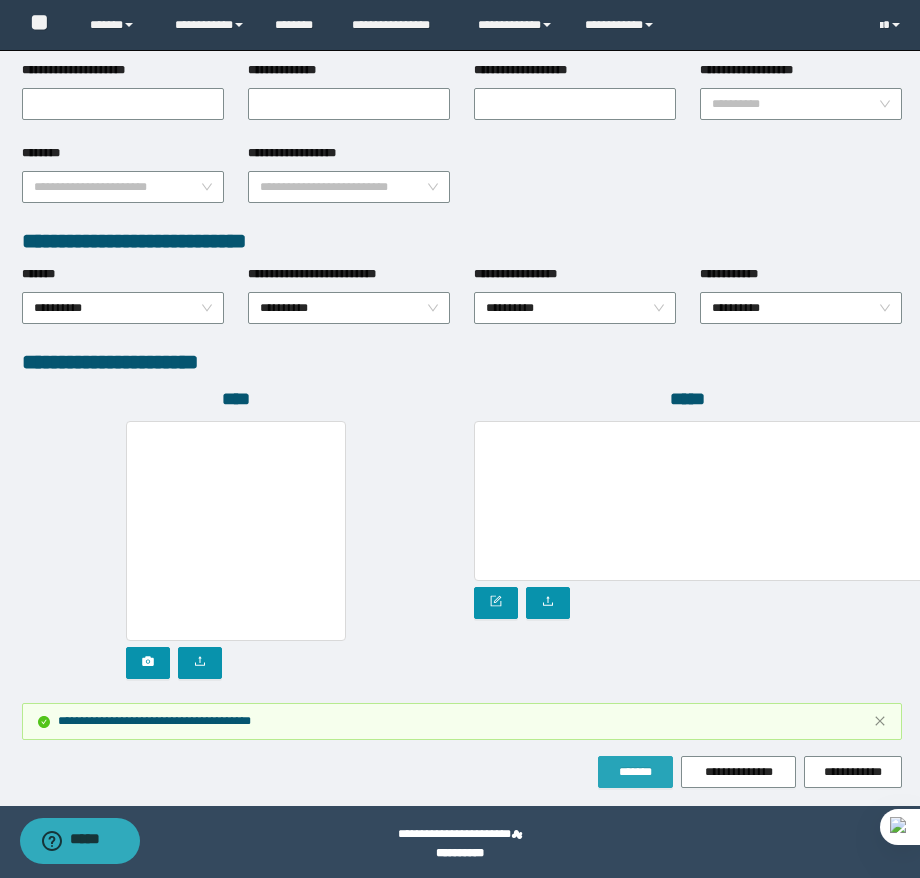 scroll, scrollTop: 931, scrollLeft: 0, axis: vertical 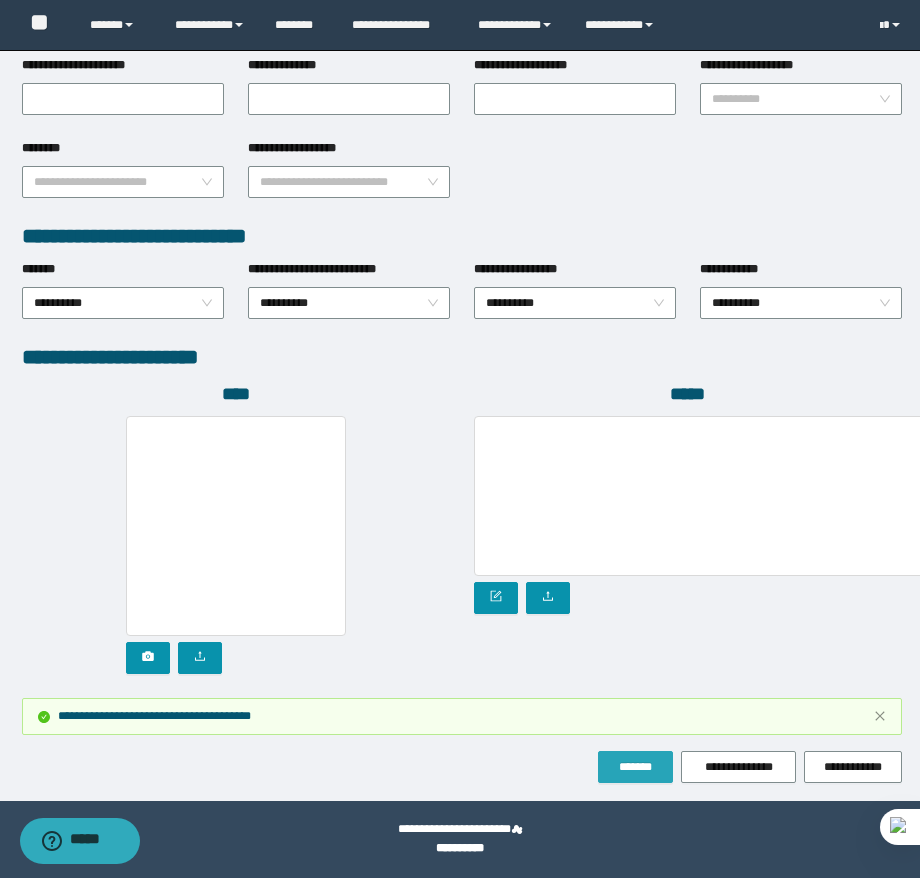 type on "**********" 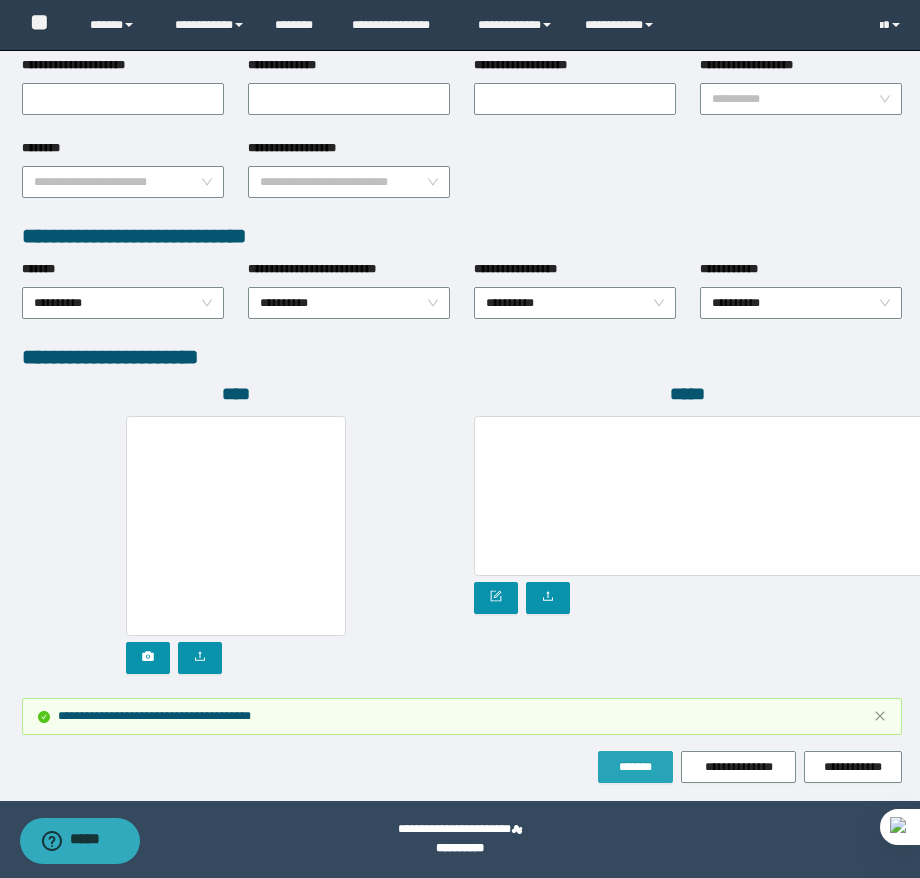 click on "*******" at bounding box center (635, 767) 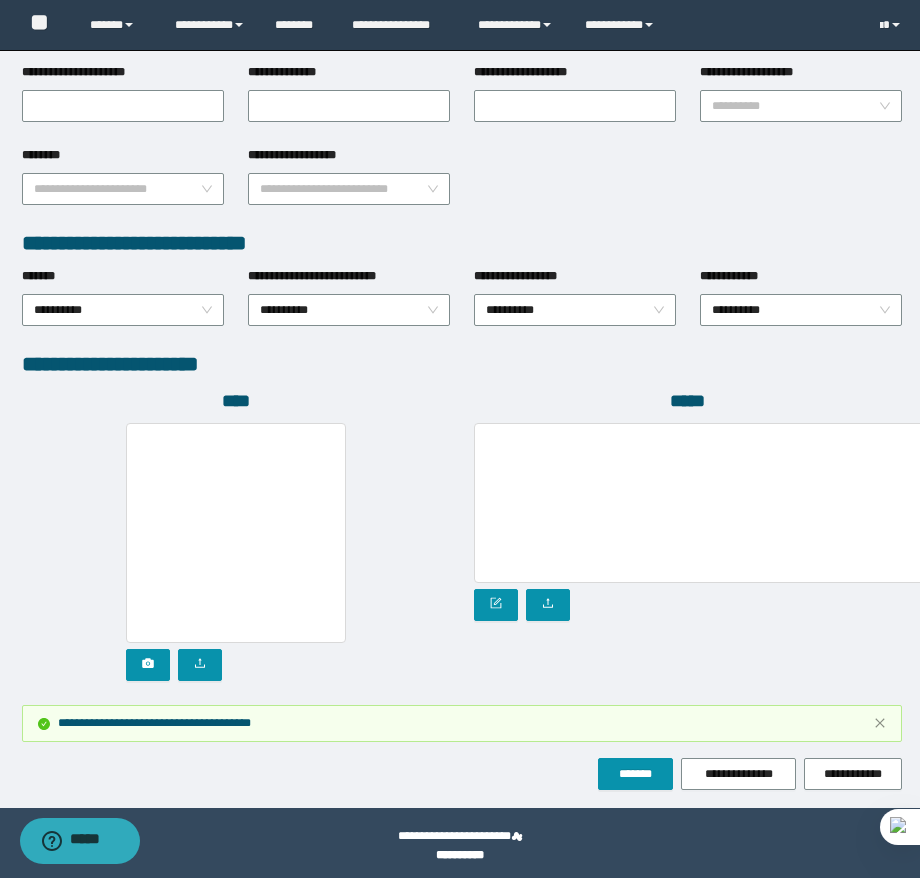 scroll, scrollTop: 931, scrollLeft: 0, axis: vertical 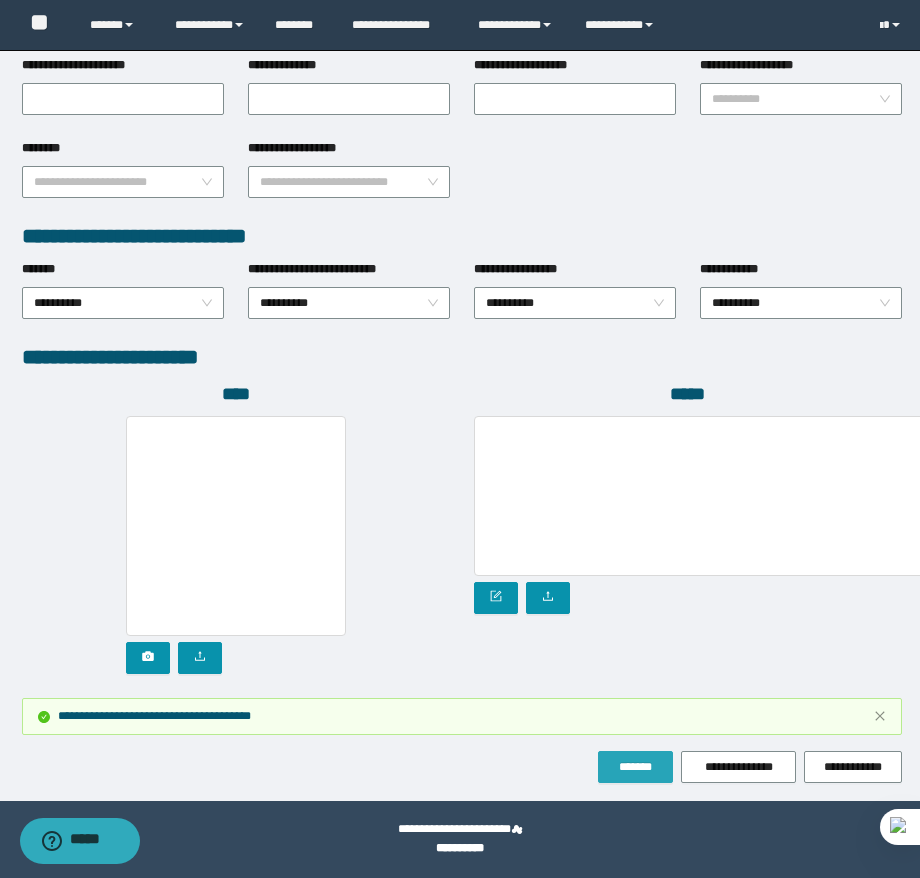 click on "*******" at bounding box center [635, 767] 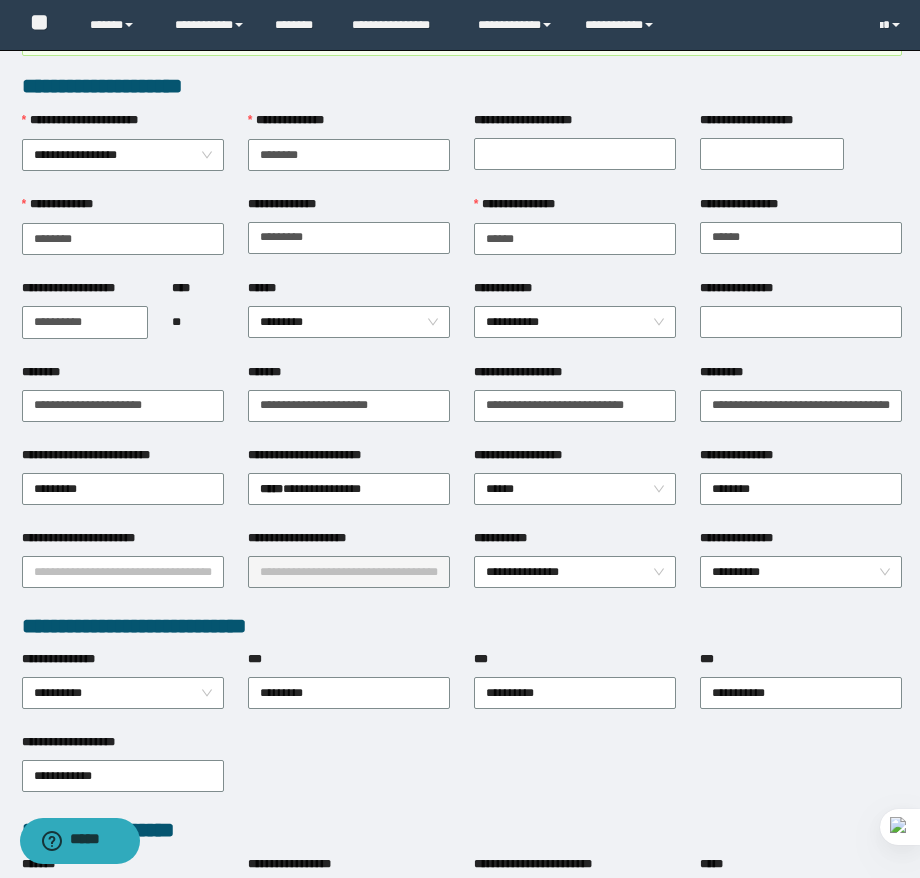 scroll, scrollTop: 0, scrollLeft: 0, axis: both 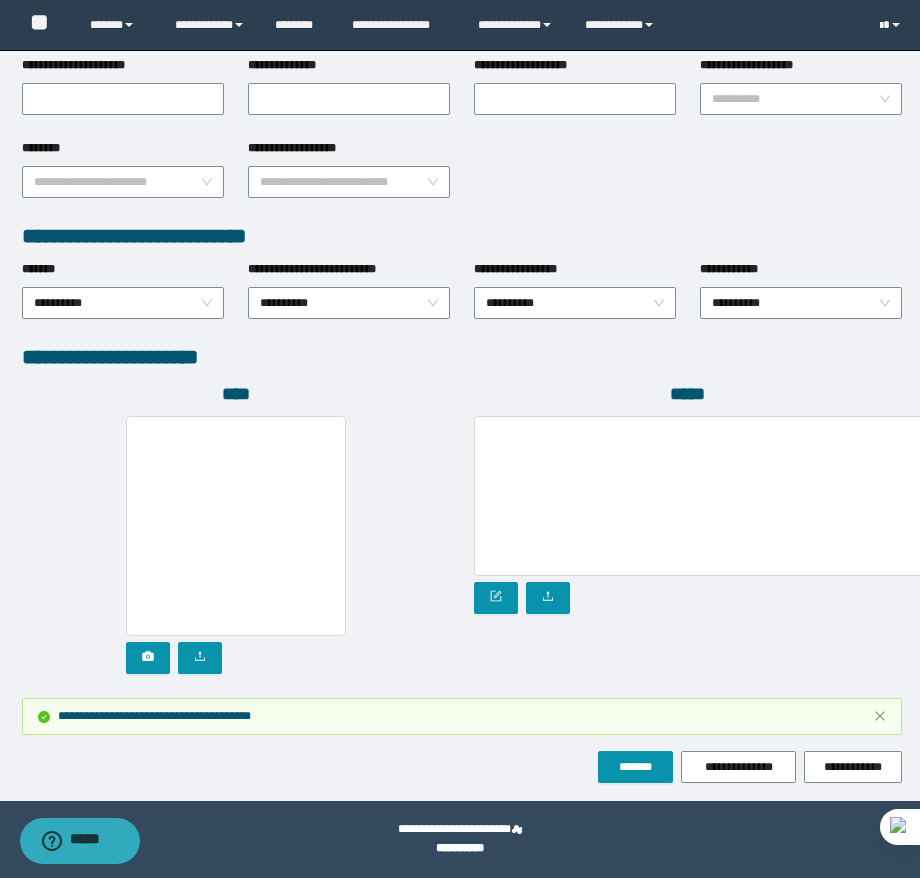 click on "**********" at bounding box center [462, -40] 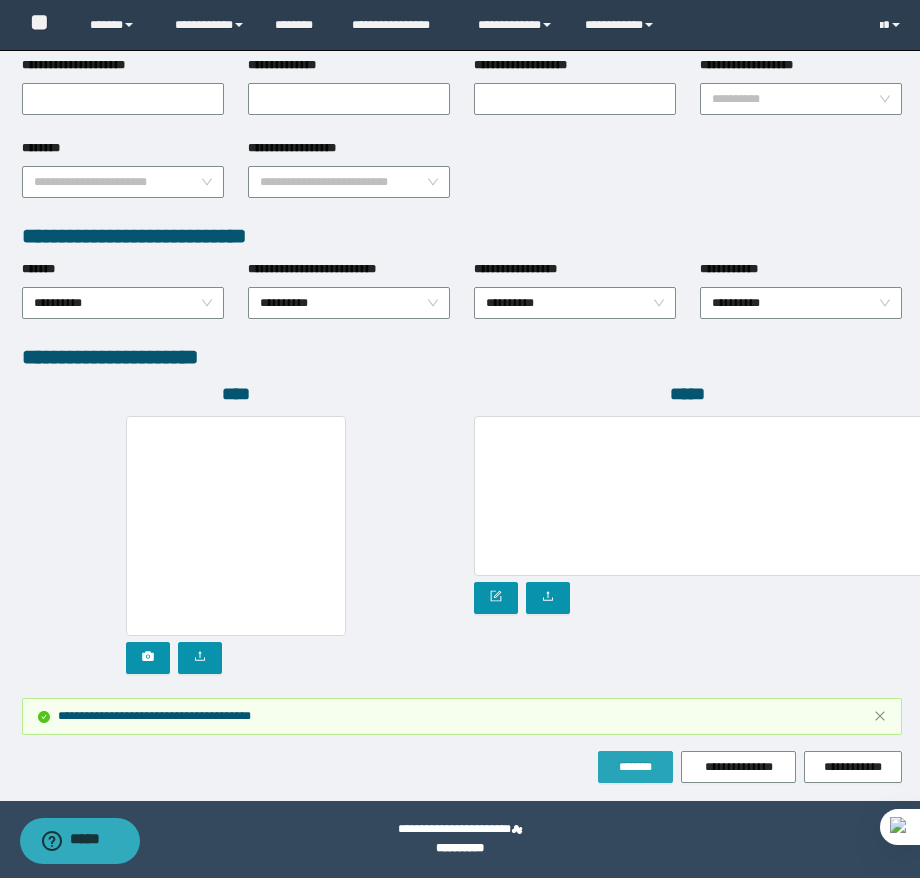 click on "*******" at bounding box center [635, 767] 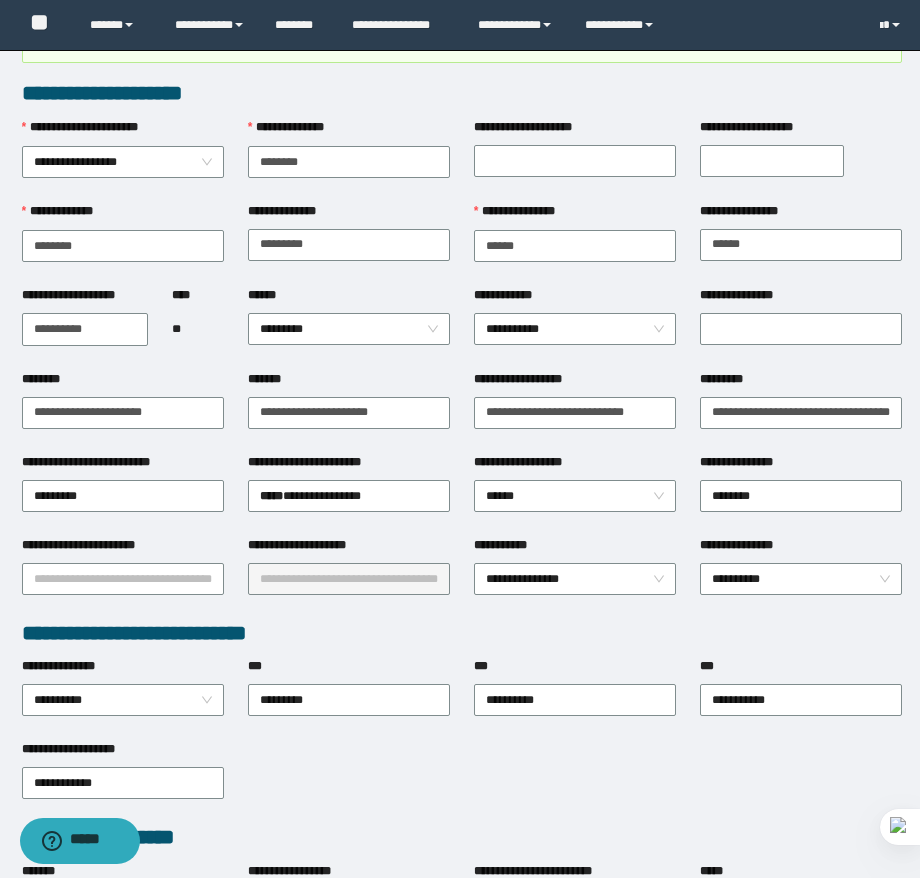 scroll, scrollTop: 0, scrollLeft: 0, axis: both 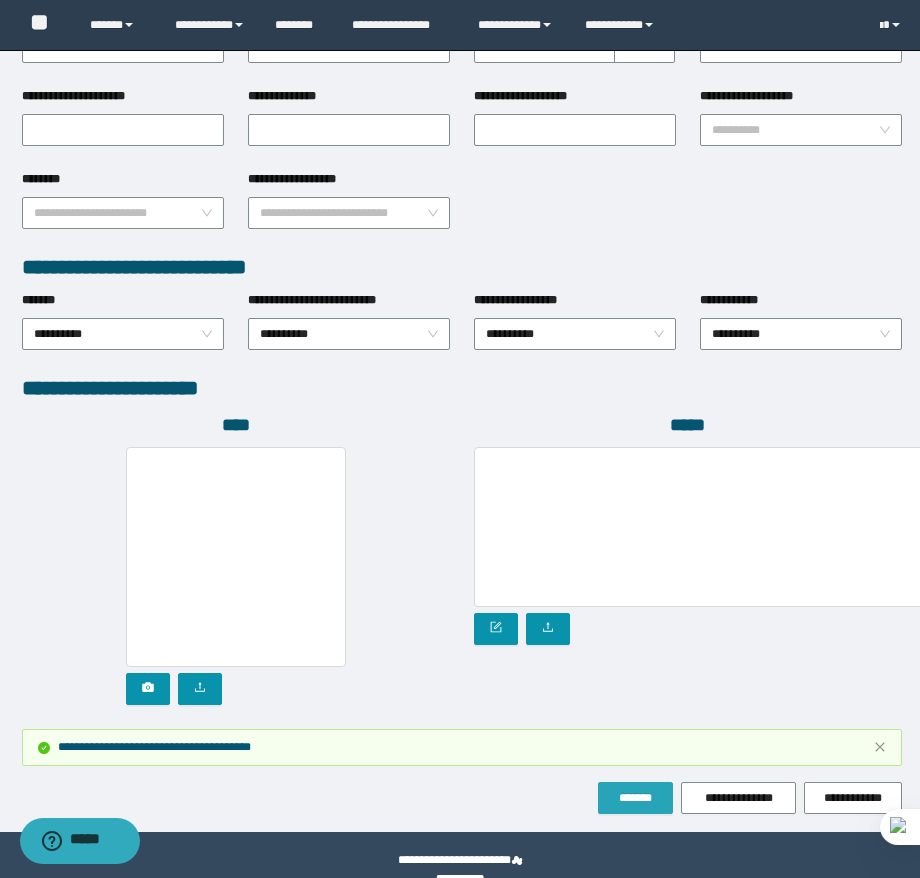 click on "*******" at bounding box center [635, 798] 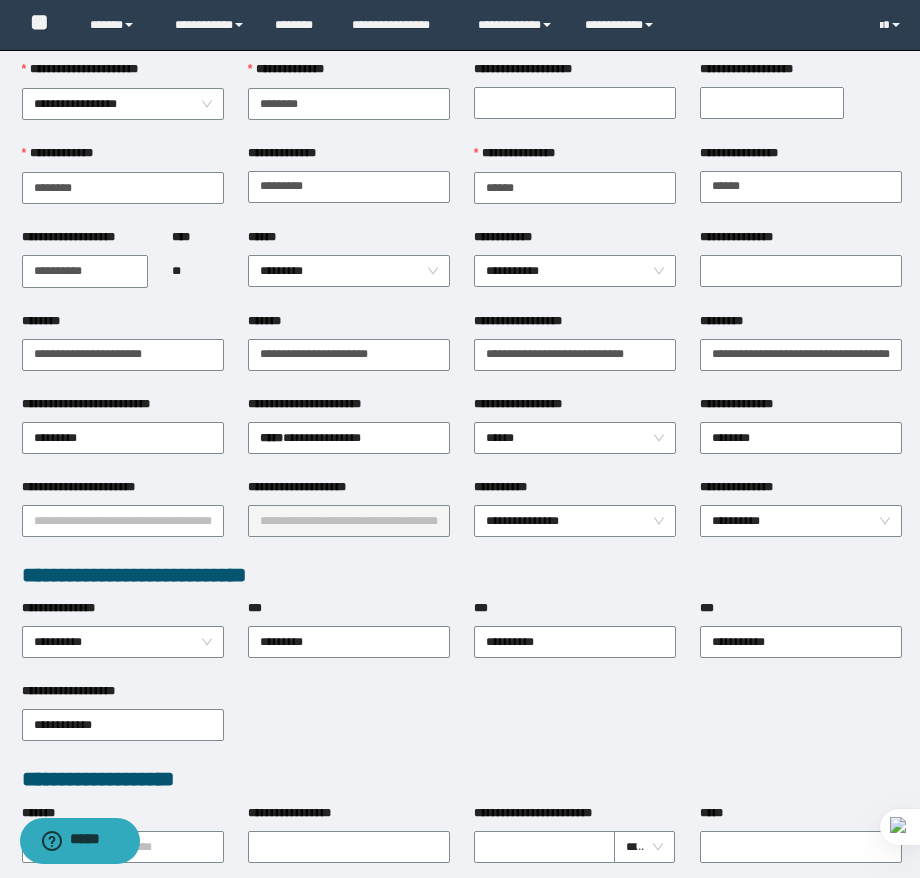 scroll, scrollTop: 0, scrollLeft: 0, axis: both 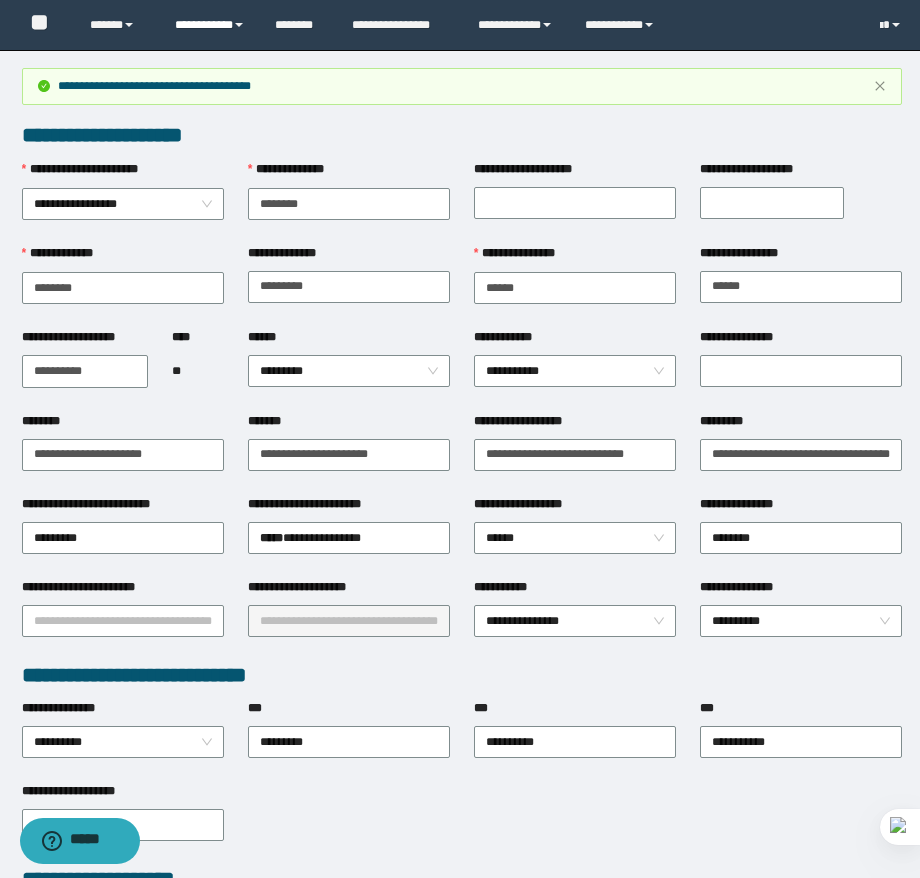 click on "**********" at bounding box center [210, 25] 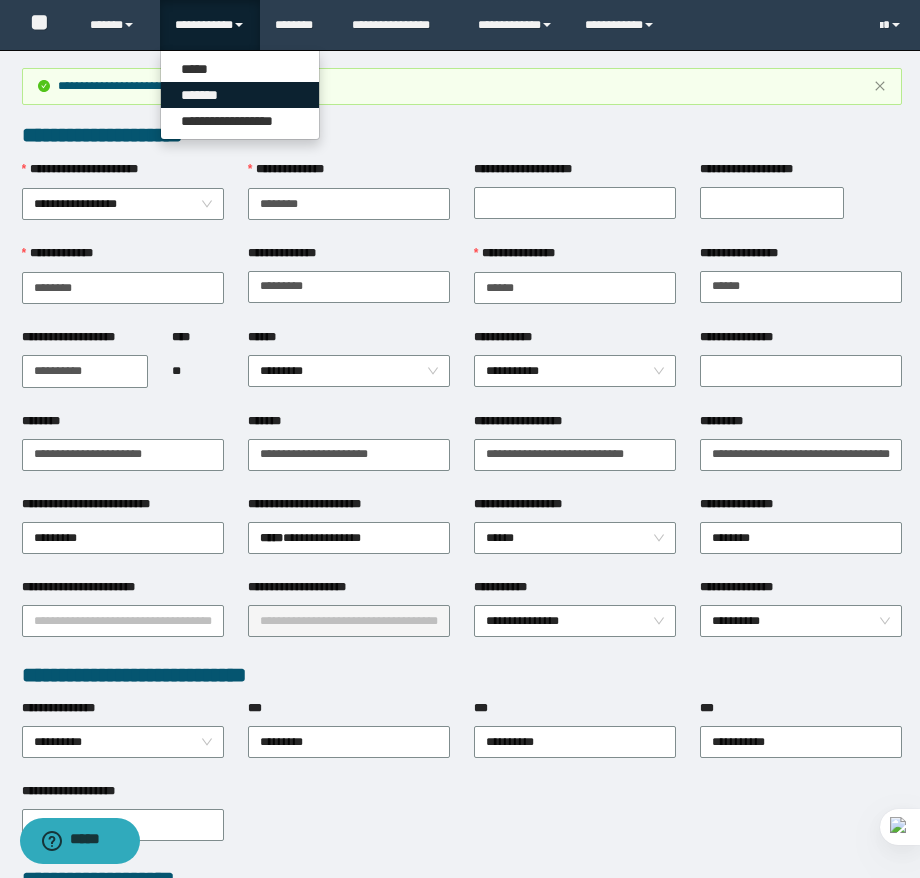 click on "*******" at bounding box center (240, 95) 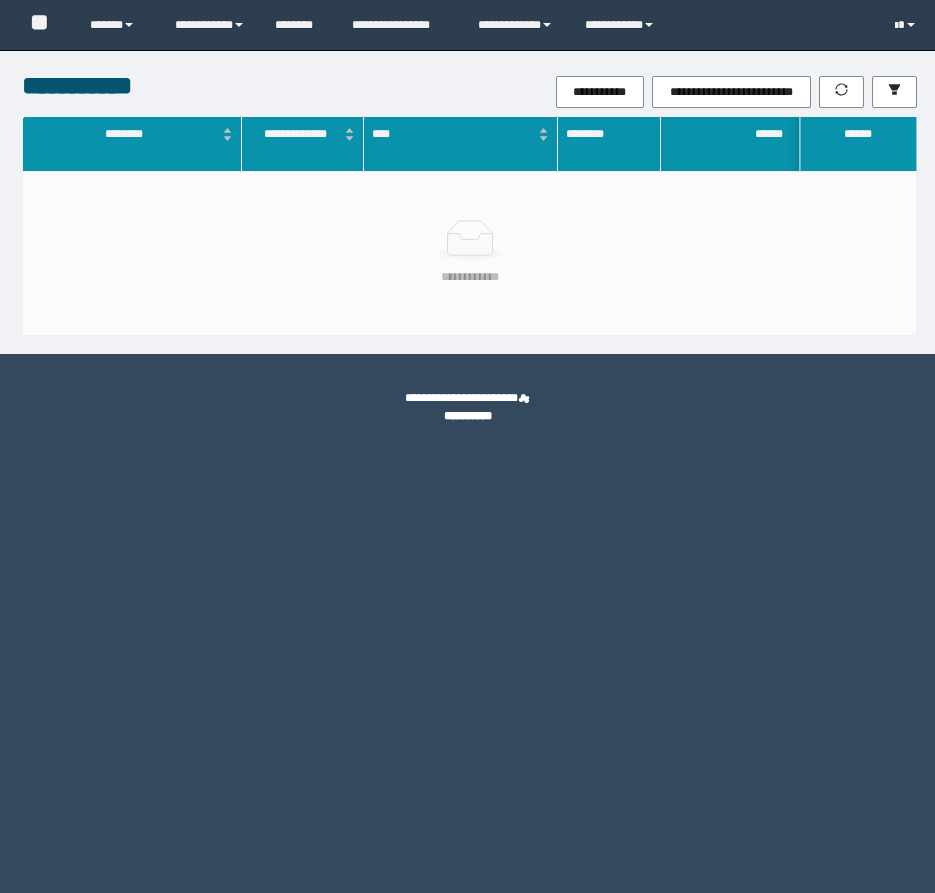 scroll, scrollTop: 0, scrollLeft: 0, axis: both 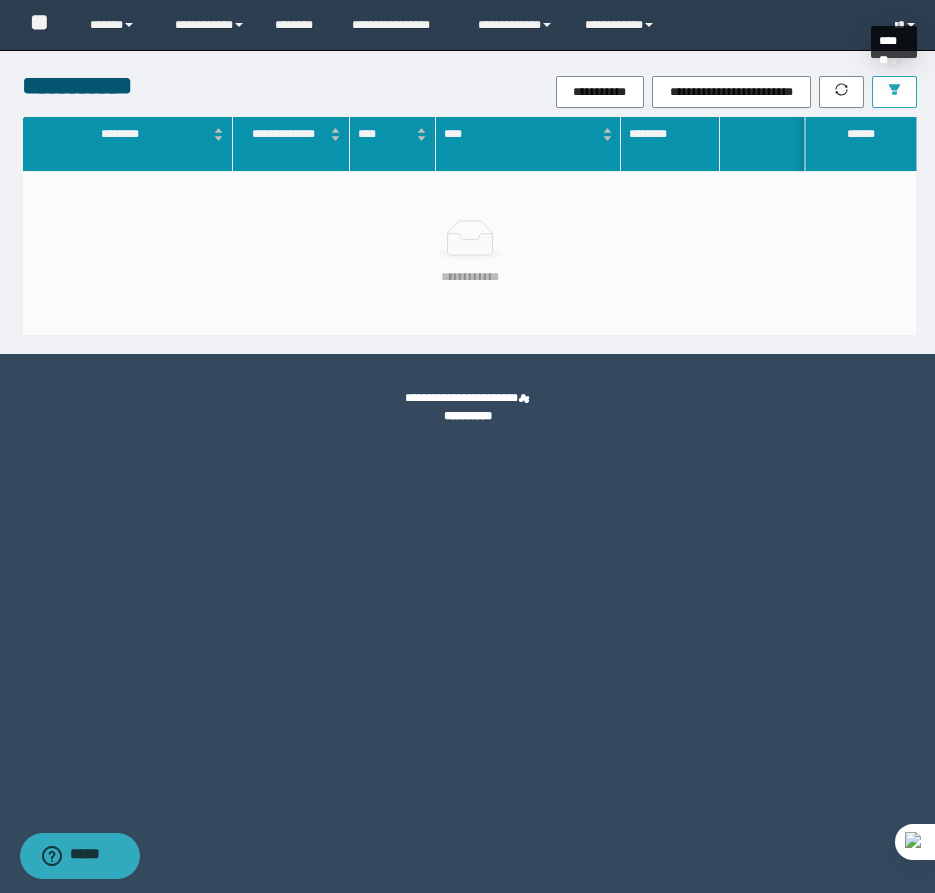 click at bounding box center [894, 92] 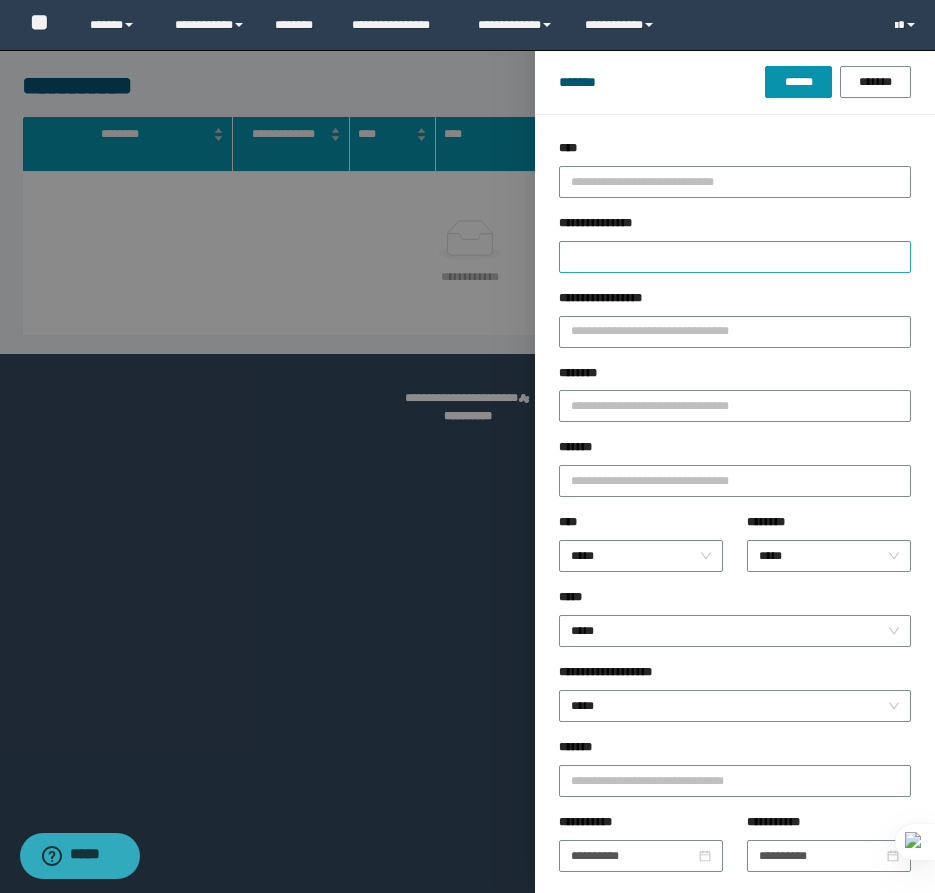 drag, startPoint x: 710, startPoint y: 236, endPoint x: 714, endPoint y: 254, distance: 18.439089 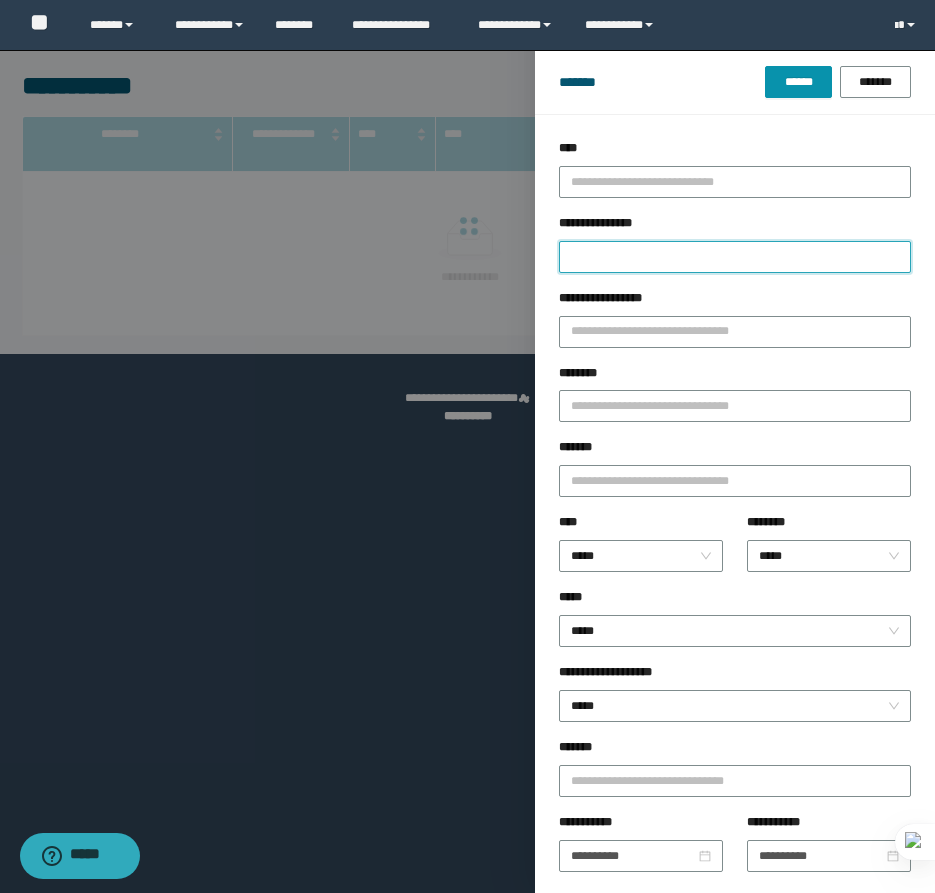 click on "**********" at bounding box center (735, 257) 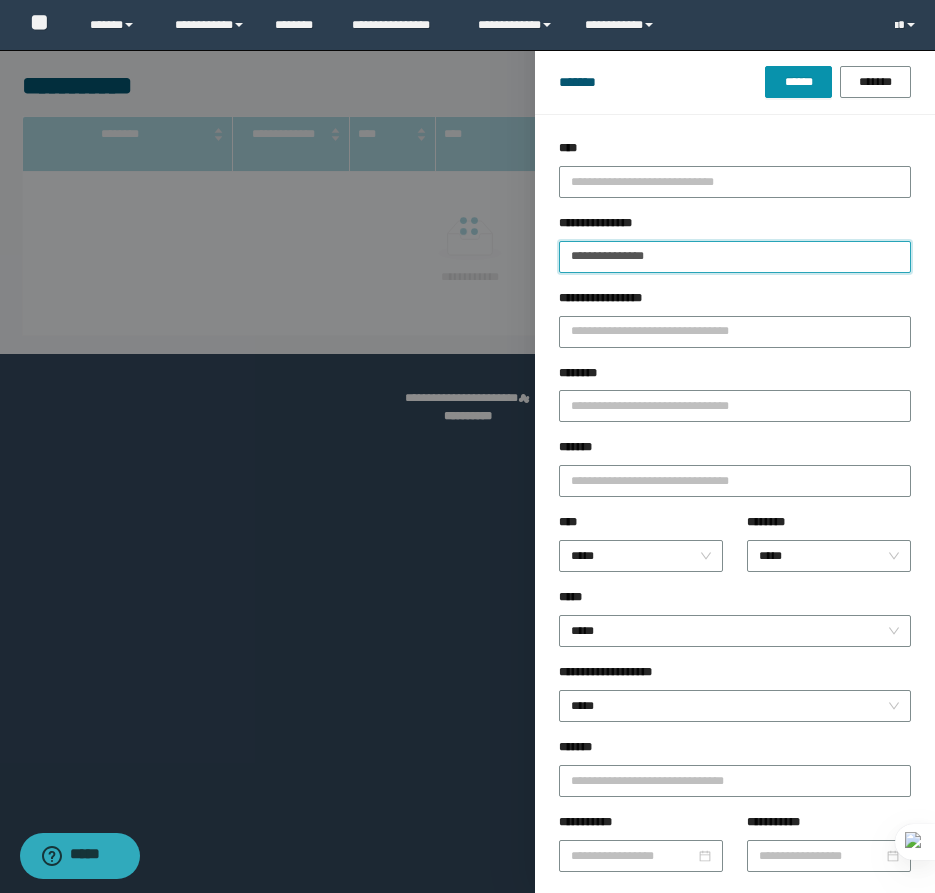 type on "**********" 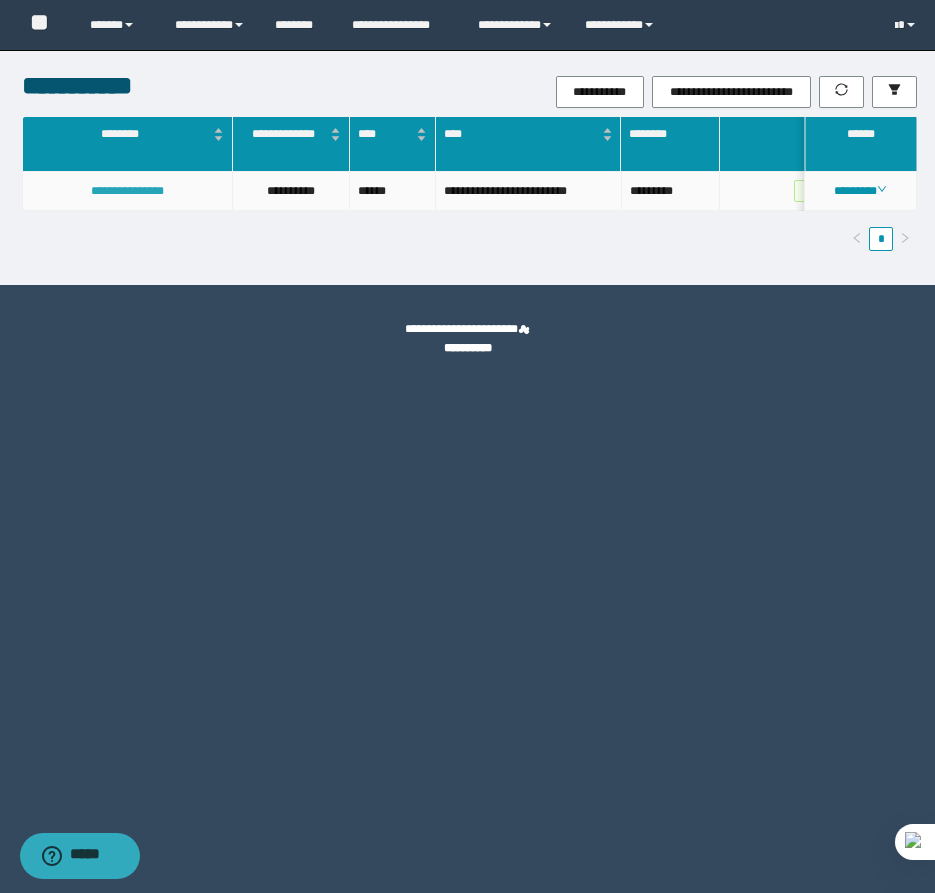 click on "**********" at bounding box center (127, 191) 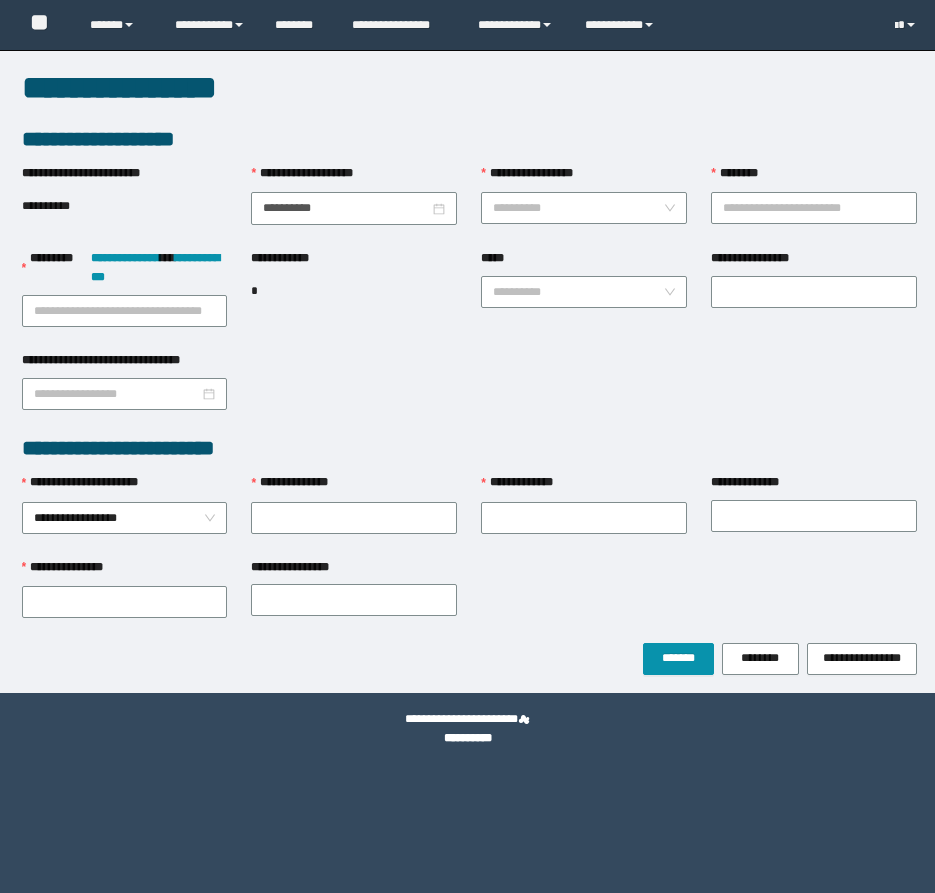 scroll, scrollTop: 0, scrollLeft: 0, axis: both 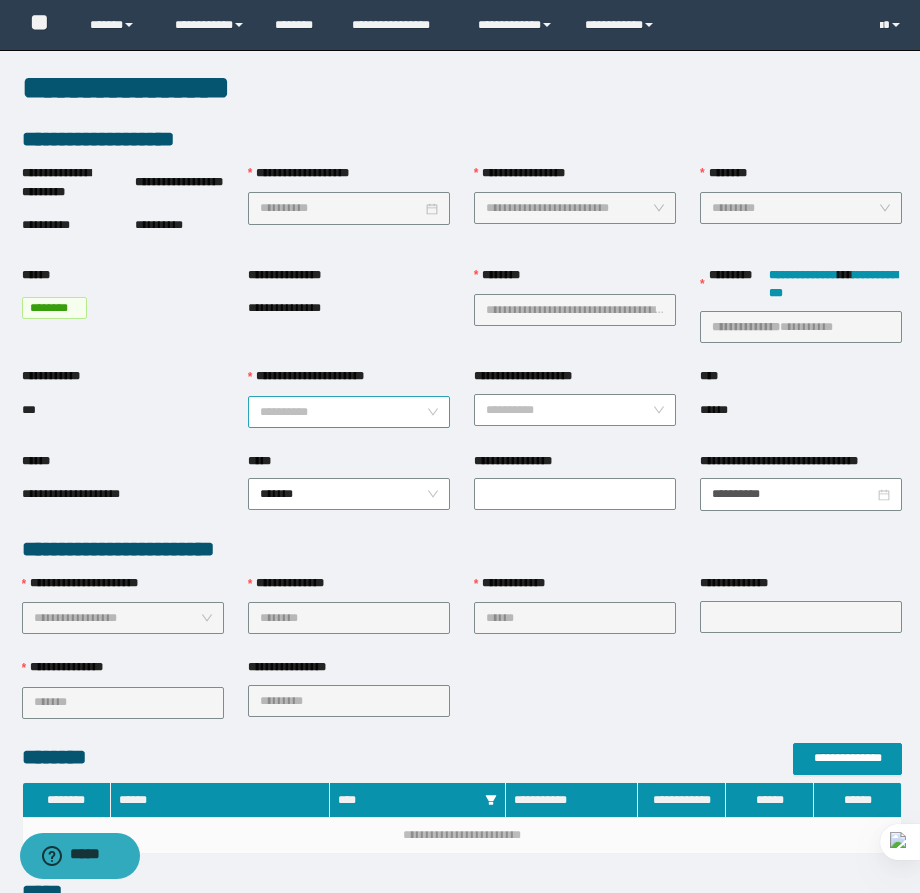 click on "**********" at bounding box center [343, 412] 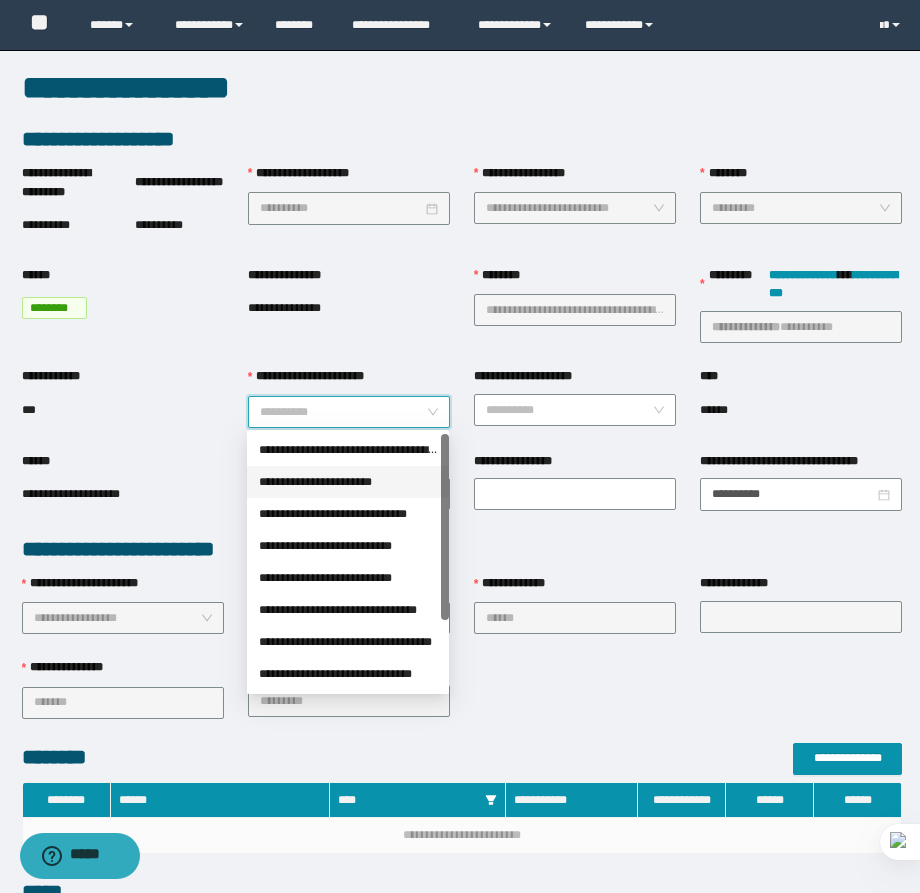 click on "**********" at bounding box center (348, 482) 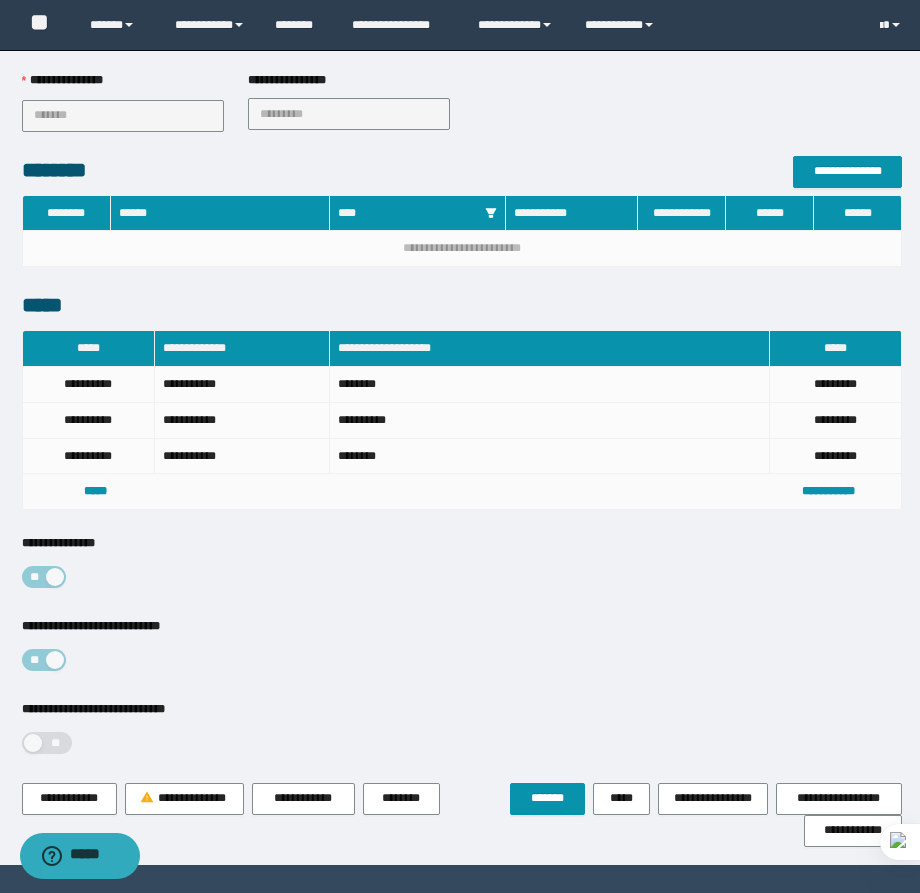 scroll, scrollTop: 653, scrollLeft: 0, axis: vertical 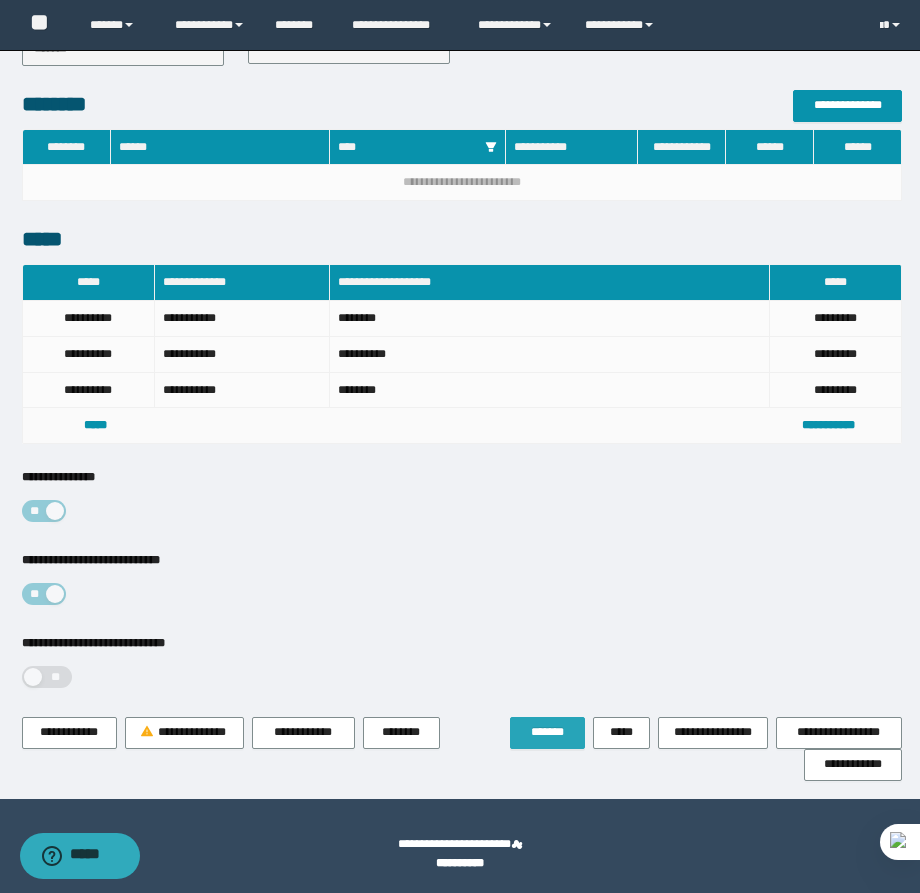 click on "*******" at bounding box center [547, 732] 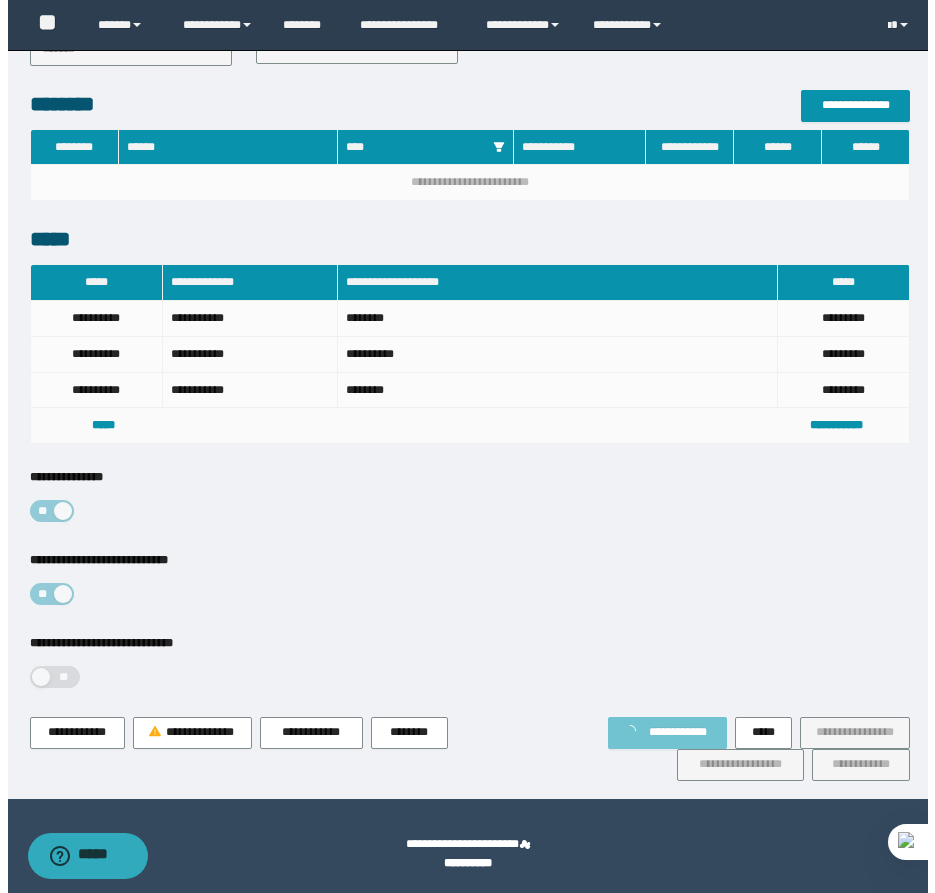 scroll, scrollTop: 0, scrollLeft: 0, axis: both 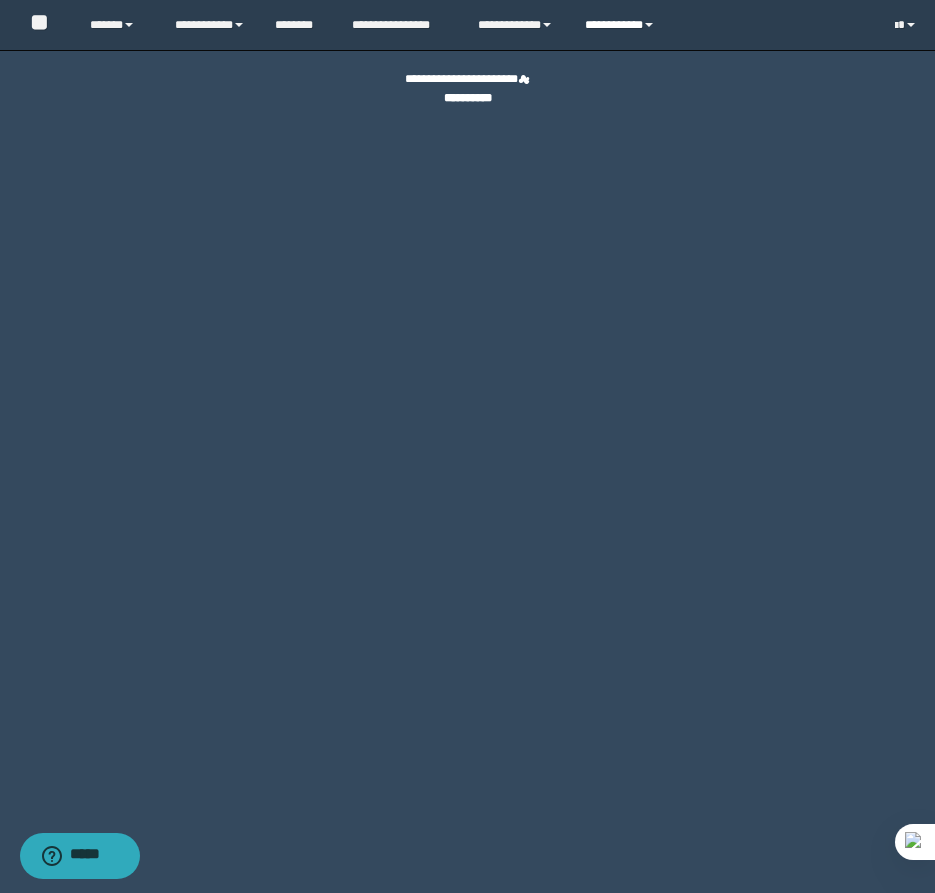 click on "**********" at bounding box center [622, 25] 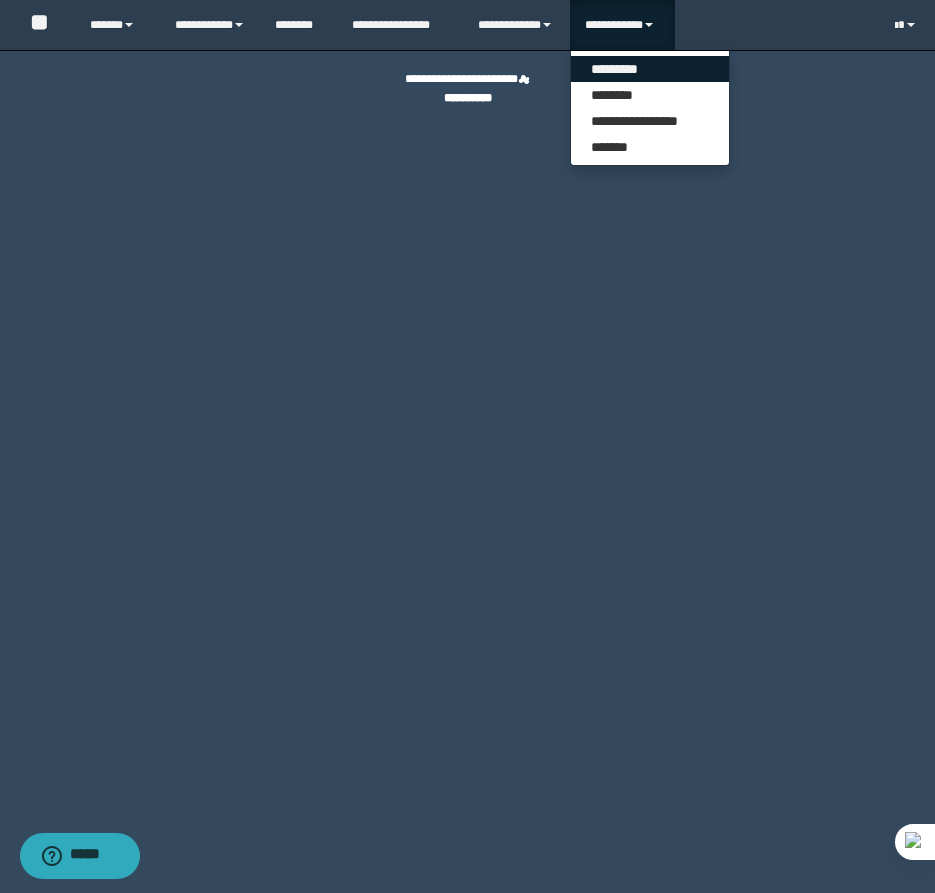 click on "*********" at bounding box center [650, 69] 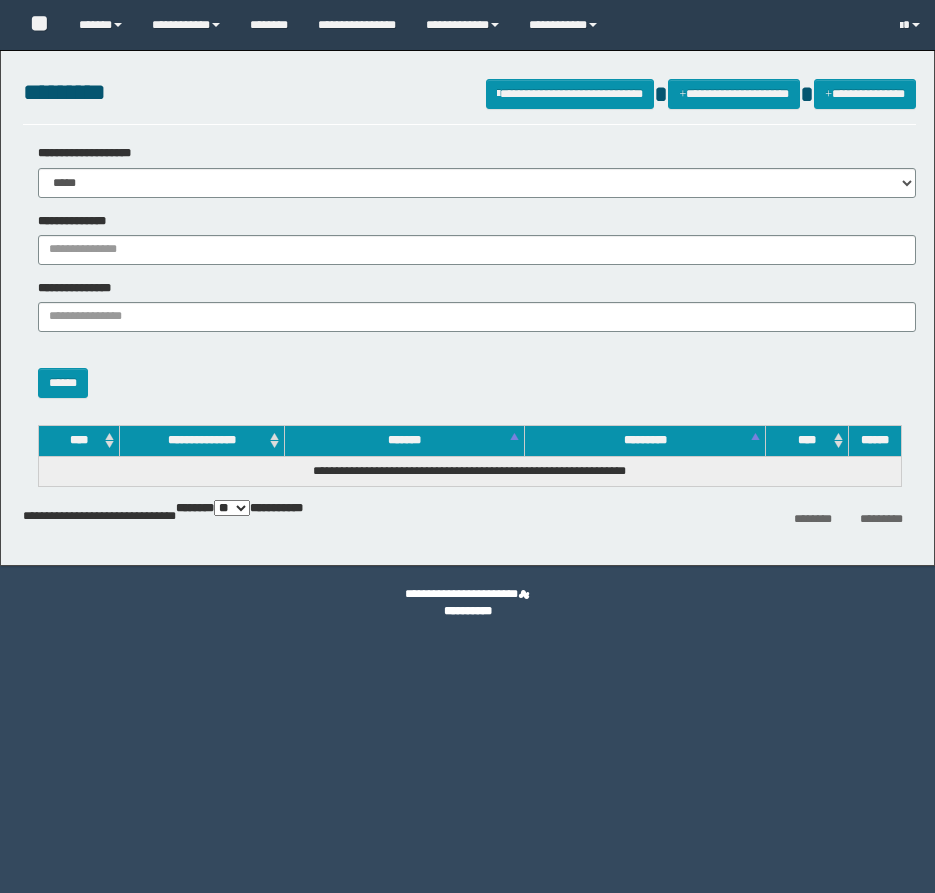 scroll, scrollTop: 0, scrollLeft: 0, axis: both 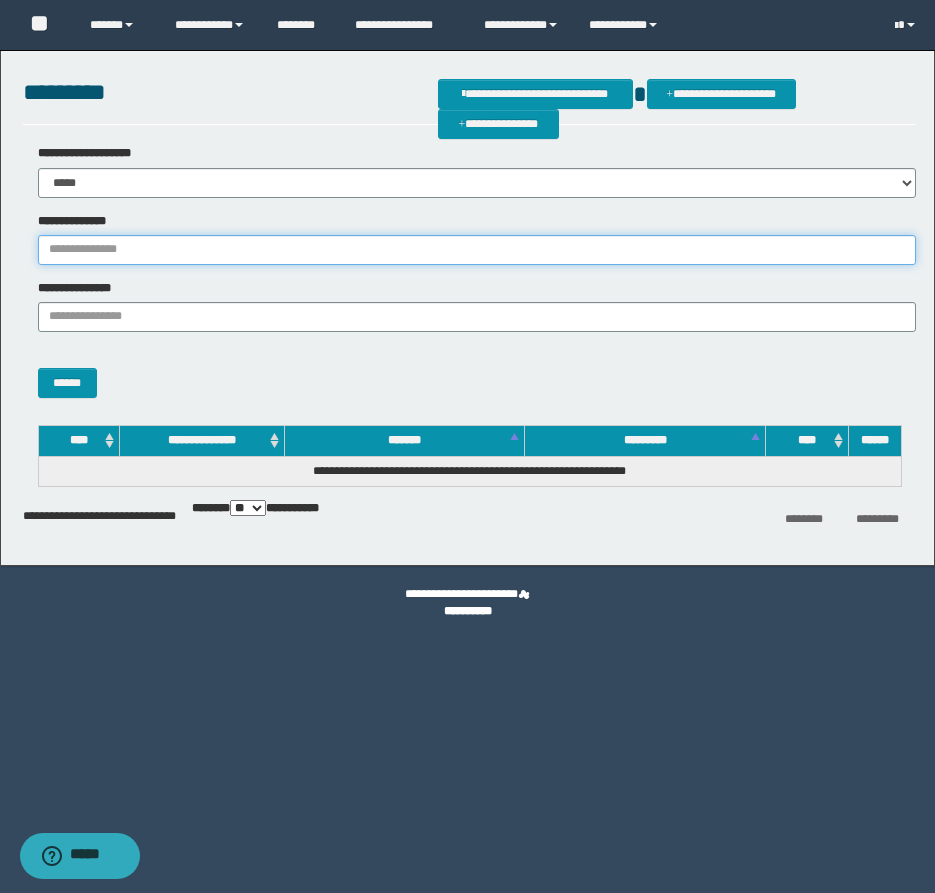 click on "**********" at bounding box center (477, 250) 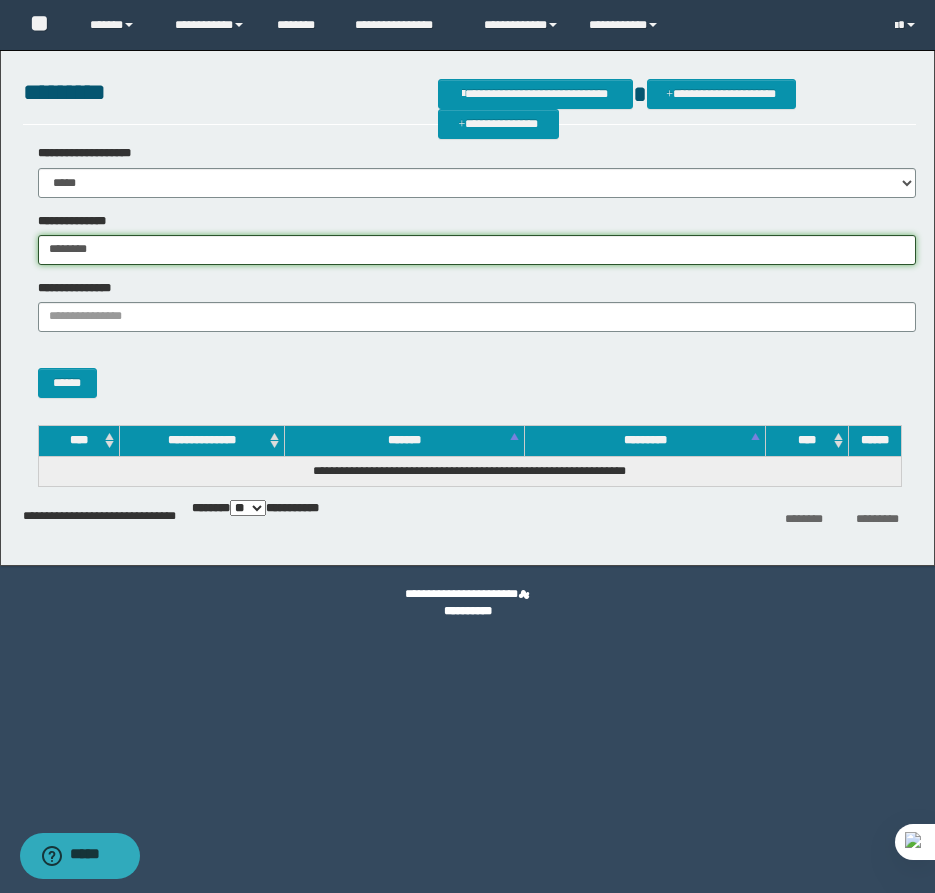 type on "********" 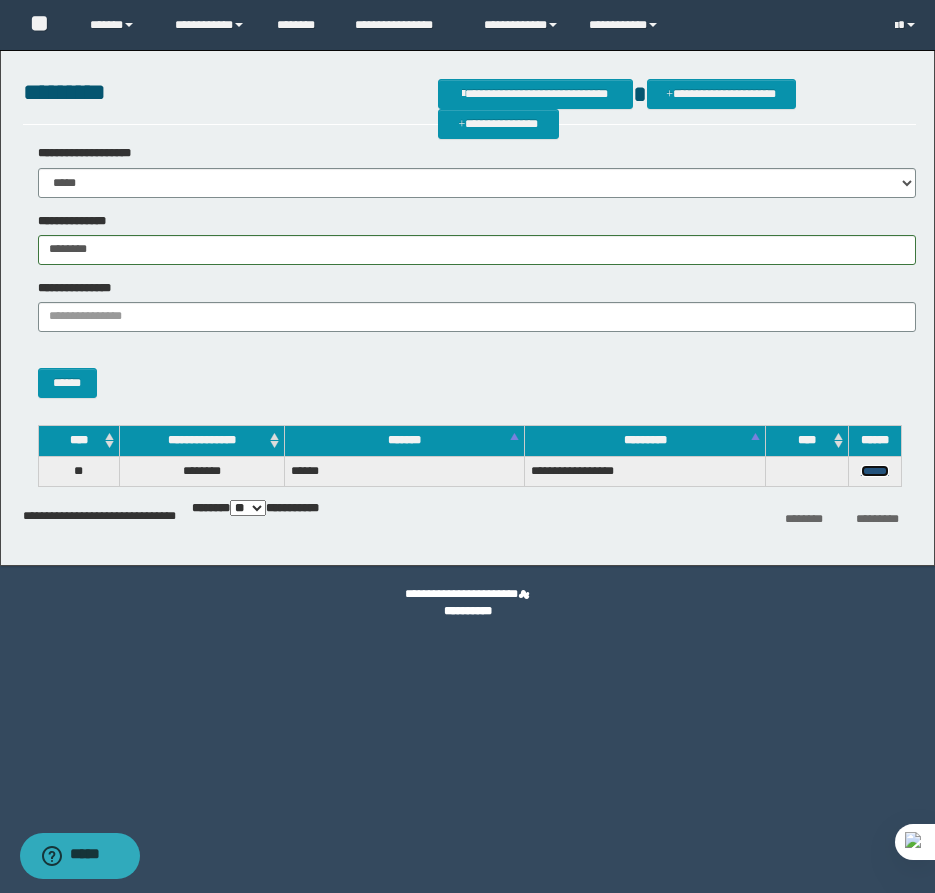 click on "******" at bounding box center (875, 471) 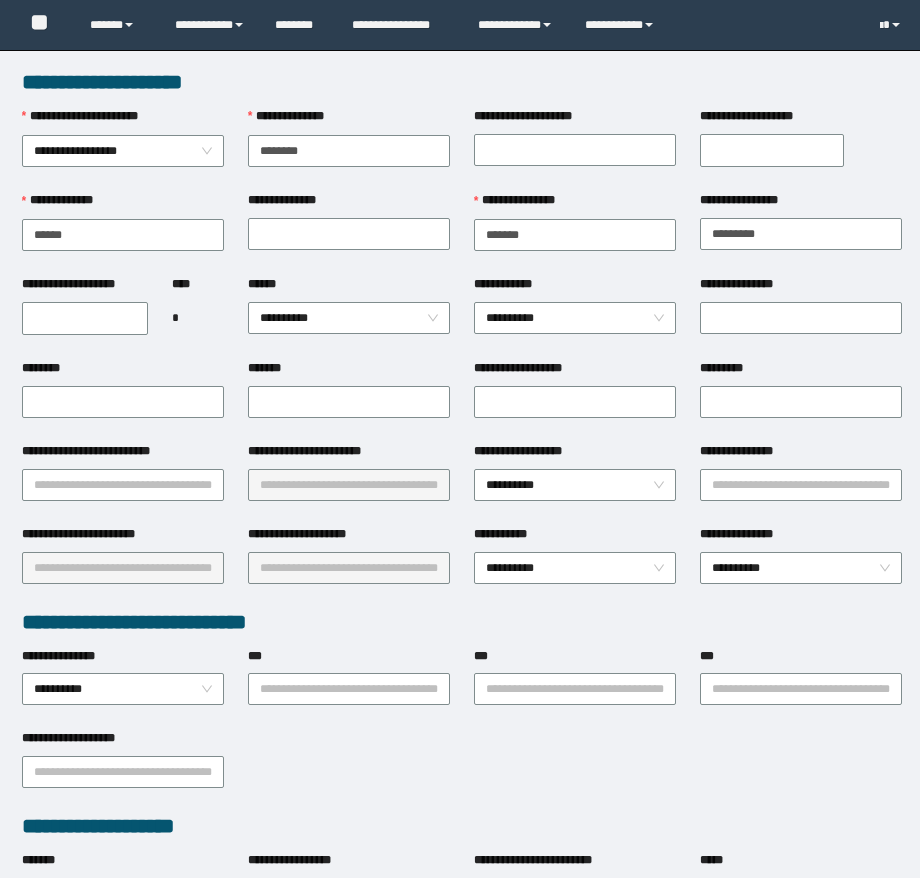 scroll, scrollTop: 0, scrollLeft: 0, axis: both 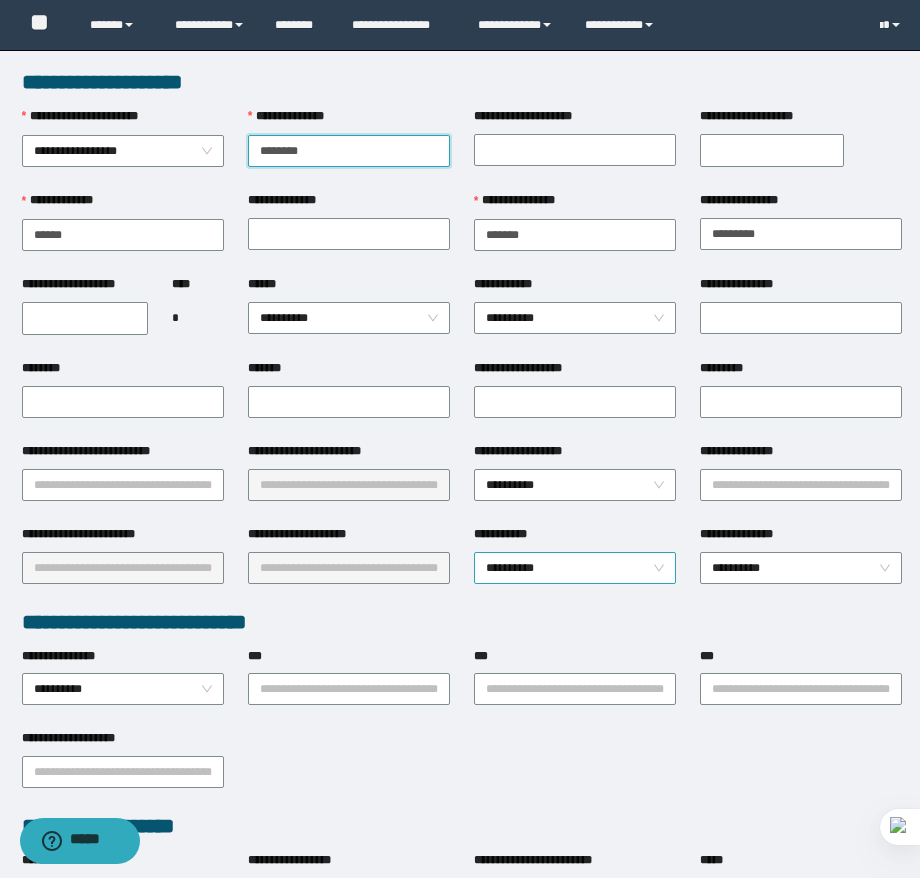 click on "**********" at bounding box center (575, 568) 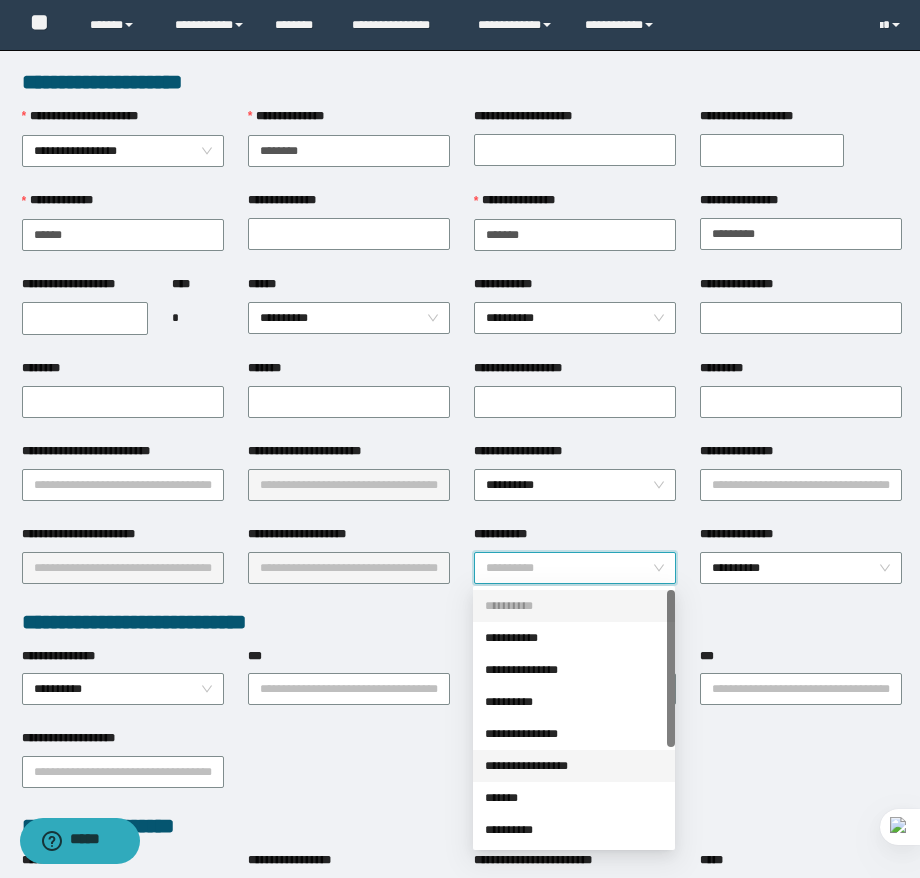 click on "**********" at bounding box center [574, 766] 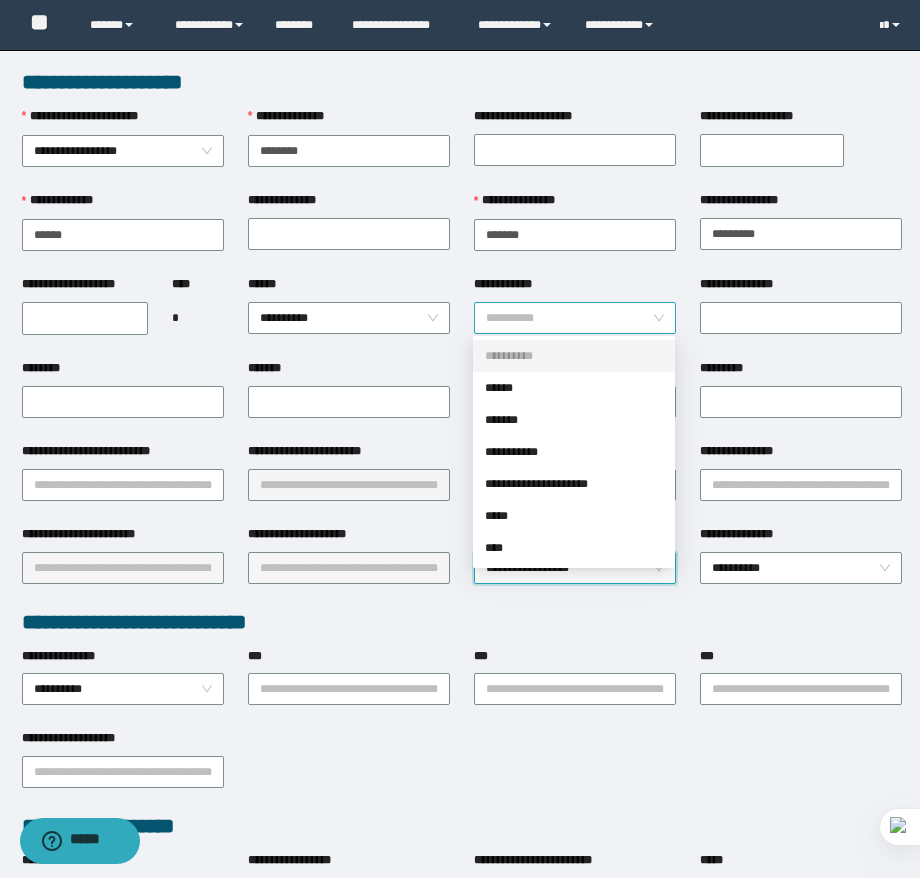 click on "**********" at bounding box center (575, 318) 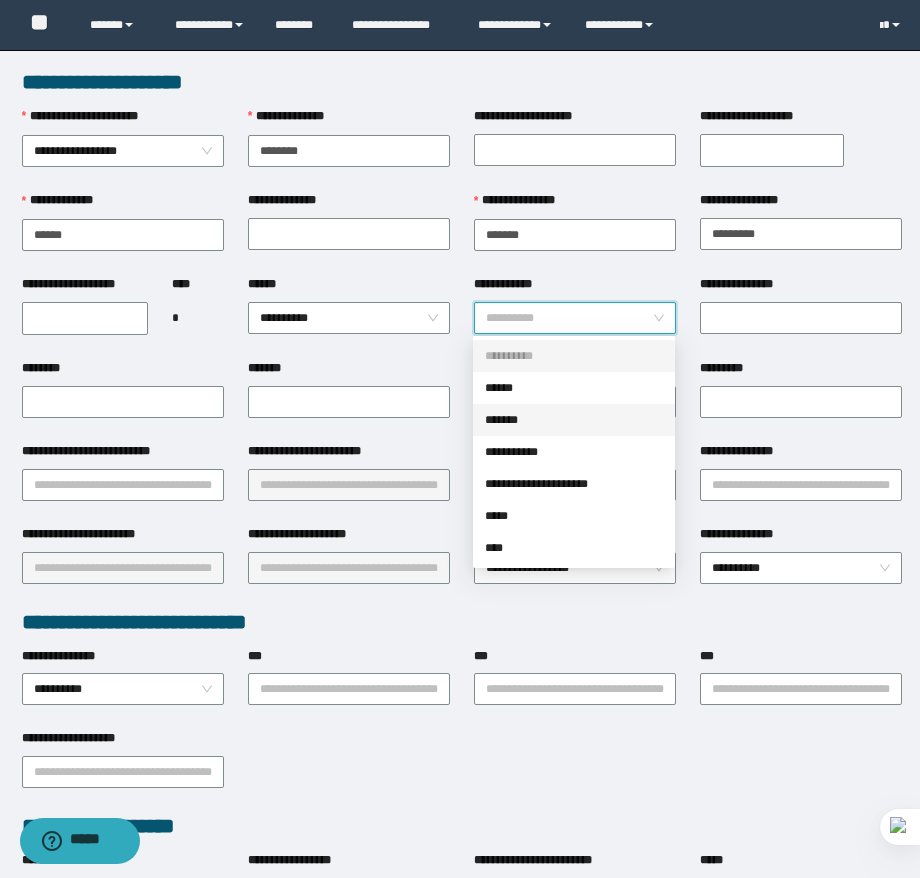 click on "*******" at bounding box center [574, 420] 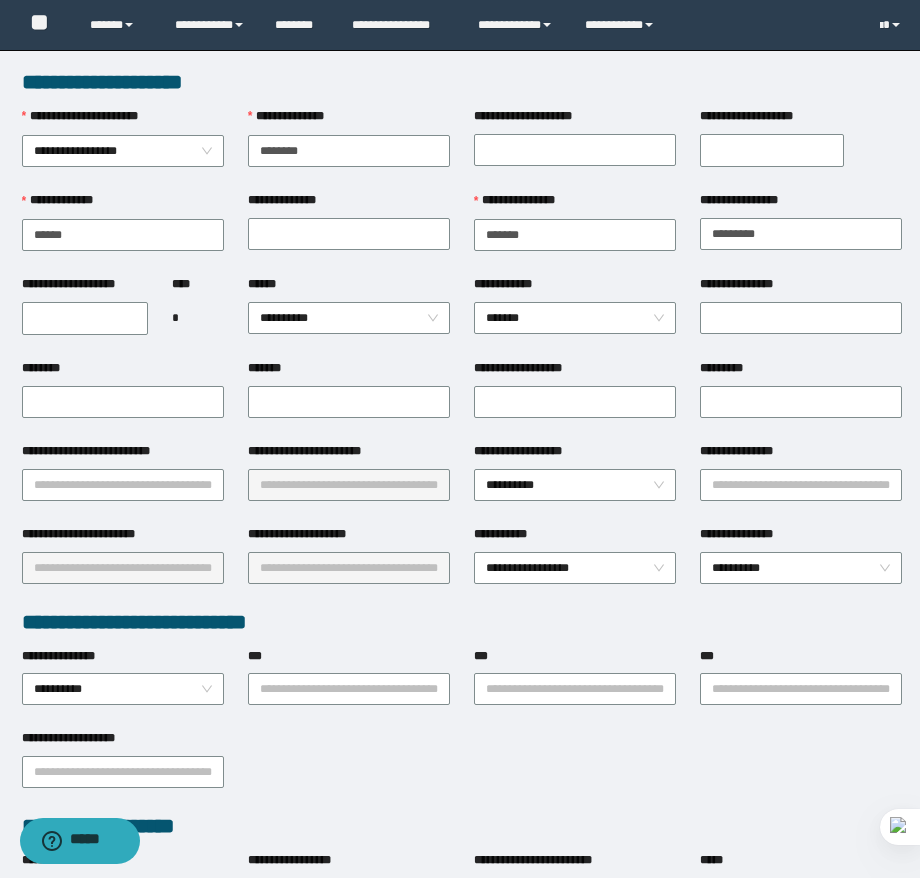 click on "**********" at bounding box center [85, 317] 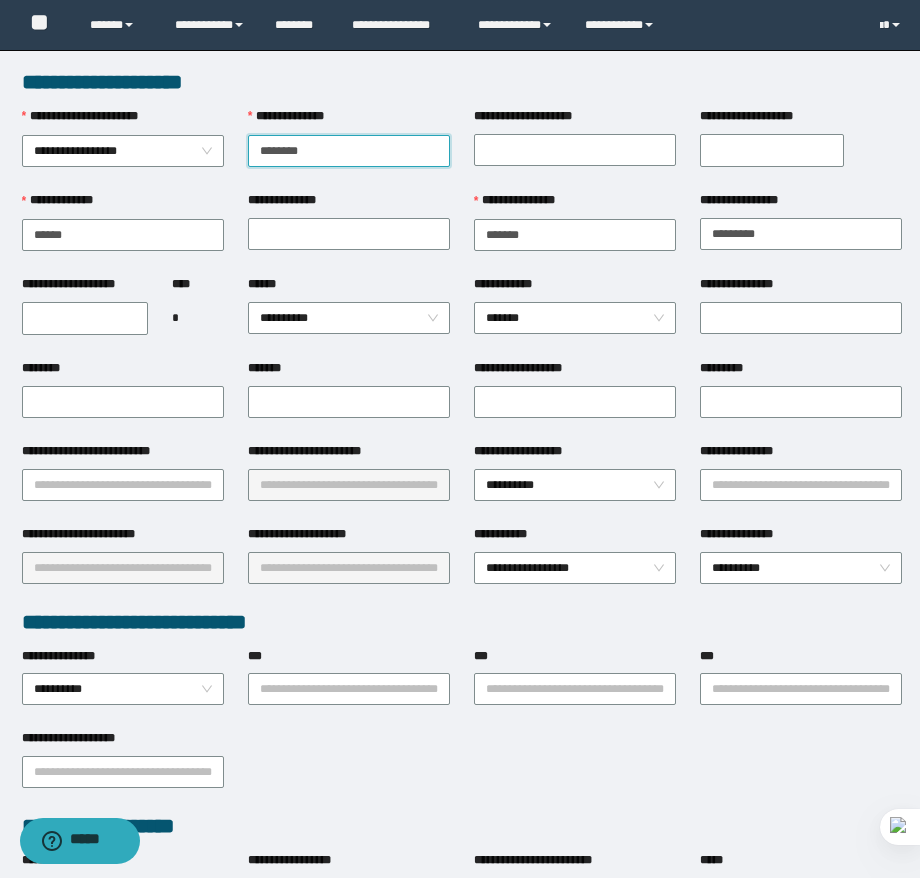 click on "********" at bounding box center [349, 151] 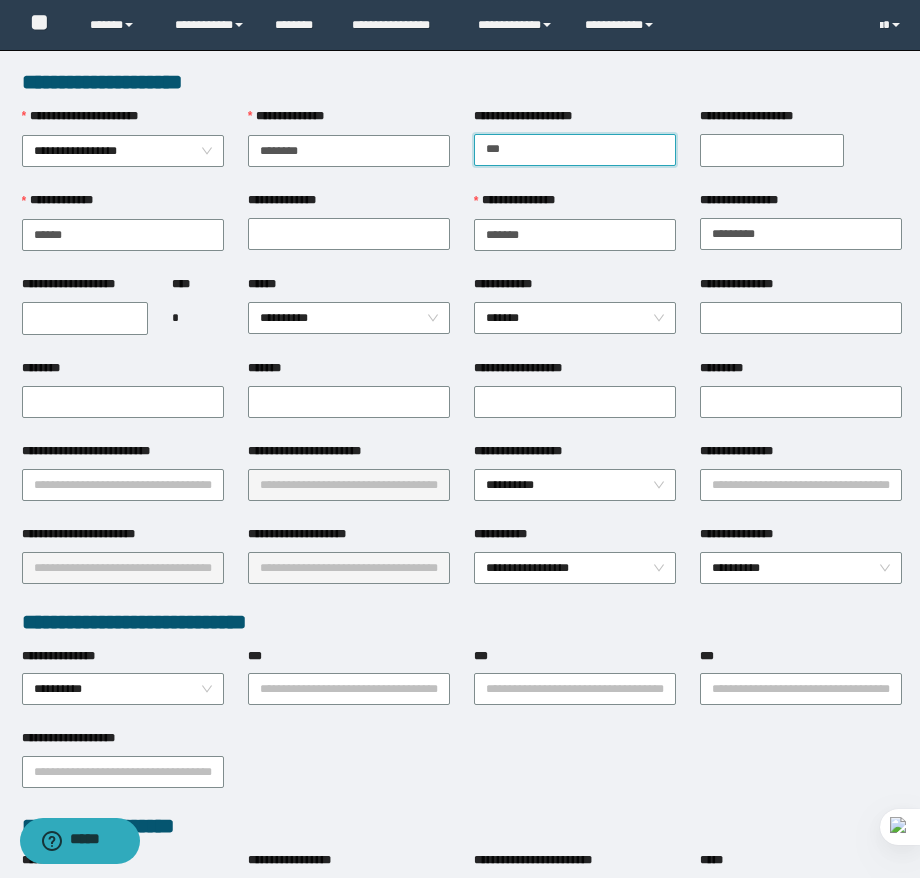 type on "******" 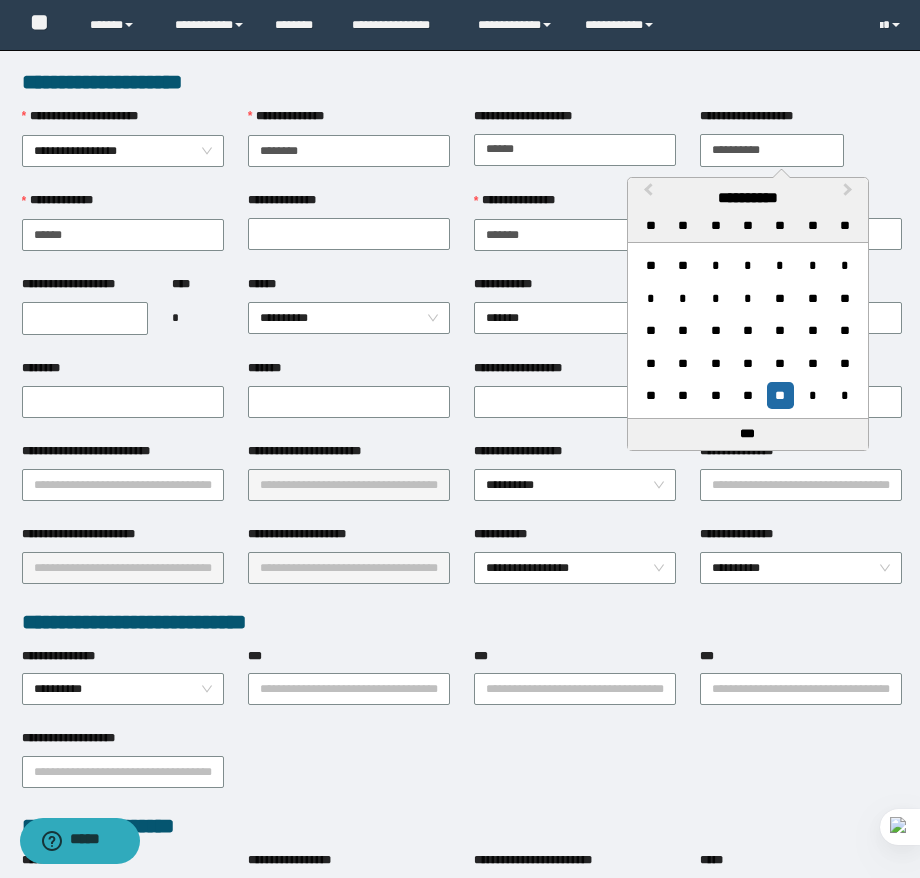 type on "**********" 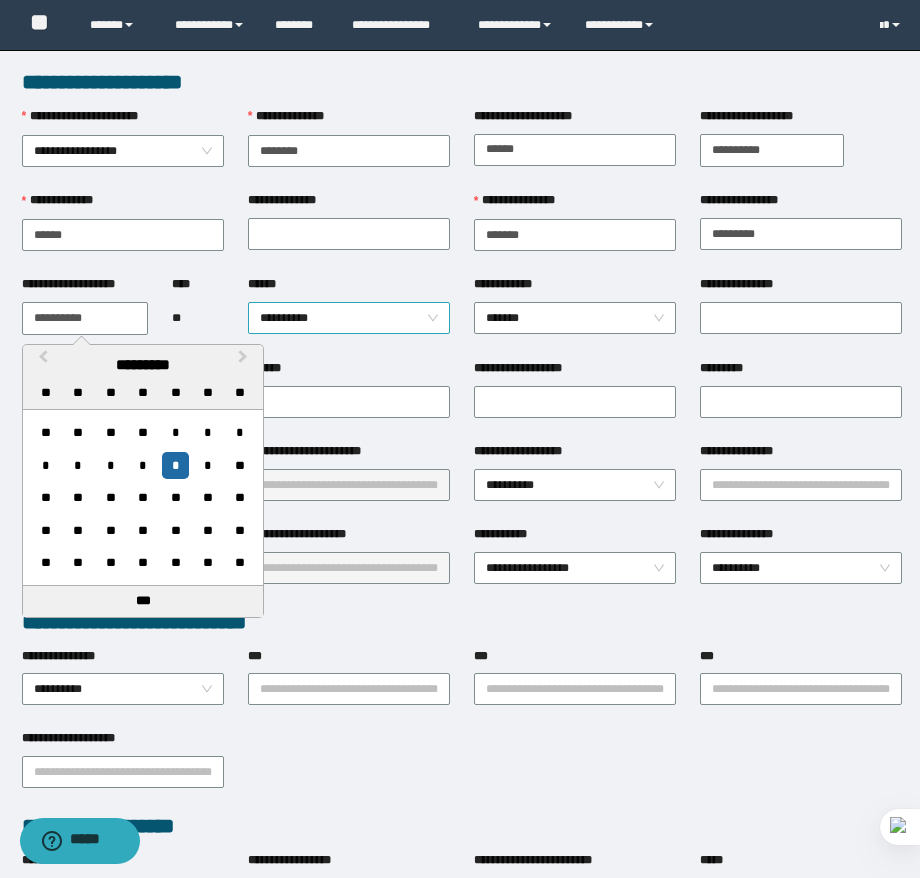 type on "**********" 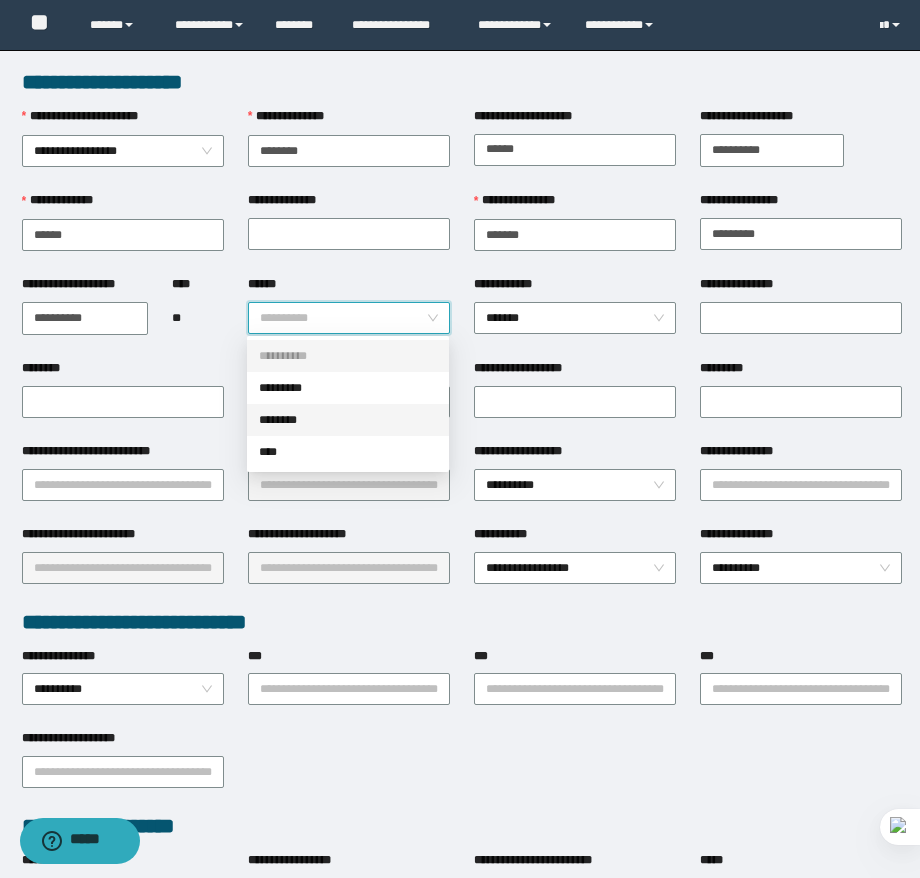 click on "********" at bounding box center [348, 420] 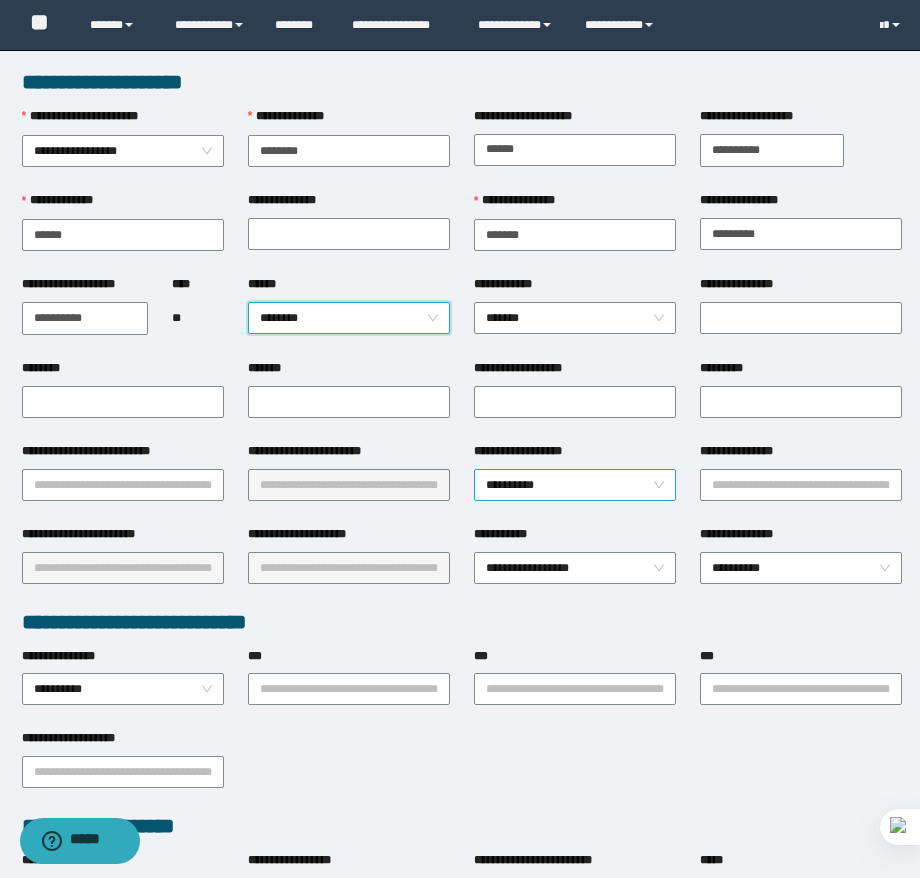 click on "**********" at bounding box center (575, 485) 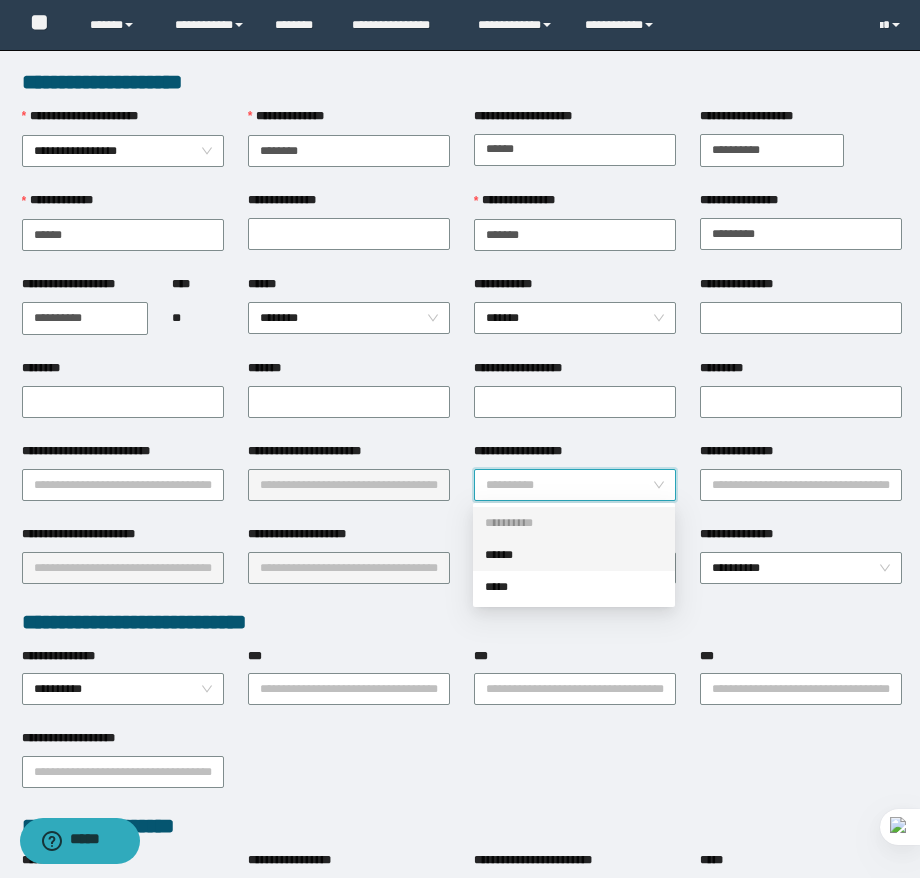 click on "******" at bounding box center (574, 555) 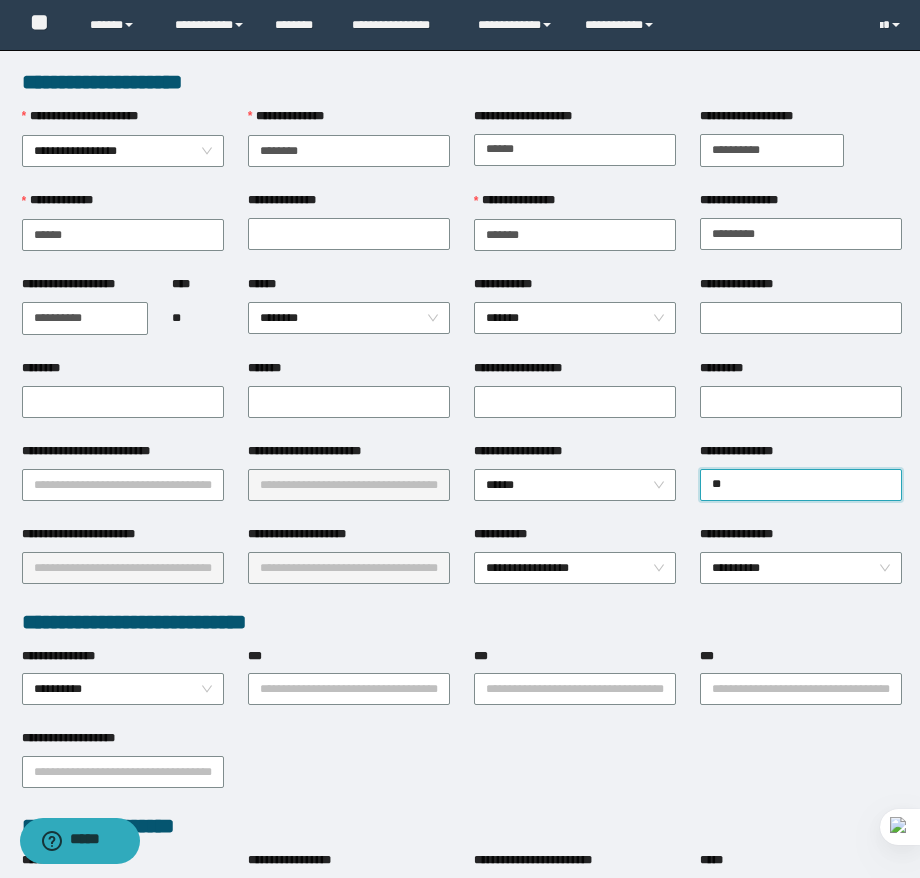 type on "*" 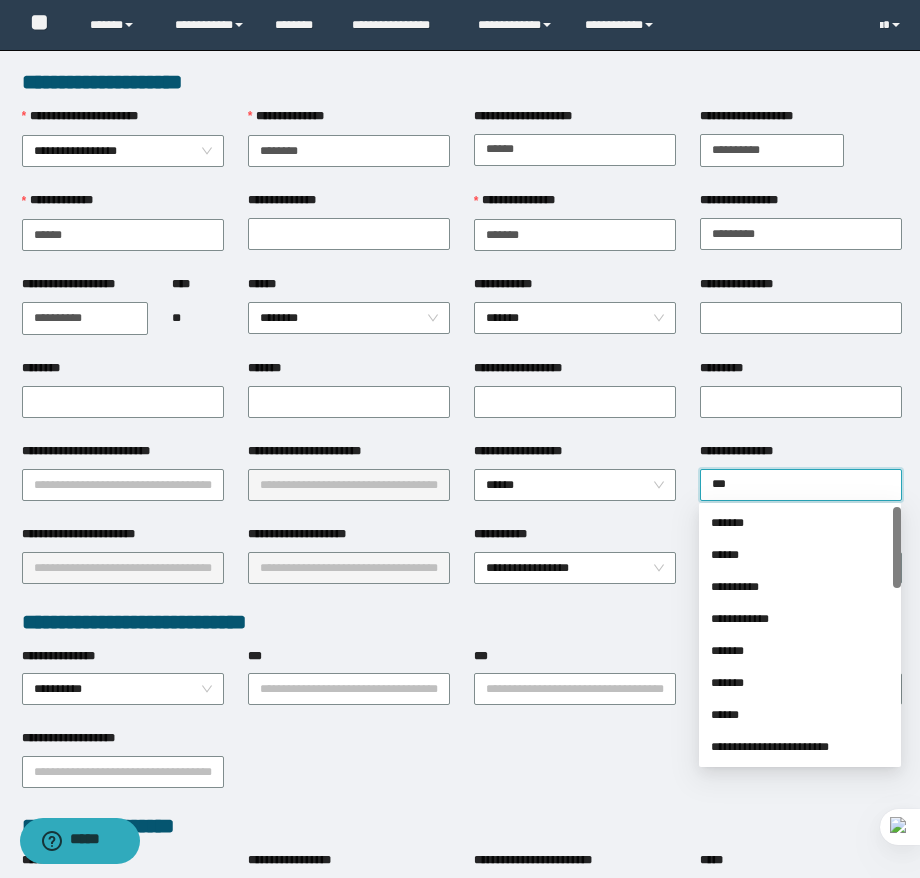 type on "****" 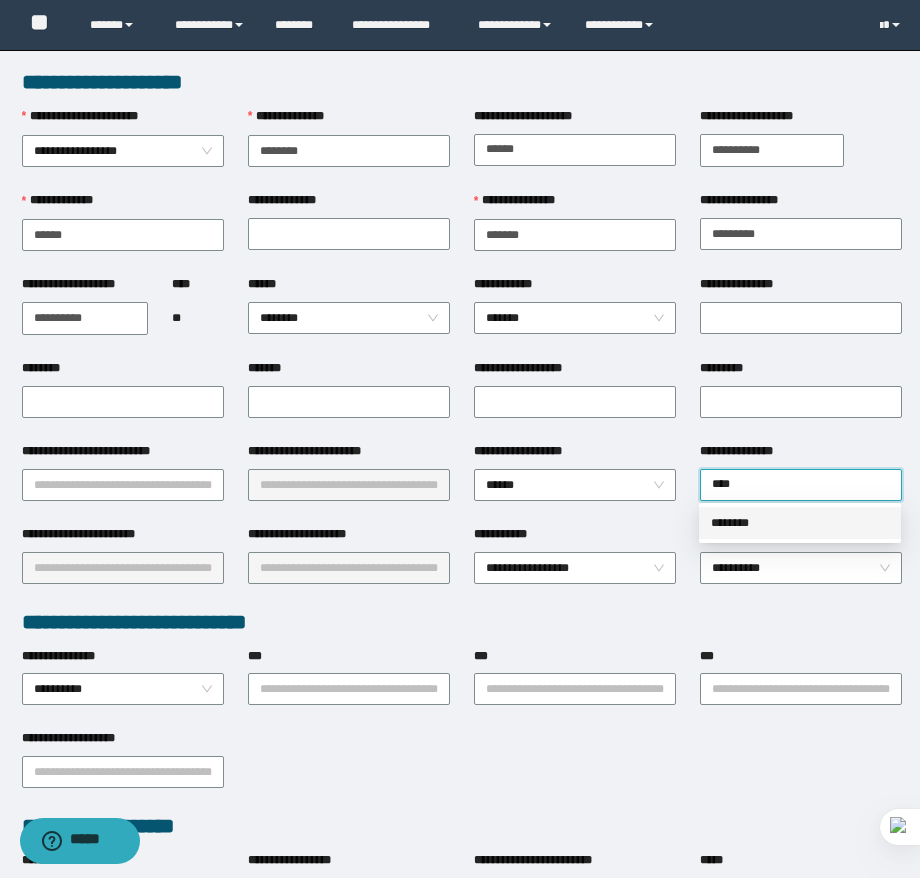type 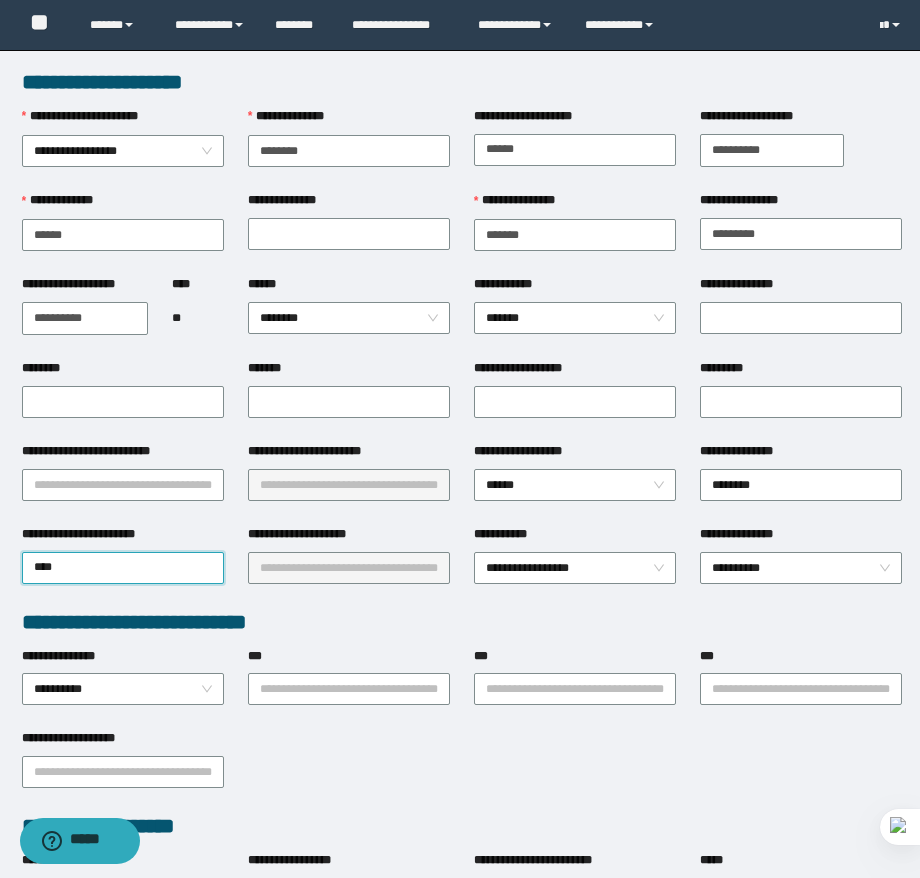 type on "*****" 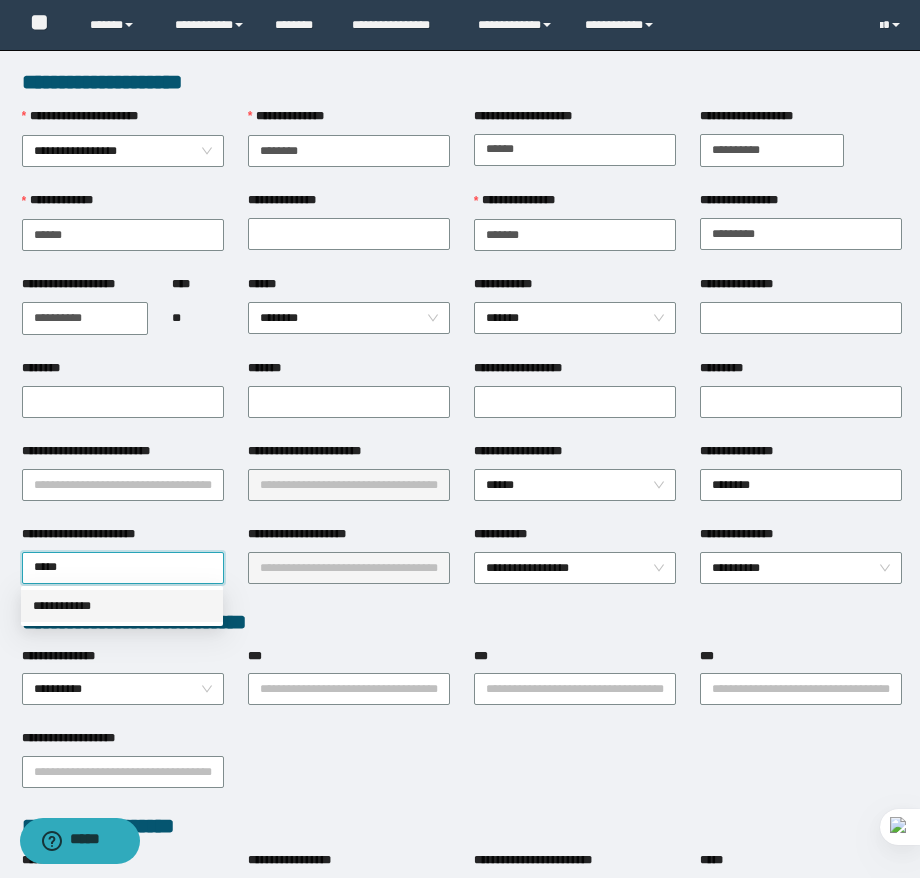type 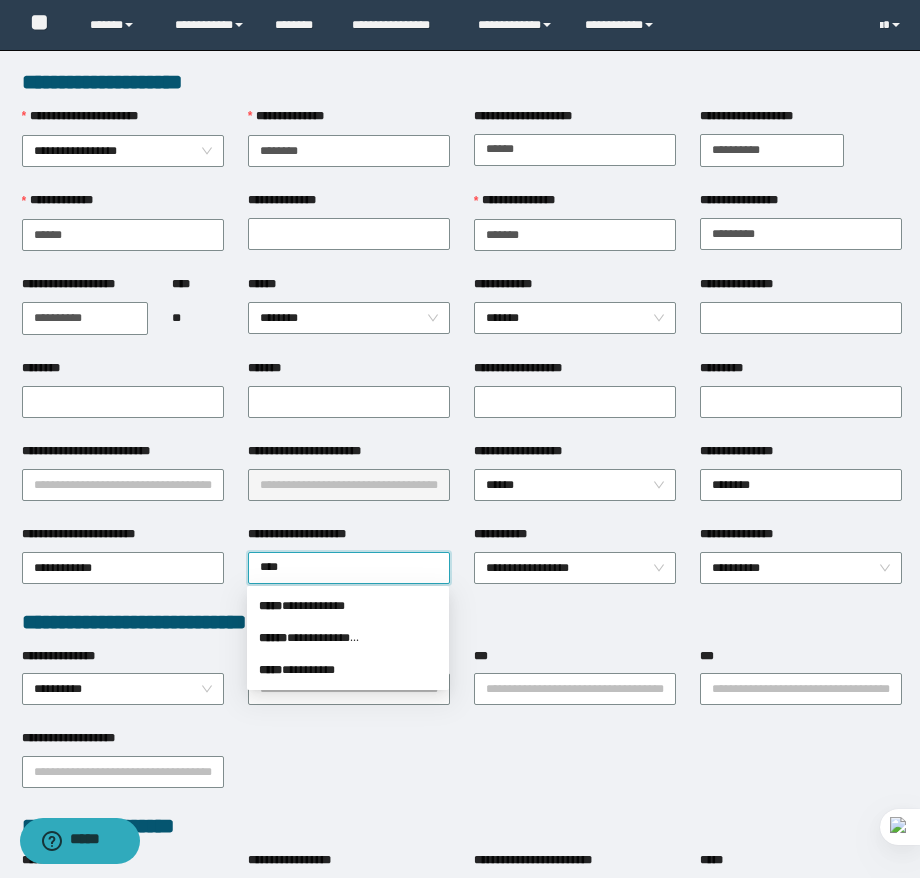 type on "*****" 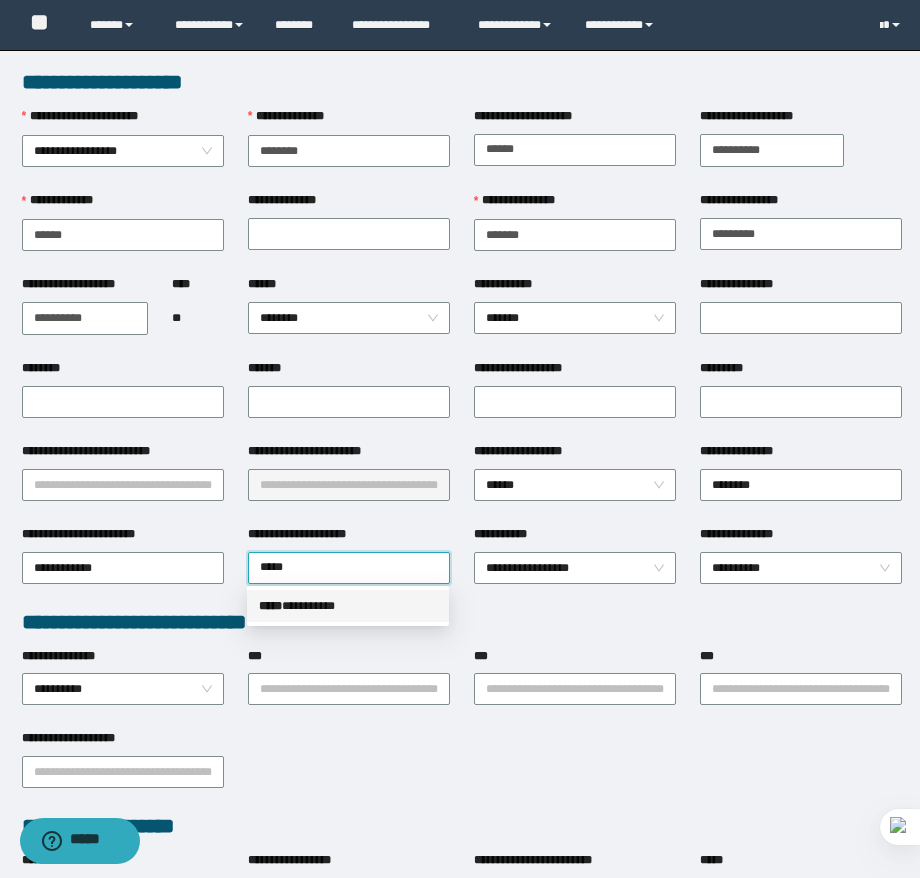 type 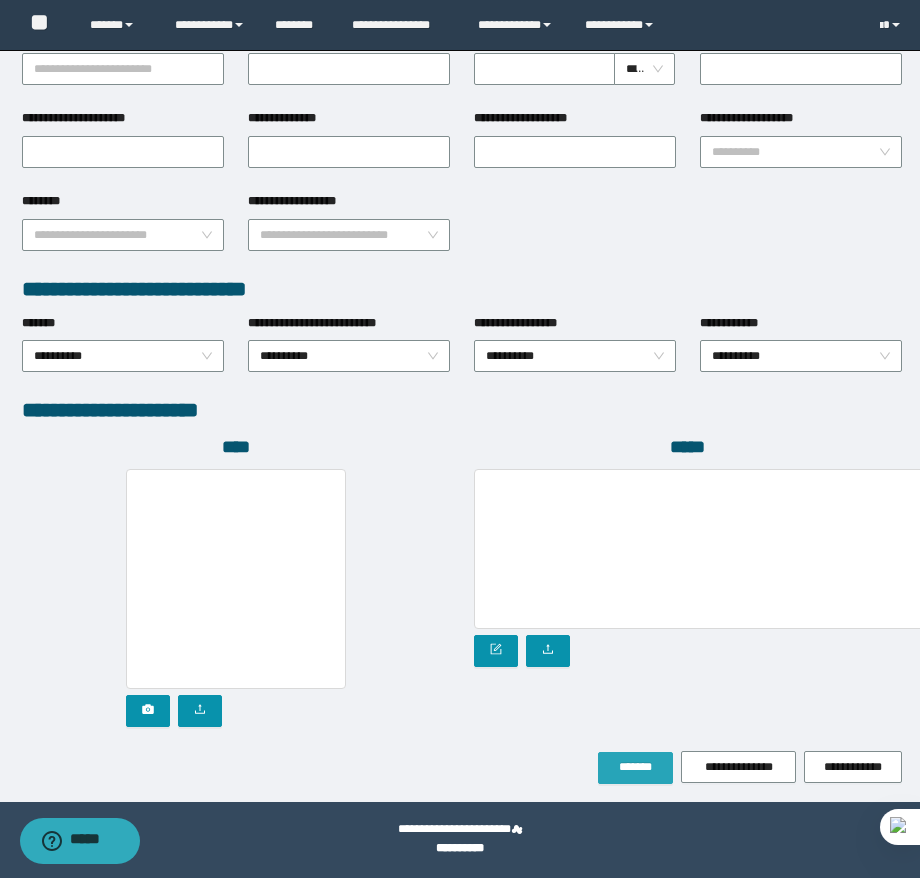 click on "*******" at bounding box center [635, 767] 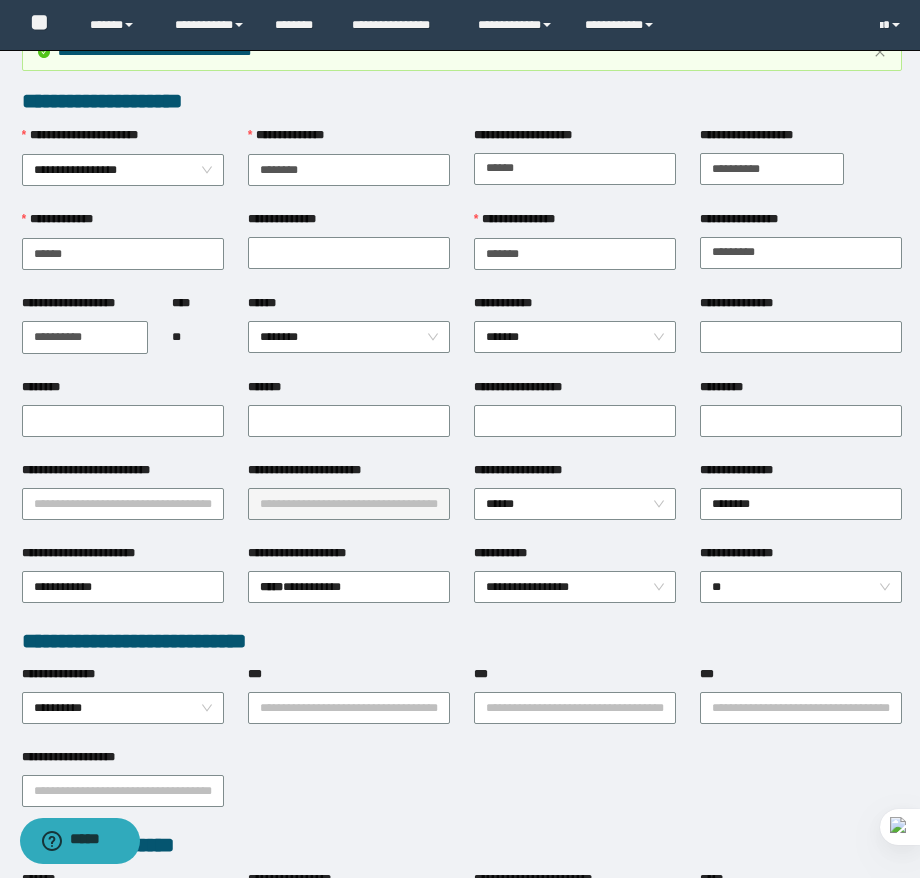 scroll, scrollTop: 0, scrollLeft: 0, axis: both 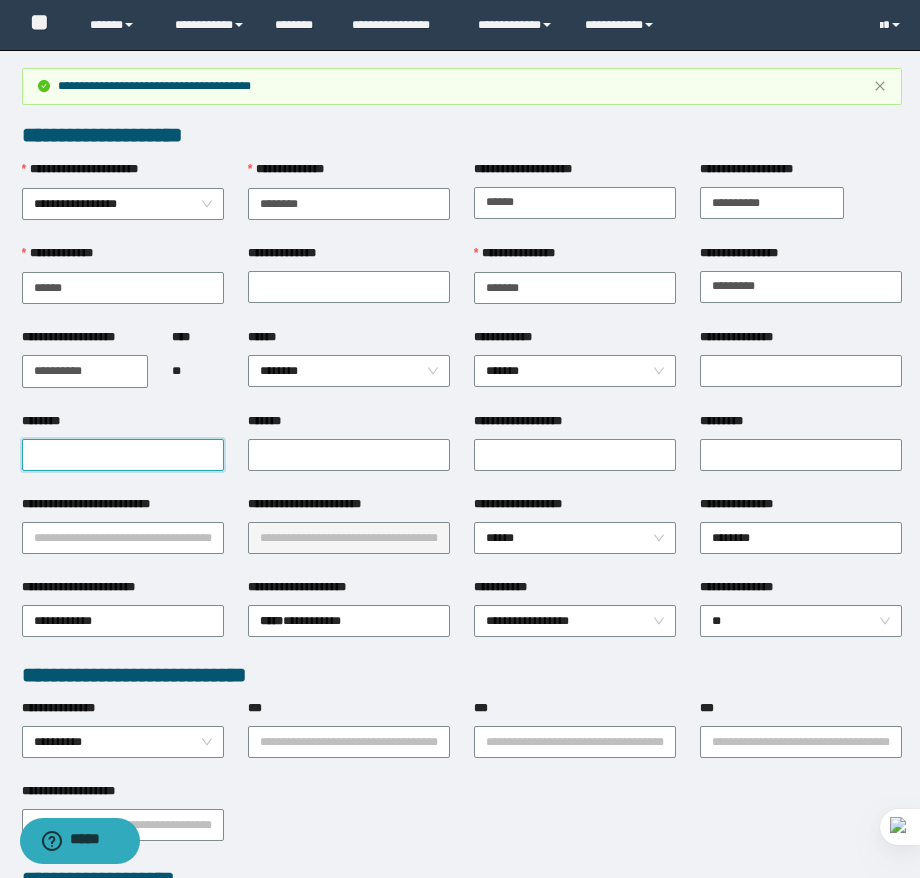 click on "********" at bounding box center [123, 455] 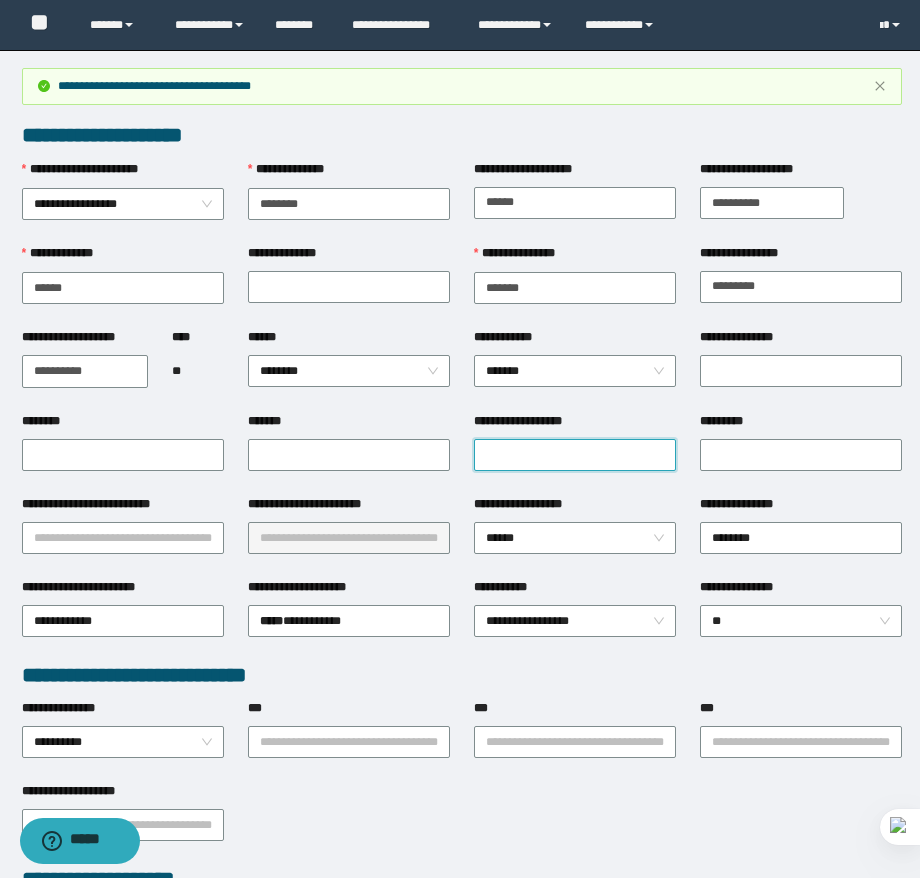click on "**********" at bounding box center (575, 455) 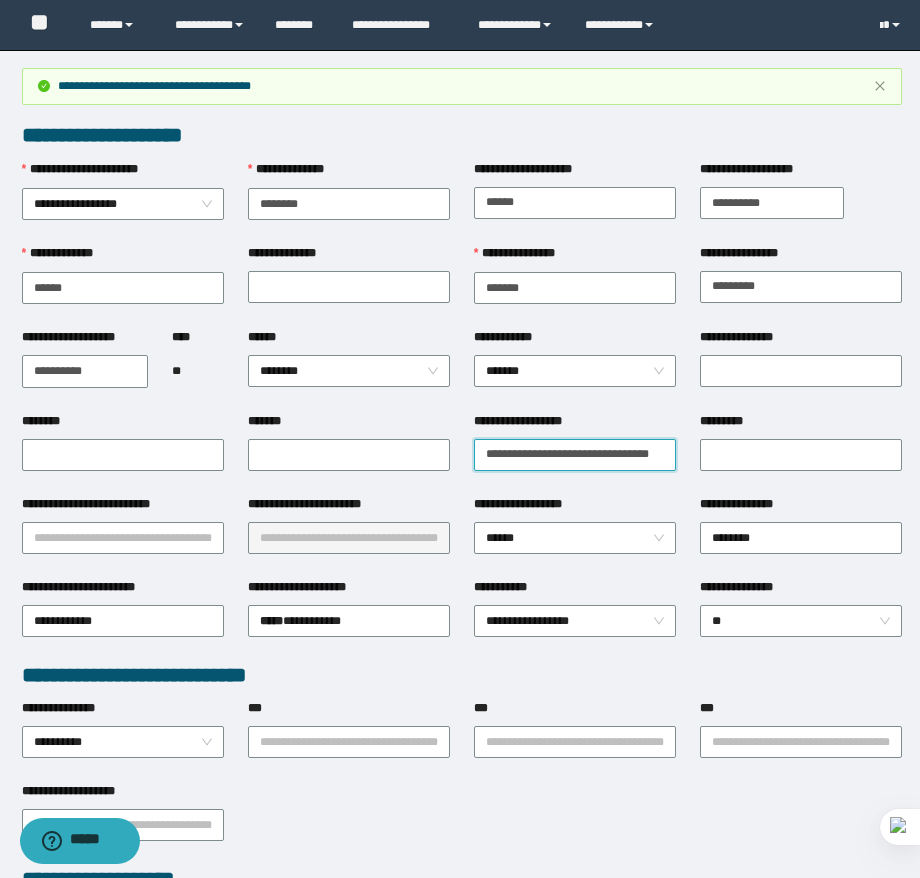 scroll, scrollTop: 0, scrollLeft: 26, axis: horizontal 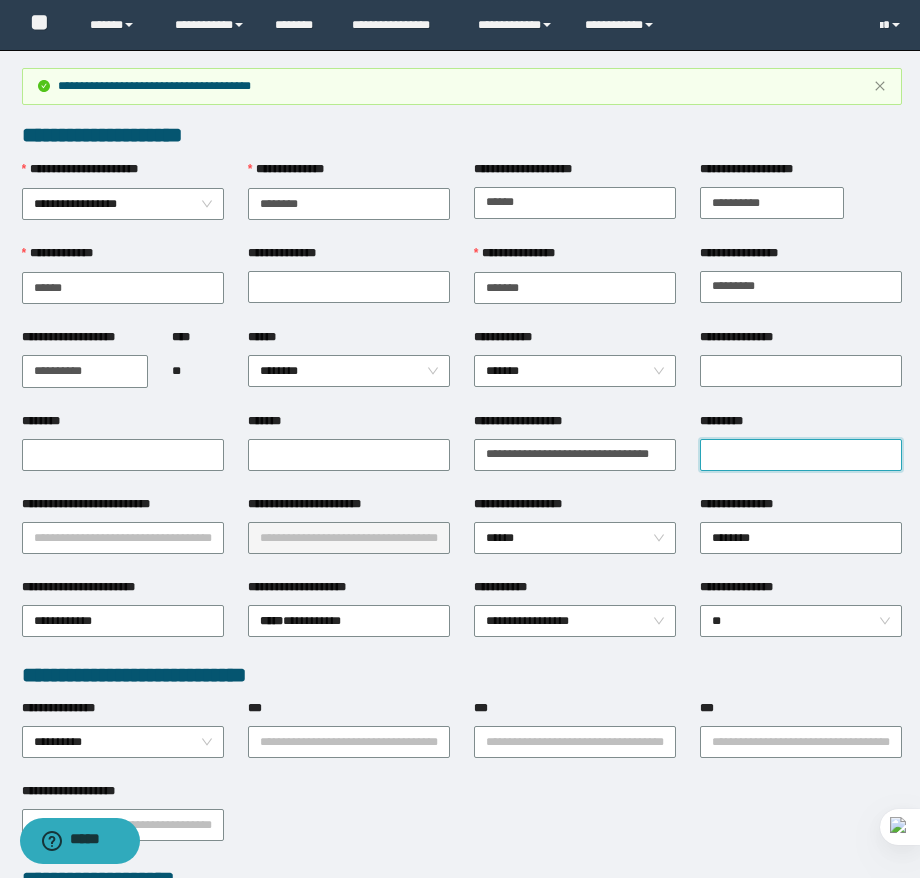 click on "*********" at bounding box center (801, 455) 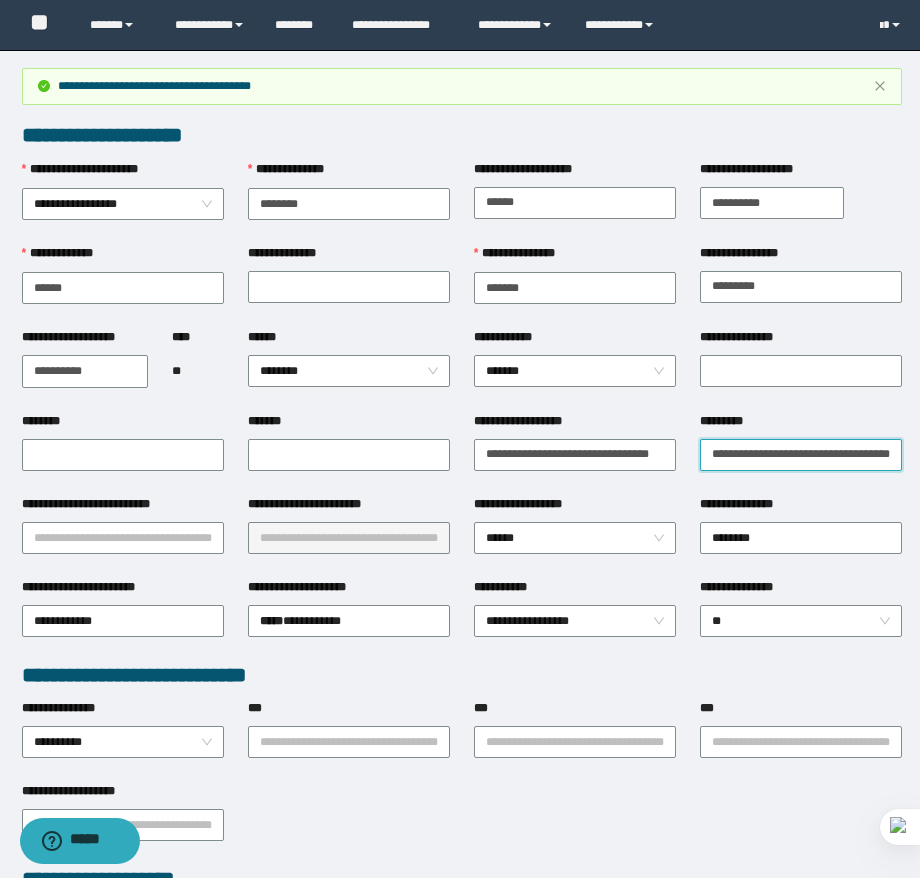 scroll, scrollTop: 0, scrollLeft: 48, axis: horizontal 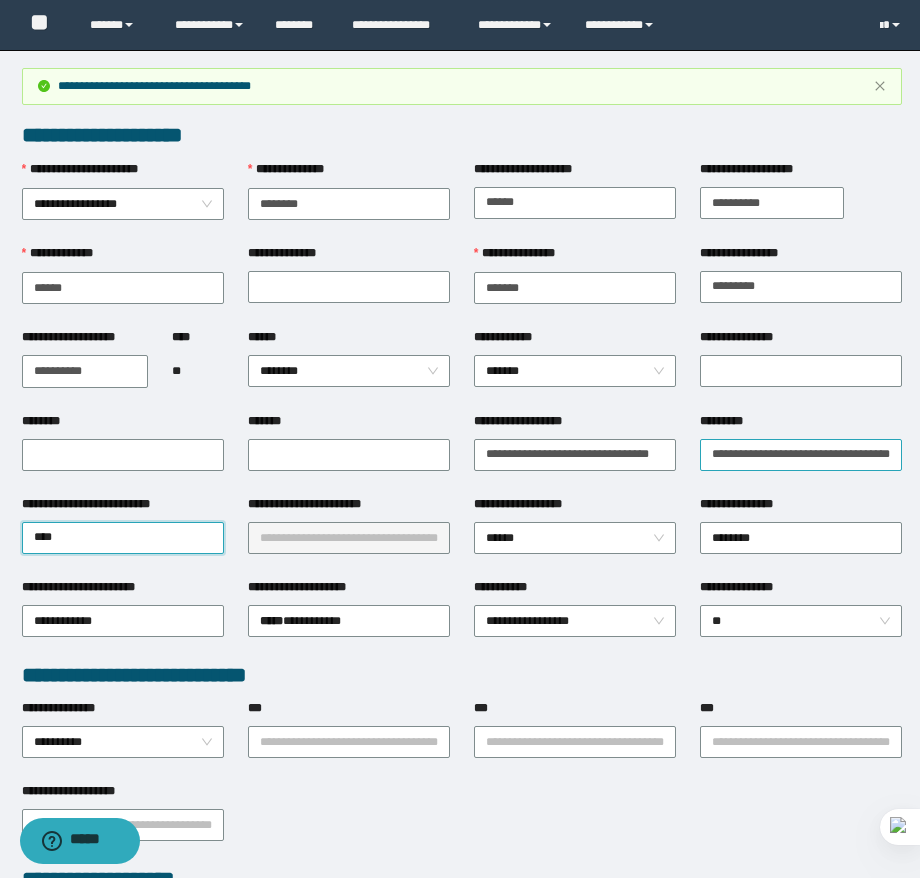 type on "*****" 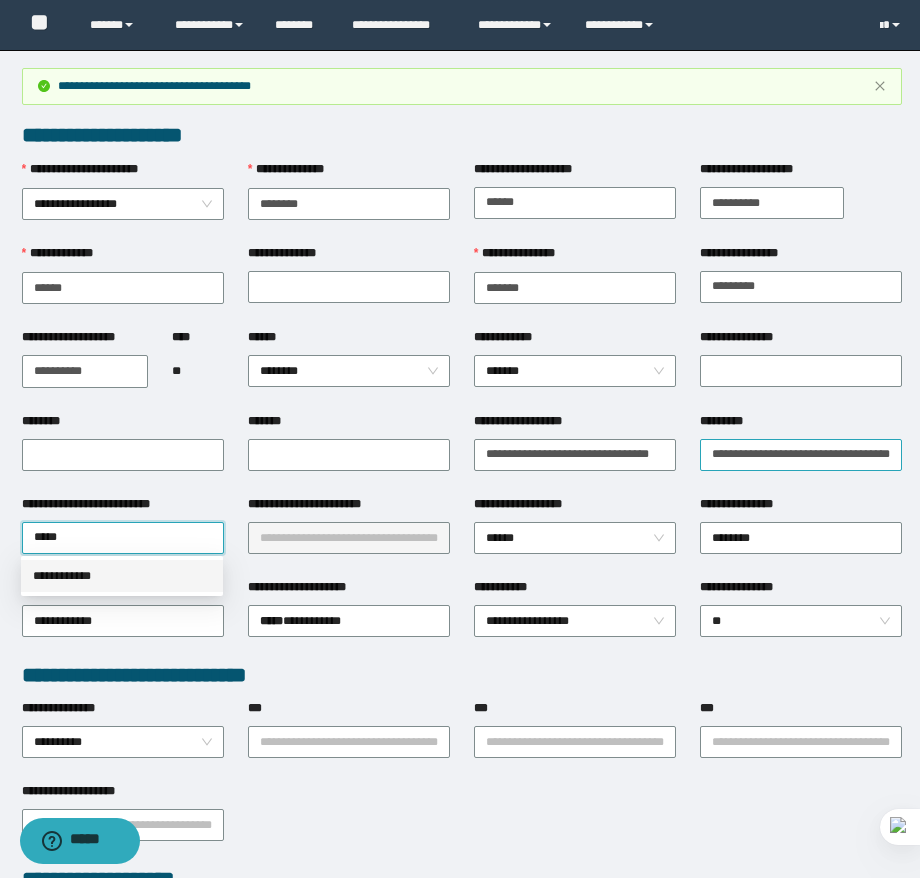 type 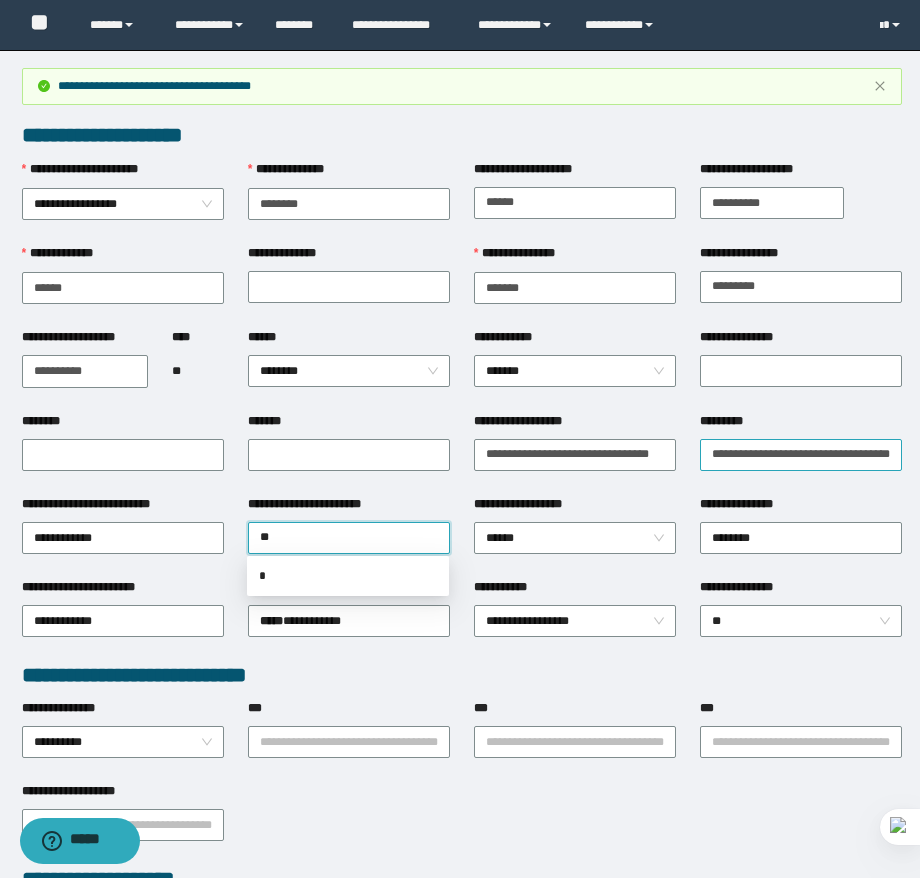 type on "***" 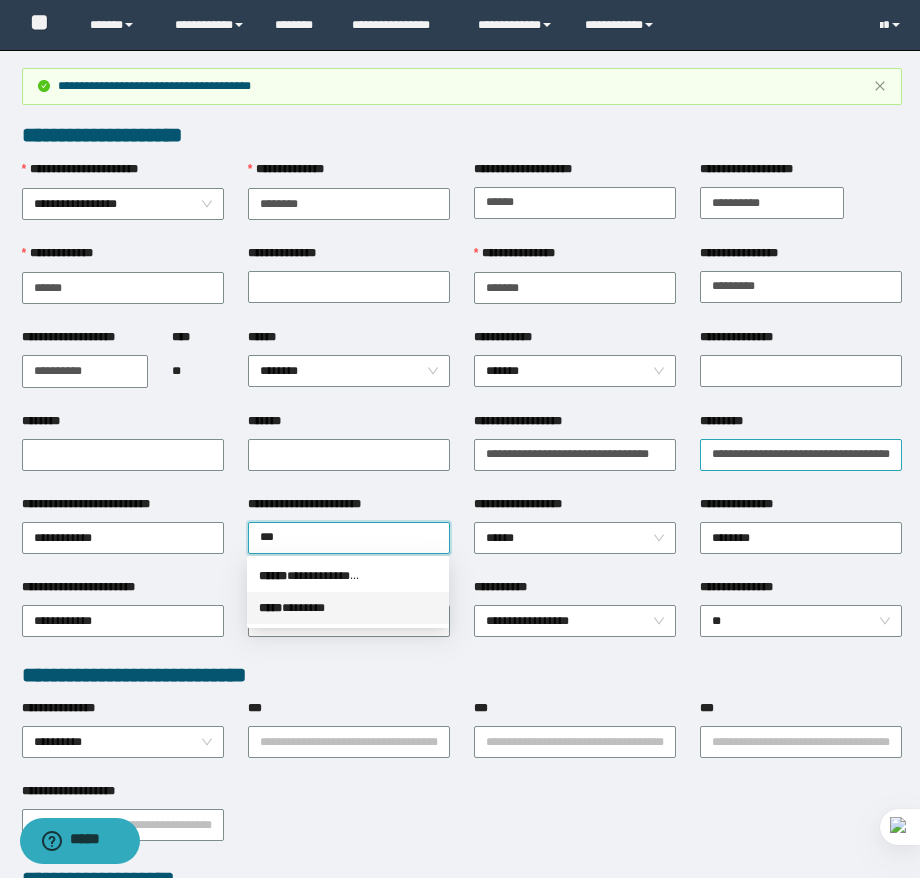 type 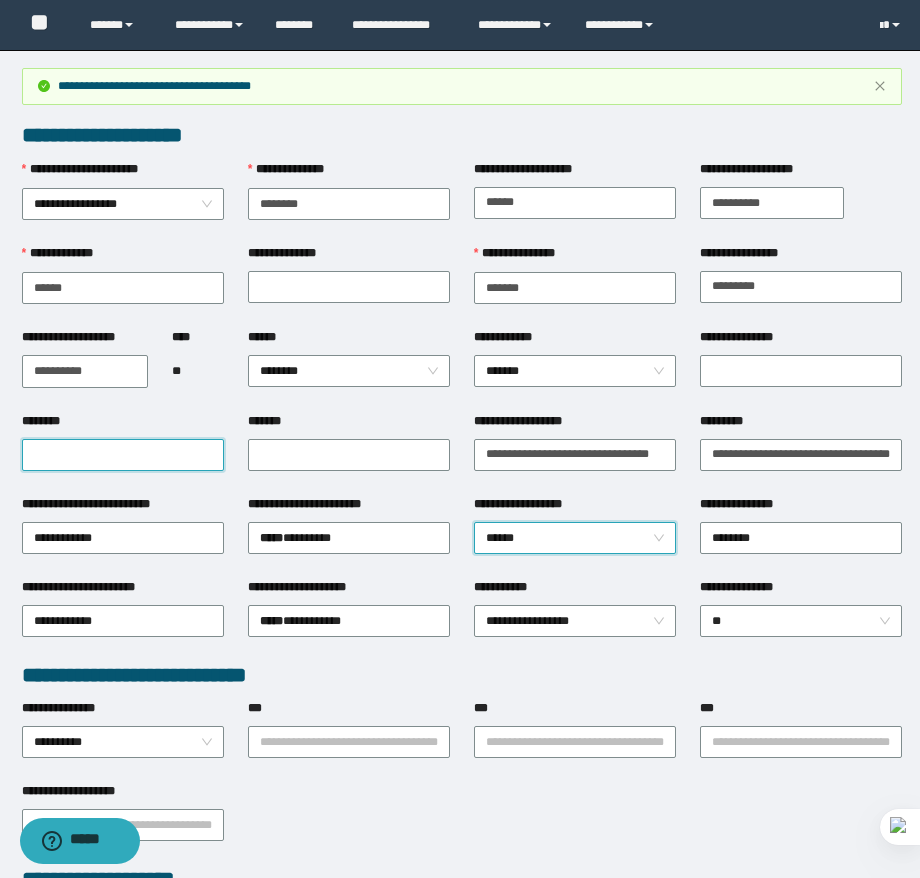 click on "********" at bounding box center [123, 455] 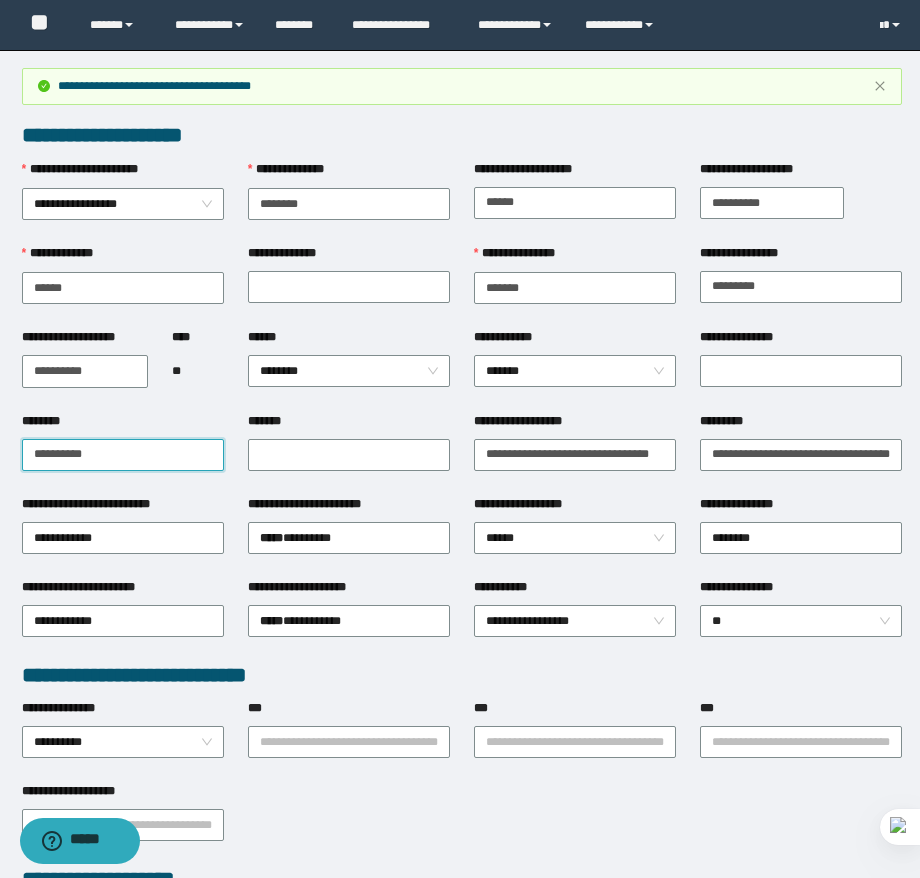 type on "**********" 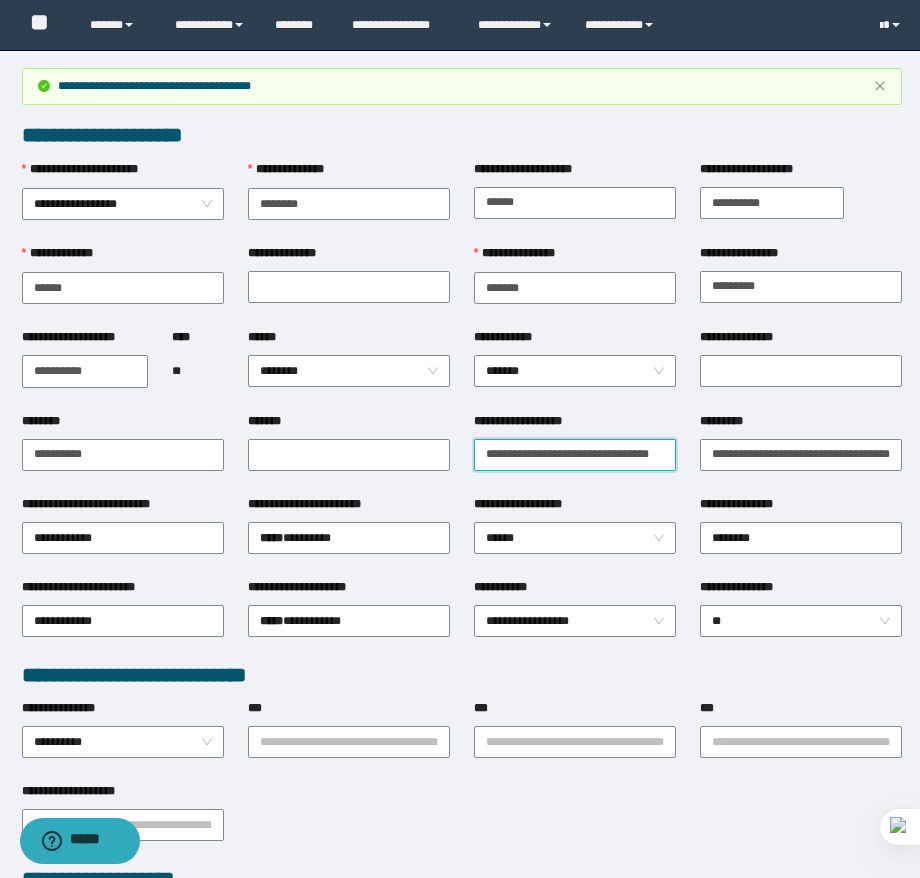 click on "**********" at bounding box center (575, 455) 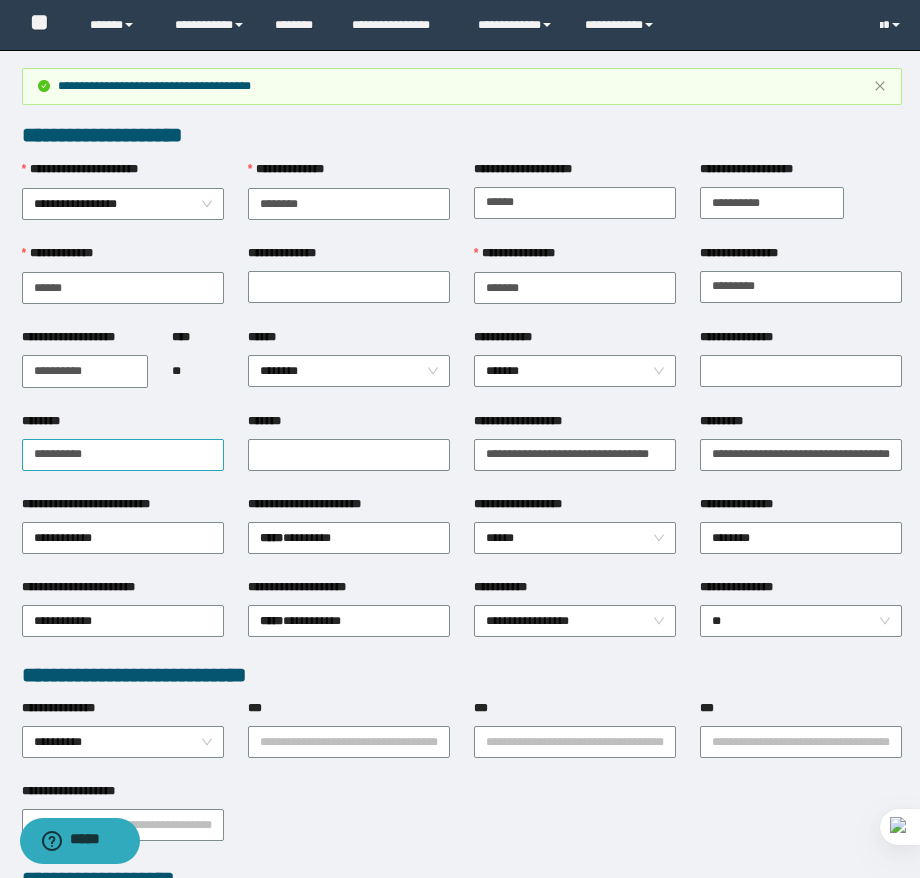 scroll, scrollTop: 0, scrollLeft: 0, axis: both 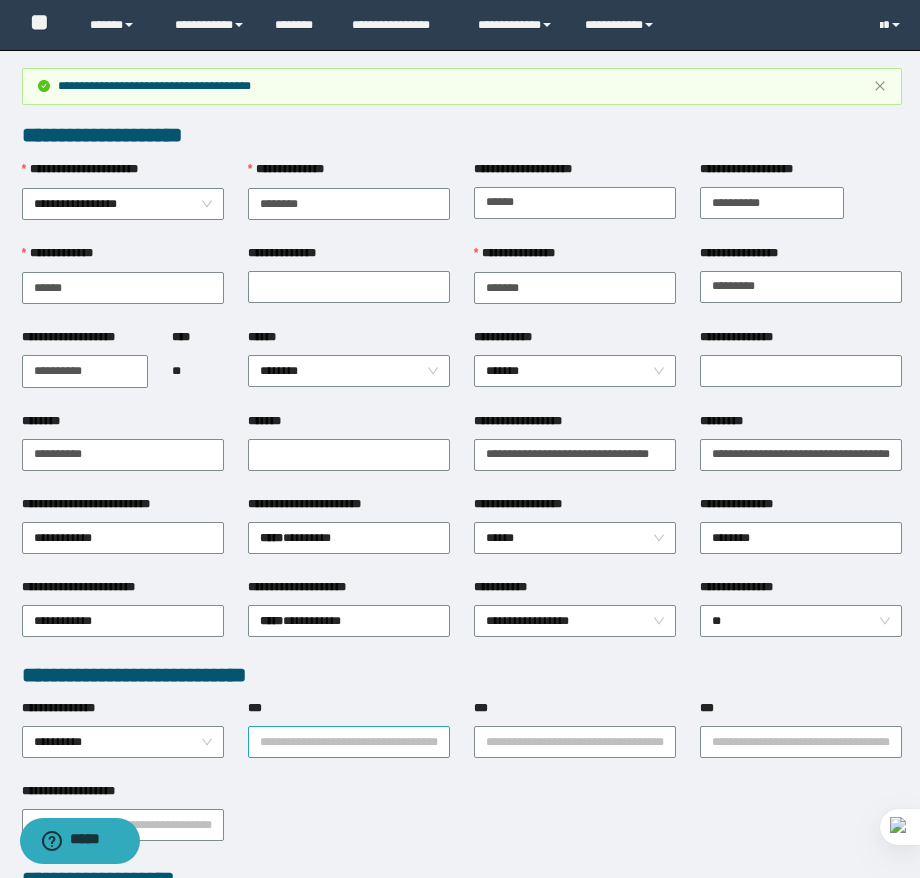 click on "***" at bounding box center [349, 742] 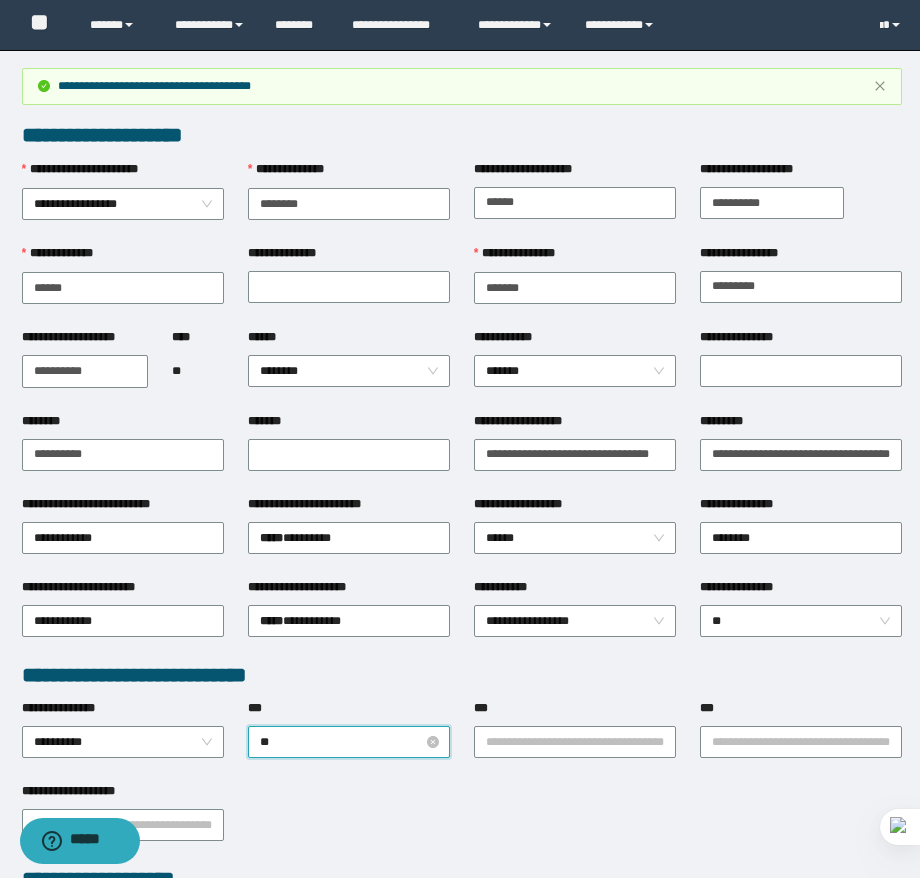 type on "***" 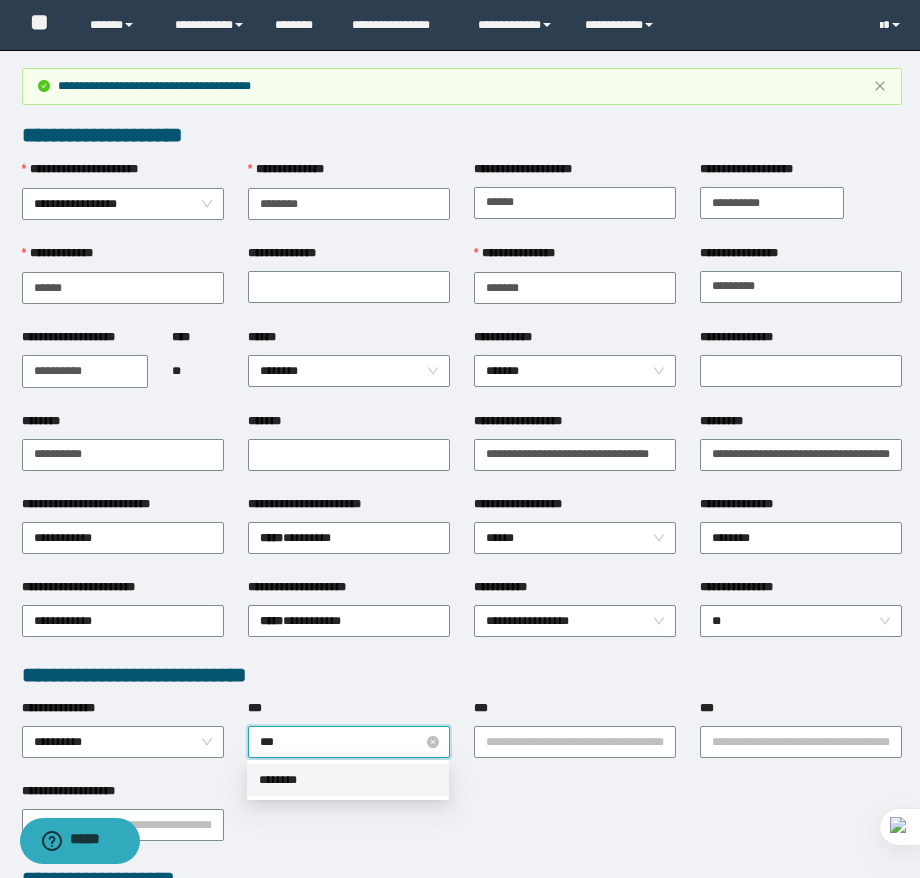 type 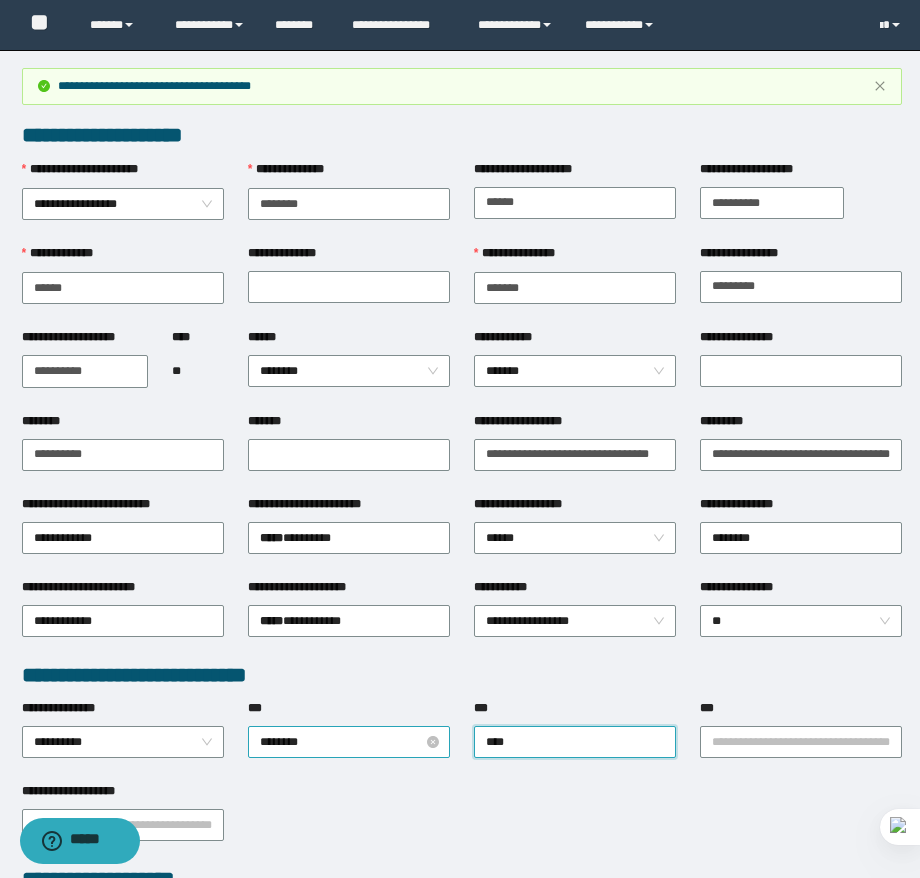 type on "*****" 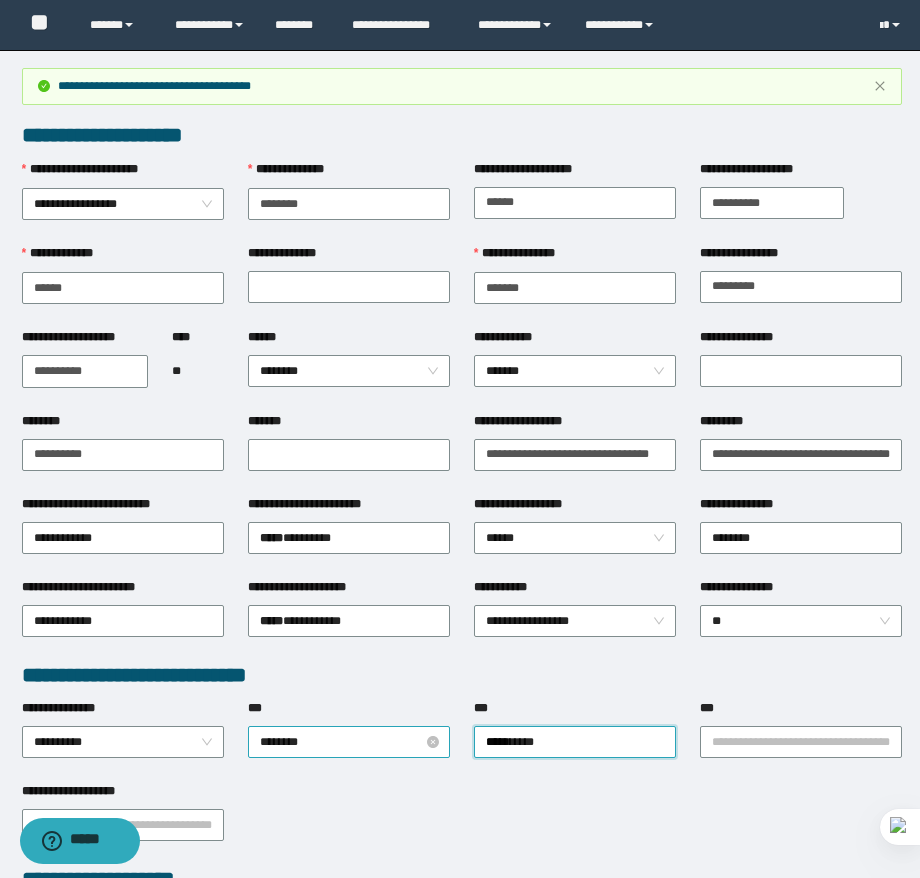 type 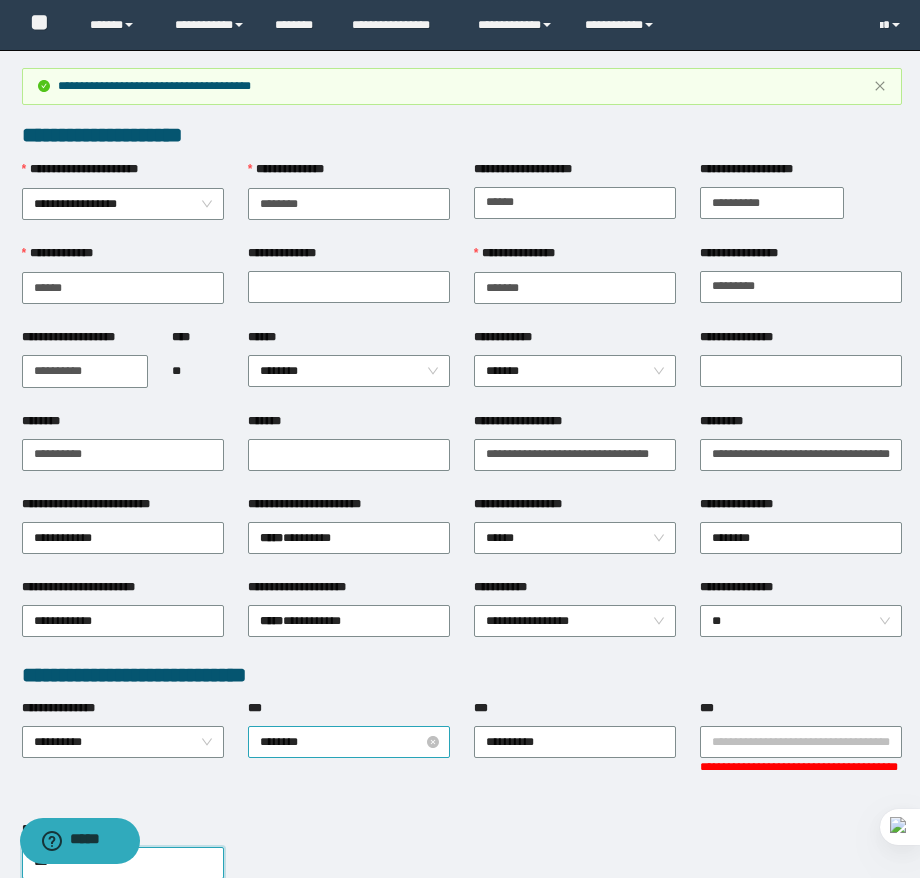 type on "****" 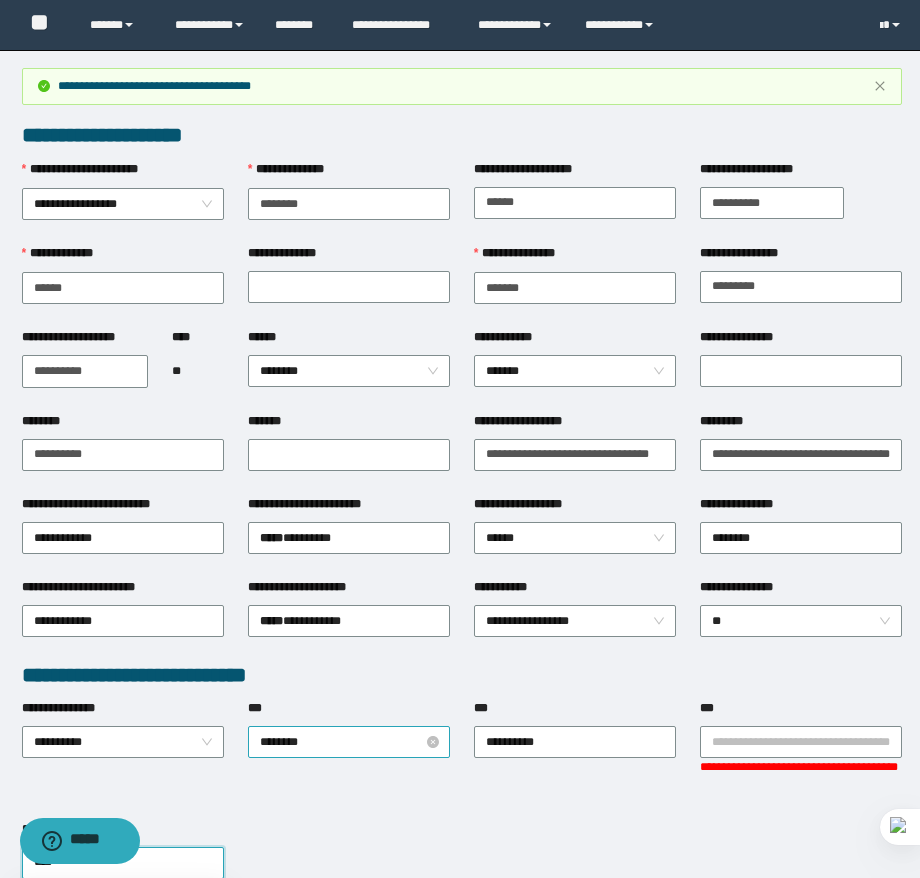 type 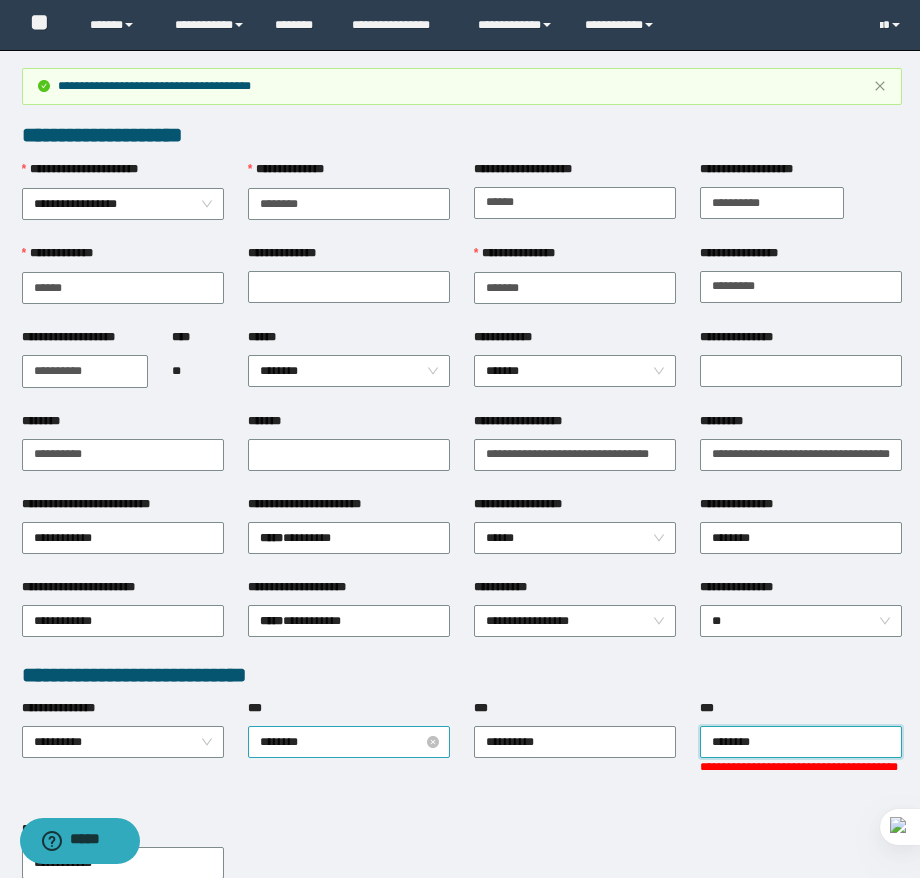 type on "*********" 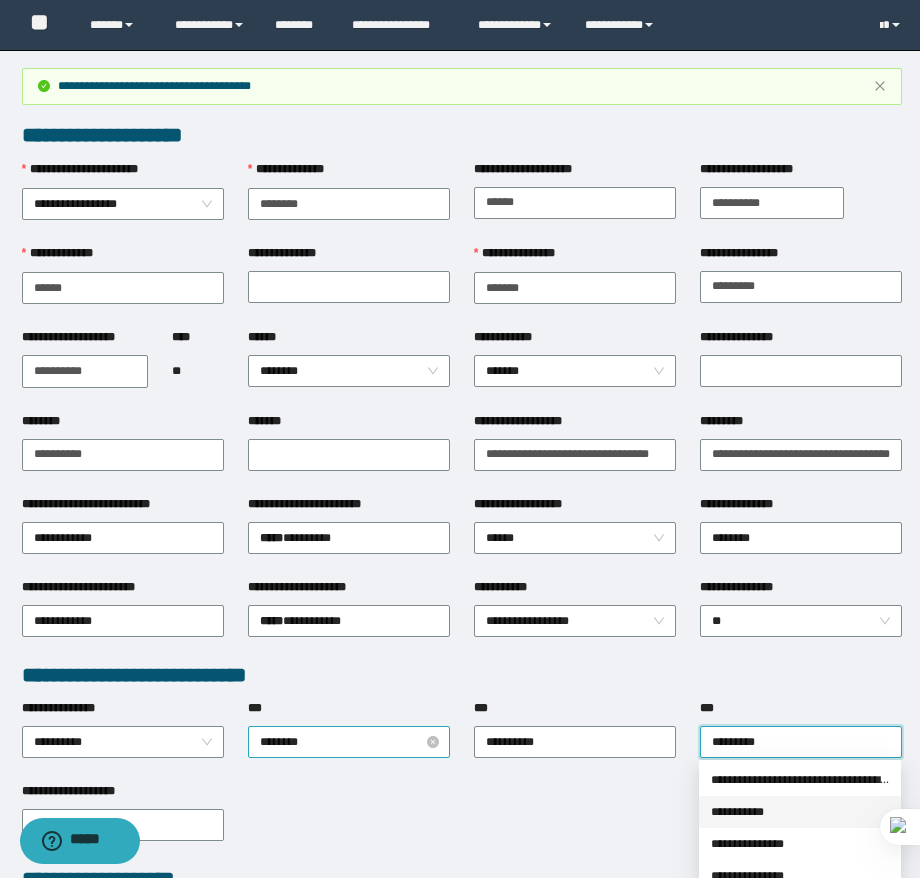 type 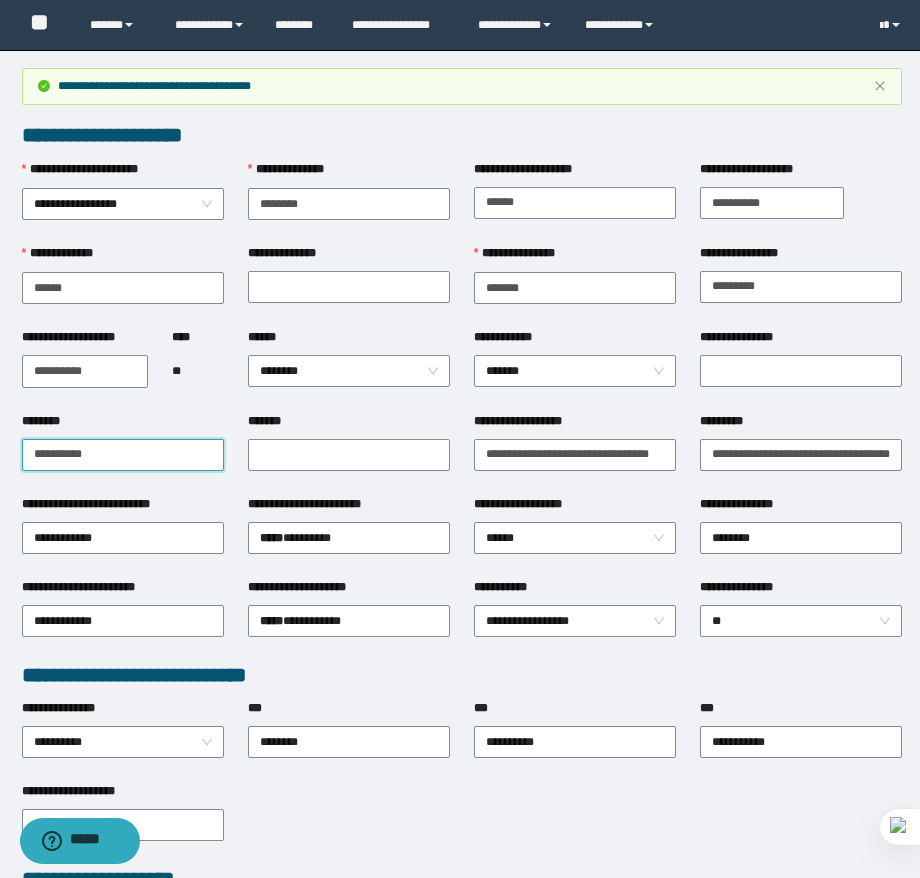 click on "**********" at bounding box center (123, 455) 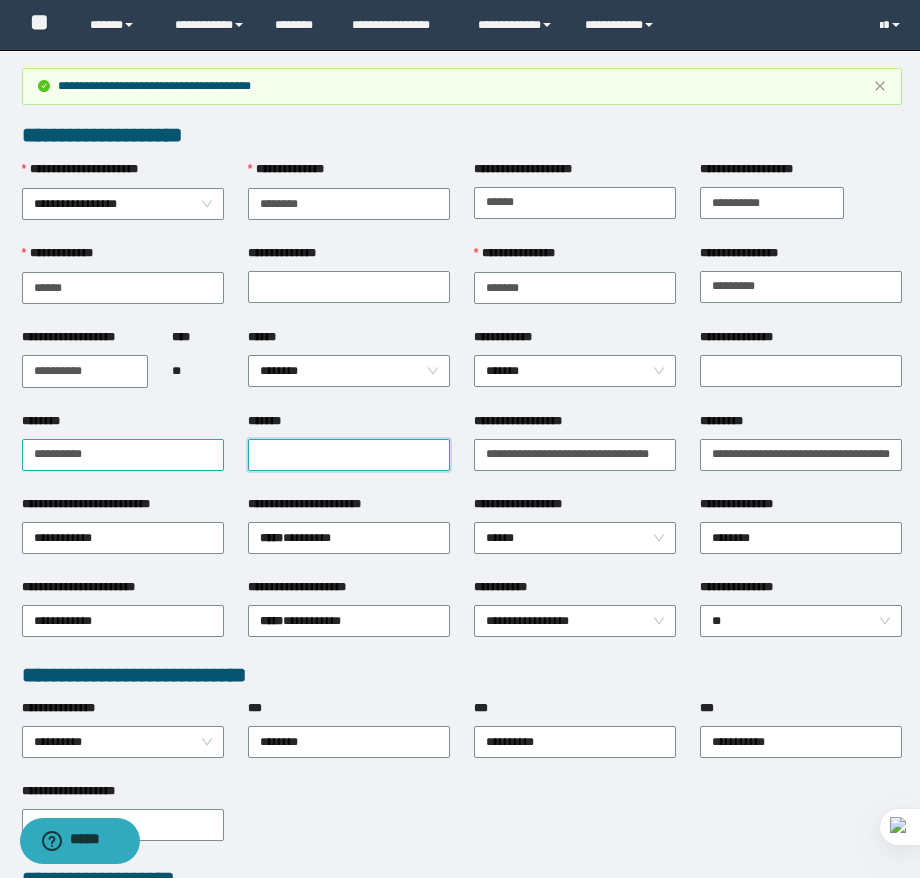 paste on "**********" 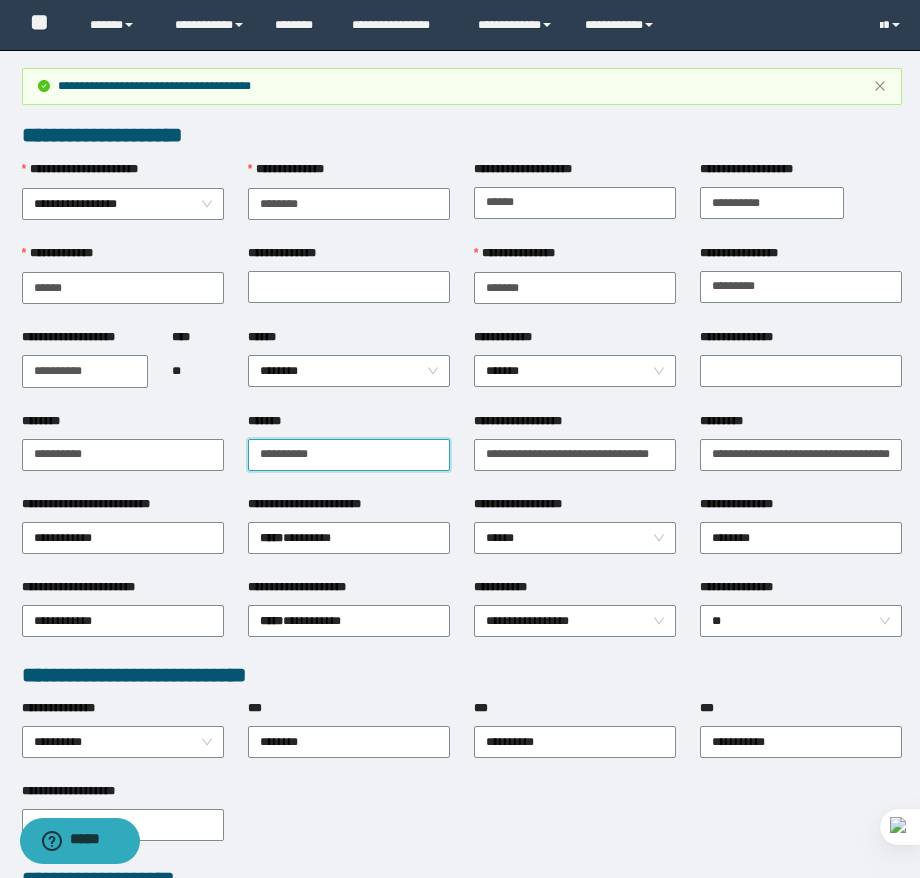 type on "**********" 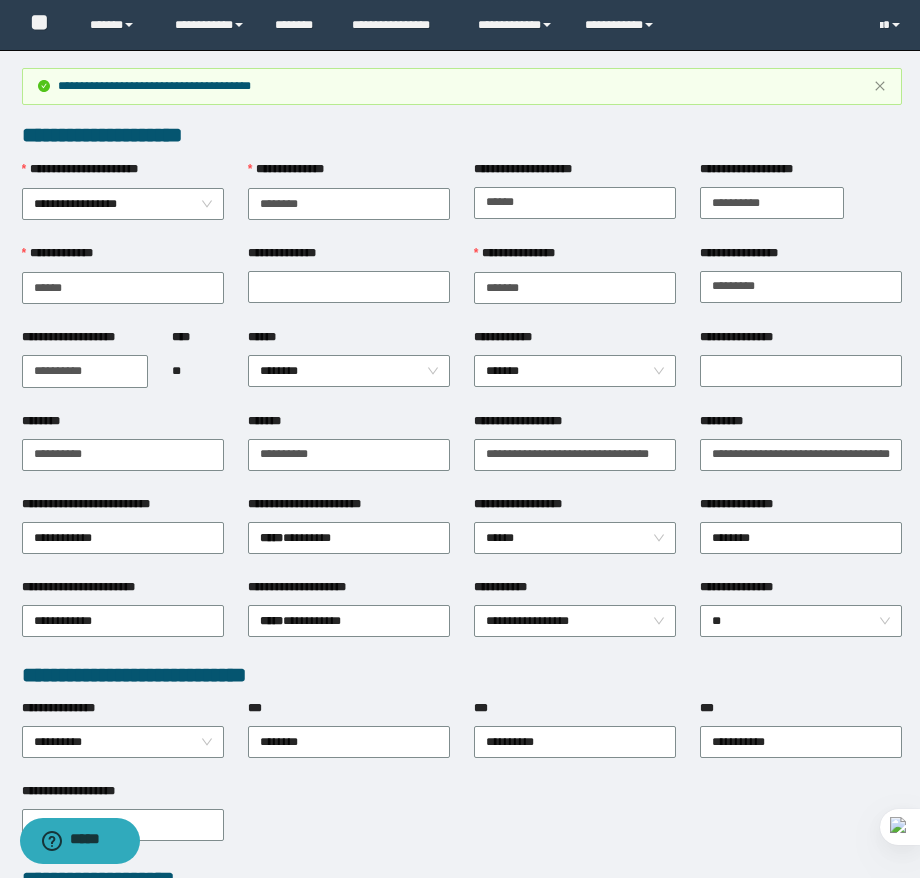 scroll, scrollTop: 0, scrollLeft: 0, axis: both 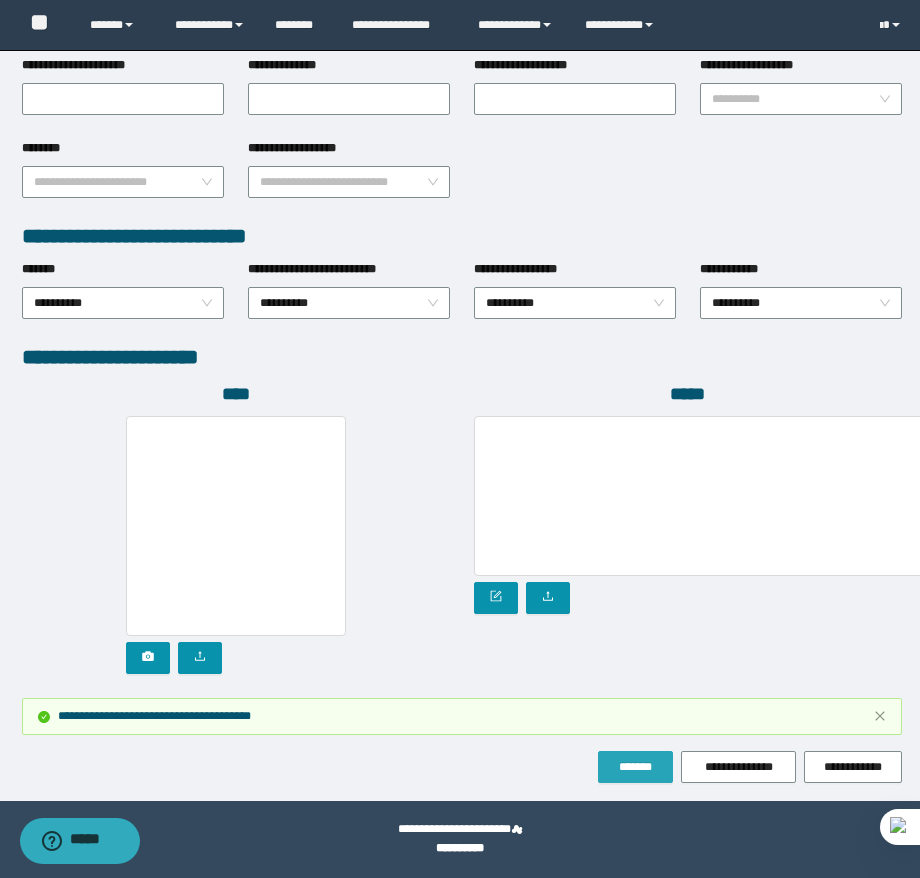click on "*******" at bounding box center (635, 767) 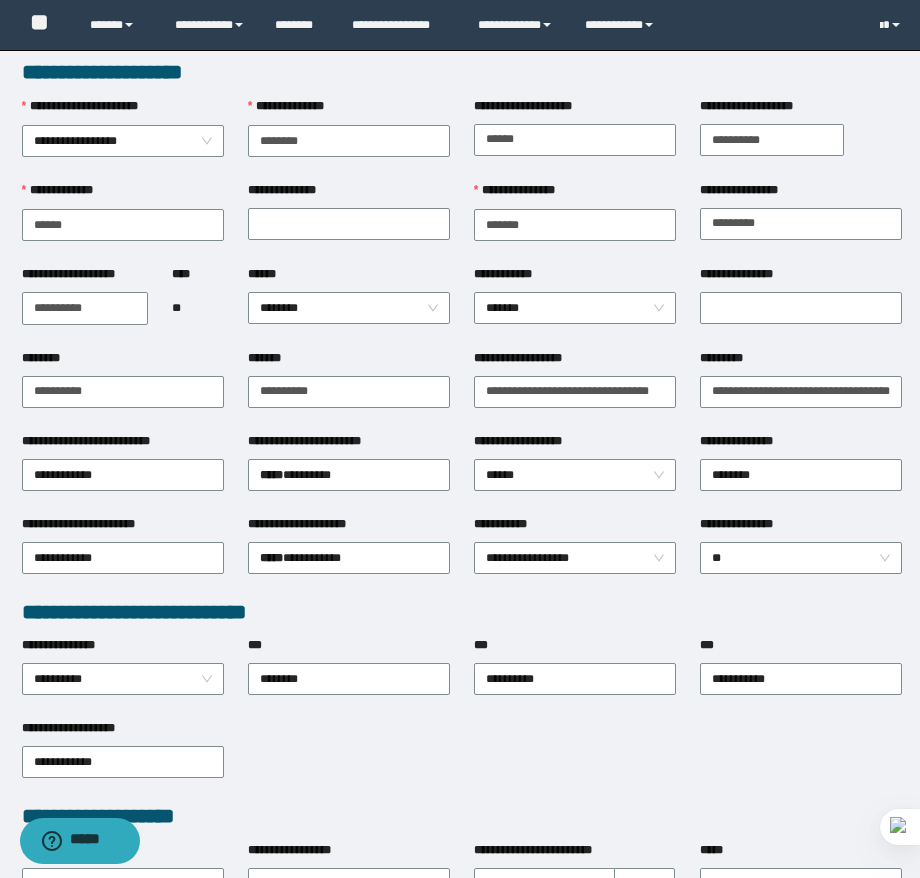 scroll, scrollTop: 0, scrollLeft: 0, axis: both 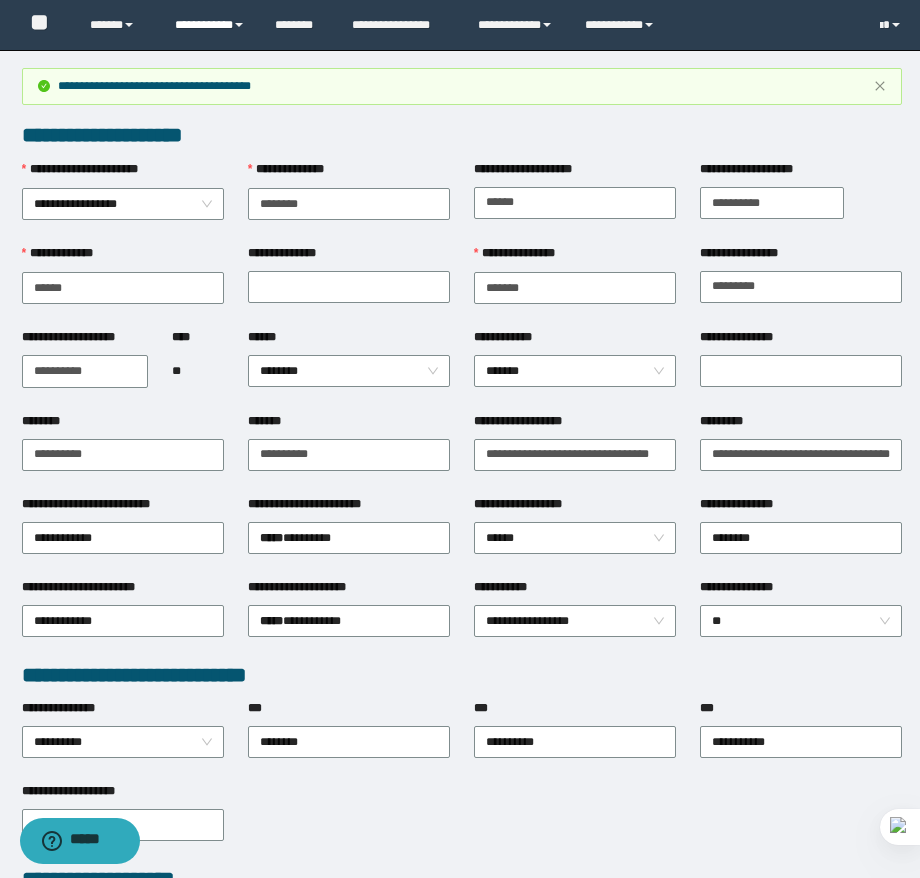 click on "**********" at bounding box center [210, 25] 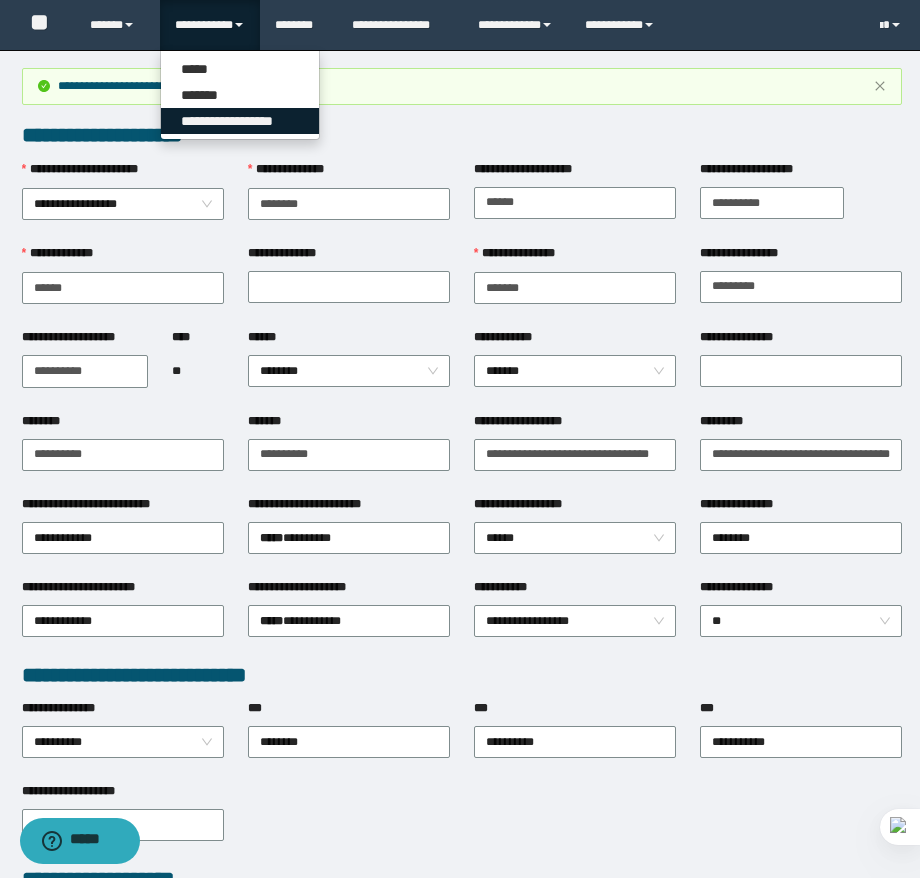 click on "**********" at bounding box center (240, 121) 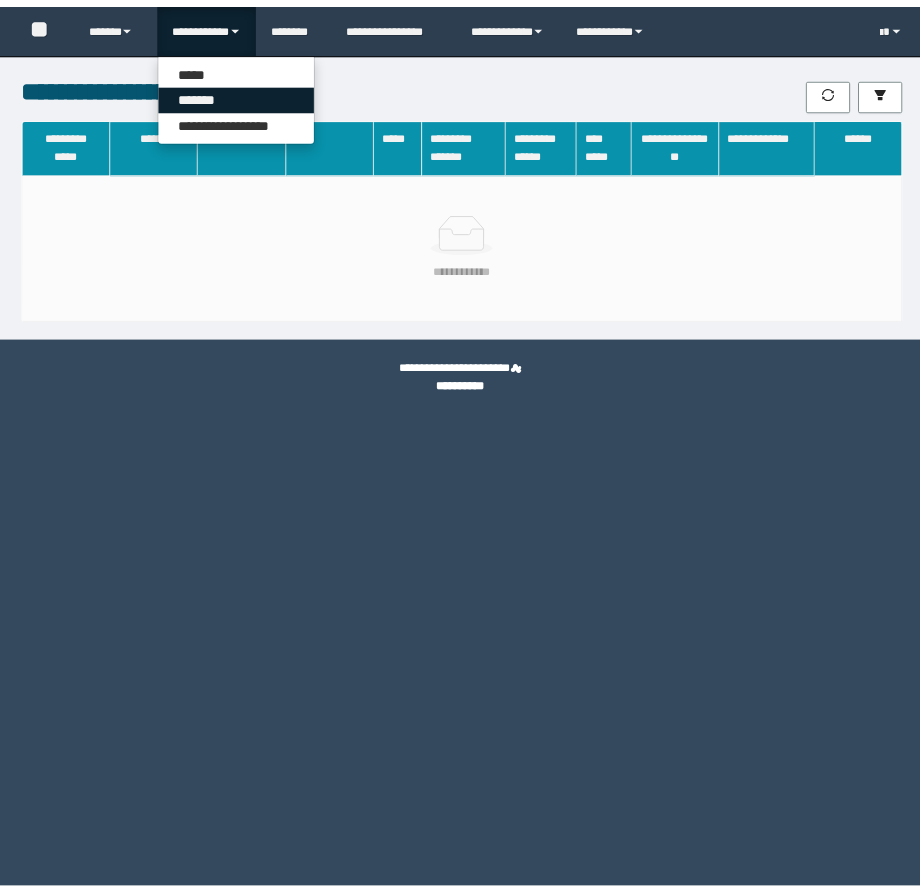 scroll, scrollTop: 0, scrollLeft: 0, axis: both 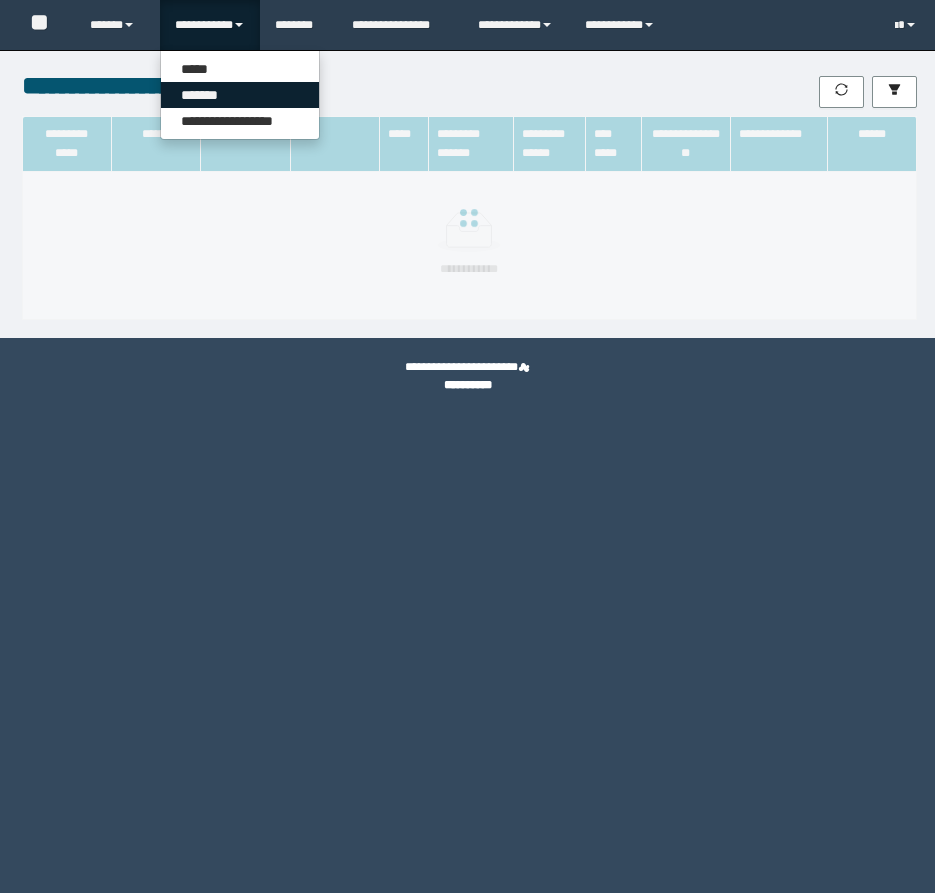click on "*******" at bounding box center (240, 95) 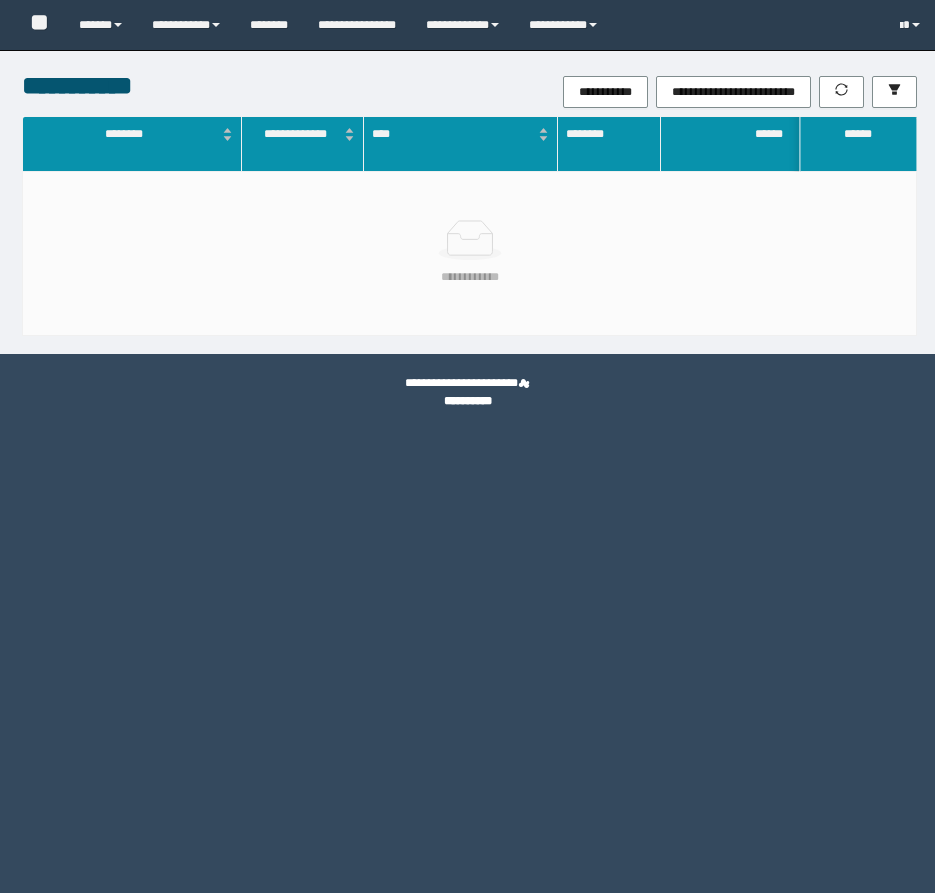 scroll, scrollTop: 0, scrollLeft: 0, axis: both 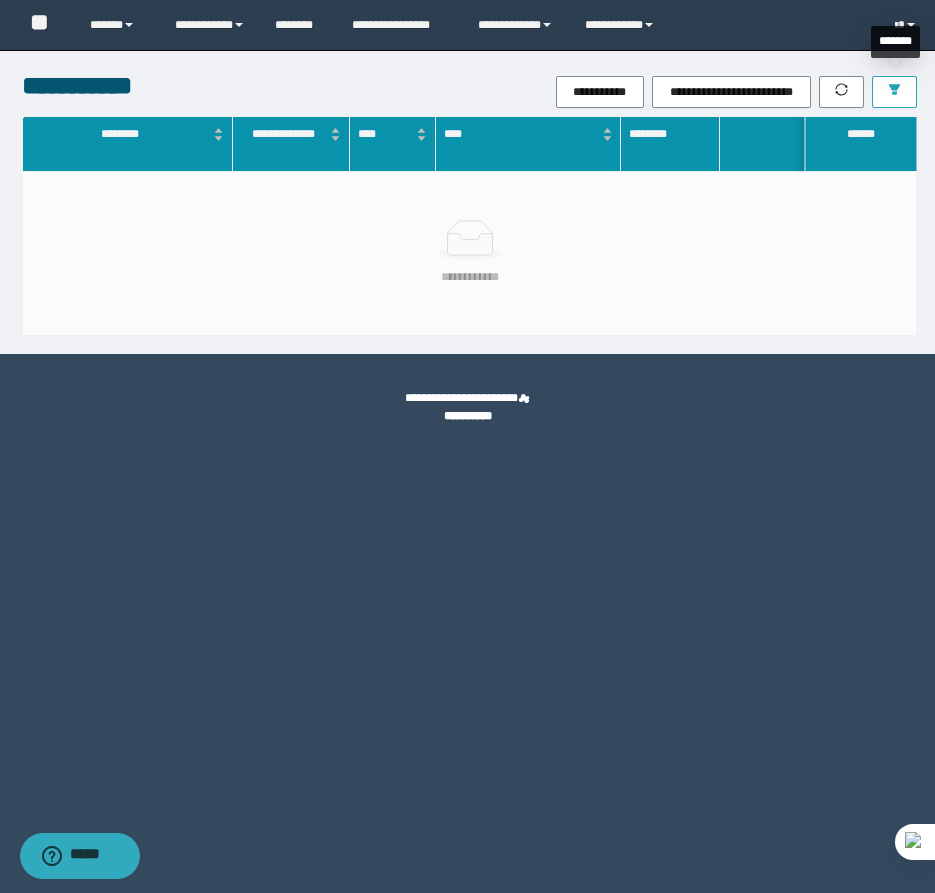 click at bounding box center [894, 92] 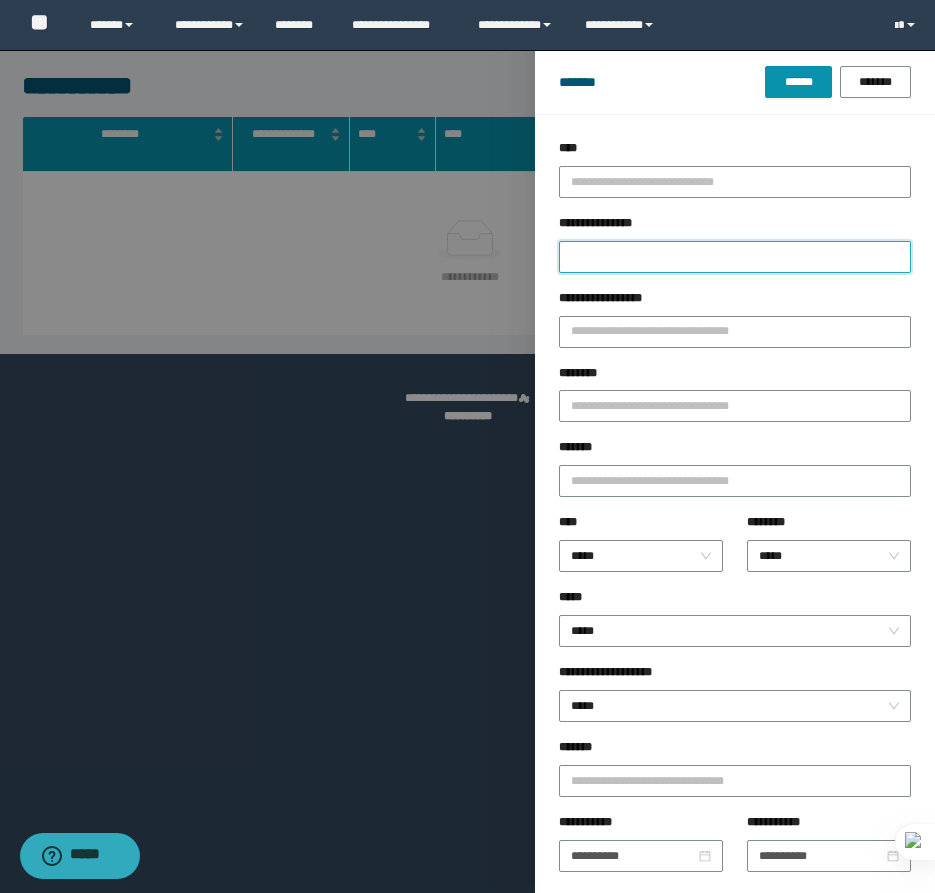 click on "**********" at bounding box center (735, 257) 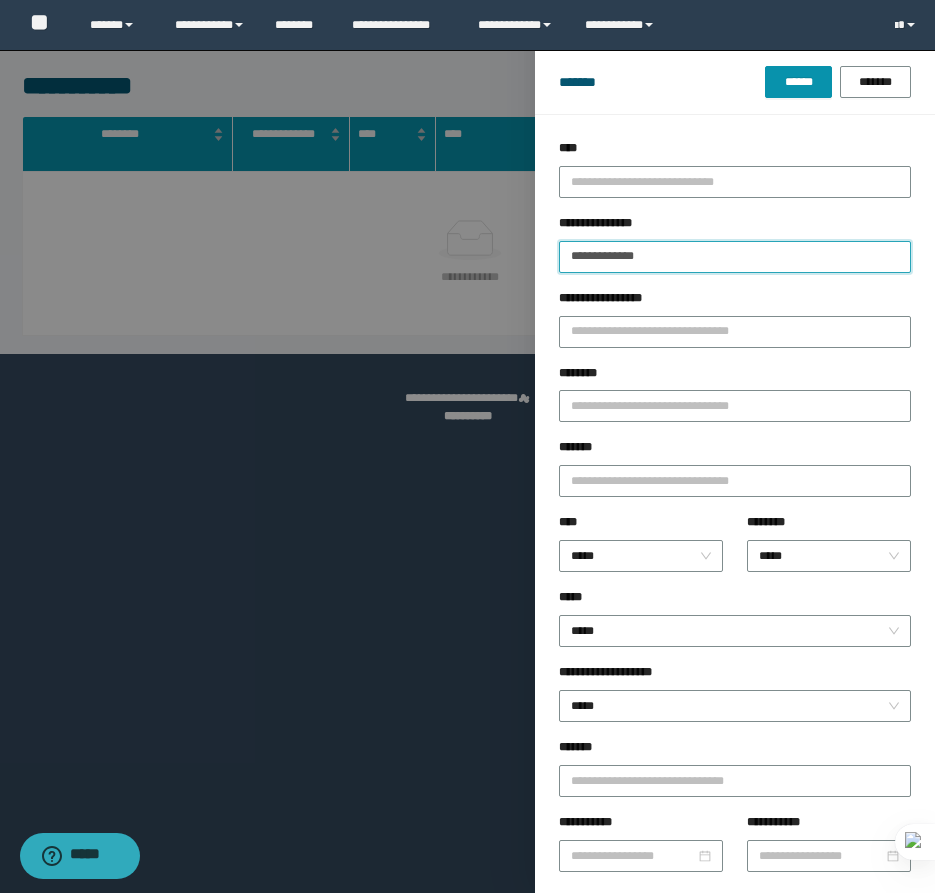 type on "**********" 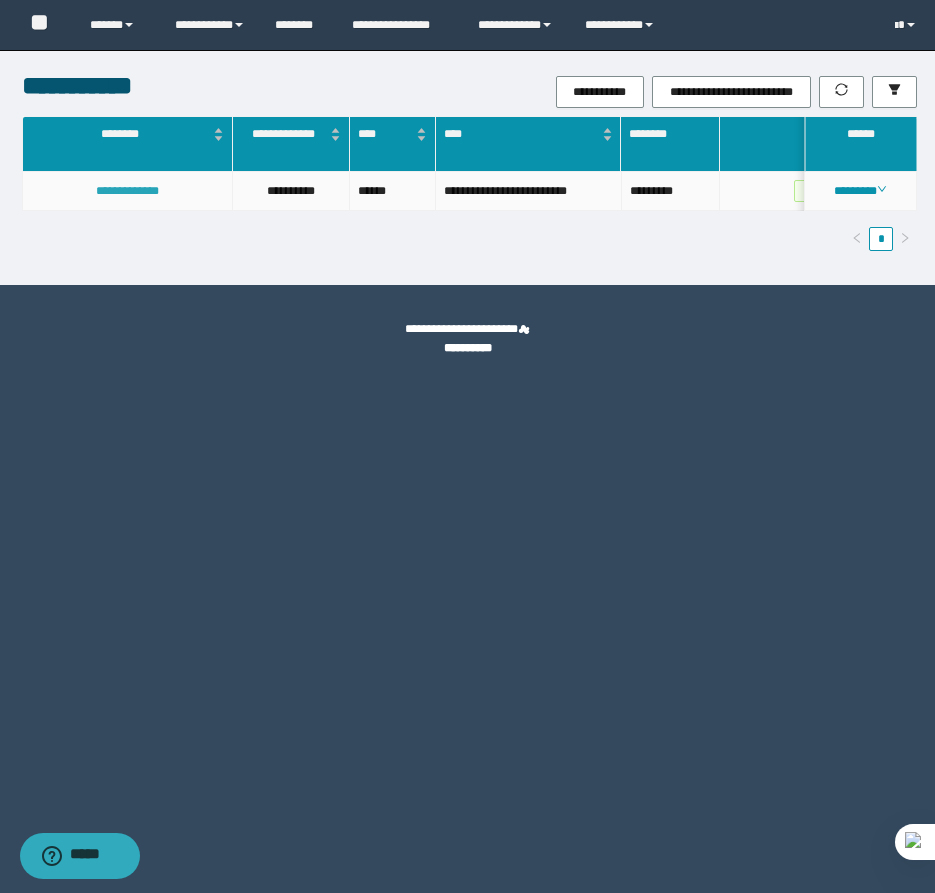 click on "**********" at bounding box center (127, 191) 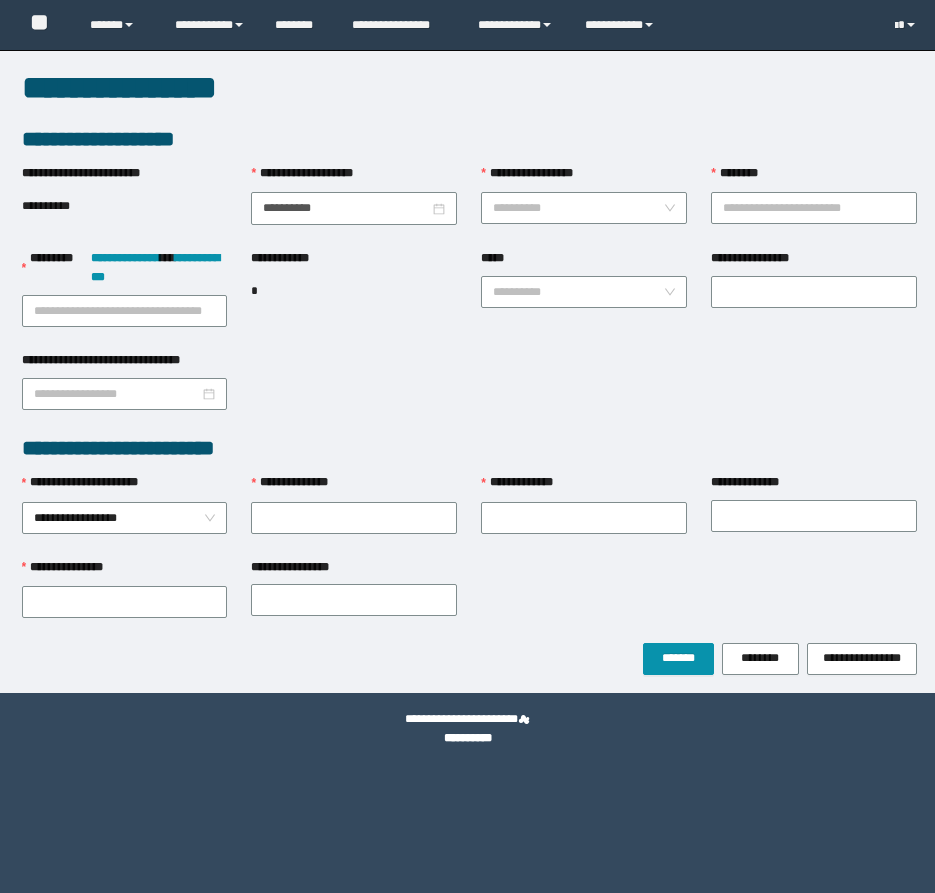 scroll, scrollTop: 0, scrollLeft: 0, axis: both 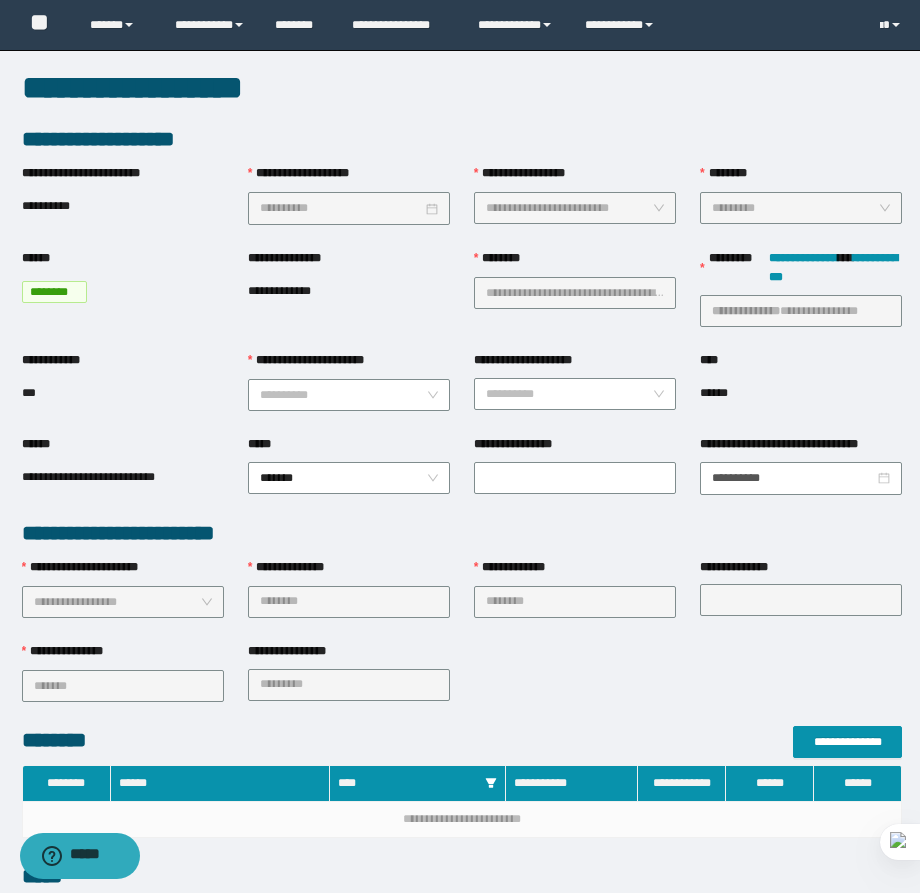 click on "**********" at bounding box center (349, 365) 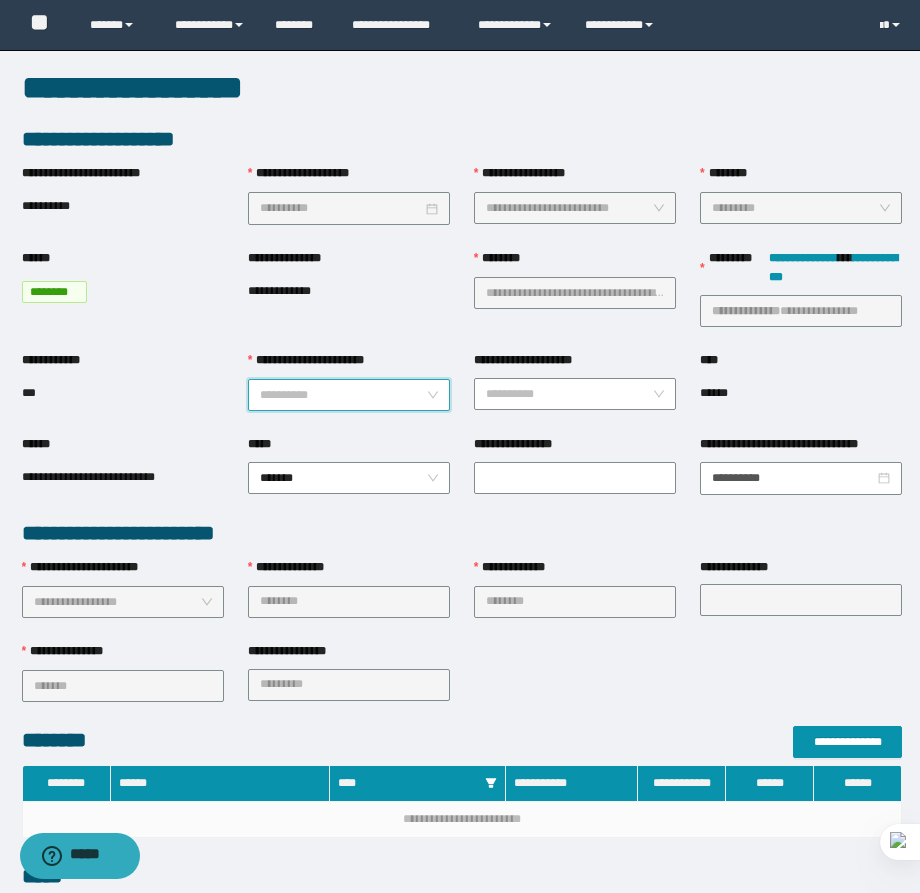 click on "**********" at bounding box center (343, 395) 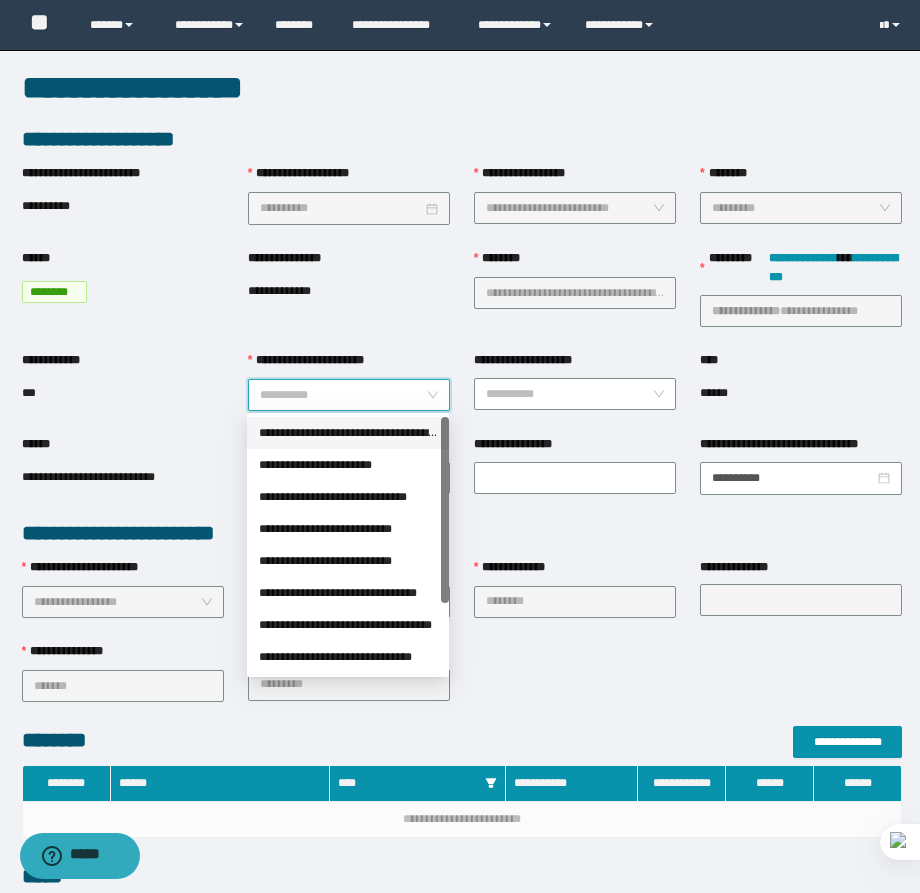 click on "**********" at bounding box center (348, 433) 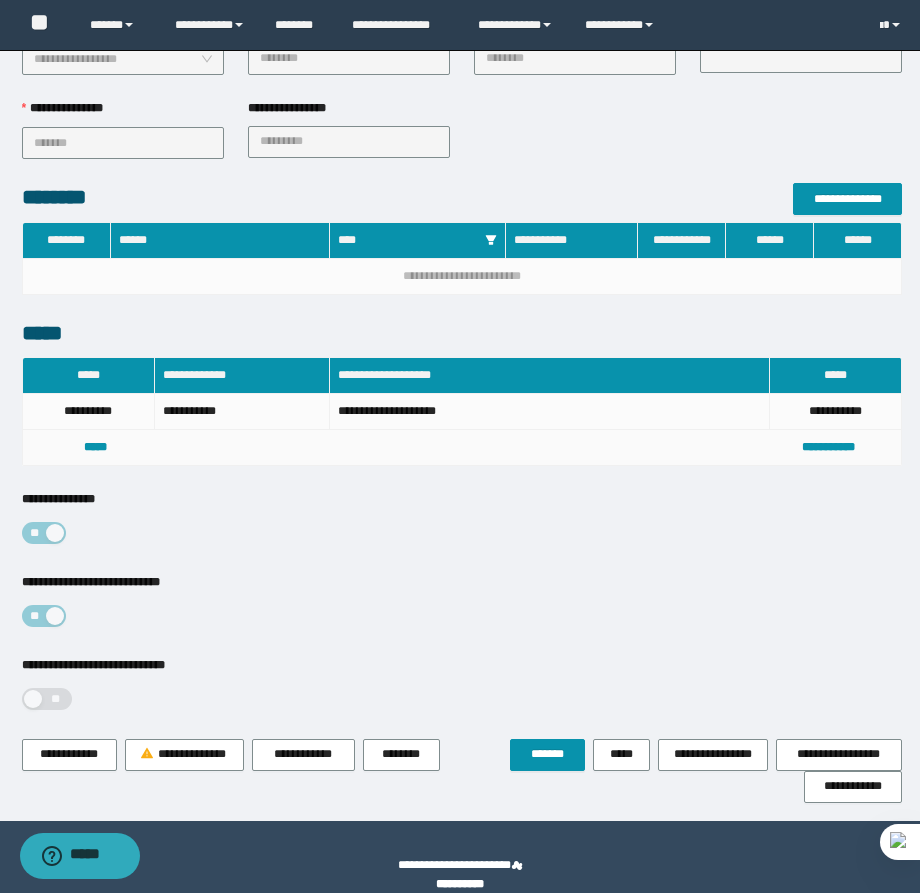 scroll, scrollTop: 564, scrollLeft: 0, axis: vertical 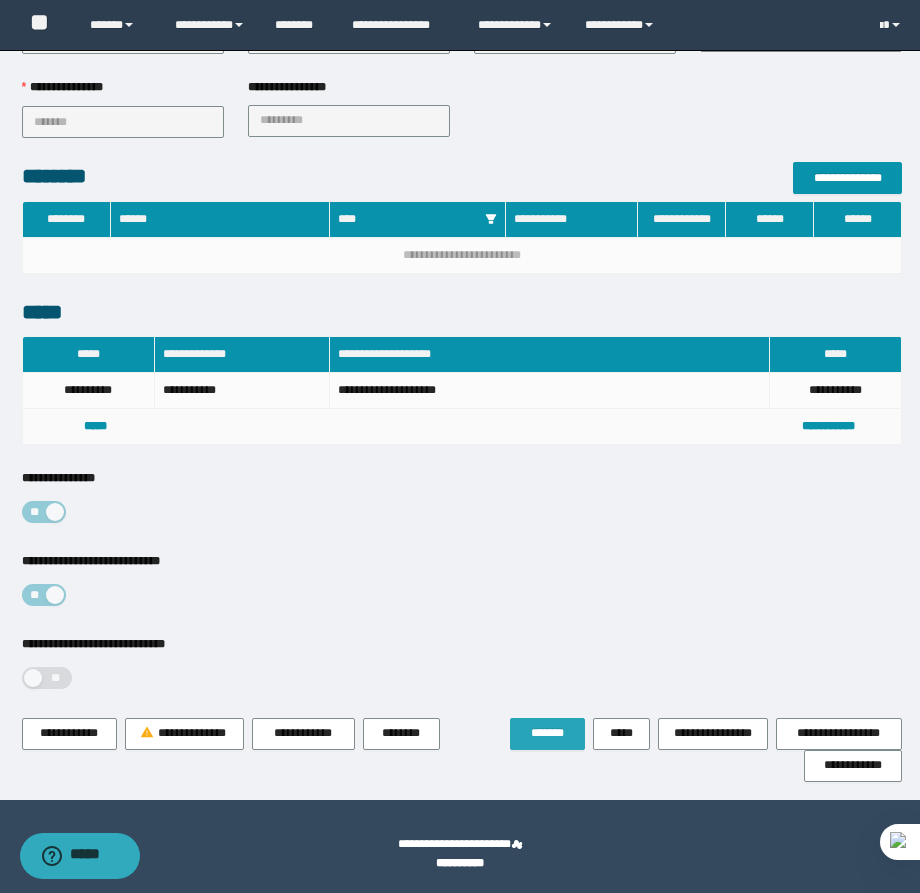 click on "*******" at bounding box center [547, 733] 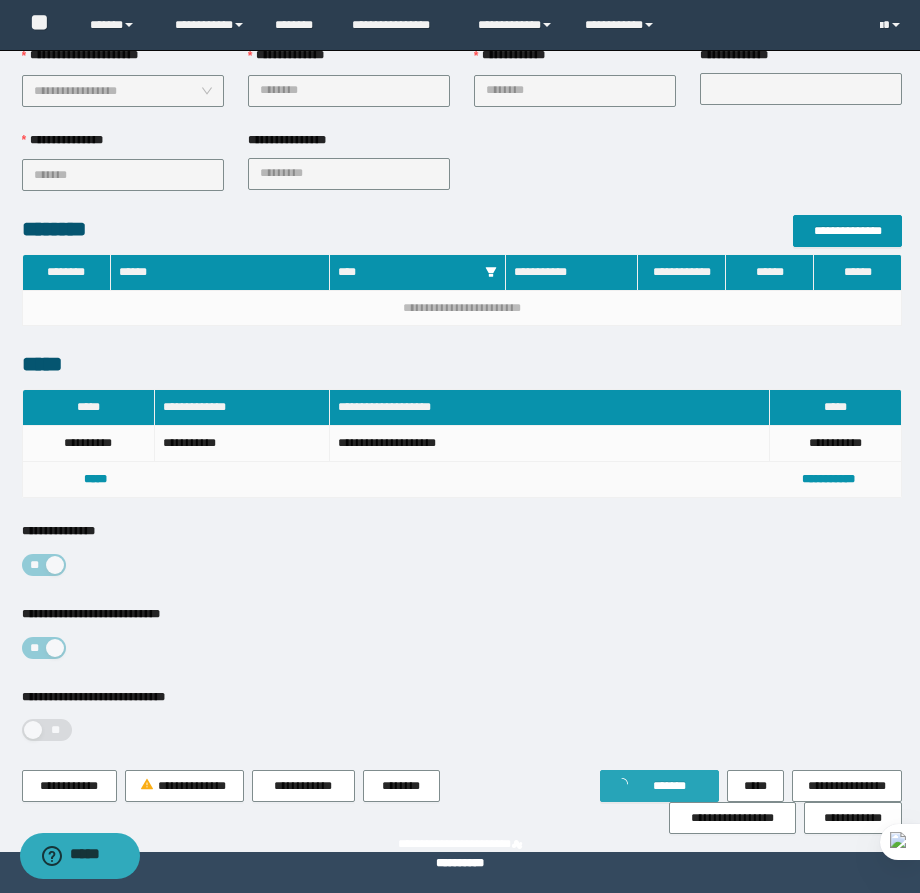 scroll, scrollTop: 0, scrollLeft: 0, axis: both 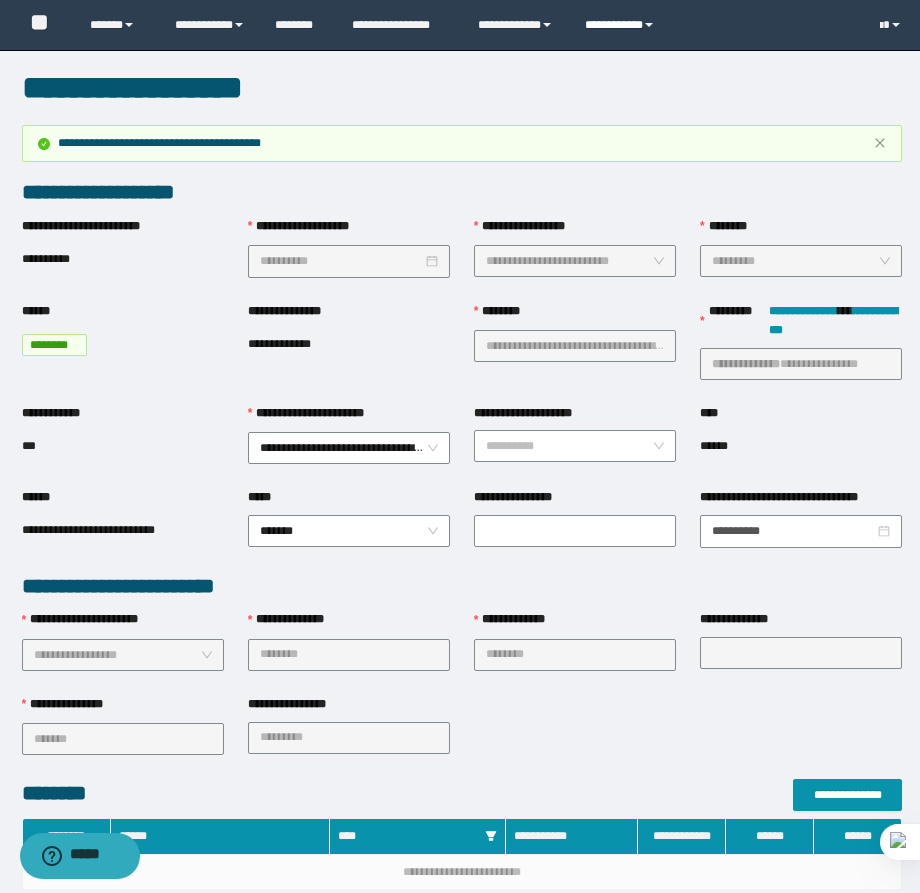 click on "**********" at bounding box center [622, 25] 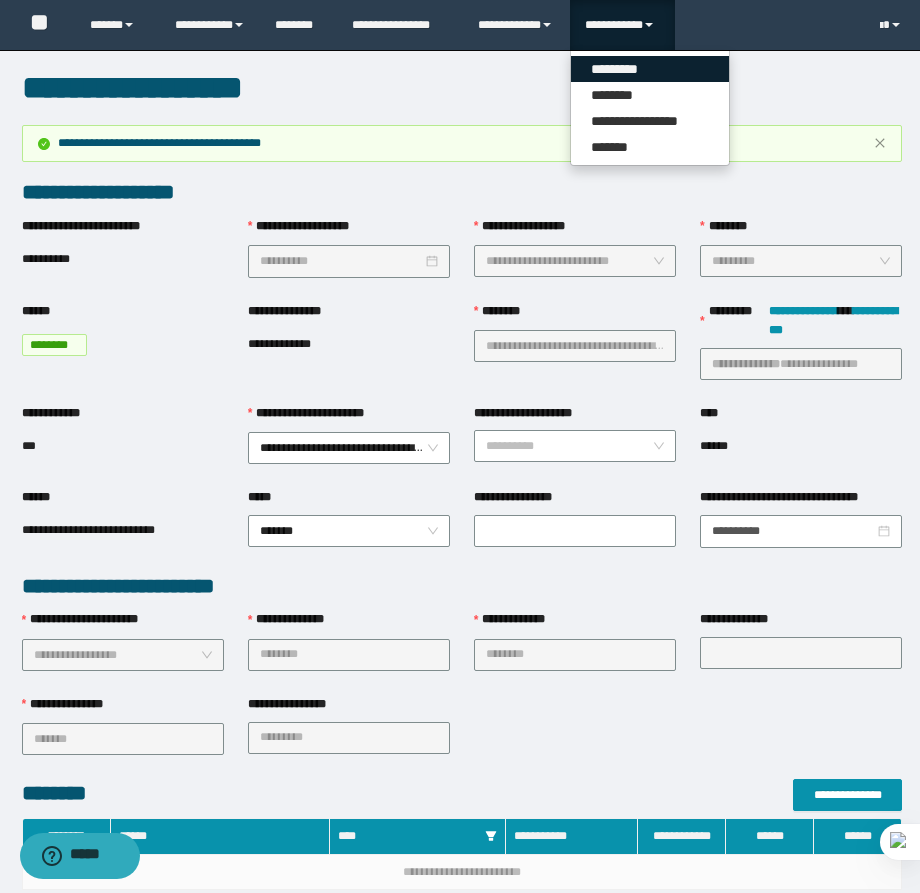click on "*********" at bounding box center (650, 69) 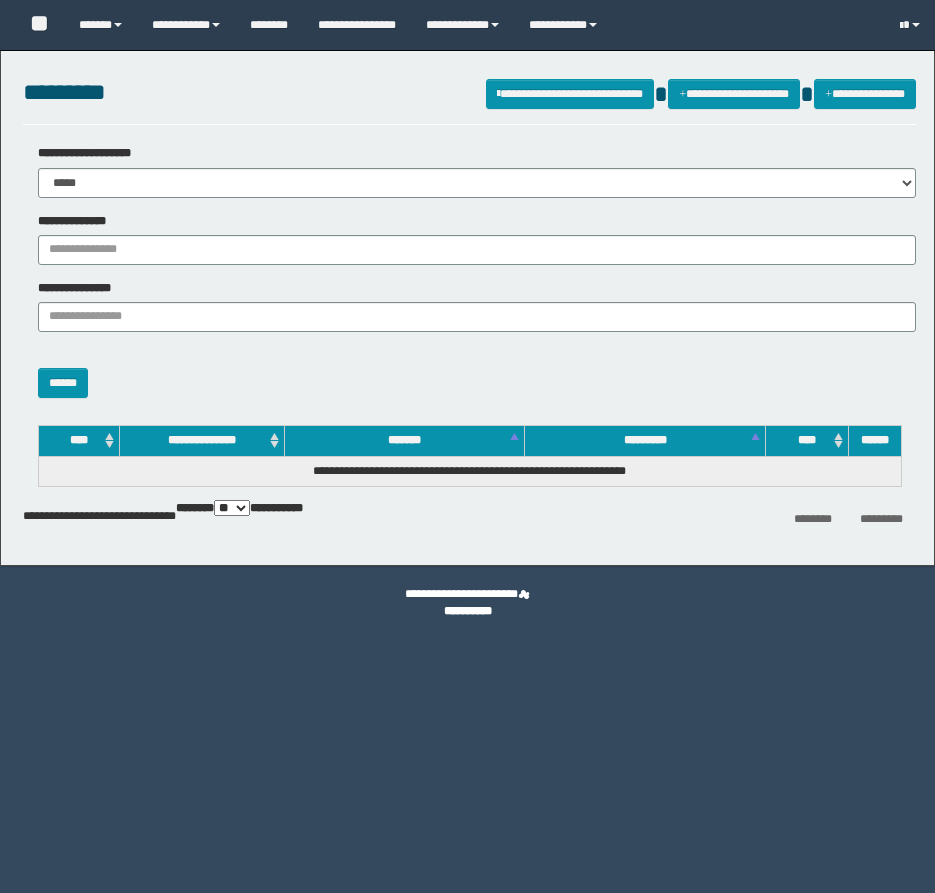 scroll, scrollTop: 0, scrollLeft: 0, axis: both 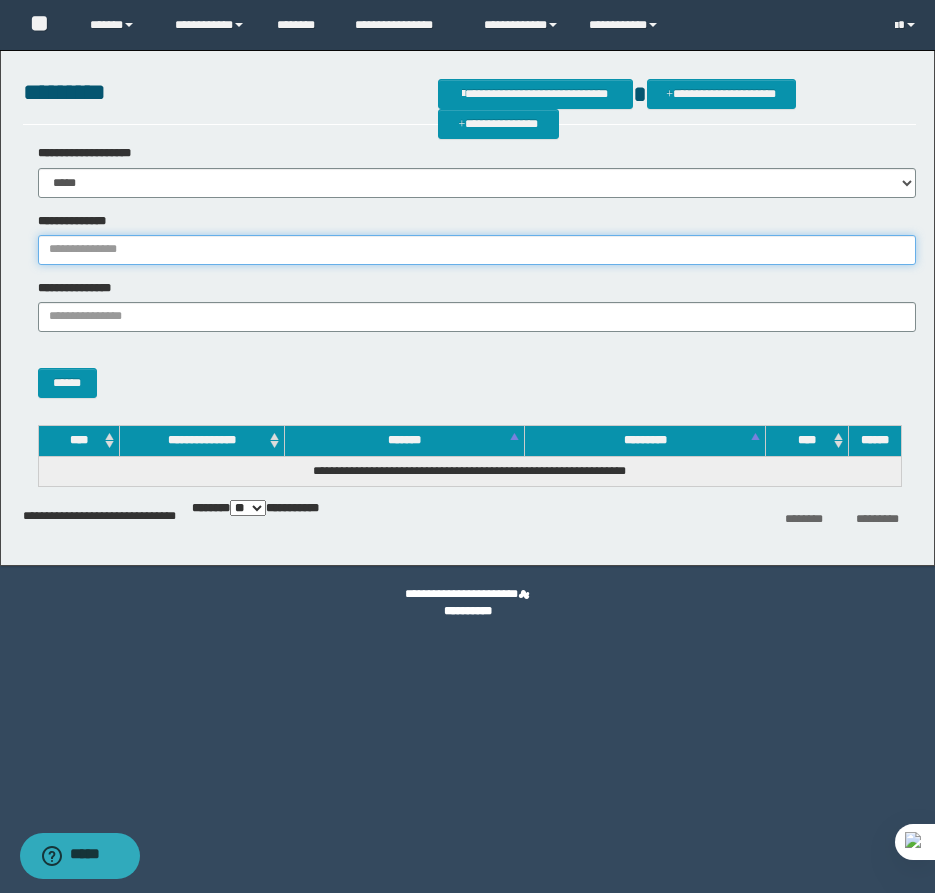 click on "**********" at bounding box center (477, 250) 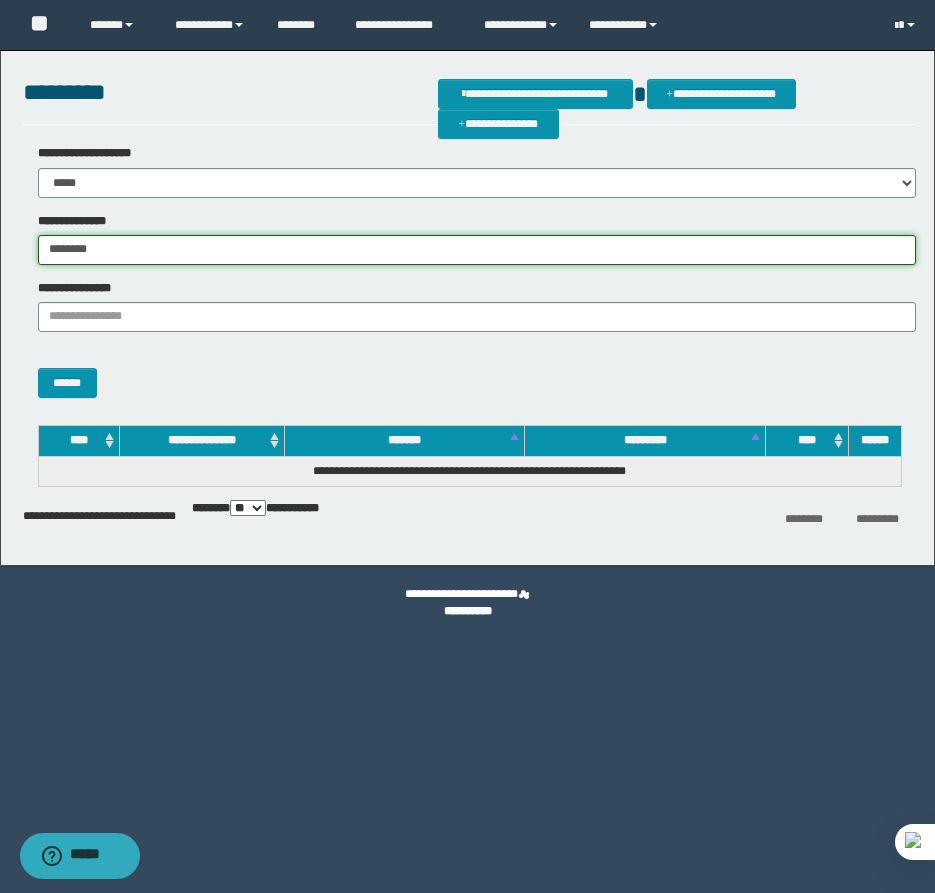 type on "********" 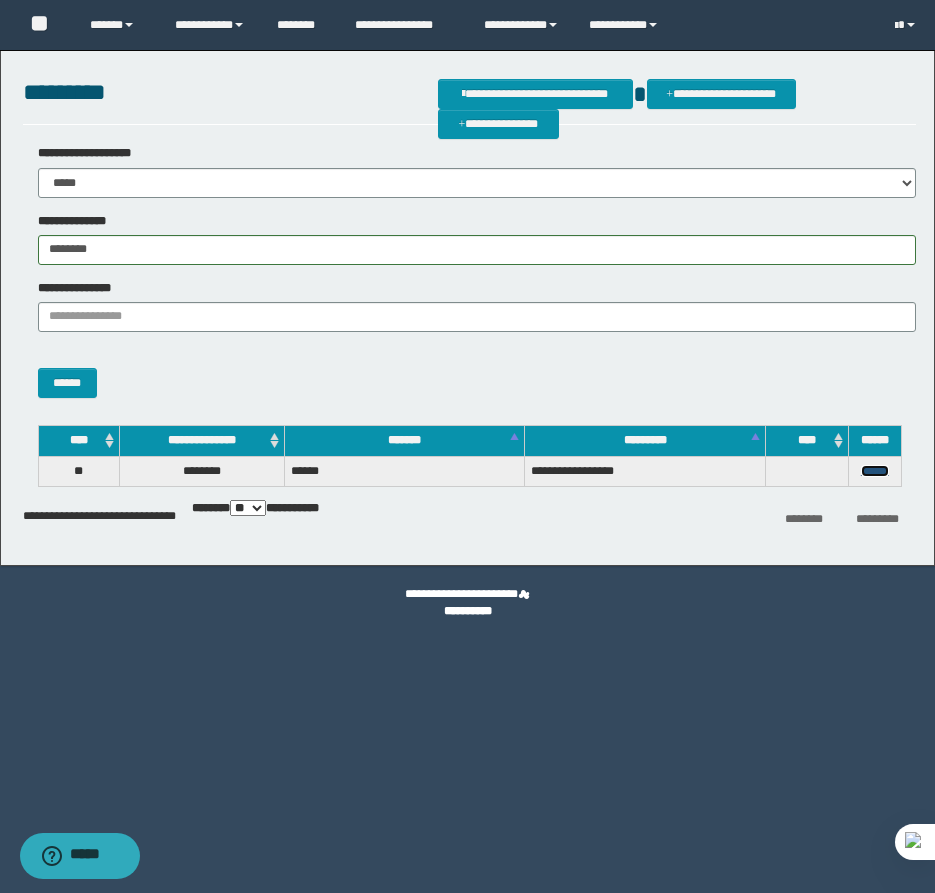 click on "******" at bounding box center [875, 471] 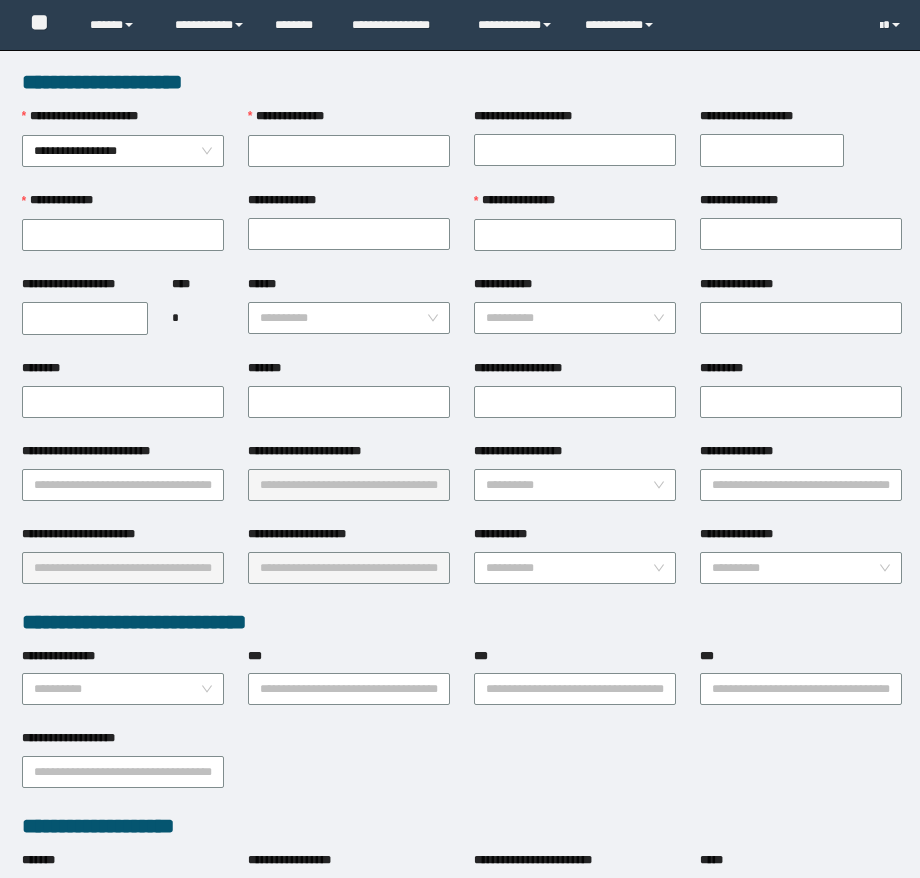 scroll, scrollTop: 0, scrollLeft: 0, axis: both 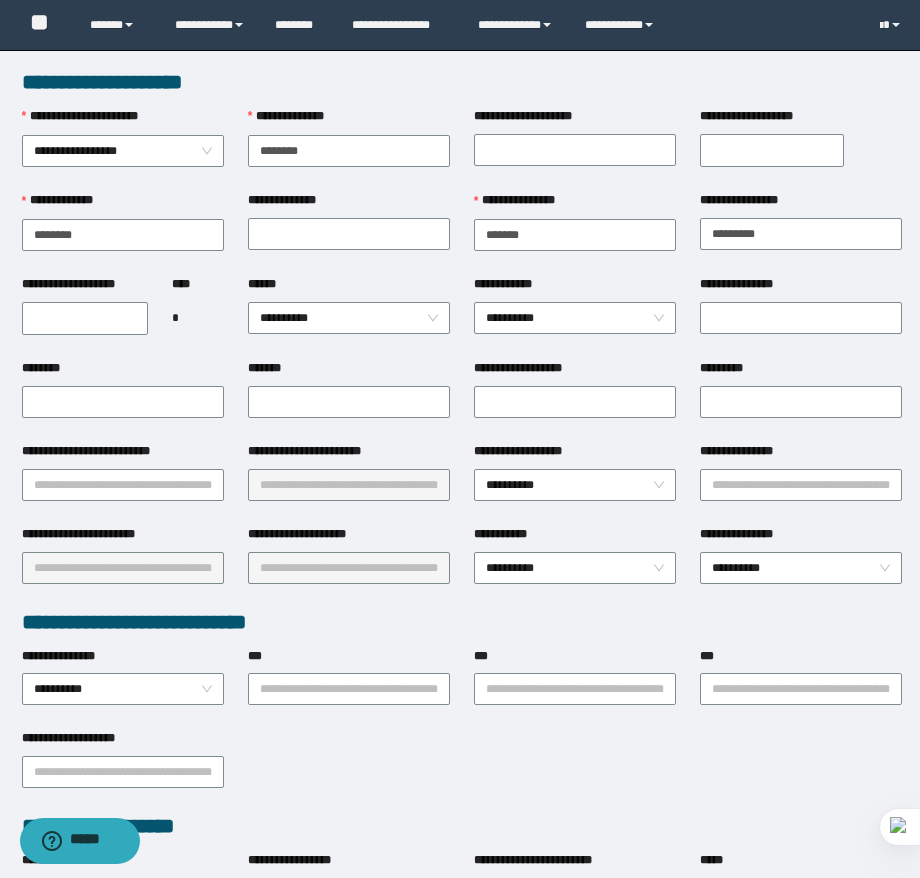 type on "********" 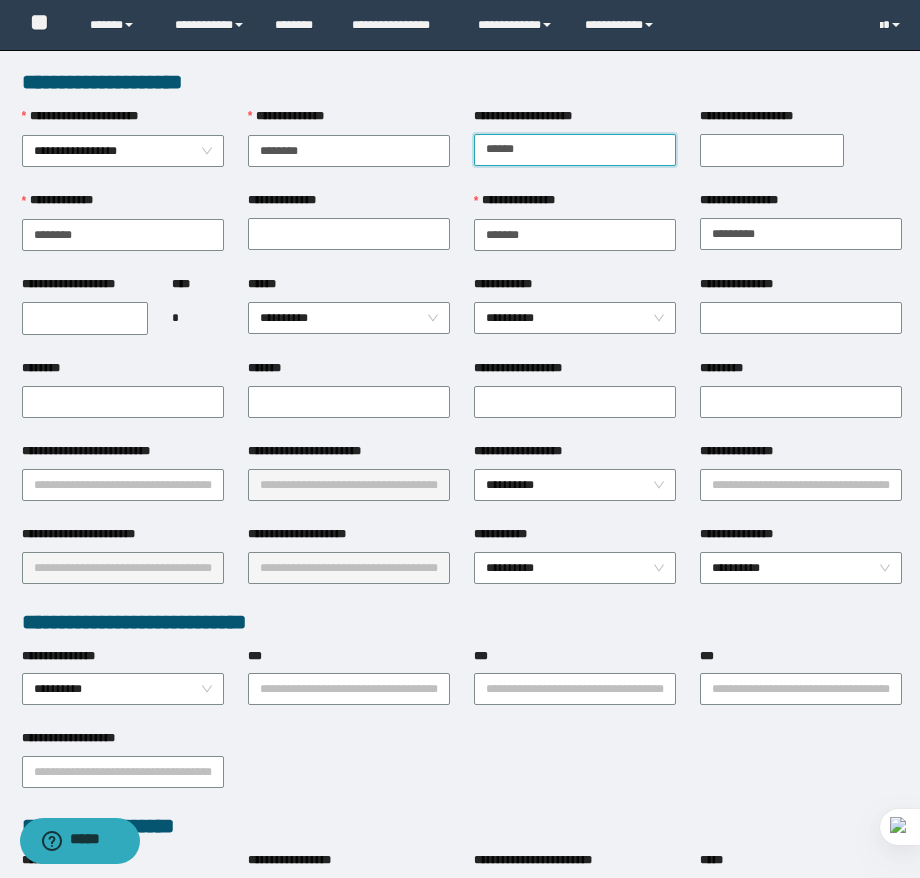 type on "******" 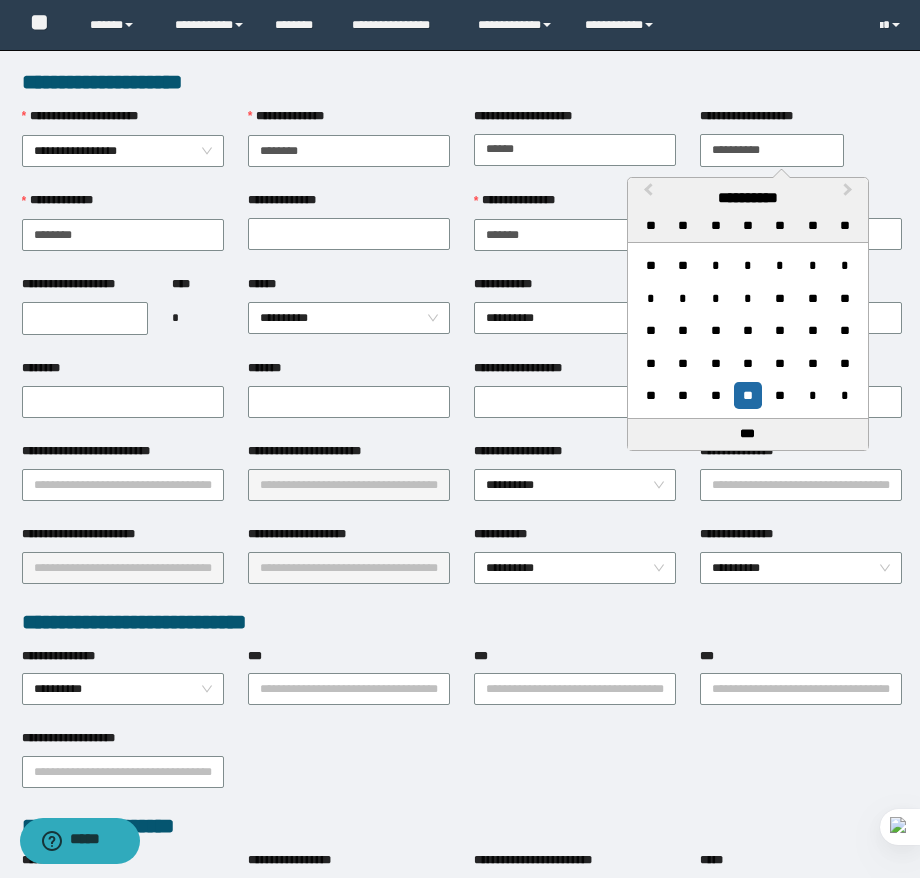 type on "**********" 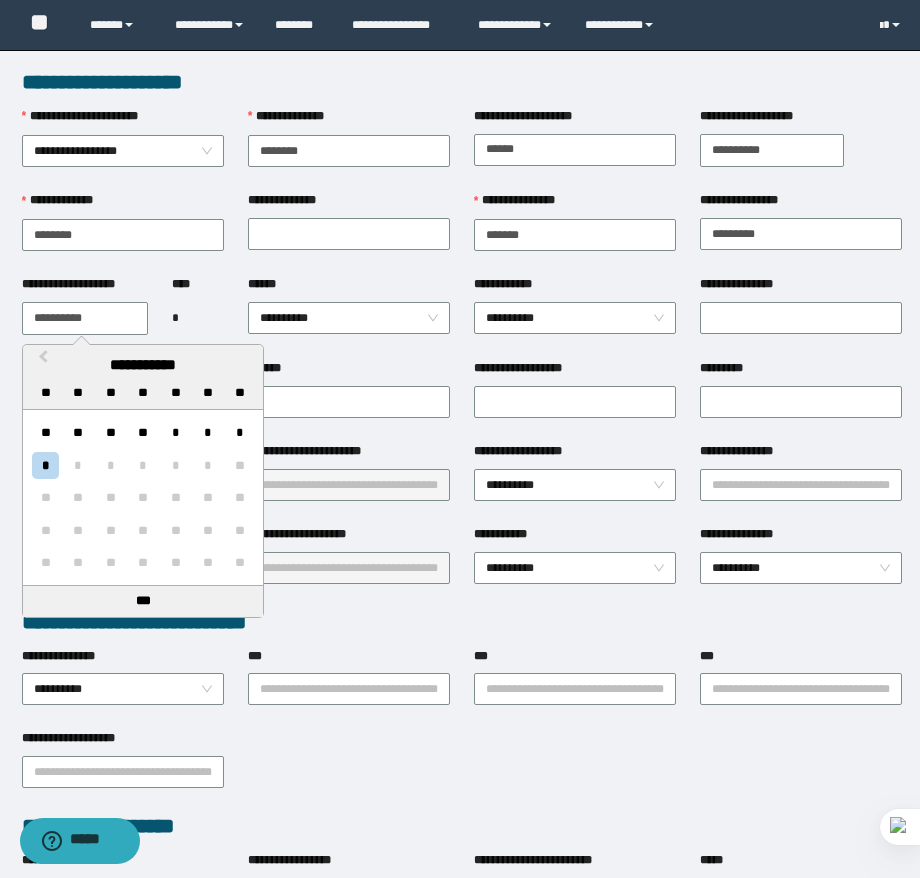 click on "**********" at bounding box center (85, 318) 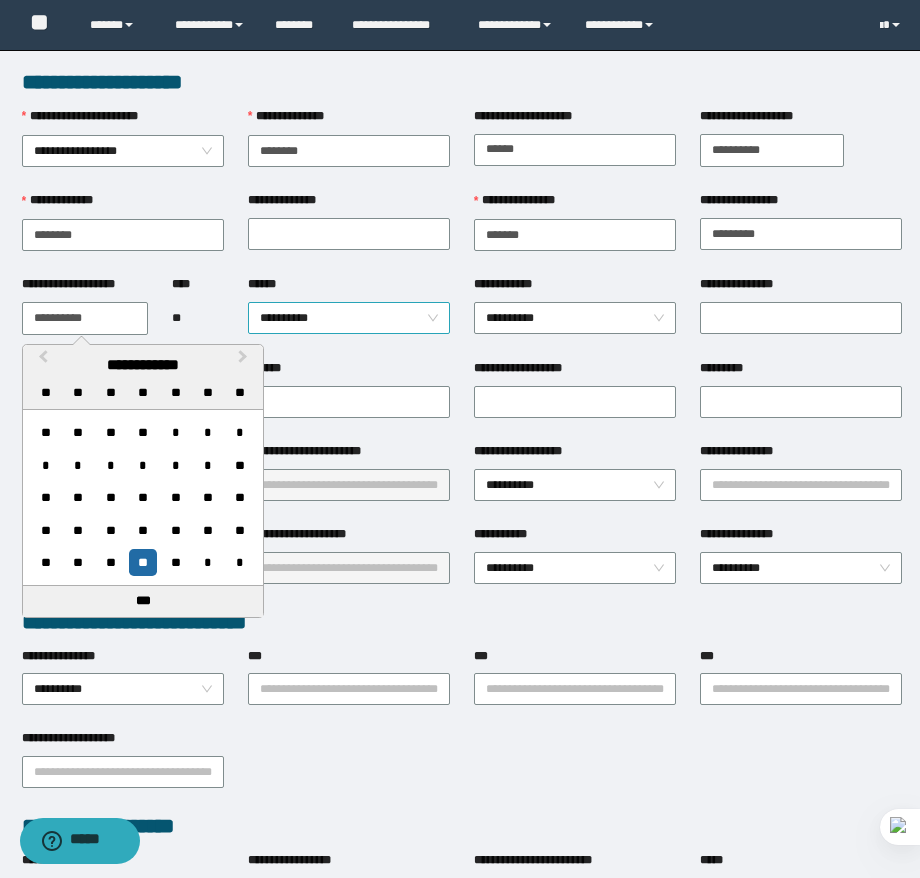 type on "**********" 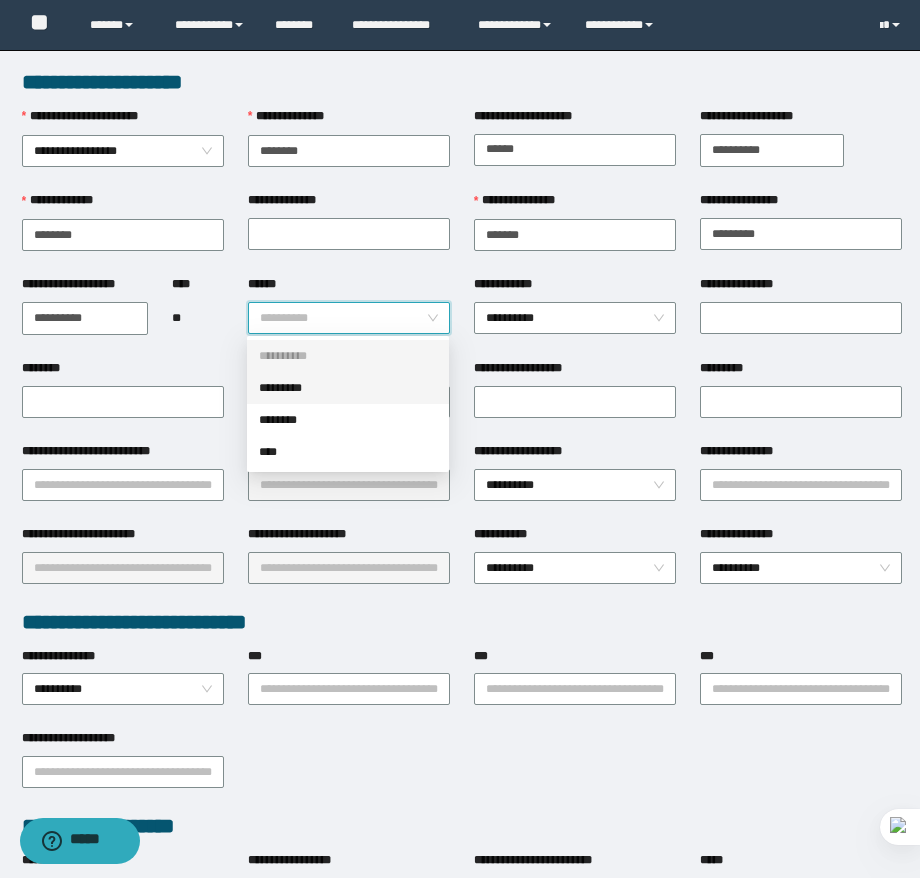click on "*********" at bounding box center [348, 388] 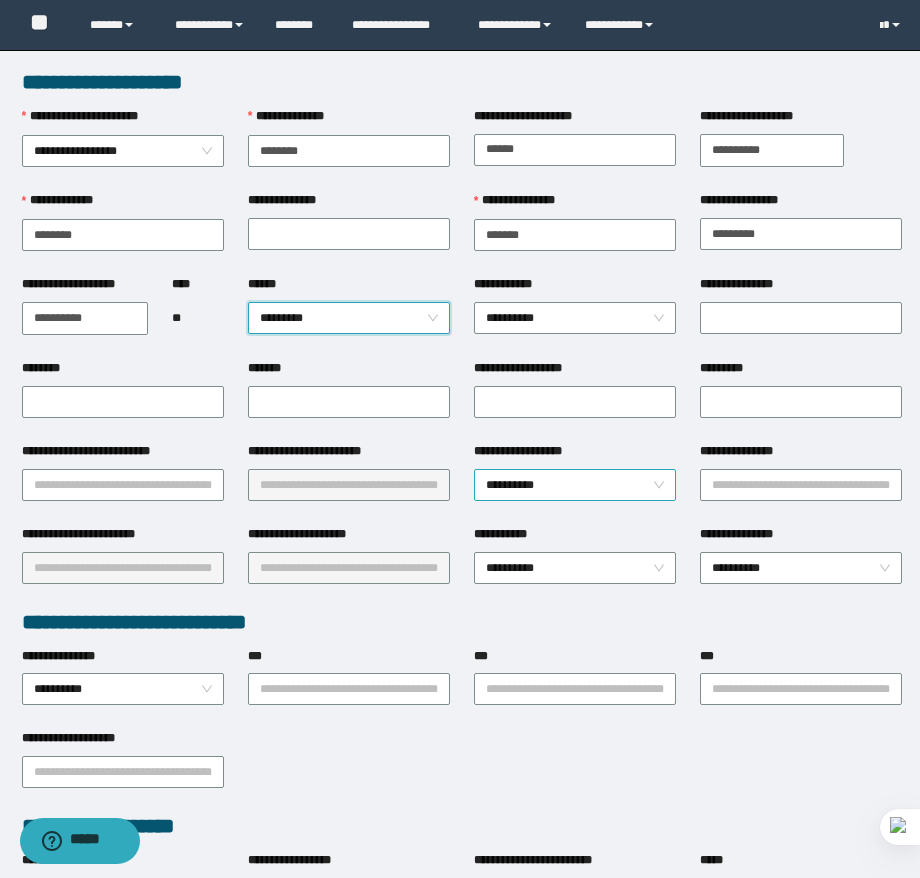 click on "**********" at bounding box center [575, 485] 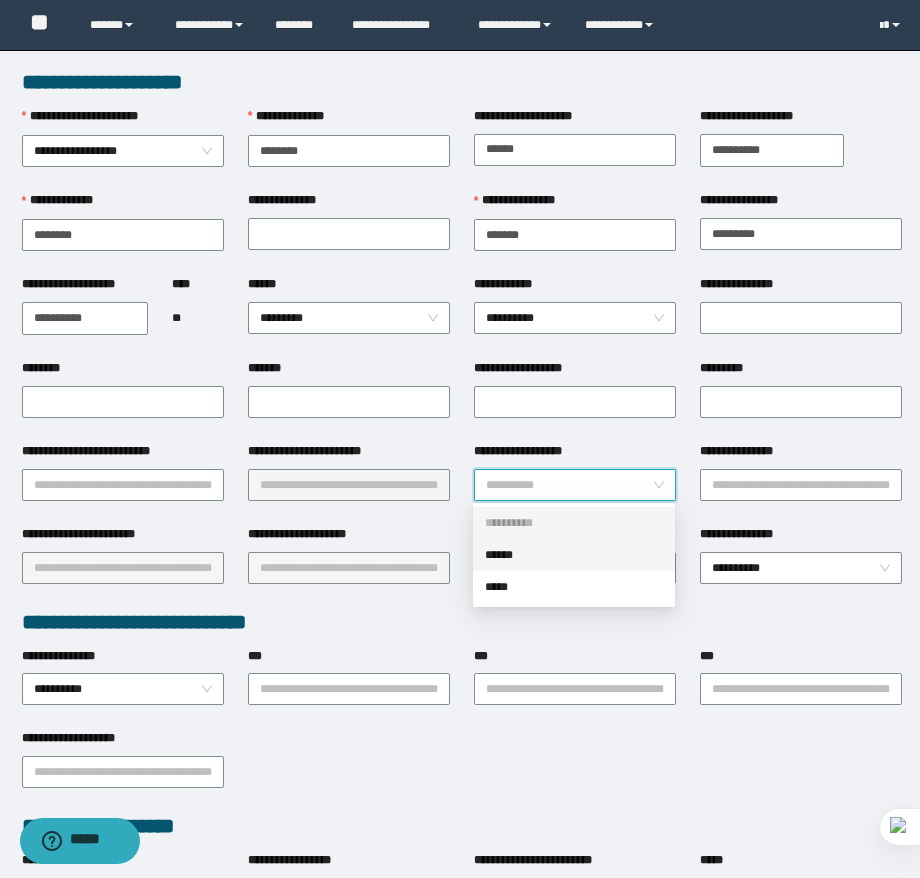 click on "******" at bounding box center (574, 555) 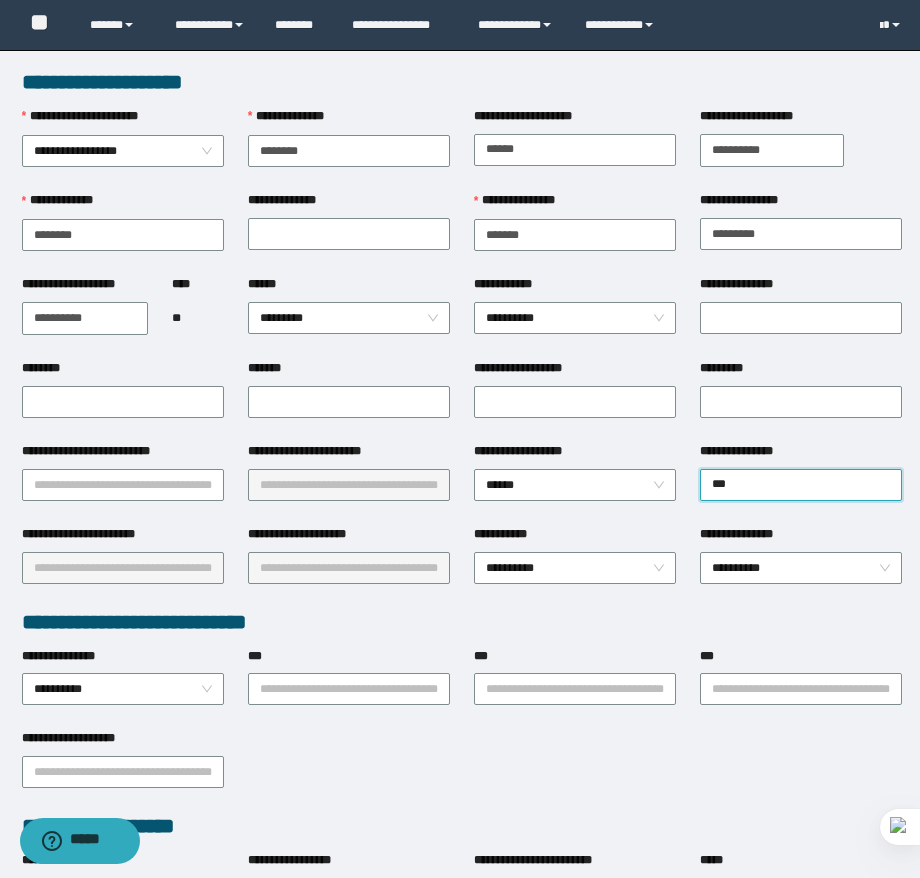 type on "****" 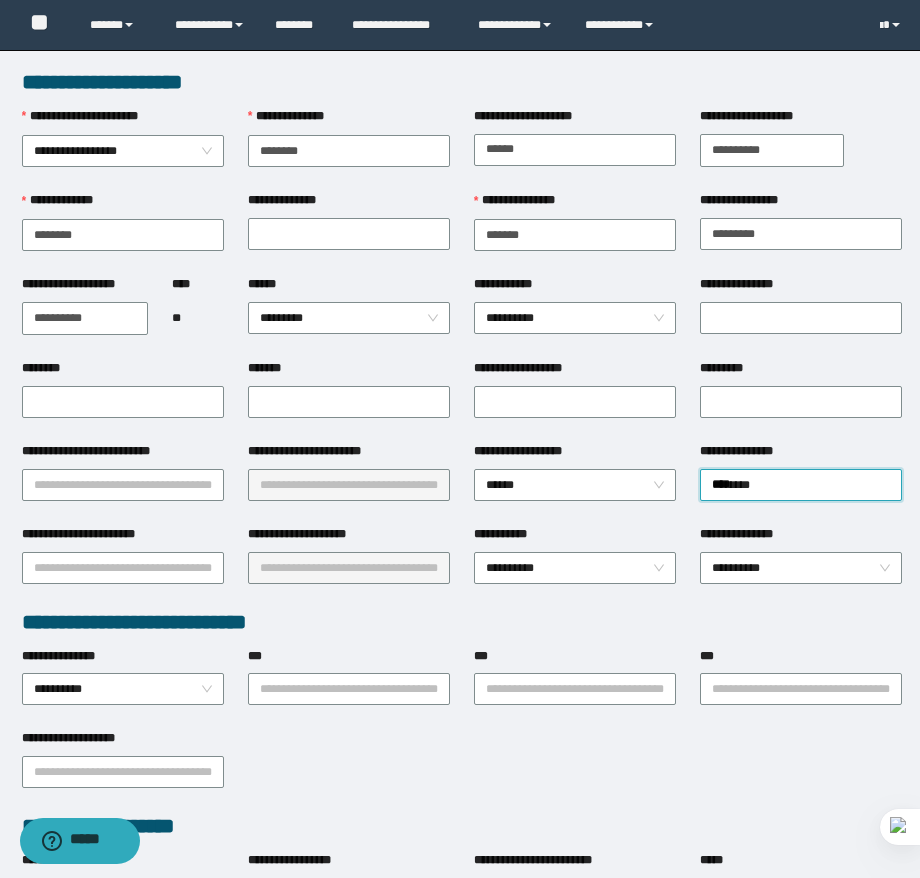 type 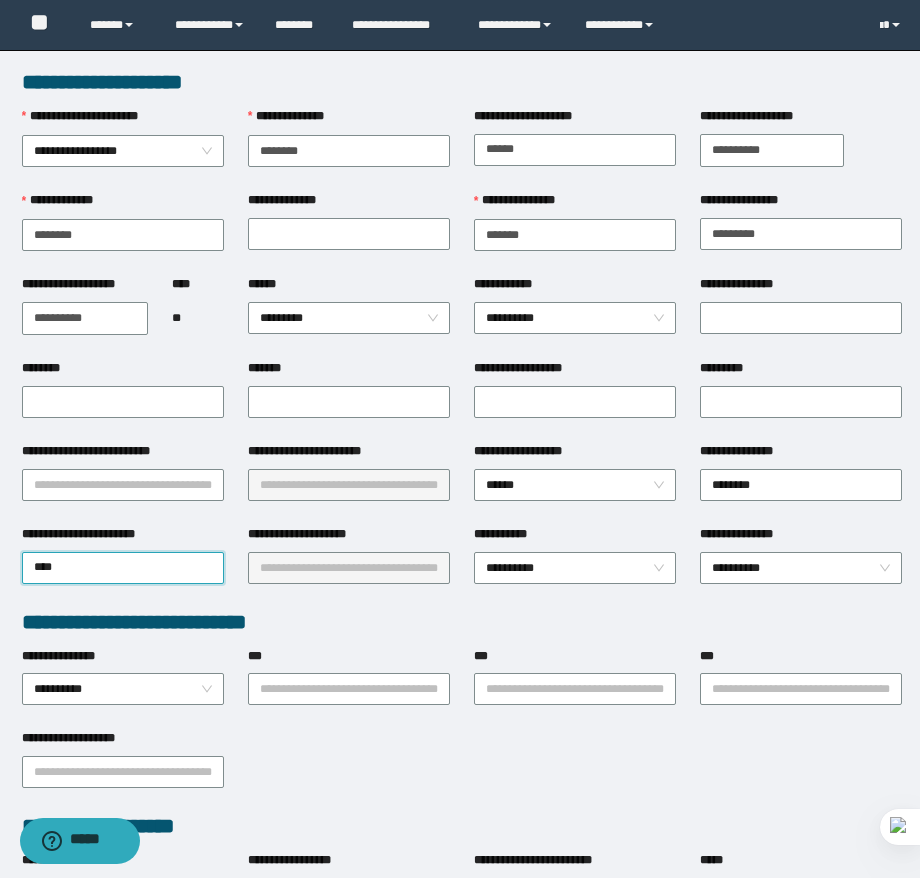 type on "*****" 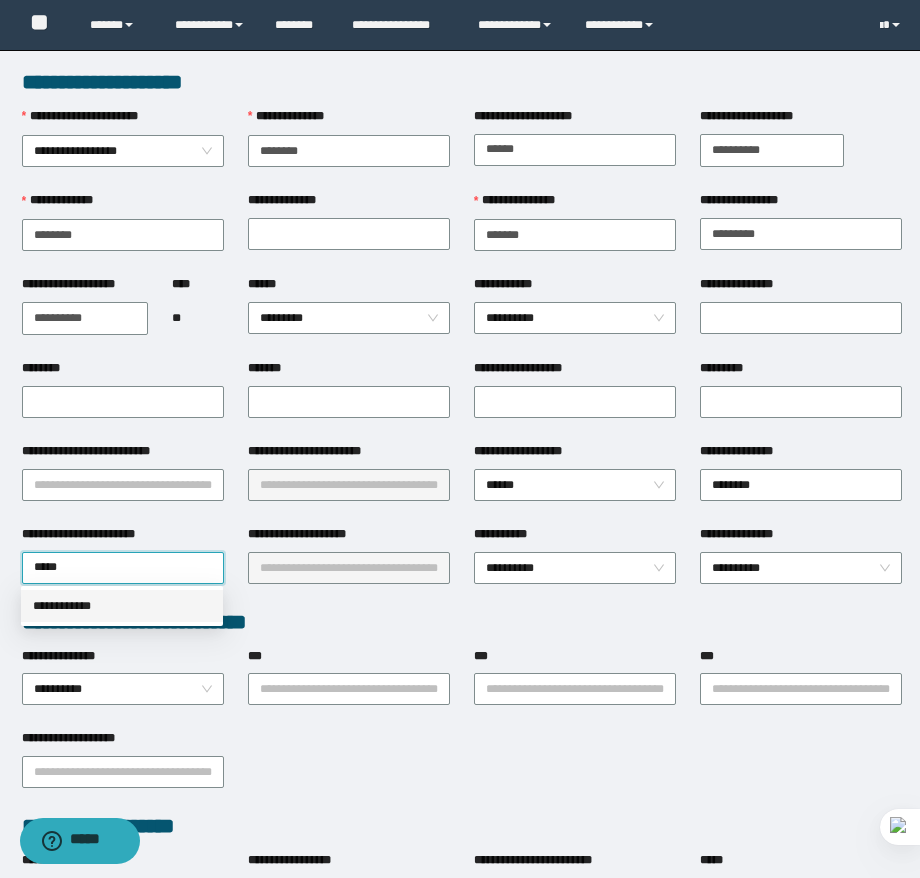 type 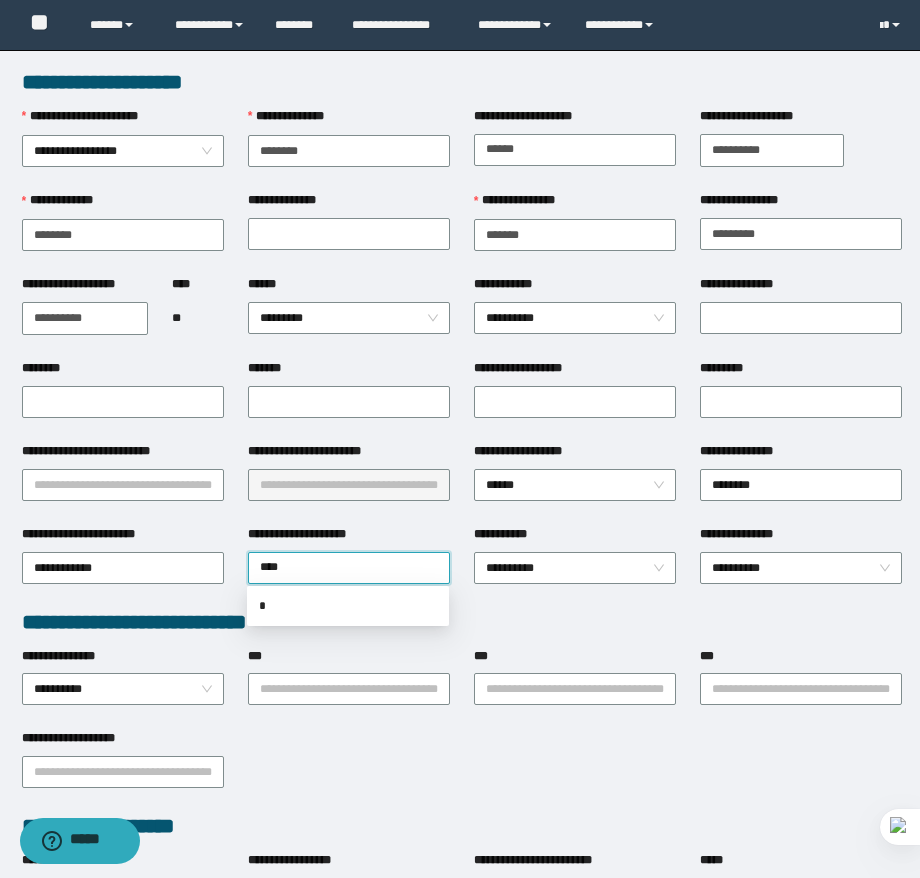 type on "*****" 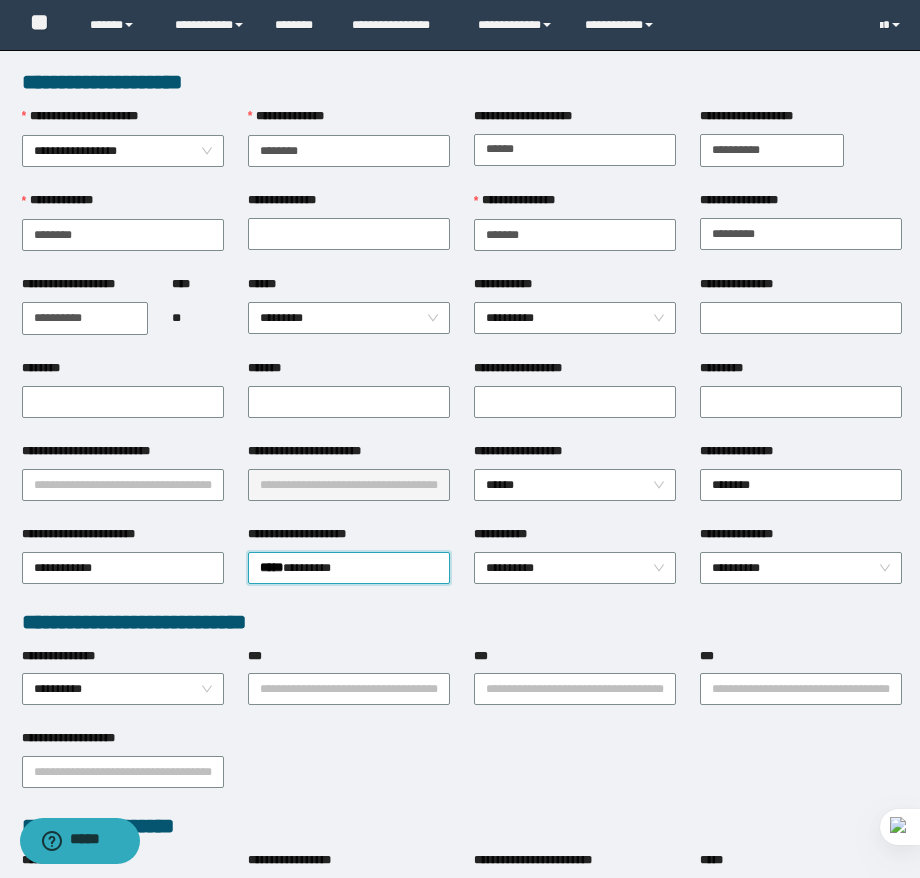 type 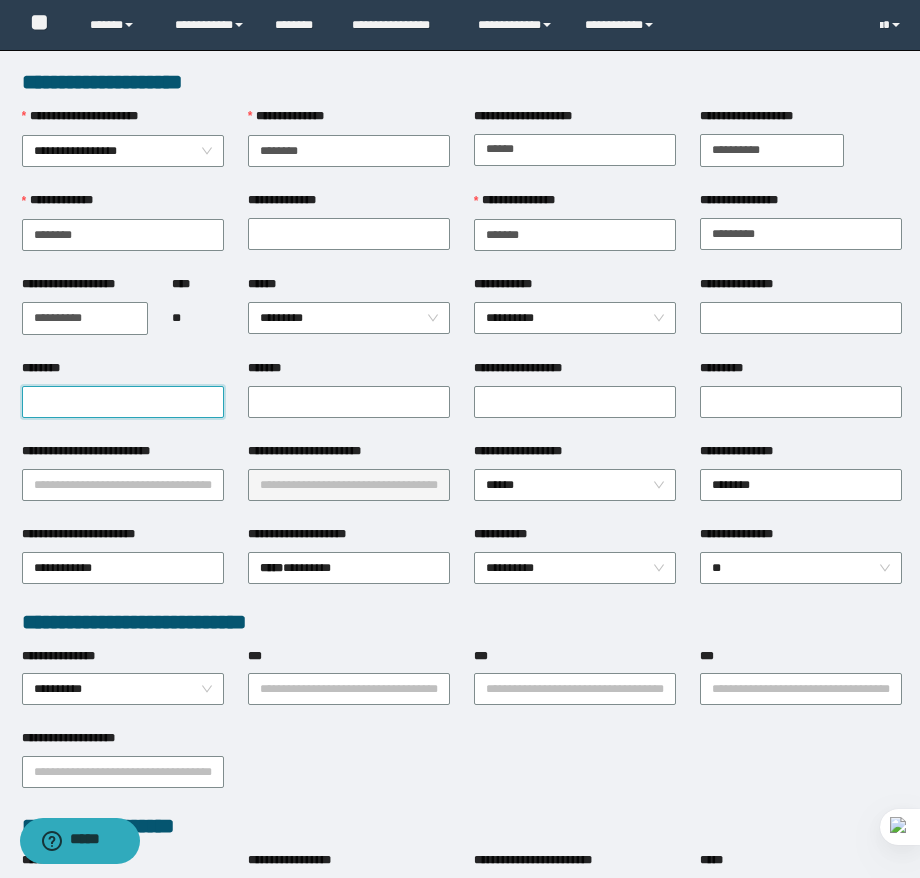 click on "********" at bounding box center [123, 402] 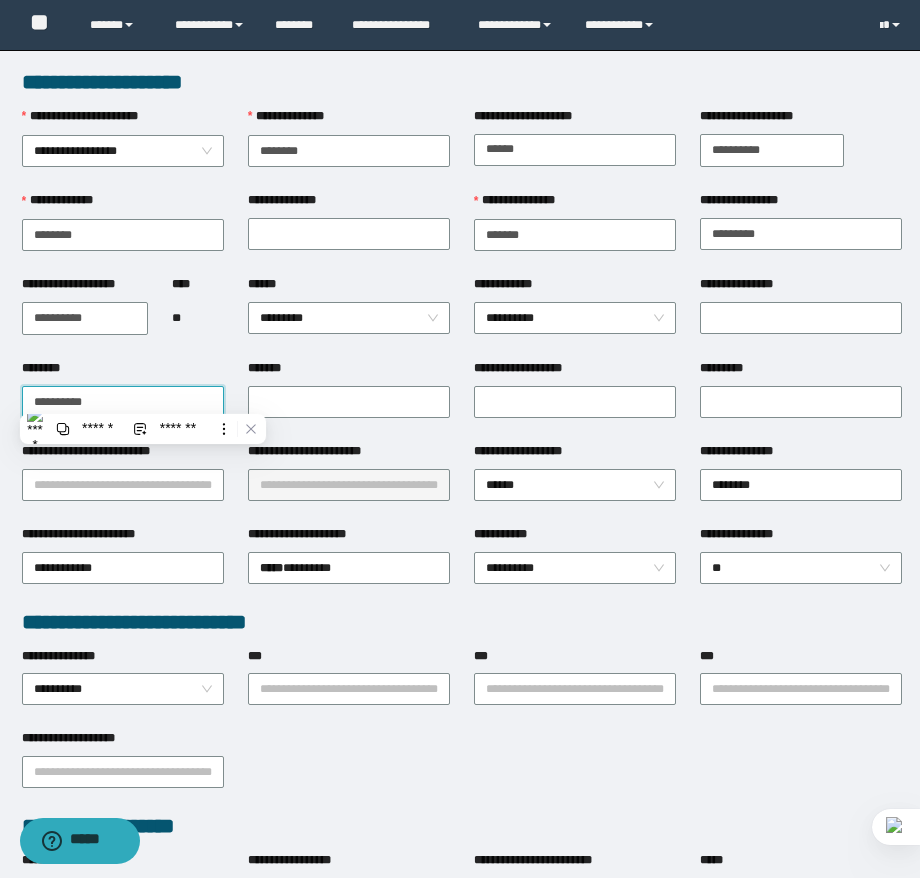 type on "**********" 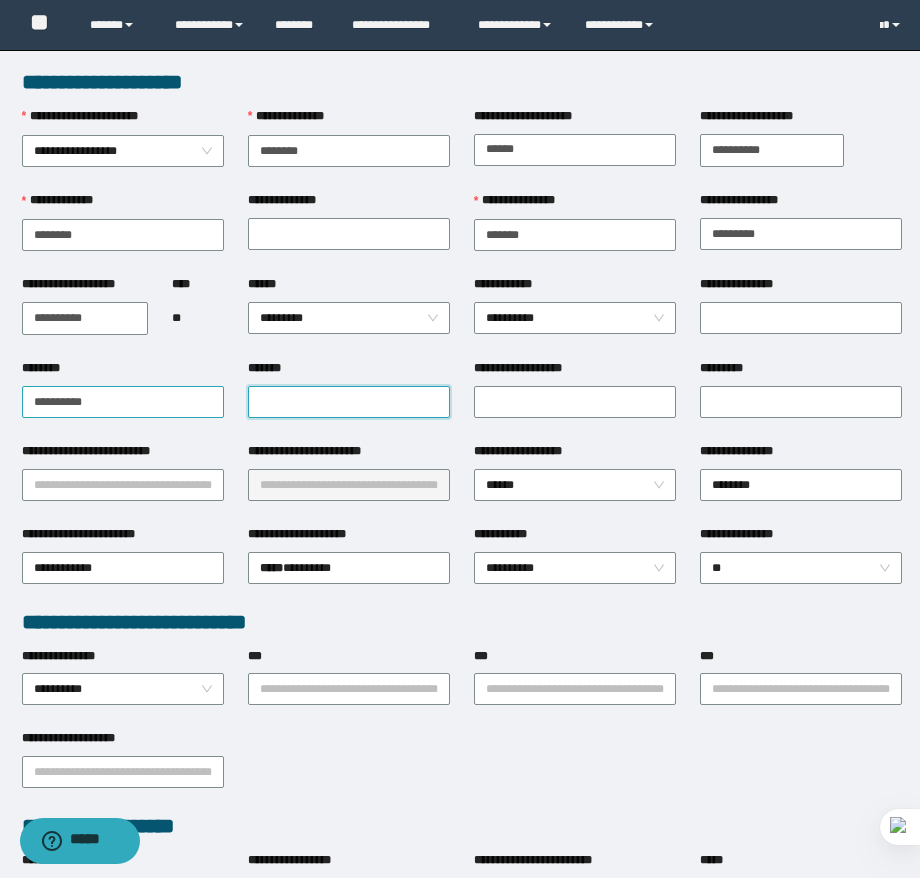paste on "**********" 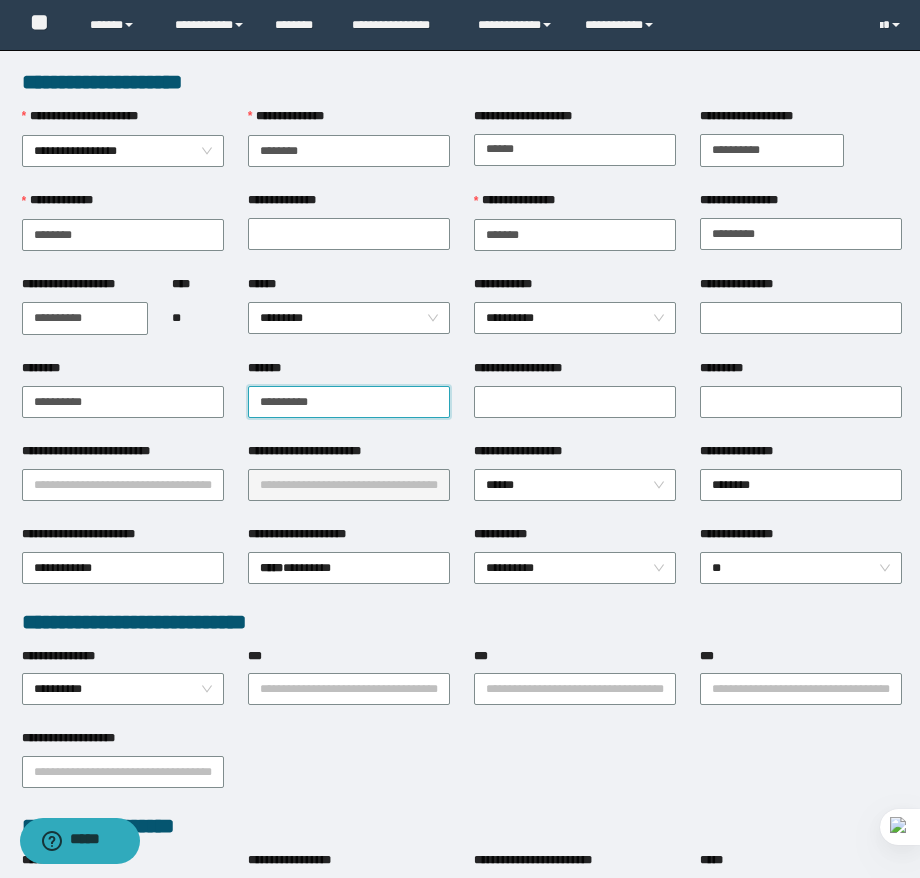 type on "**********" 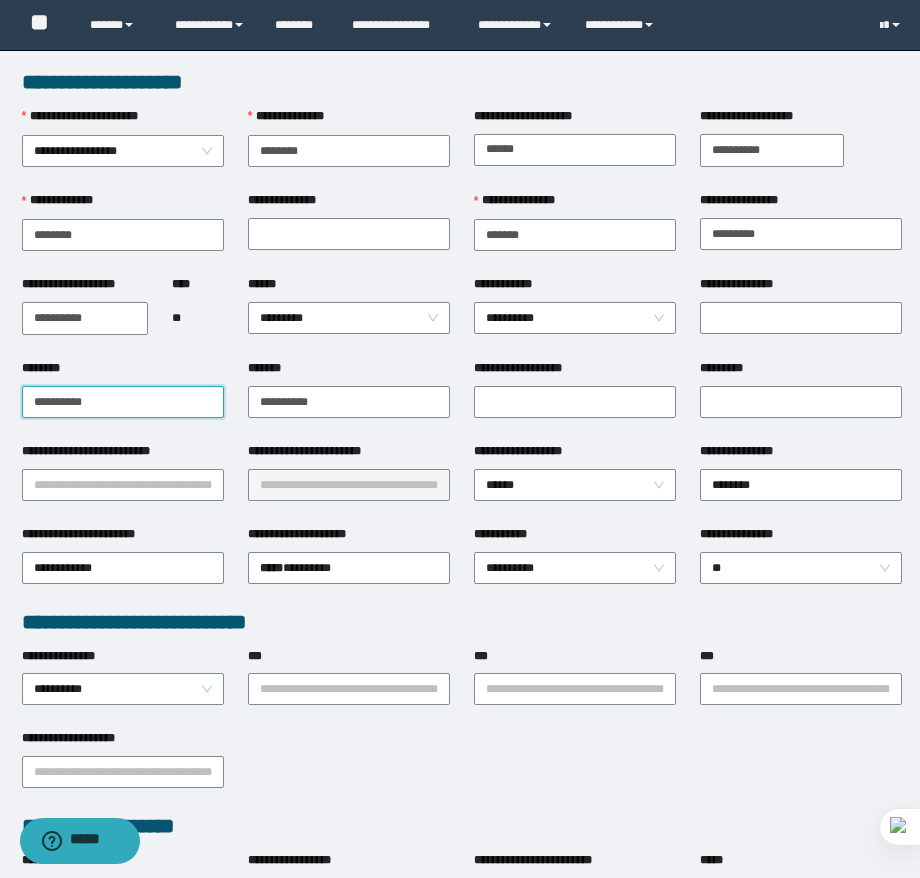 click on "**********" at bounding box center (123, 402) 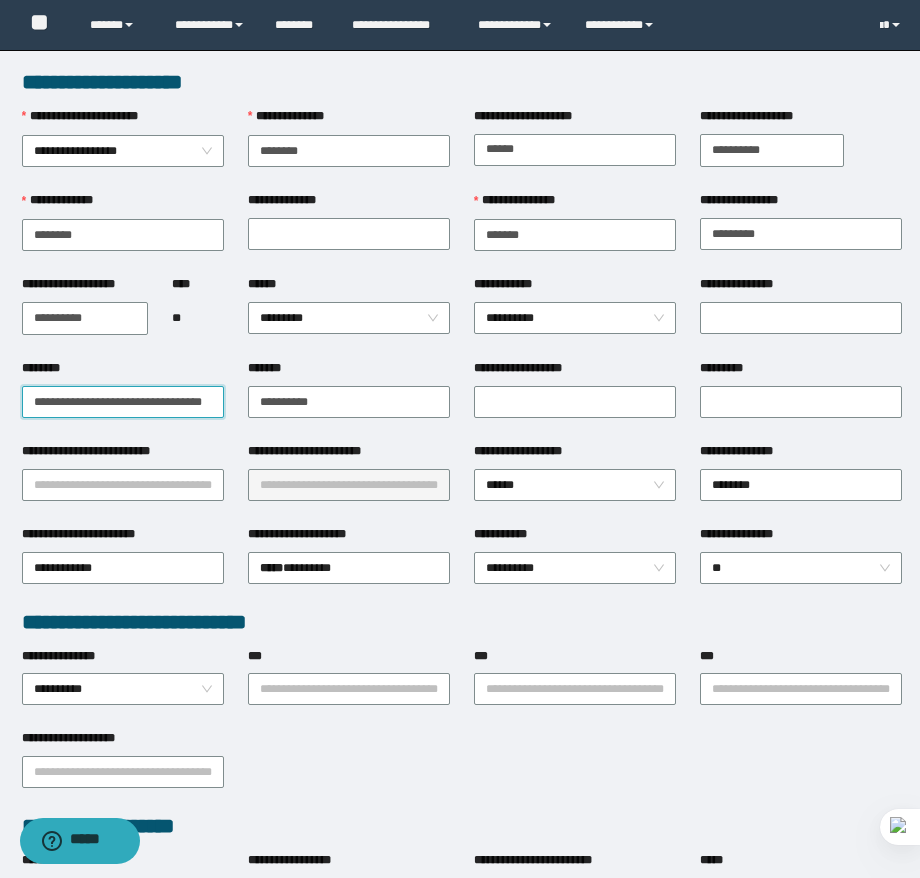 scroll, scrollTop: 0, scrollLeft: 0, axis: both 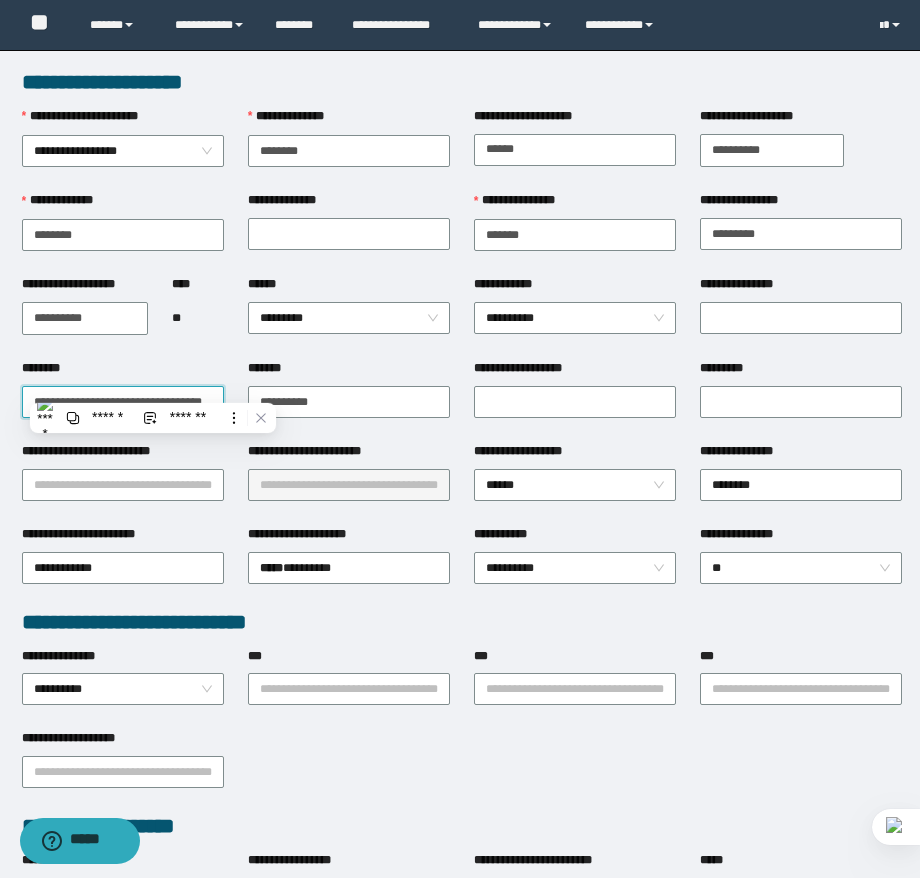 type on "**********" 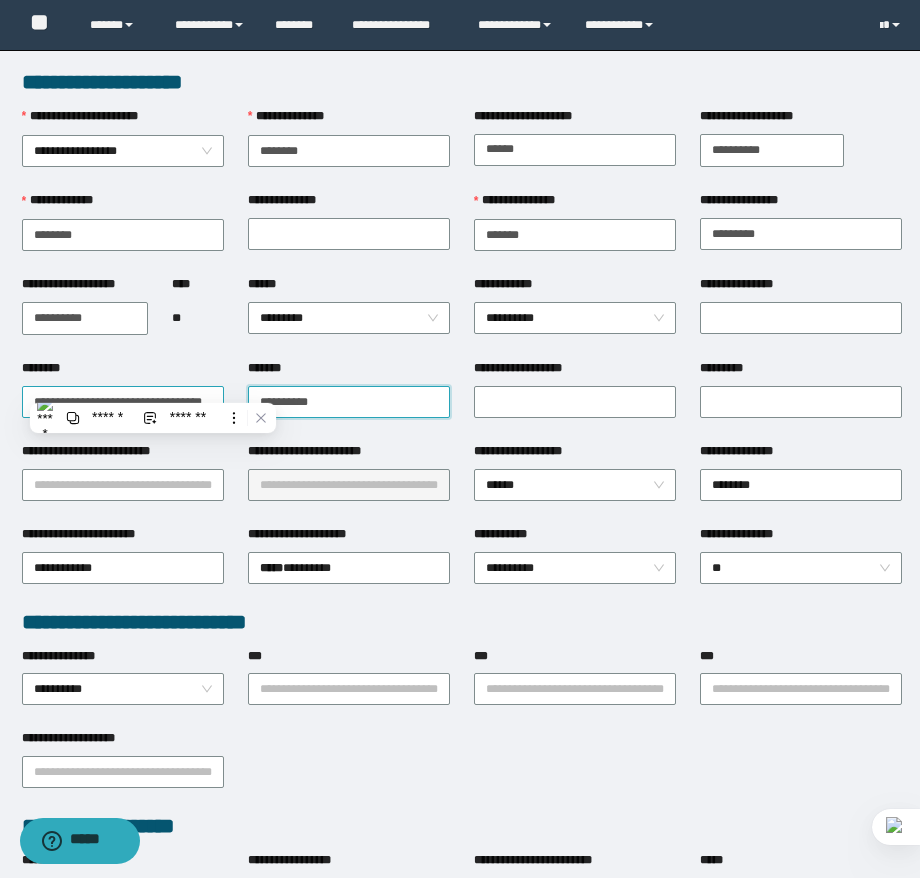 paste on "**********" 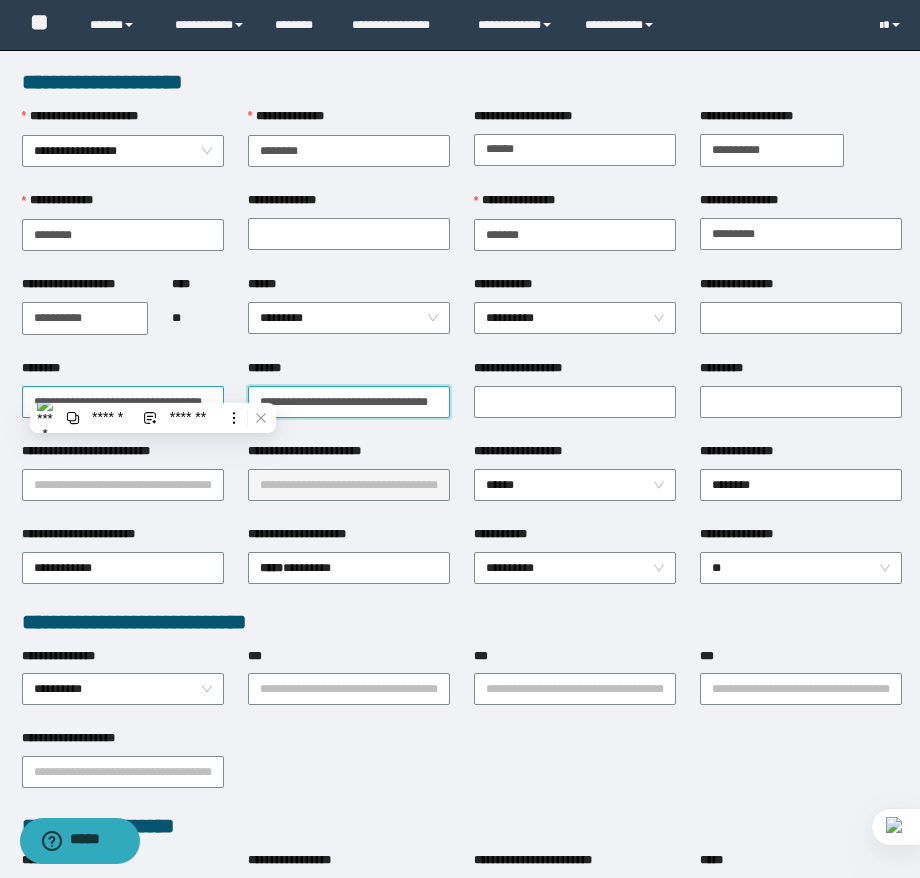 scroll, scrollTop: 0, scrollLeft: 34, axis: horizontal 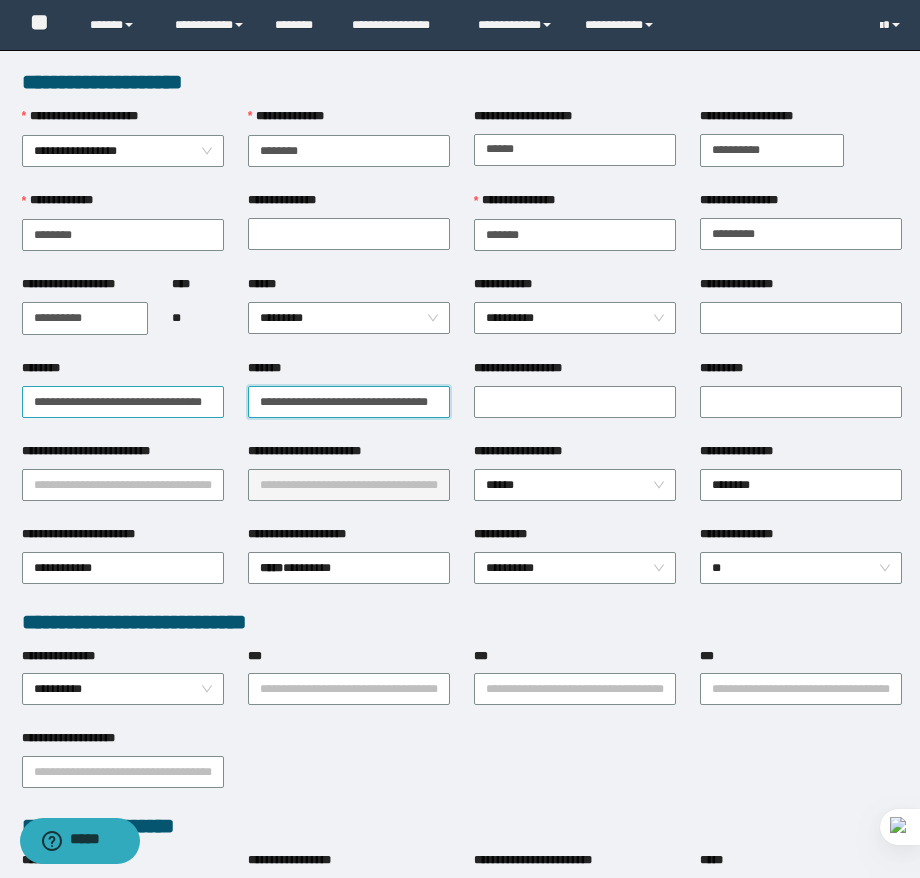type on "**********" 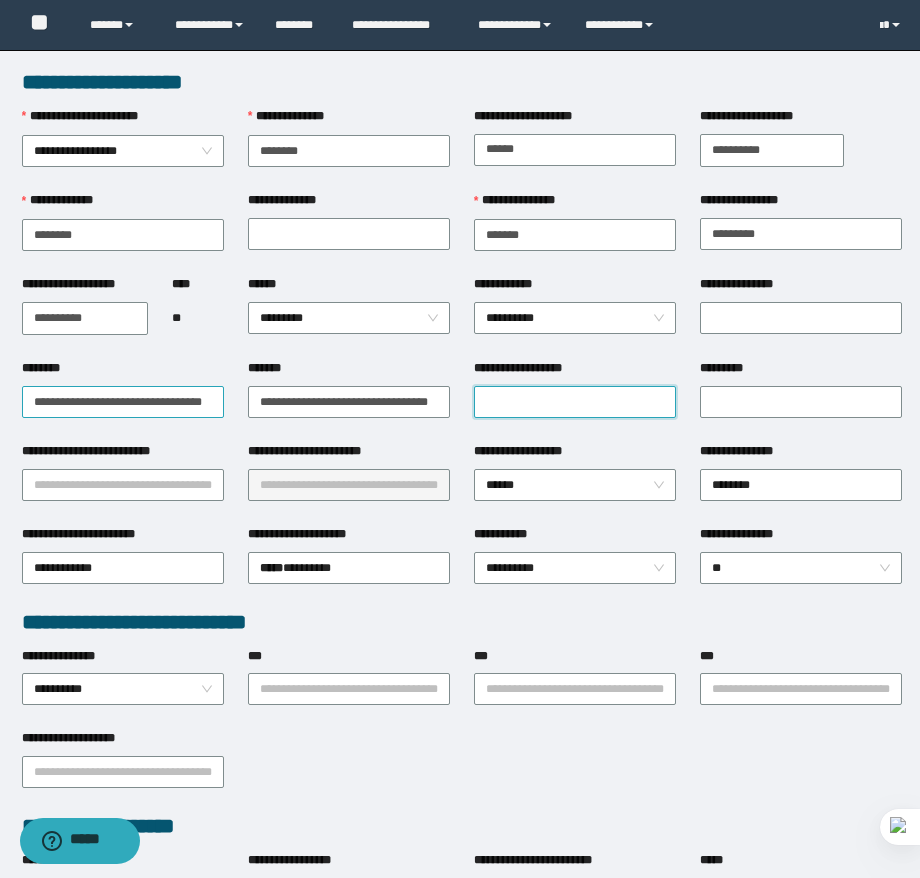 scroll, scrollTop: 0, scrollLeft: 0, axis: both 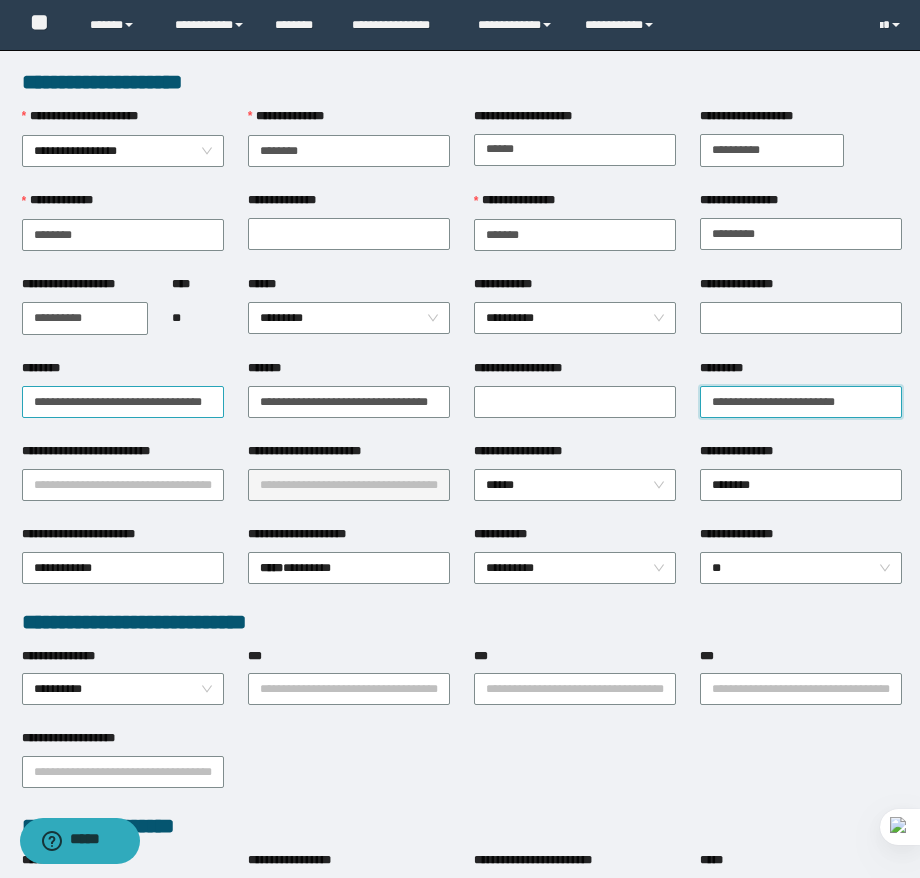 type on "**********" 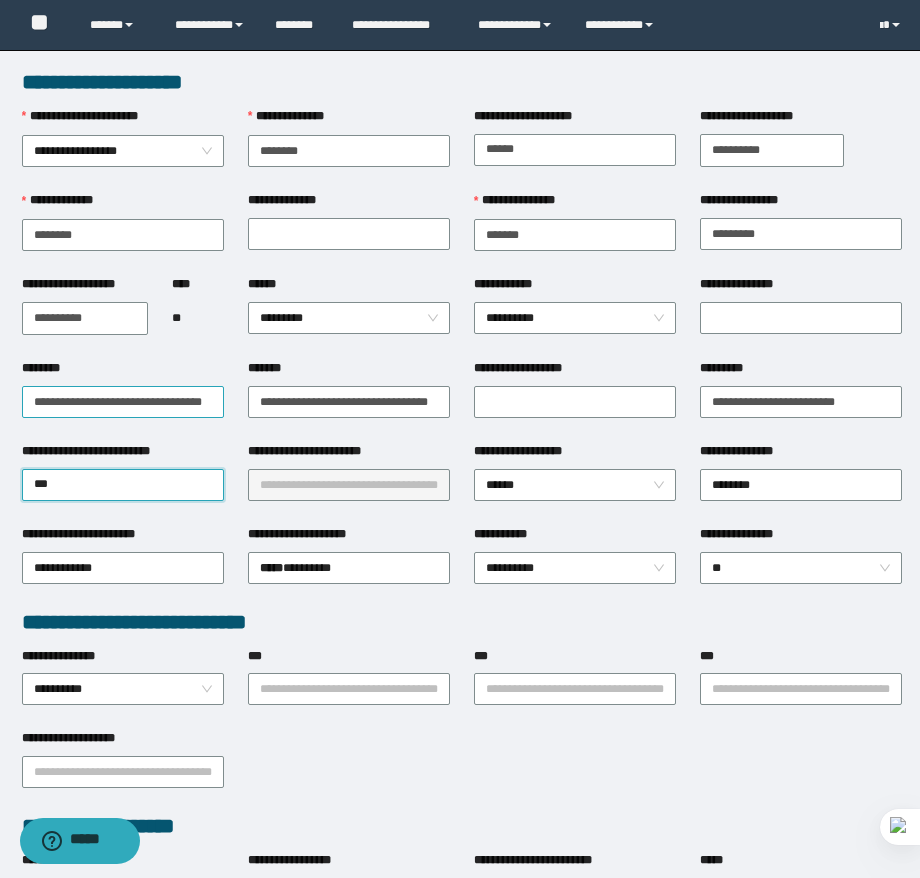 type on "****" 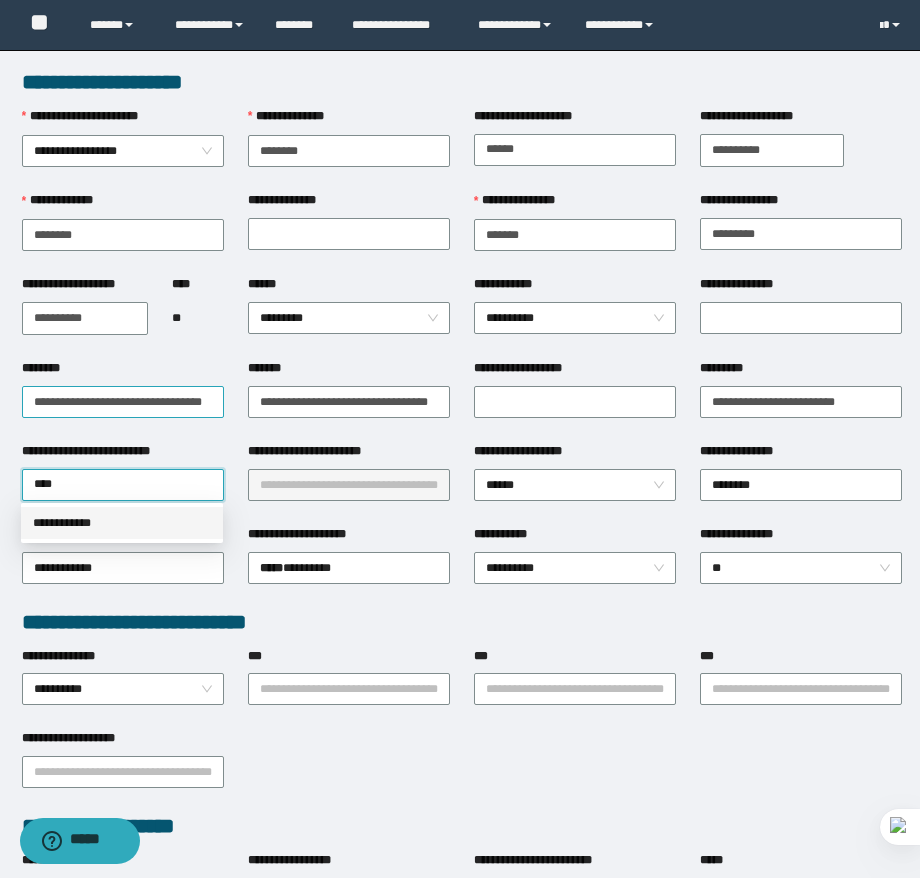type 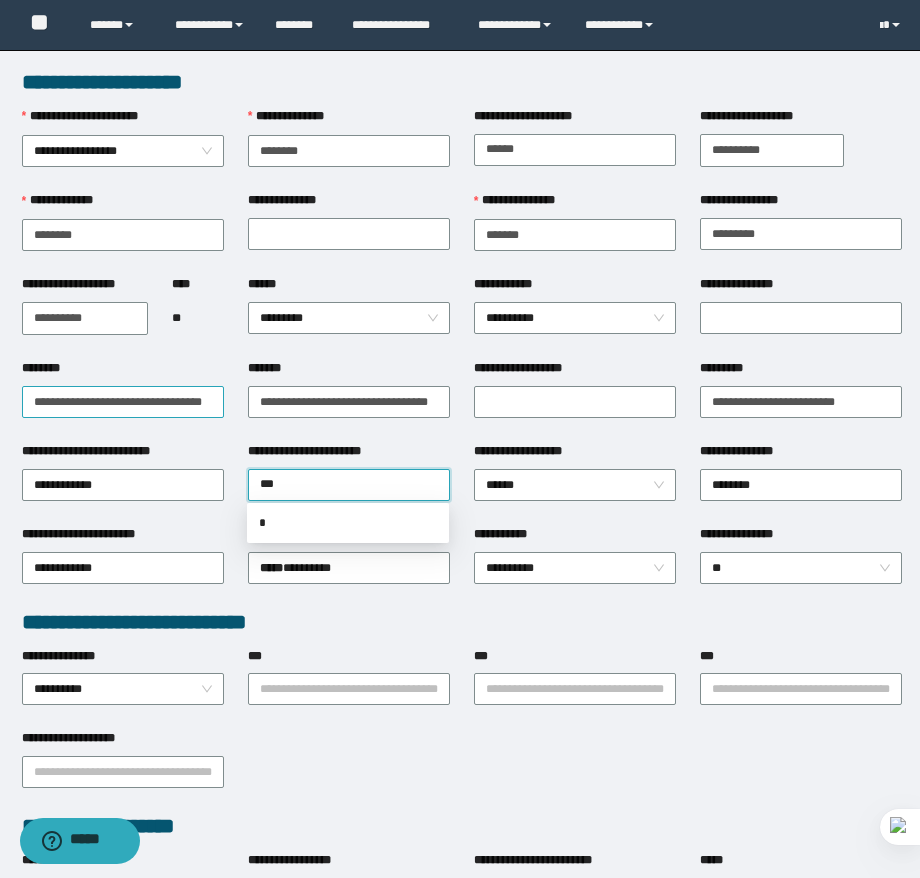 type on "****" 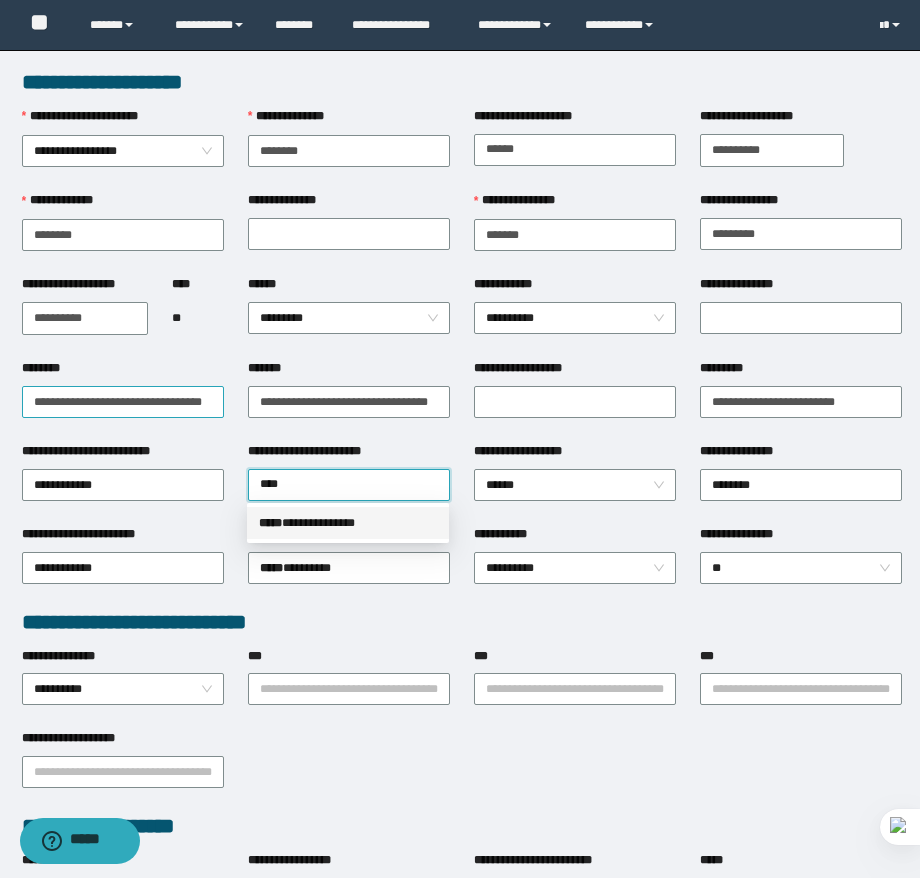 type 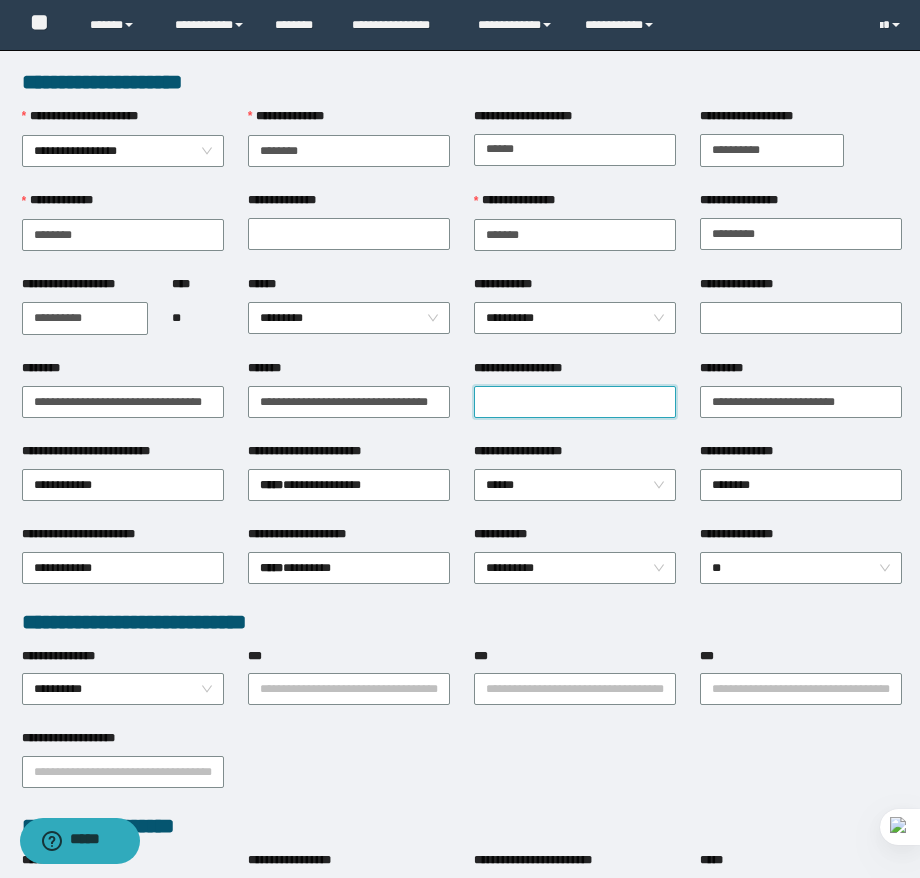 drag, startPoint x: 597, startPoint y: 406, endPoint x: 661, endPoint y: 410, distance: 64.12488 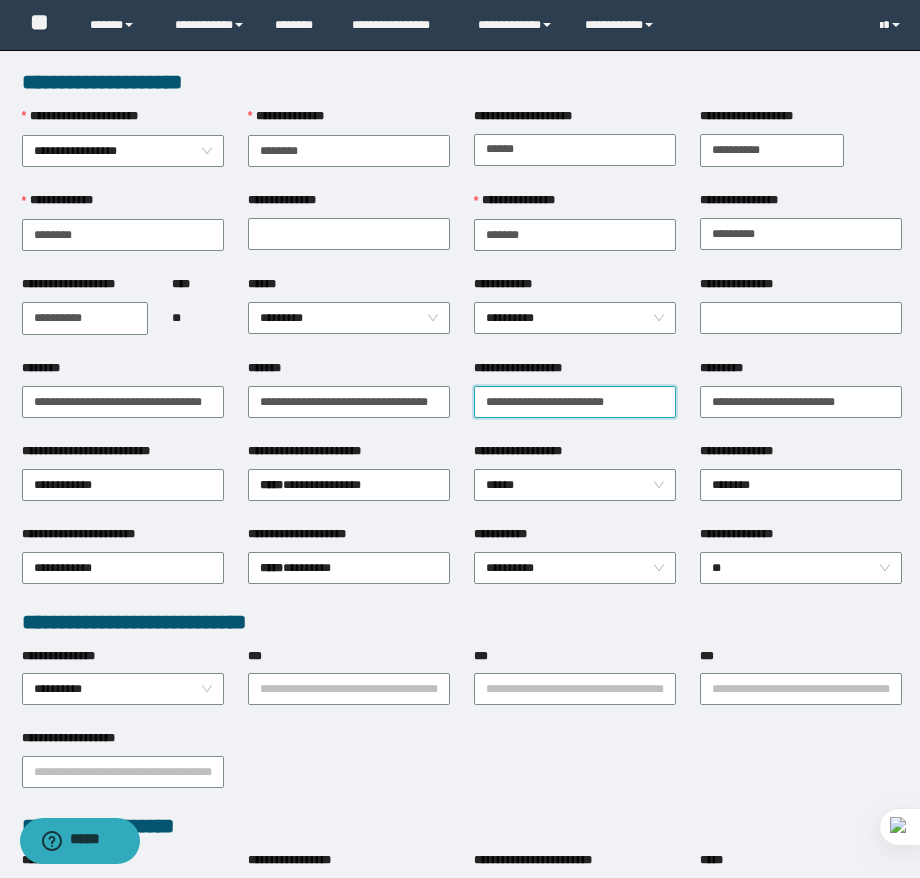 type on "**********" 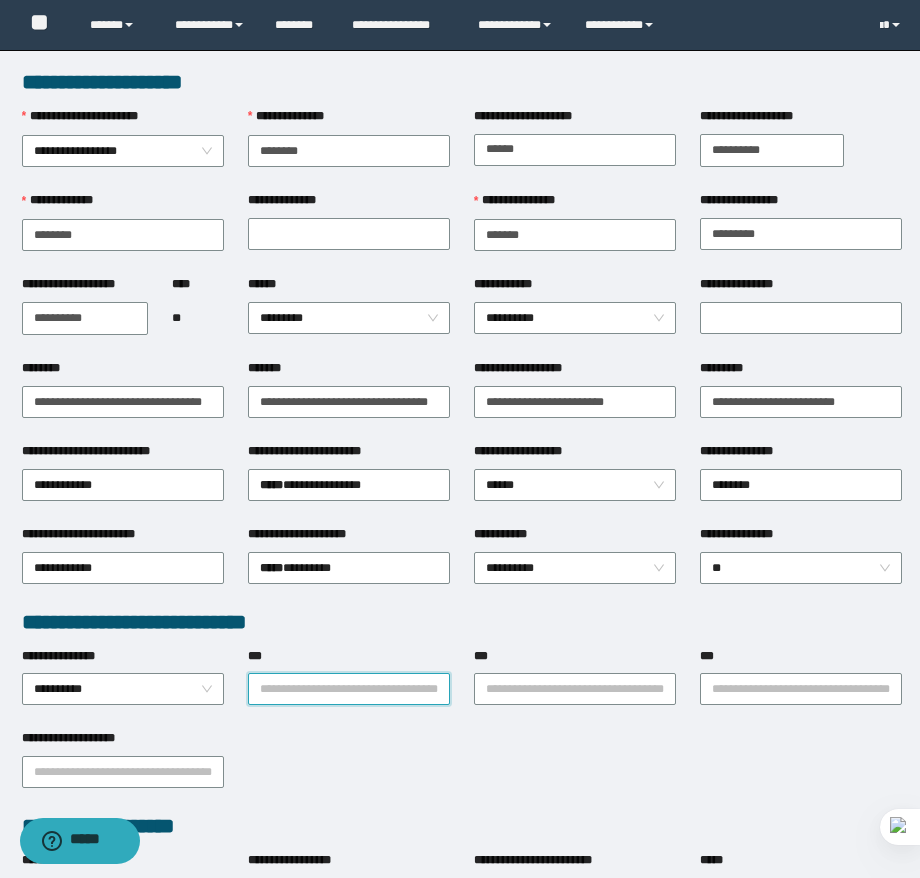 click on "***" at bounding box center (349, 689) 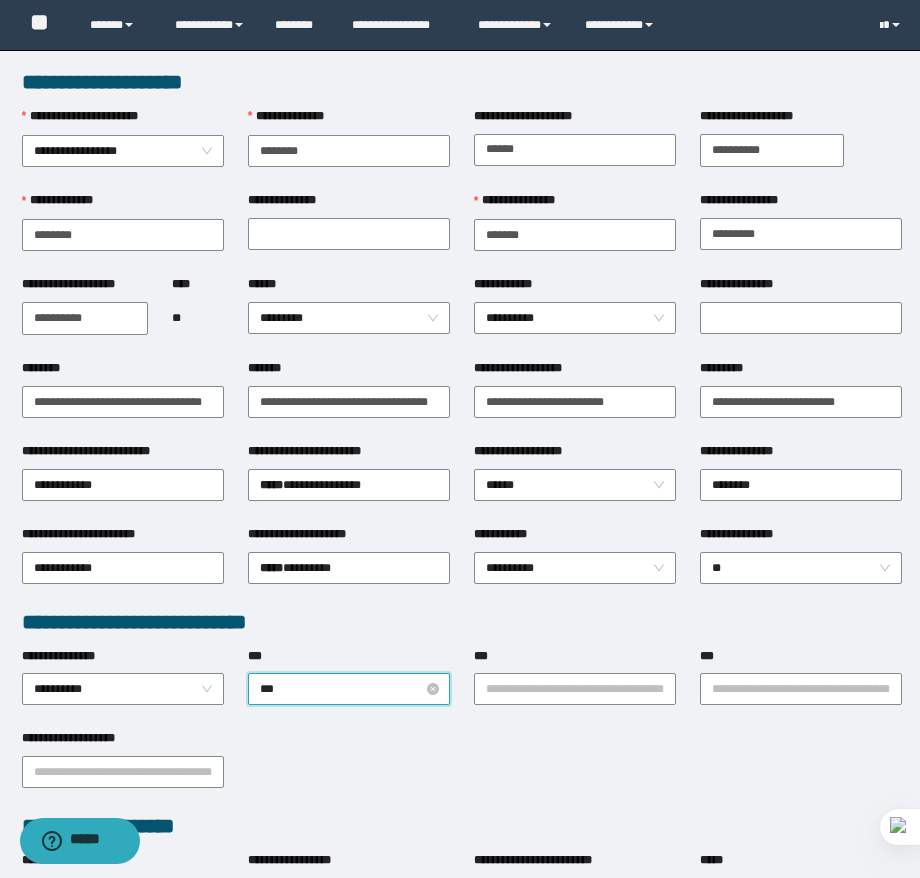 type on "****" 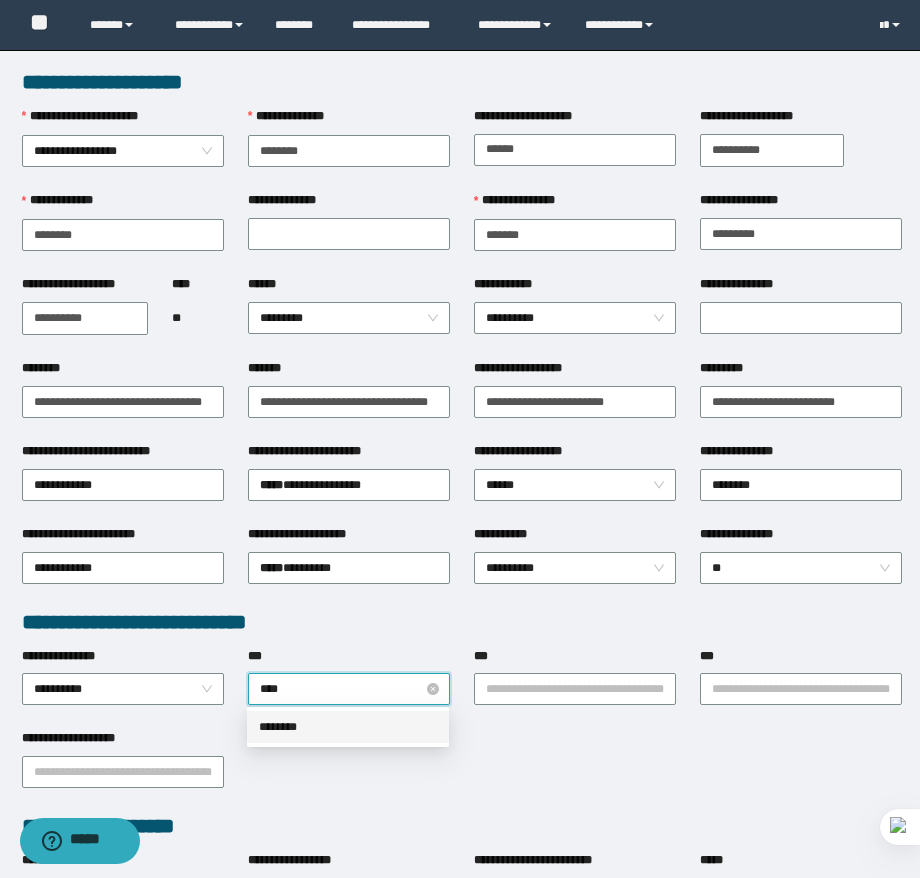 type 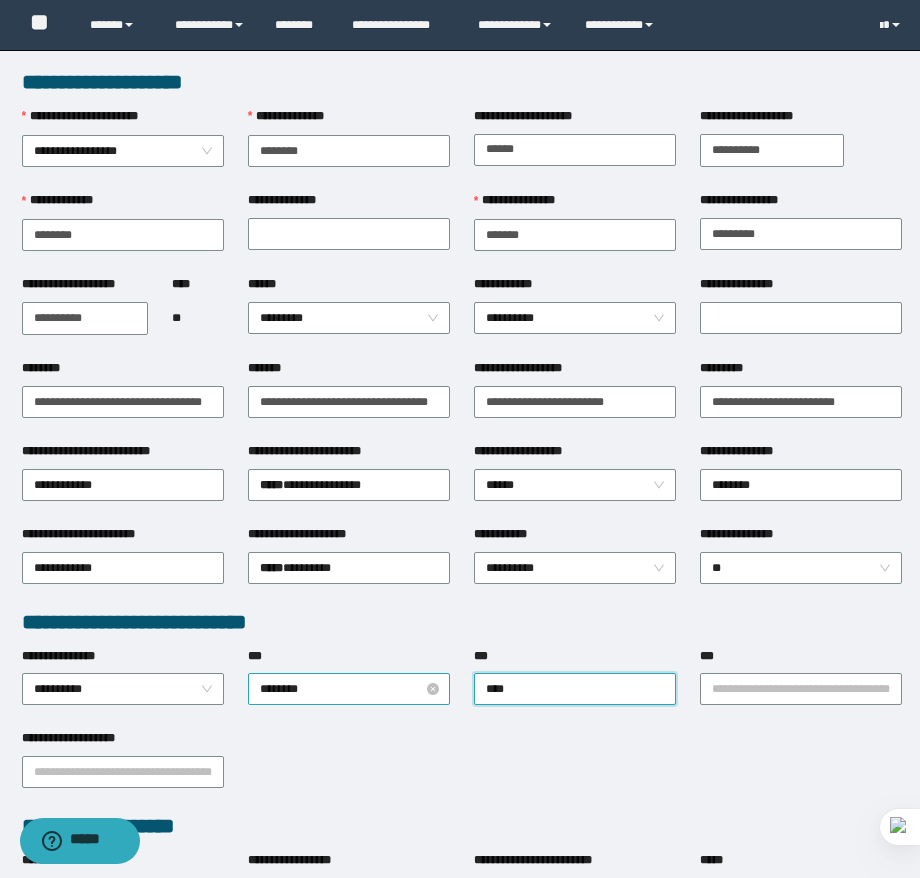 type on "*****" 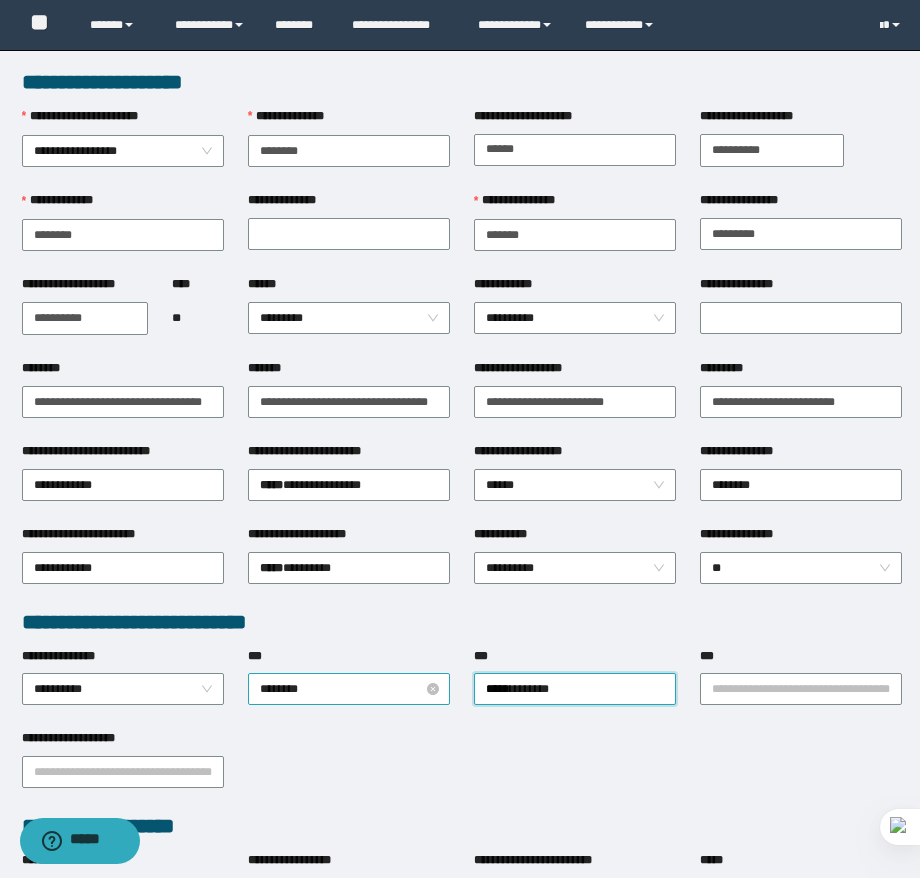 type 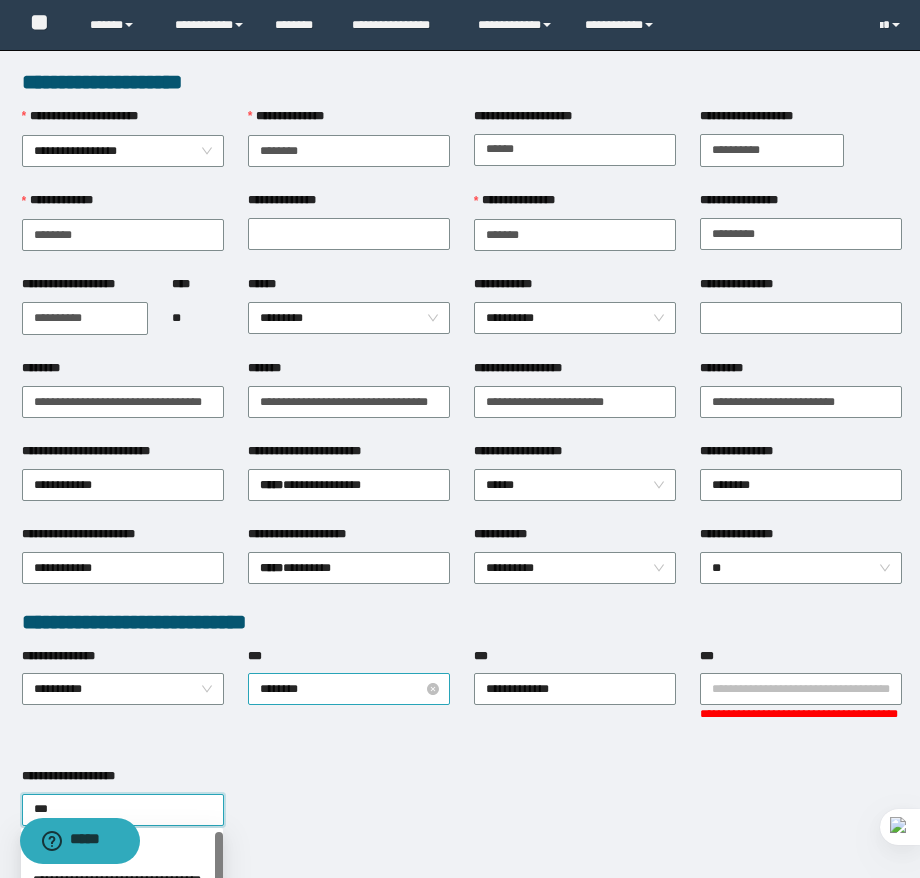 type on "****" 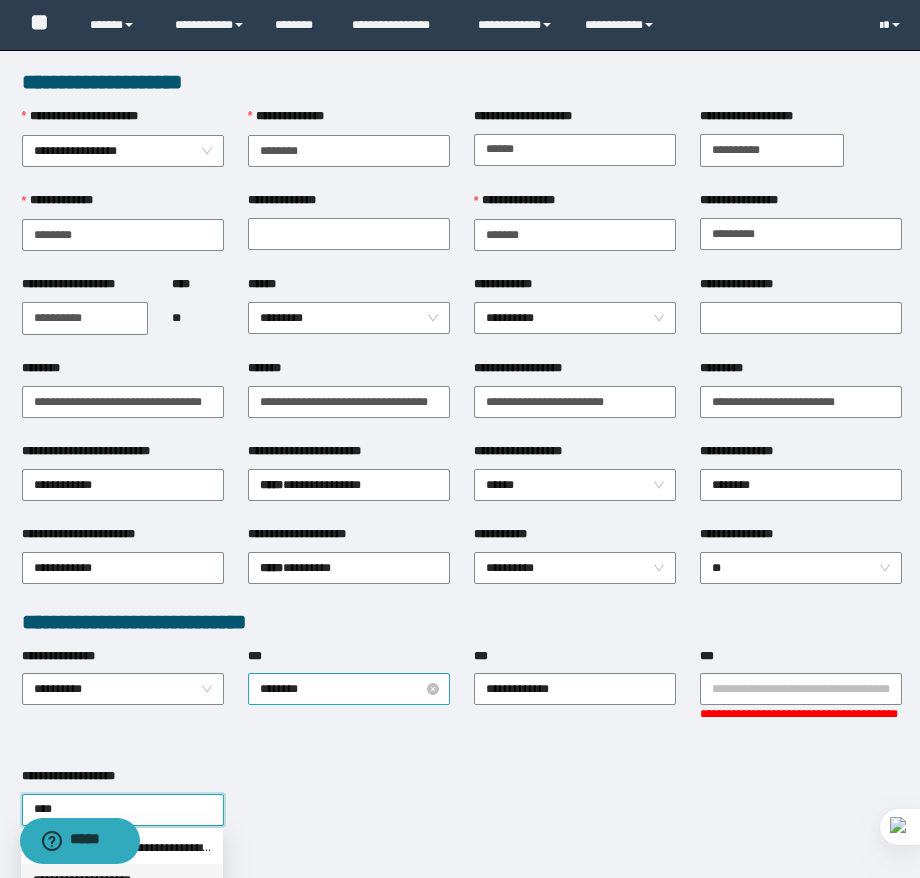 type 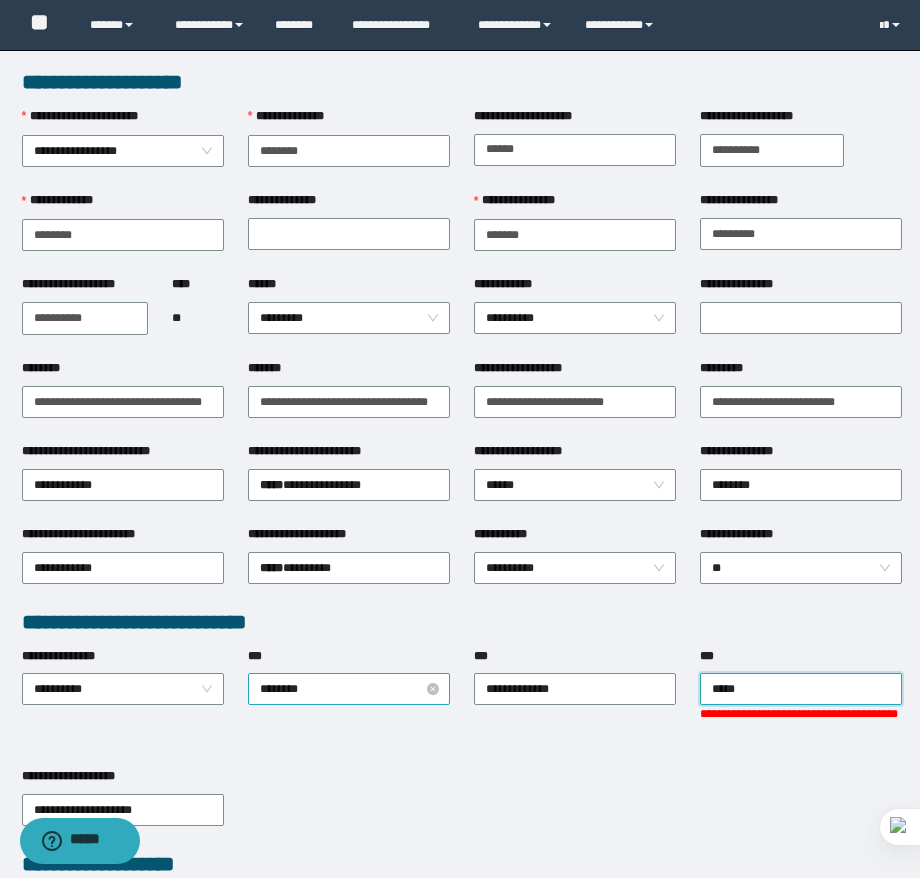 type on "******" 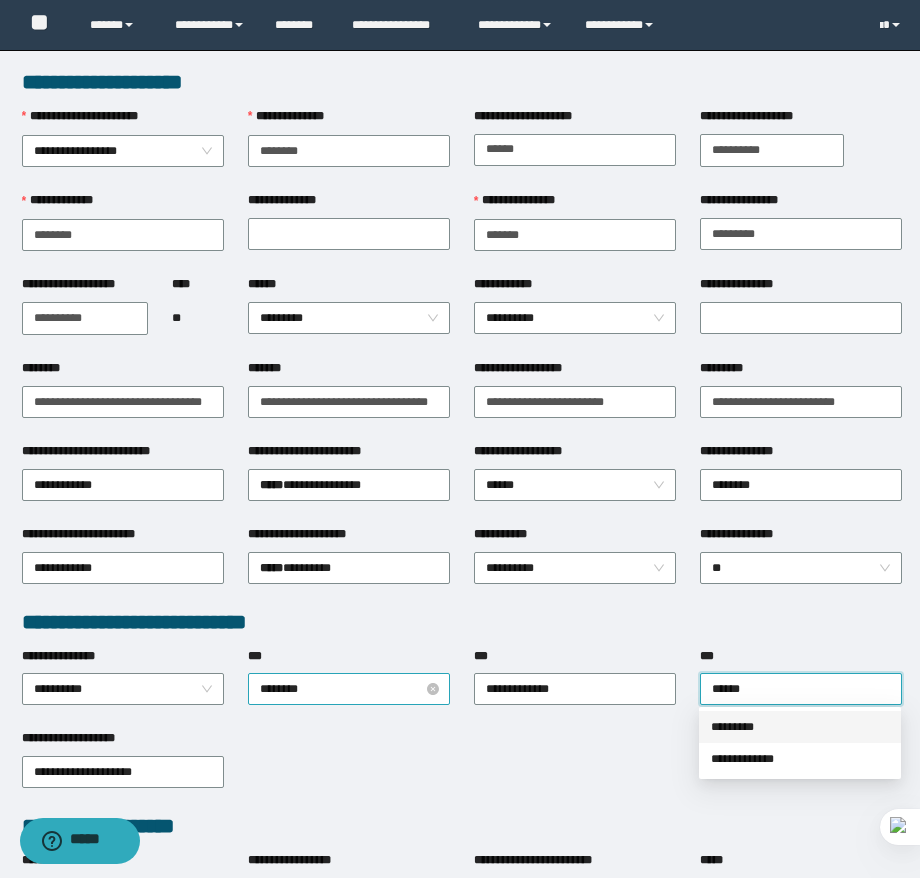 type 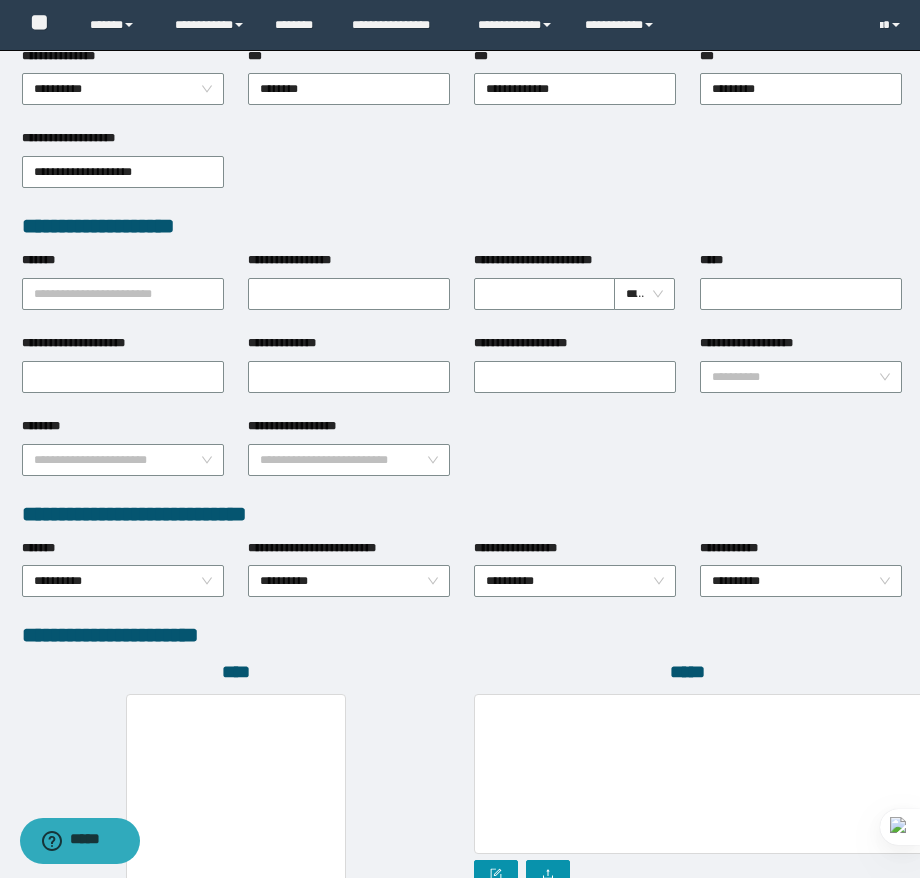 scroll, scrollTop: 825, scrollLeft: 0, axis: vertical 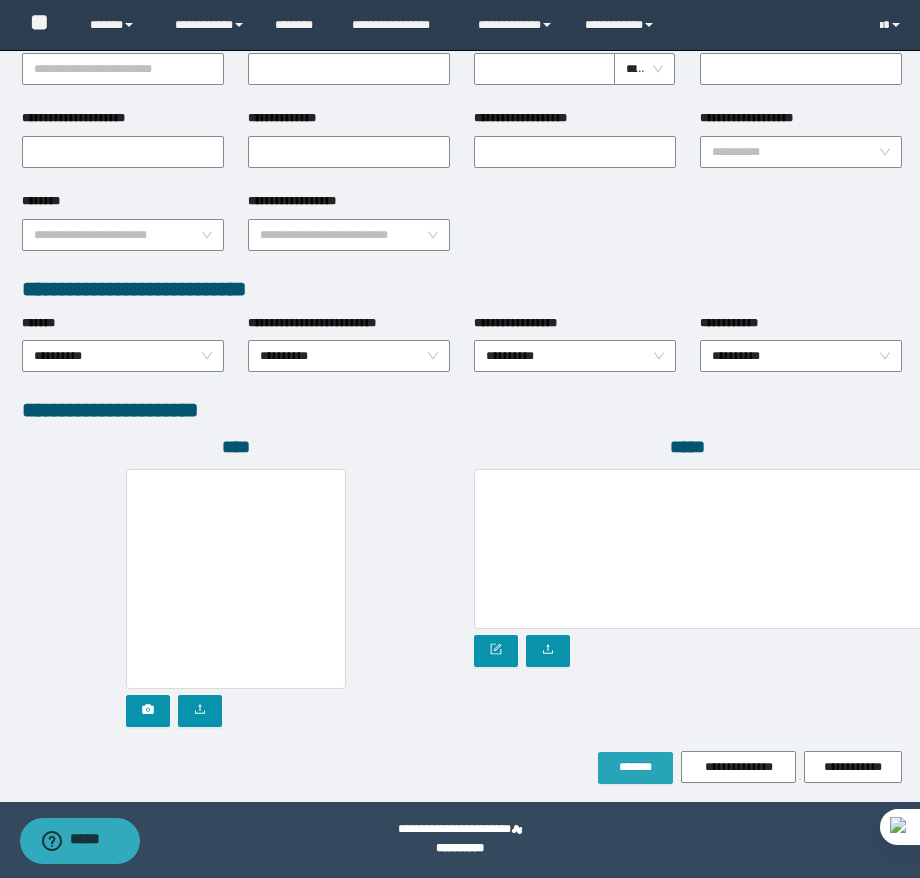 click on "**********" at bounding box center (462, 13) 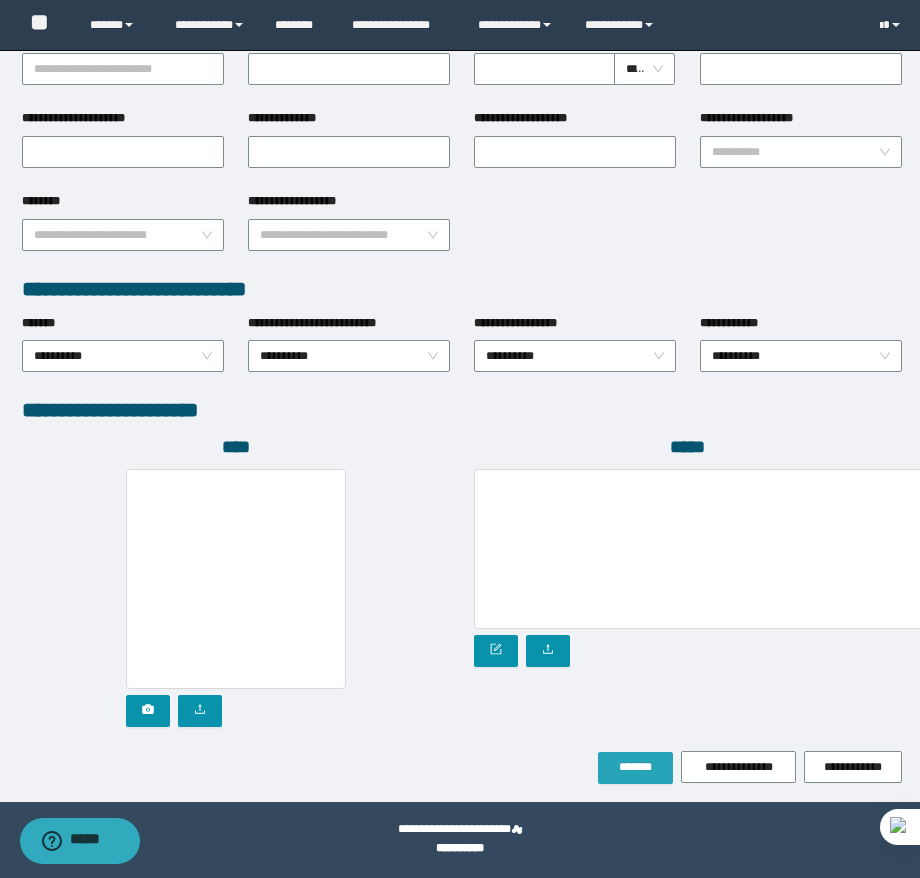 click on "*******" at bounding box center (635, 767) 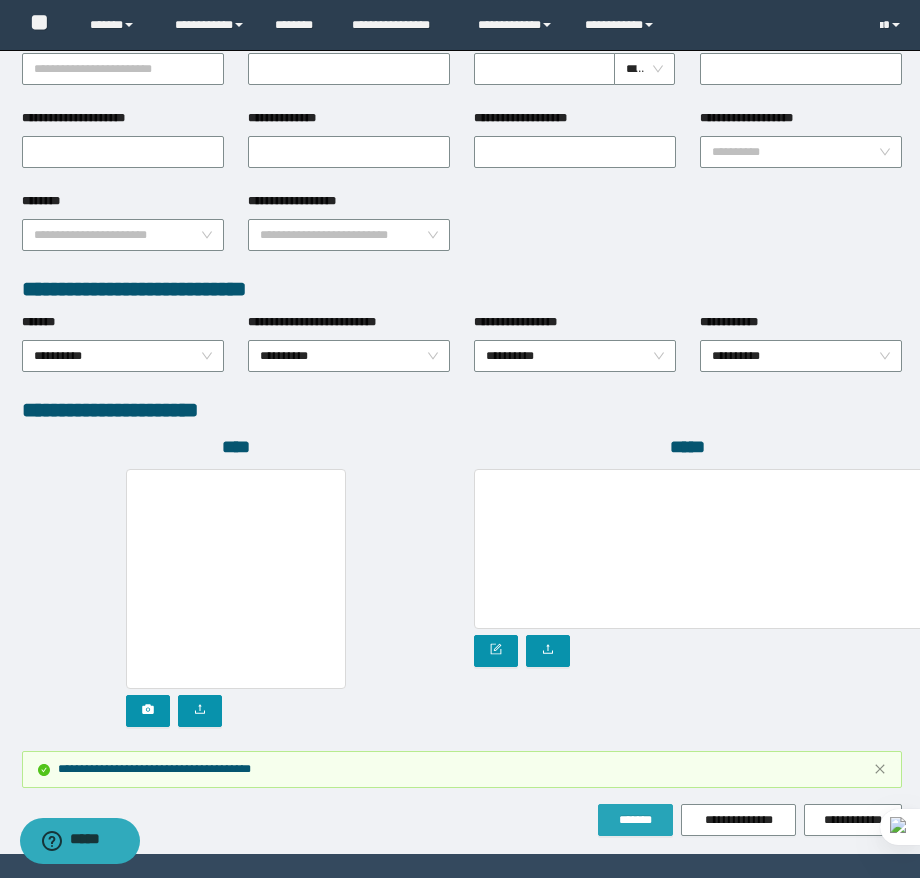 scroll, scrollTop: 0, scrollLeft: 0, axis: both 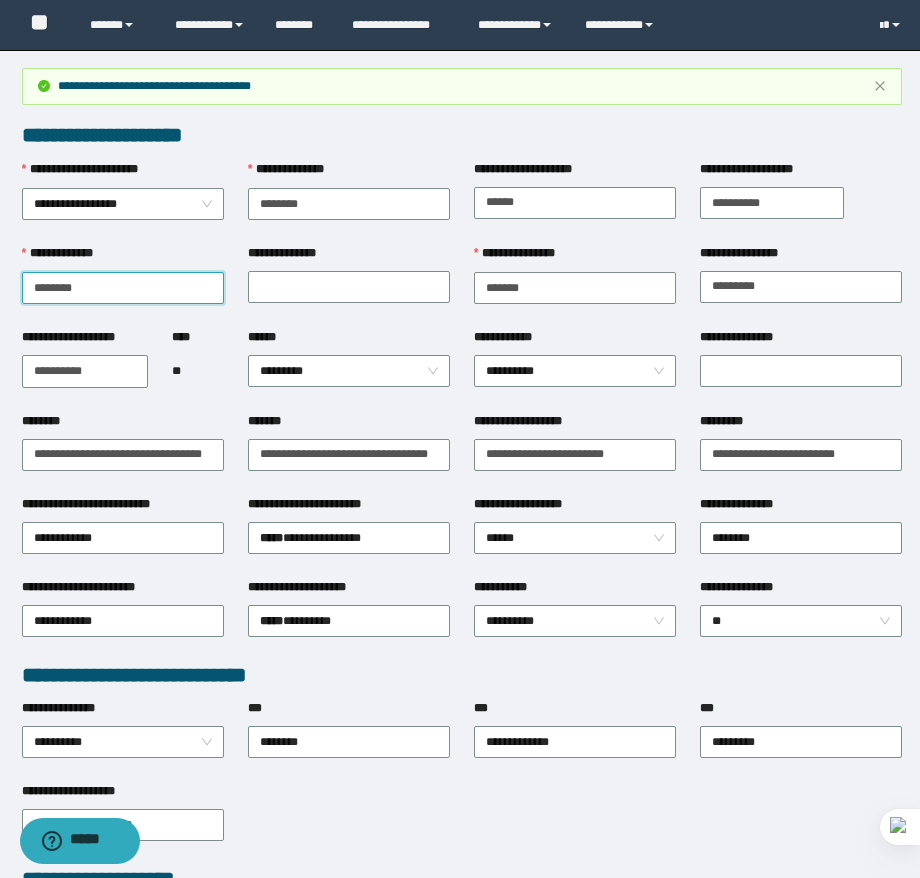 click on "**********" at bounding box center (123, 288) 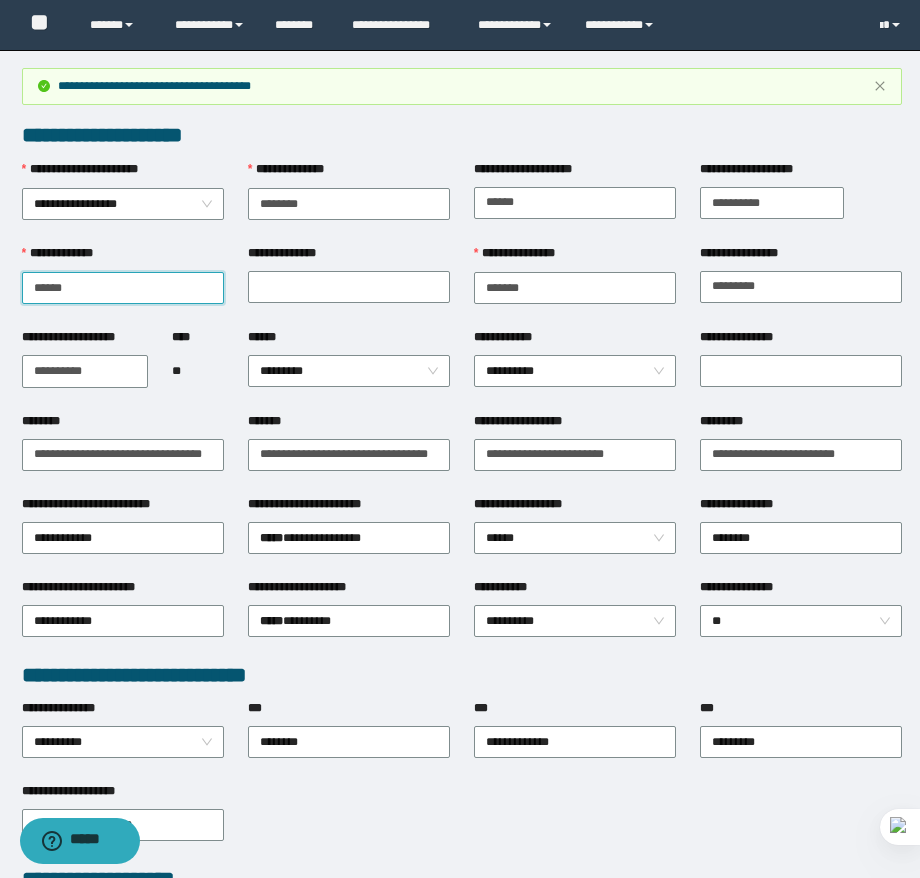 type on "******" 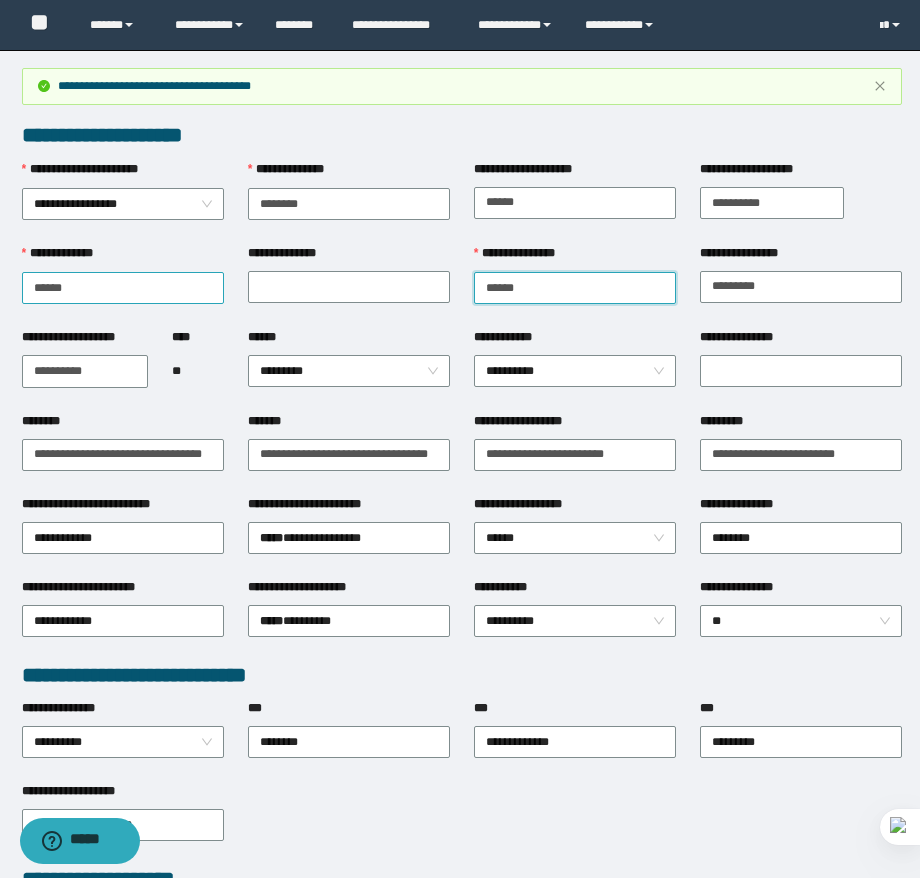 type on "******" 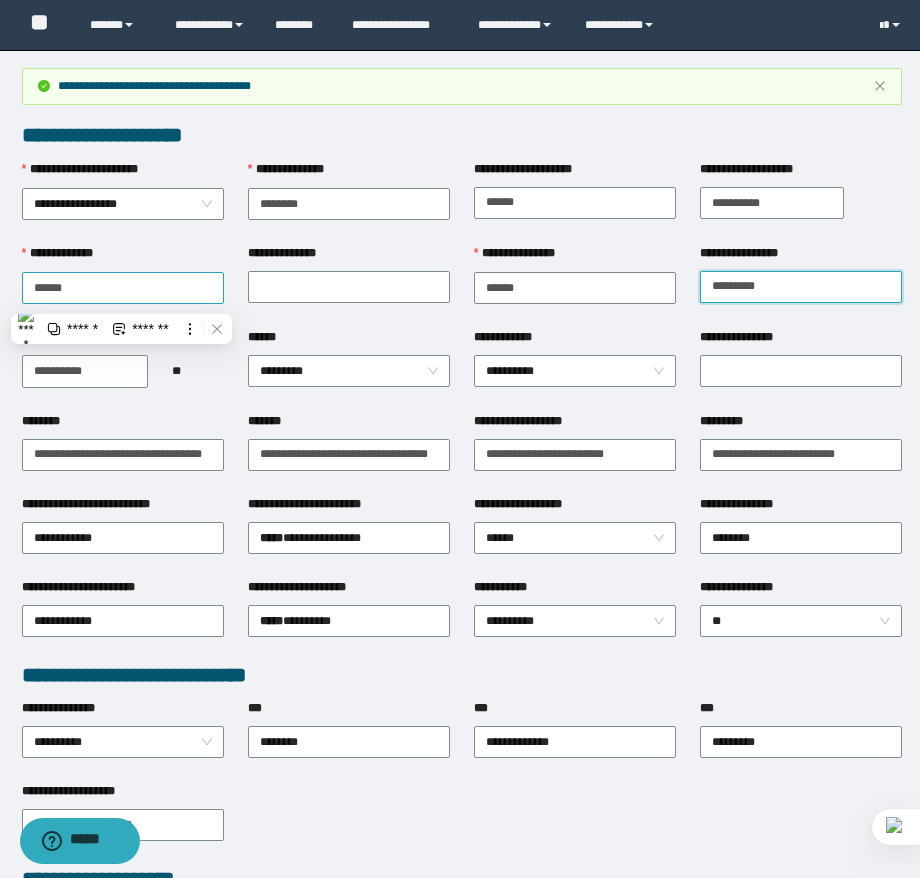 type on "*********" 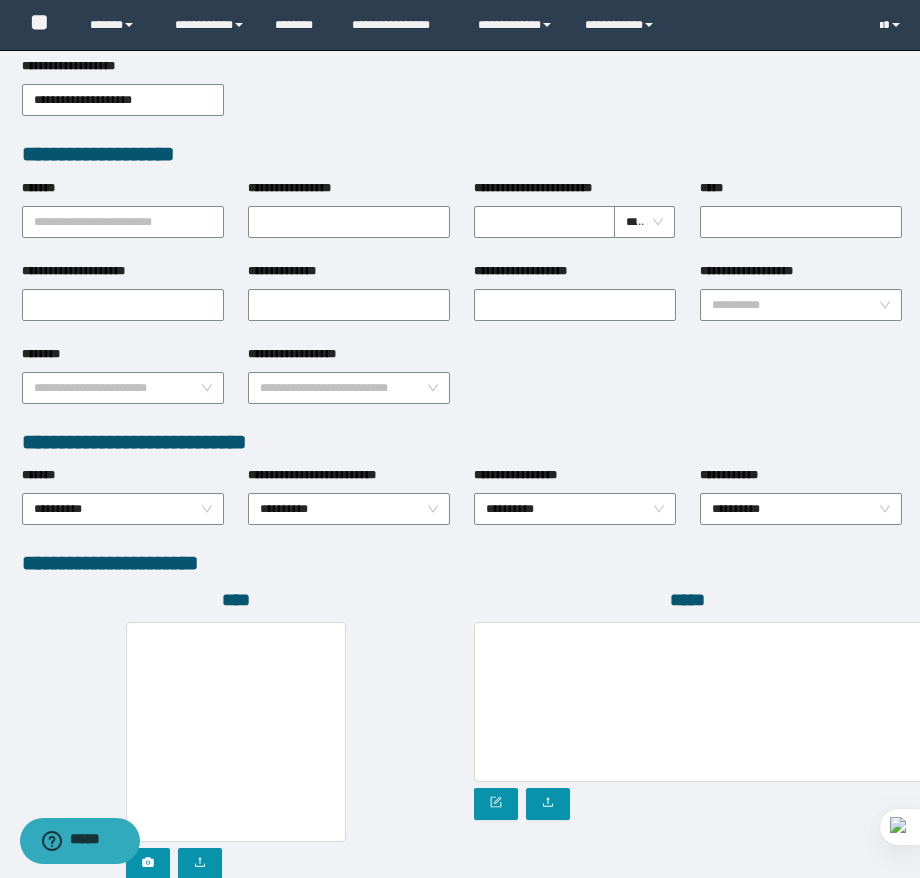 scroll, scrollTop: 931, scrollLeft: 0, axis: vertical 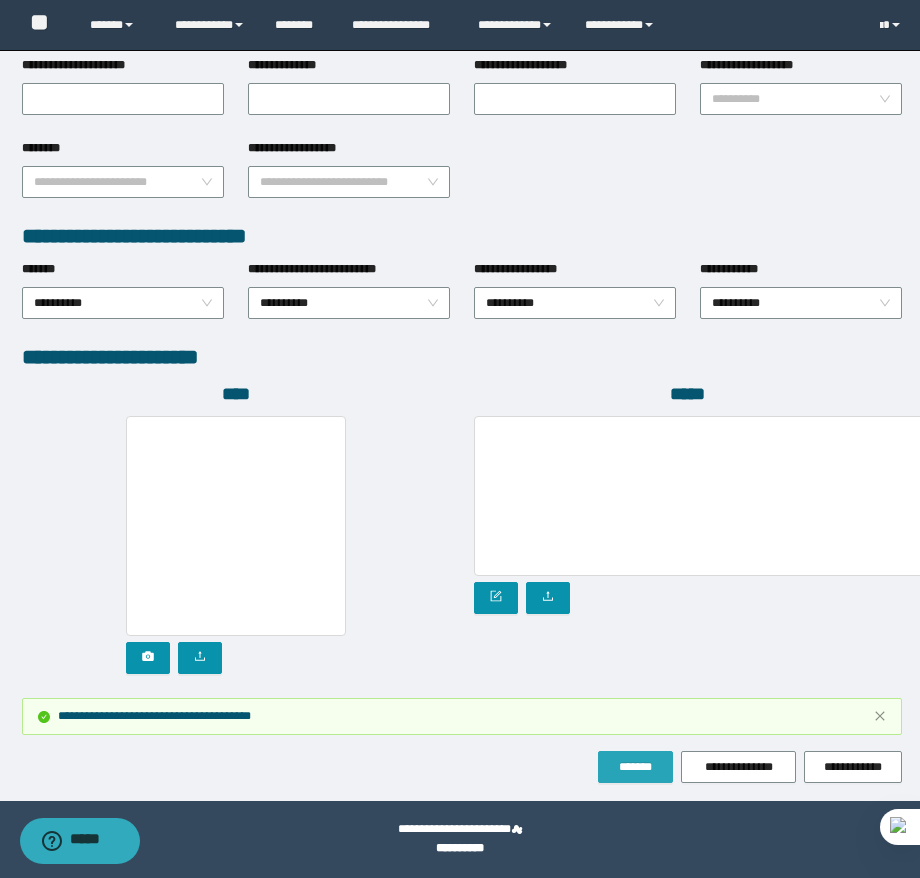 click on "*******" at bounding box center [635, 767] 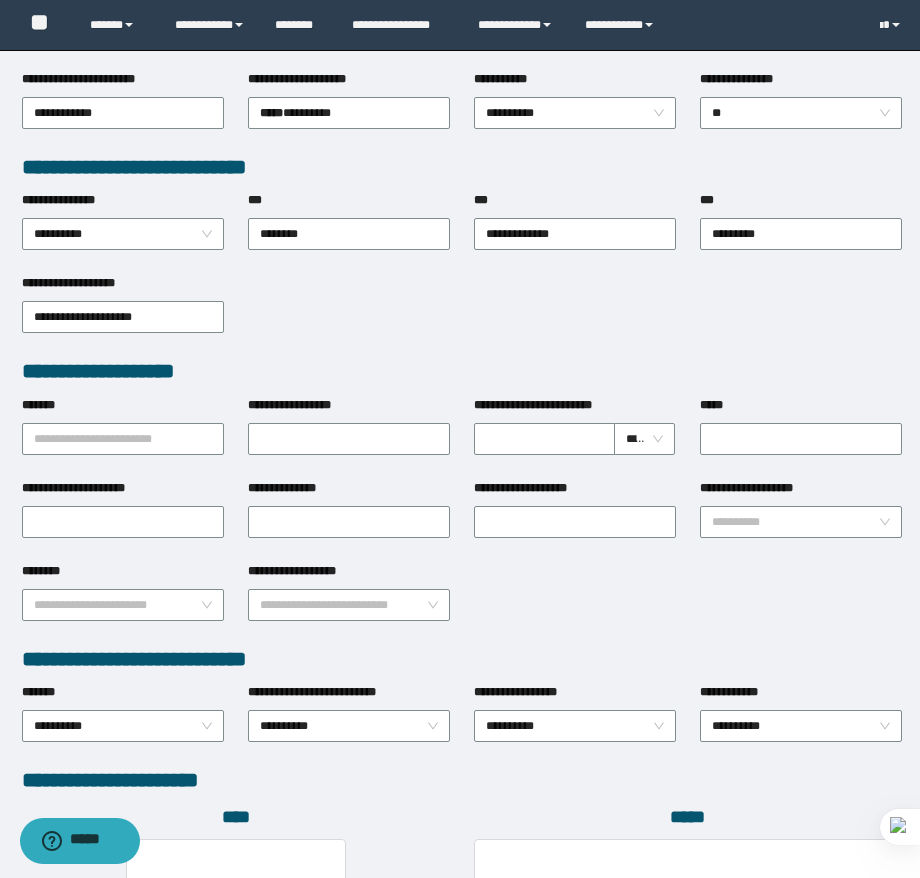 scroll, scrollTop: 0, scrollLeft: 0, axis: both 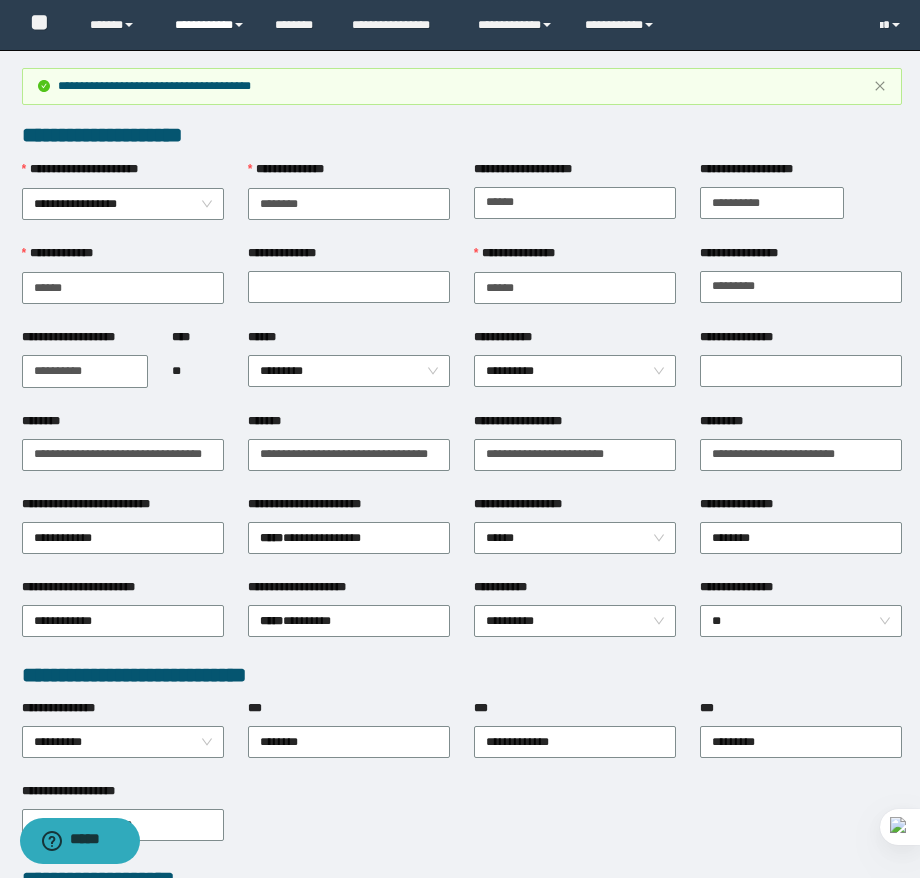 click on "**********" at bounding box center (210, 25) 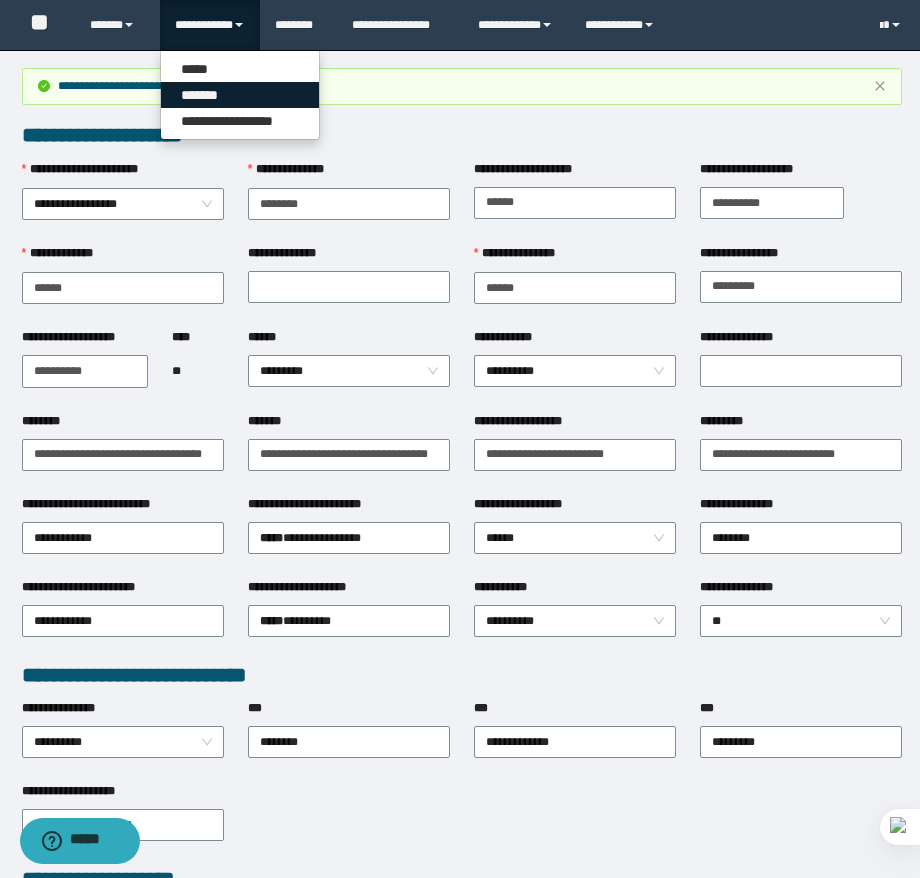 click on "*******" at bounding box center [240, 95] 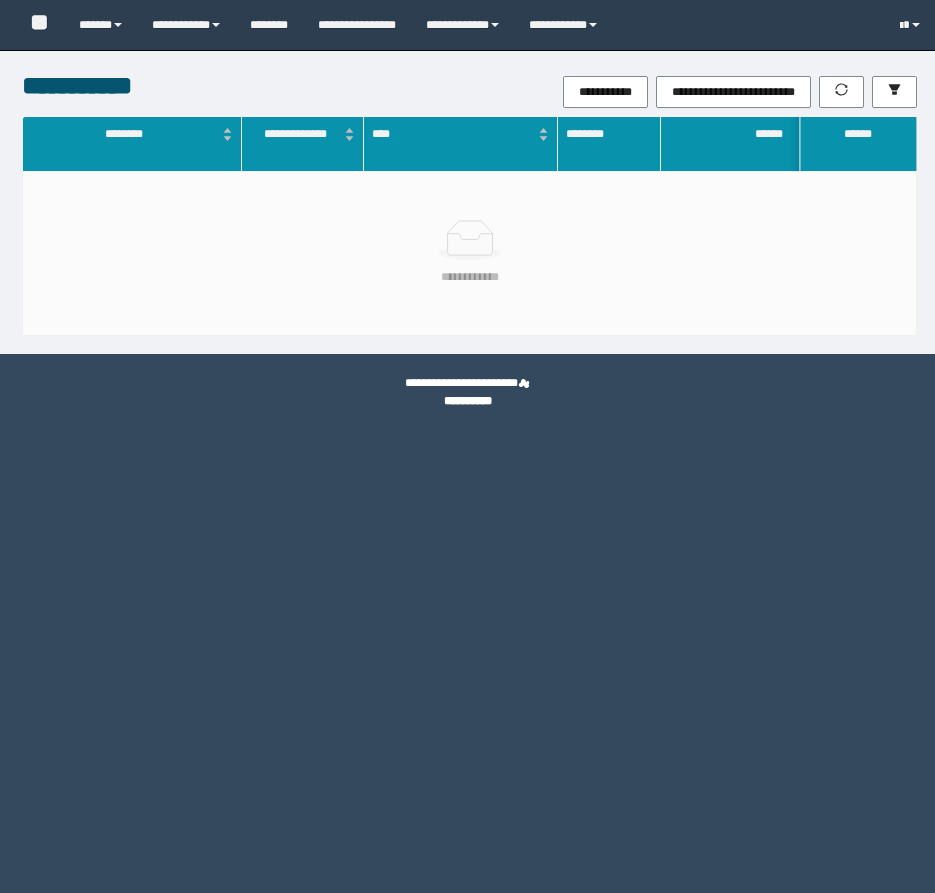 scroll, scrollTop: 0, scrollLeft: 0, axis: both 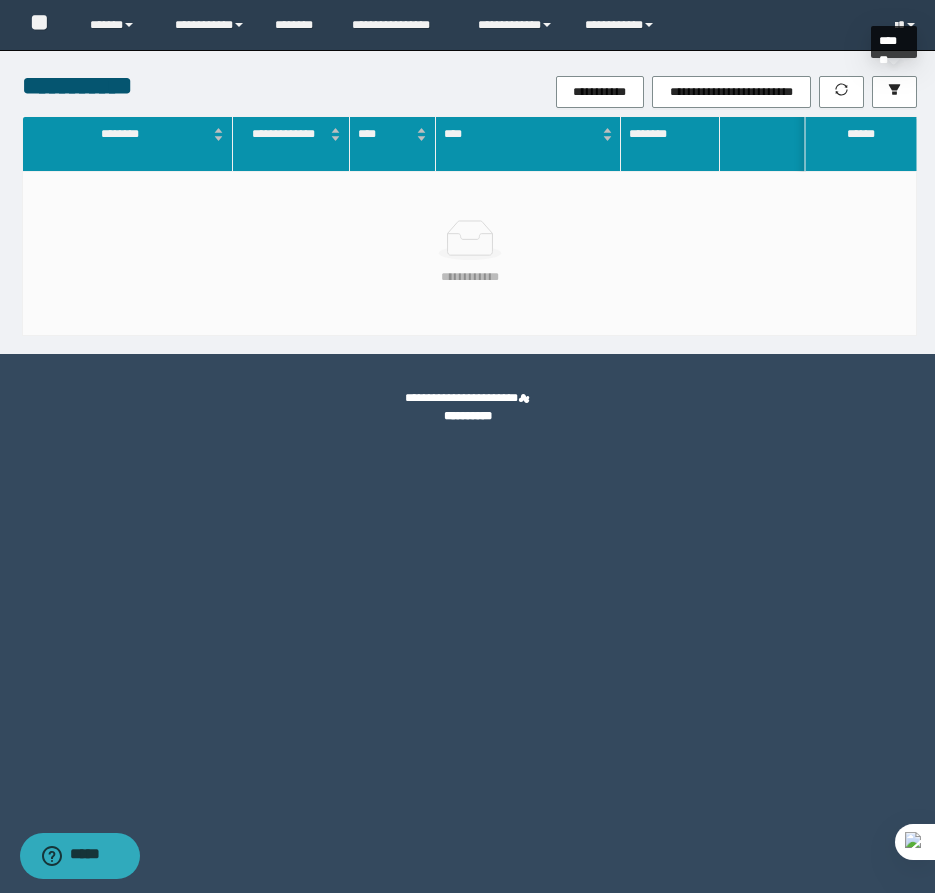 click on "[FIRST] [LAST] [EMAIL] [CITY] [STATE] [POSTAL_CODE] [COUNTRY] [PHONE] [ADDRESS] [CITY] [STATE] [POSTAL_CODE] [COUNTRY] [PHONE]" at bounding box center (467, 202) 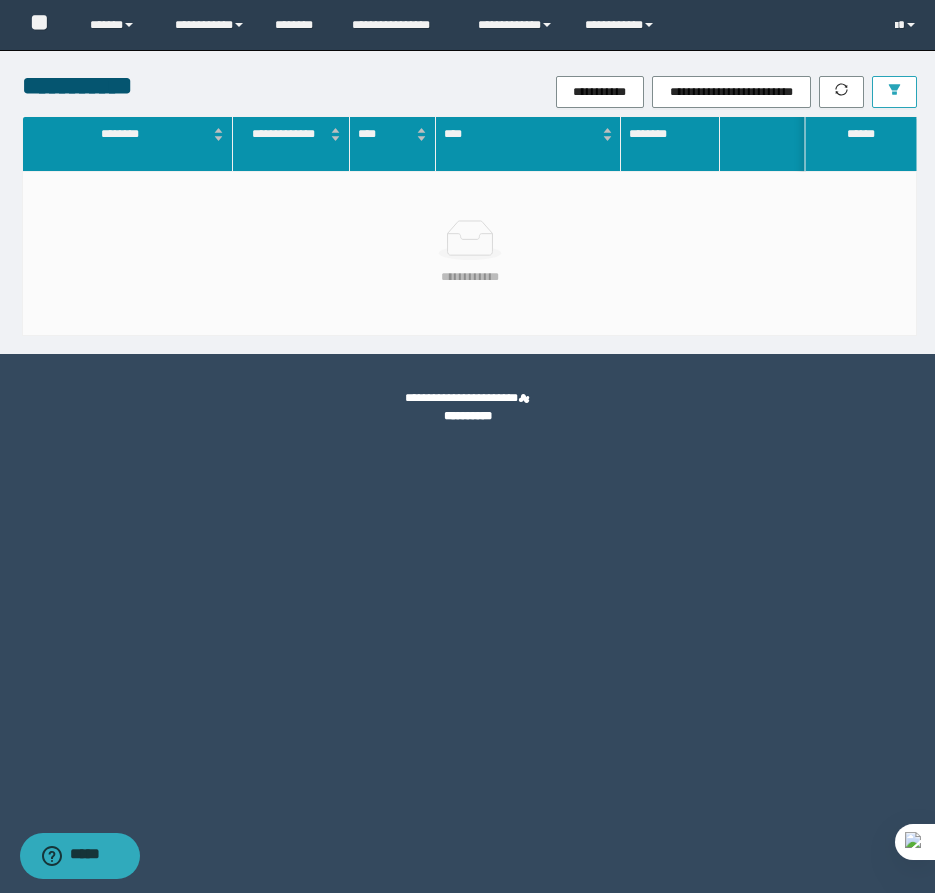 click 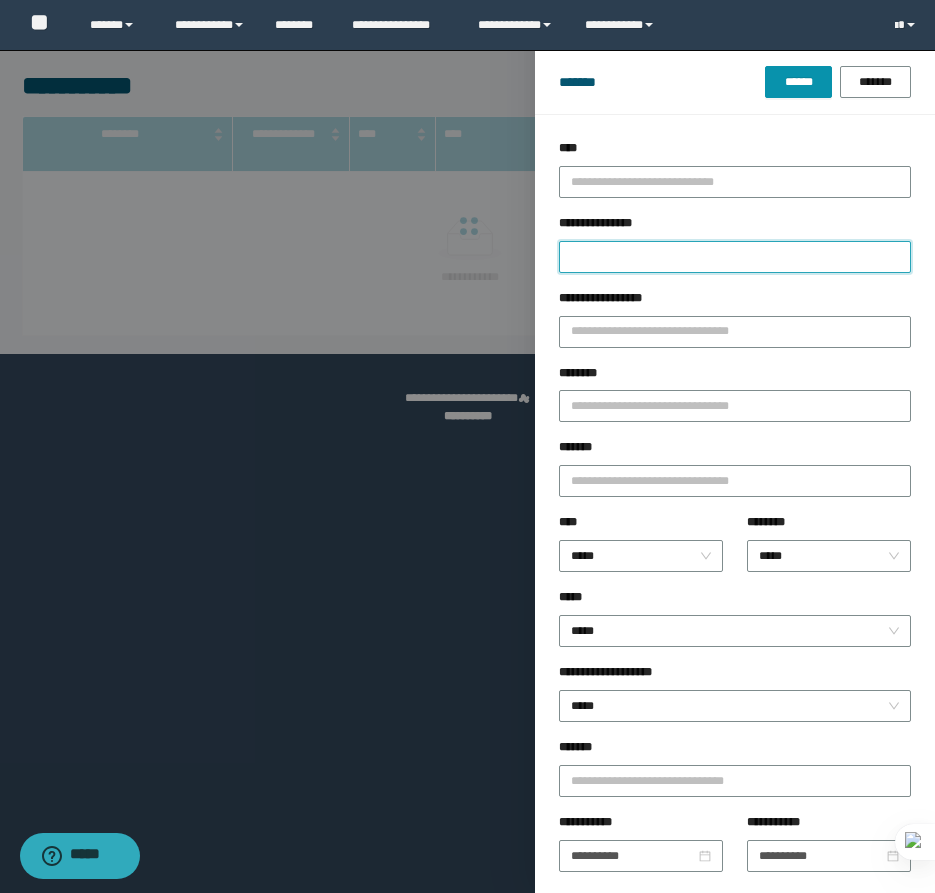 click on "**********" at bounding box center [735, 257] 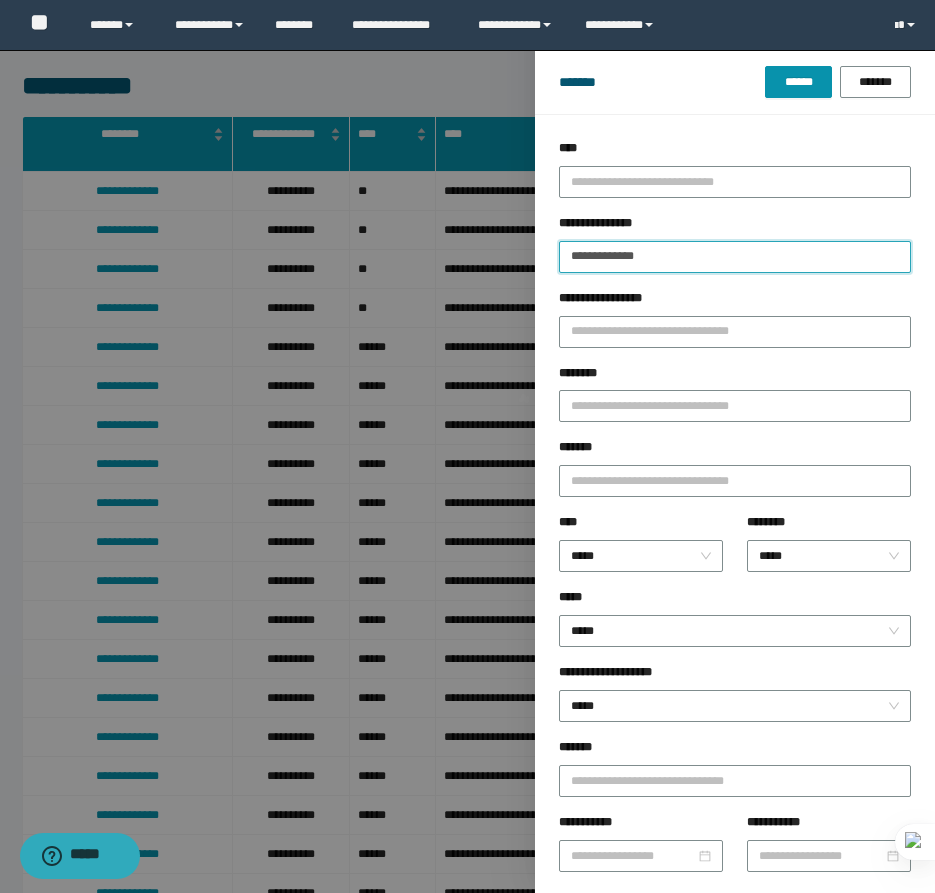type on "**********" 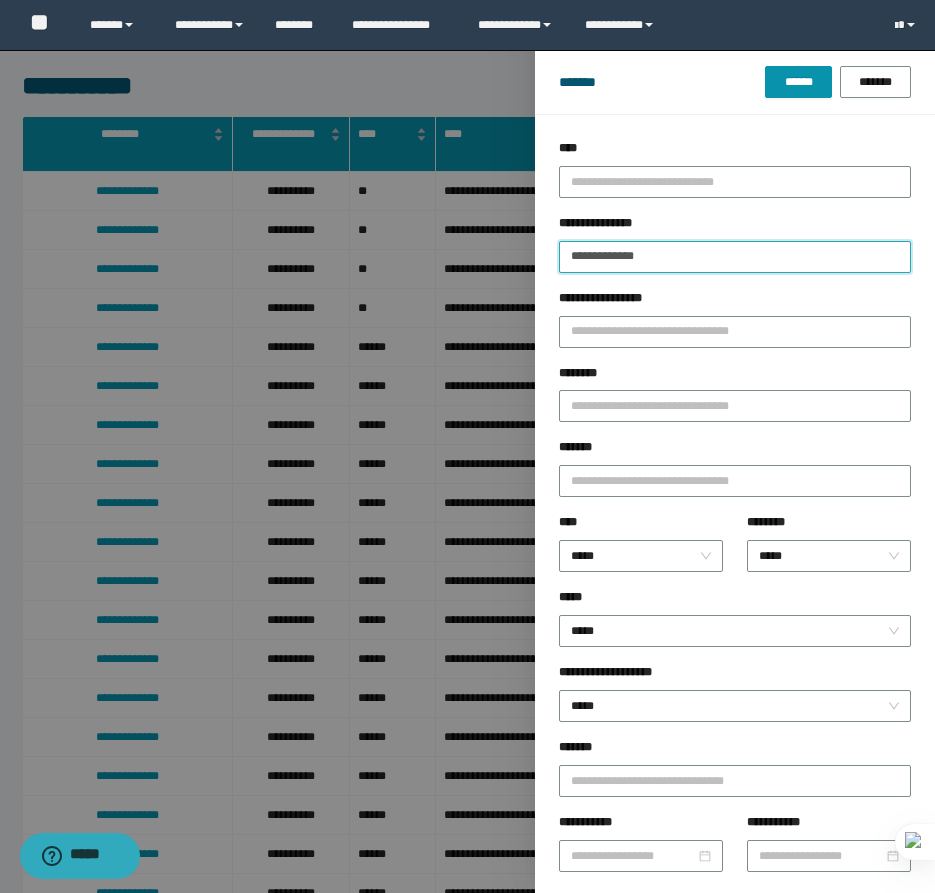 type on "**********" 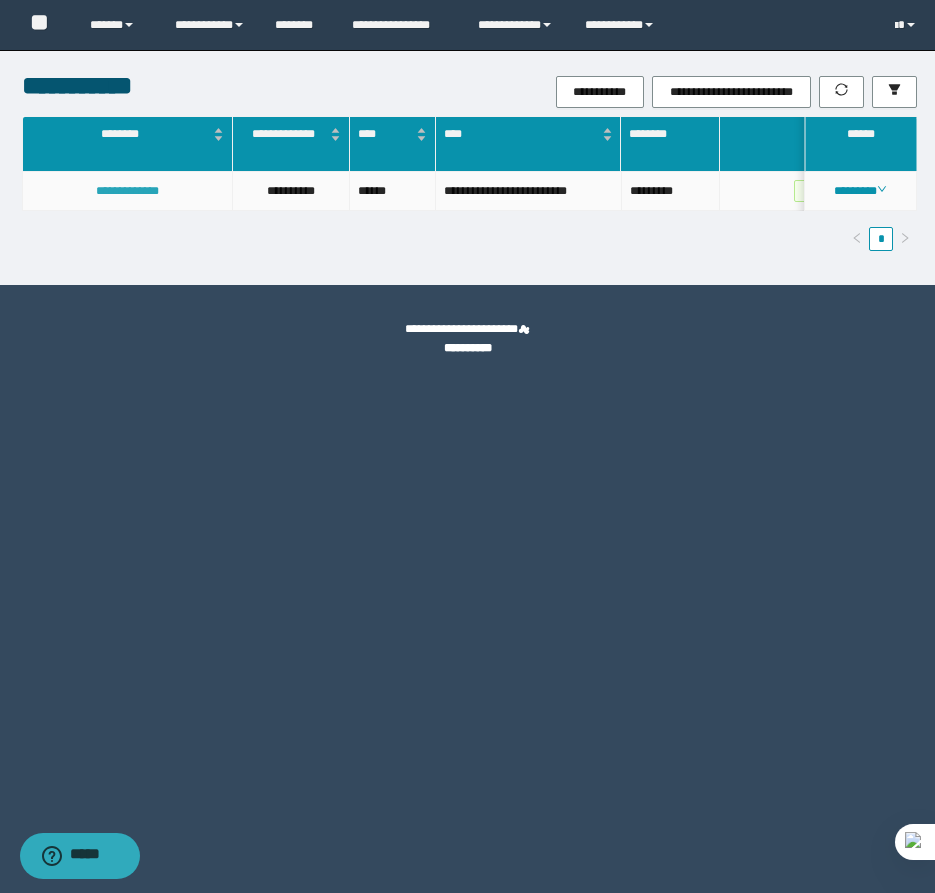 click on "**********" at bounding box center [127, 191] 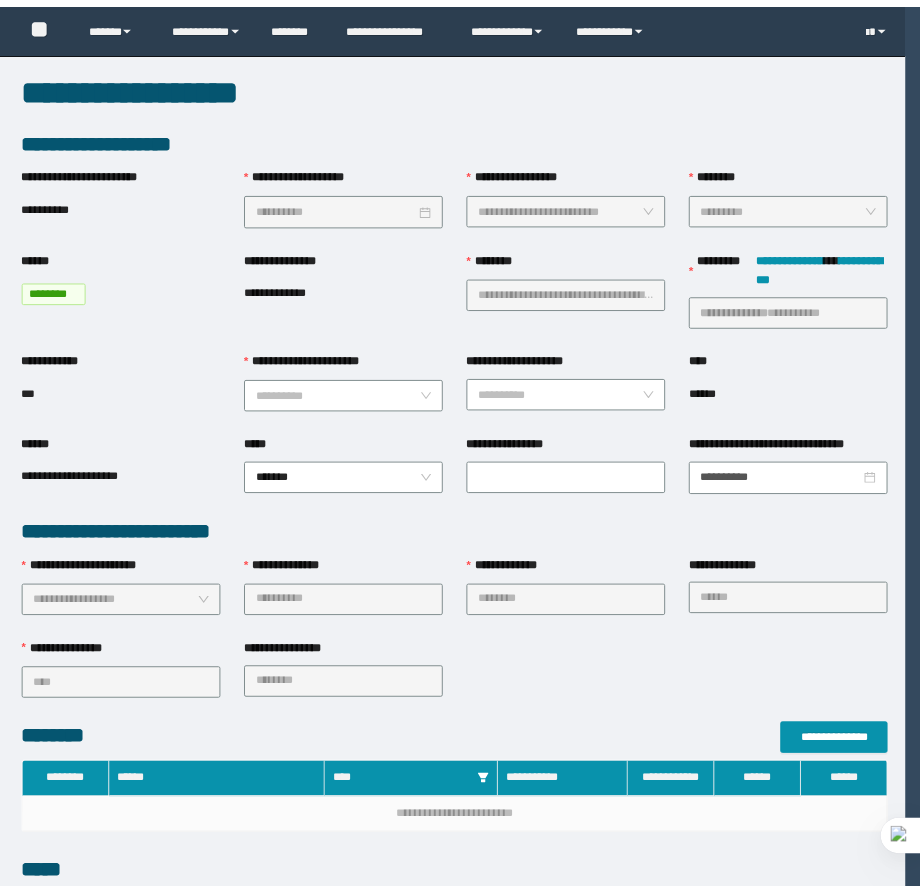 scroll, scrollTop: 0, scrollLeft: 0, axis: both 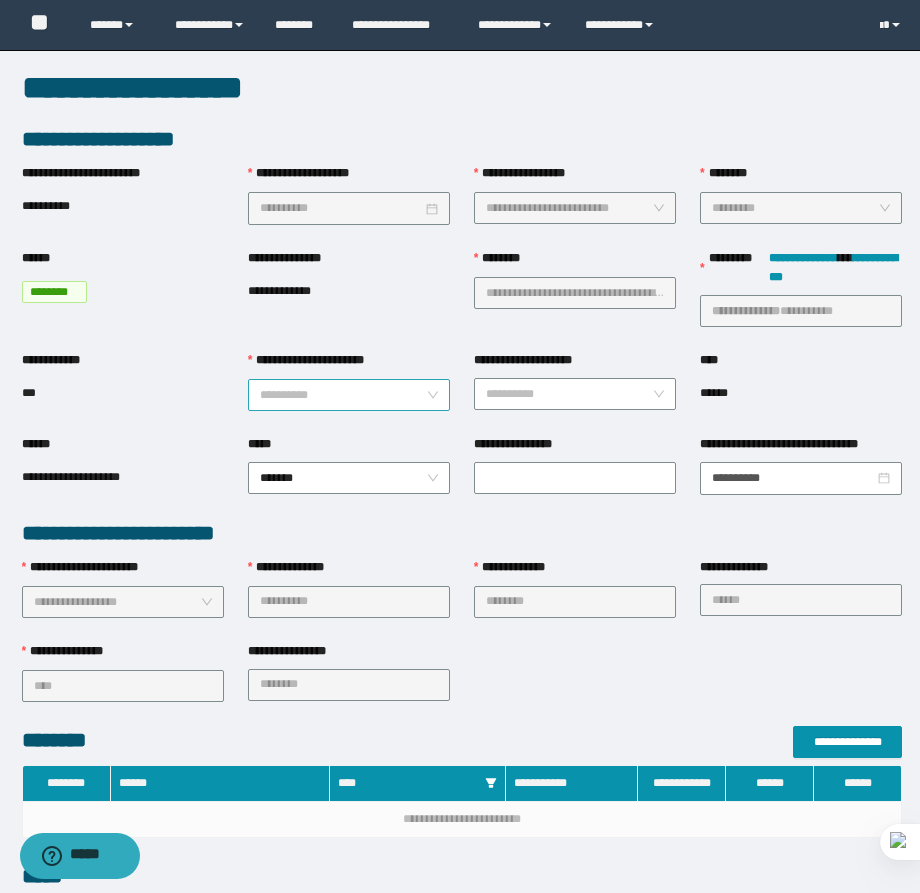 click on "**********" at bounding box center [343, 395] 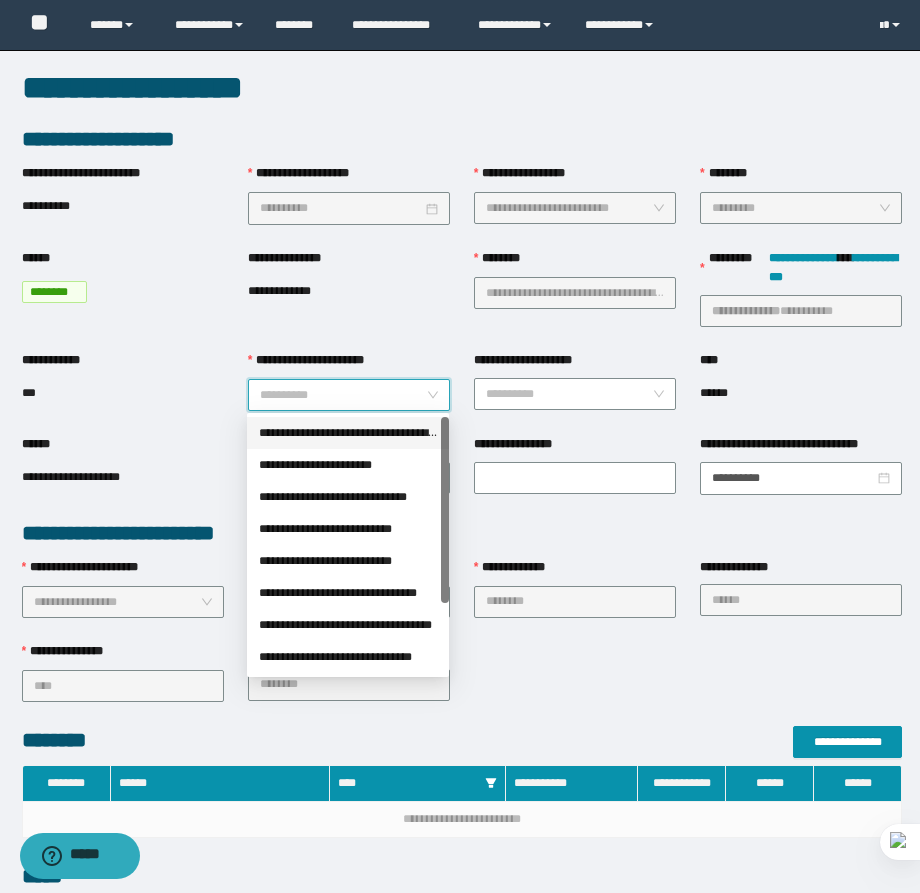 click on "**********" at bounding box center (348, 433) 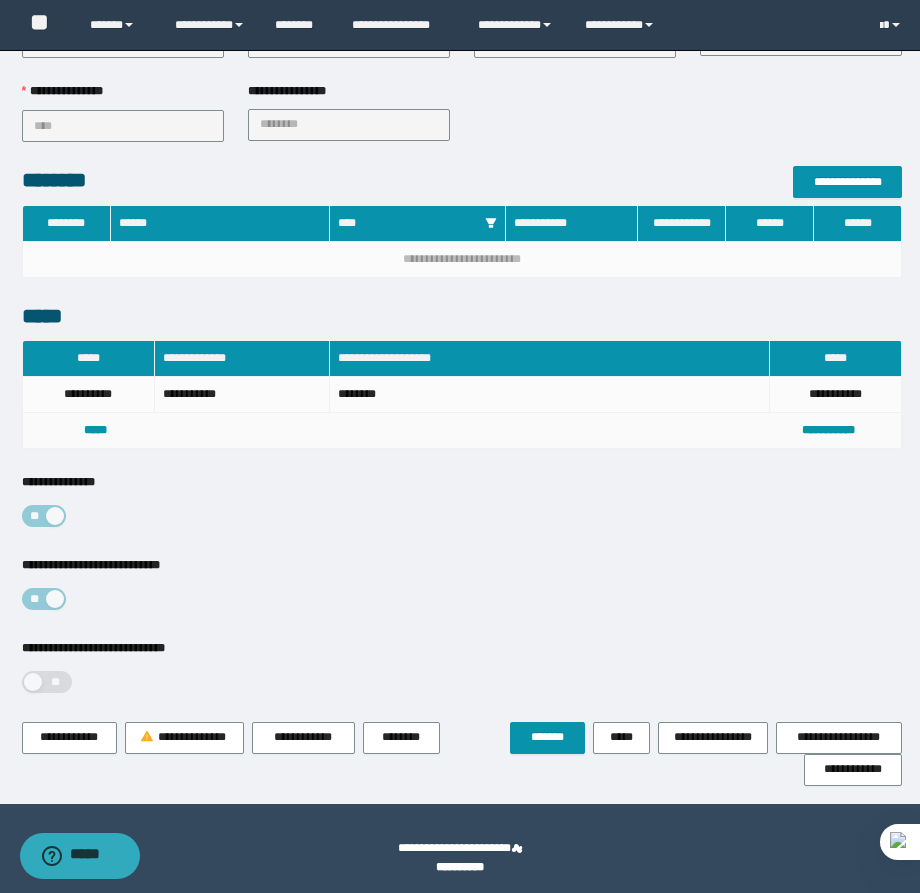 scroll, scrollTop: 564, scrollLeft: 0, axis: vertical 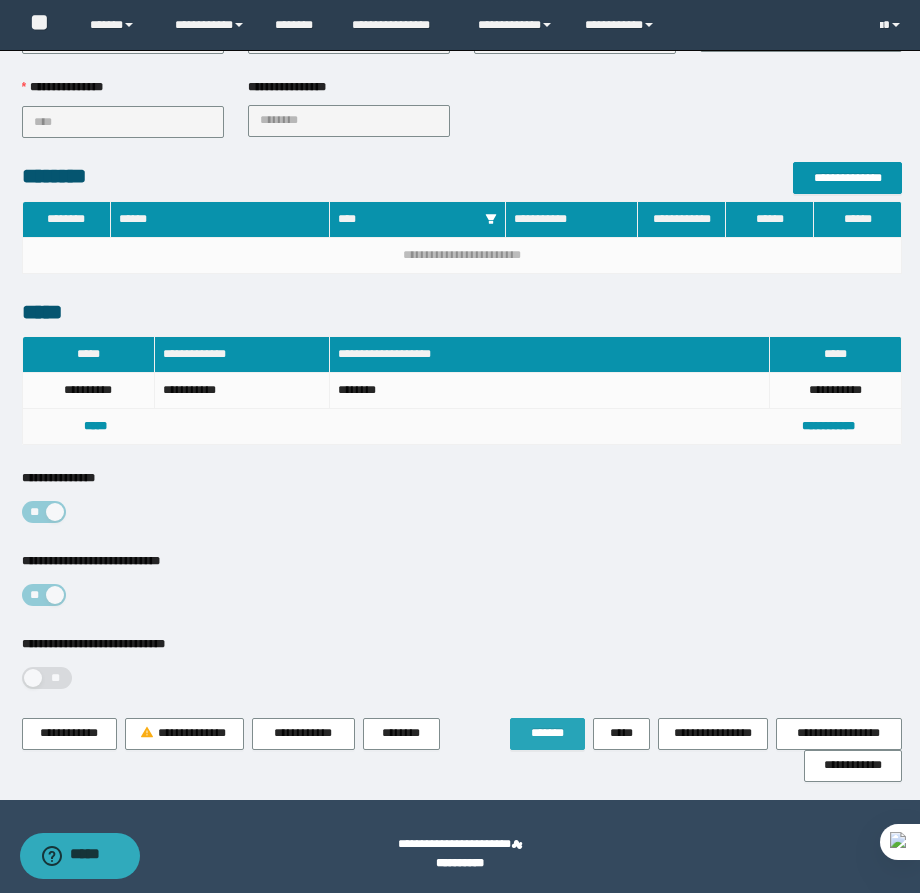 click on "*******" at bounding box center (547, 733) 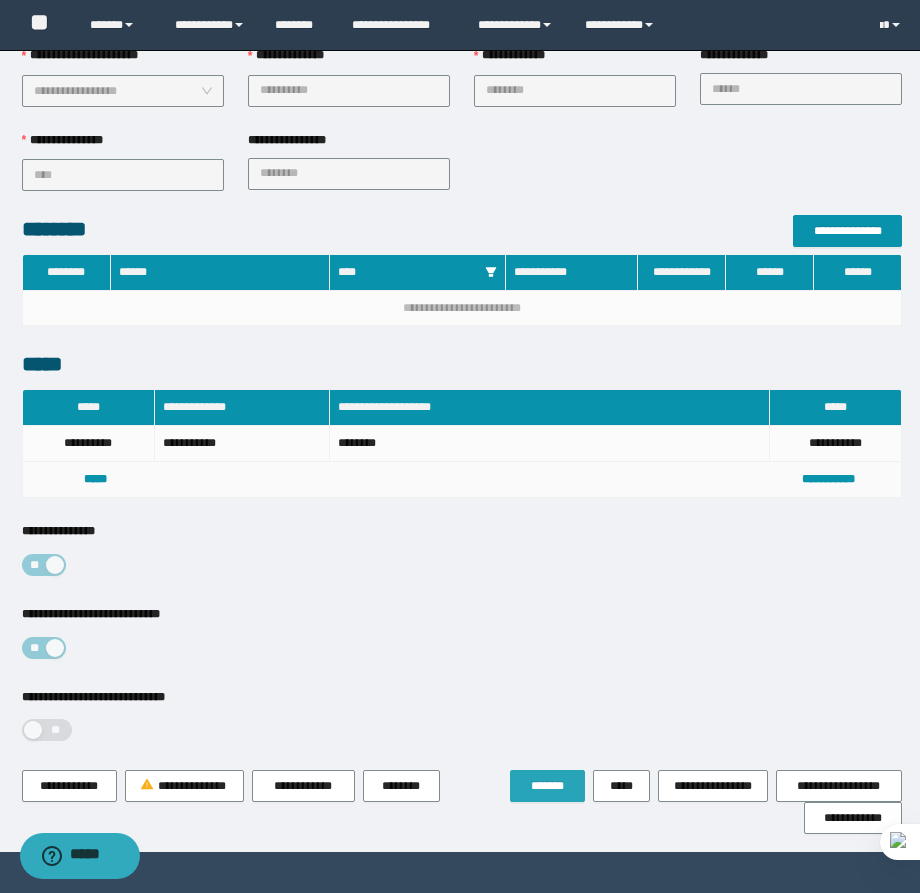 scroll, scrollTop: 0, scrollLeft: 0, axis: both 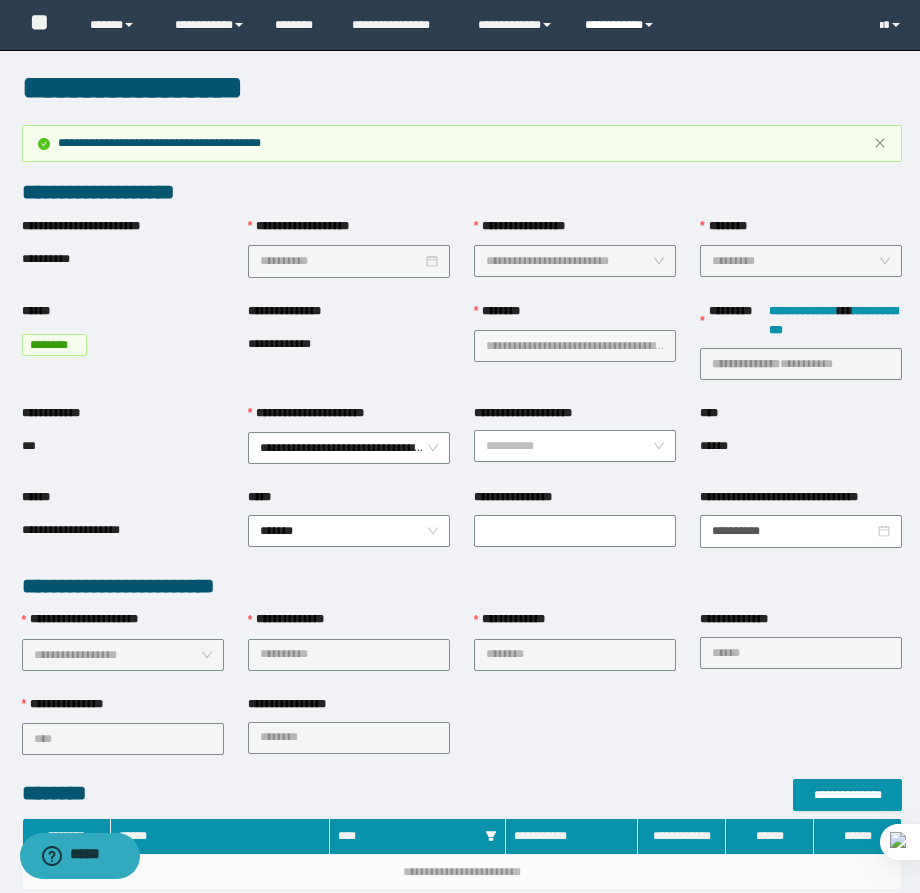 click on "**********" at bounding box center [622, 25] 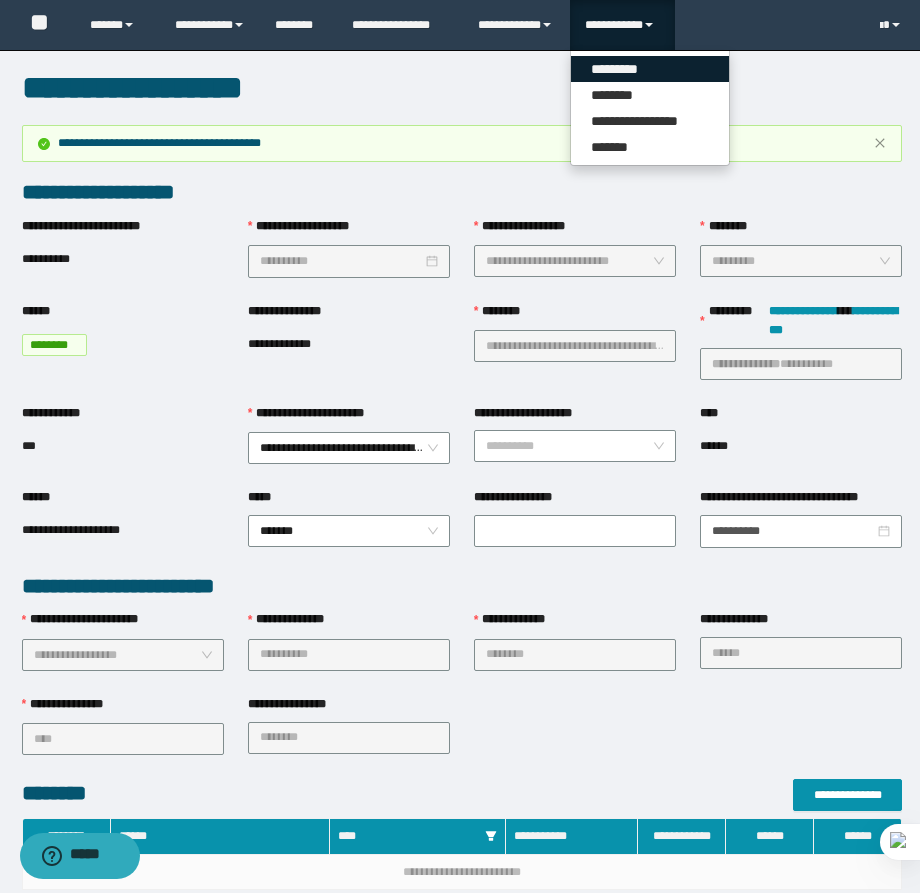 click on "*********" at bounding box center [650, 69] 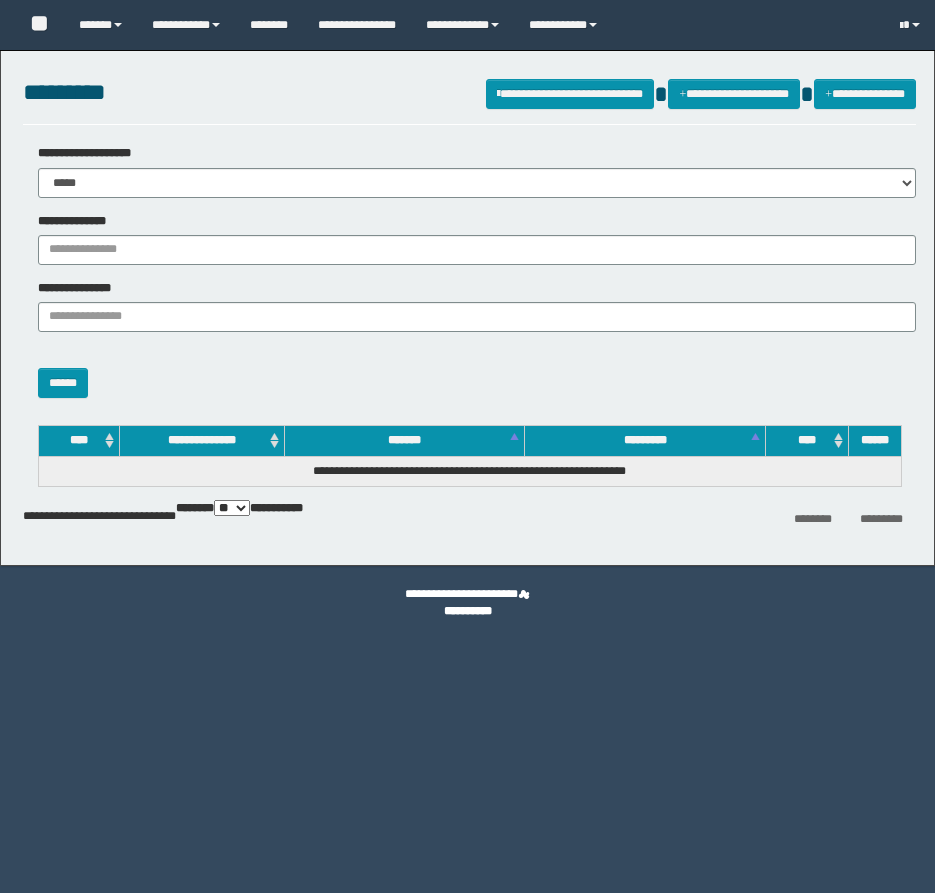 scroll, scrollTop: 0, scrollLeft: 0, axis: both 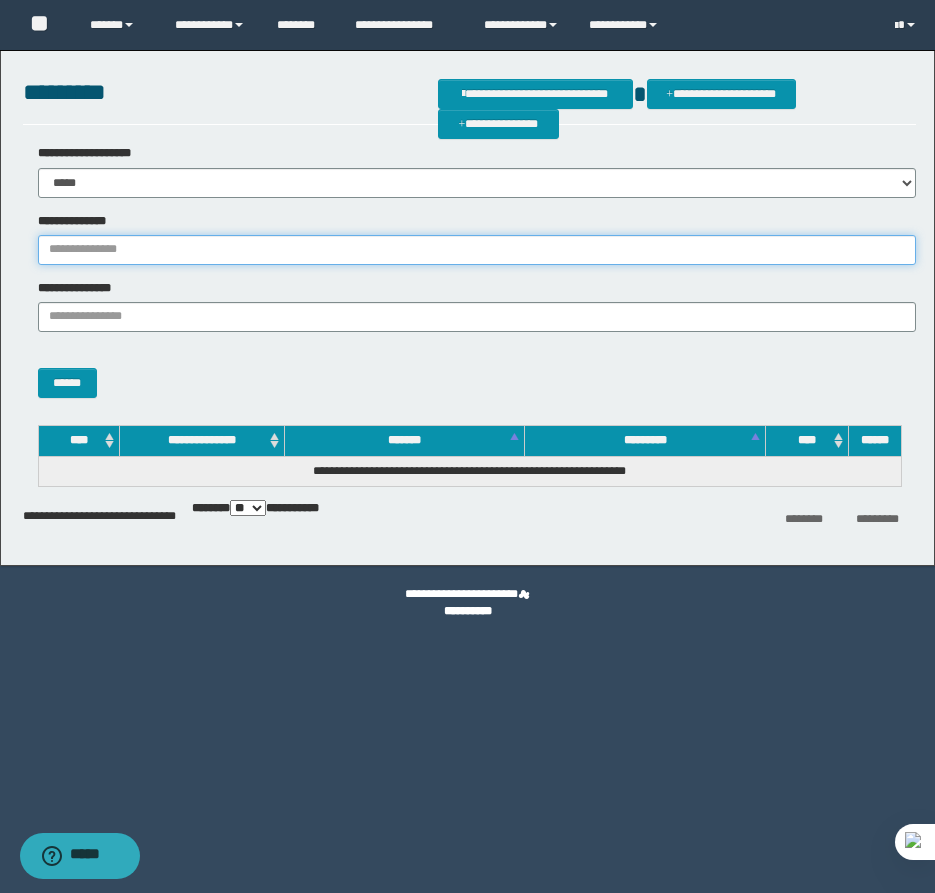 click on "**********" at bounding box center [477, 250] 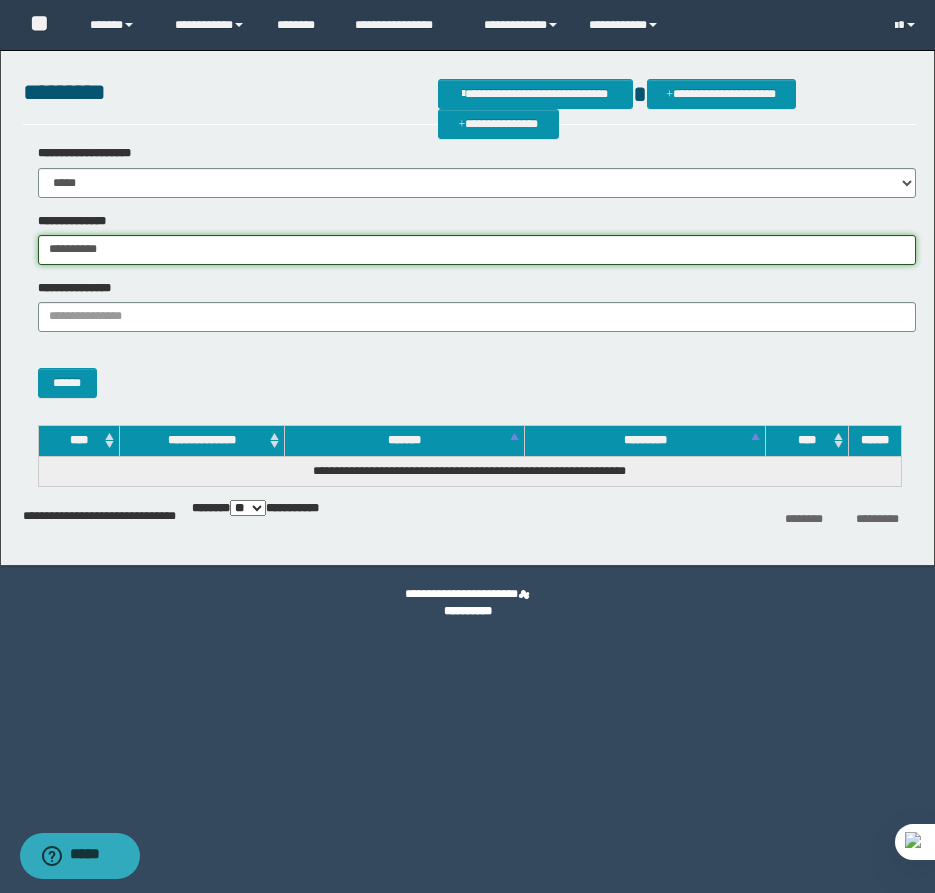 type on "**********" 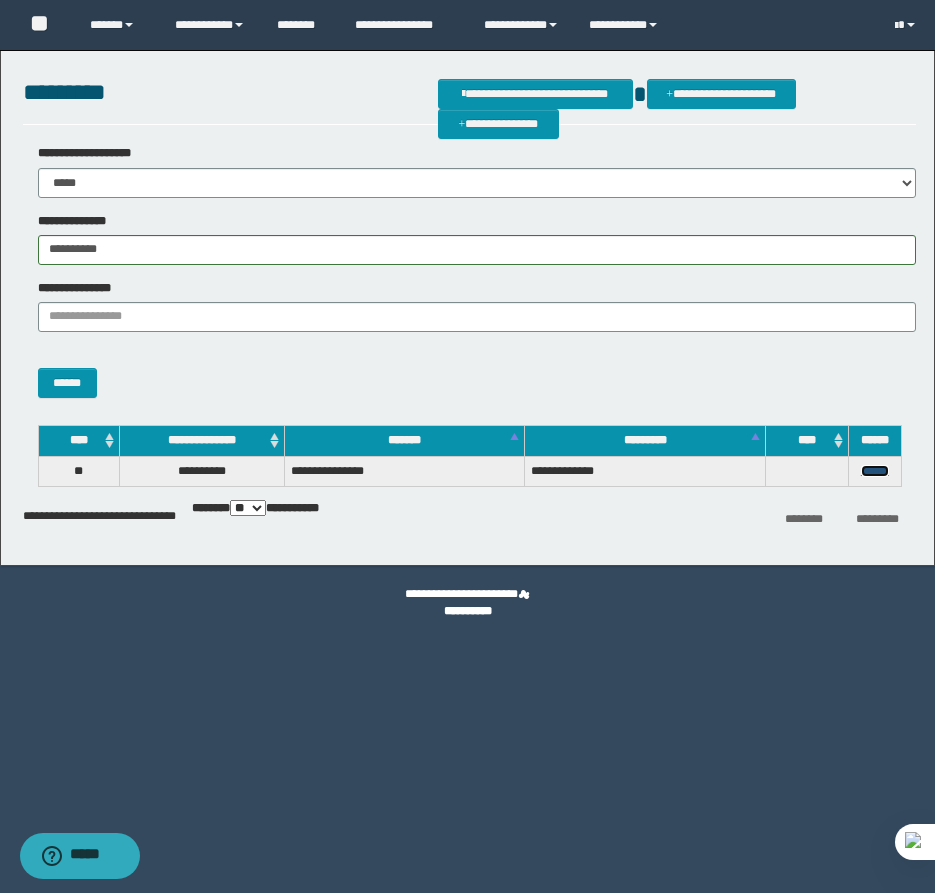 click on "******" at bounding box center [875, 471] 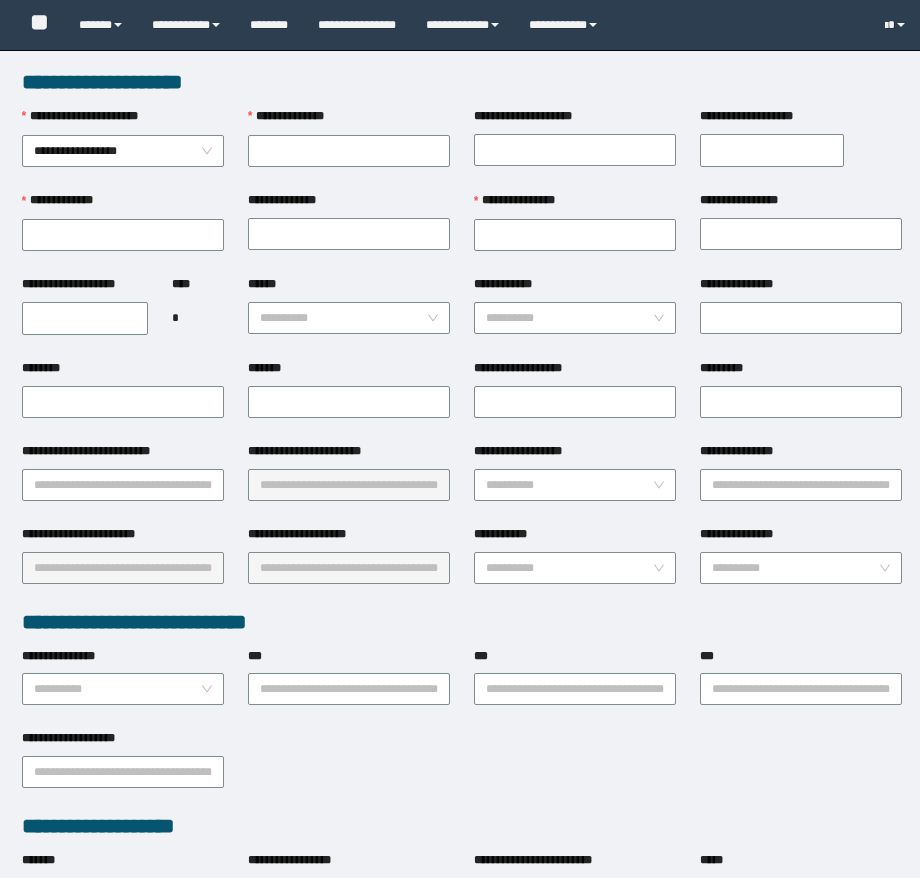 scroll, scrollTop: 0, scrollLeft: 0, axis: both 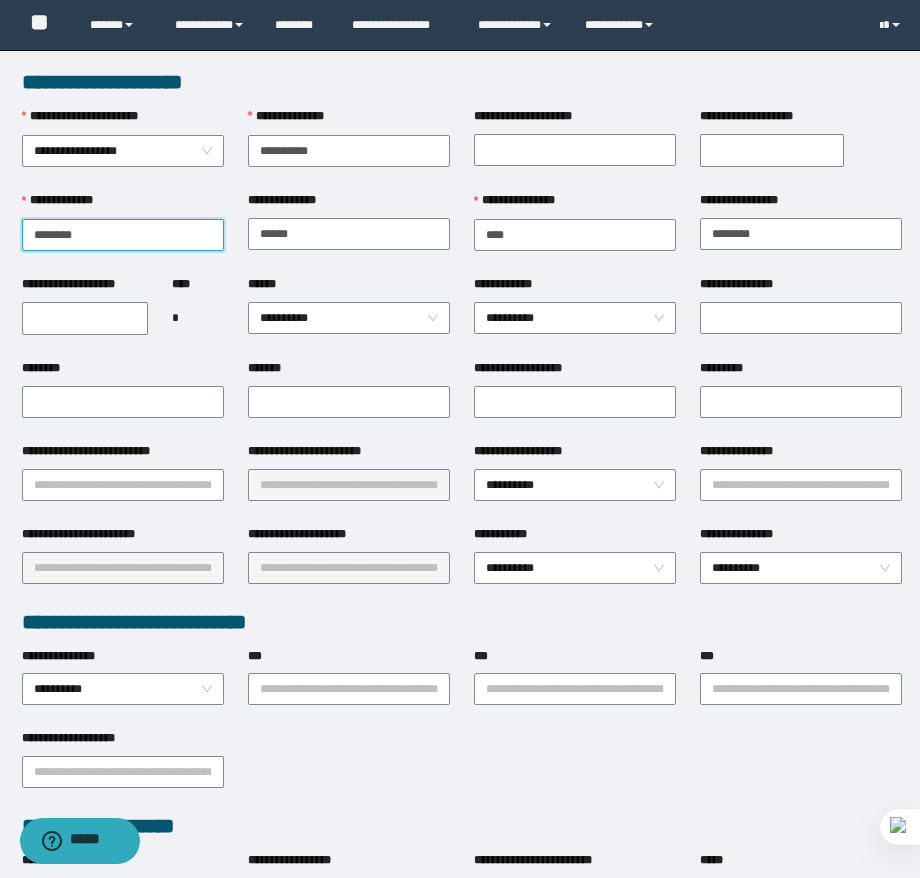 click on "**********" at bounding box center (123, 235) 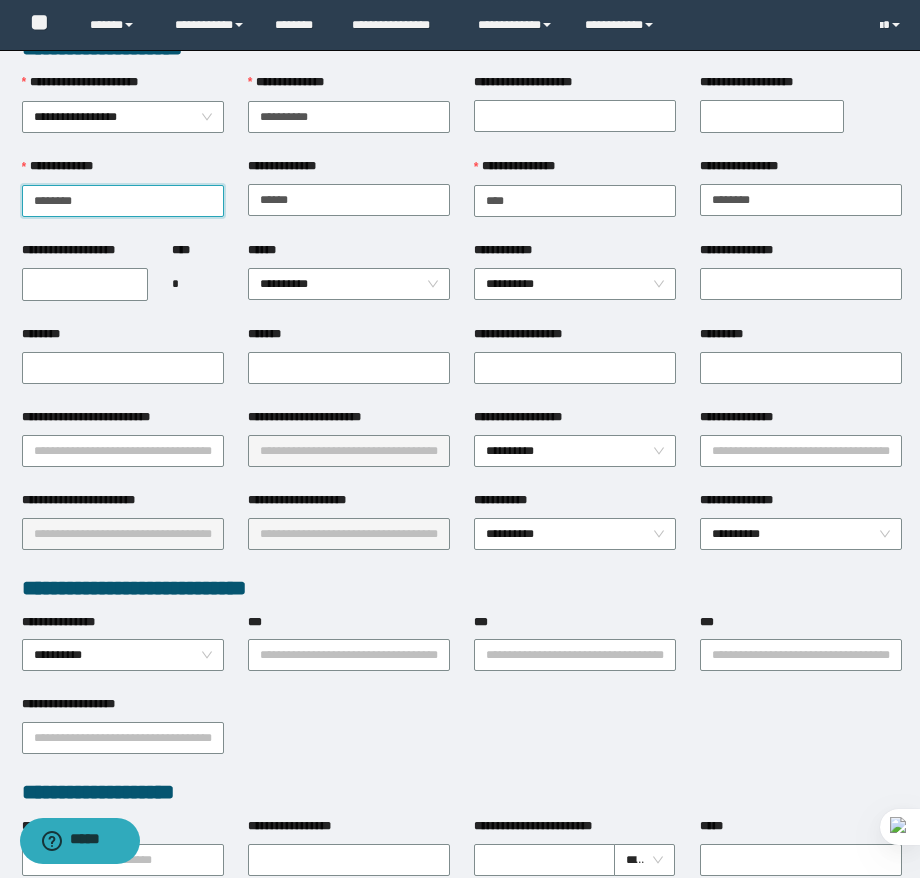 scroll, scrollTop: 0, scrollLeft: 0, axis: both 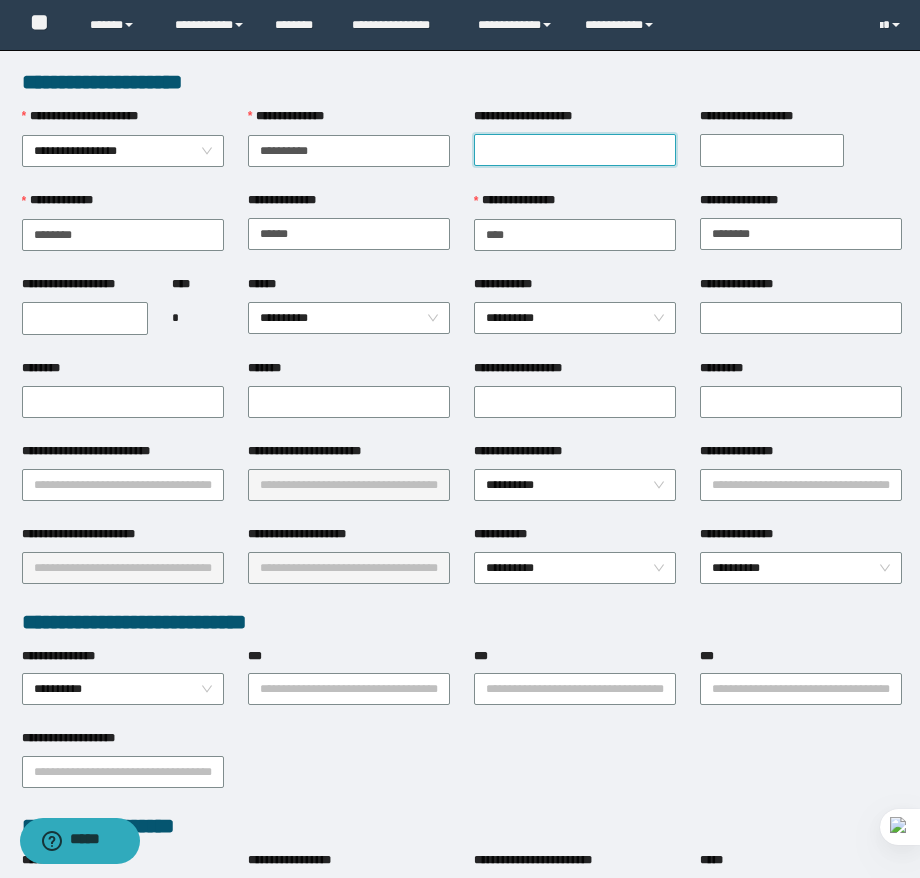 click on "**********" at bounding box center (575, 150) 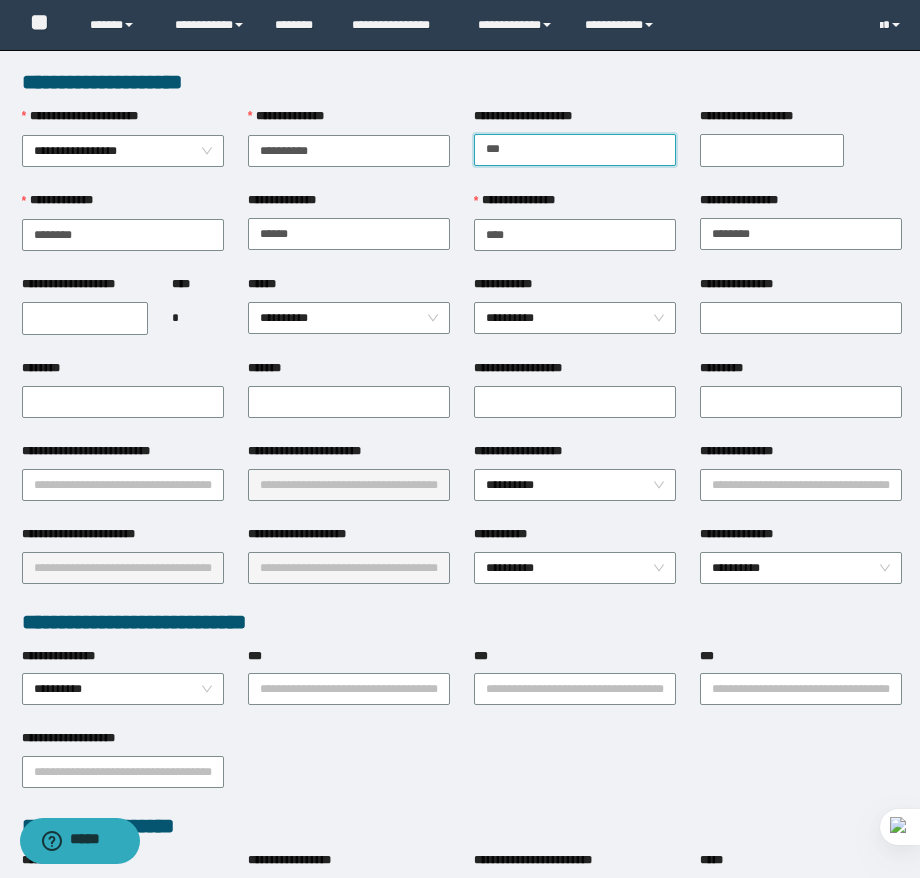 type on "******" 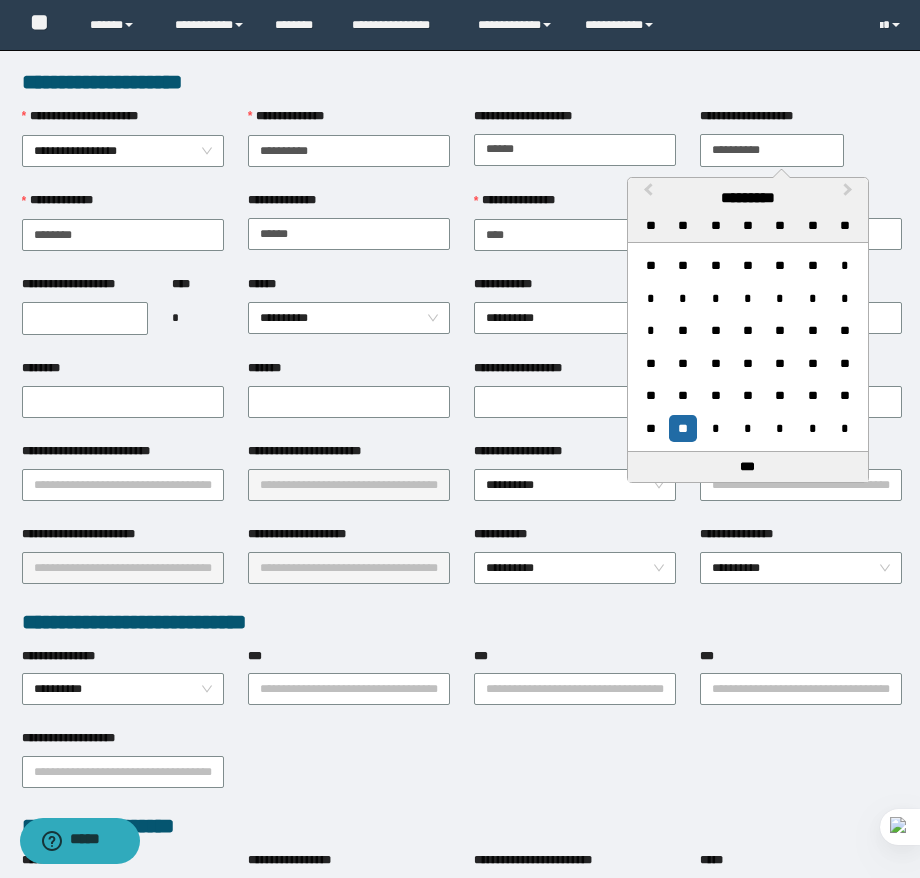 type on "**********" 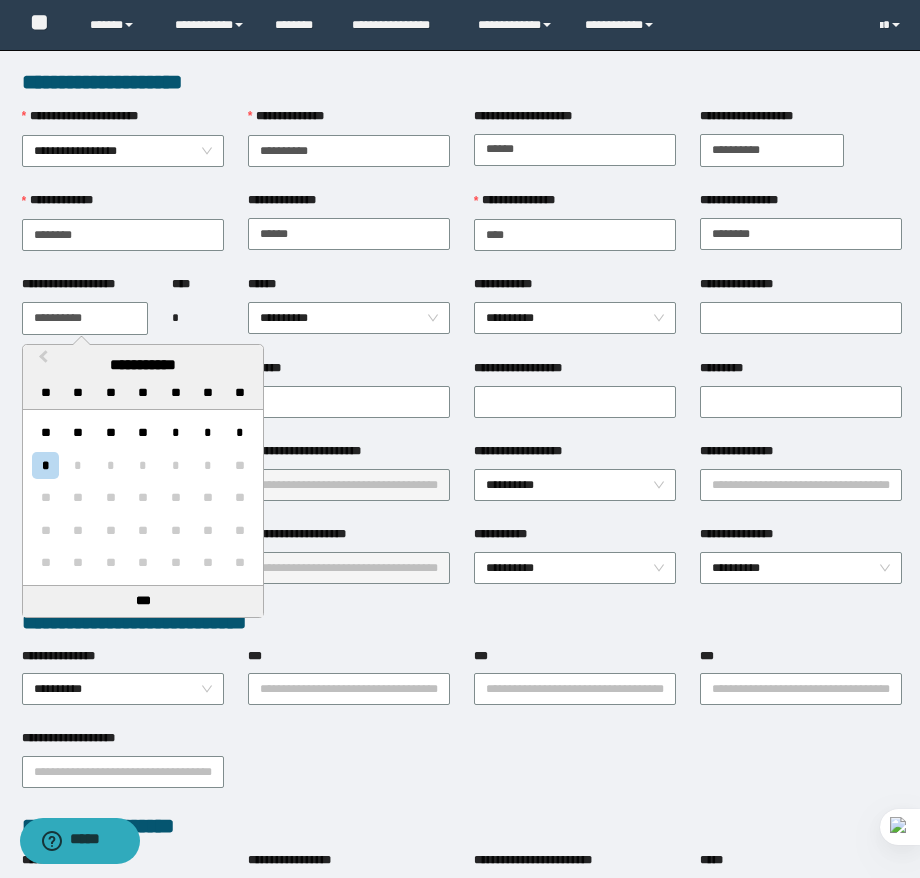 click on "**********" at bounding box center [85, 318] 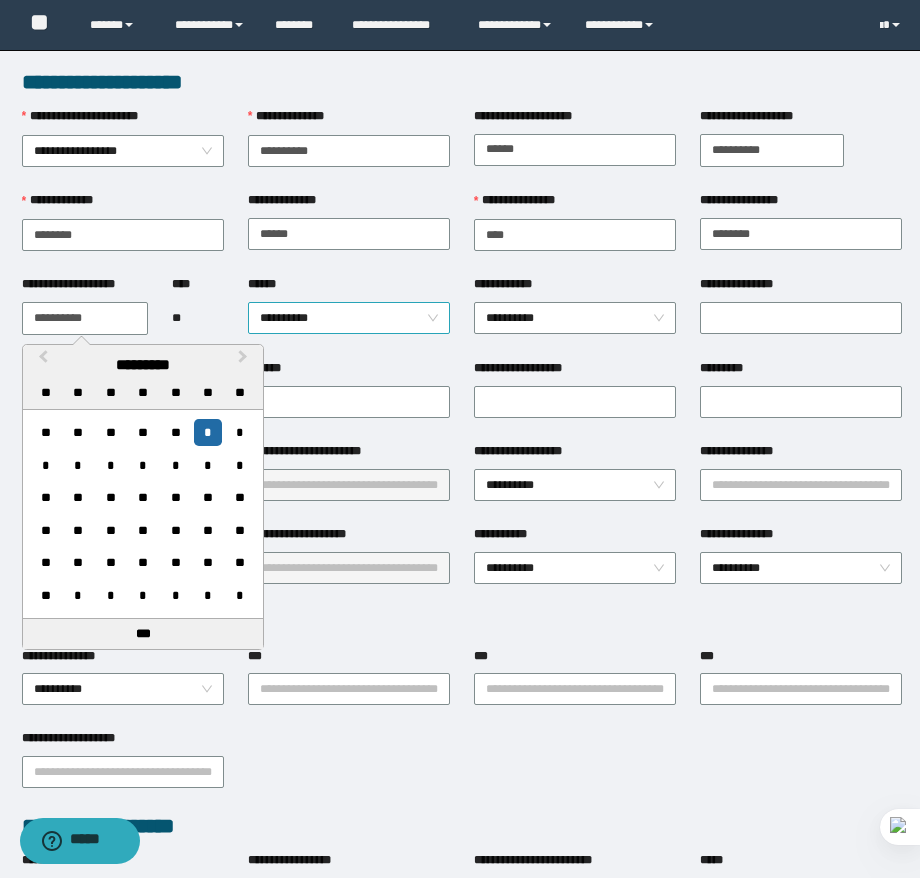 type on "**********" 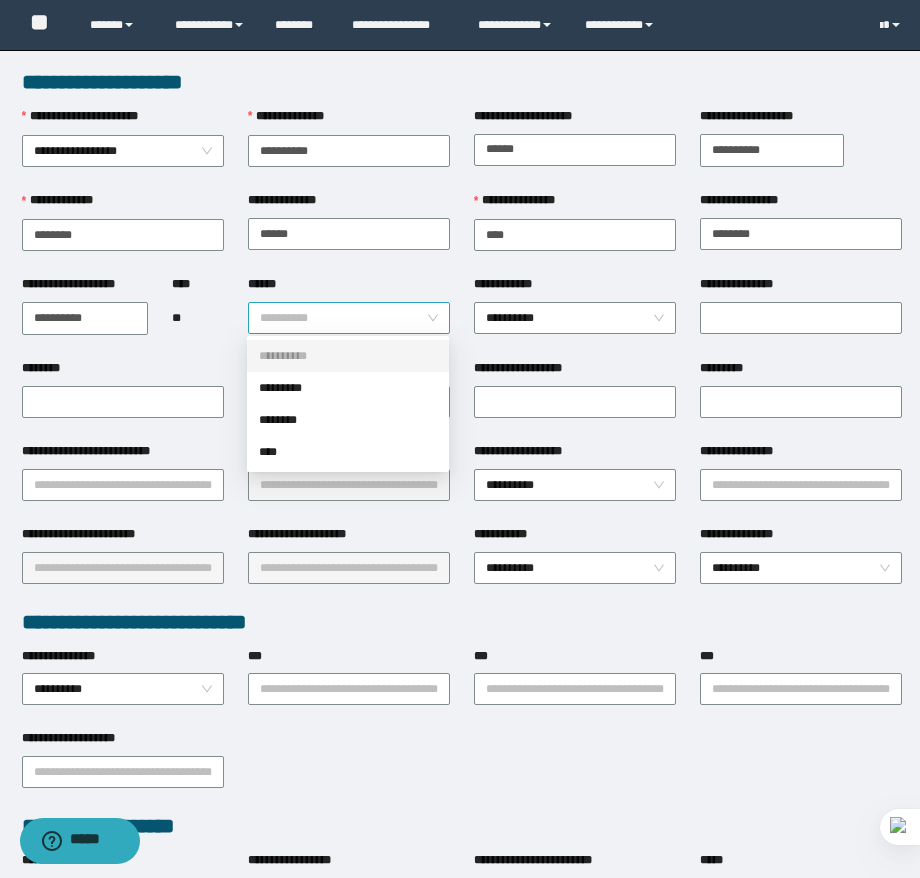 click on "**********" at bounding box center (349, 318) 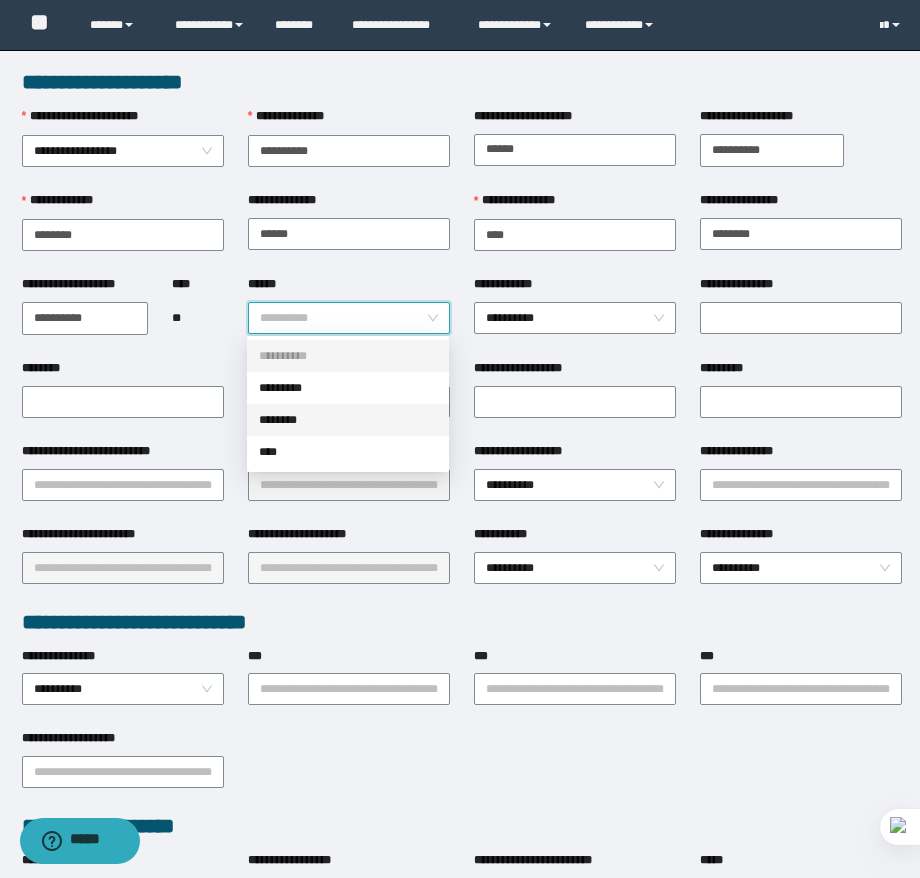click on "********" at bounding box center [348, 420] 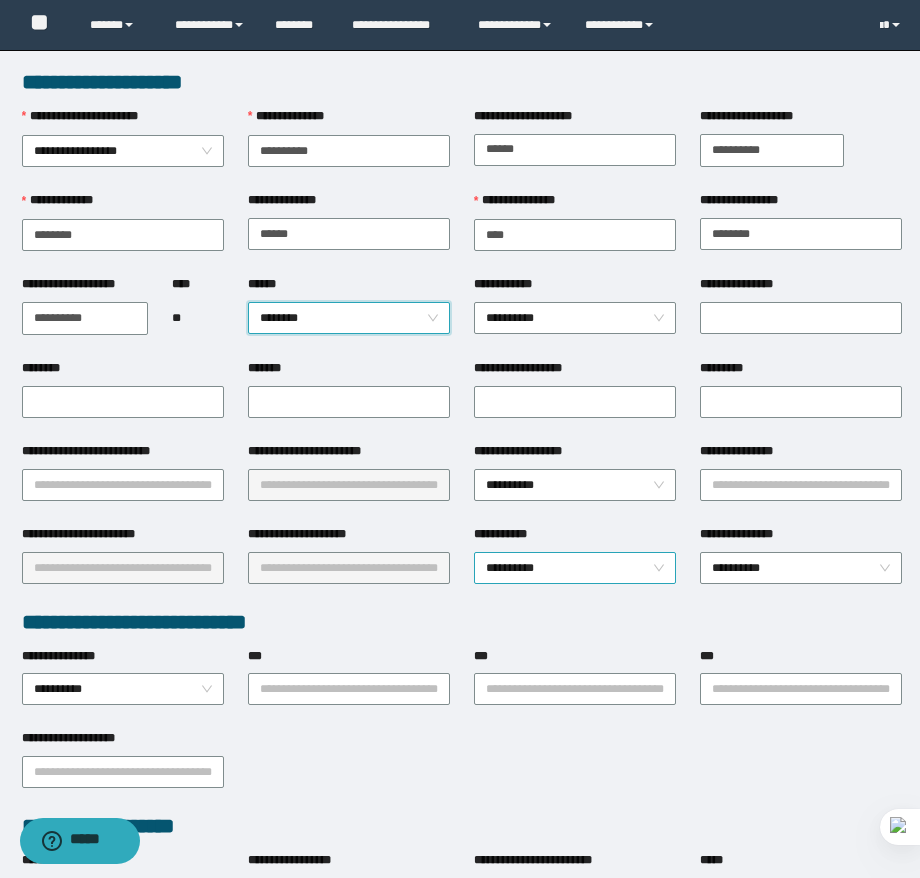 click on "**********" at bounding box center (575, 568) 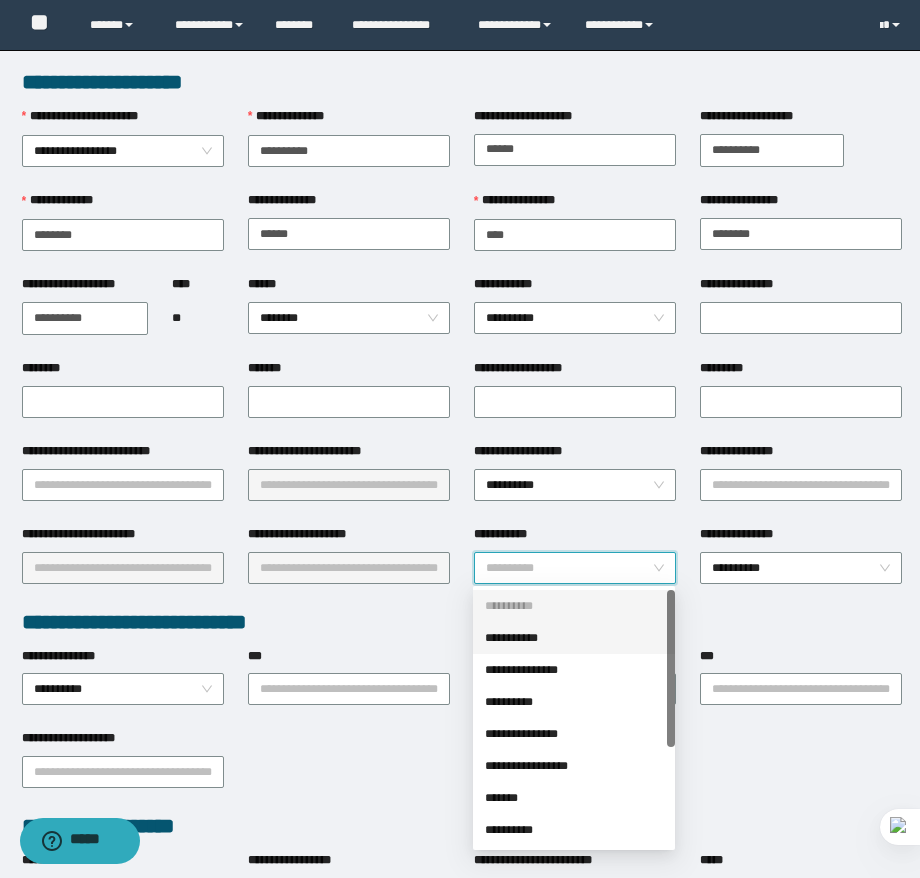 click on "**********" at bounding box center [574, 638] 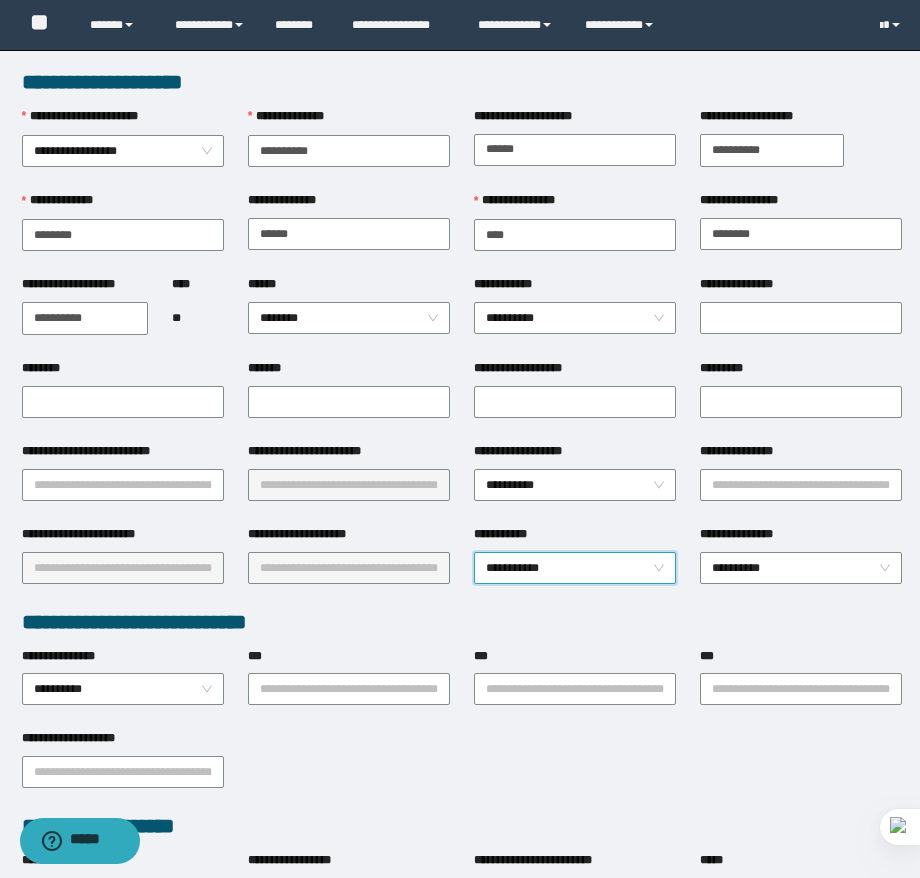 click on "**********" at bounding box center [575, 455] 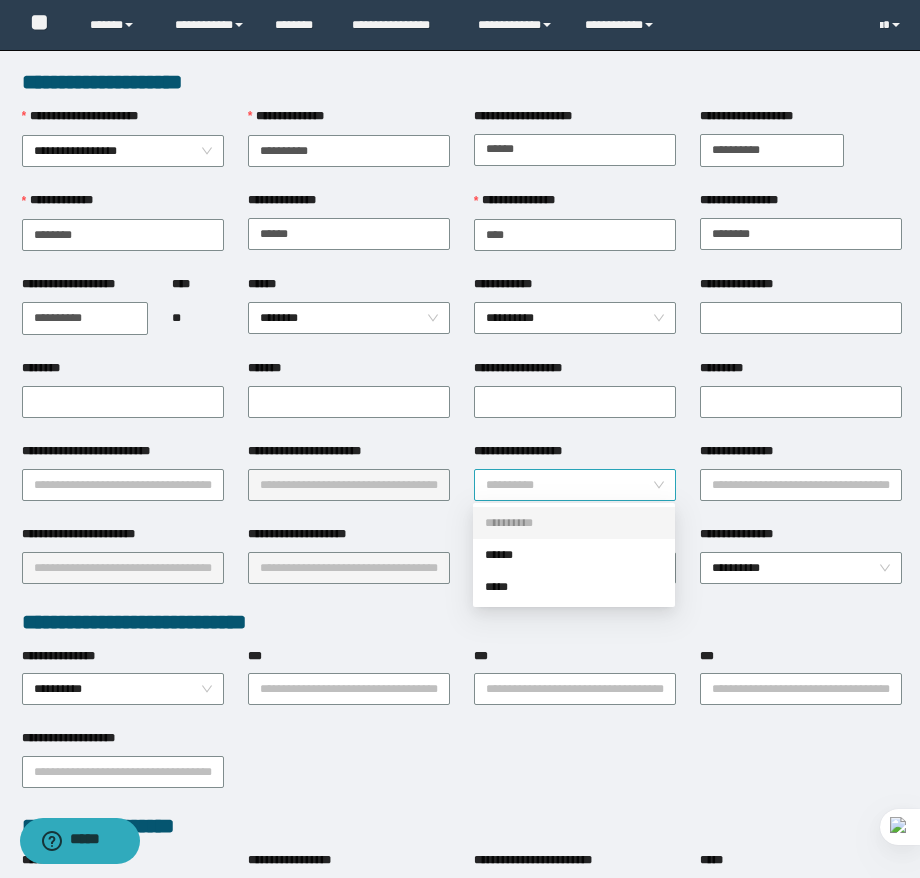 click on "**********" at bounding box center [575, 485] 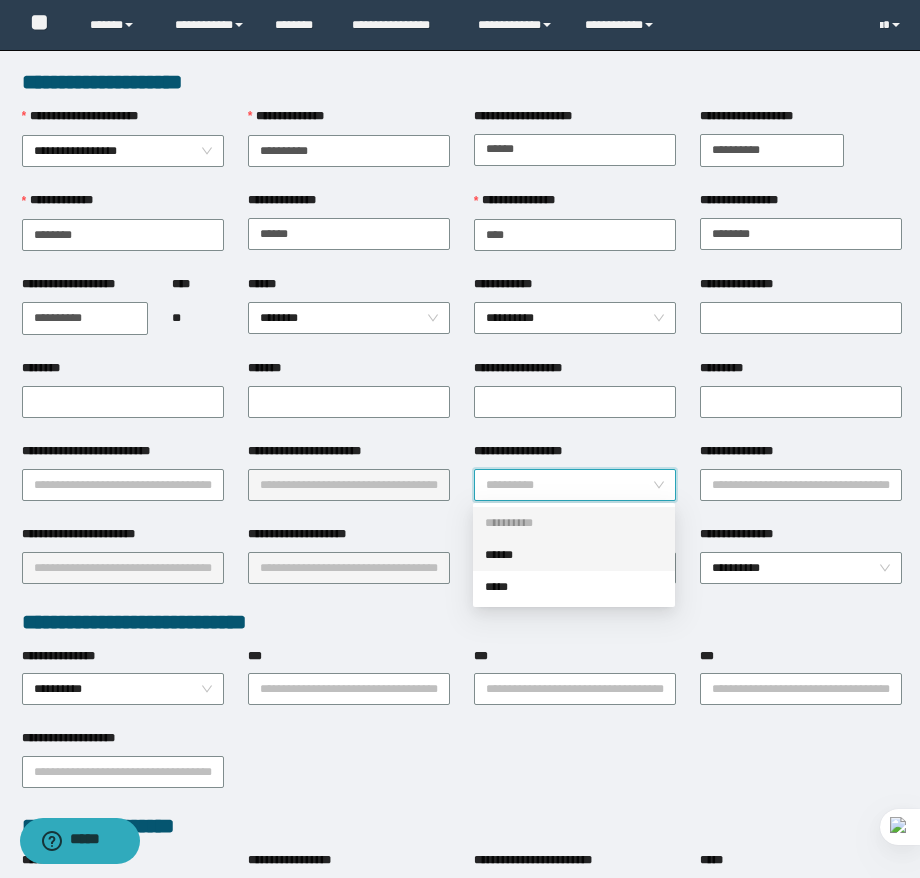 click on "******" at bounding box center (574, 555) 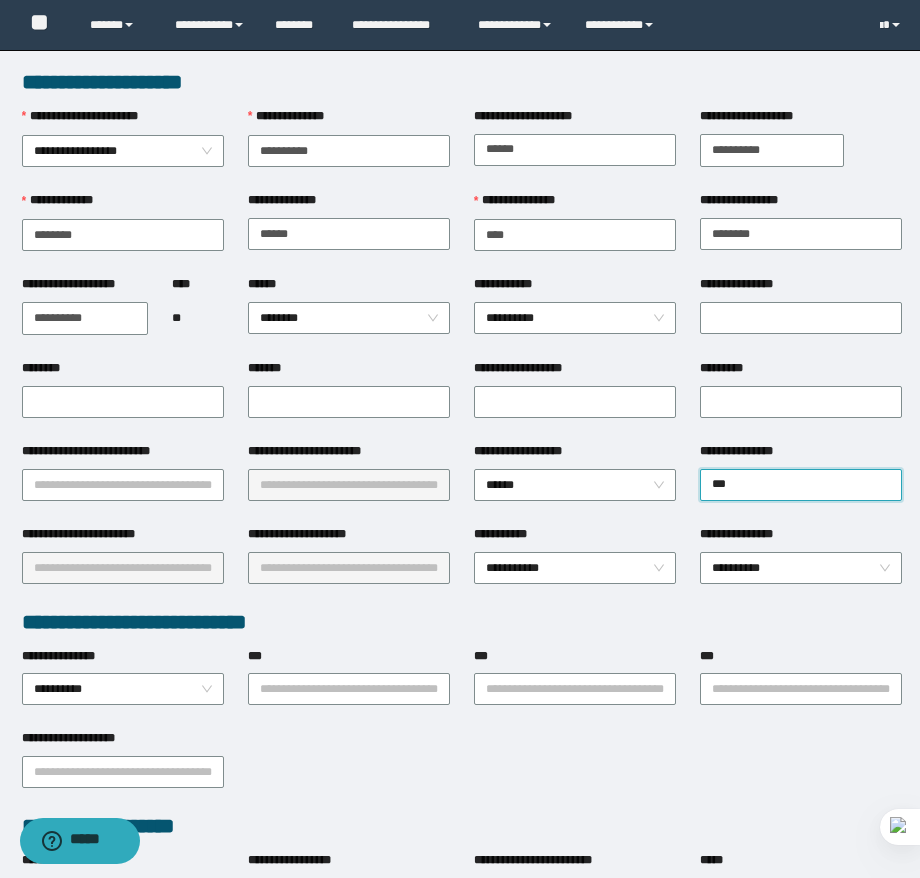 type on "****" 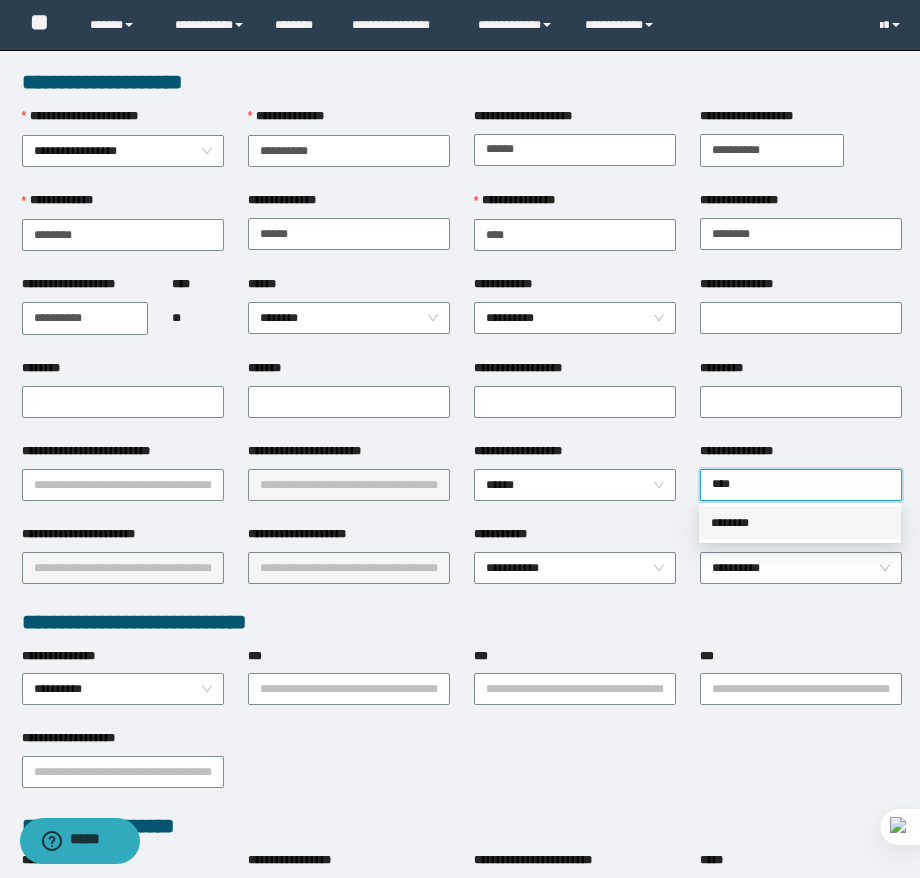 type 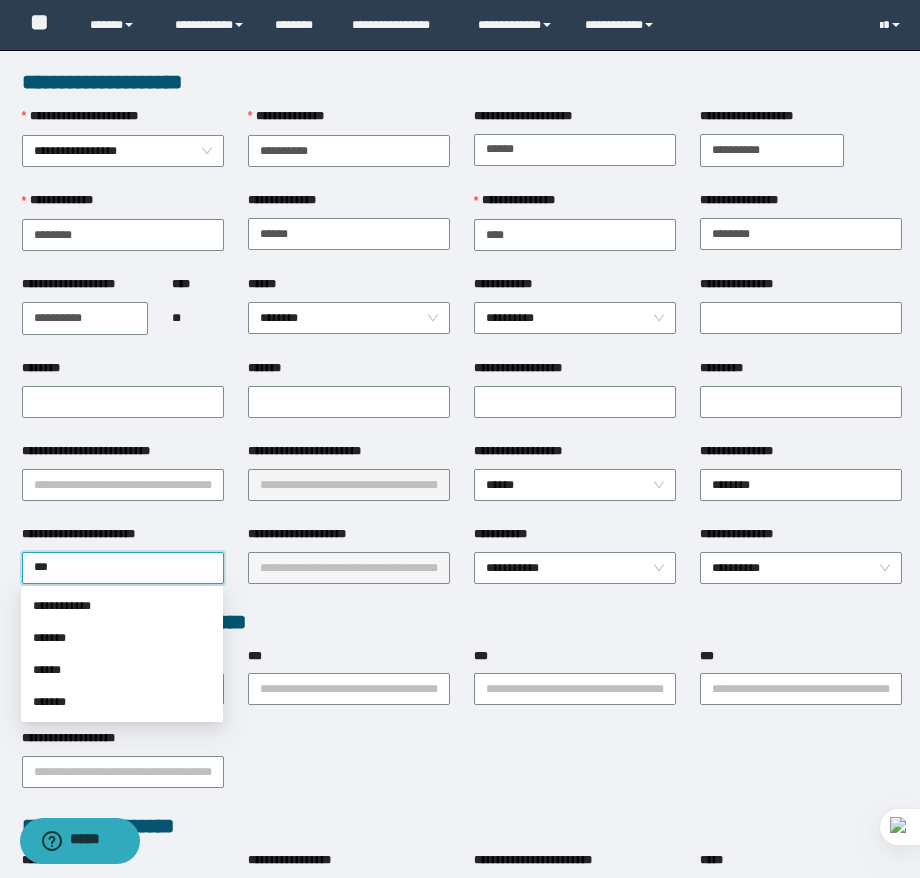 type on "****" 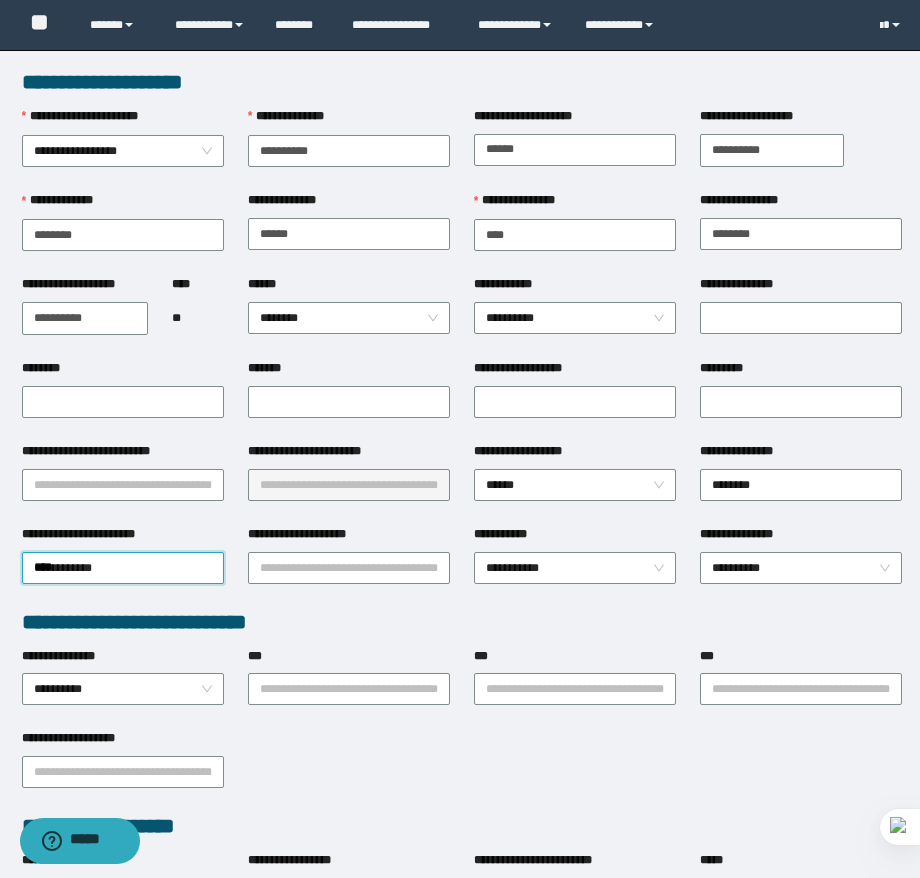 type 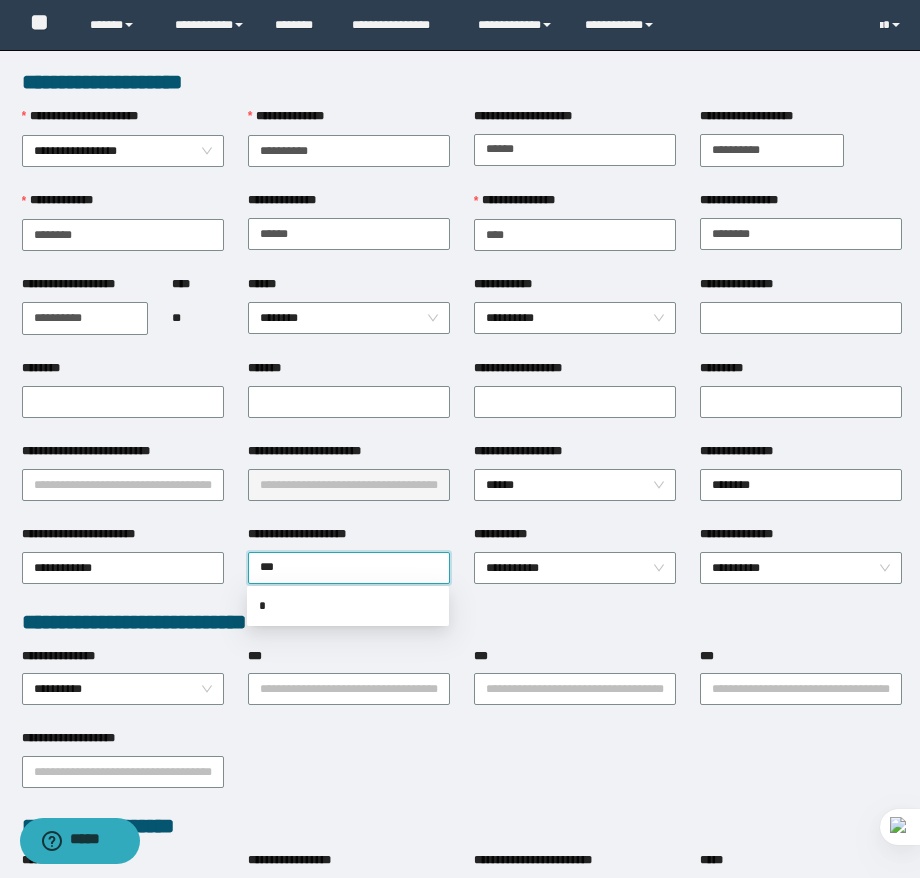 type on "****" 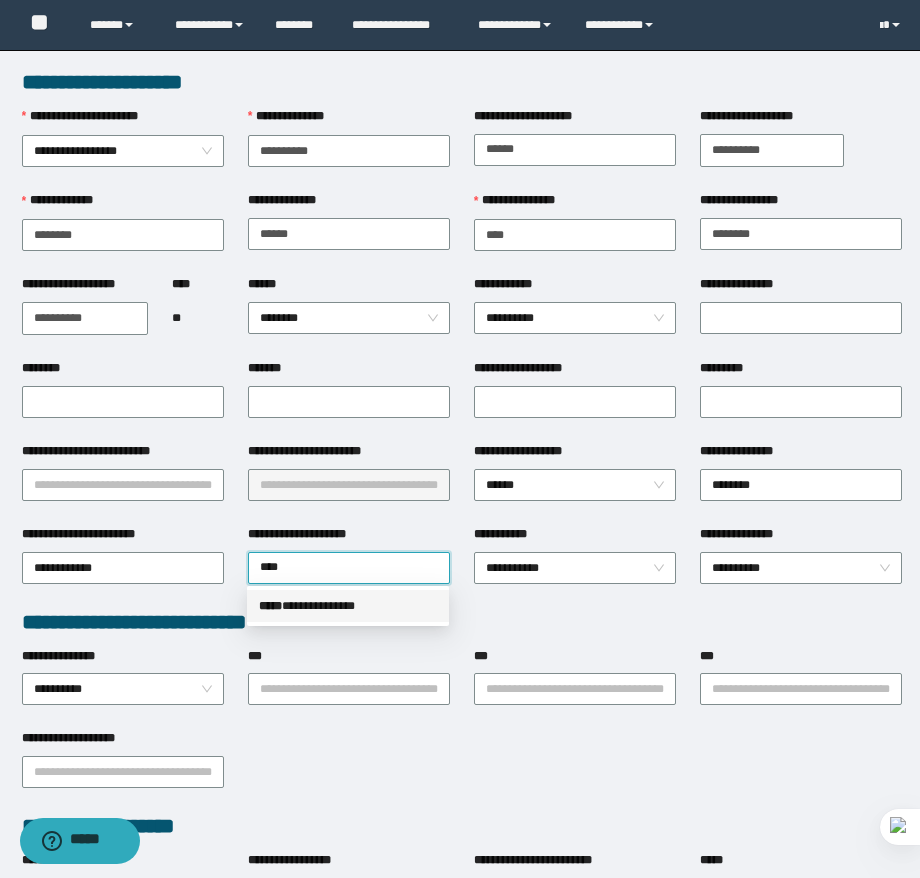 type 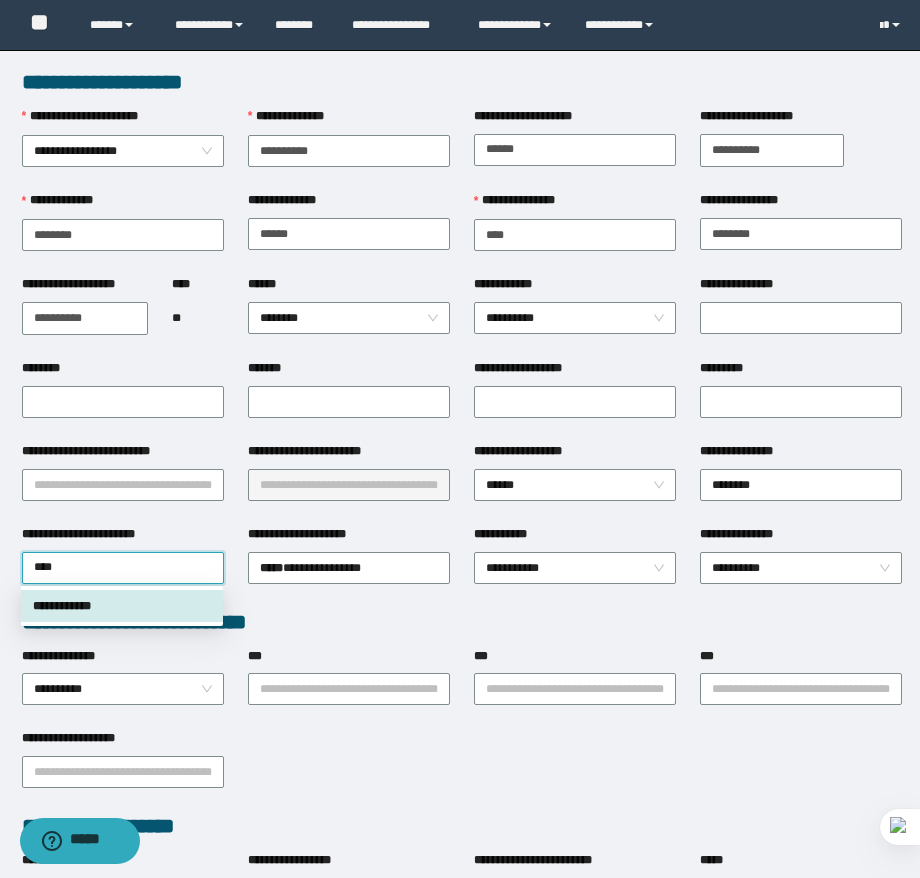 type on "*****" 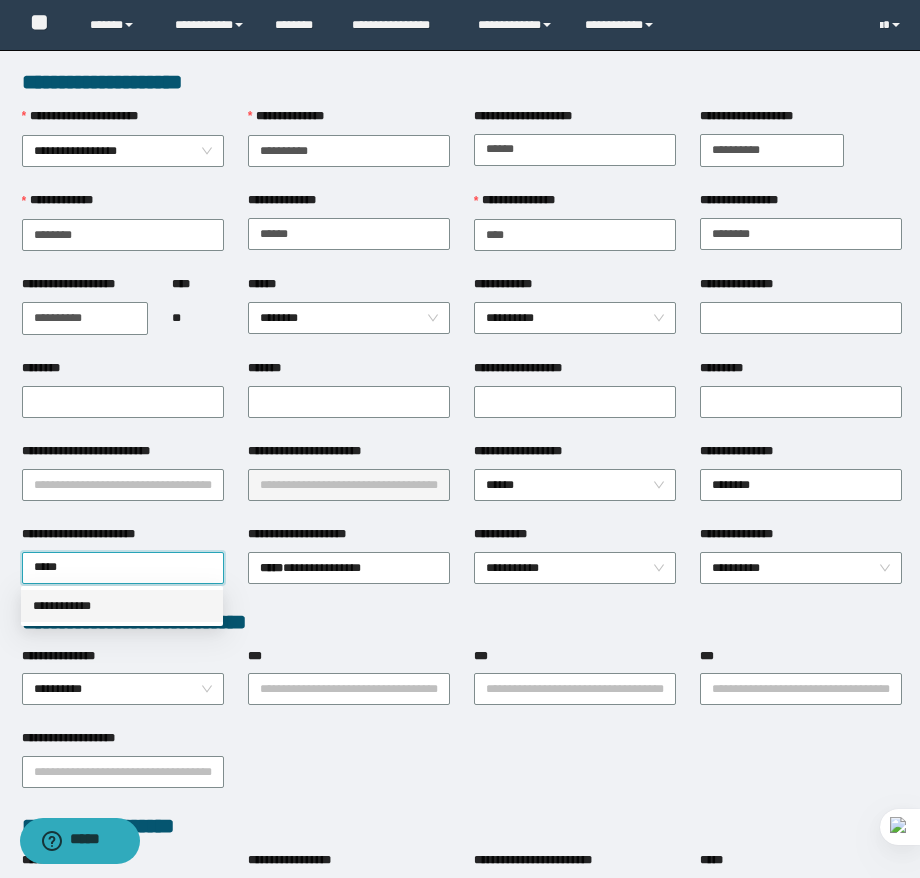 type 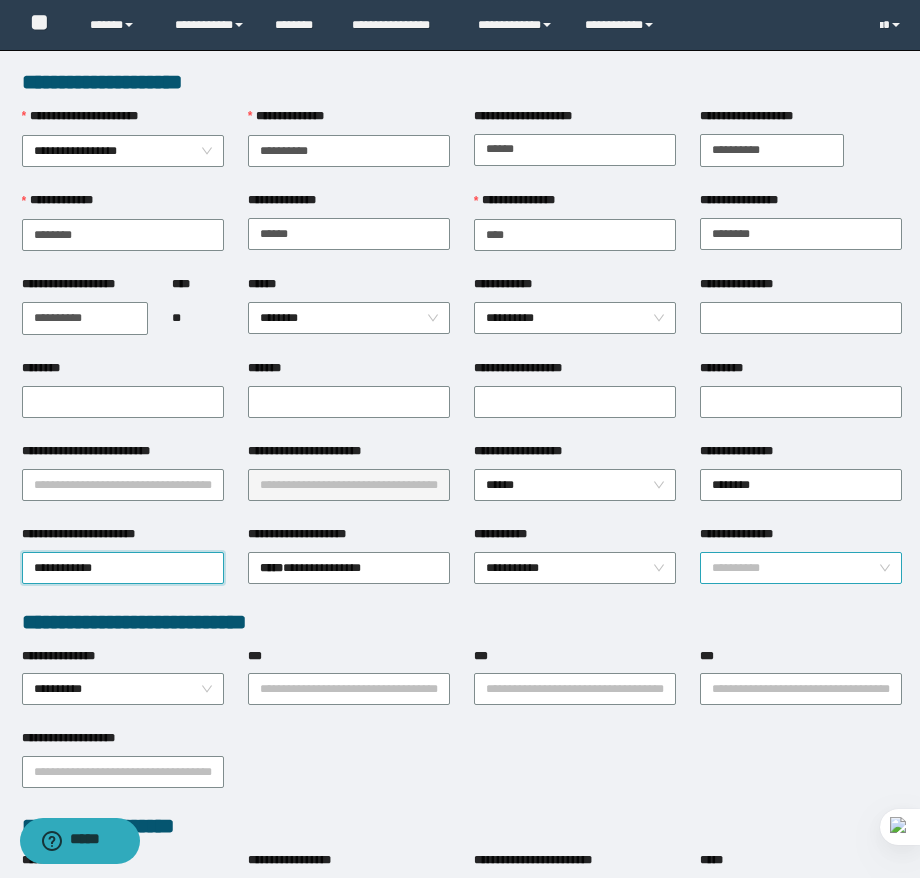 click on "**********" at bounding box center [801, 568] 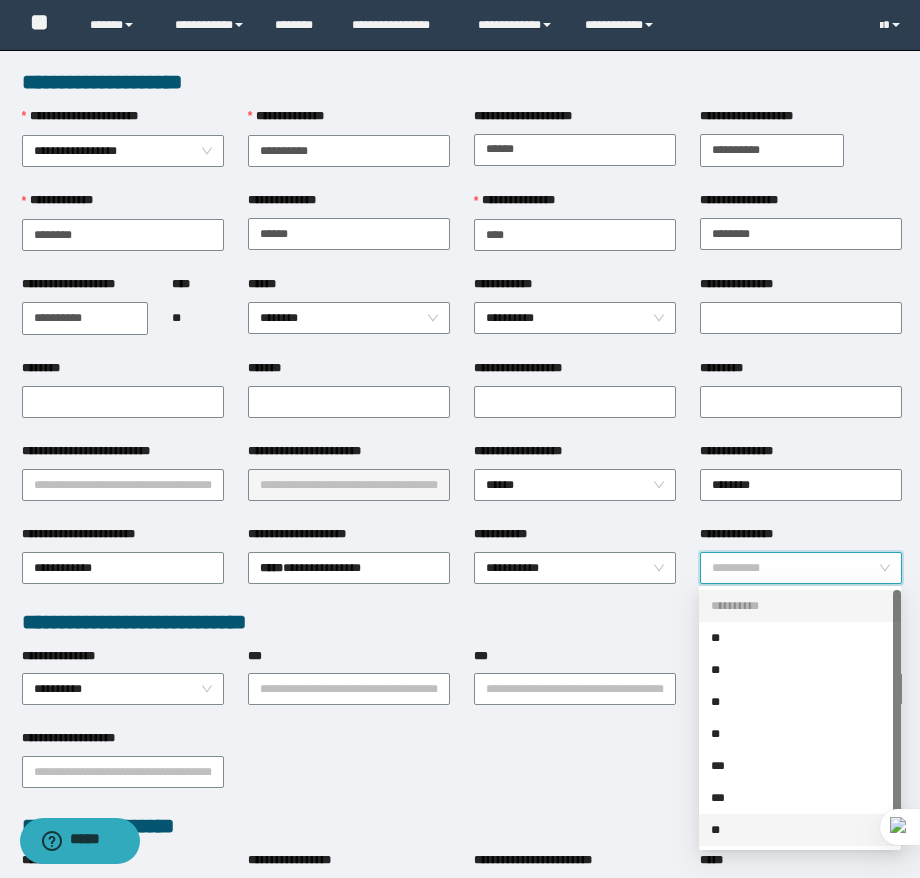 click on "**" at bounding box center [800, 830] 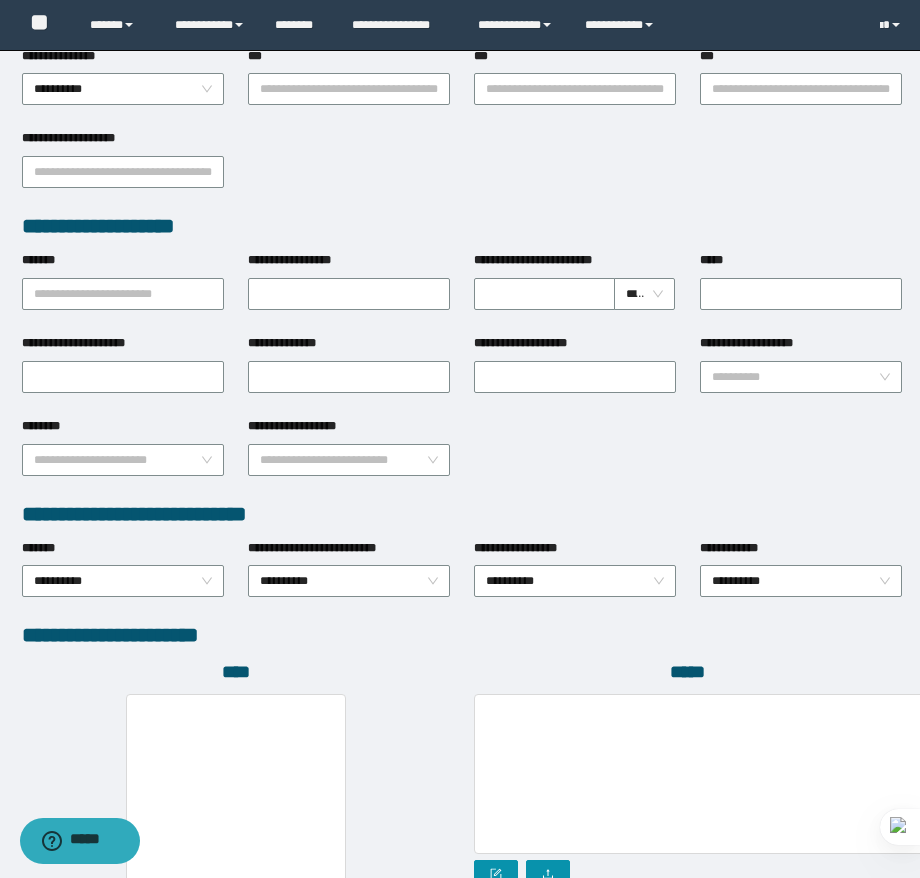 scroll, scrollTop: 825, scrollLeft: 0, axis: vertical 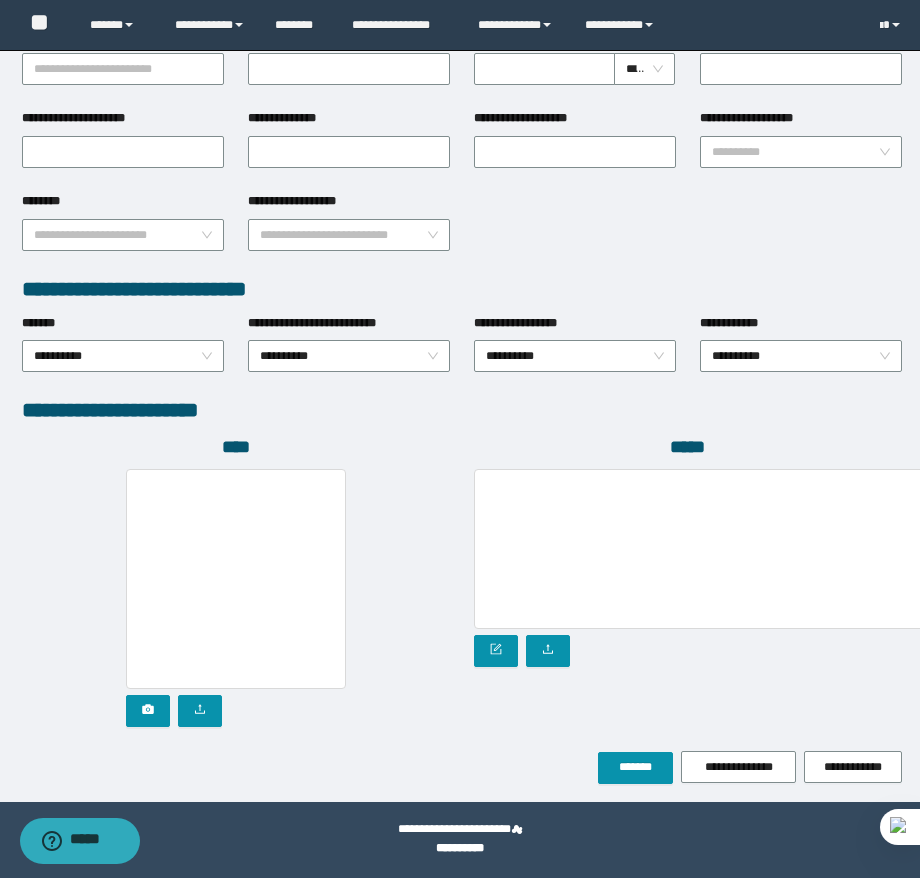 drag, startPoint x: 620, startPoint y: 788, endPoint x: 625, endPoint y: 763, distance: 25.495098 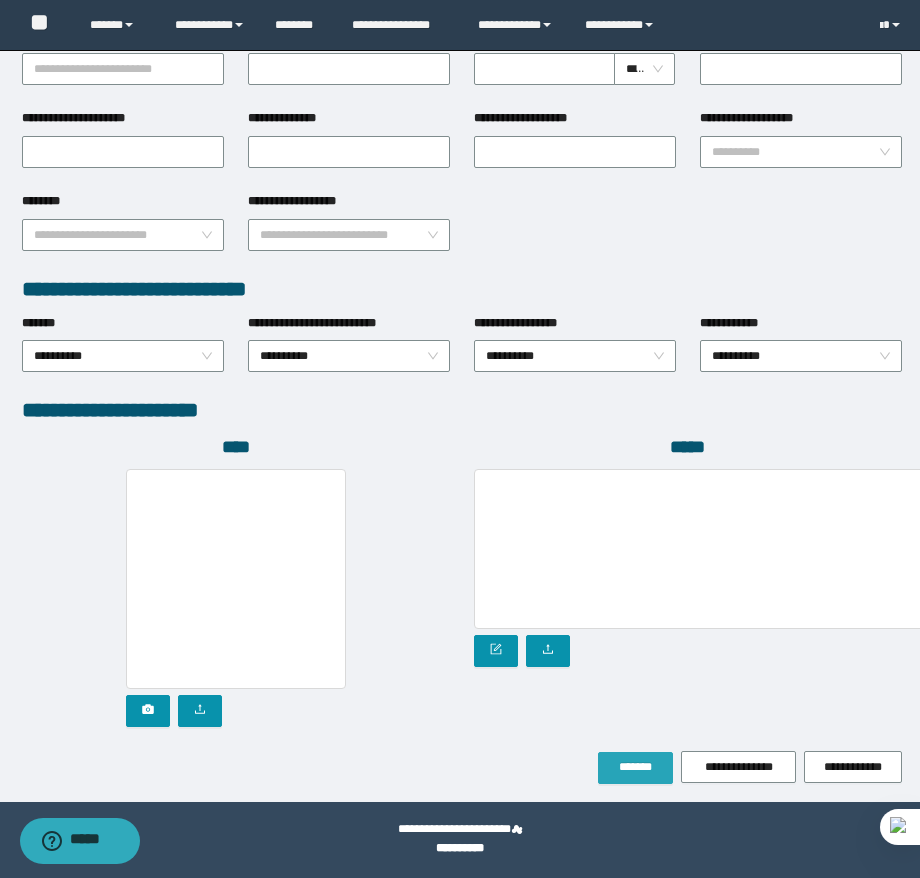 click on "*******" at bounding box center (635, 767) 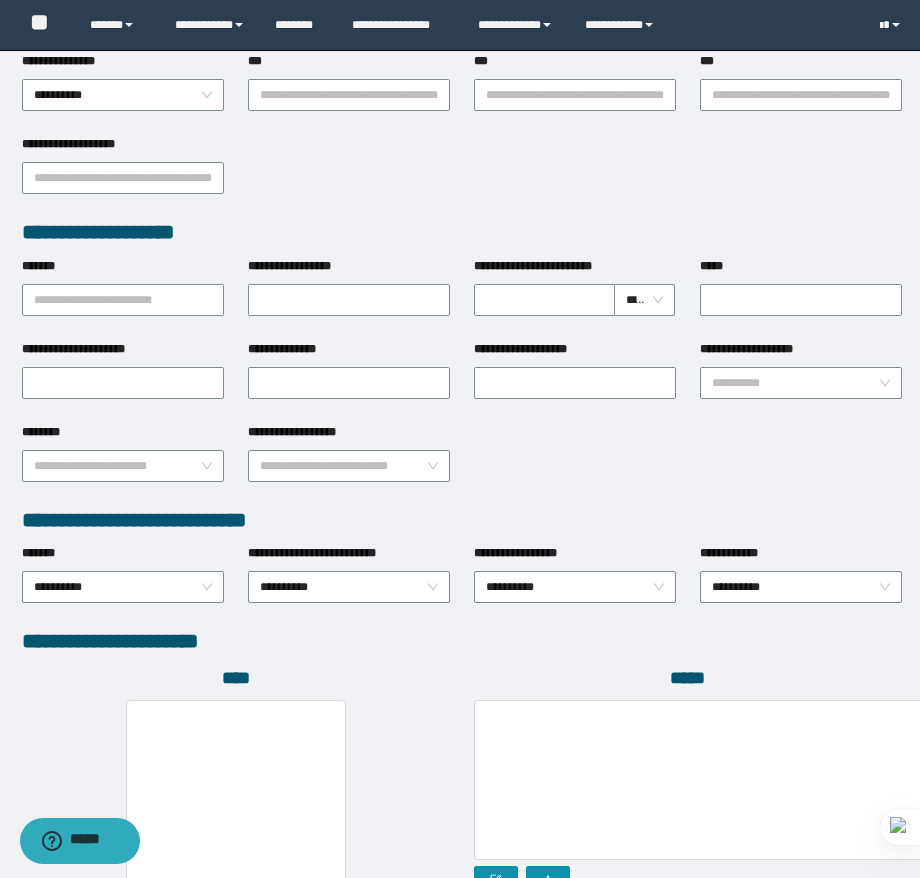 scroll, scrollTop: 0, scrollLeft: 0, axis: both 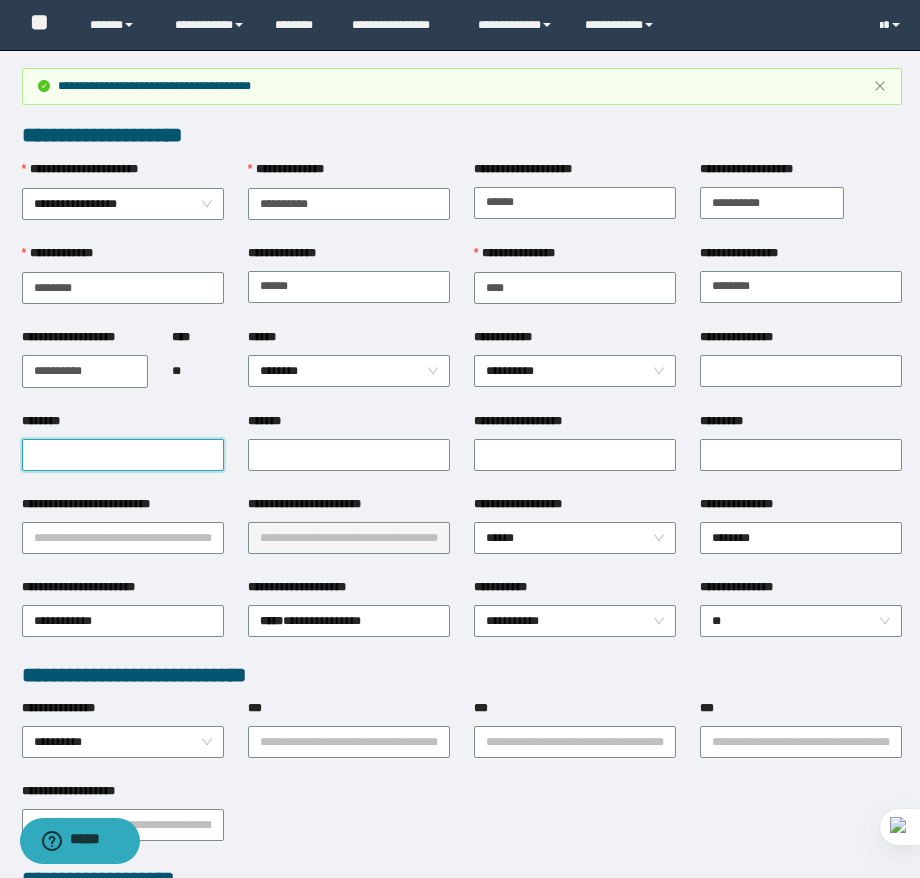 click on "********" at bounding box center [123, 455] 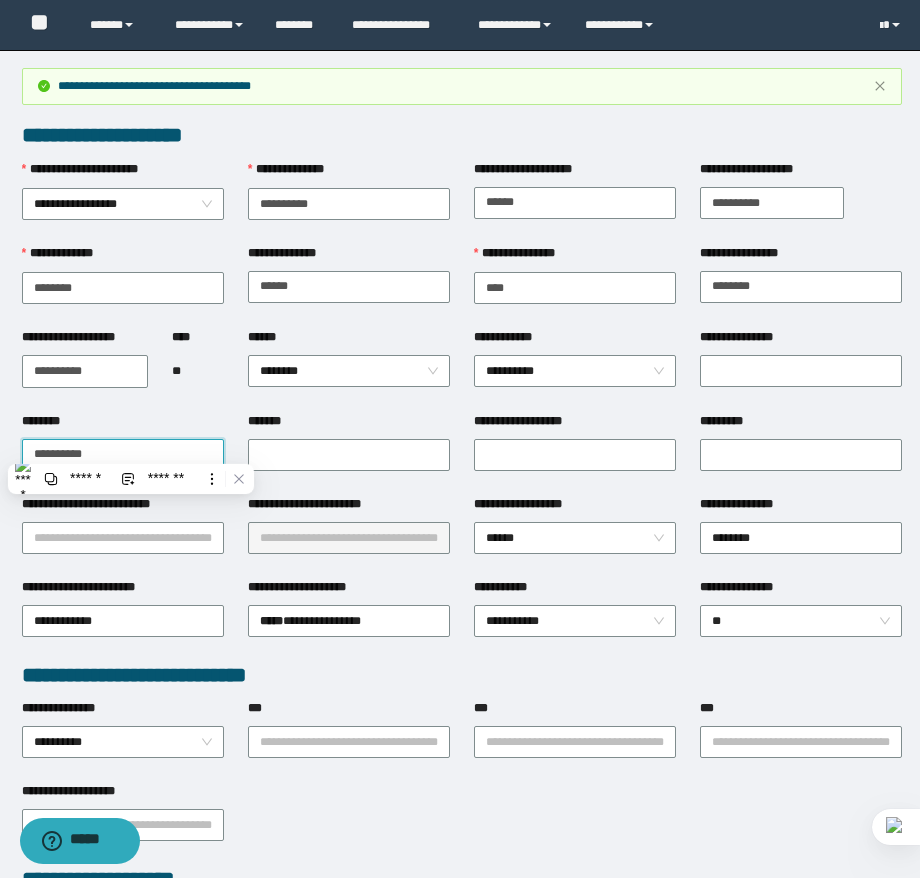 type on "**********" 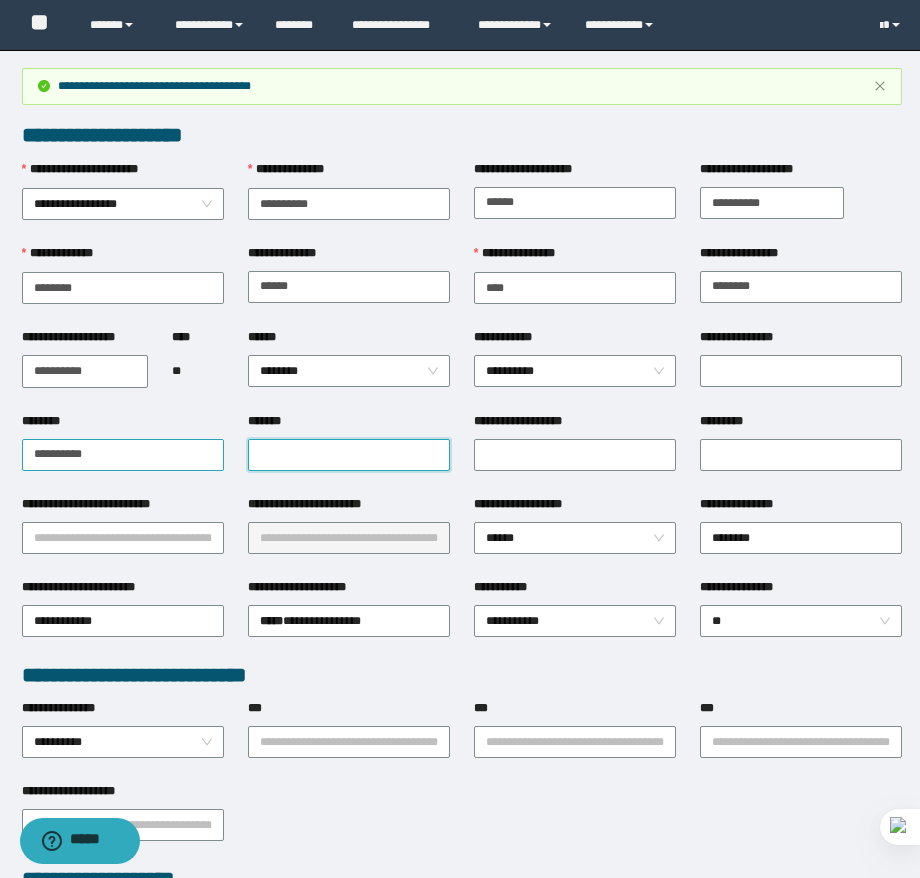paste on "**********" 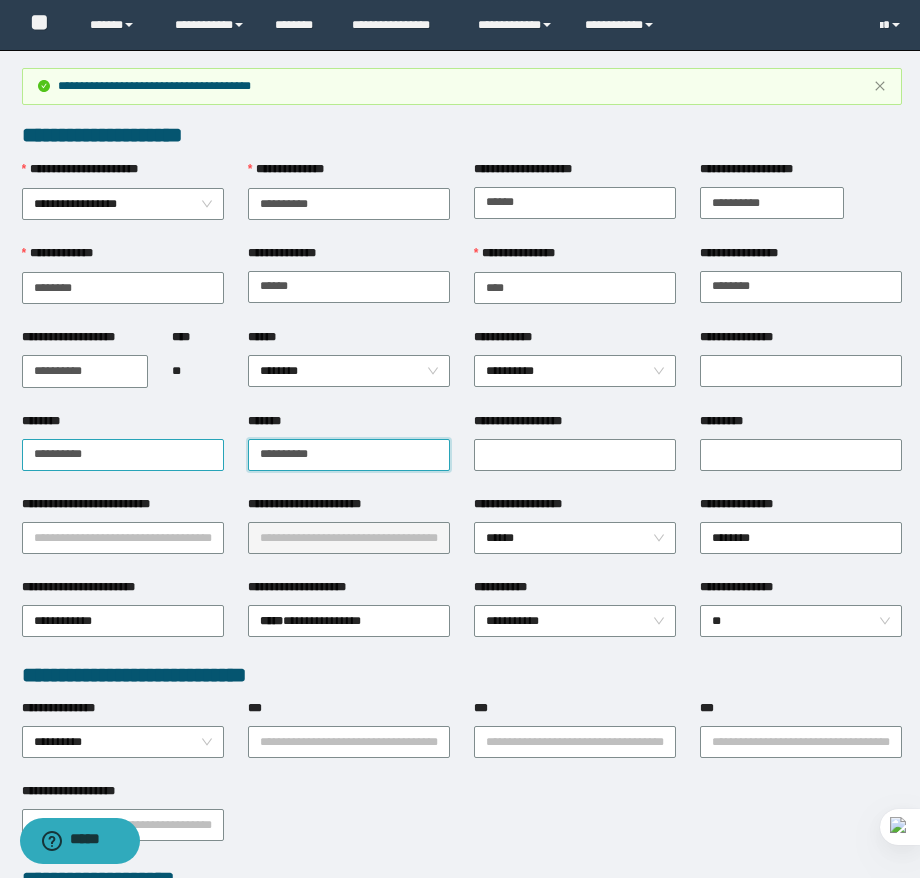 type on "**********" 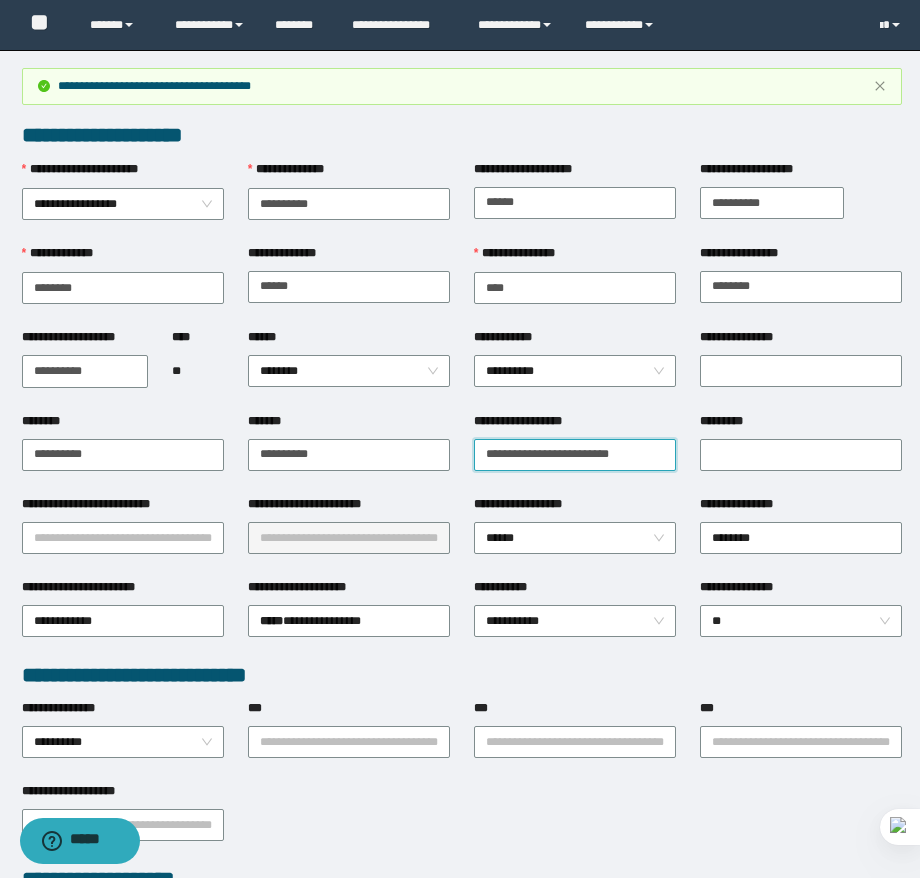 type on "**********" 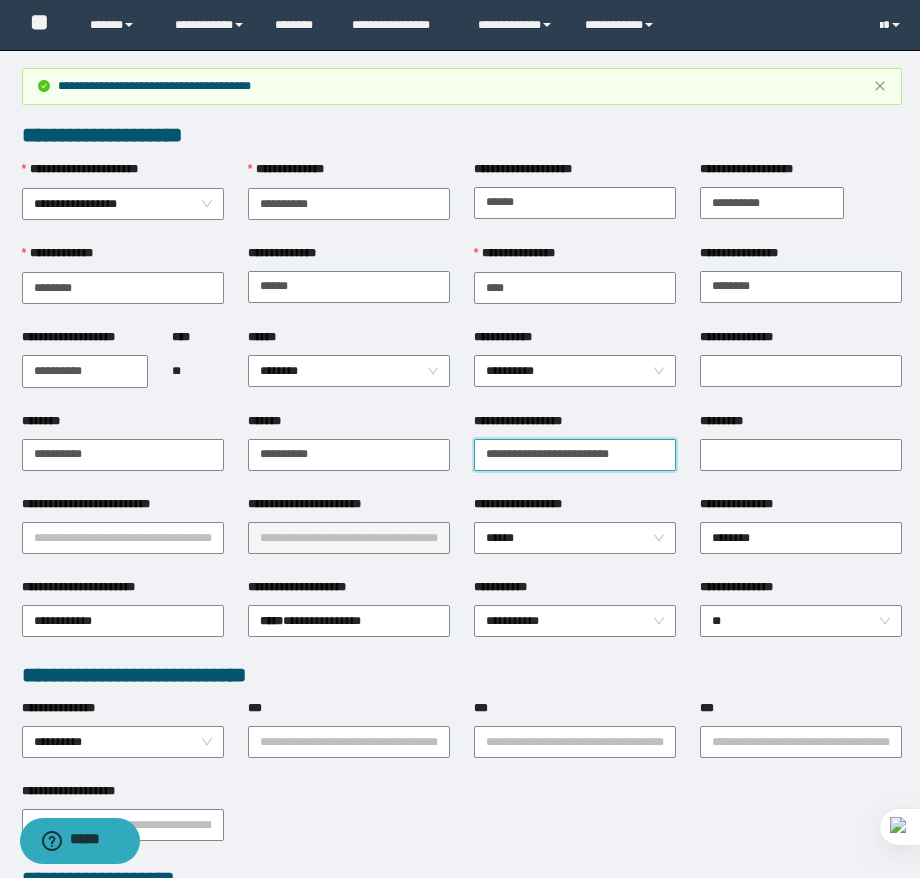 drag, startPoint x: 529, startPoint y: 623, endPoint x: 534, endPoint y: 659, distance: 36.345562 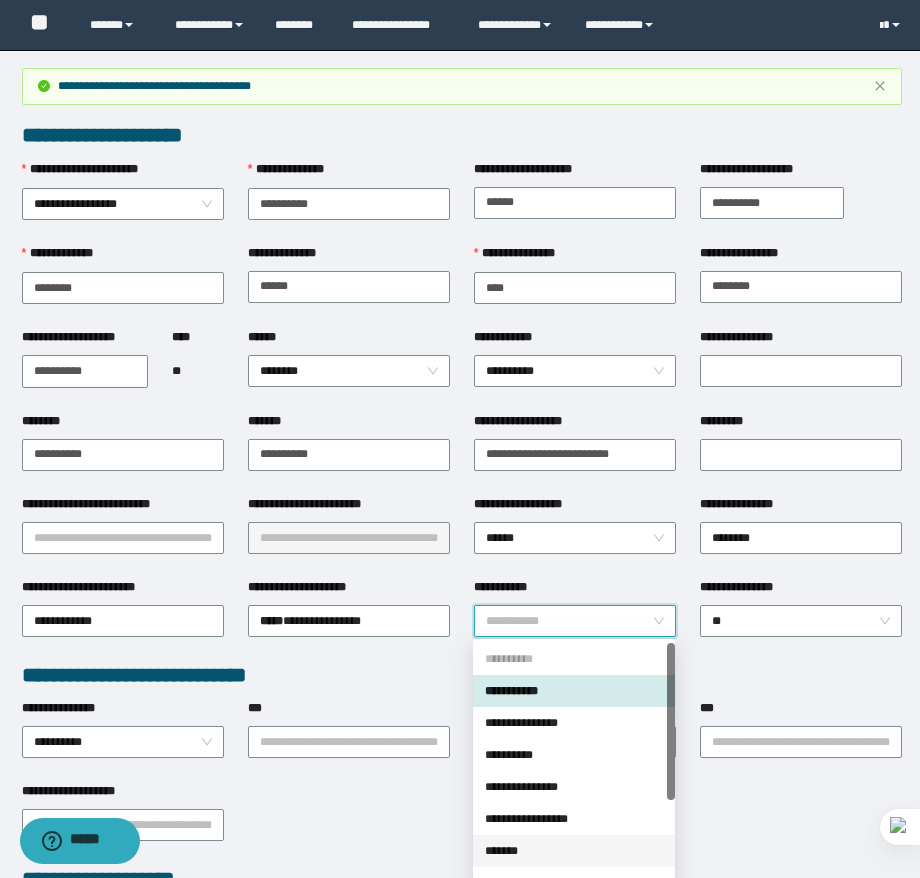 click on "*******" at bounding box center [574, 851] 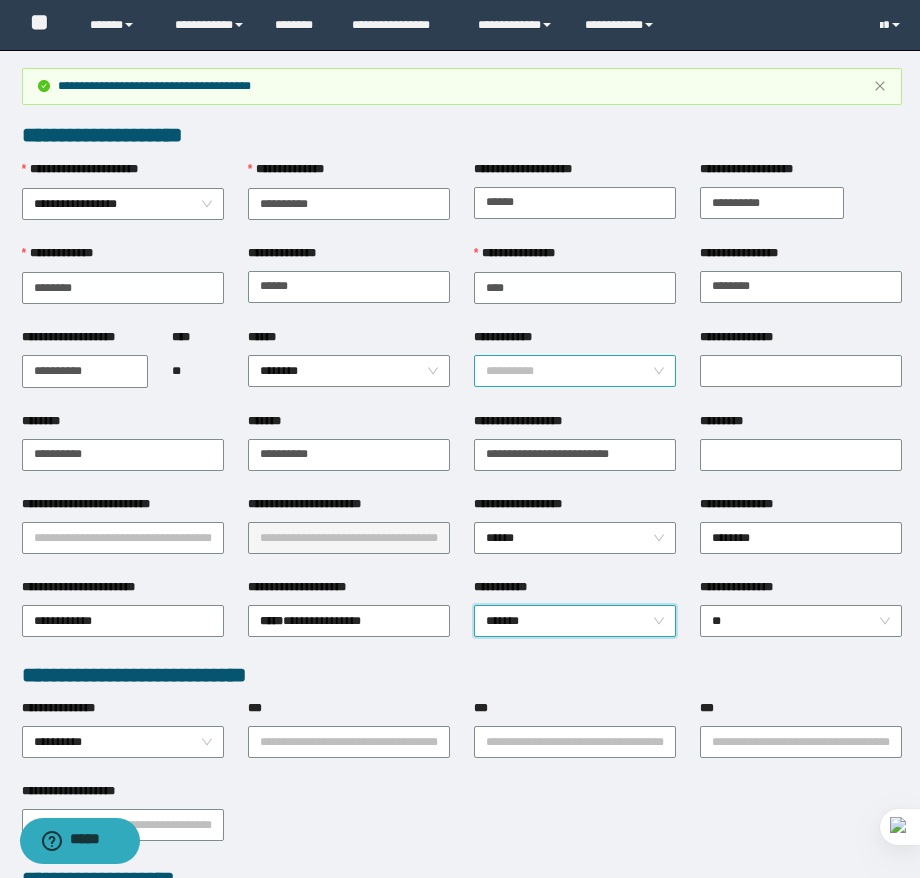 click on "**********" at bounding box center [575, 371] 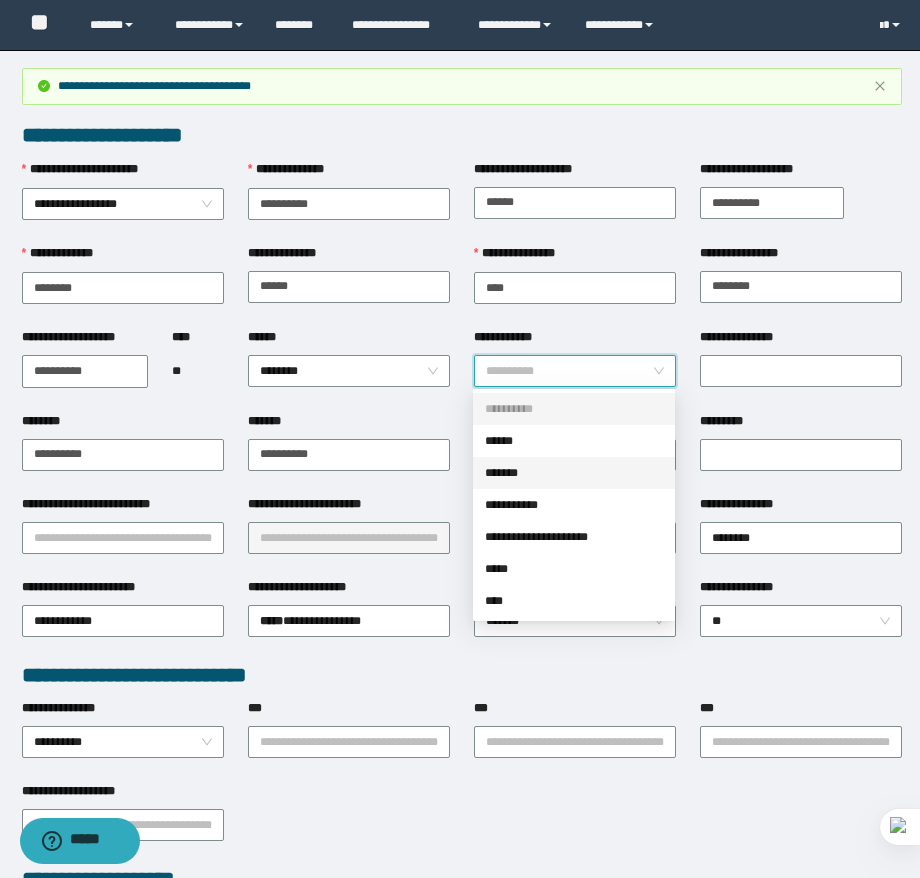 click on "*******" at bounding box center [574, 473] 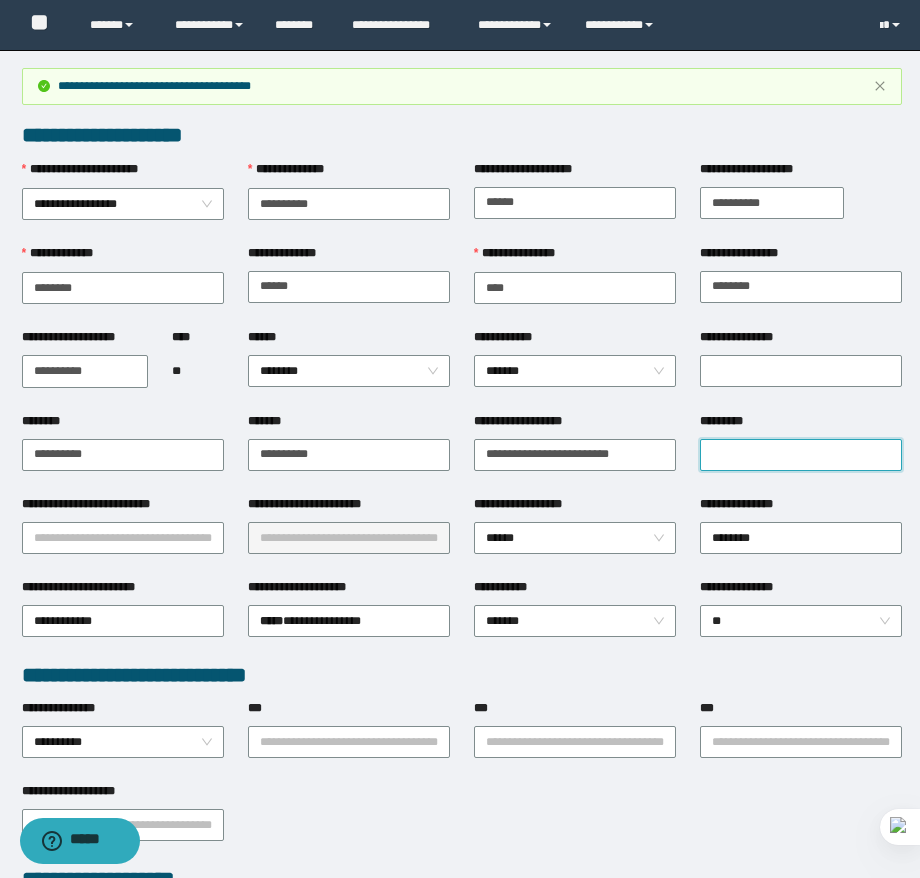 click on "*********" at bounding box center [801, 455] 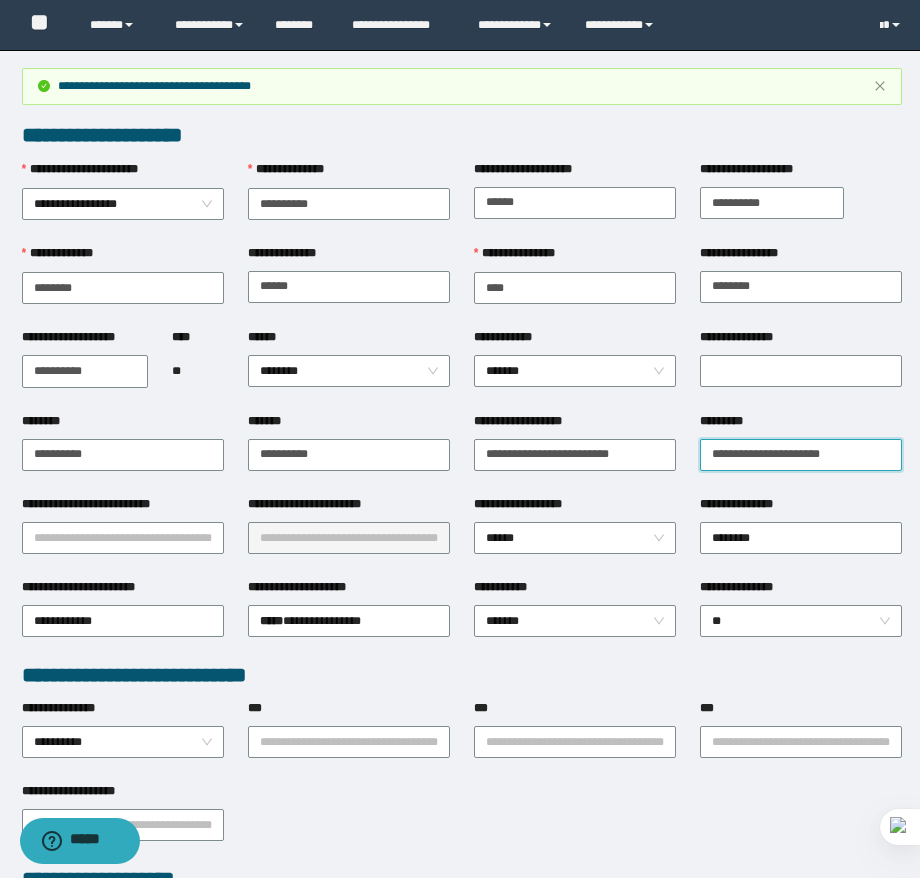 type on "**********" 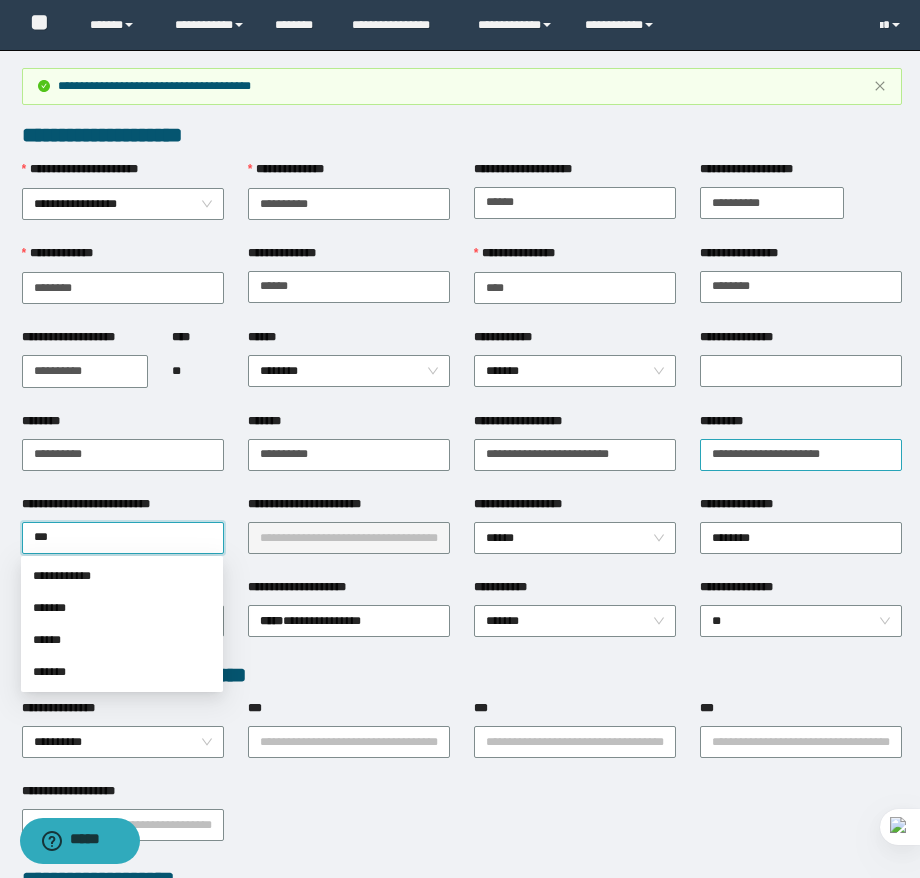 type on "****" 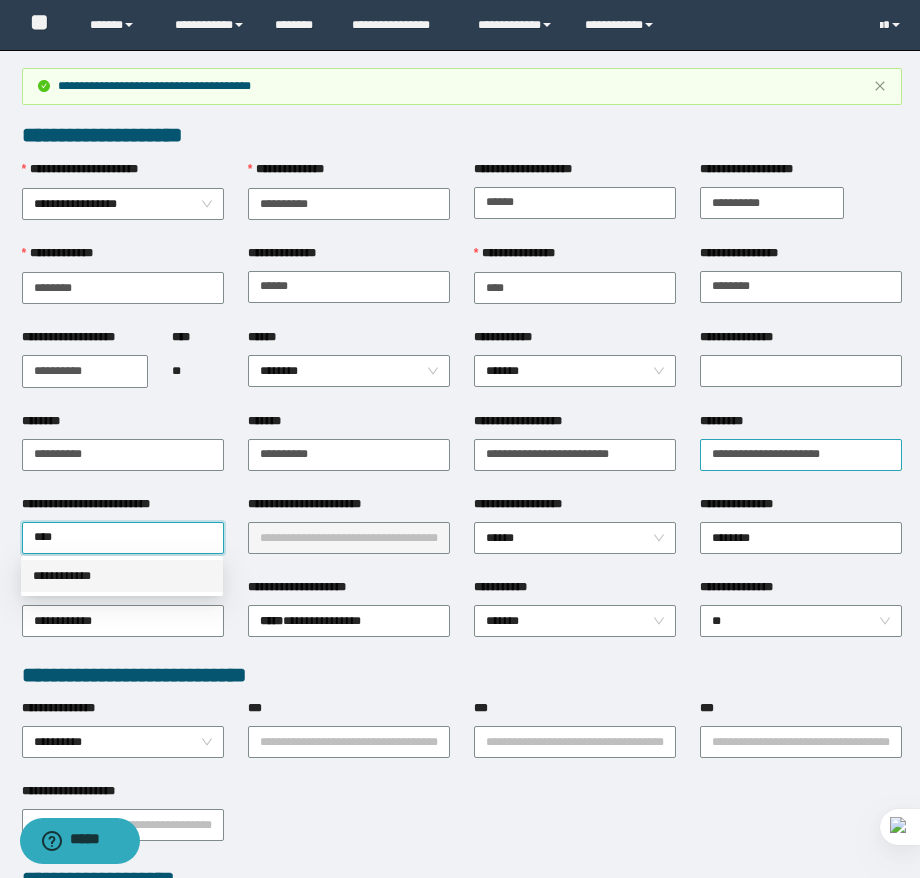 type 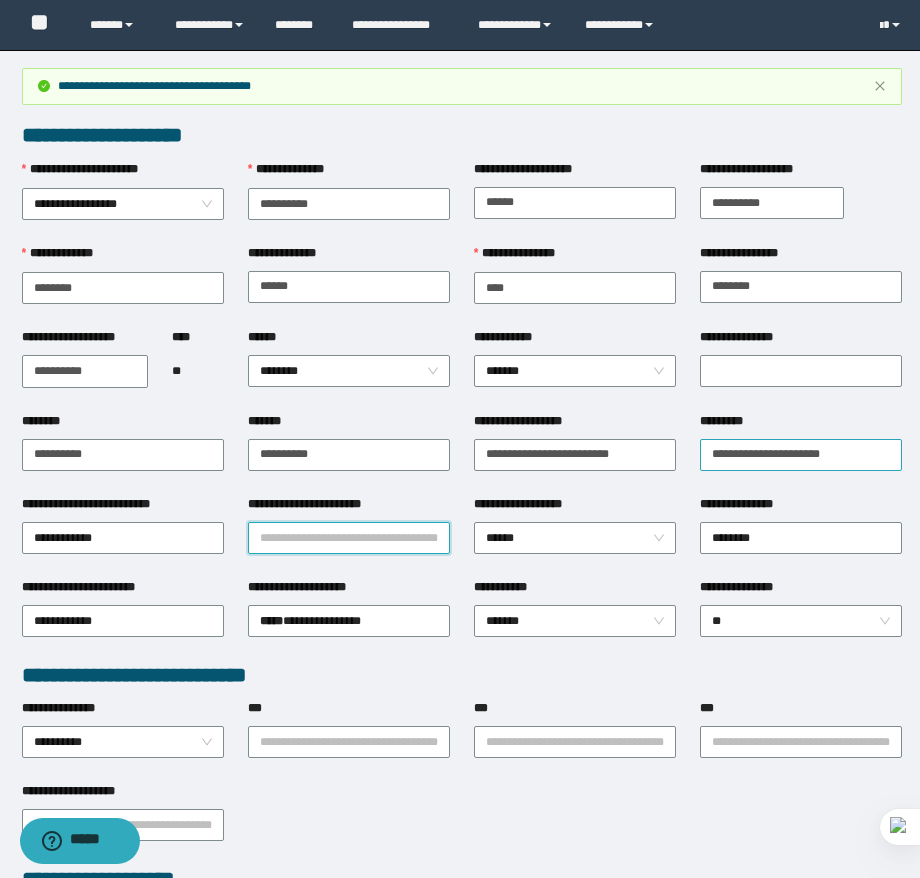 type on "*" 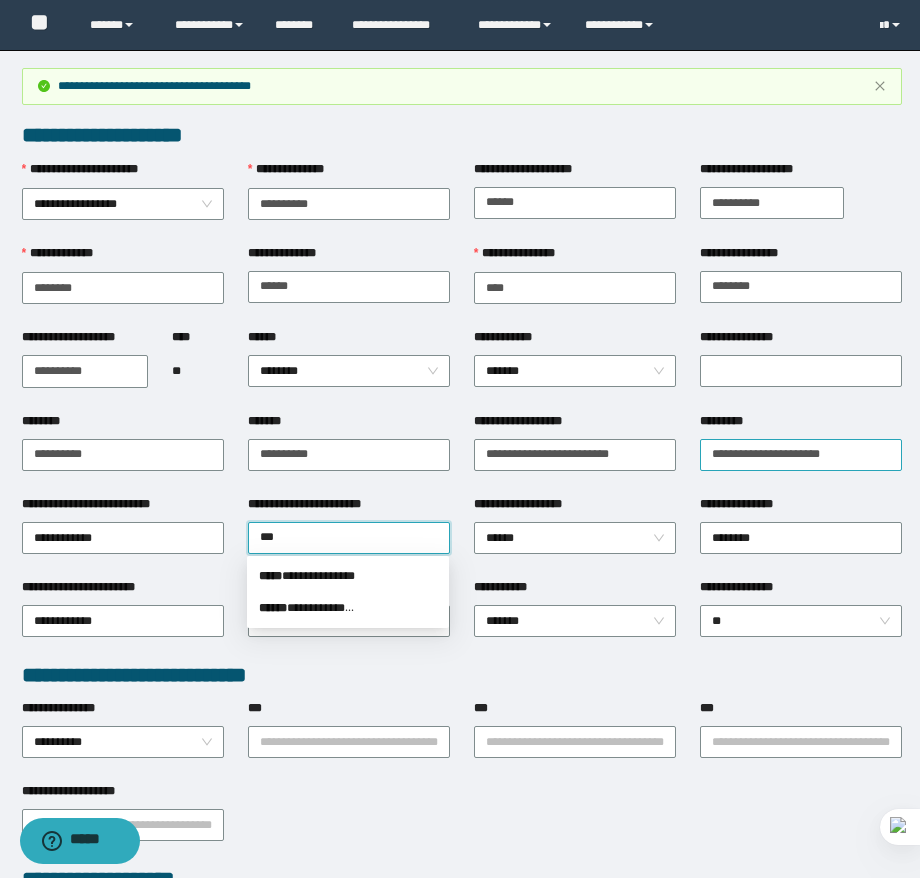 type on "****" 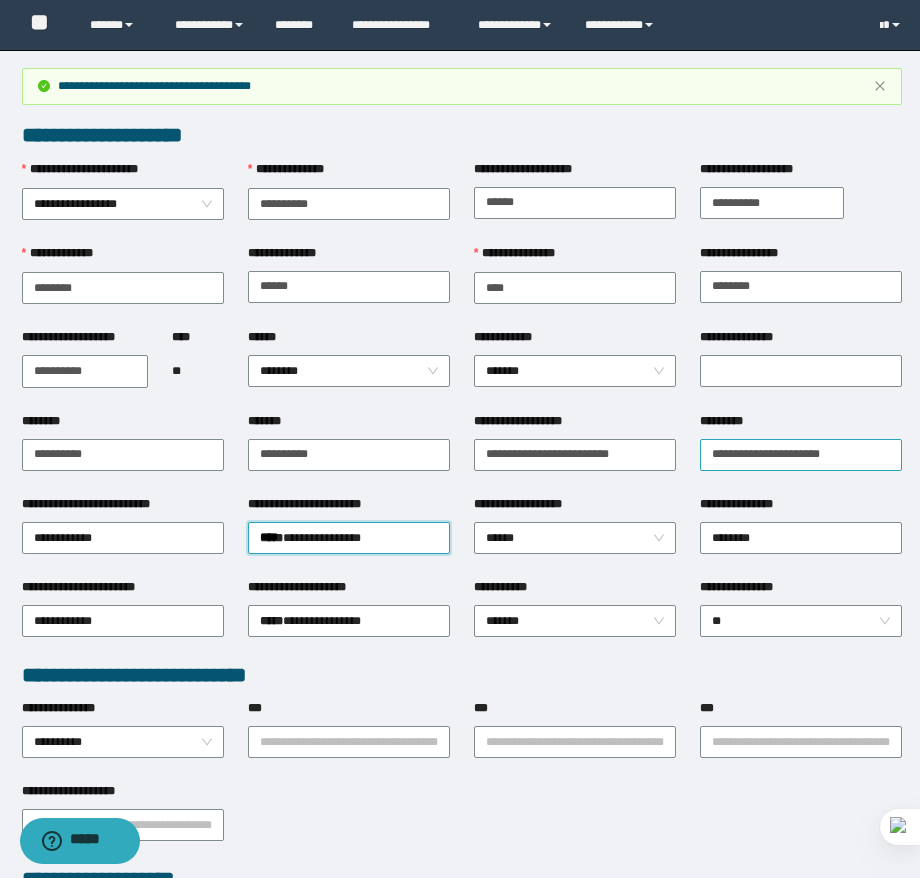 type 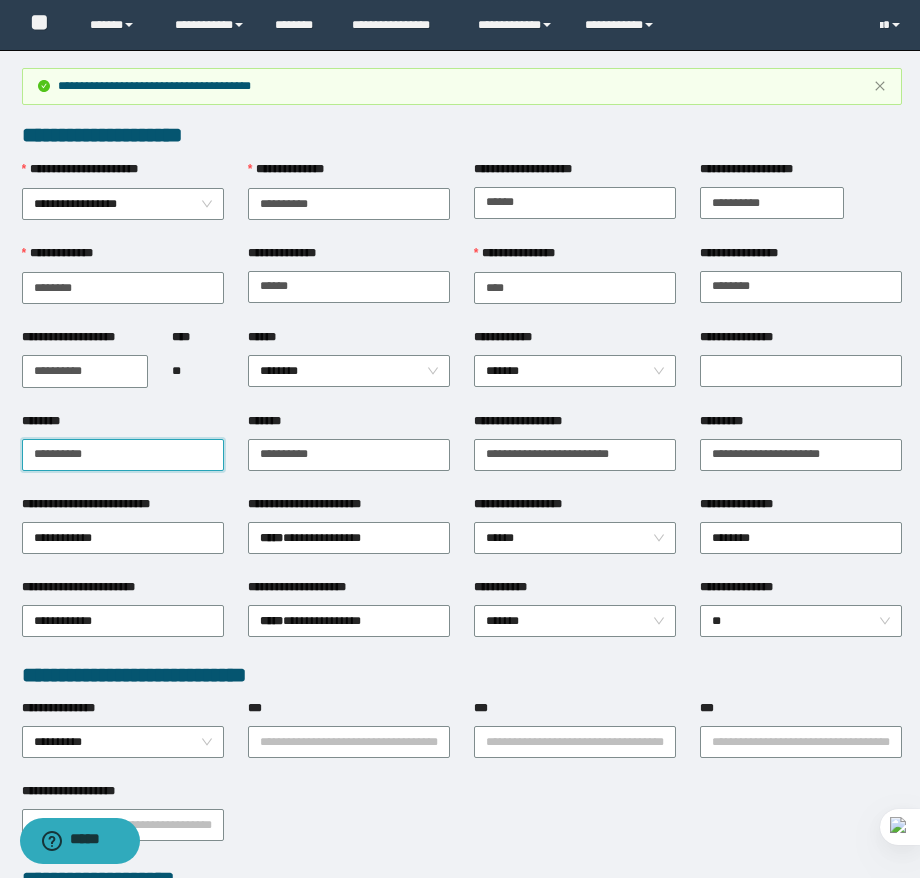 click on "**********" at bounding box center (123, 455) 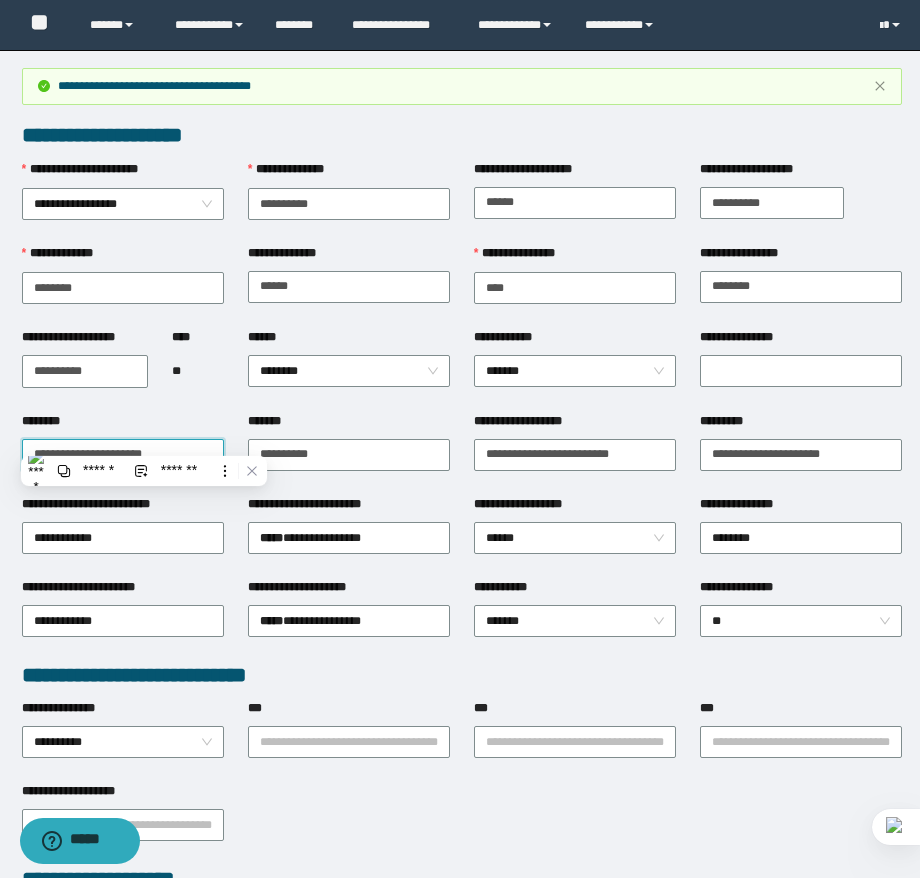 type on "**********" 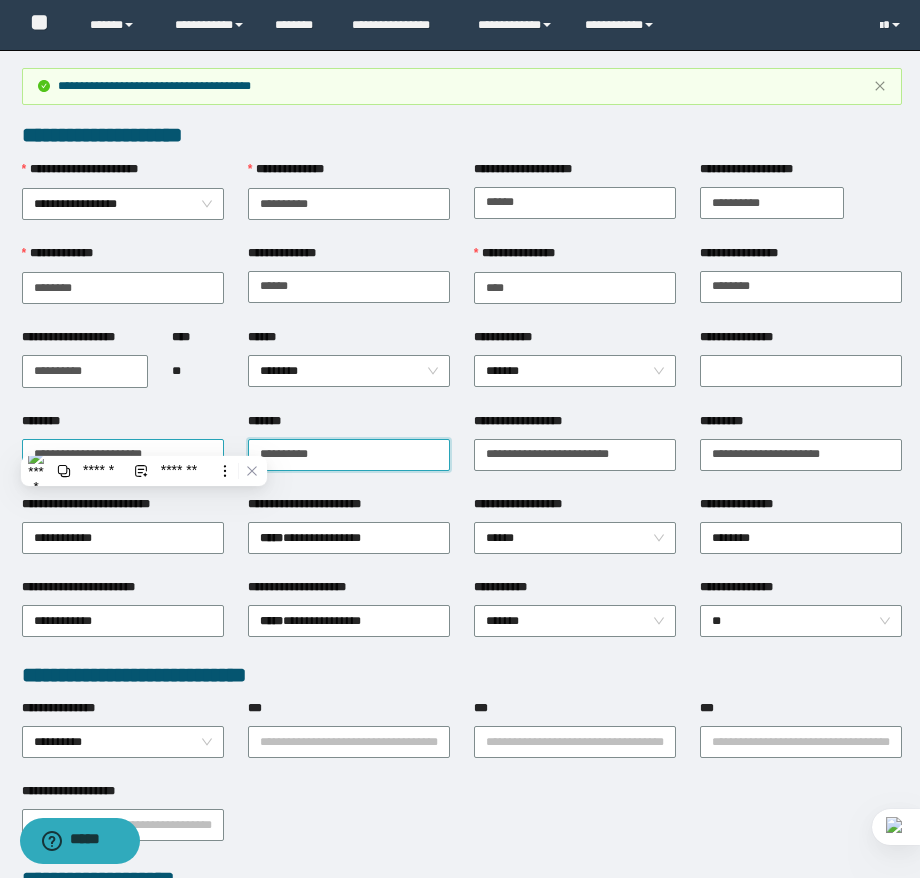 paste on "**********" 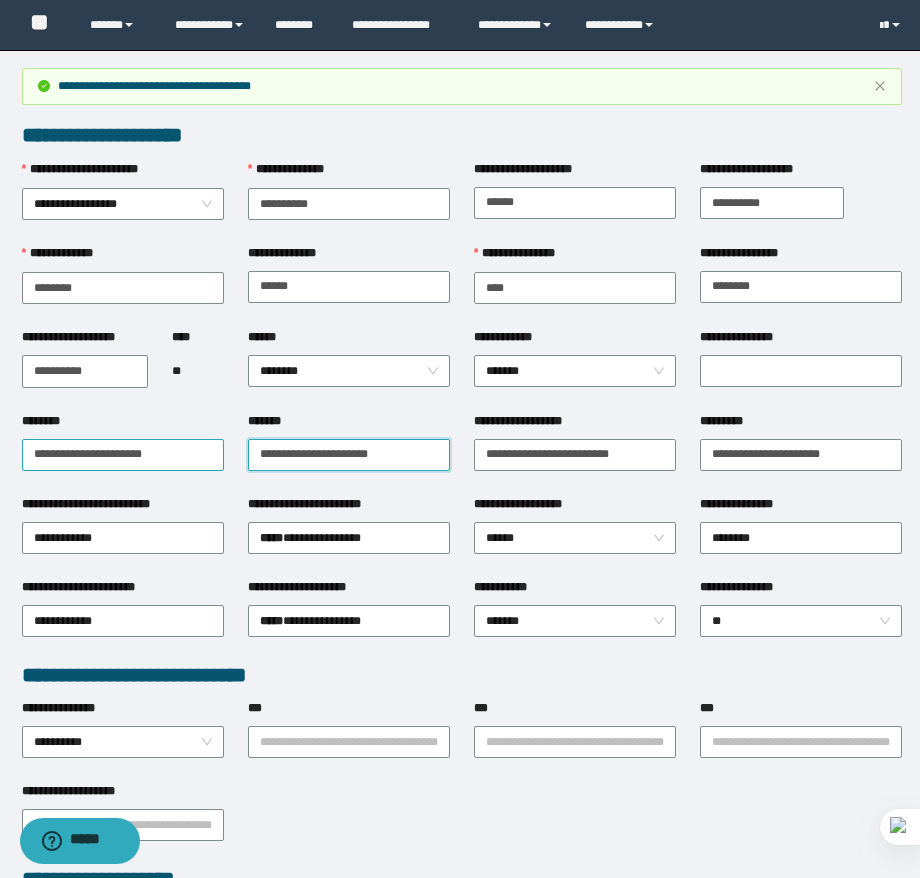 type on "**********" 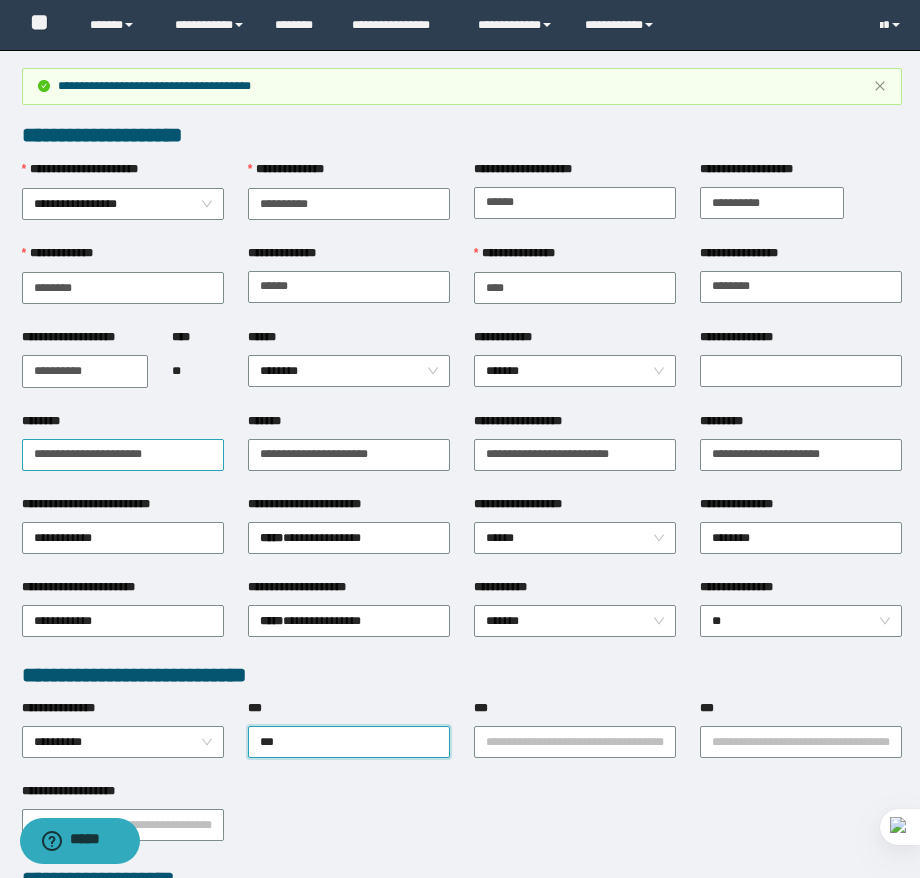 type on "****" 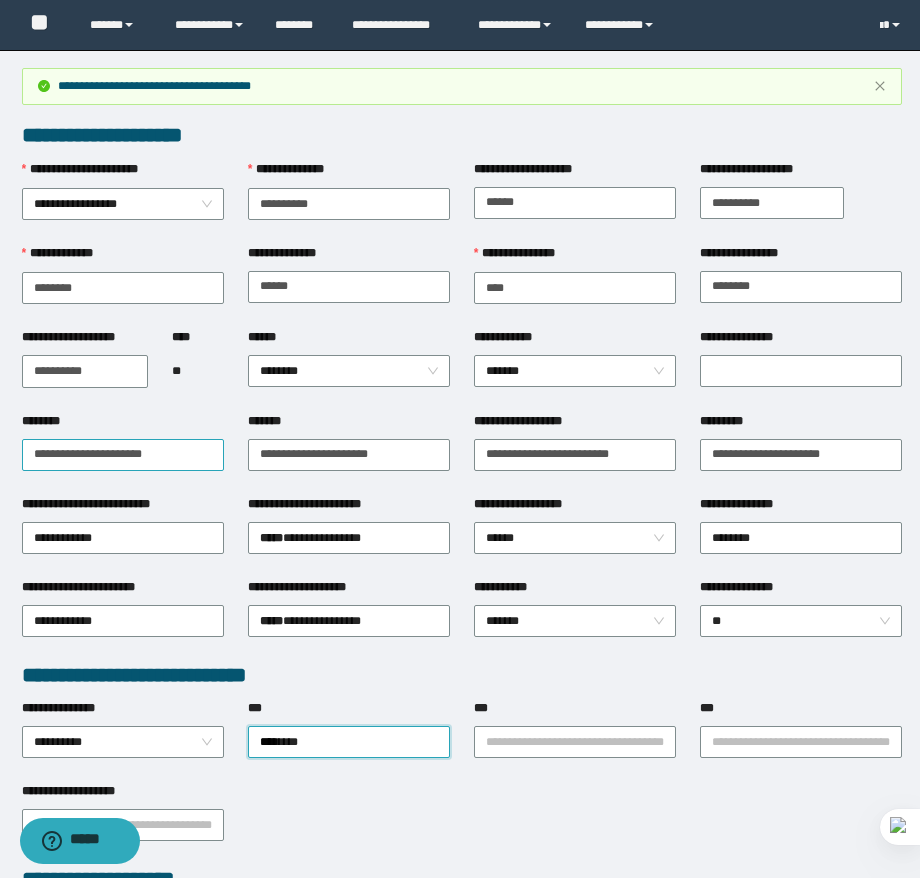 type 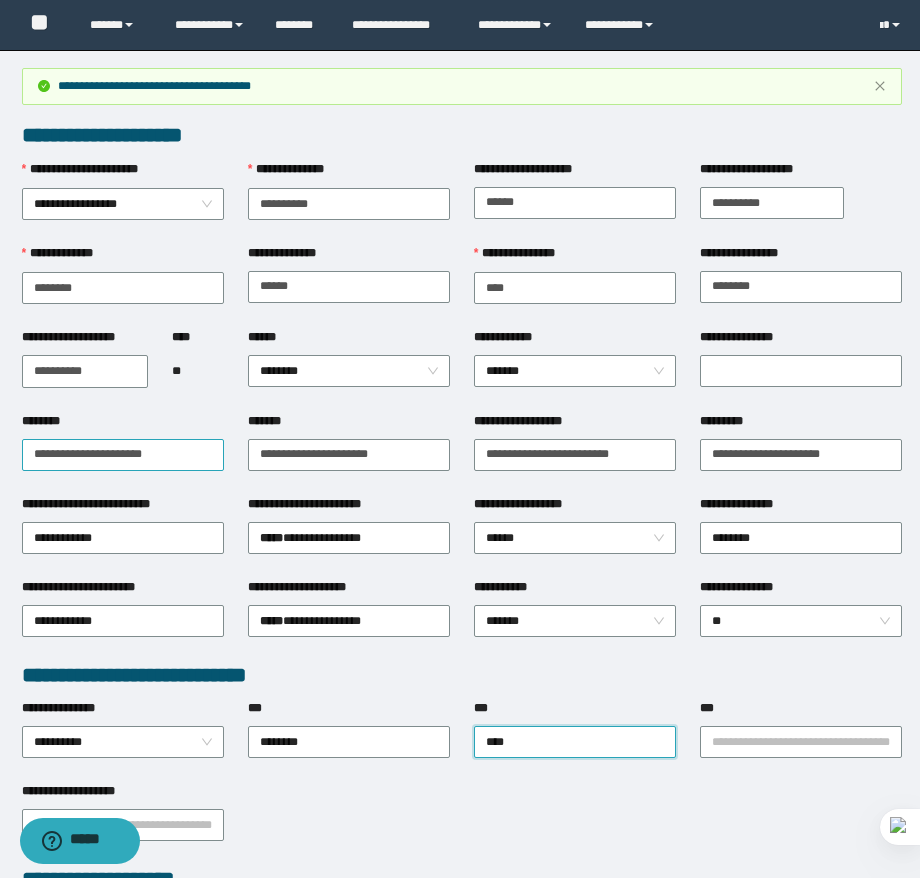 type on "*****" 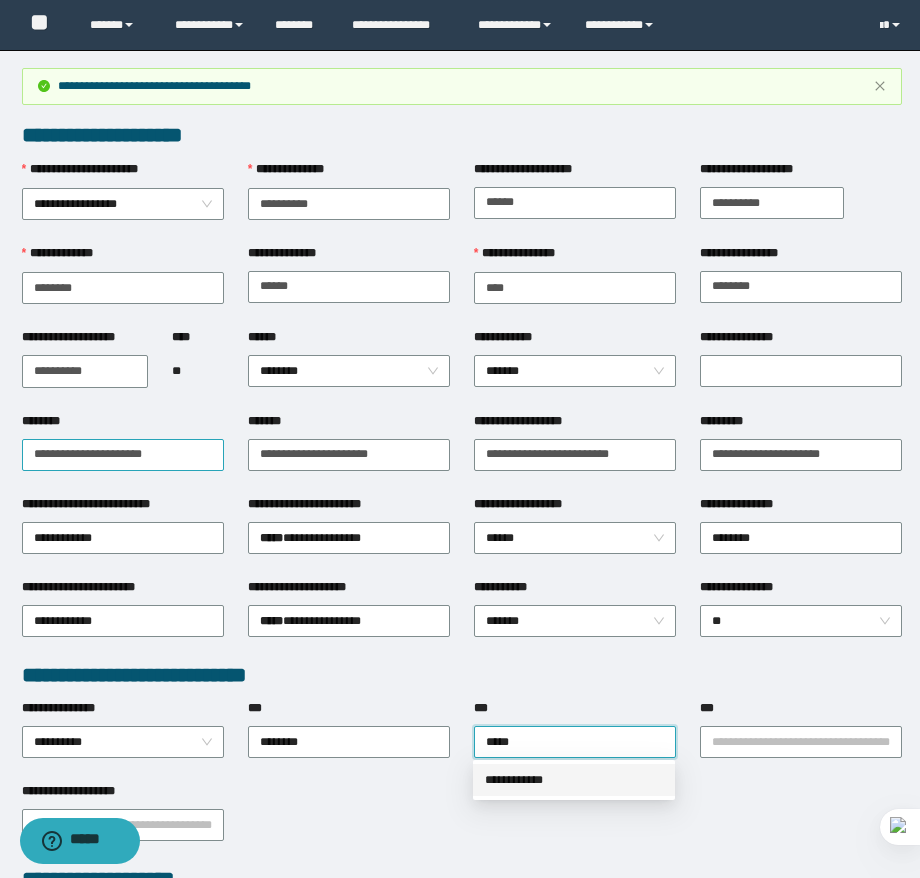 type 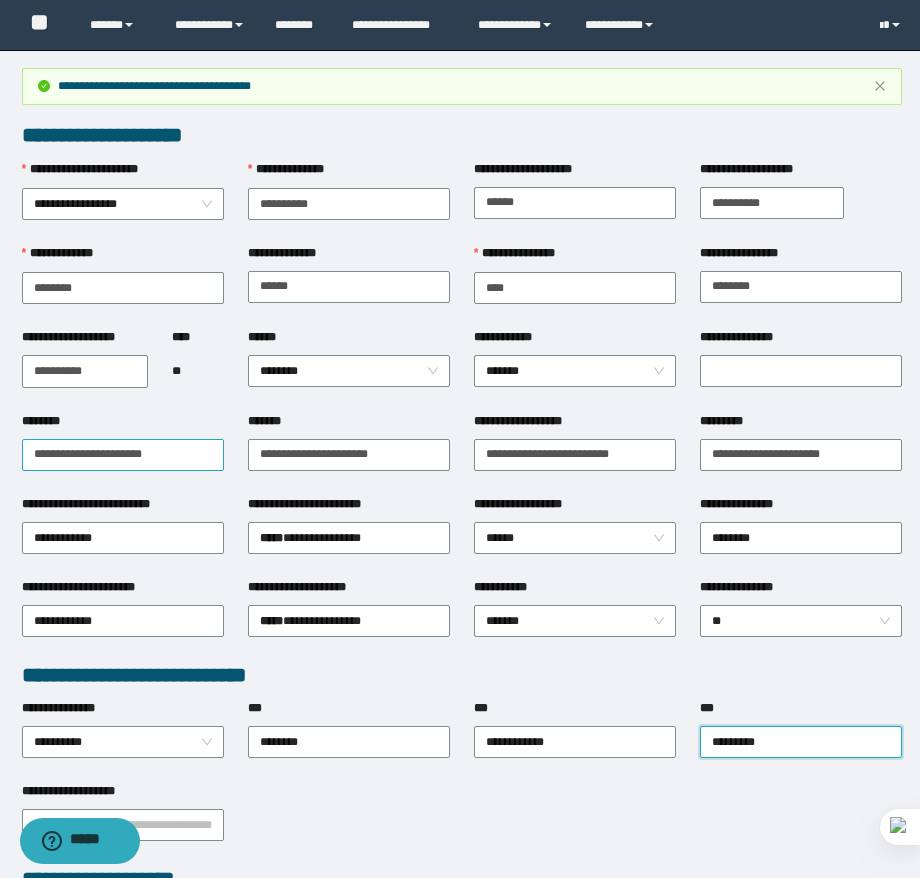 type on "**********" 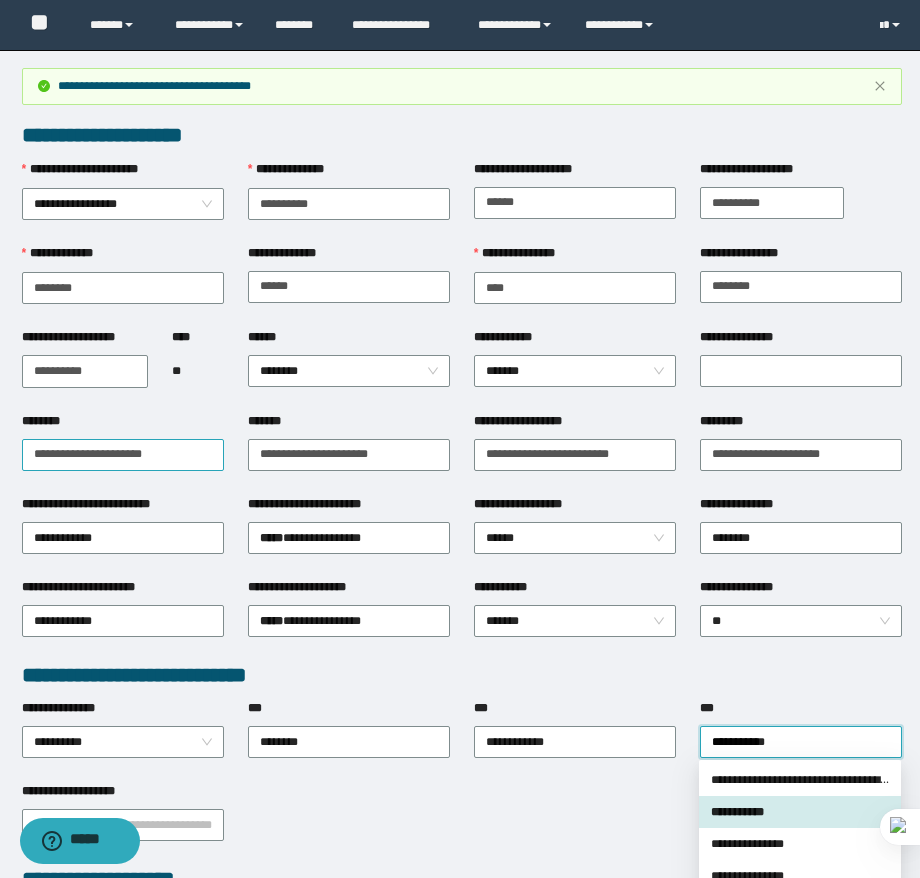 type 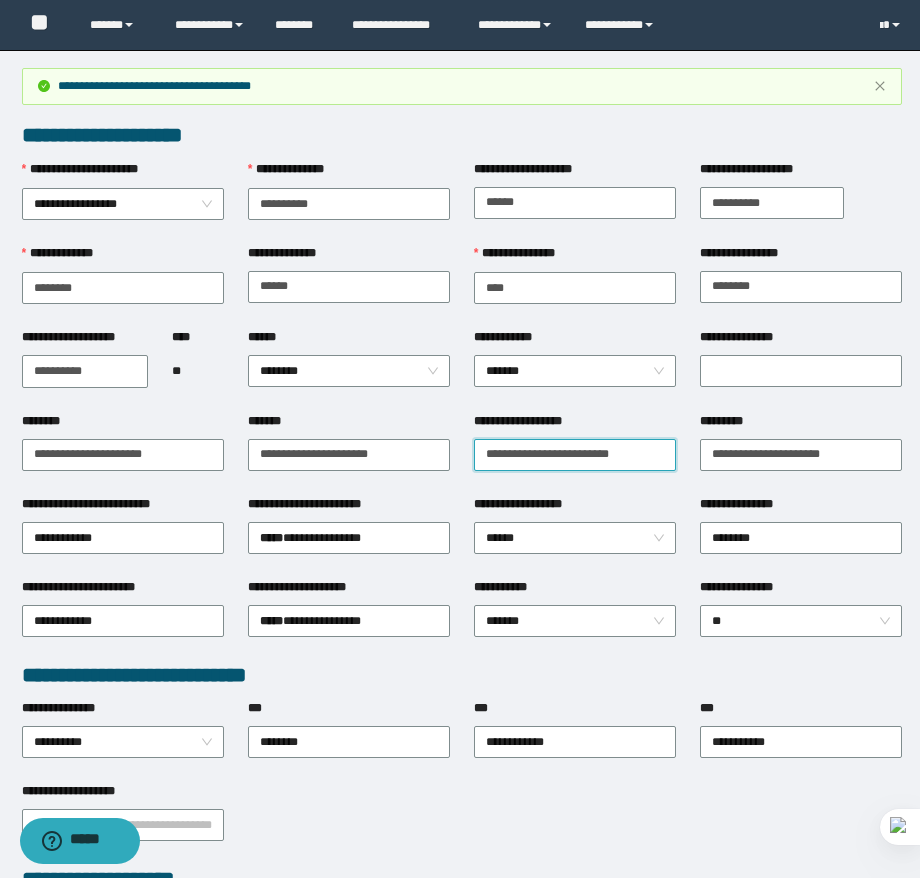 drag, startPoint x: 497, startPoint y: 445, endPoint x: 523, endPoint y: 452, distance: 26.925823 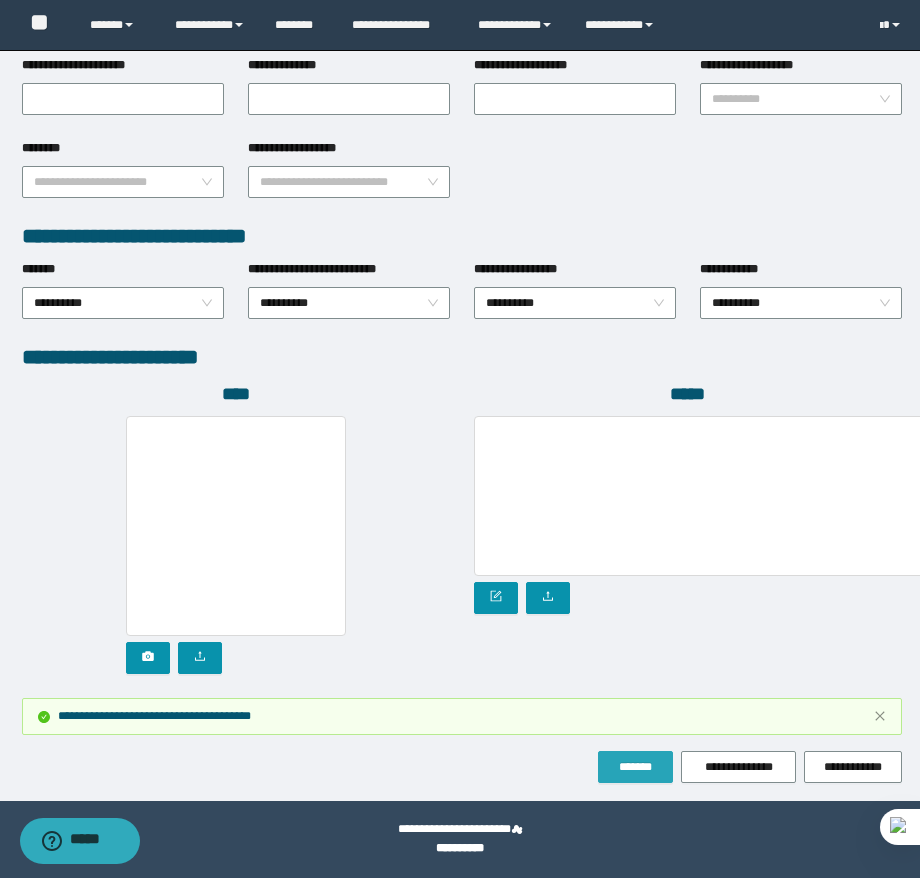 click on "*******" at bounding box center [635, 767] 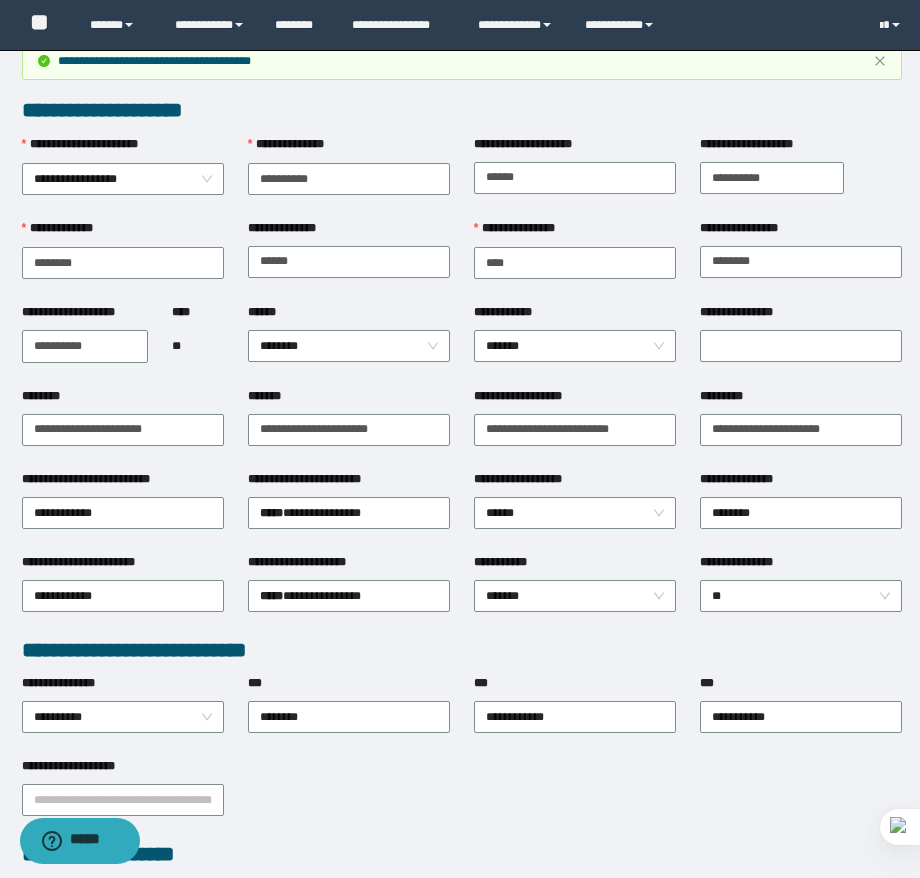 scroll, scrollTop: 0, scrollLeft: 0, axis: both 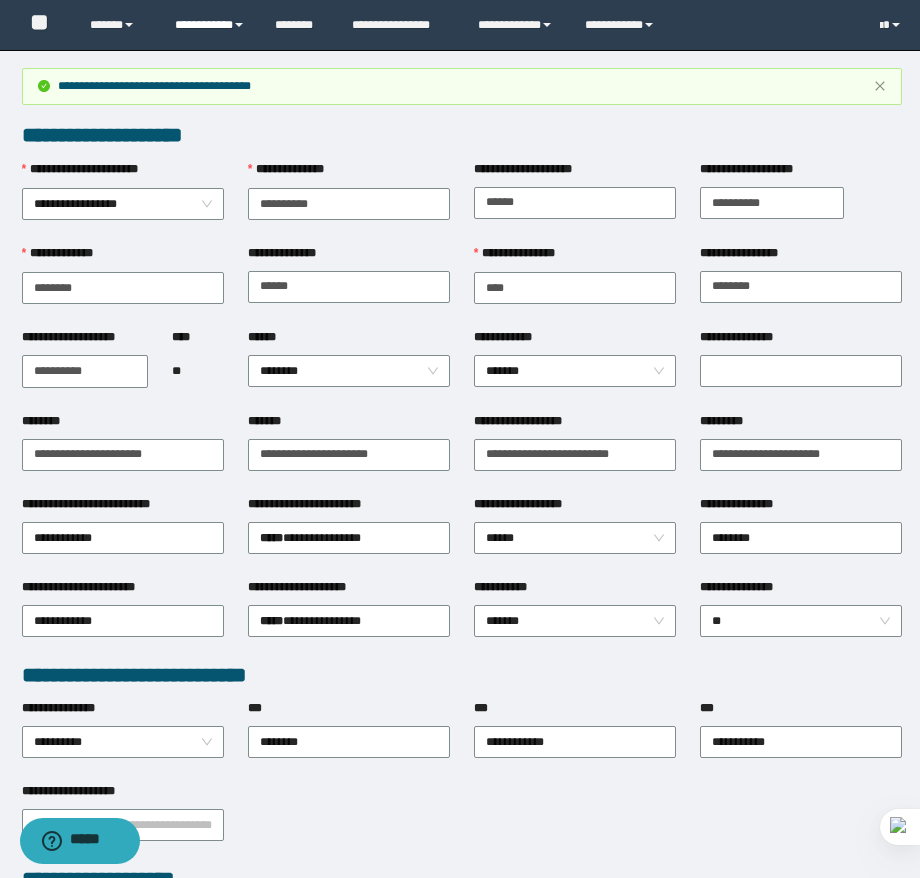 drag, startPoint x: 198, startPoint y: 21, endPoint x: 200, endPoint y: 39, distance: 18.110771 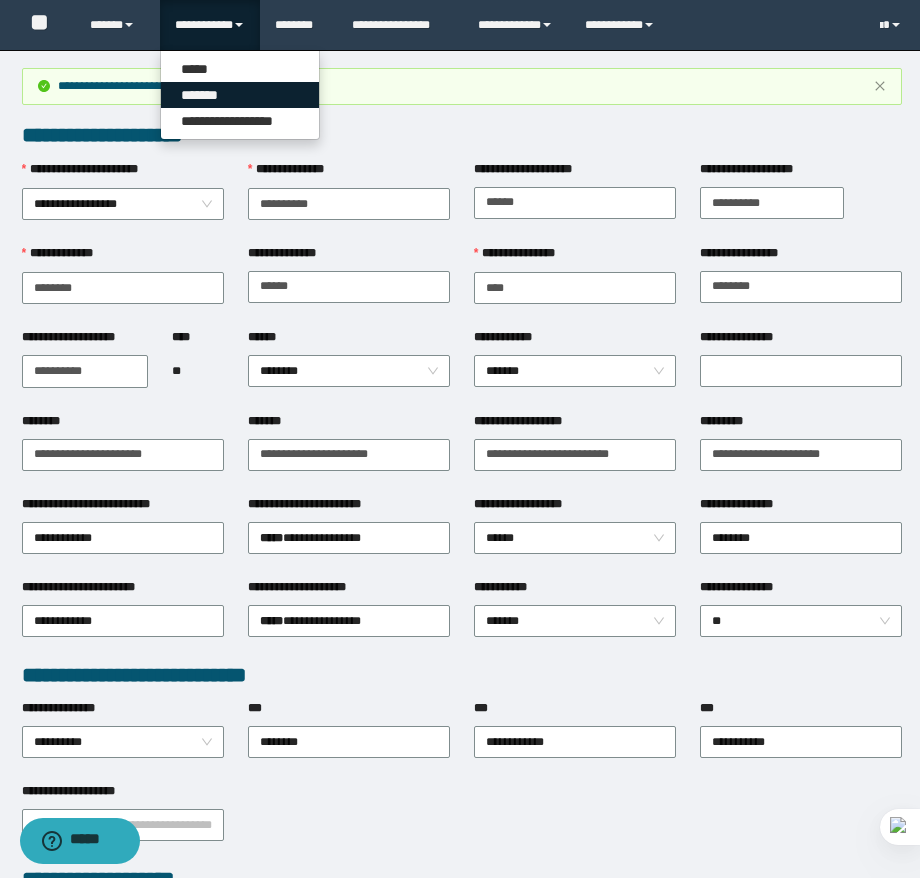 click on "*******" at bounding box center [240, 95] 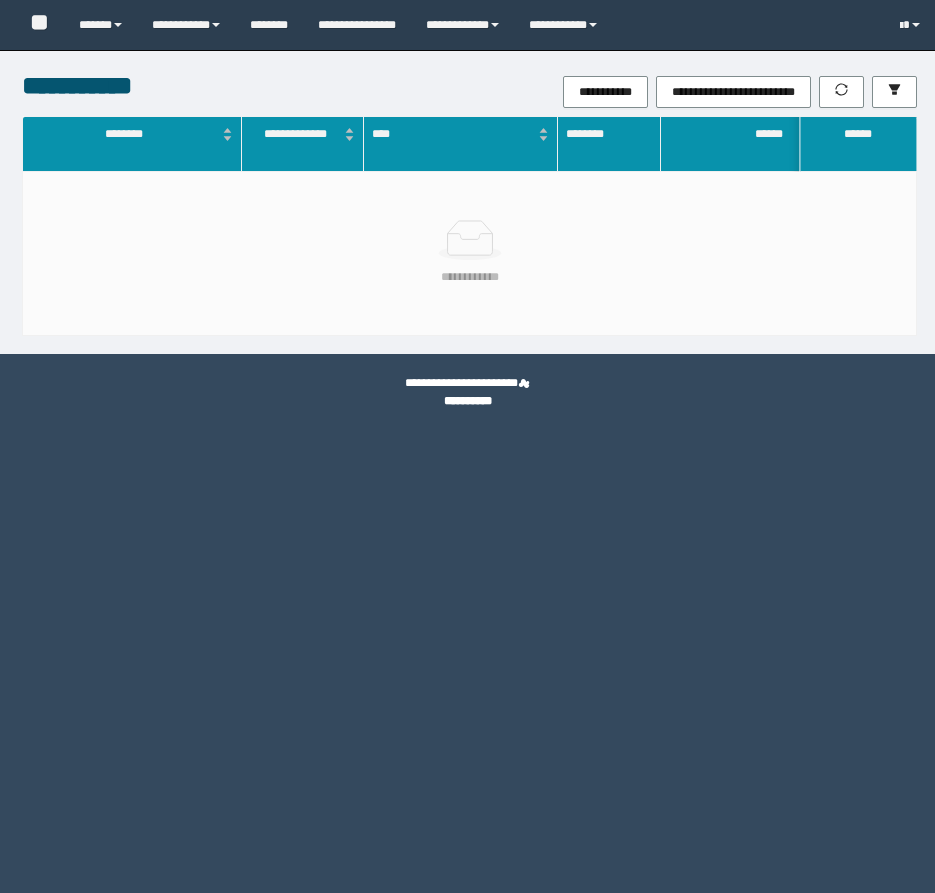 scroll, scrollTop: 0, scrollLeft: 0, axis: both 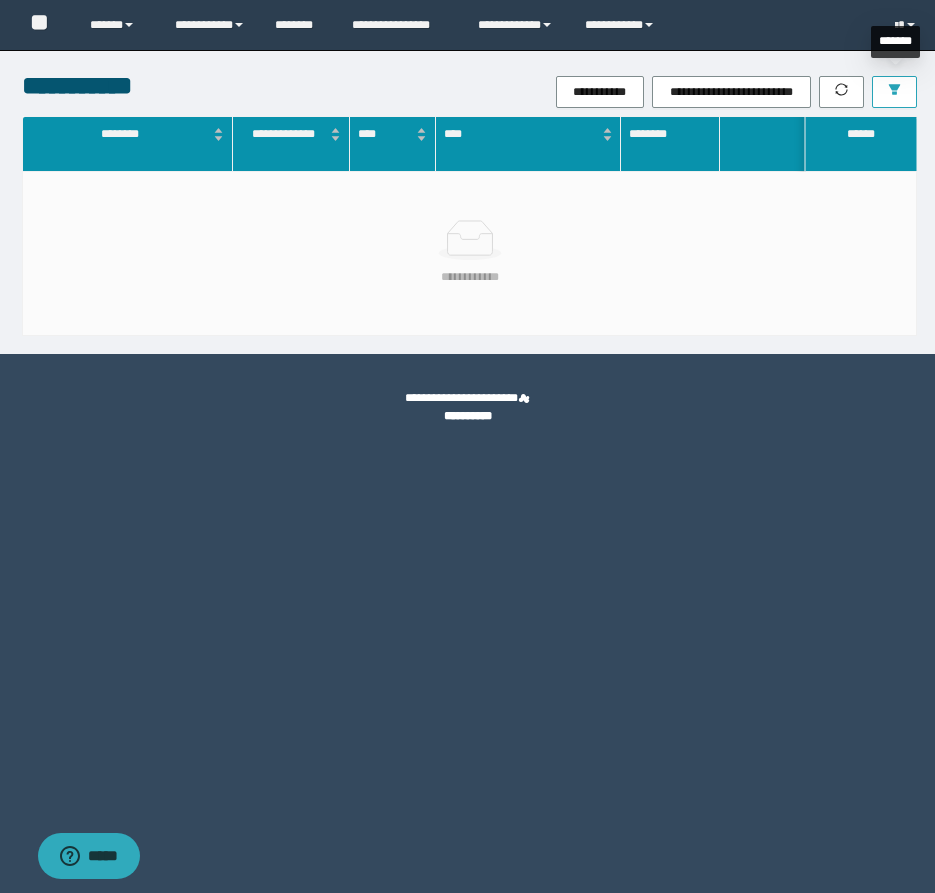 click 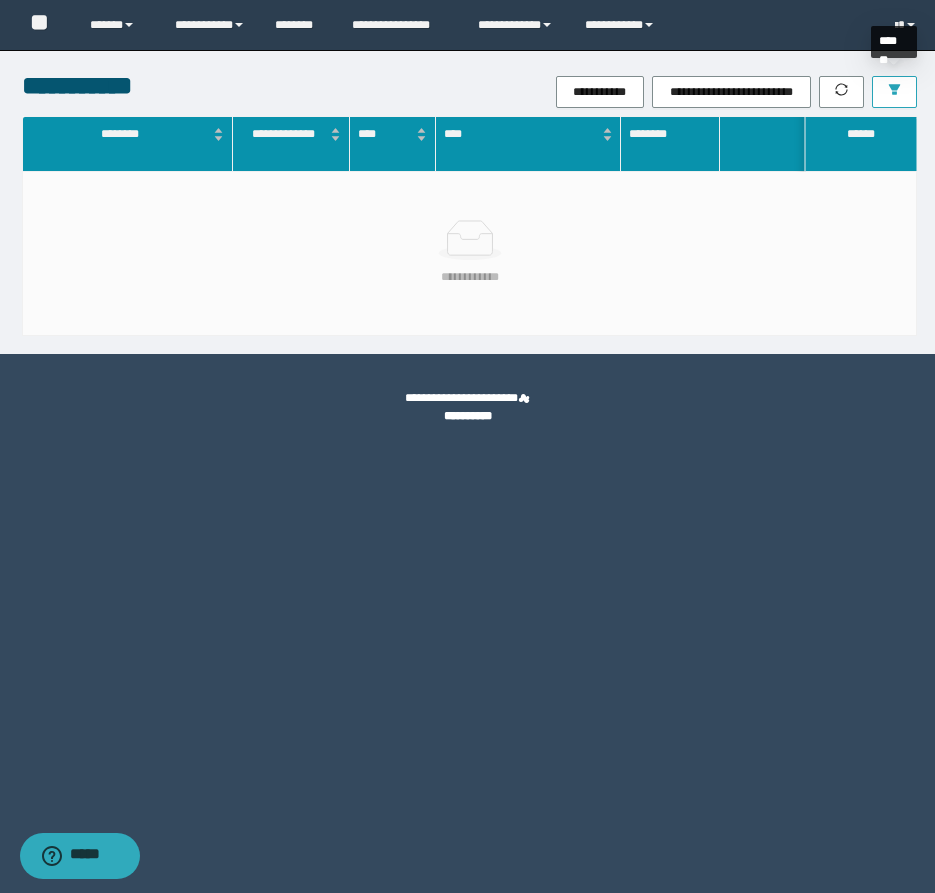 scroll, scrollTop: 0, scrollLeft: 0, axis: both 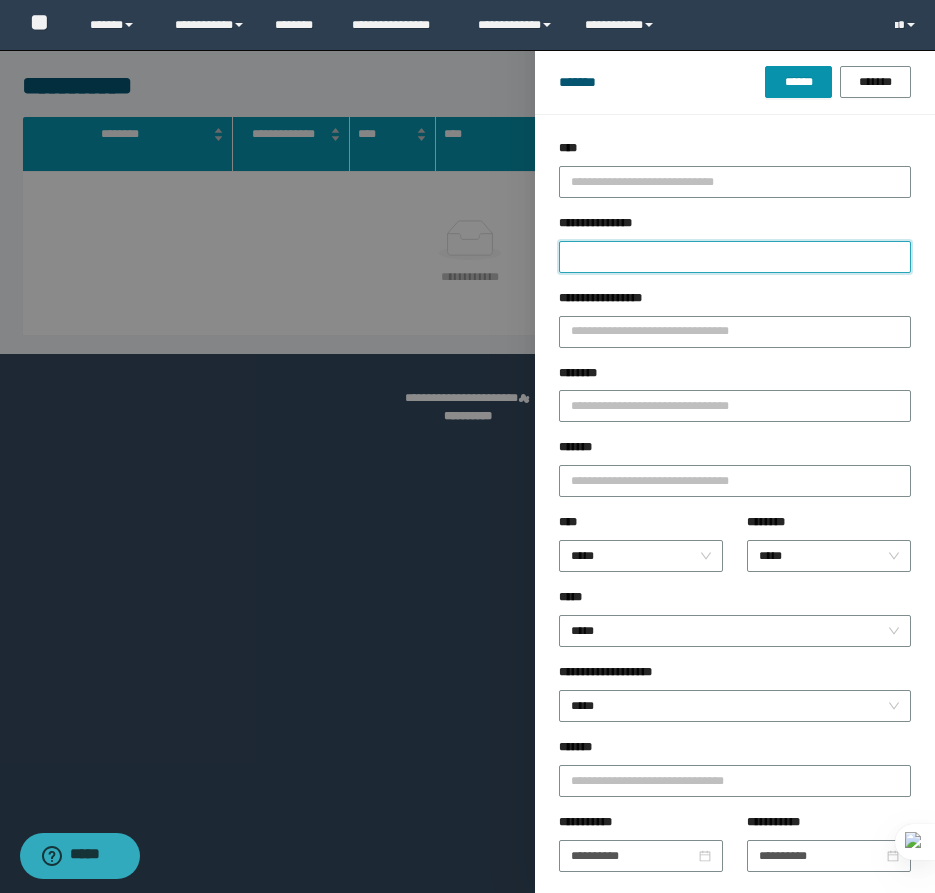 click on "**********" at bounding box center [735, 257] 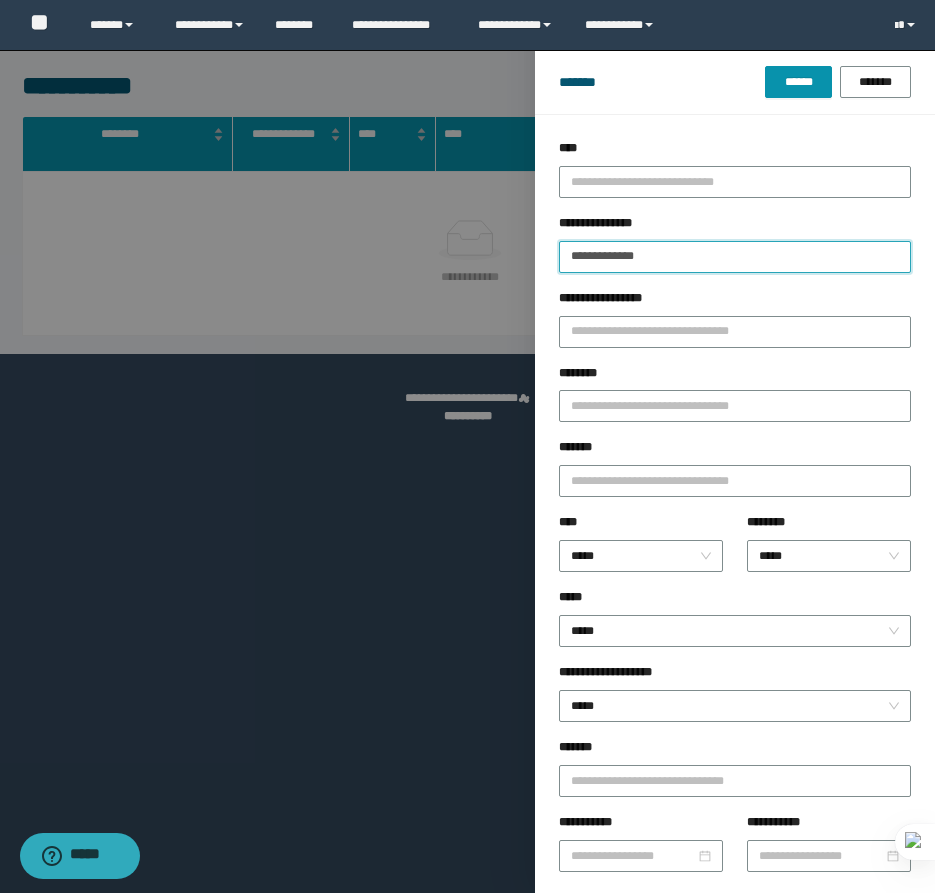 type on "**********" 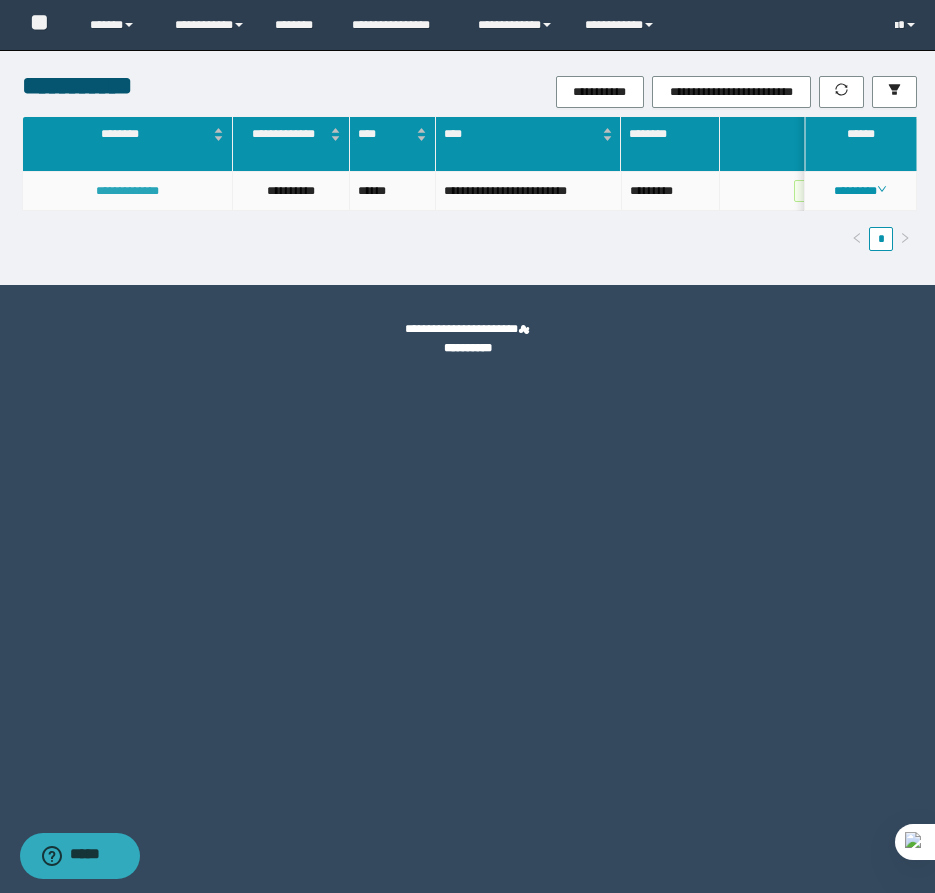 click on "**********" at bounding box center (127, 191) 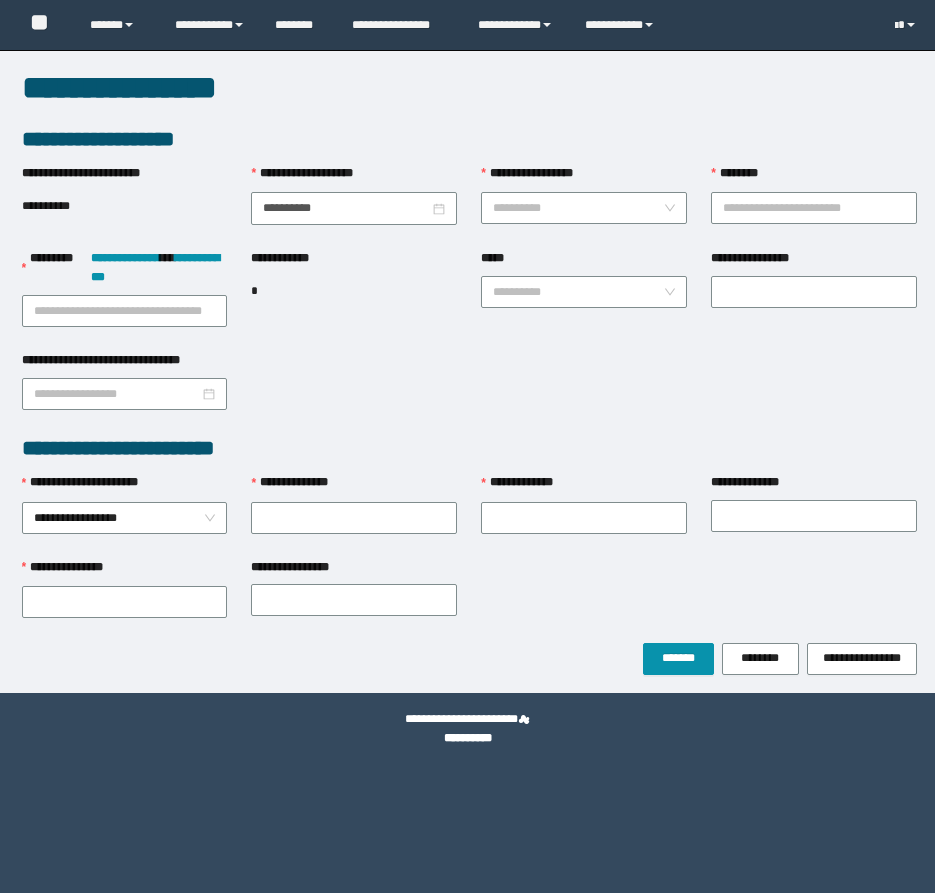 scroll, scrollTop: 0, scrollLeft: 0, axis: both 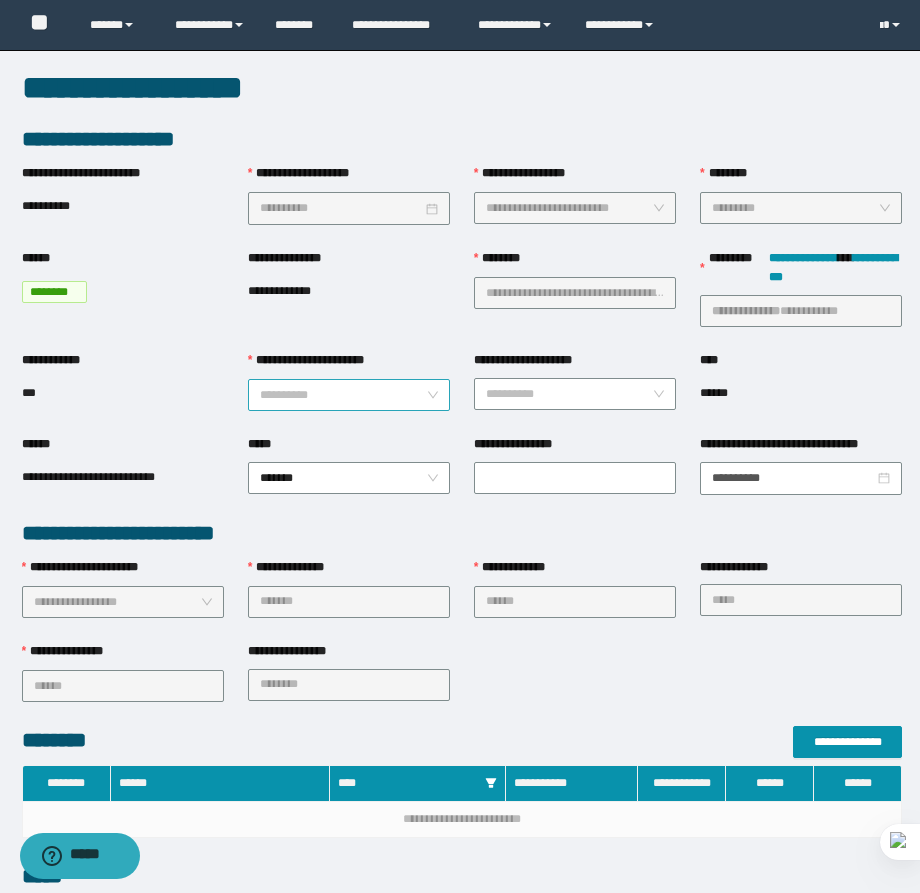 click on "**********" at bounding box center (343, 395) 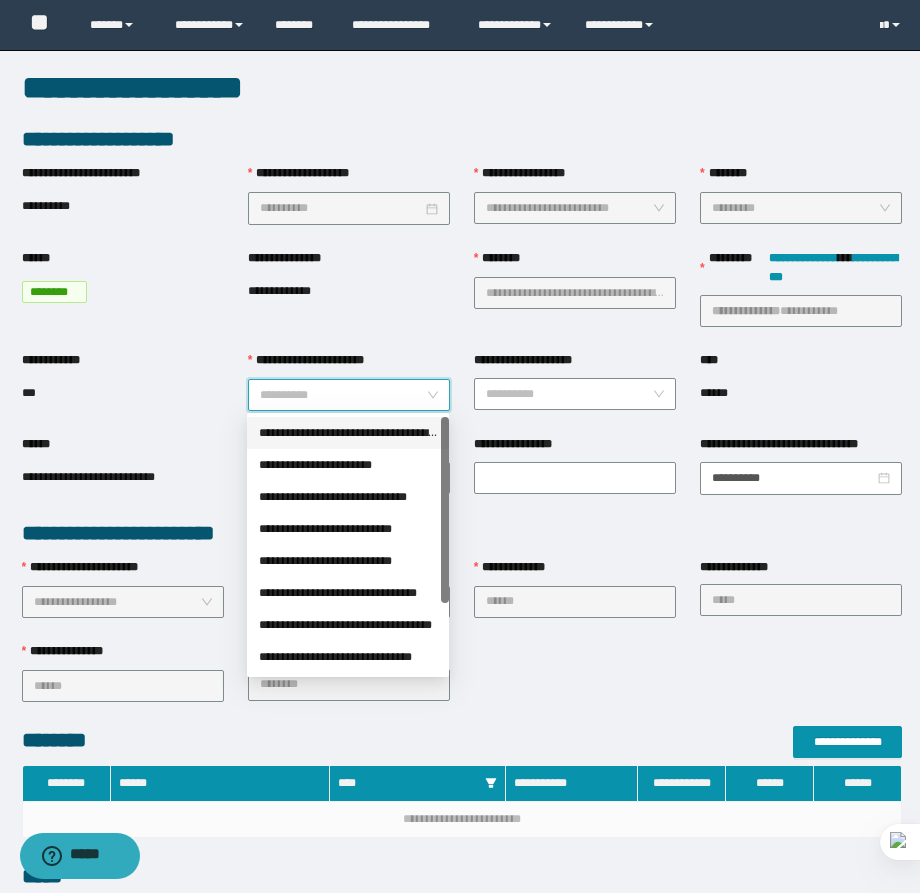 click on "**********" at bounding box center [348, 433] 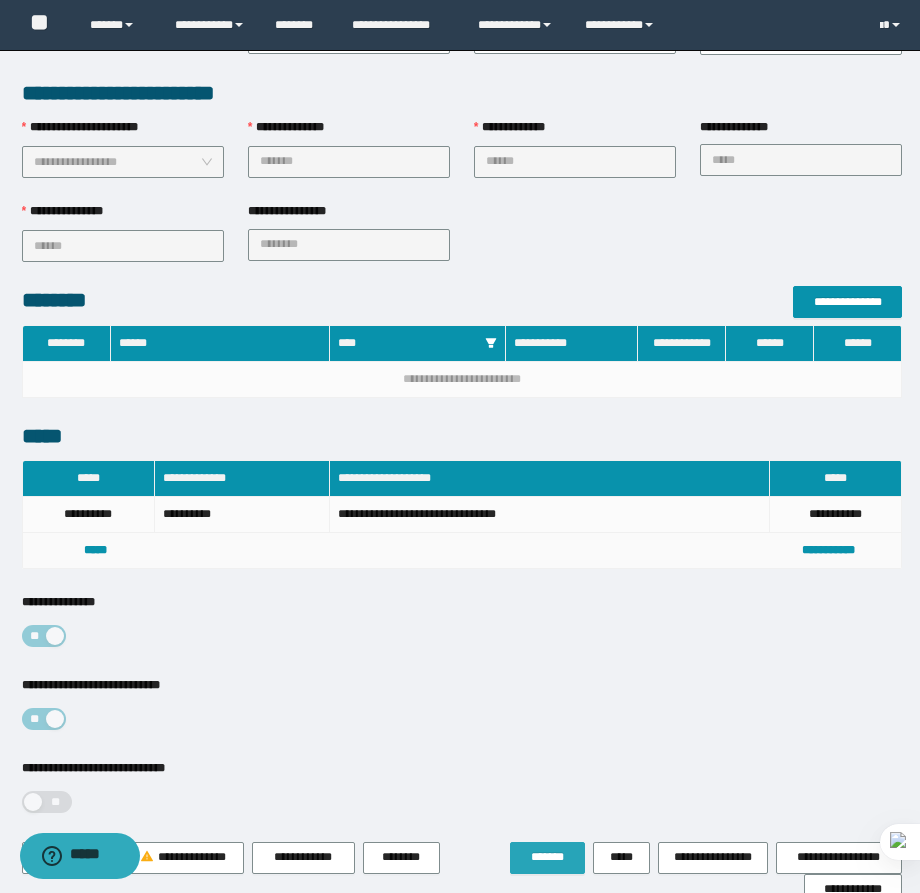 scroll, scrollTop: 564, scrollLeft: 0, axis: vertical 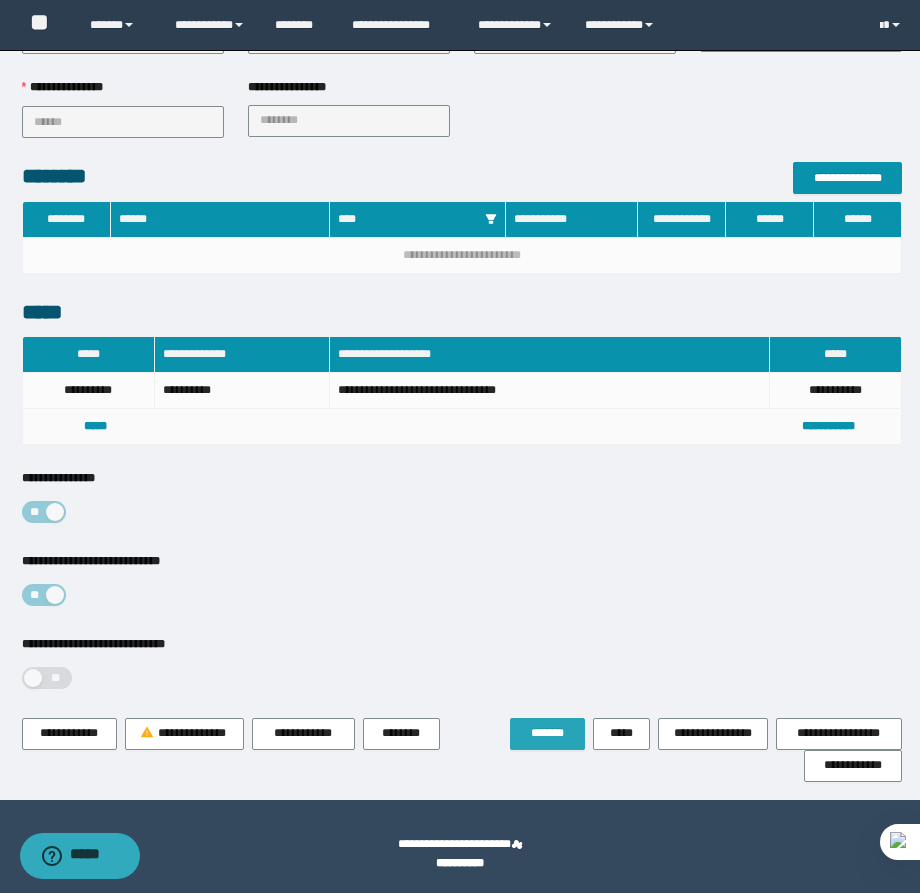 click on "*******" at bounding box center (547, 733) 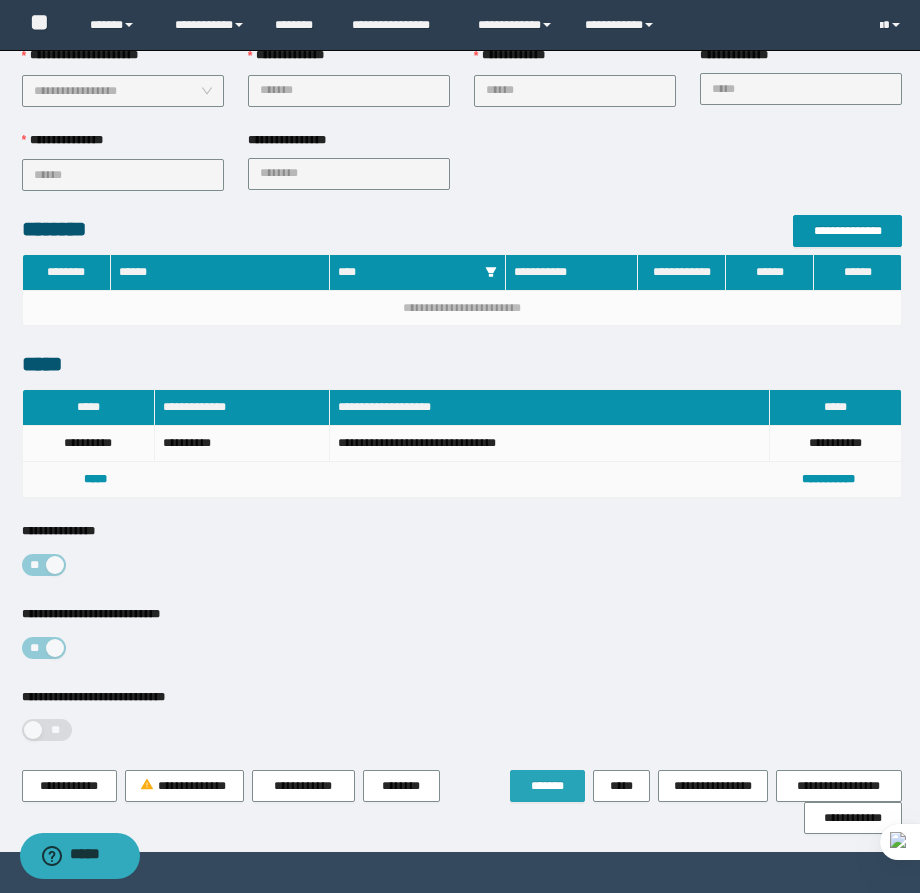 scroll, scrollTop: 0, scrollLeft: 0, axis: both 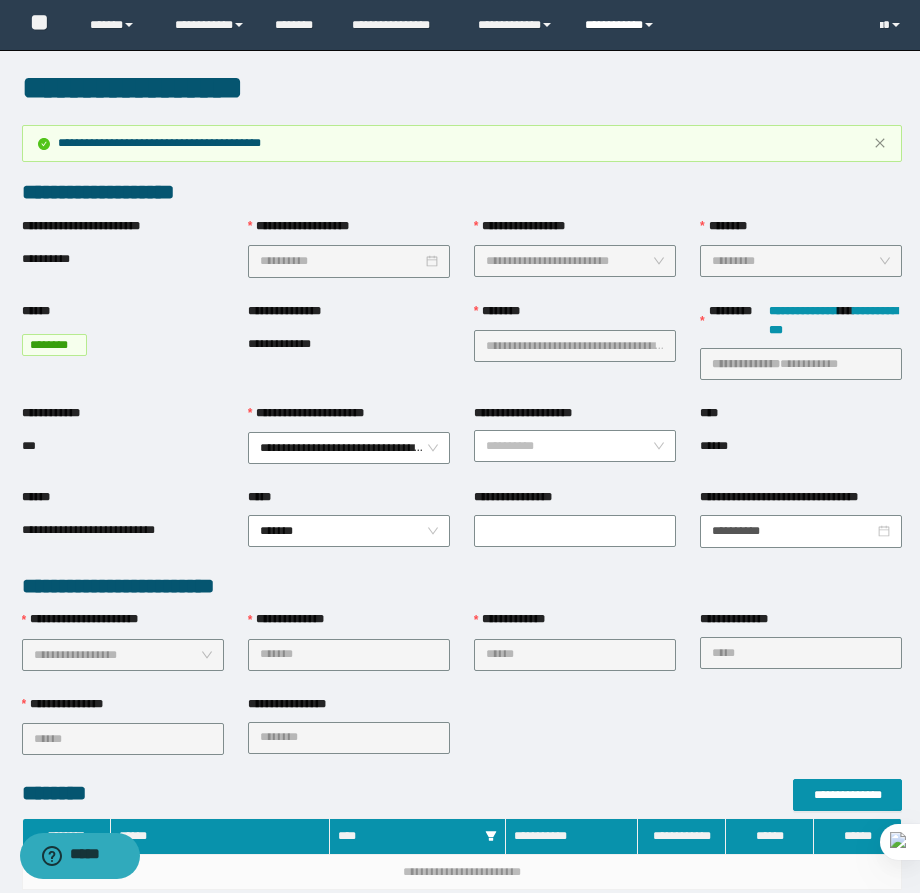click on "**********" at bounding box center [622, 25] 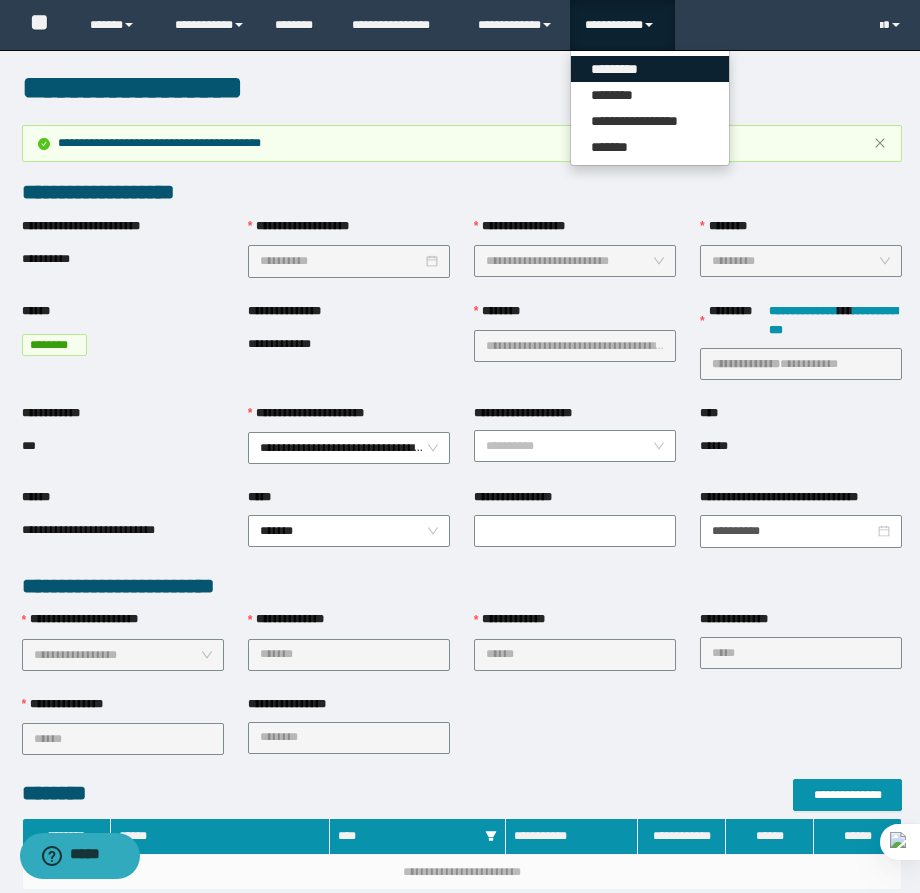 click on "*********" at bounding box center [650, 69] 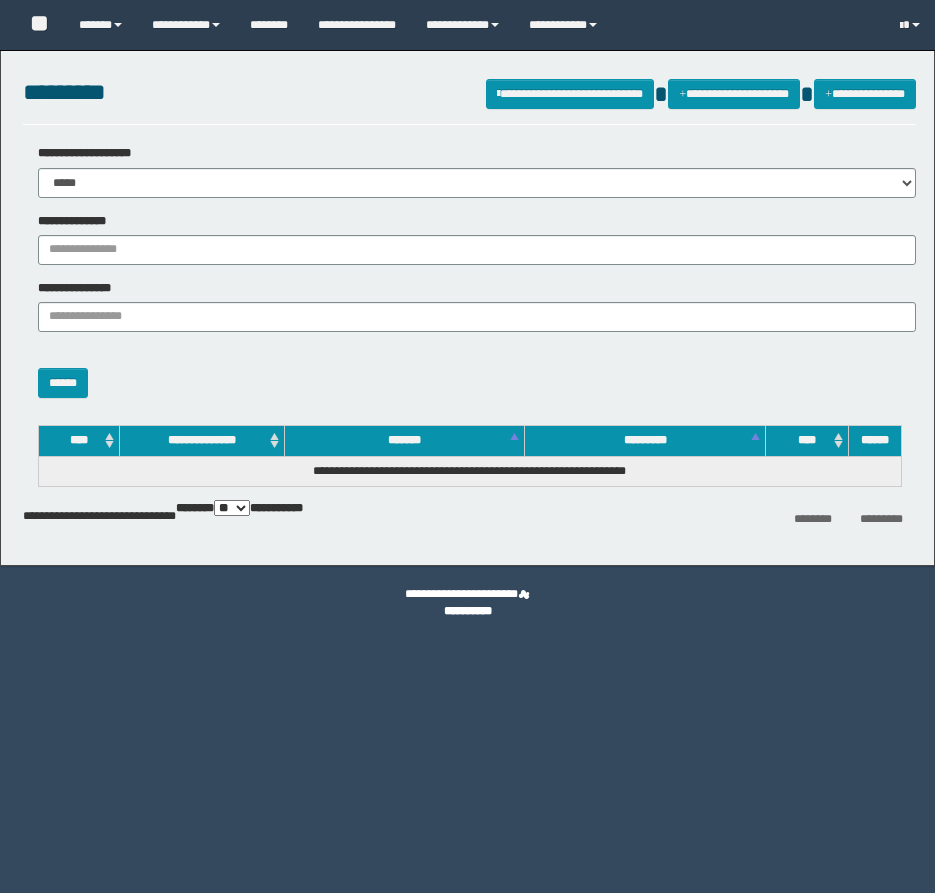 scroll, scrollTop: 0, scrollLeft: 0, axis: both 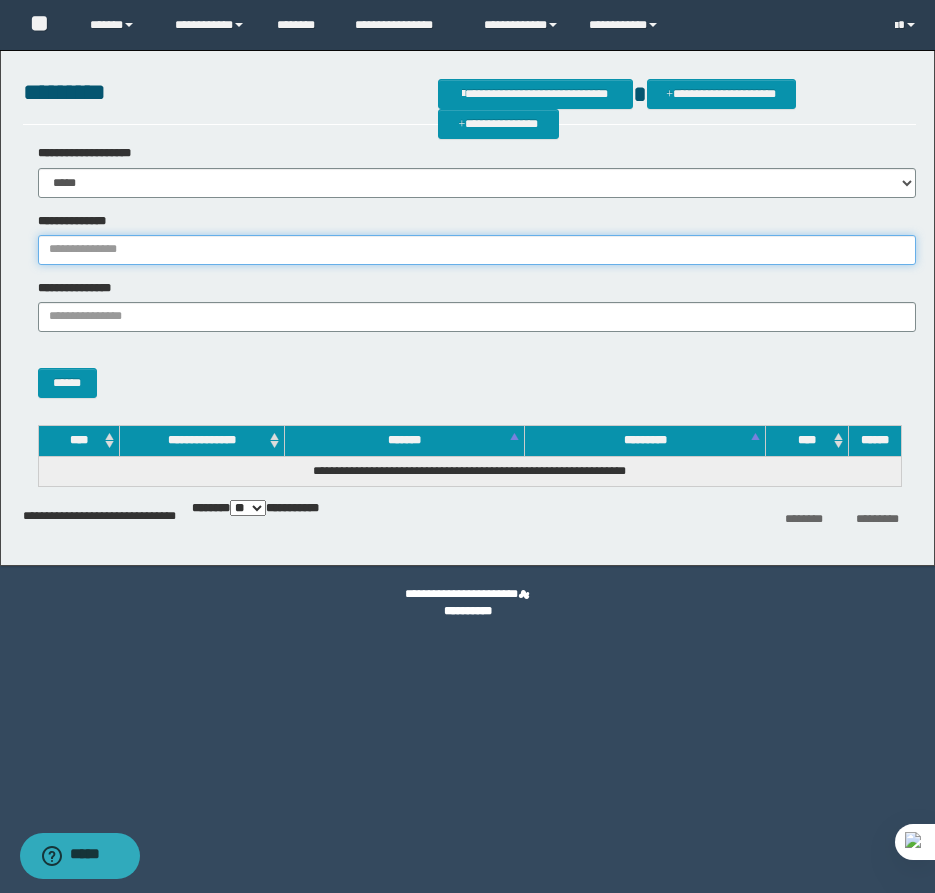 click on "**********" at bounding box center [477, 250] 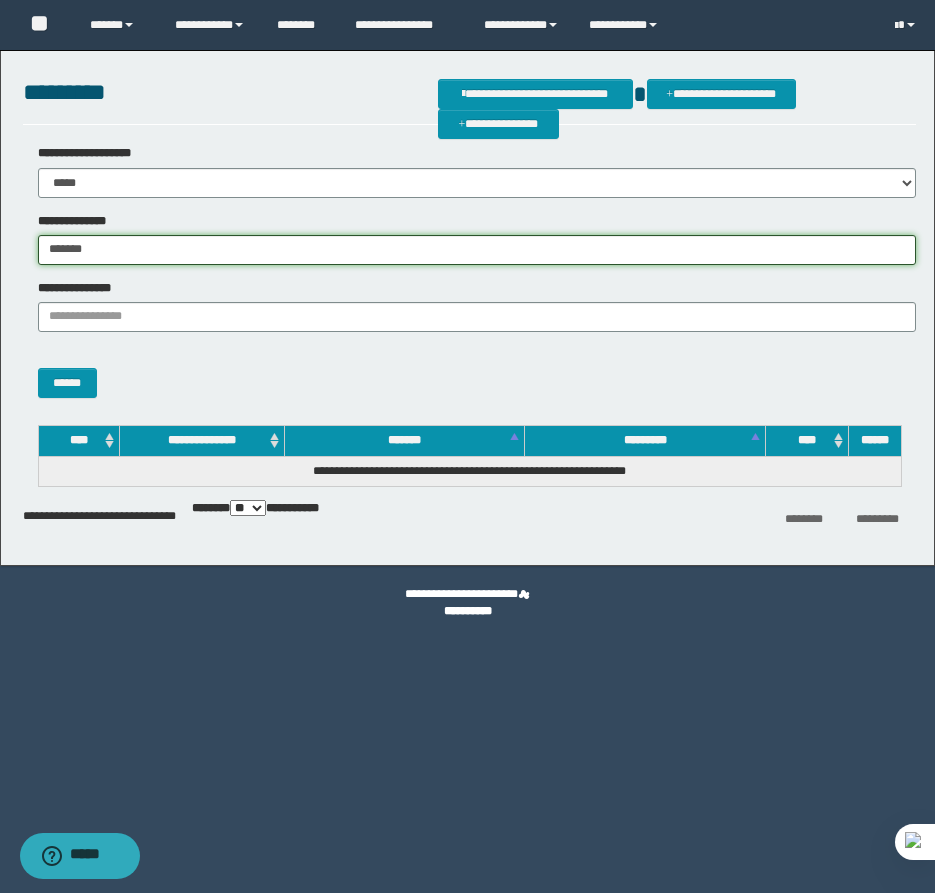 type on "*******" 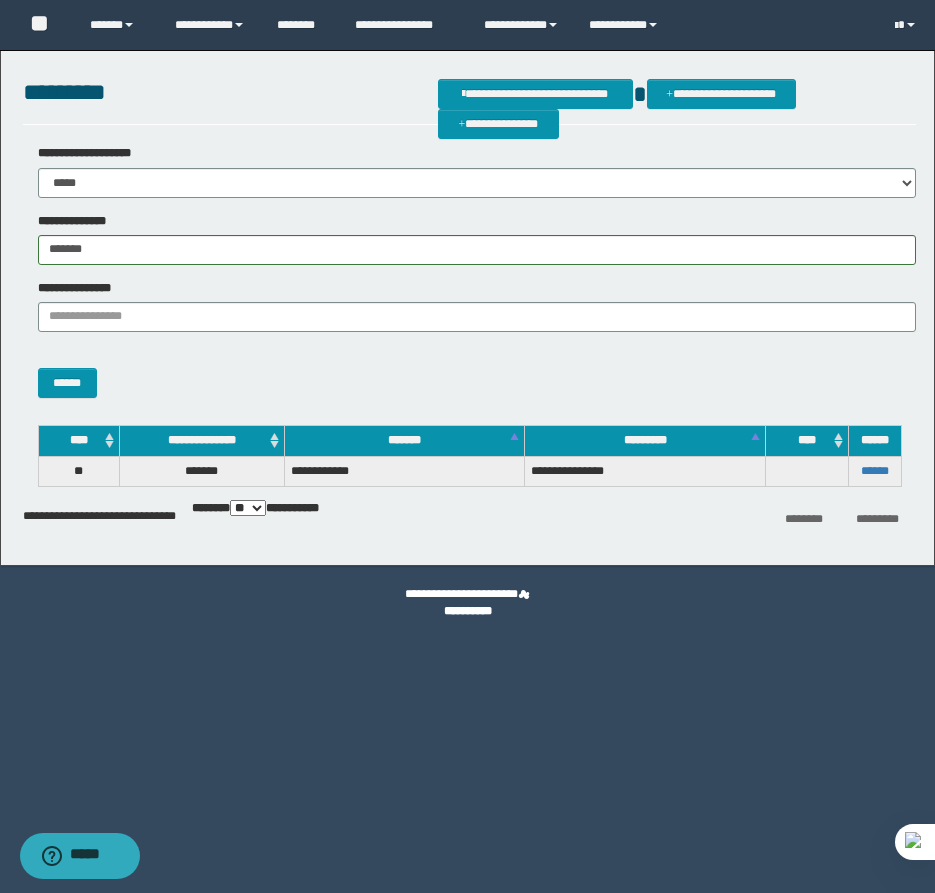 click on "******" at bounding box center [874, 471] 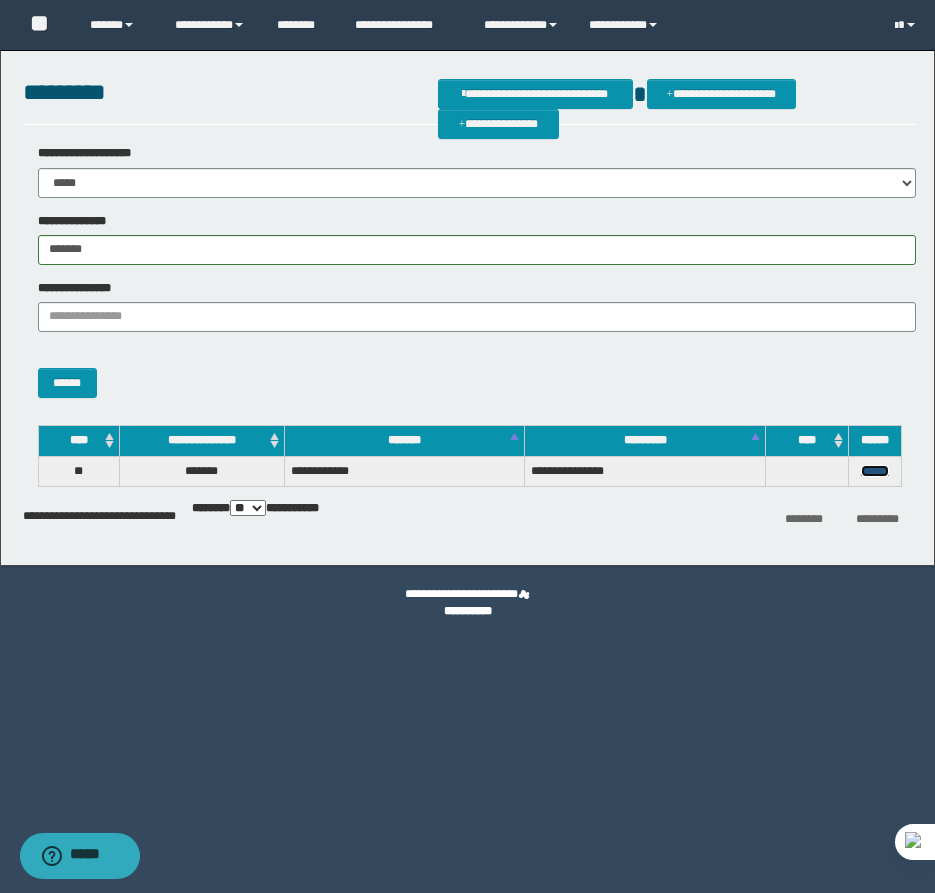 click on "******" at bounding box center [875, 471] 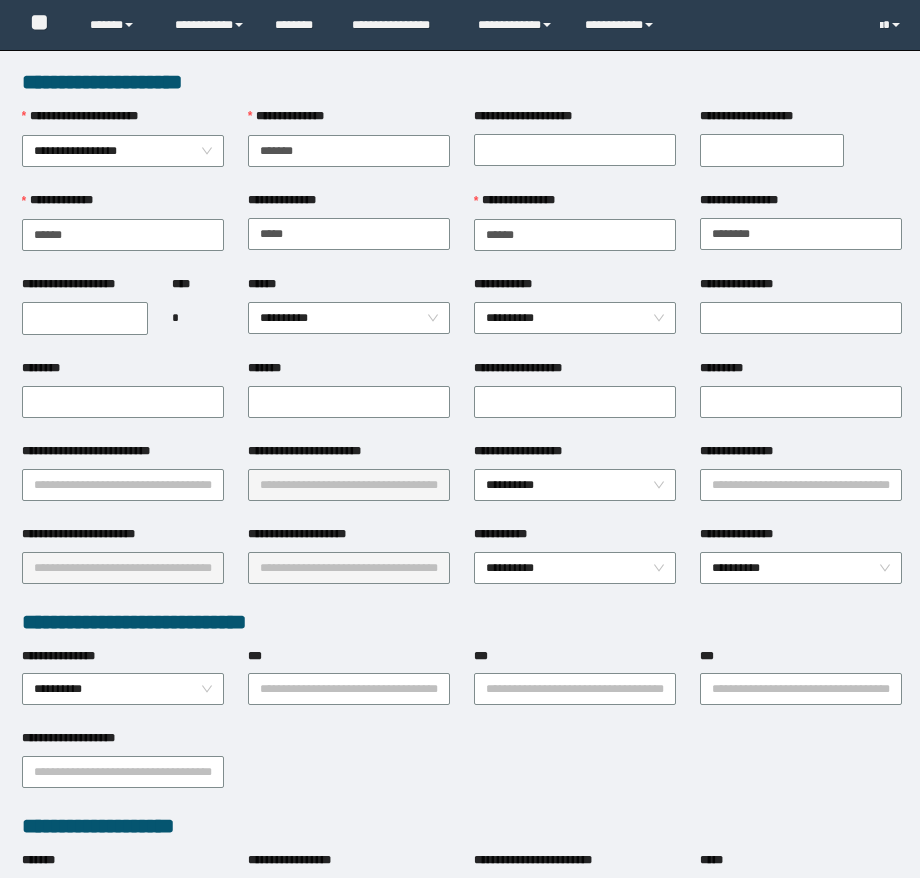 scroll, scrollTop: 0, scrollLeft: 0, axis: both 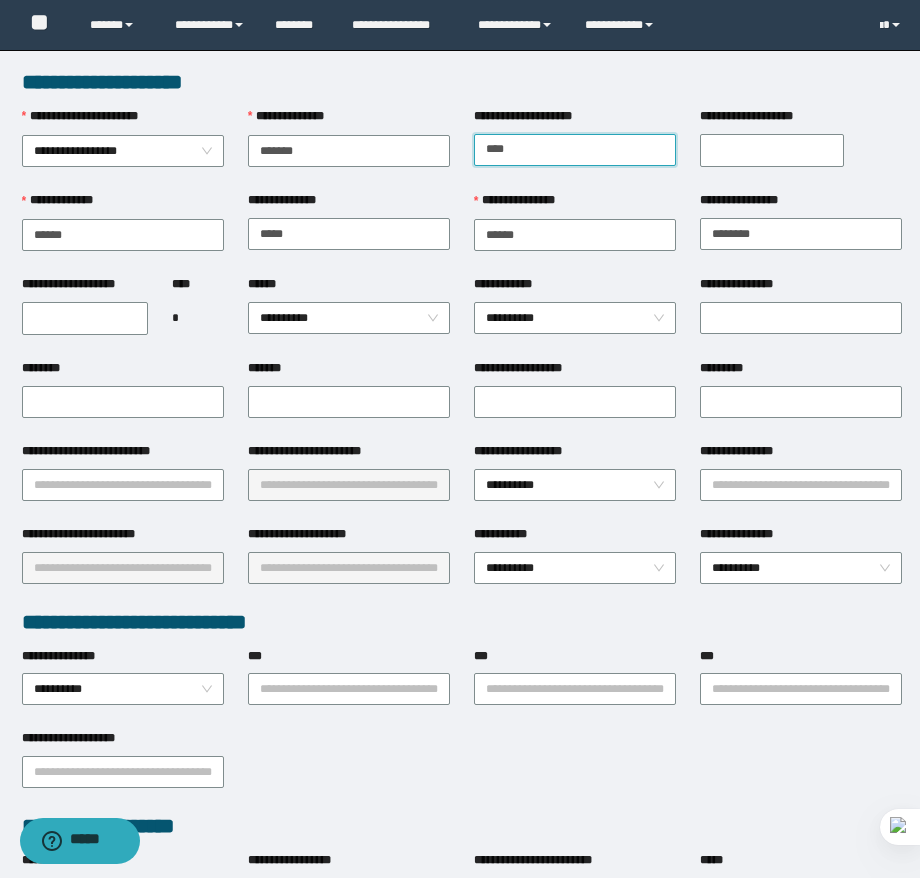 type on "******" 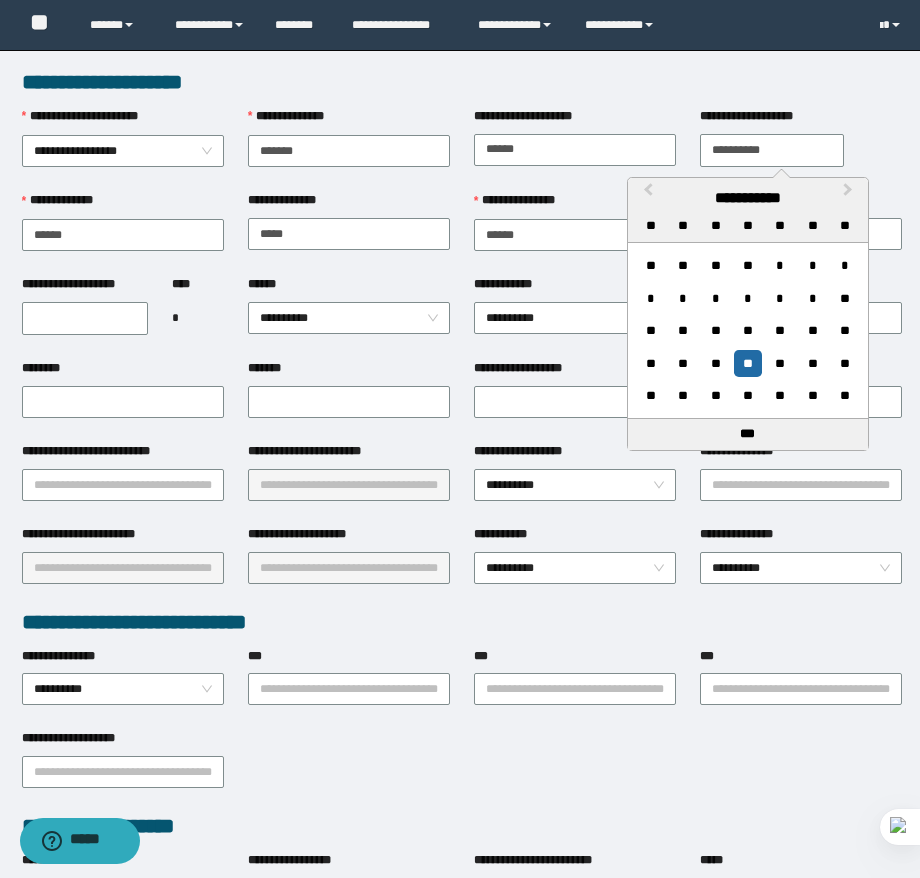 type on "**********" 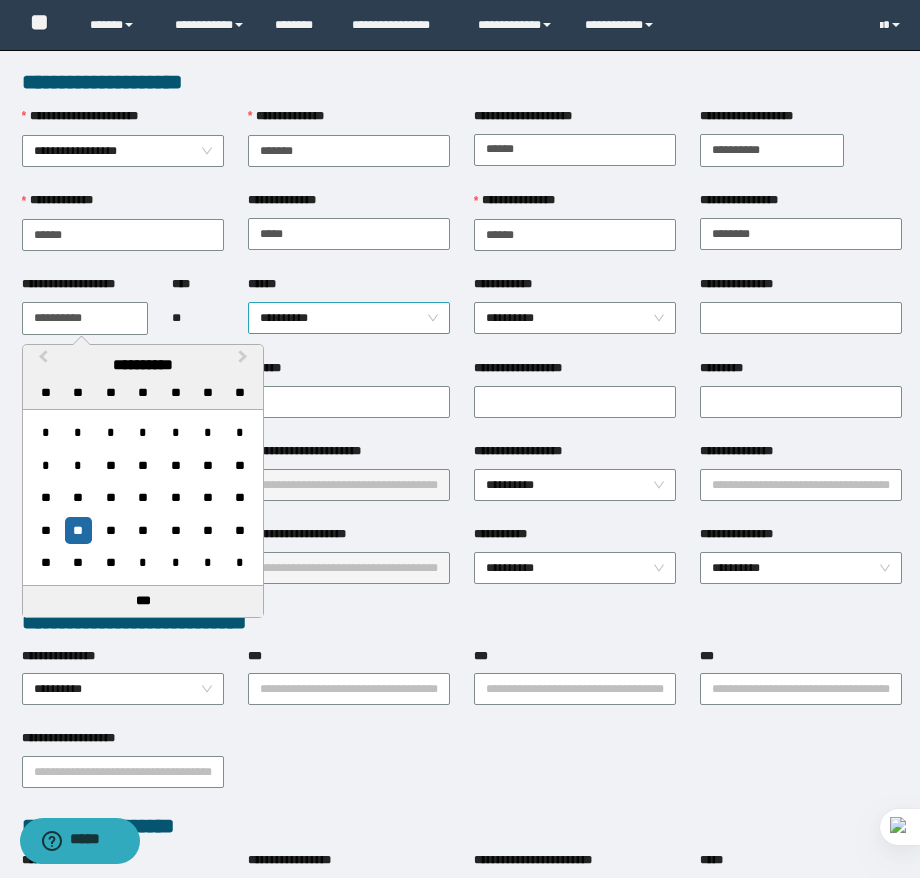 type on "**********" 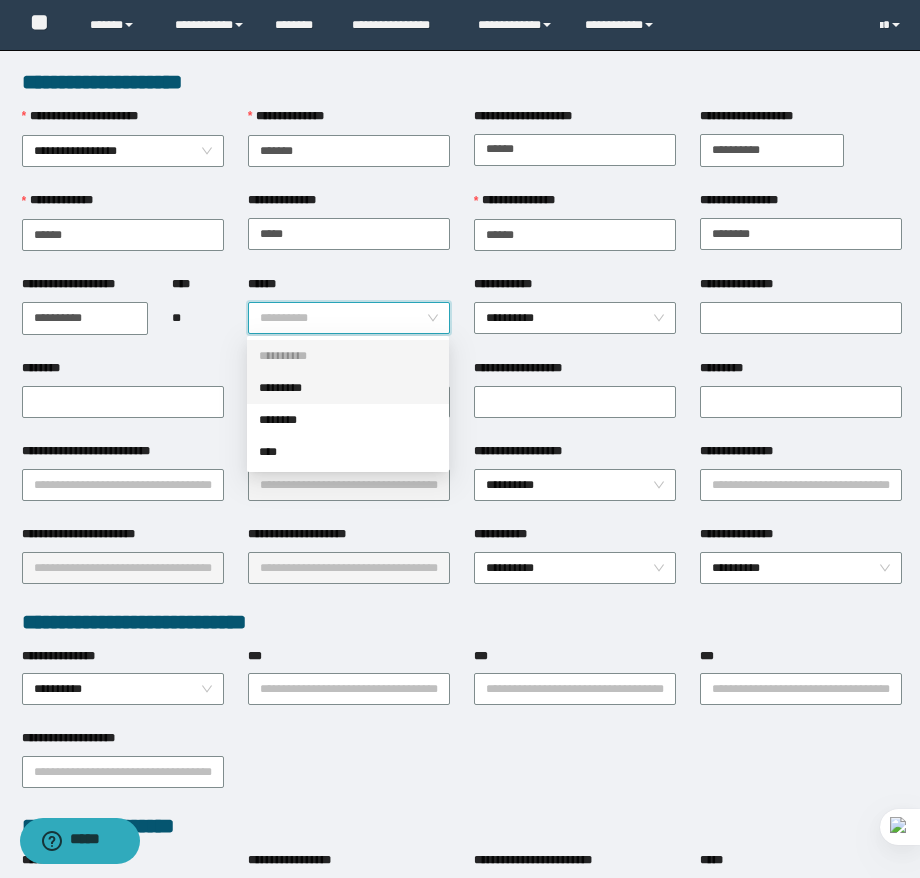 click on "*********" at bounding box center [348, 388] 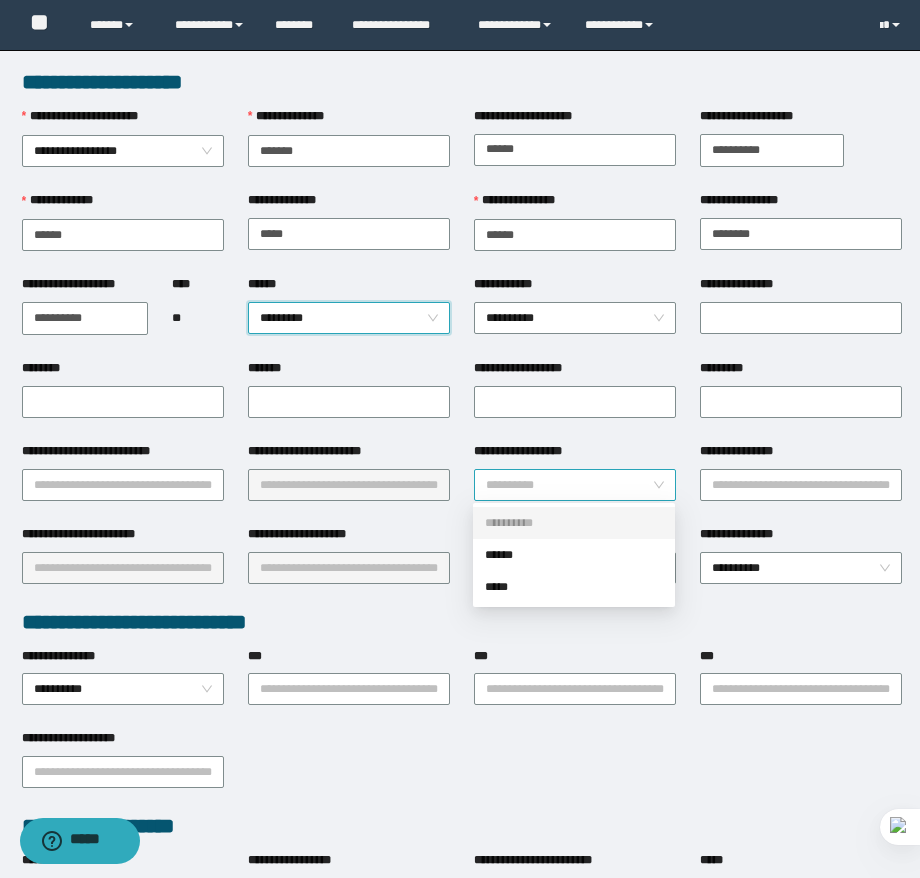 click on "**********" at bounding box center [575, 485] 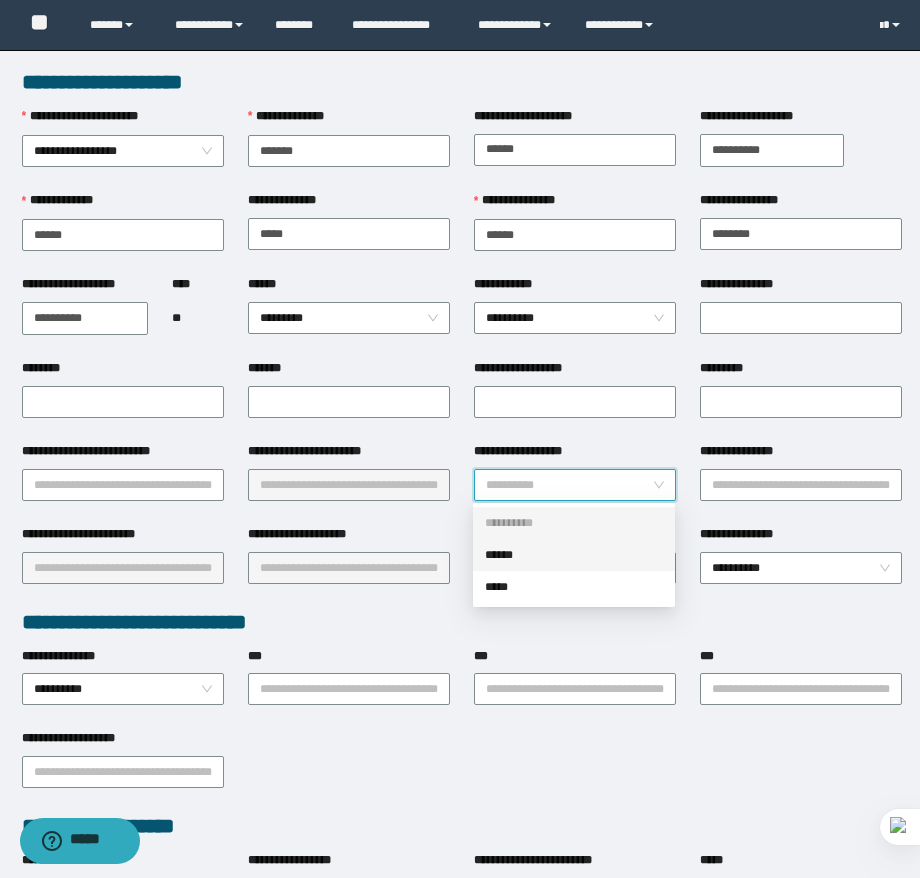 click on "******" at bounding box center [574, 555] 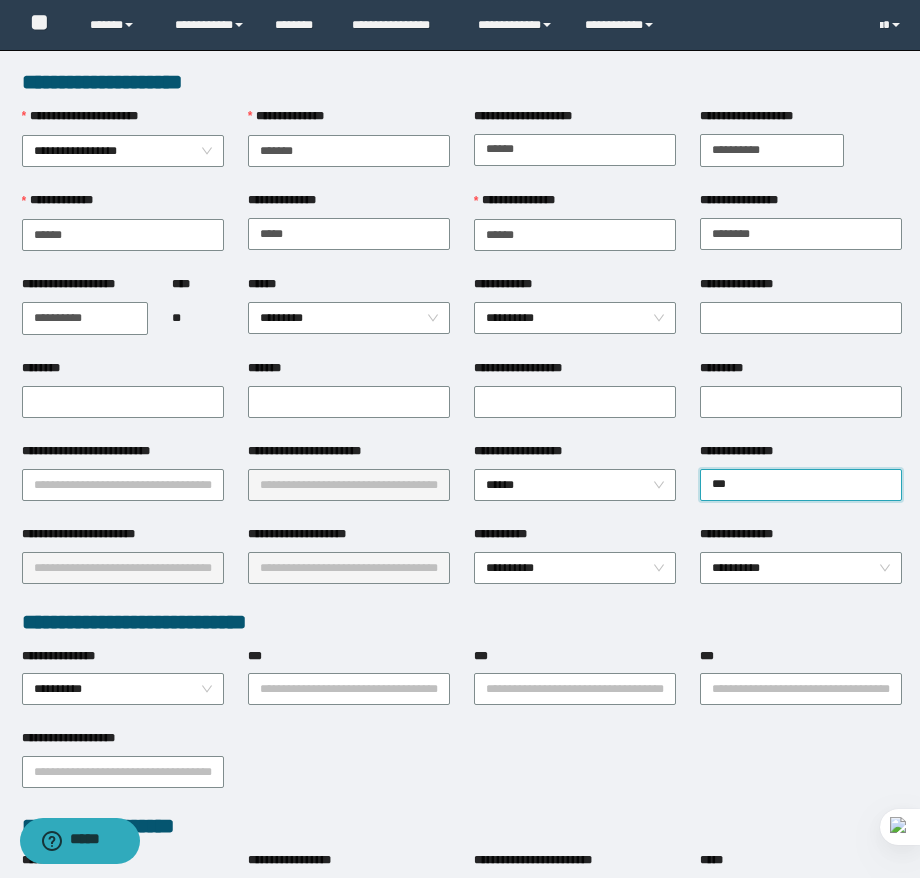 type on "****" 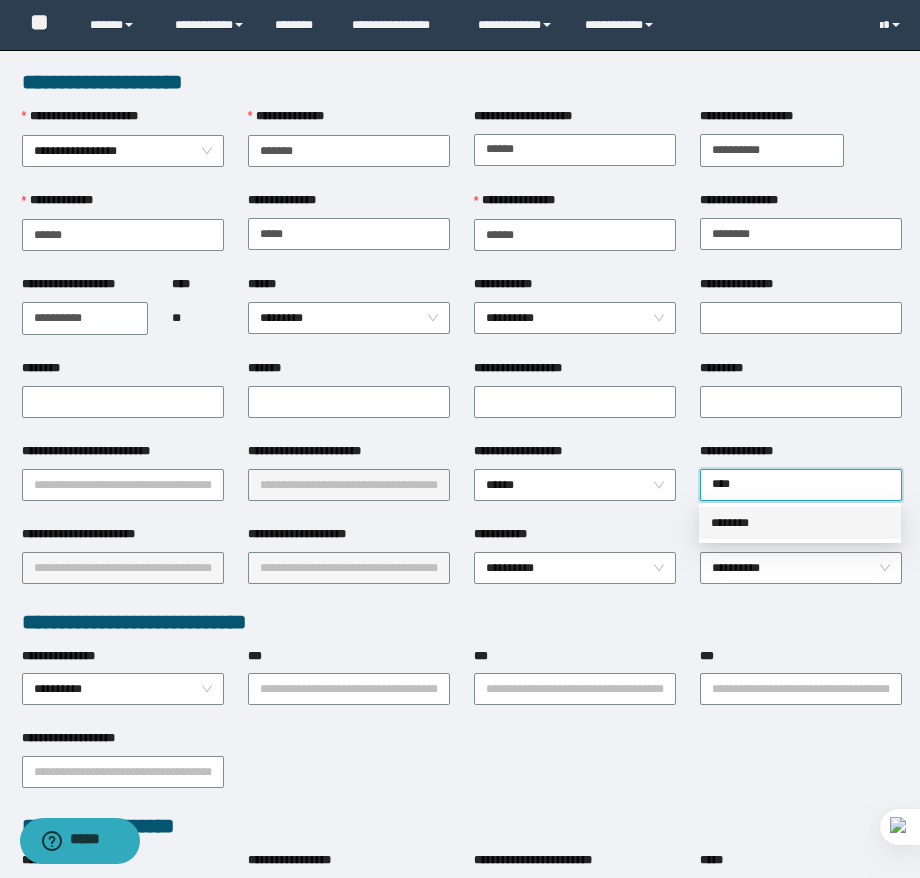 type 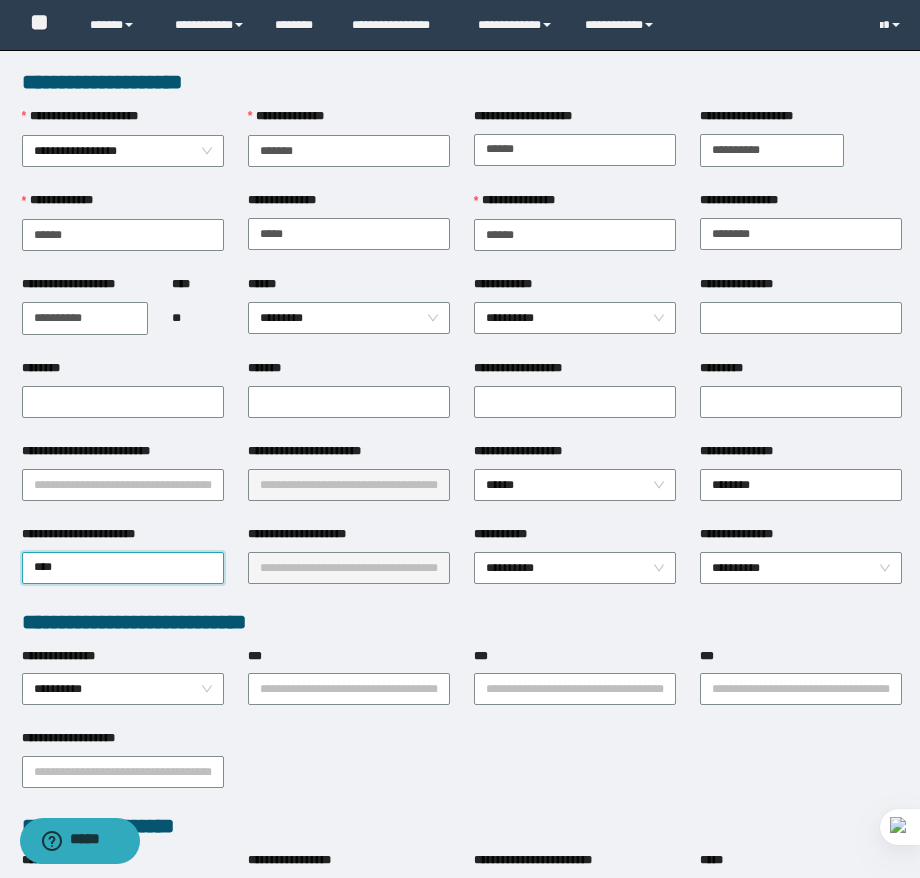 type on "*****" 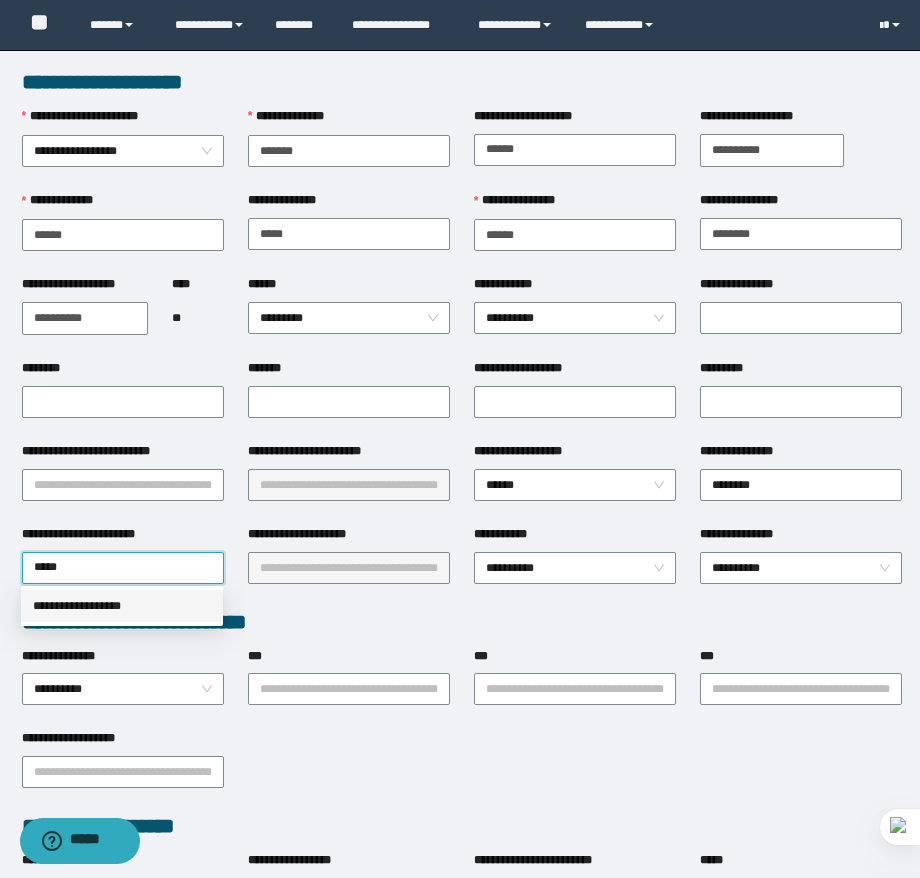 type 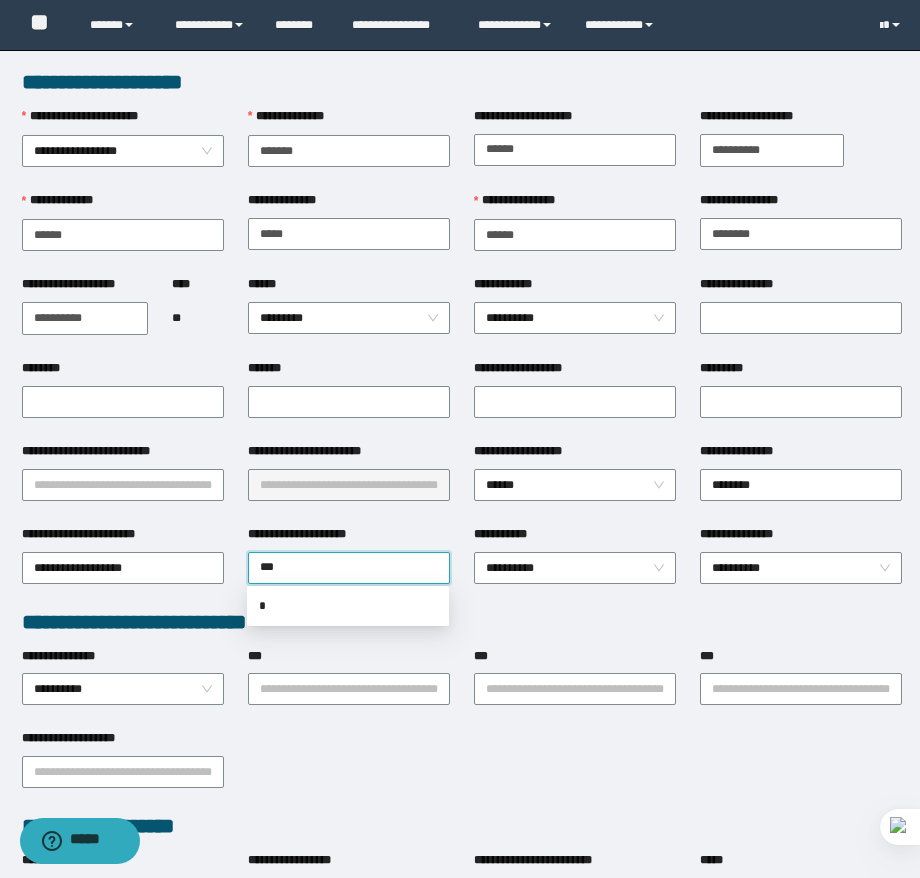 type on "****" 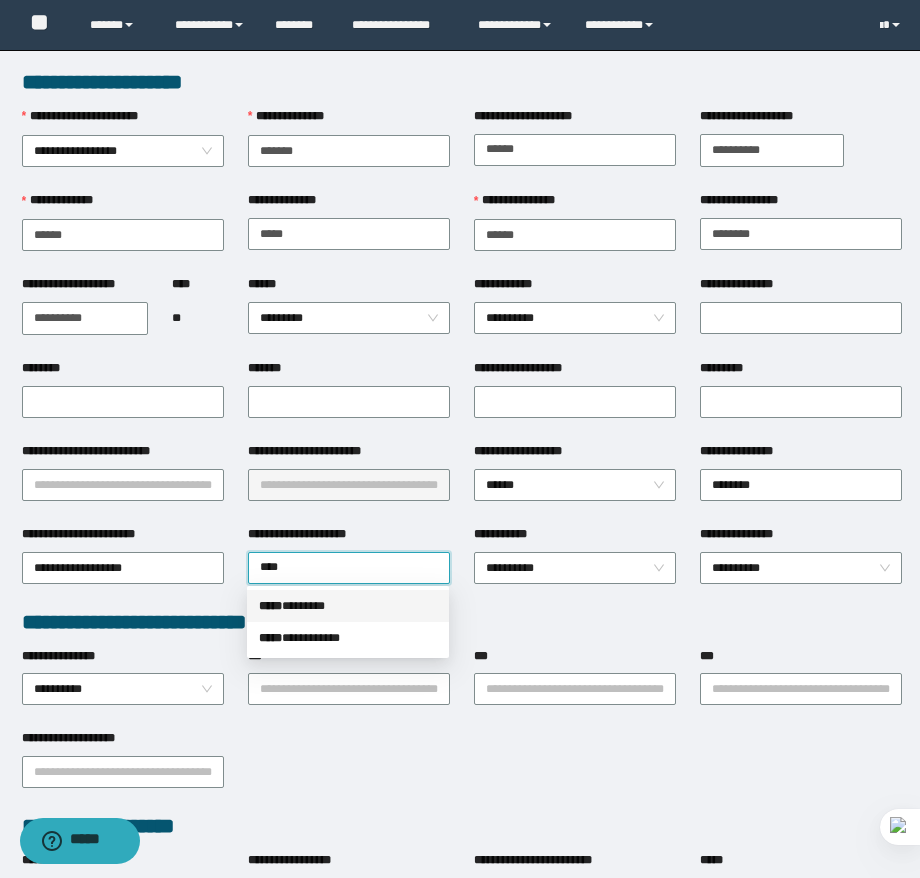 type 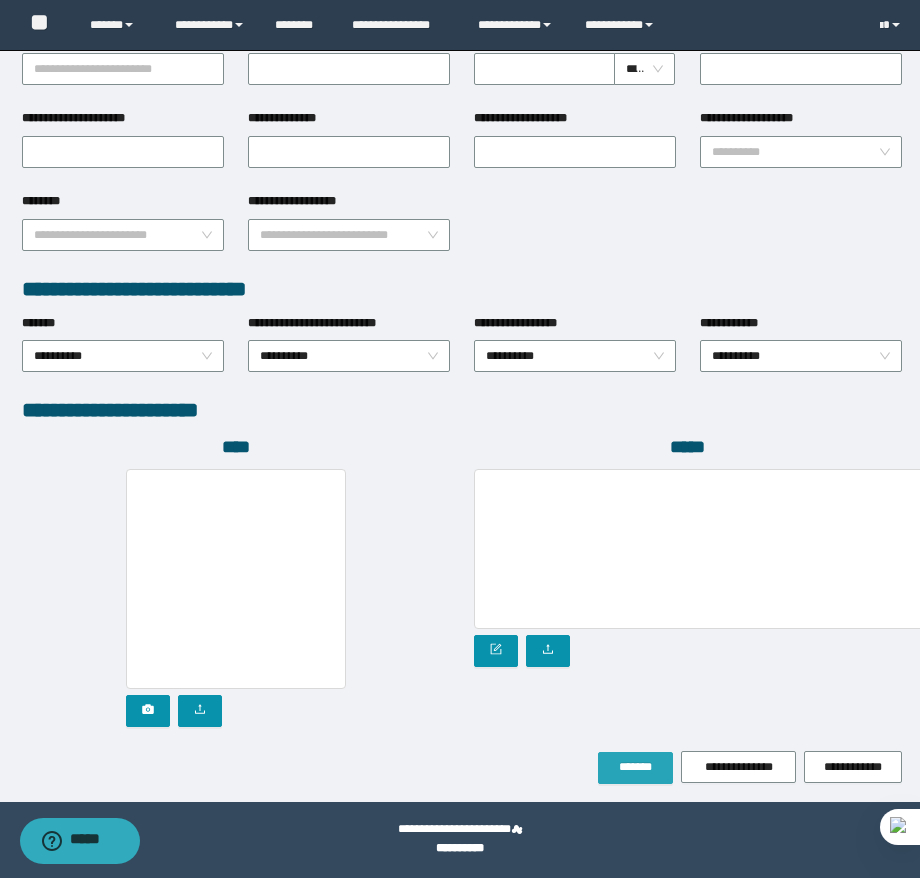 click on "*******" at bounding box center (635, 767) 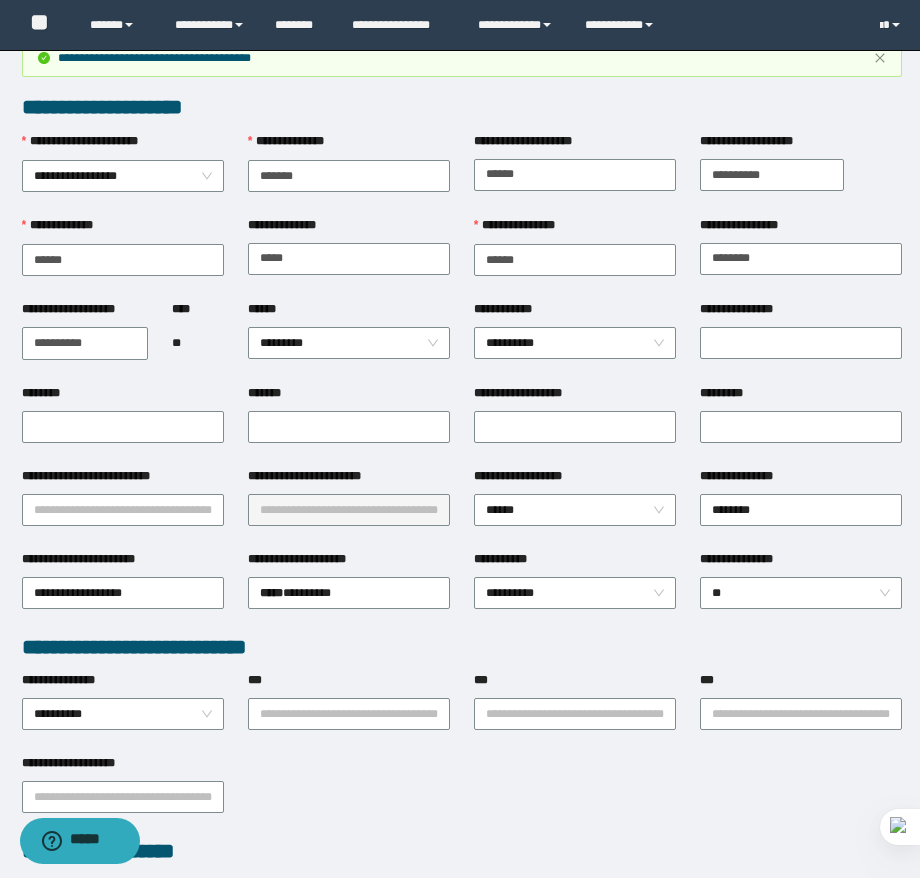 scroll, scrollTop: 0, scrollLeft: 0, axis: both 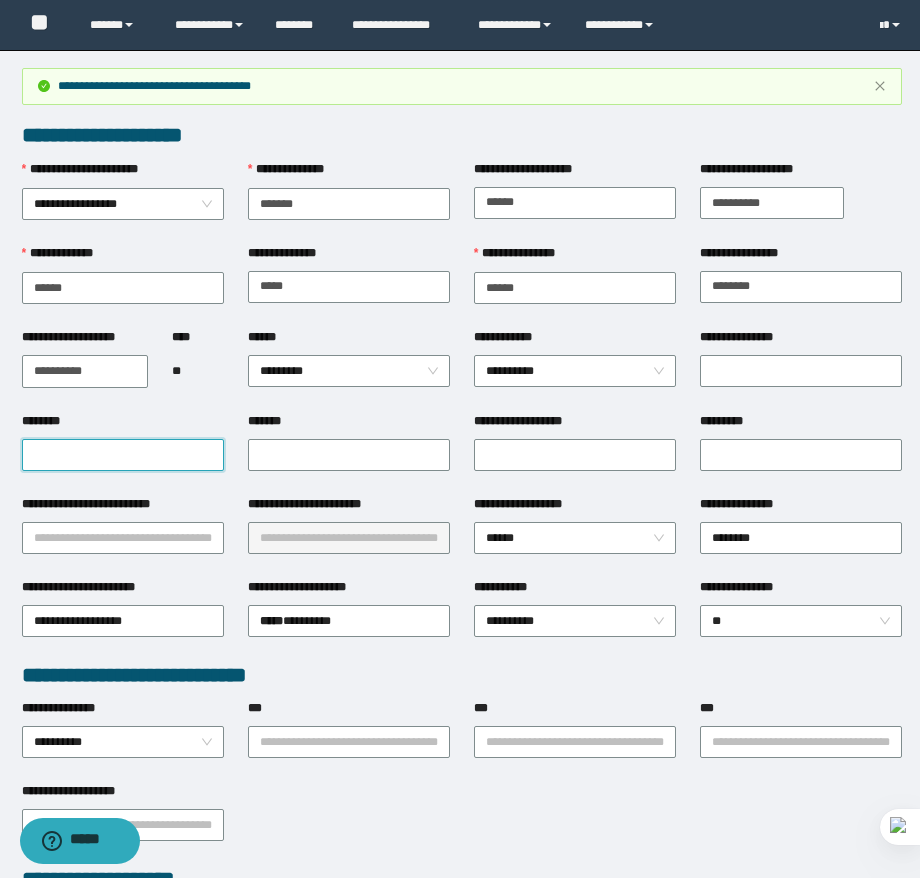 click on "********" at bounding box center (123, 455) 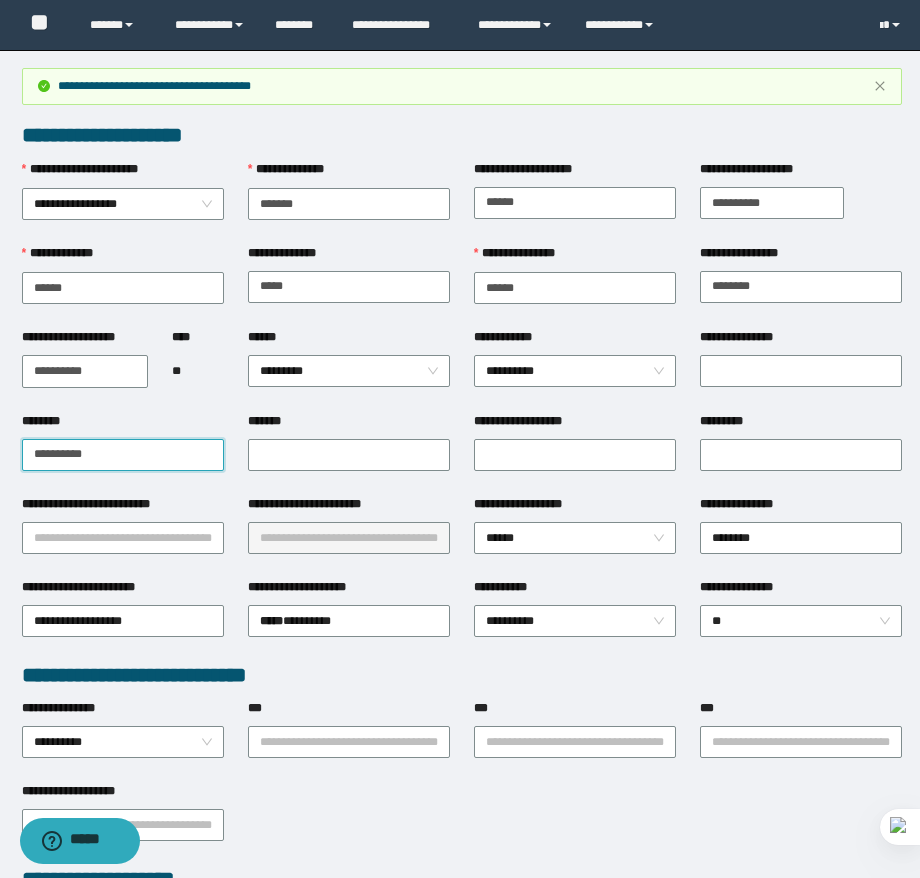 type on "**********" 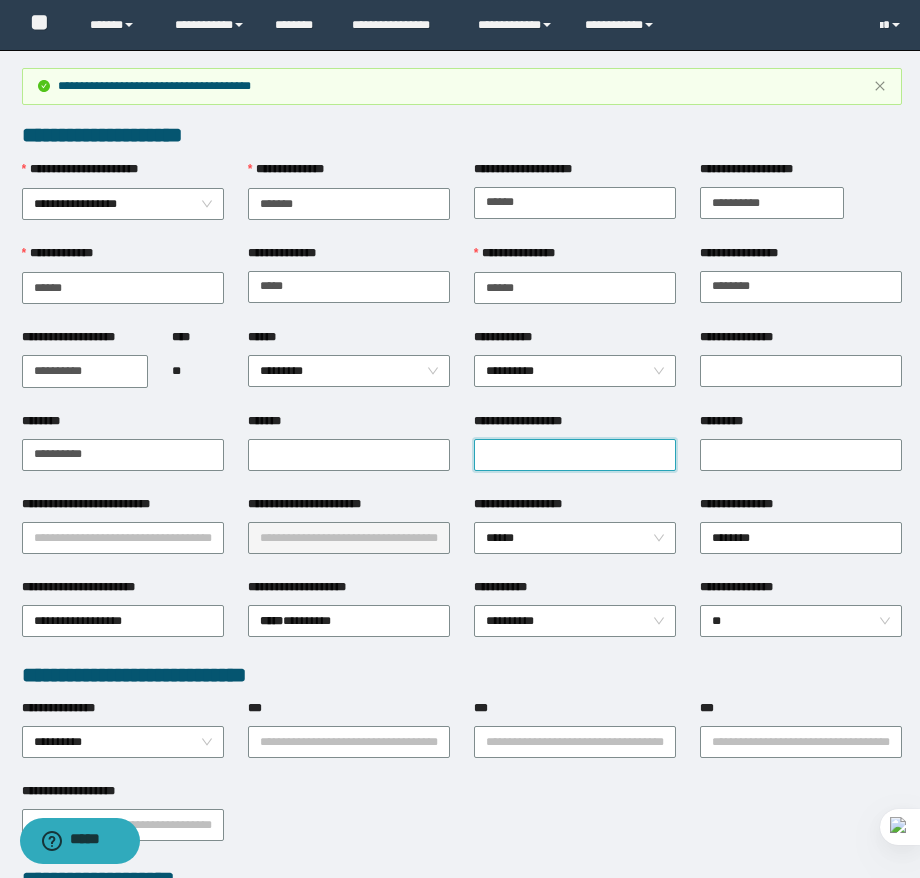 click on "**********" at bounding box center (575, 455) 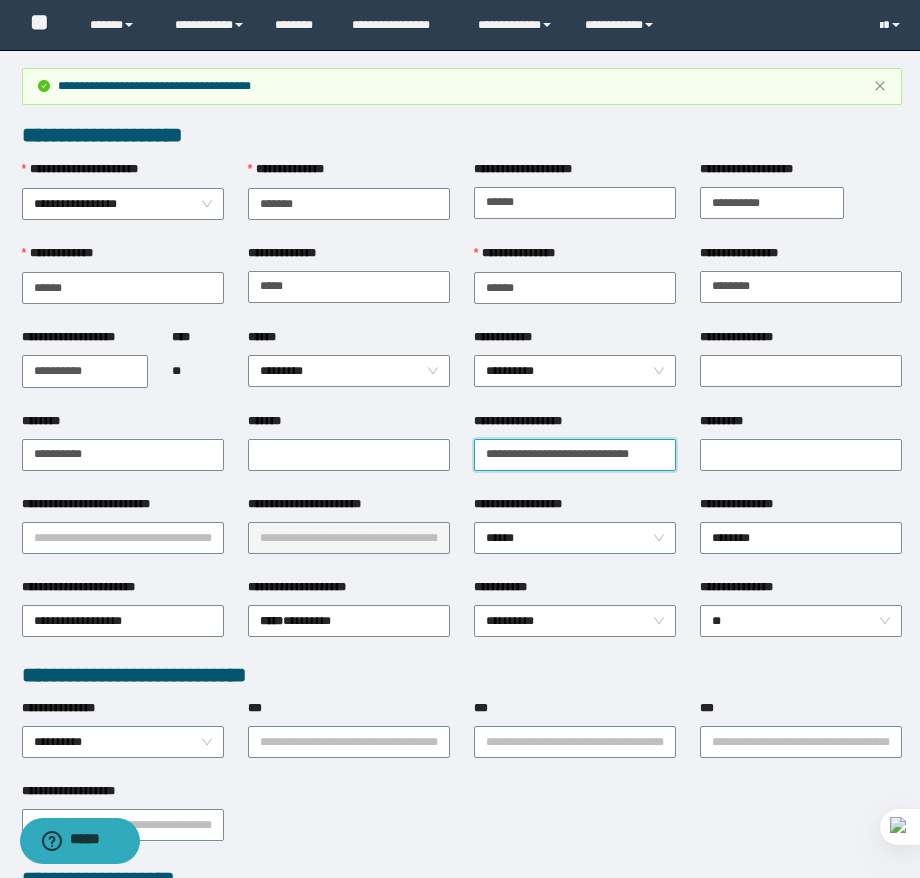 scroll, scrollTop: 0, scrollLeft: 0, axis: both 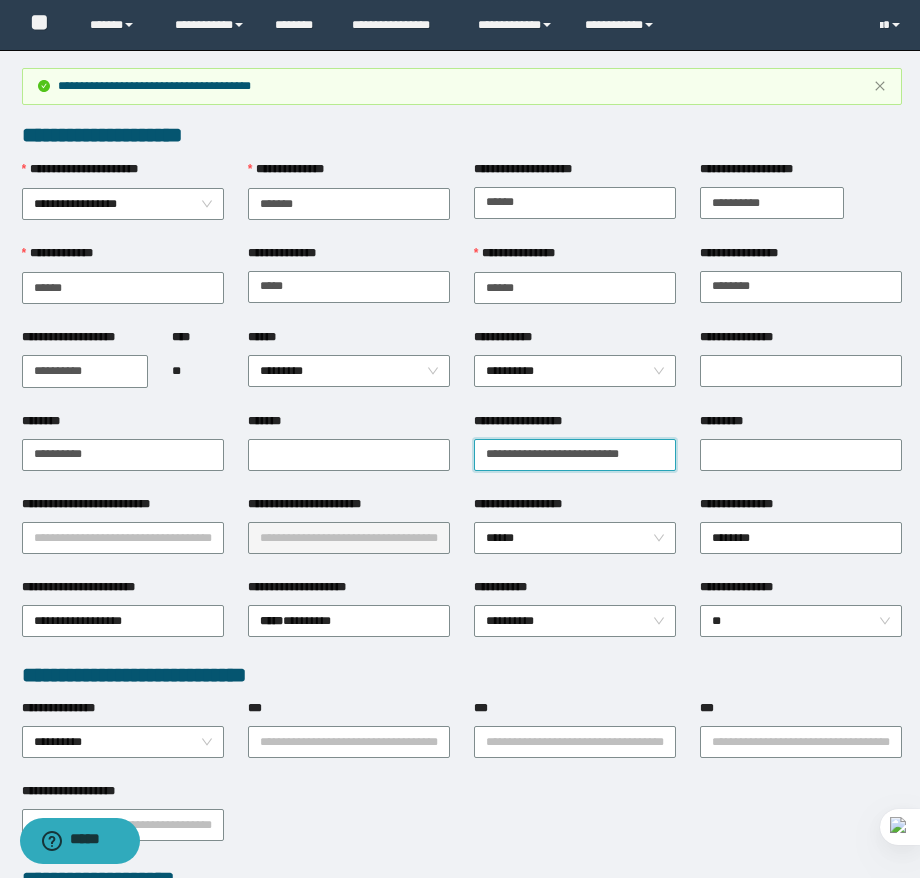 type on "**********" 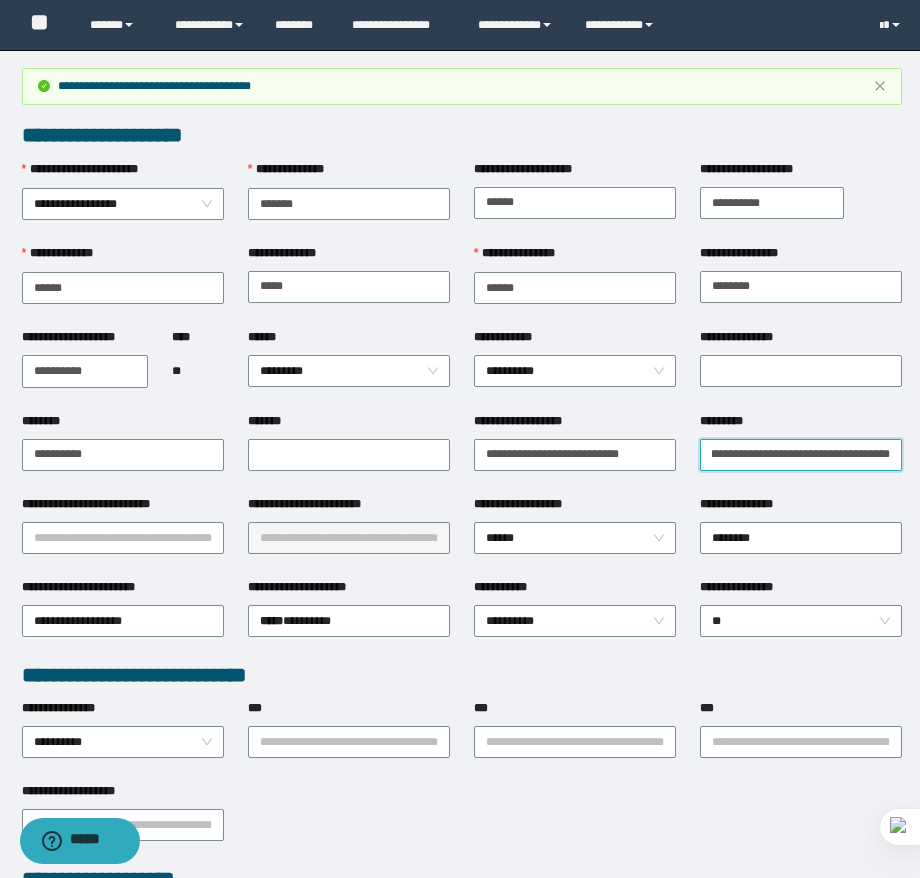 scroll, scrollTop: 0, scrollLeft: 190, axis: horizontal 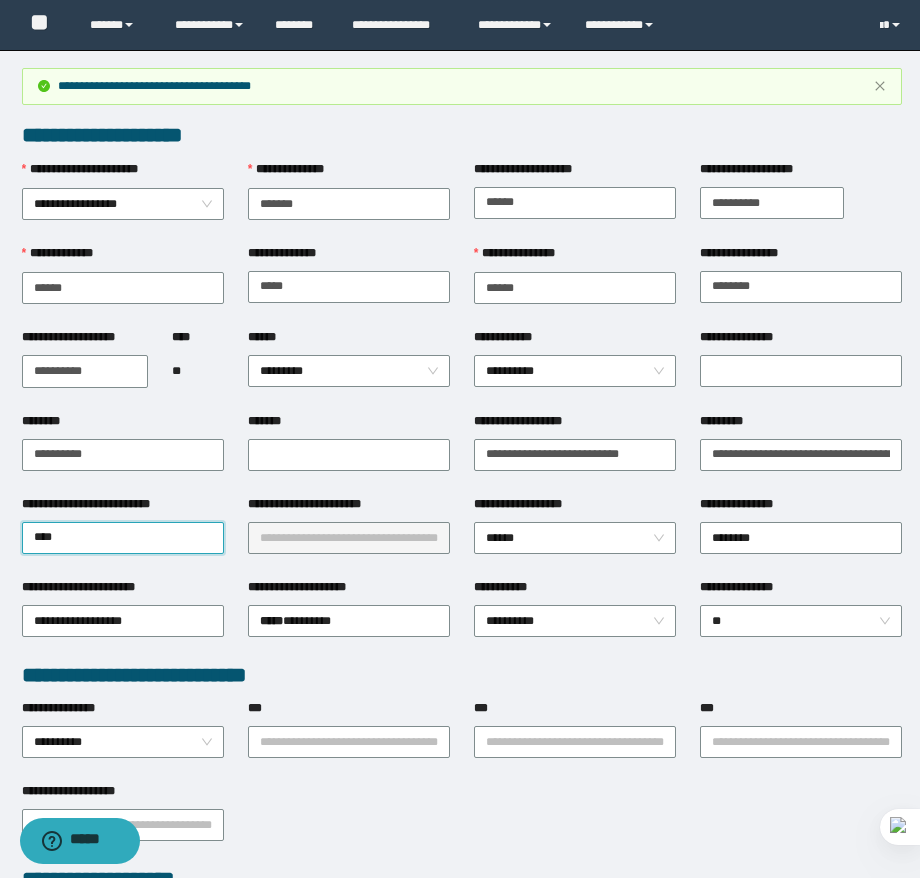 type on "*****" 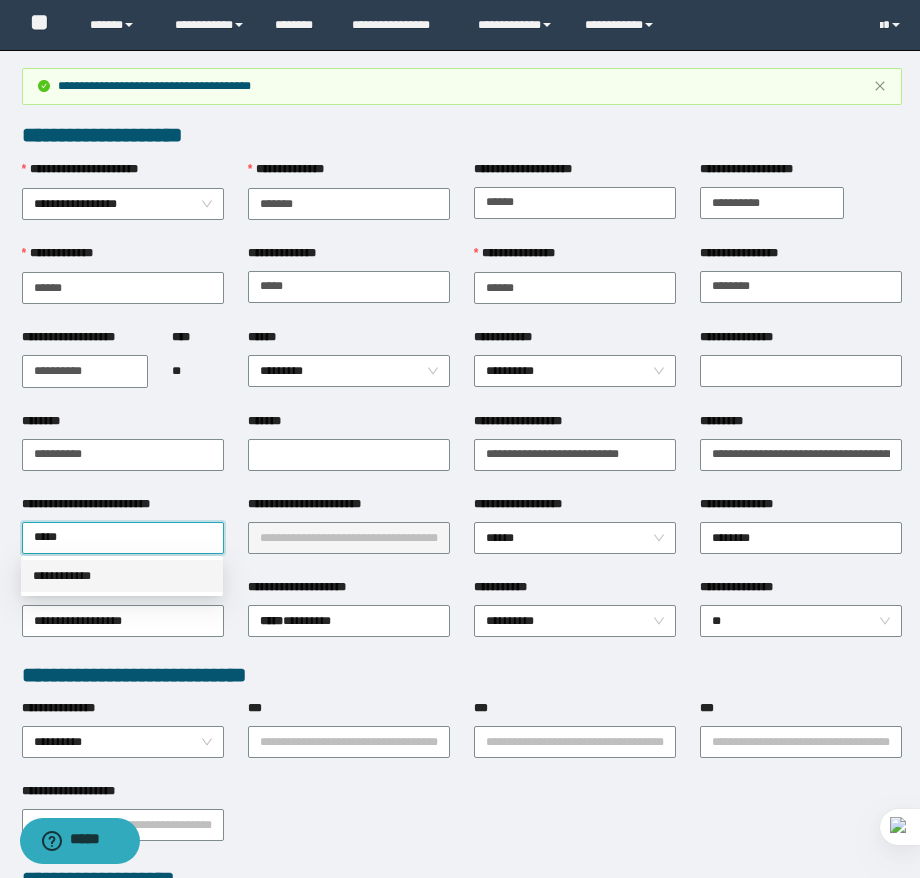 type 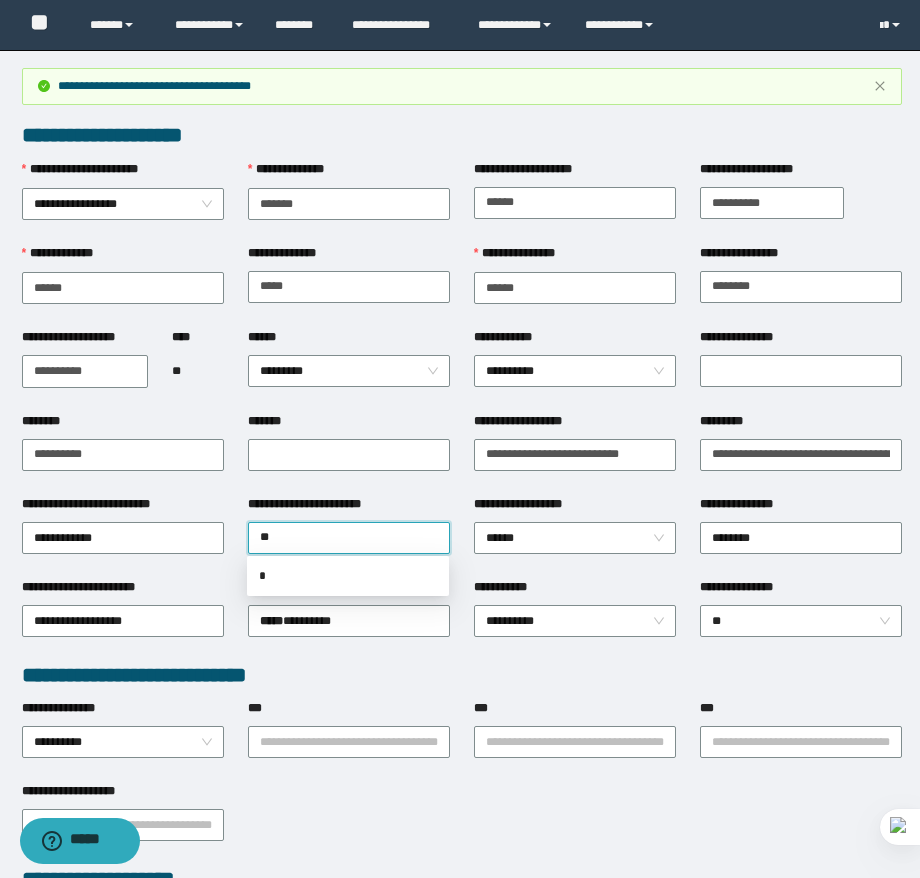 type on "***" 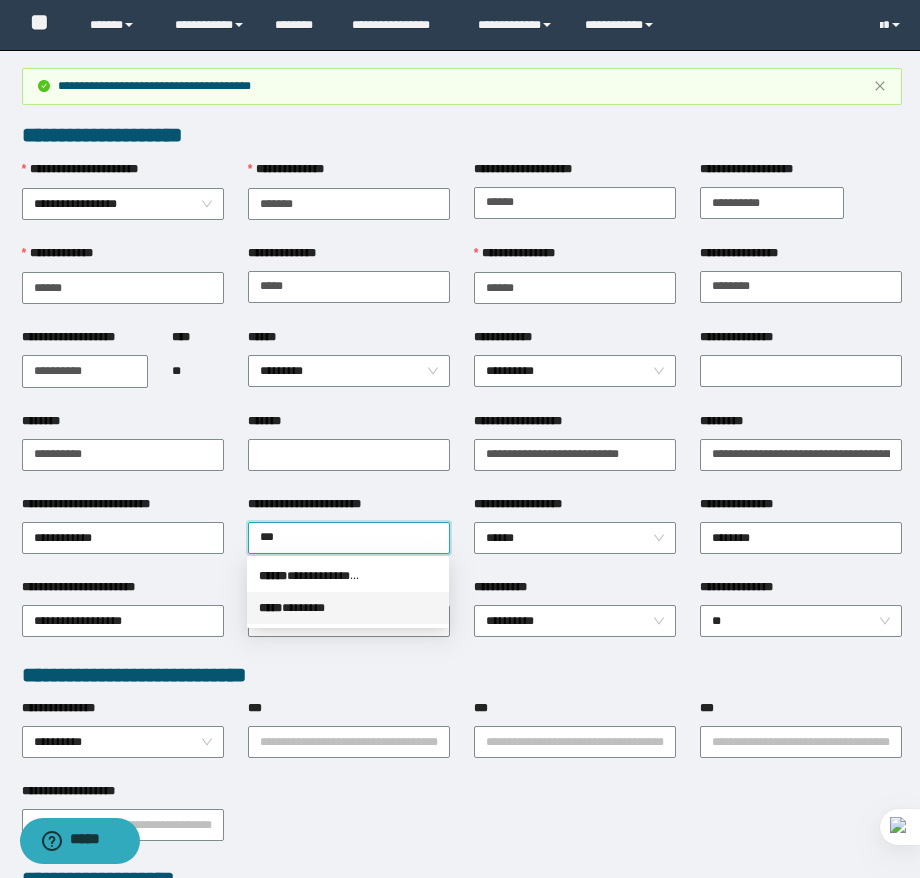 type 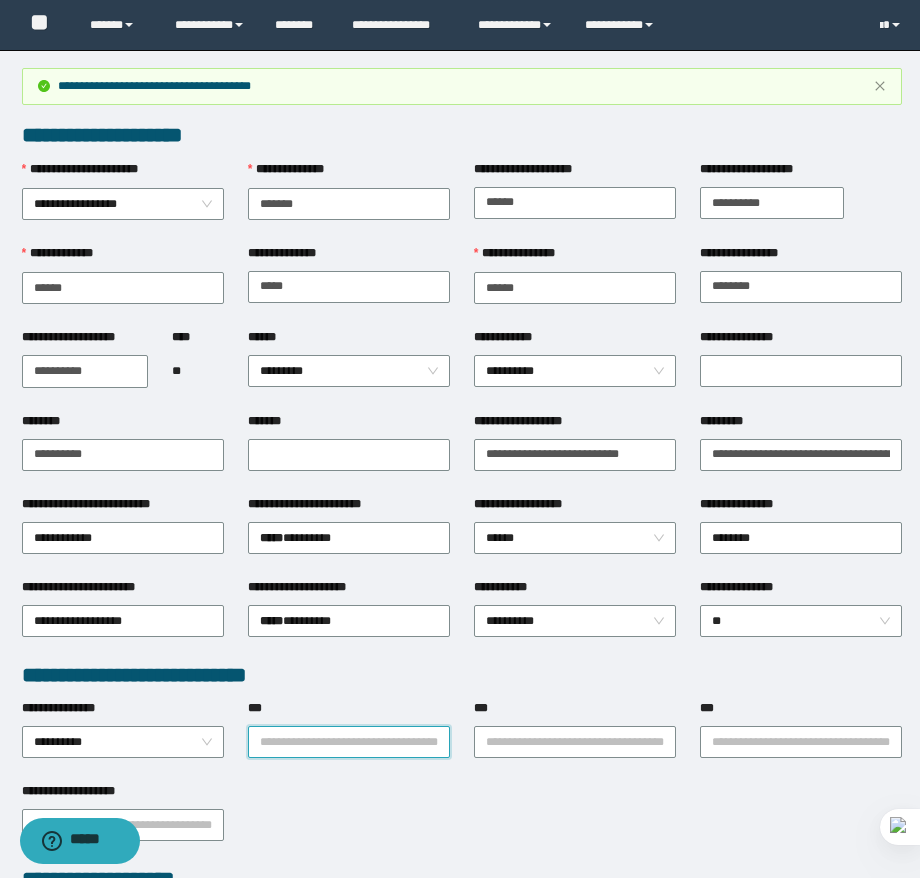 click on "***" at bounding box center [349, 742] 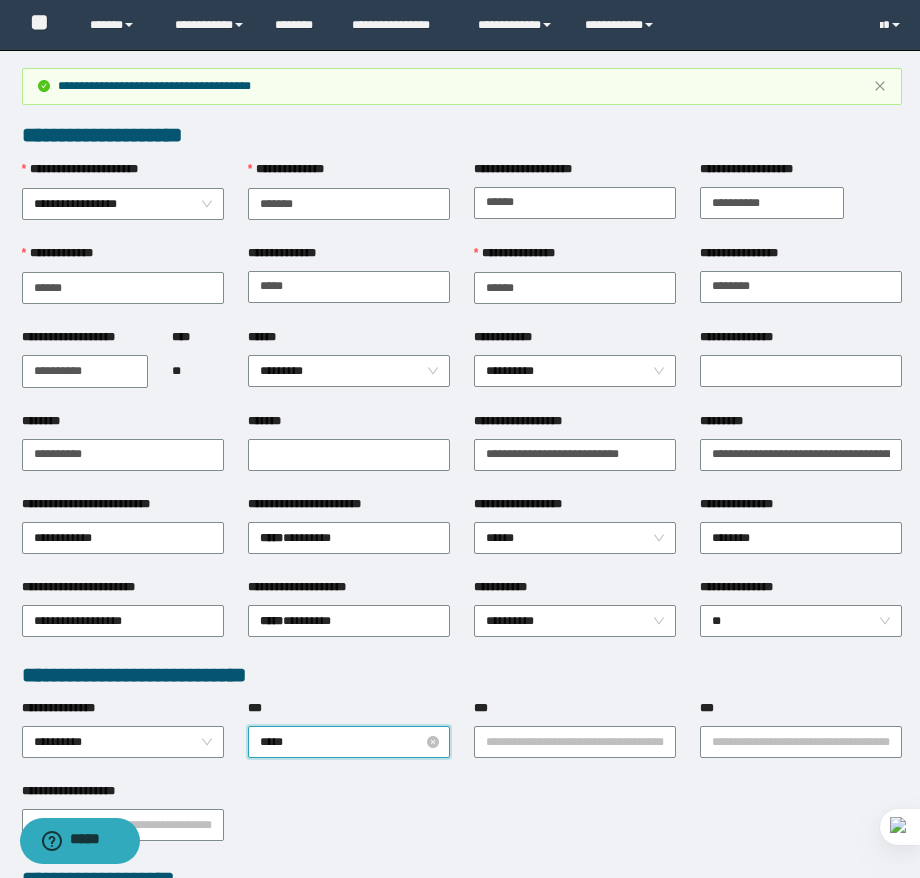 type on "******" 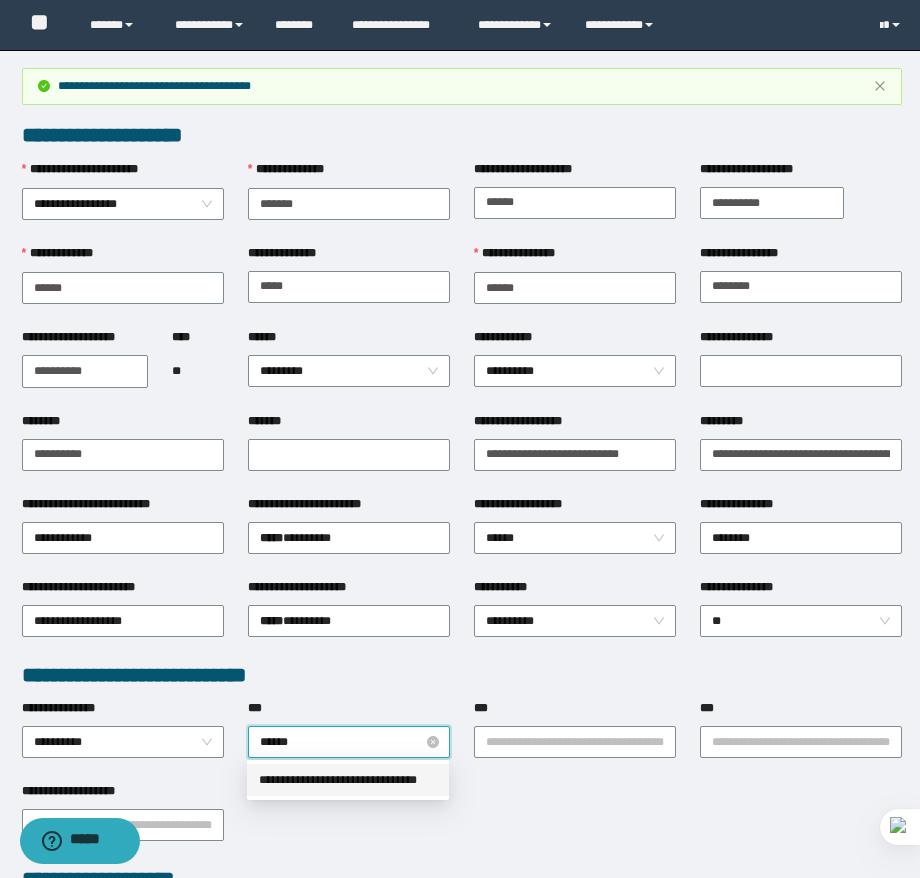 type 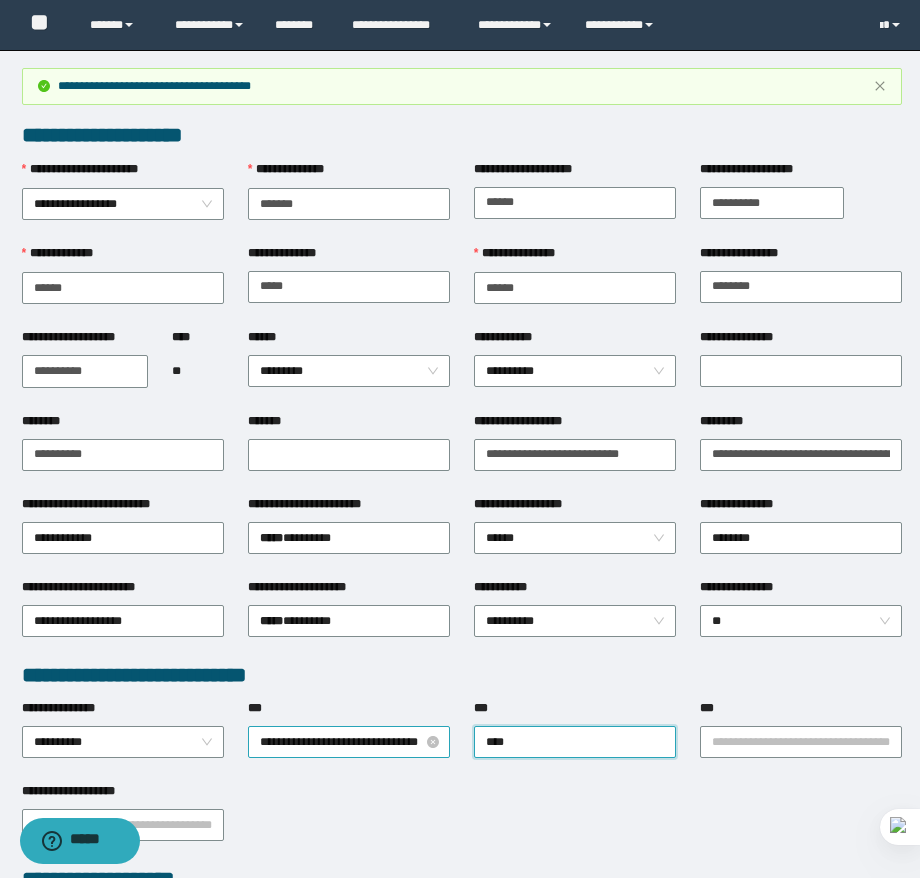type on "*****" 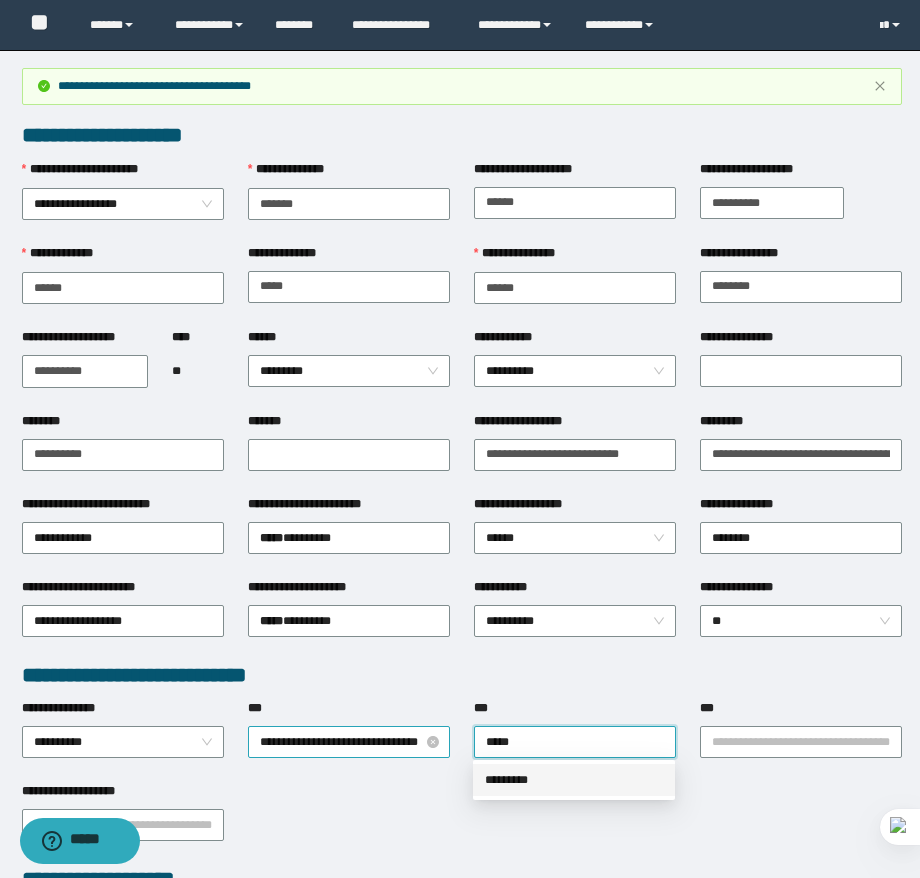 type 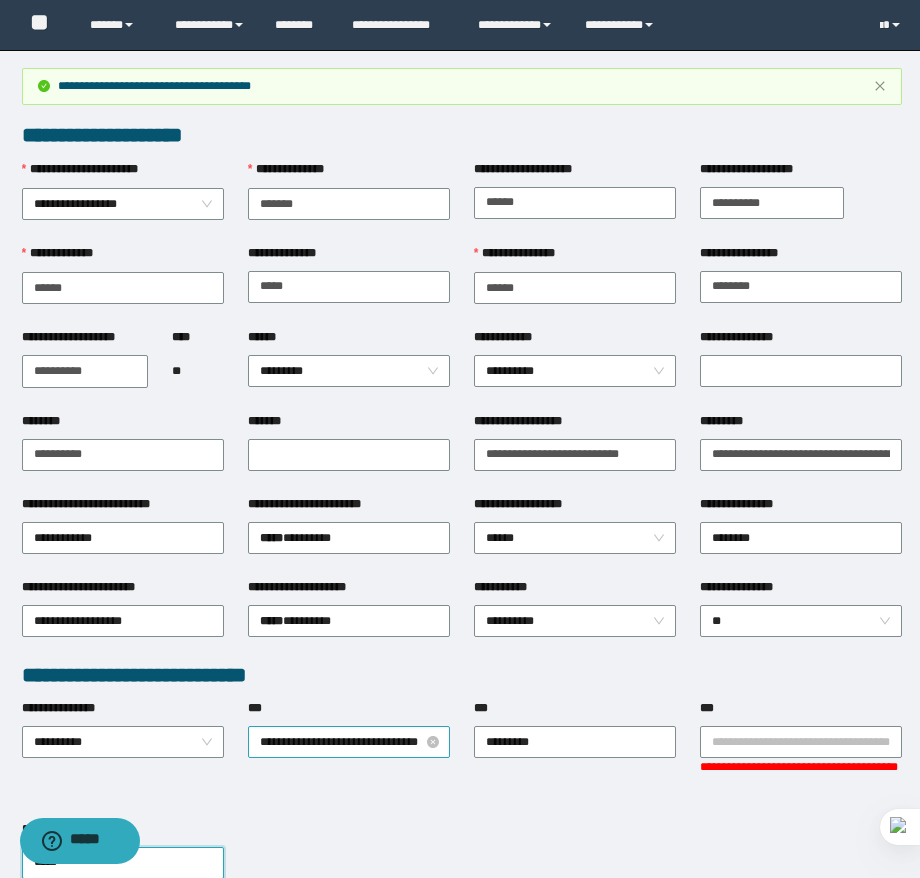 type on "******" 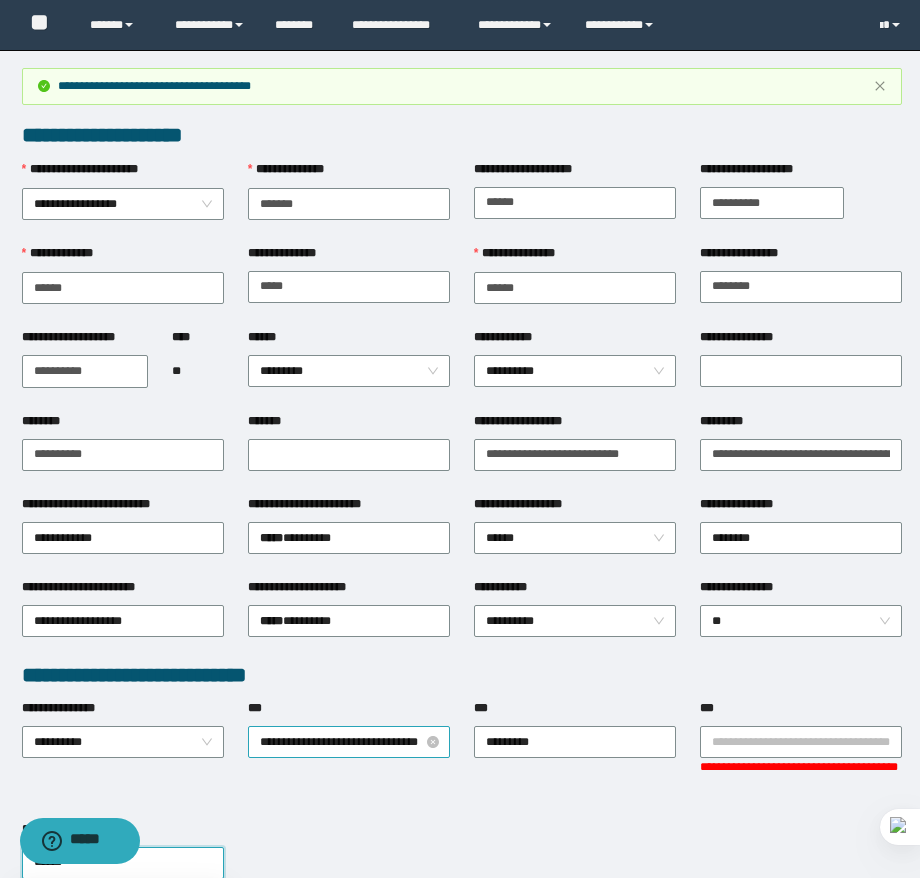 type 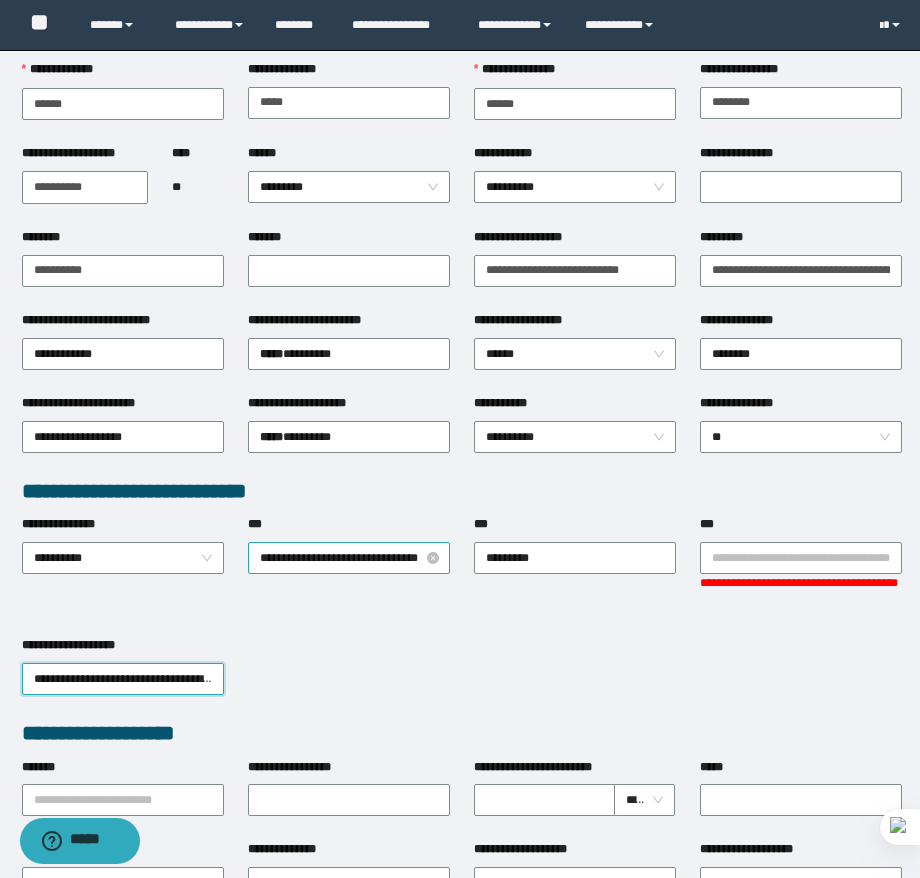 scroll, scrollTop: 200, scrollLeft: 0, axis: vertical 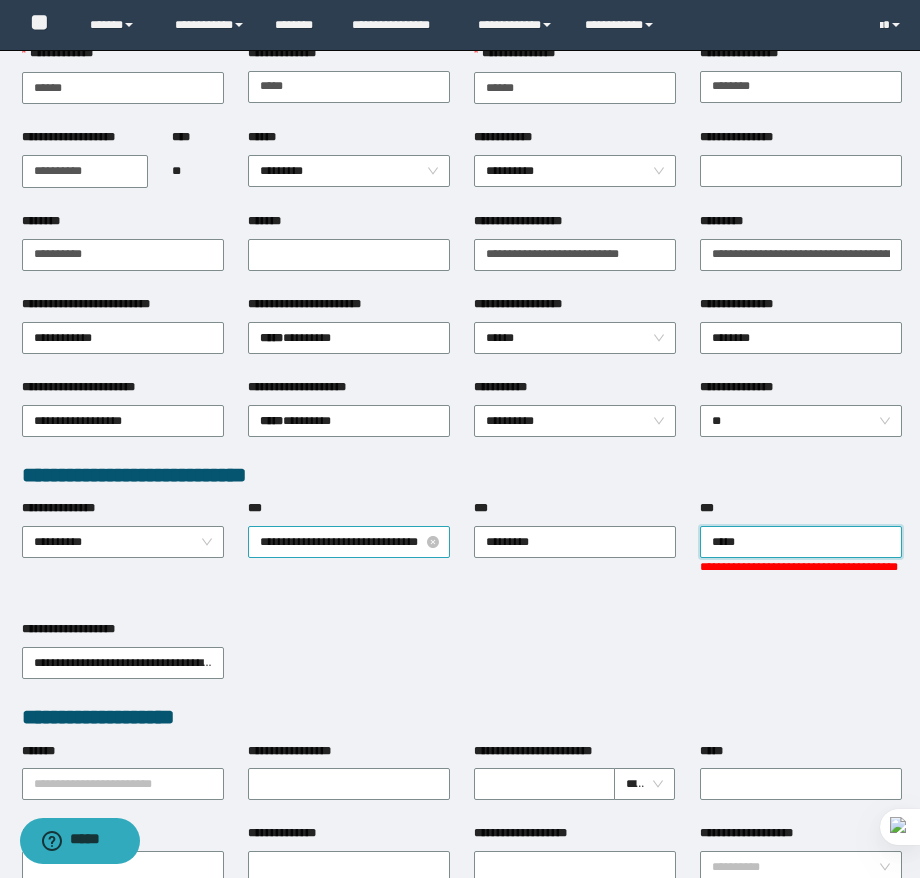 type on "******" 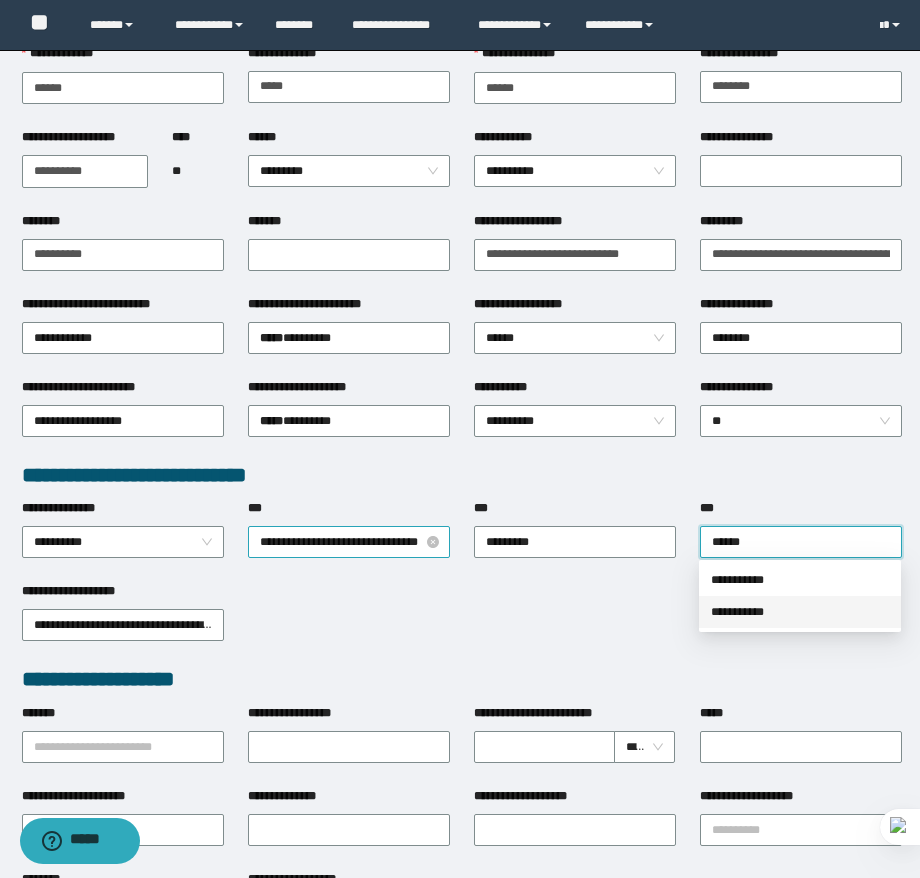 type 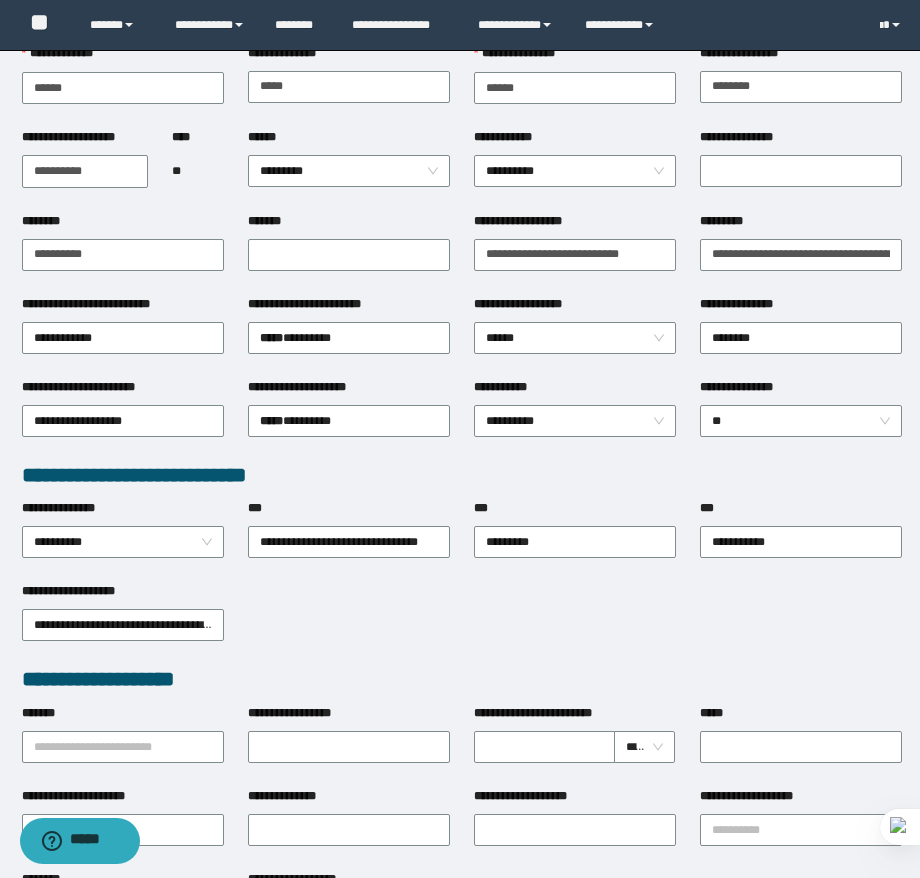 scroll, scrollTop: 0, scrollLeft: 0, axis: both 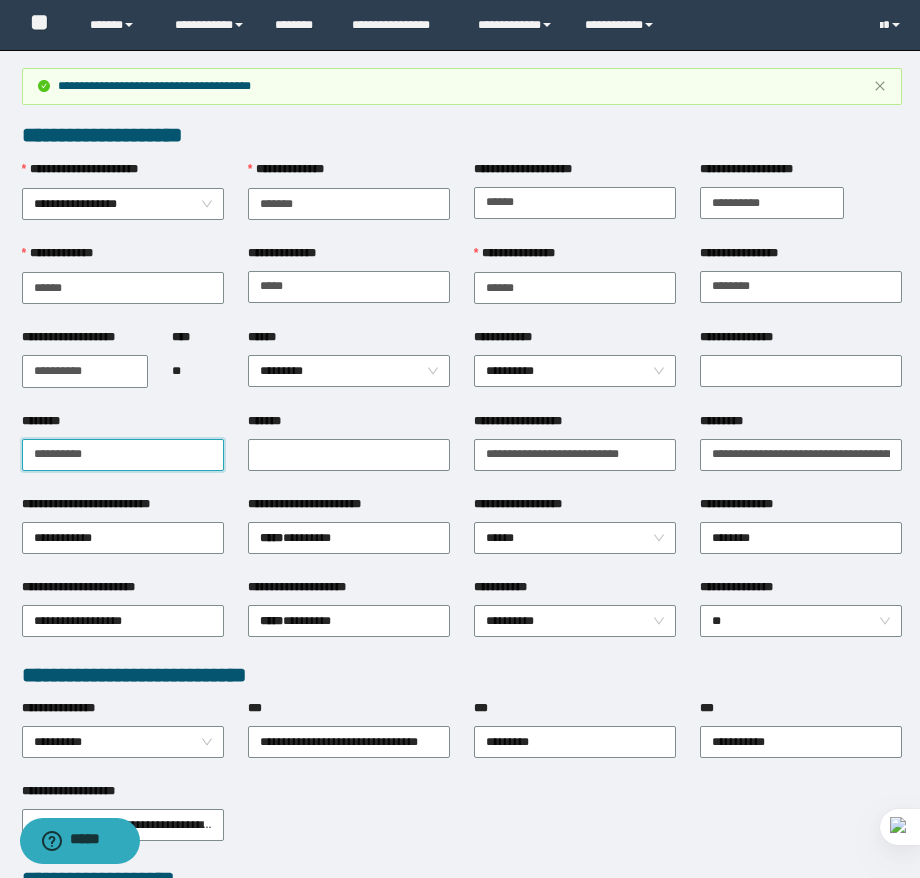 click on "**********" at bounding box center (123, 455) 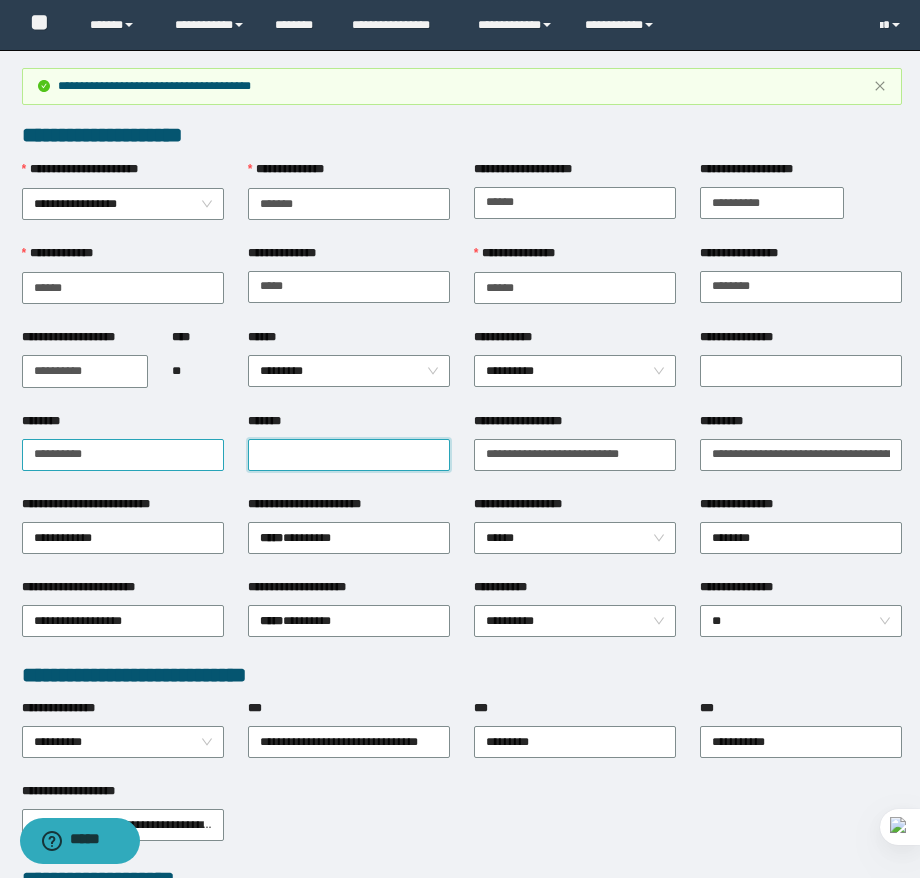 paste on "**********" 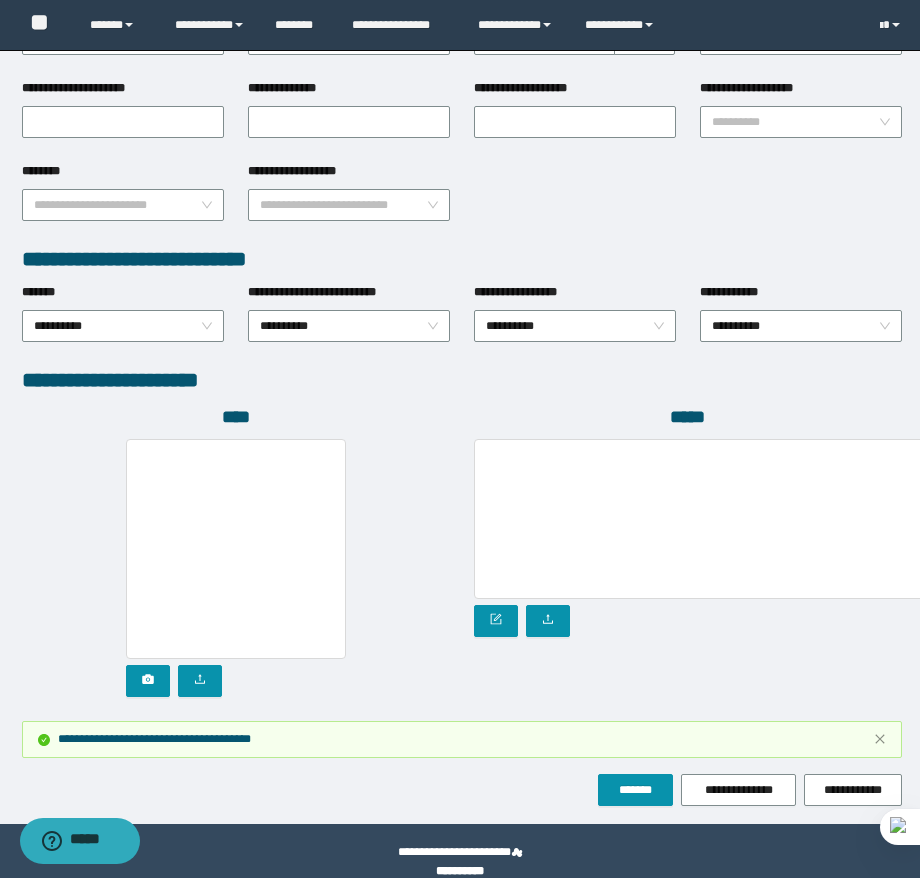 scroll, scrollTop: 931, scrollLeft: 0, axis: vertical 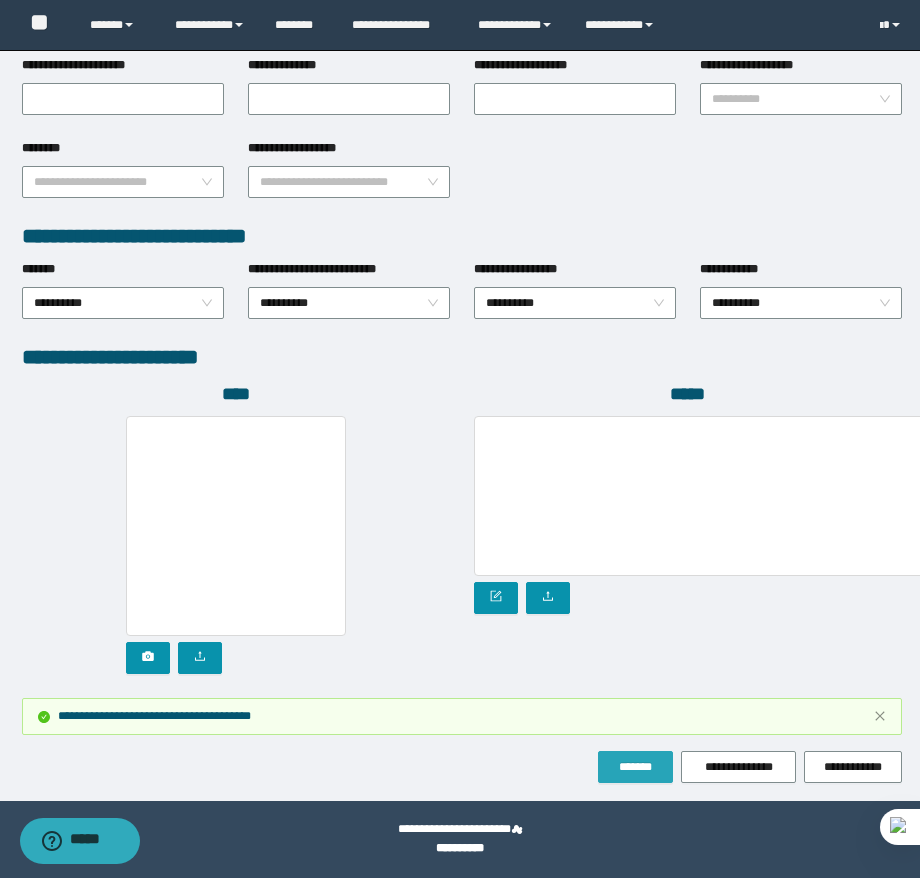type on "**********" 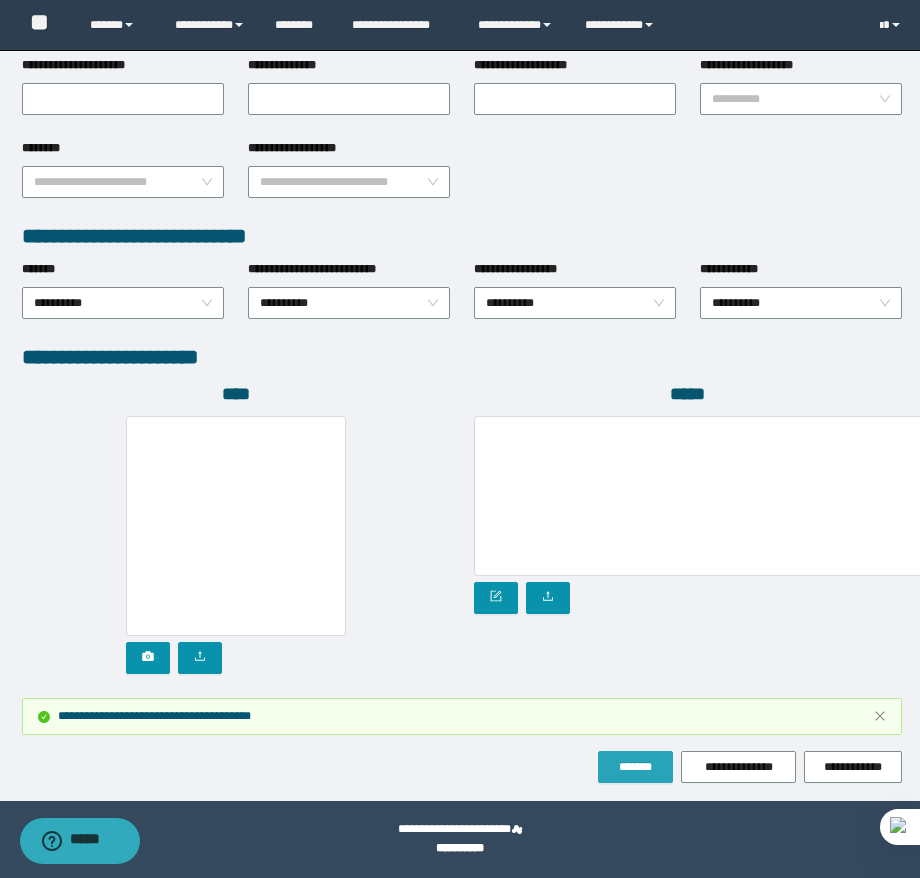 click on "*******" at bounding box center [635, 767] 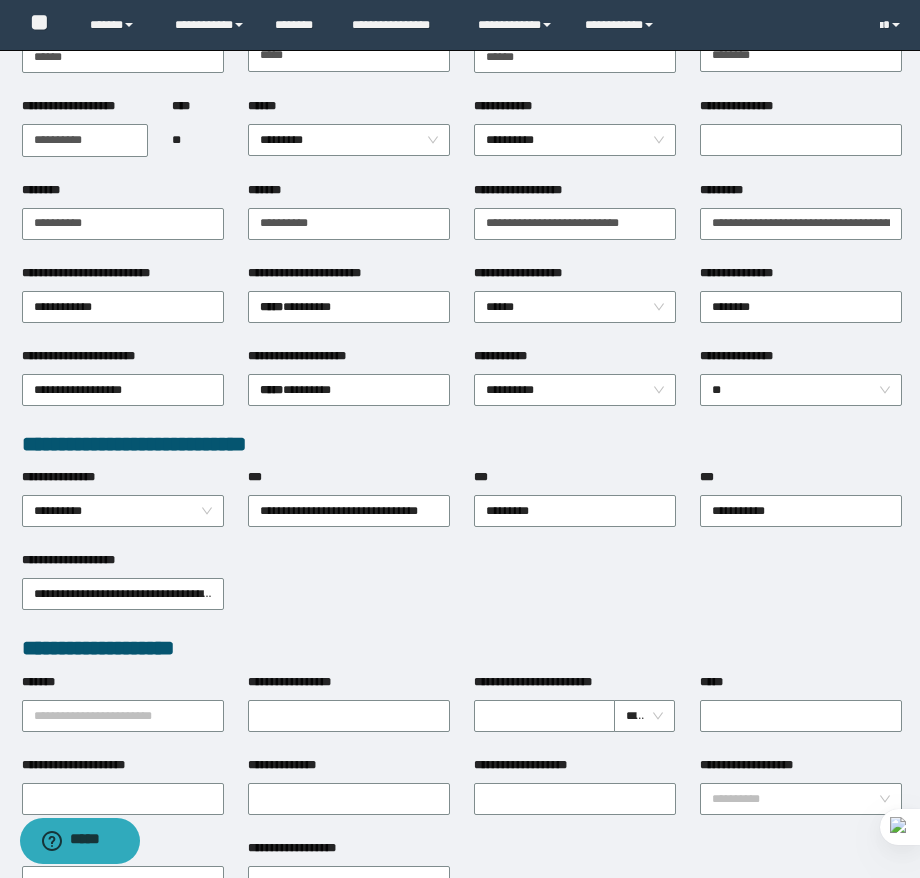 scroll, scrollTop: 0, scrollLeft: 0, axis: both 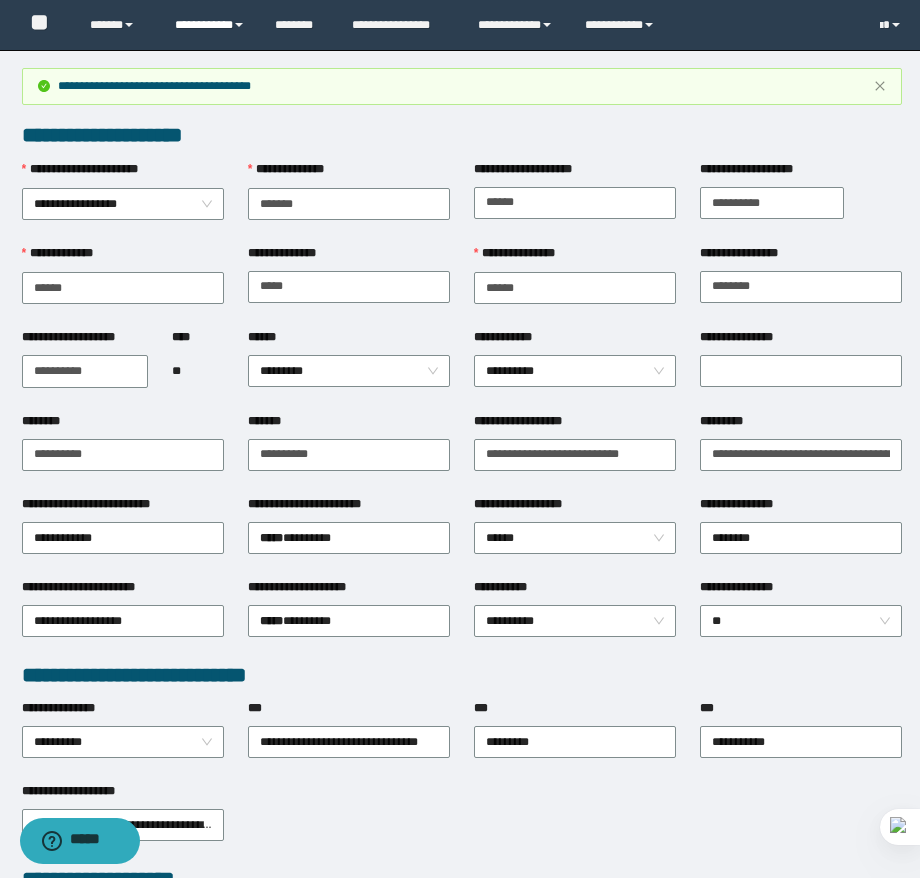 click on "**********" at bounding box center [210, 25] 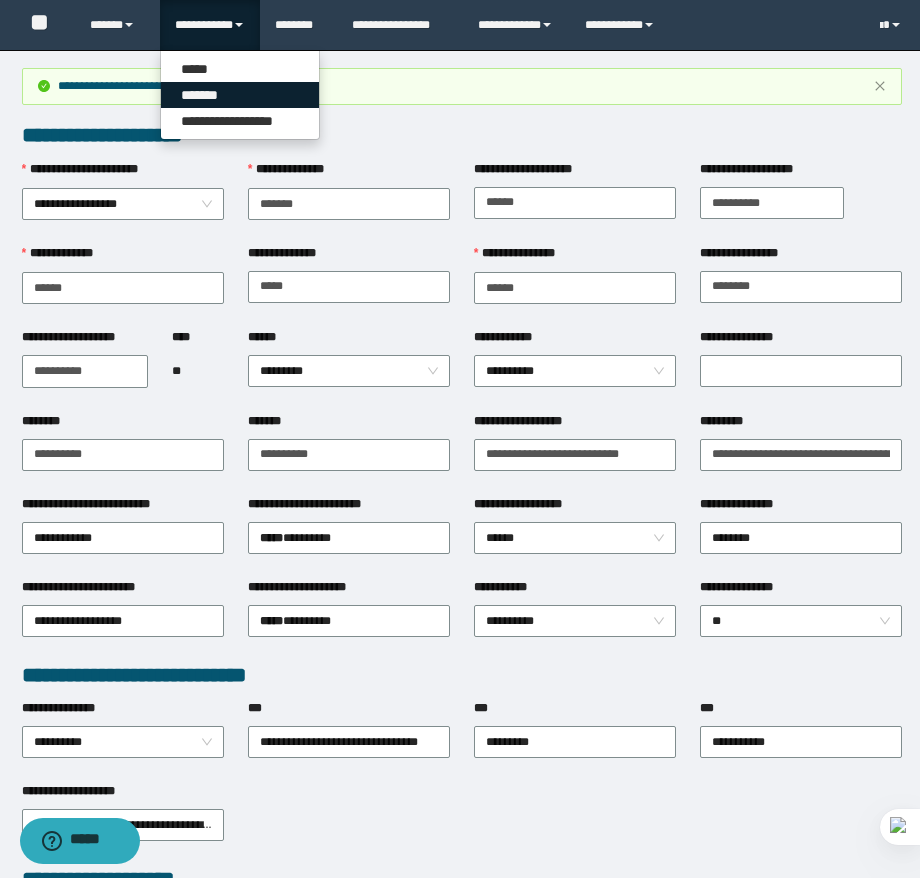 click on "*******" at bounding box center [240, 95] 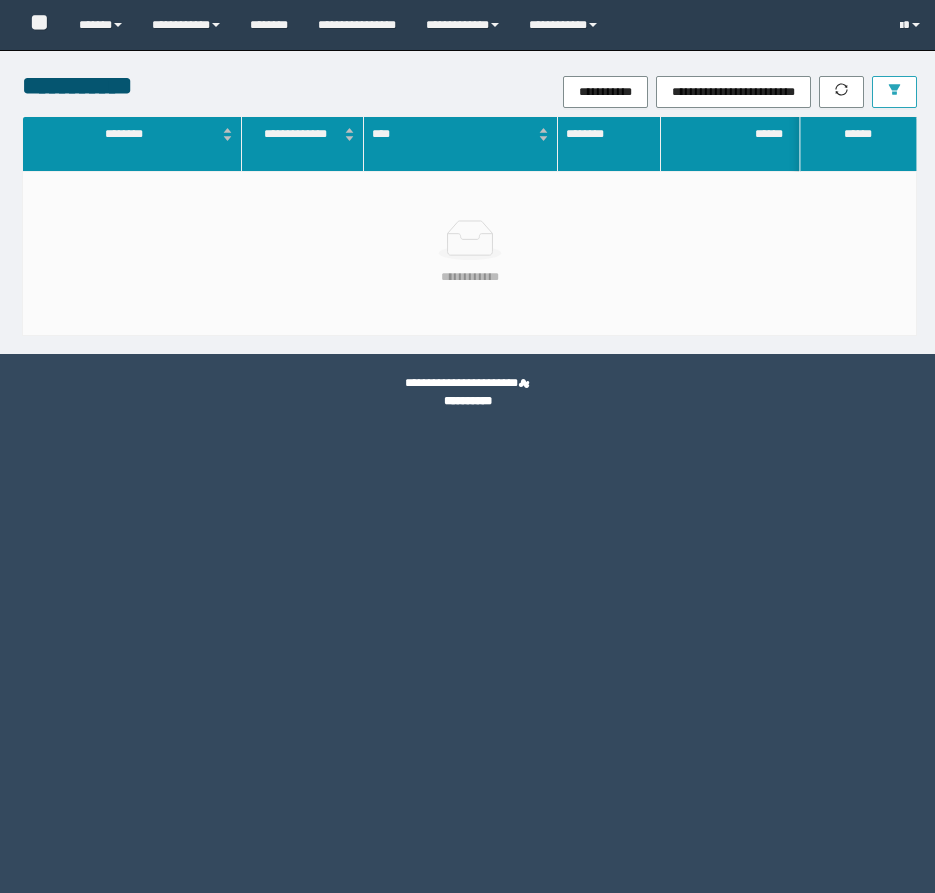 scroll, scrollTop: 0, scrollLeft: 0, axis: both 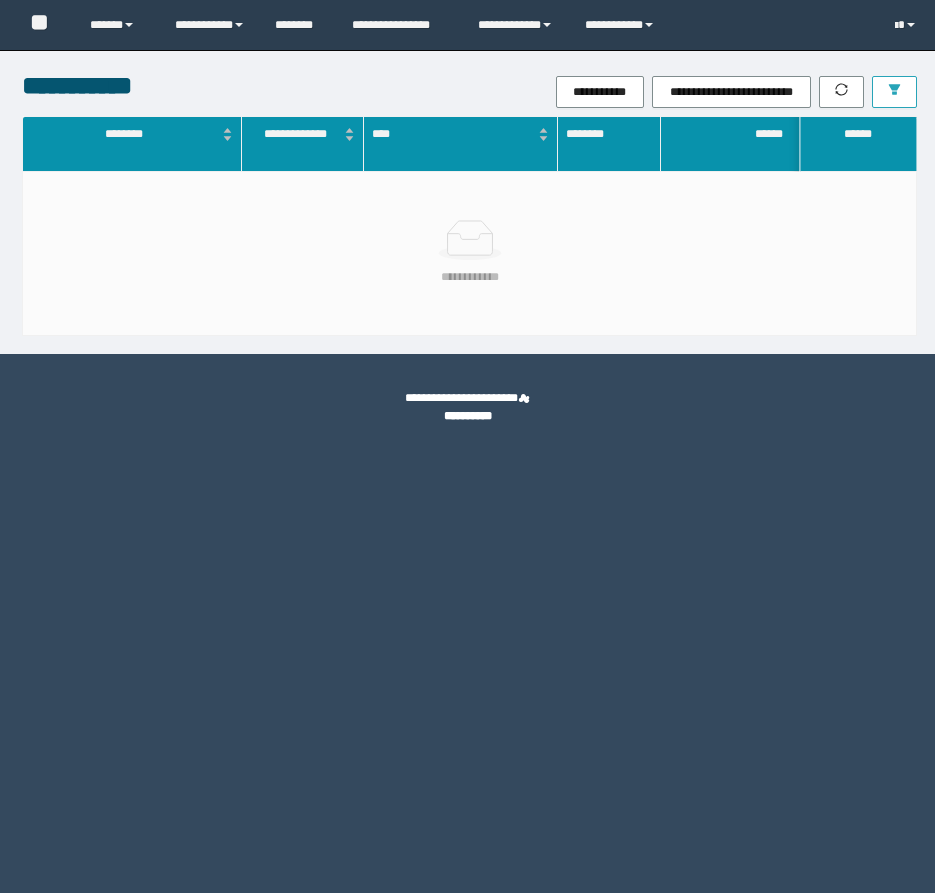click 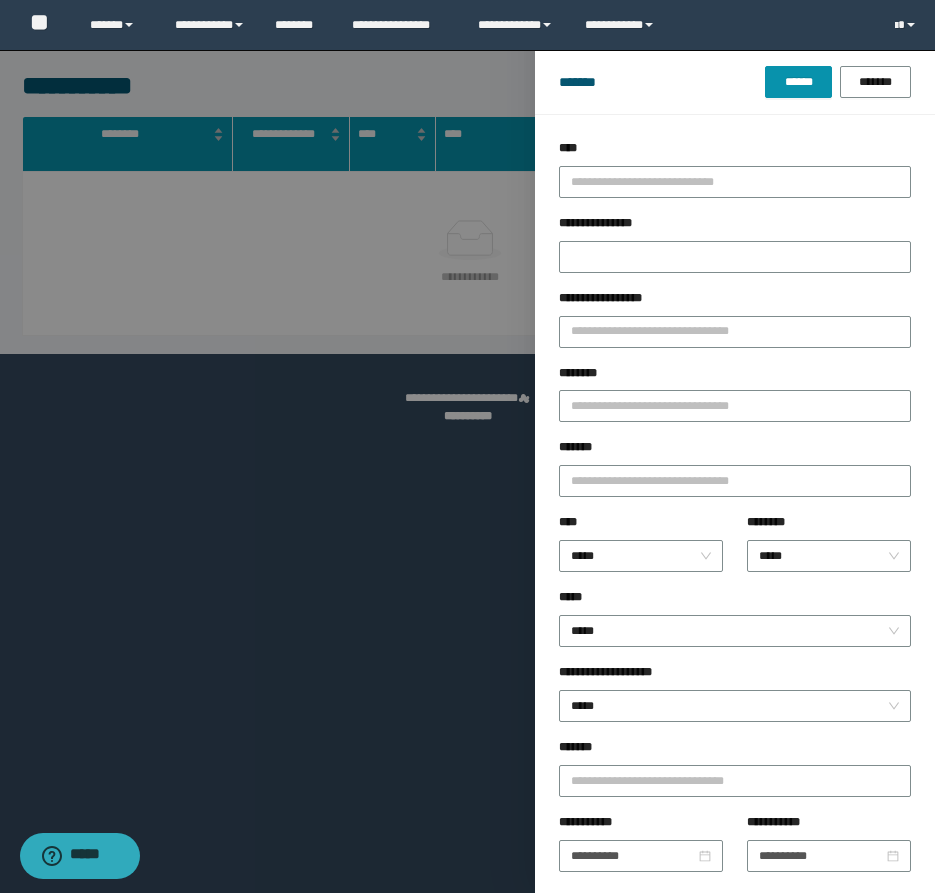 scroll, scrollTop: 0, scrollLeft: 0, axis: both 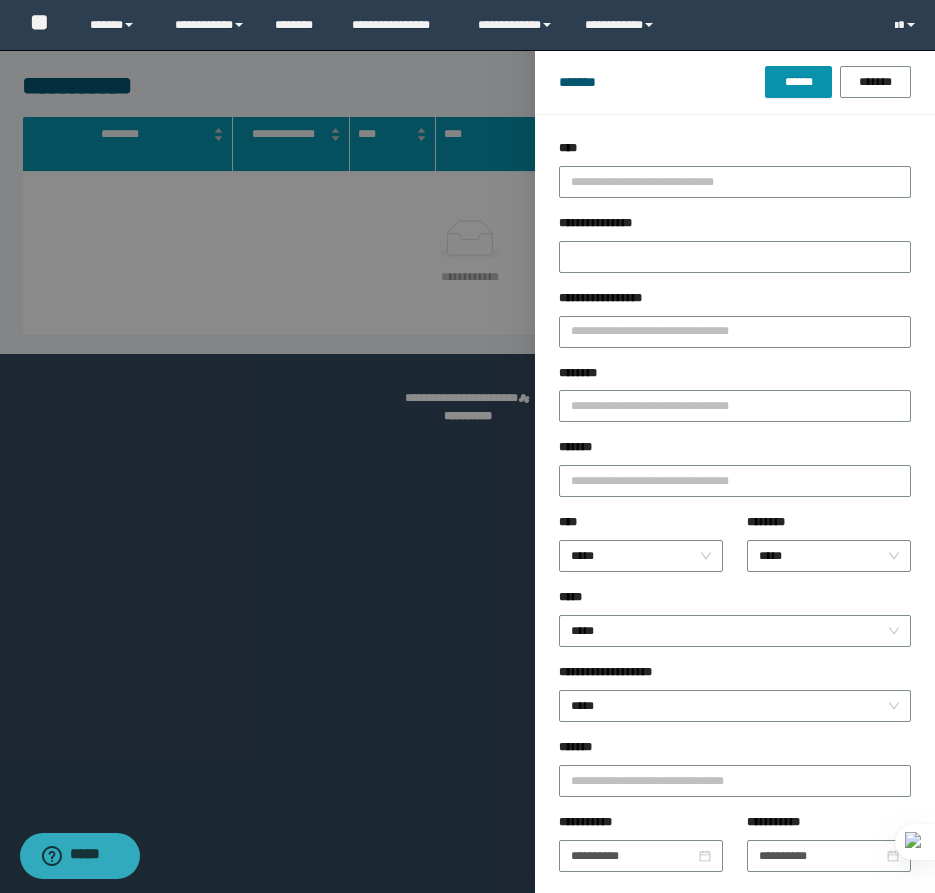 click on "**********" at bounding box center [735, 227] 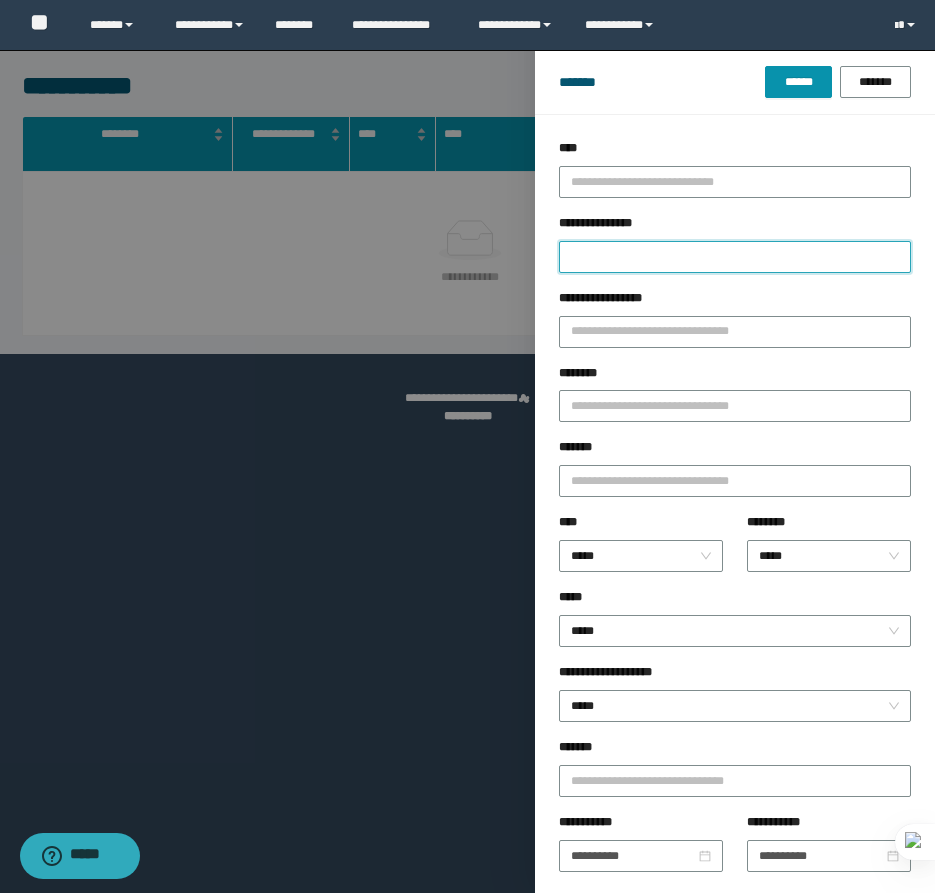 click on "**********" at bounding box center [735, 257] 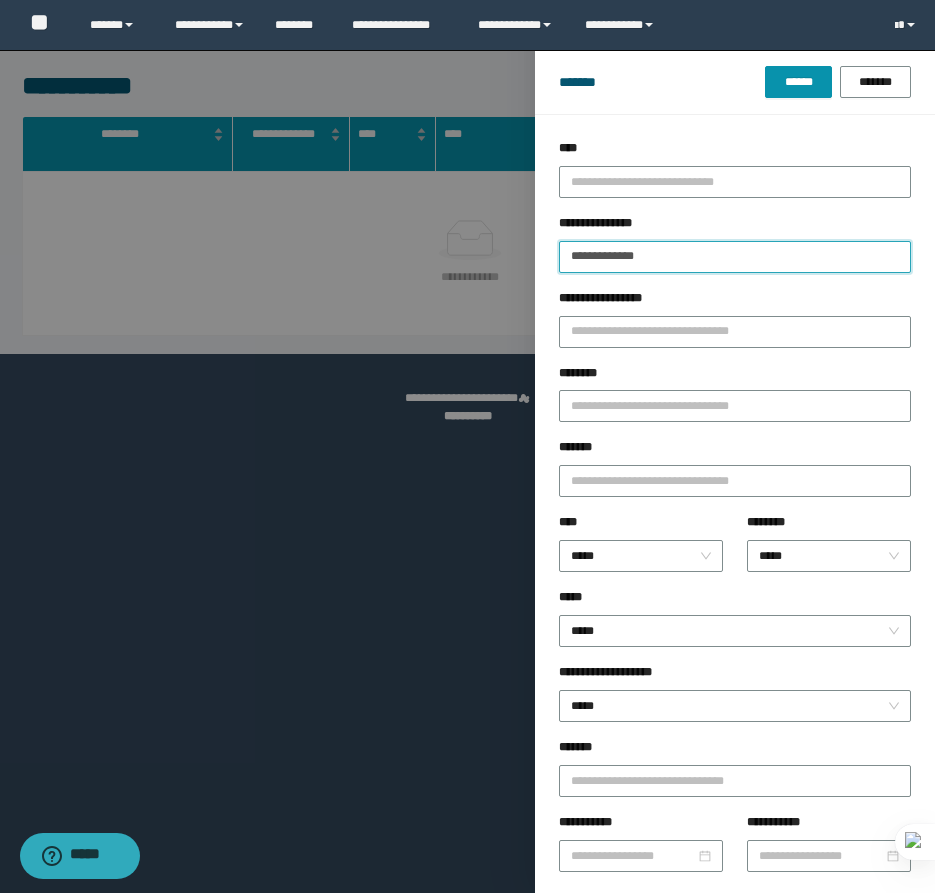 type on "**********" 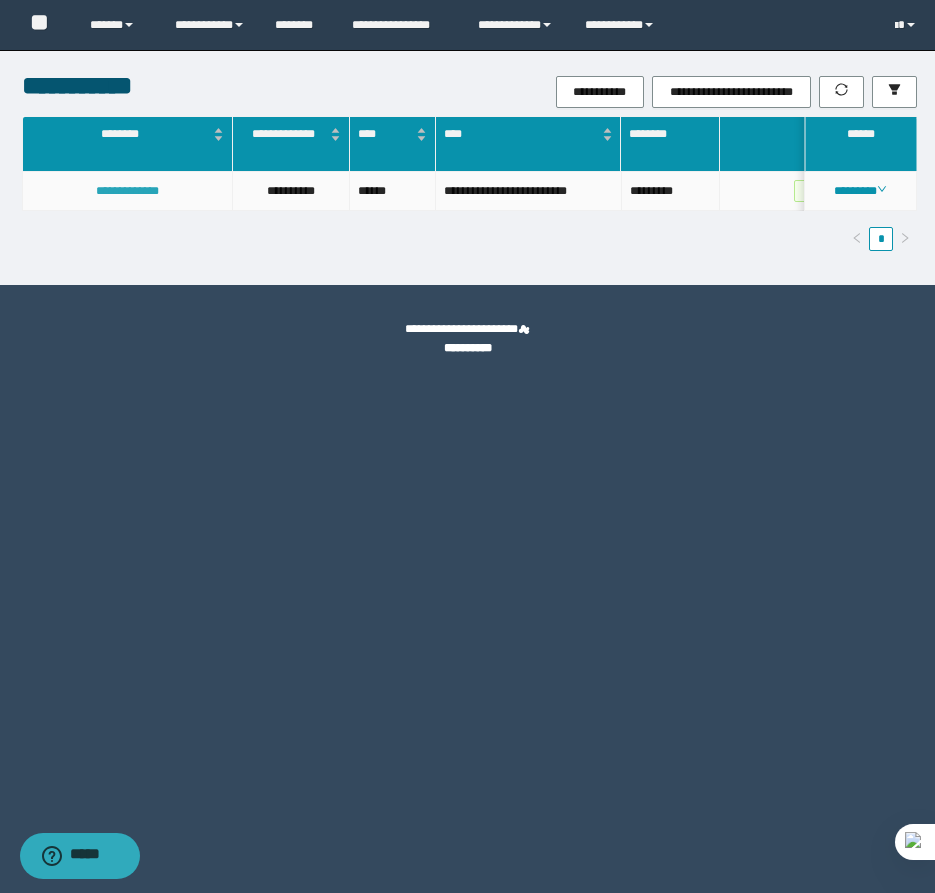 click on "**********" at bounding box center (127, 191) 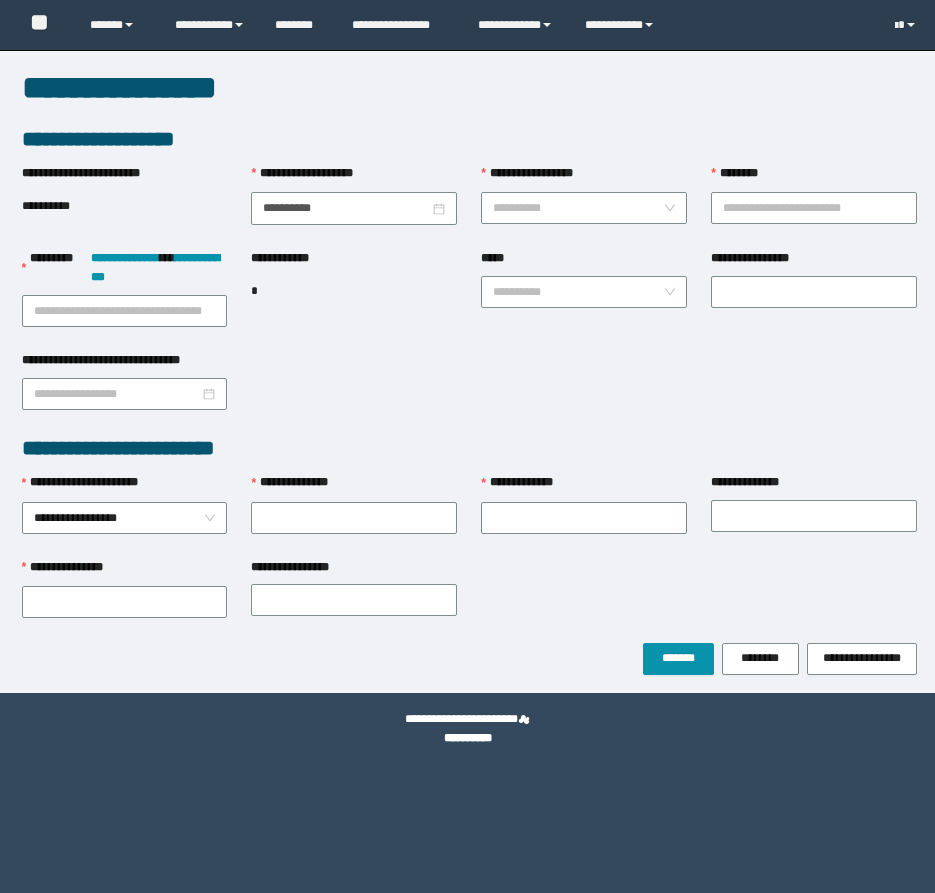 scroll, scrollTop: 0, scrollLeft: 0, axis: both 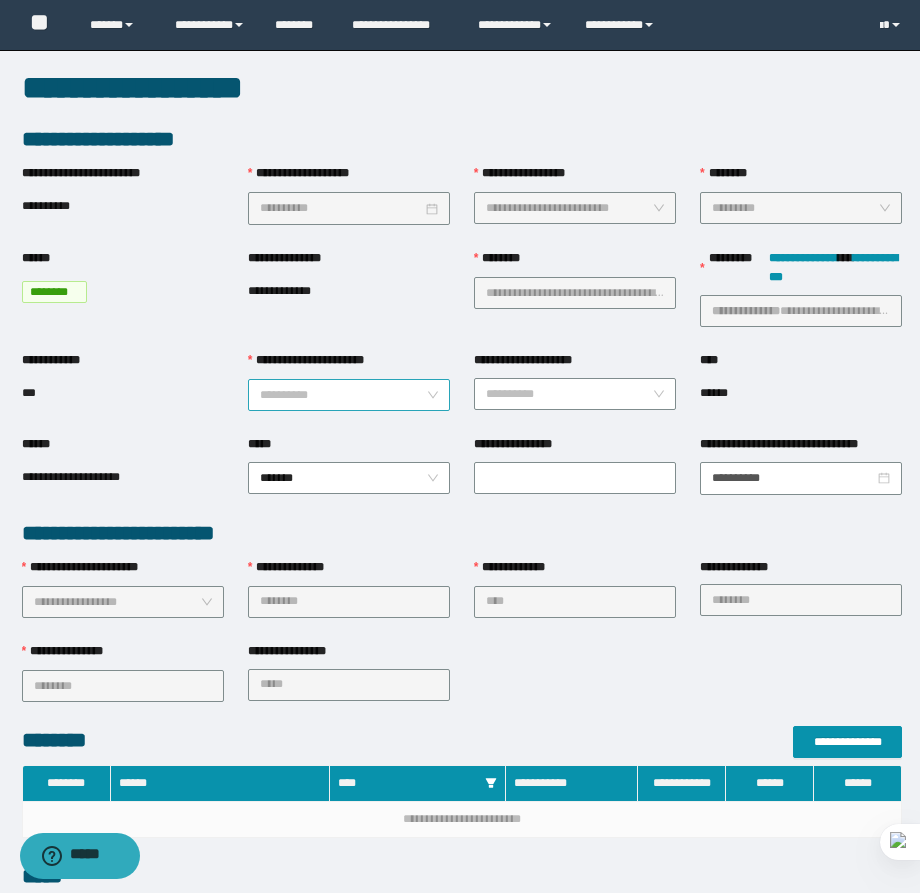 click on "**********" at bounding box center [343, 395] 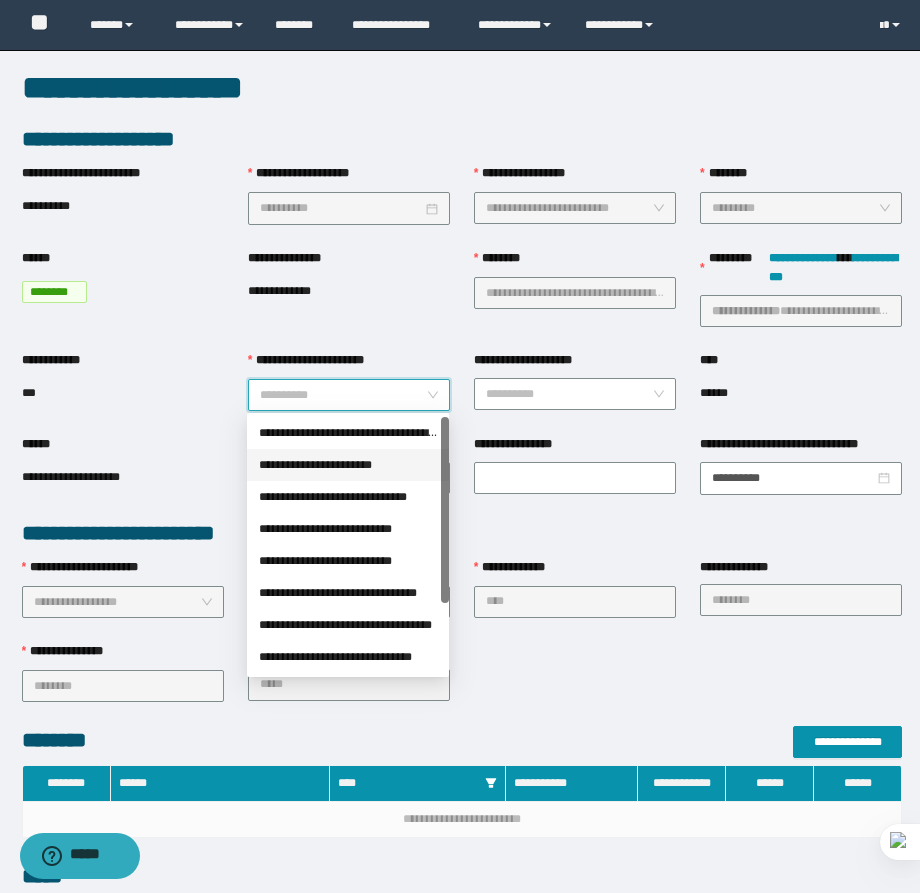 click on "**********" at bounding box center [348, 465] 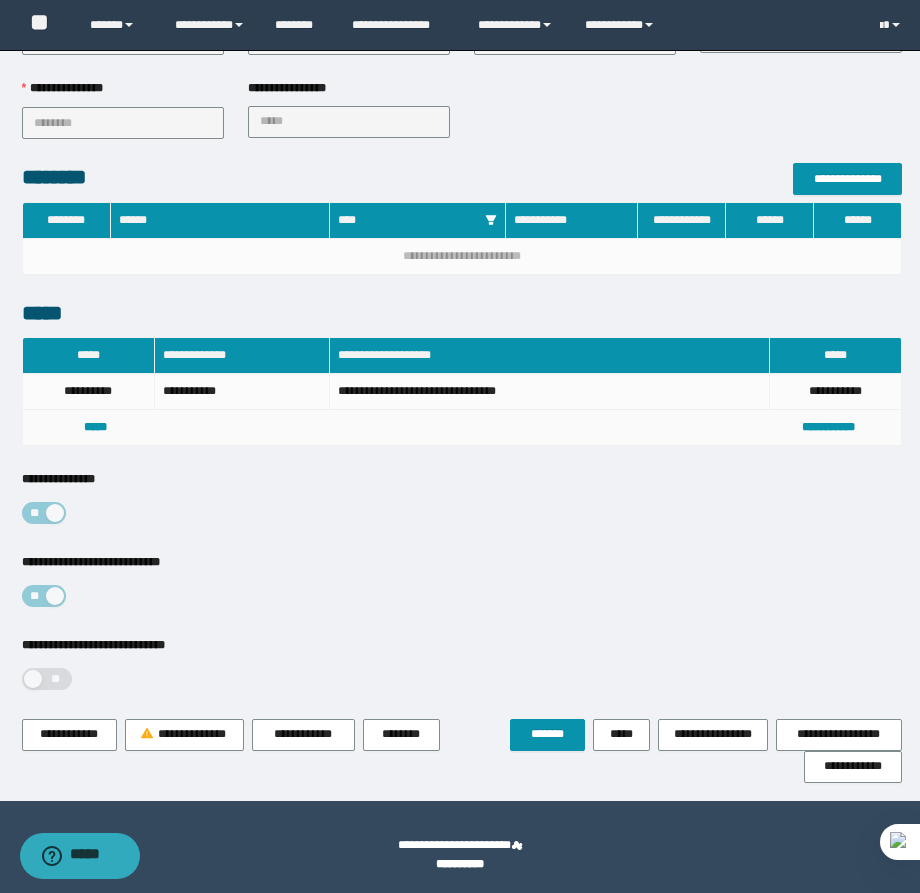 scroll, scrollTop: 564, scrollLeft: 0, axis: vertical 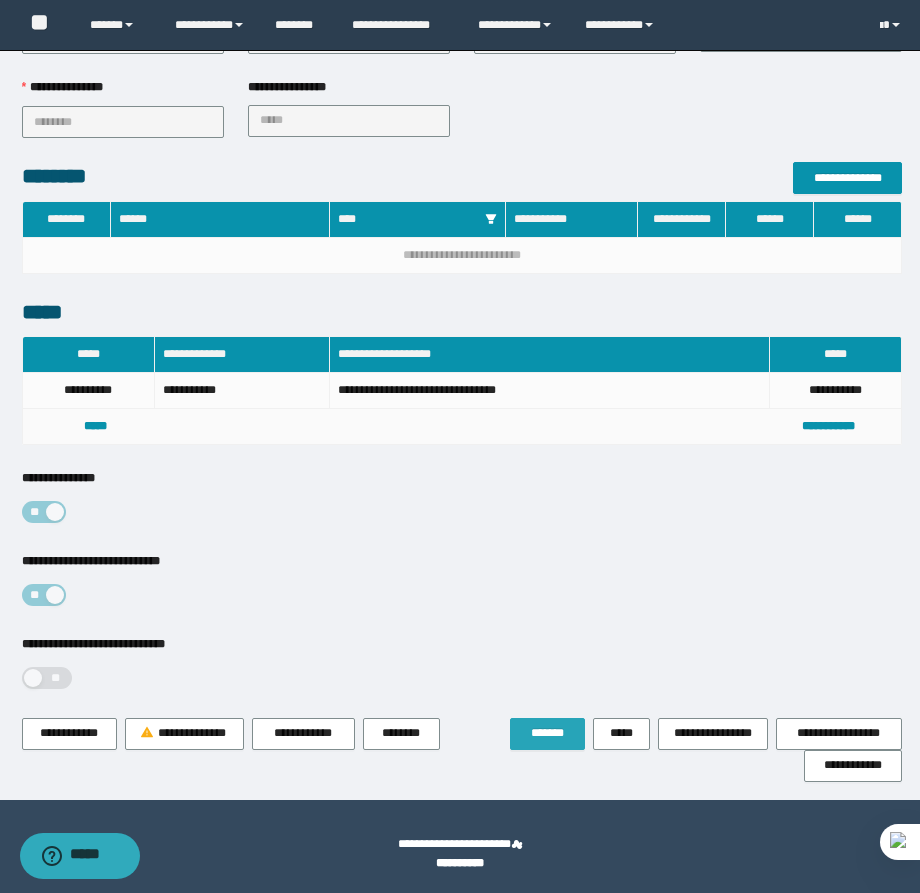 click on "*******" at bounding box center (547, 733) 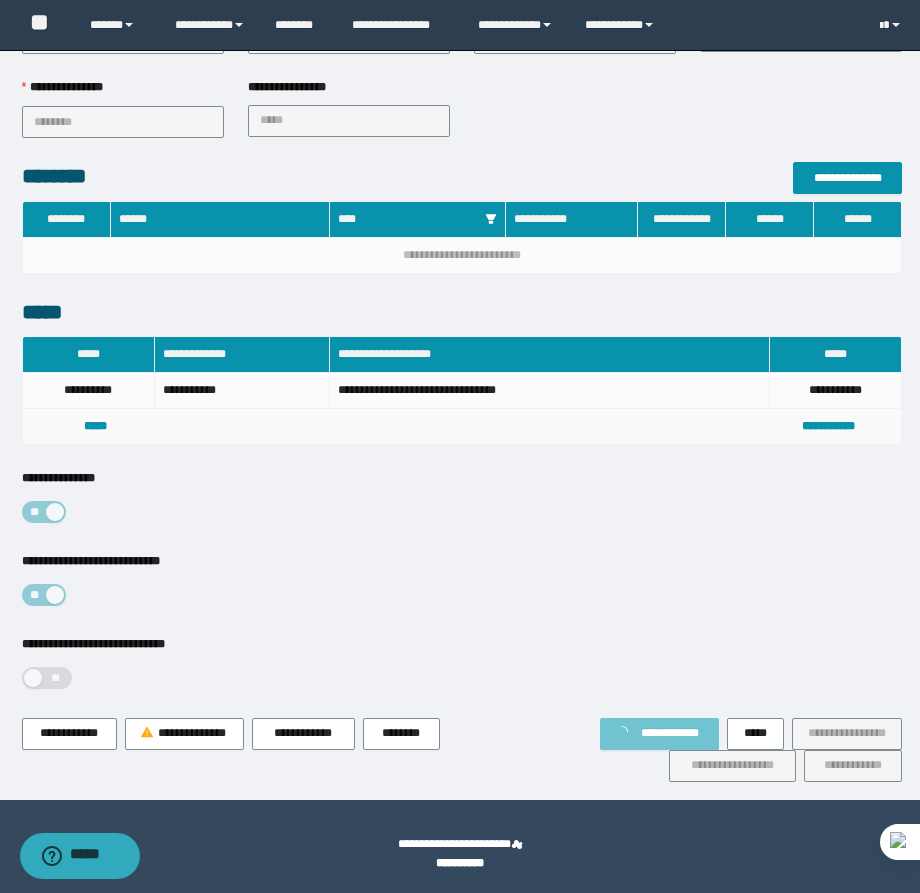 scroll, scrollTop: 0, scrollLeft: 0, axis: both 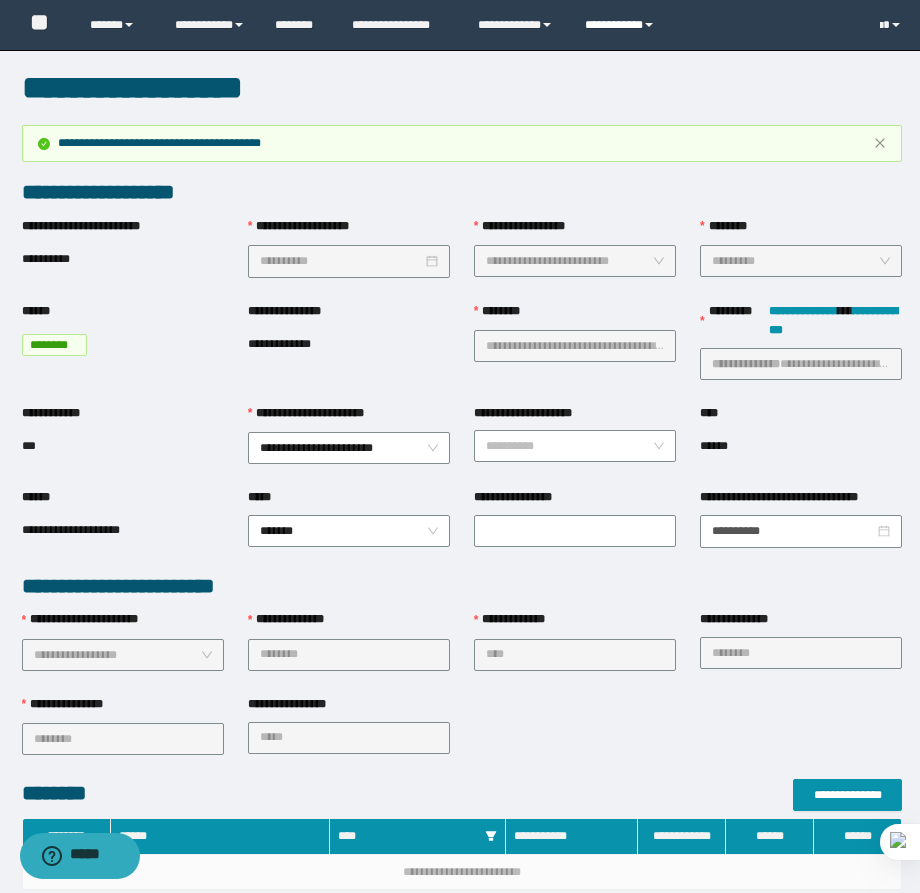 click on "**********" at bounding box center (622, 25) 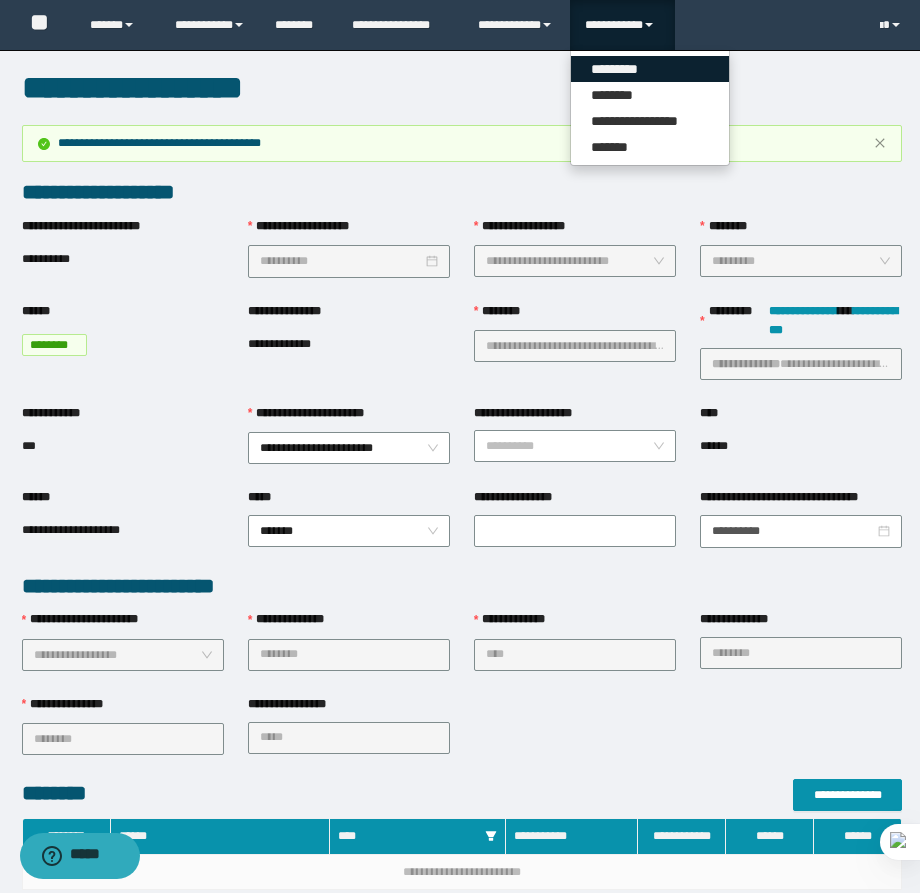 click on "*********" at bounding box center [650, 69] 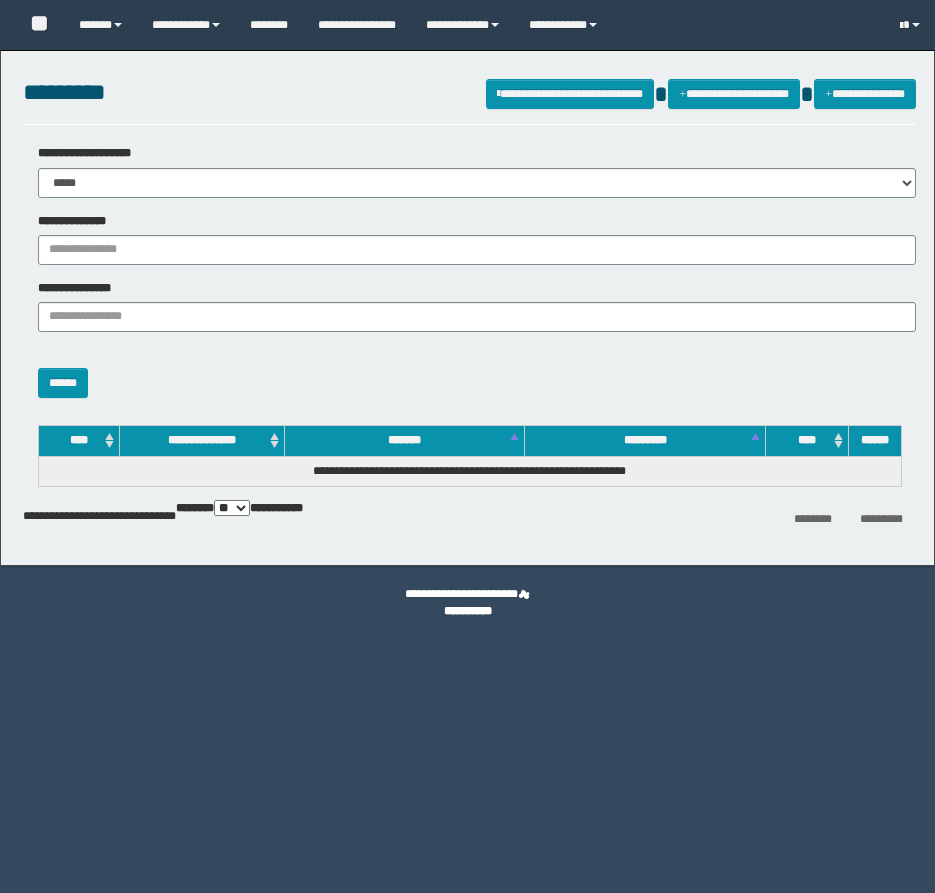 scroll, scrollTop: 0, scrollLeft: 0, axis: both 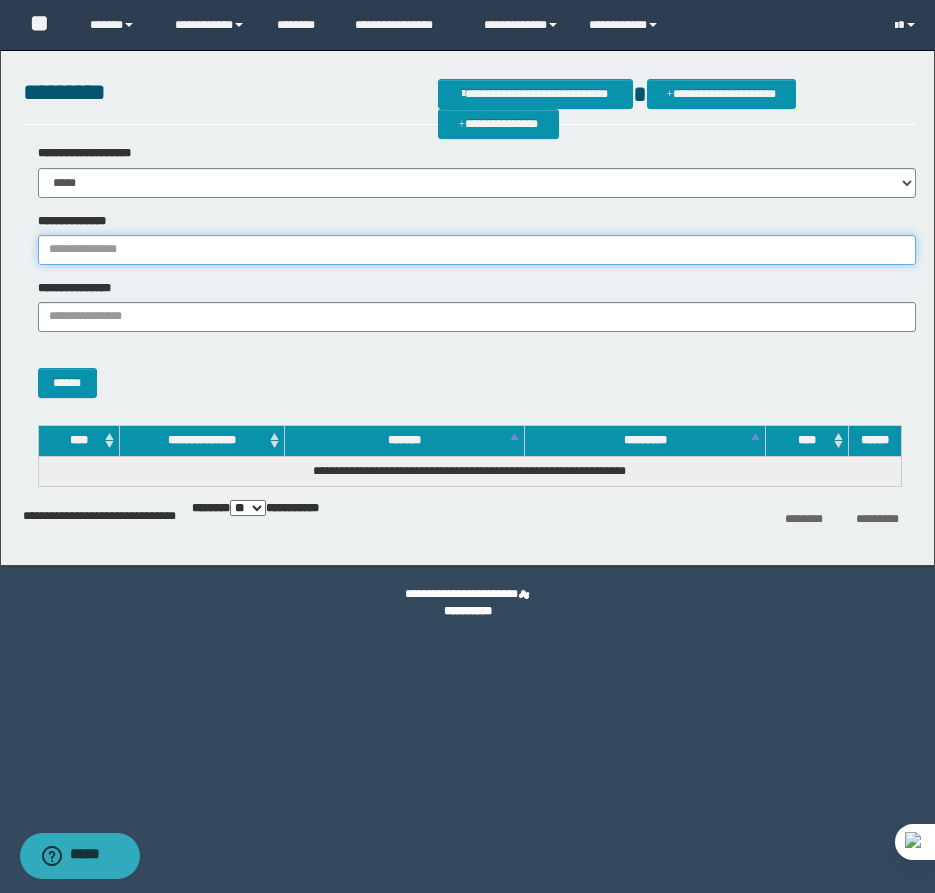 click on "**********" at bounding box center (477, 250) 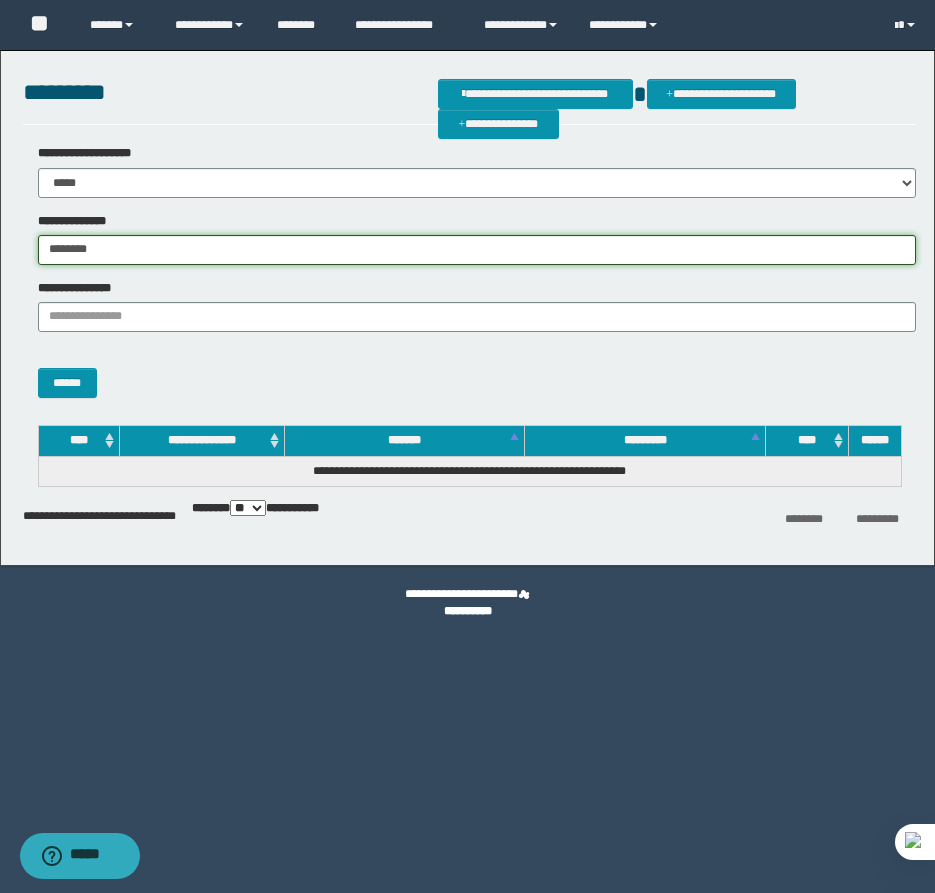 type on "********" 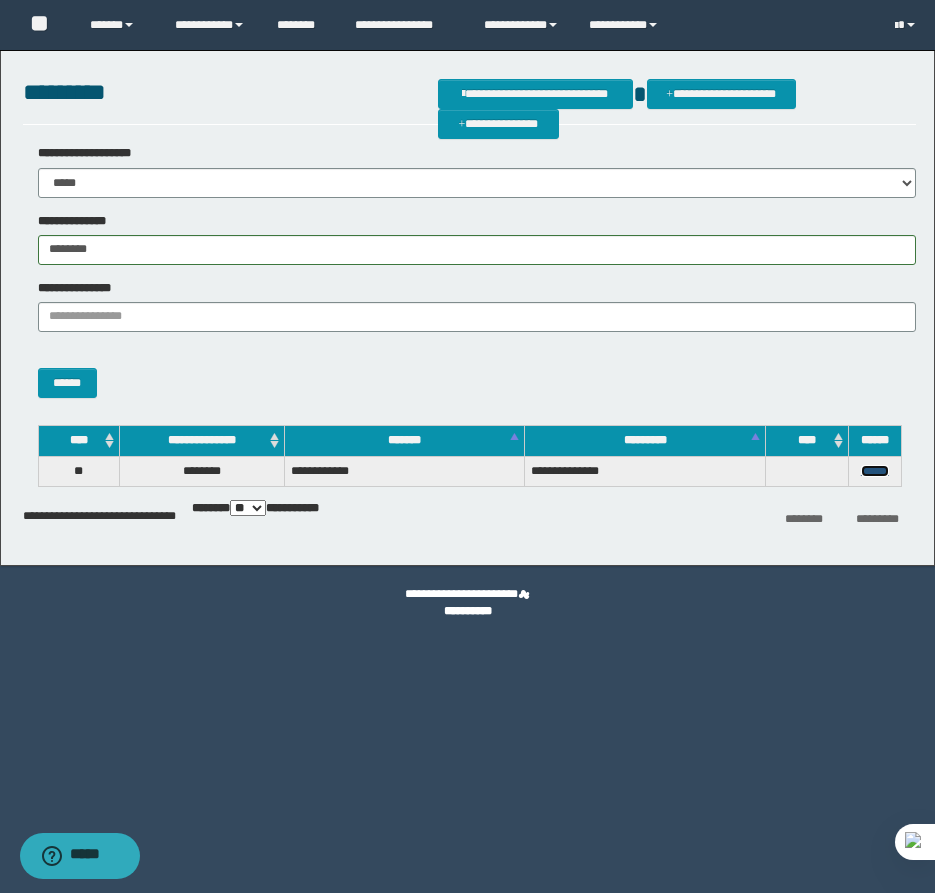 click on "******" at bounding box center [875, 471] 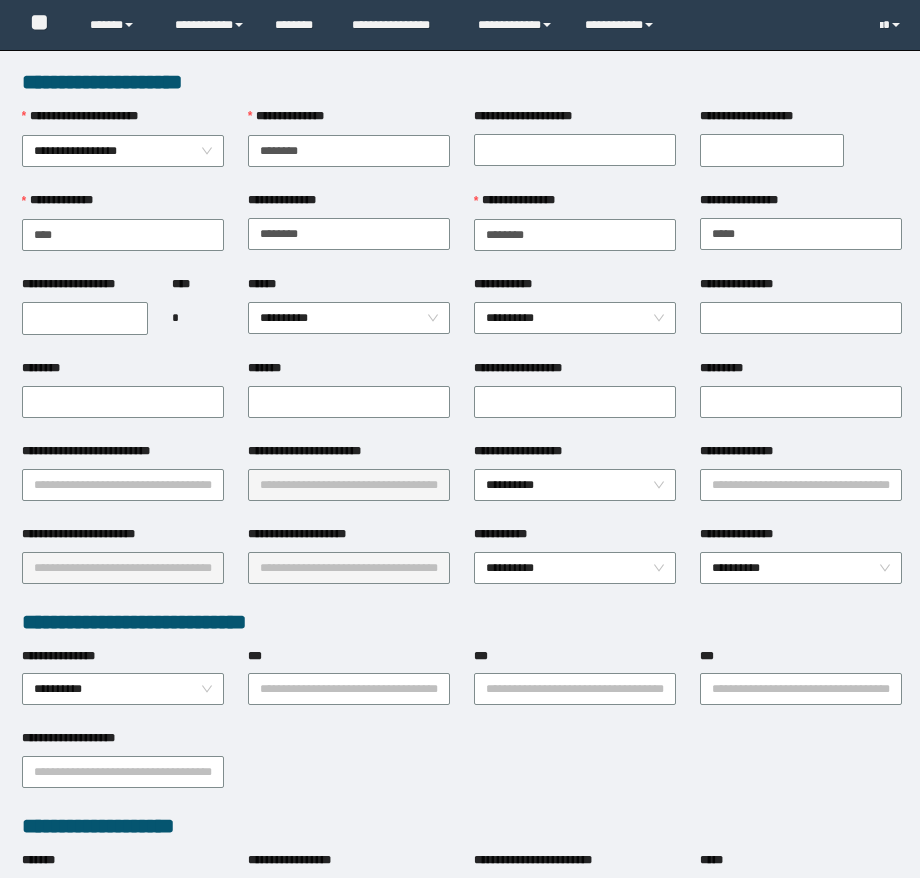 scroll, scrollTop: 0, scrollLeft: 0, axis: both 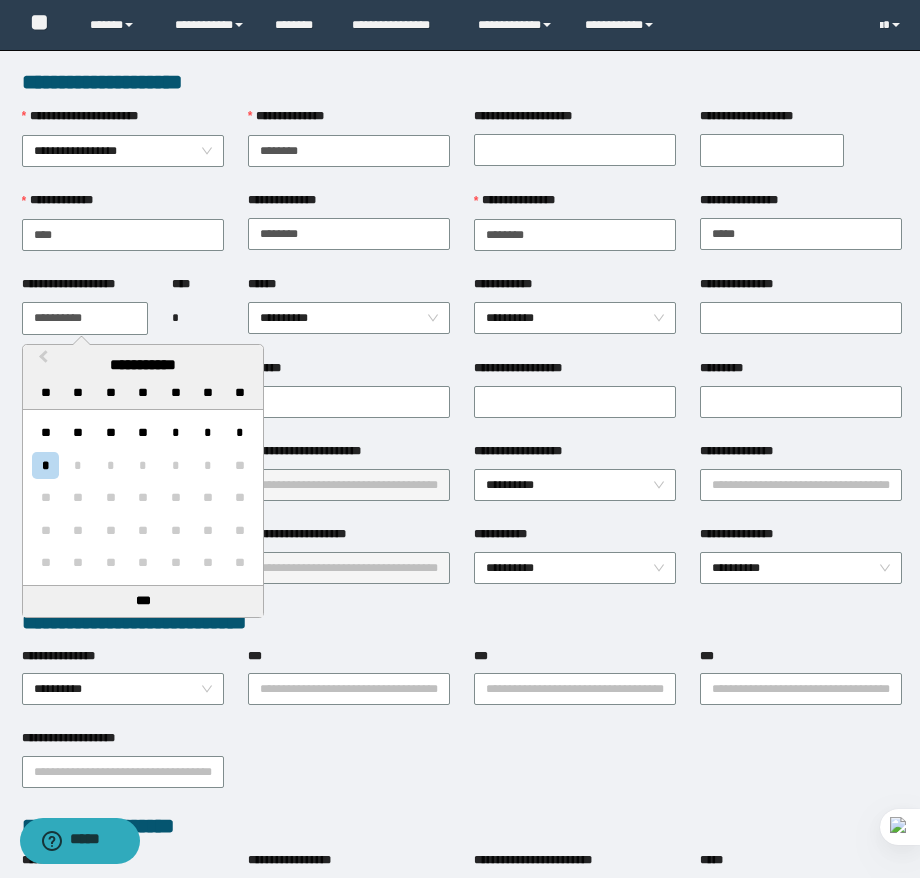 click on "**********" at bounding box center (85, 318) 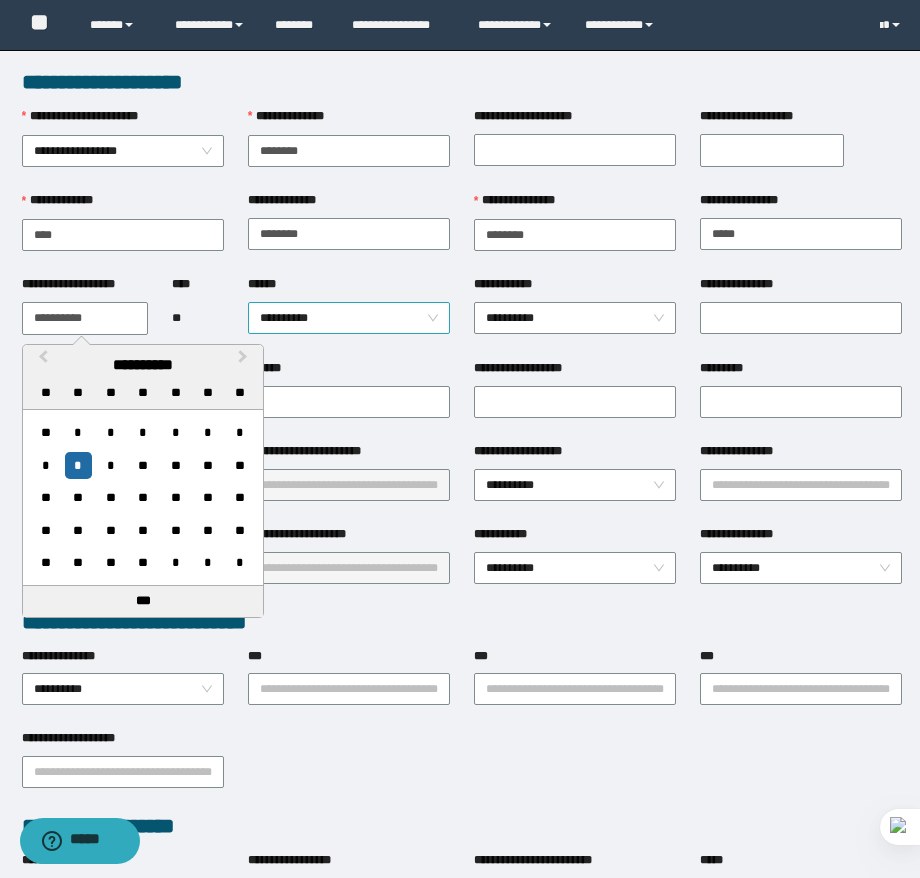 type on "**********" 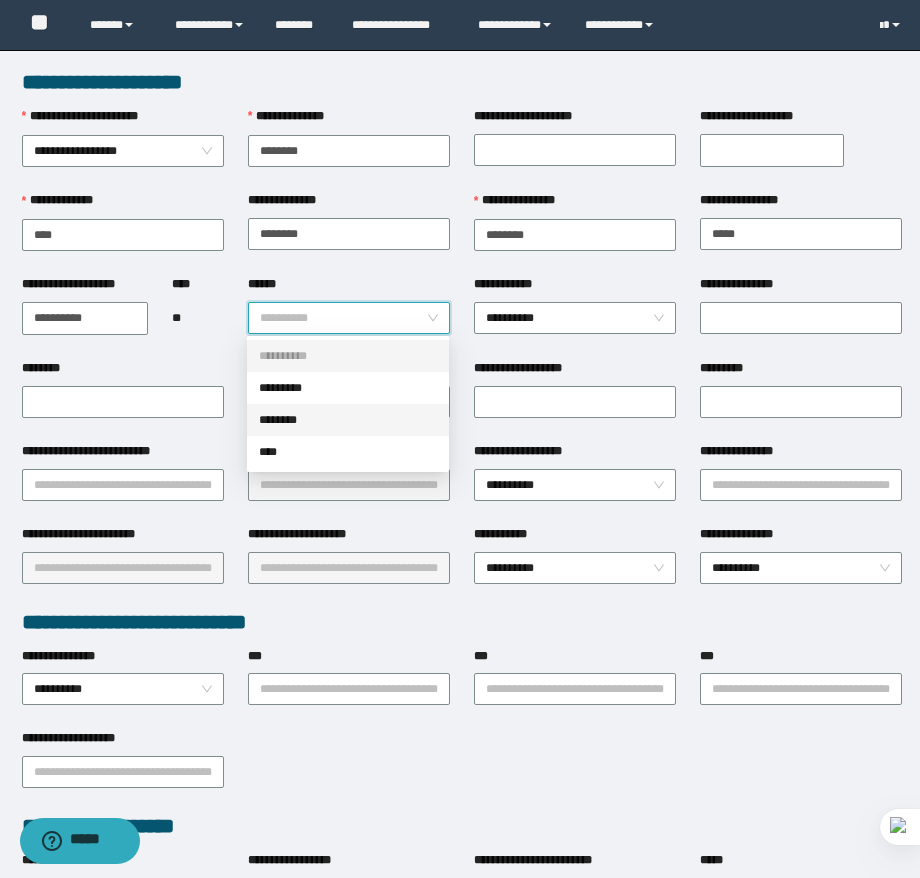 click on "********" at bounding box center (348, 420) 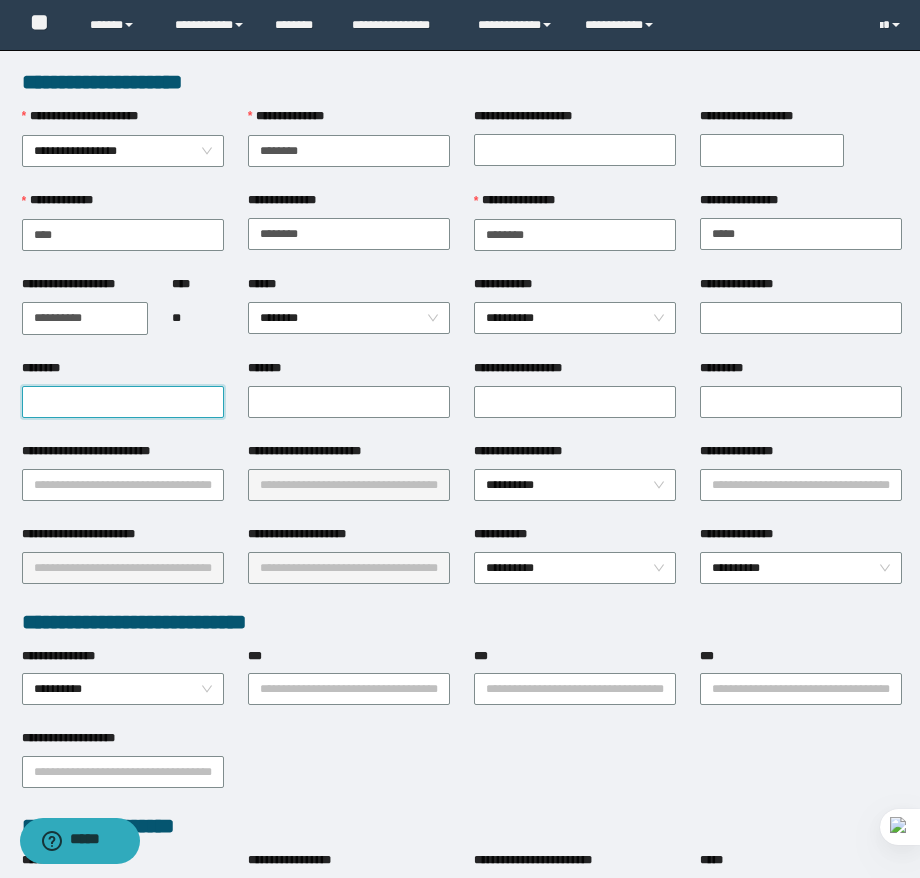 click on "********" at bounding box center (123, 402) 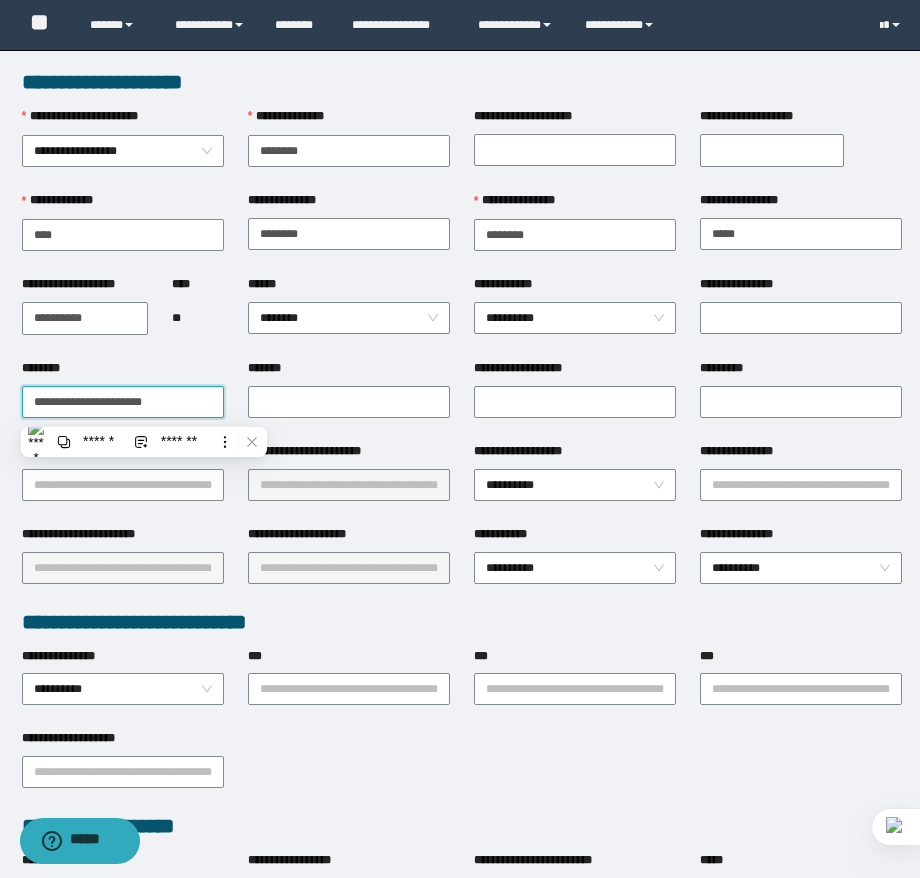 type on "**********" 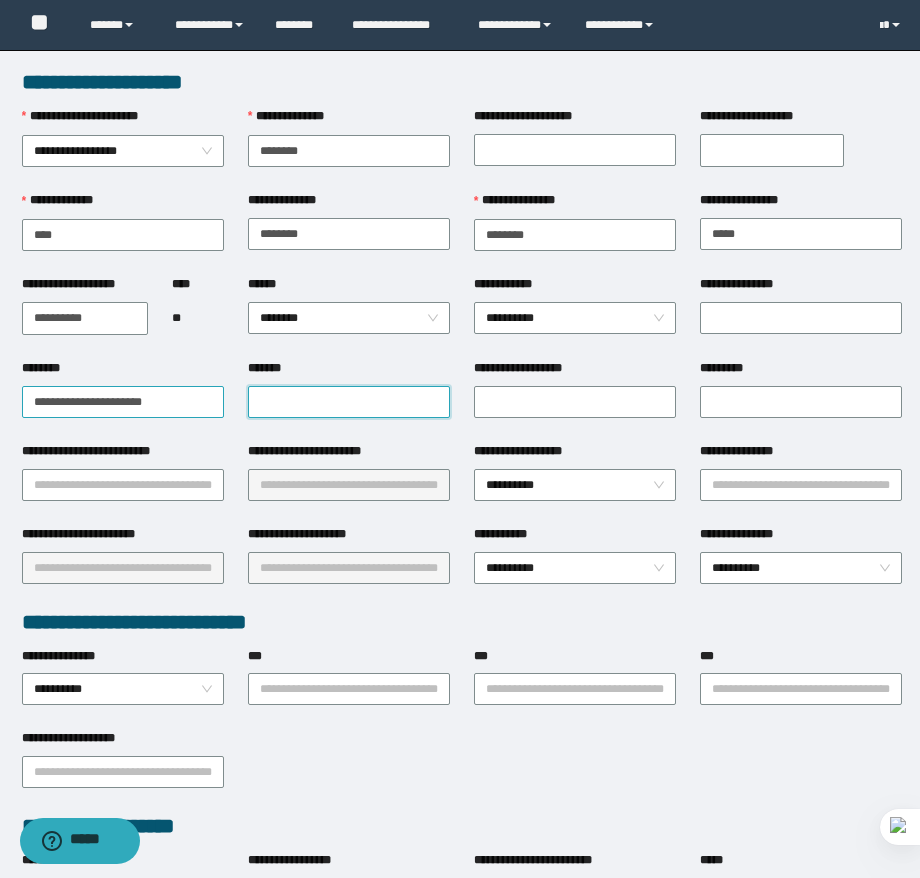 paste on "**********" 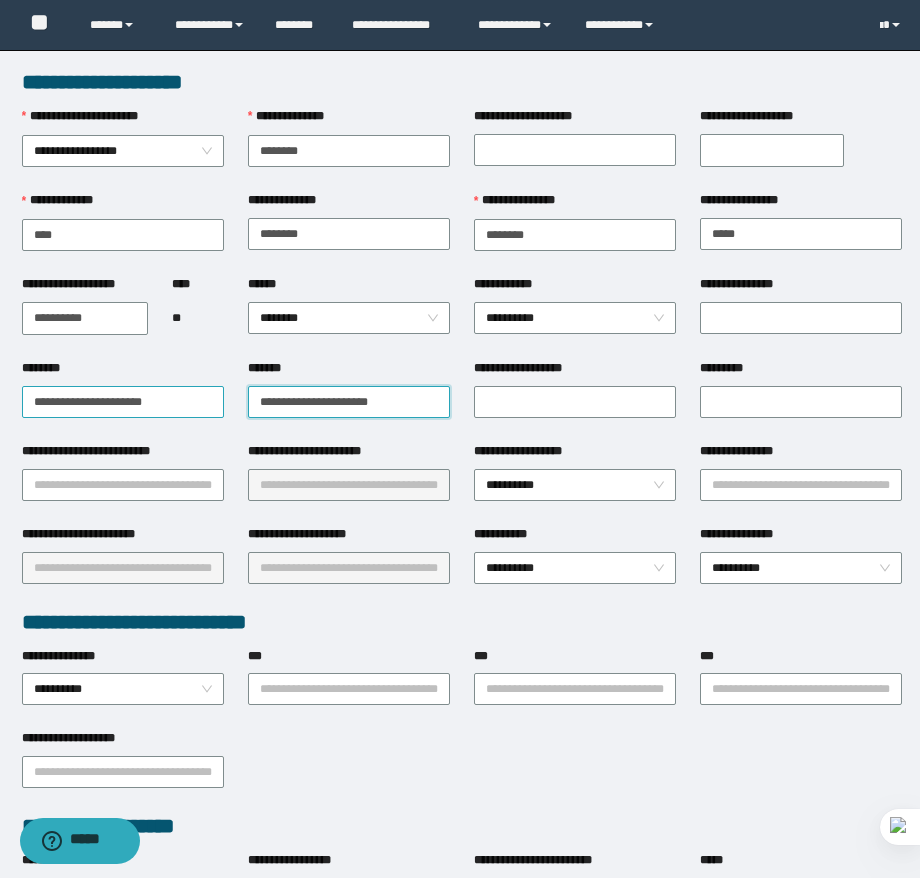 type on "**********" 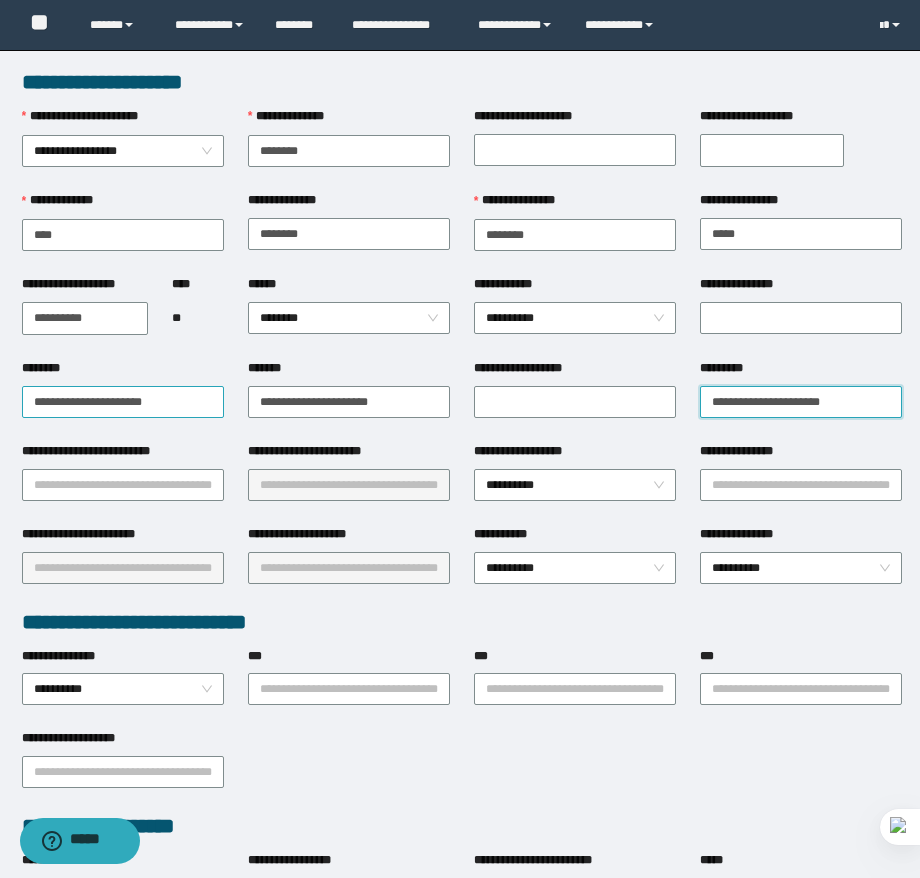 type on "**********" 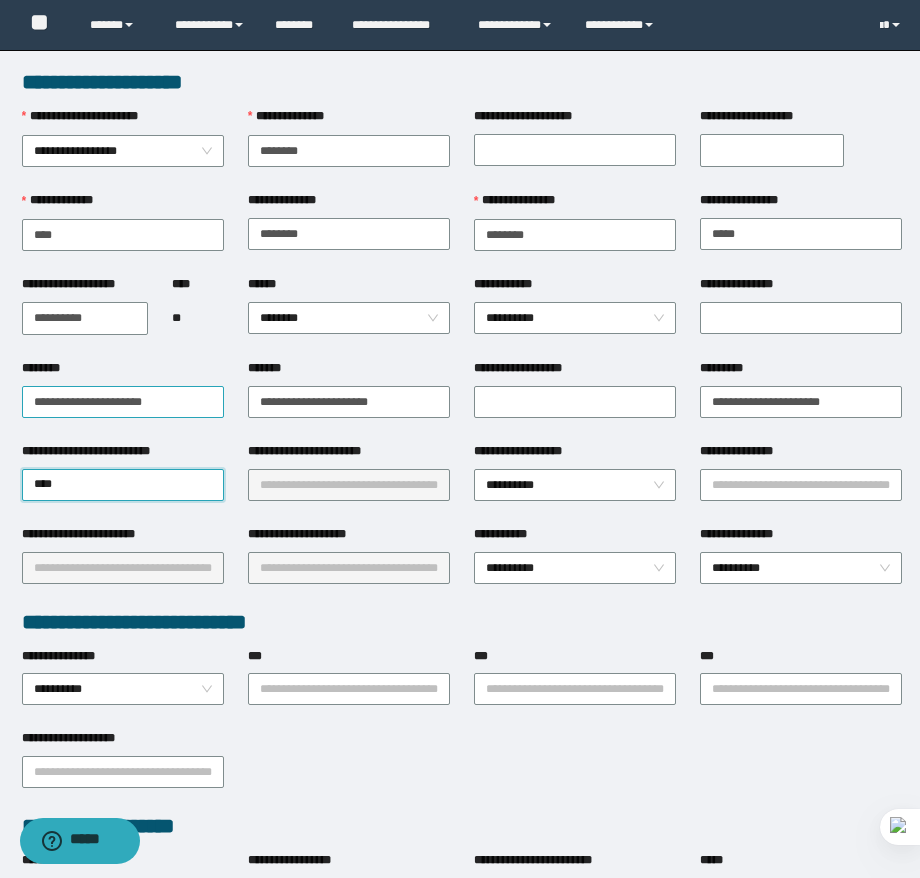 type on "*****" 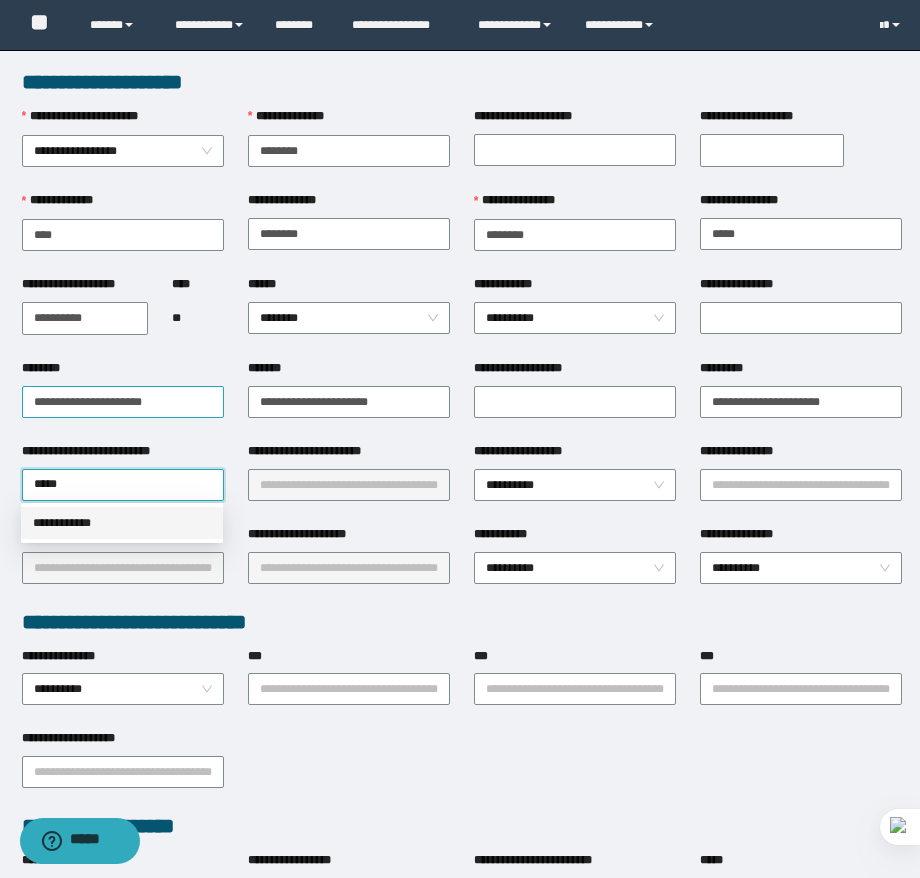 type 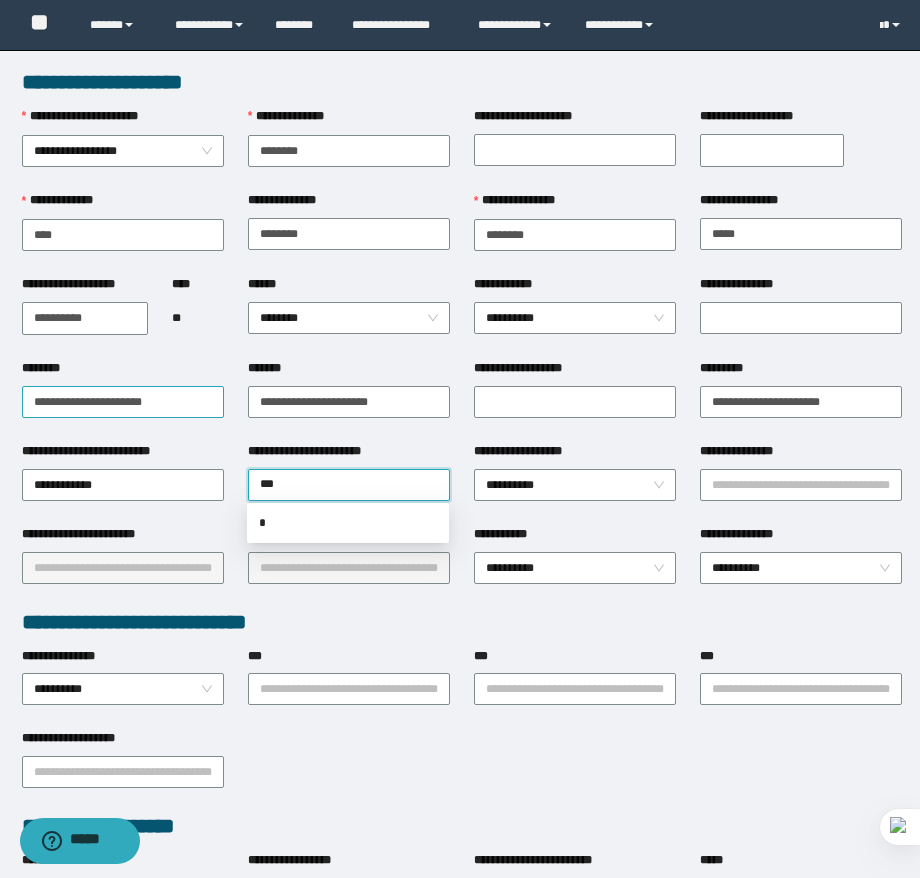 type on "****" 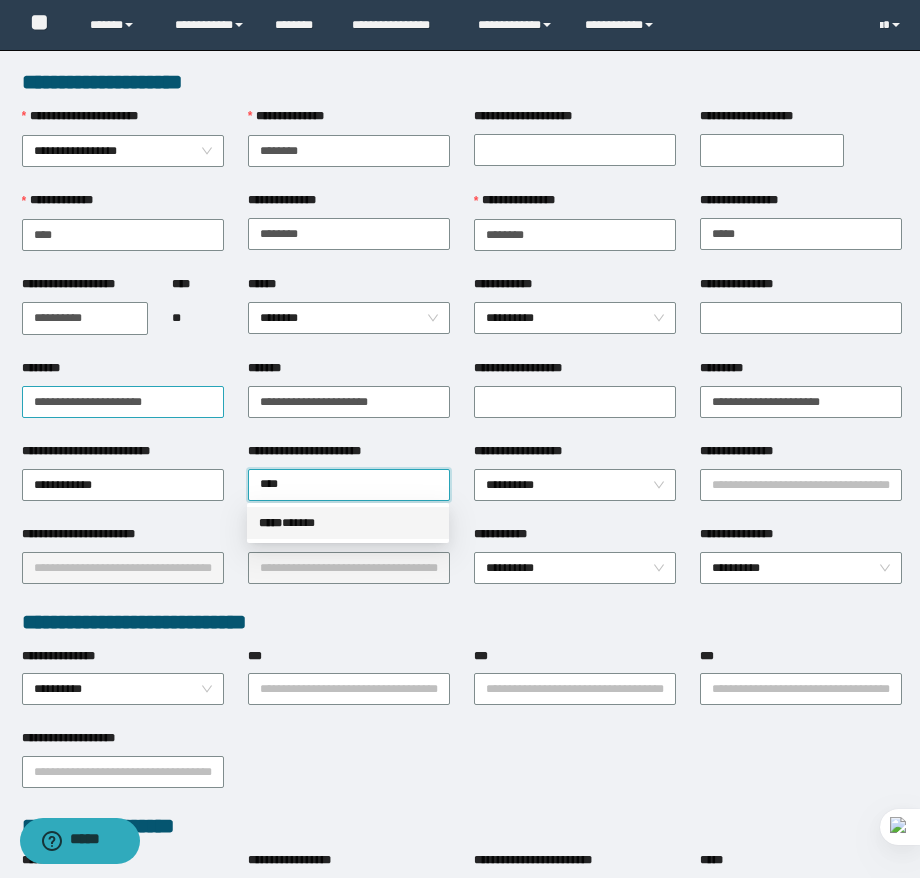 type 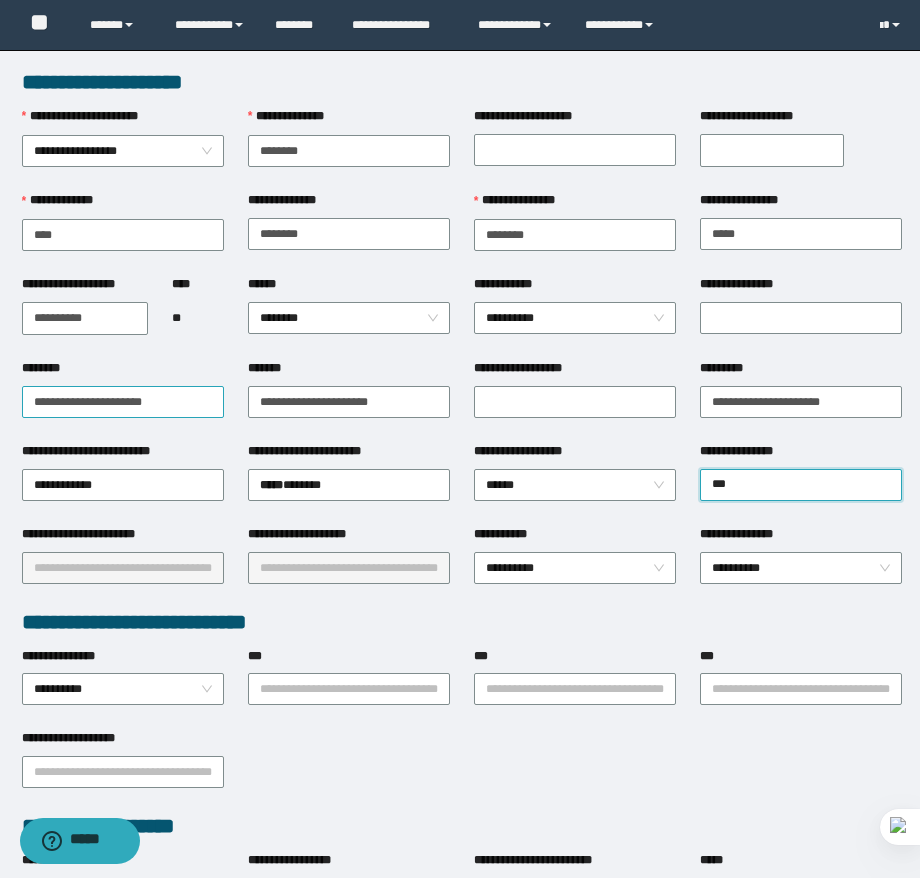type on "****" 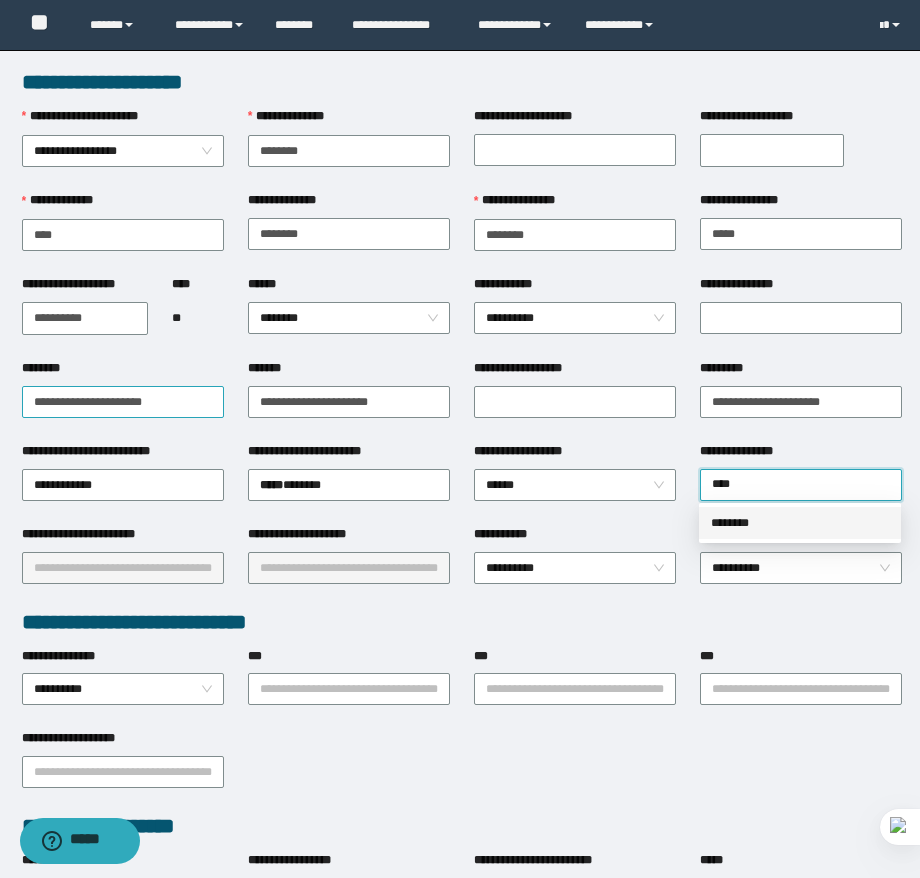 type 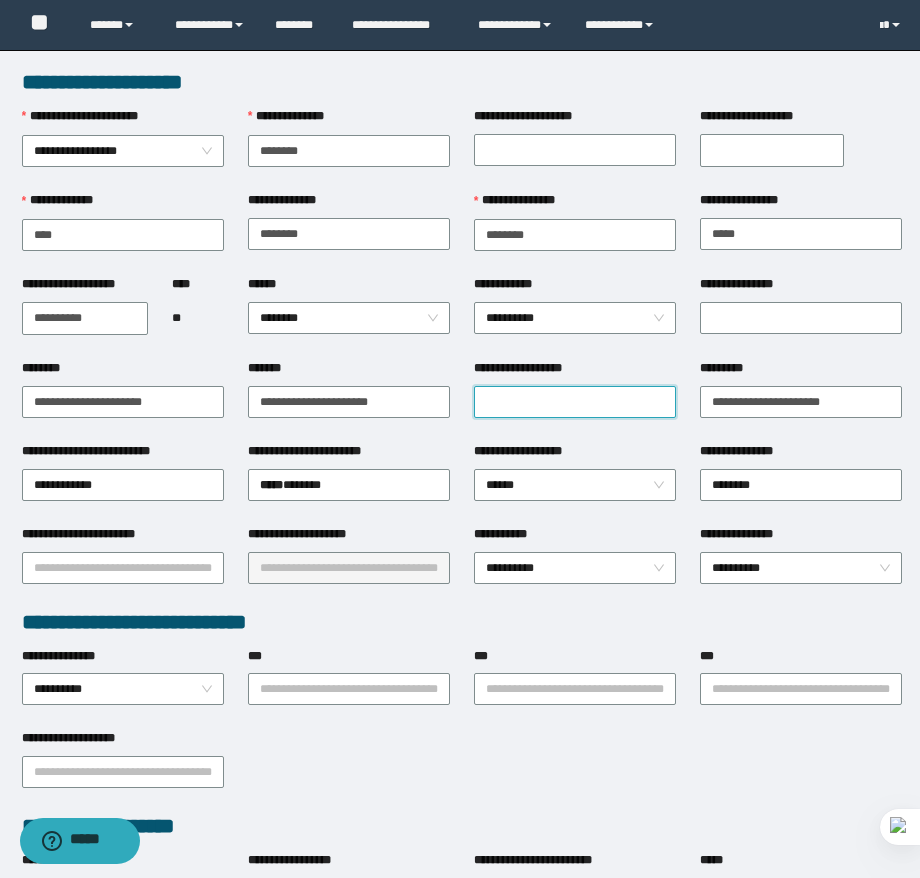 click on "**********" at bounding box center (575, 402) 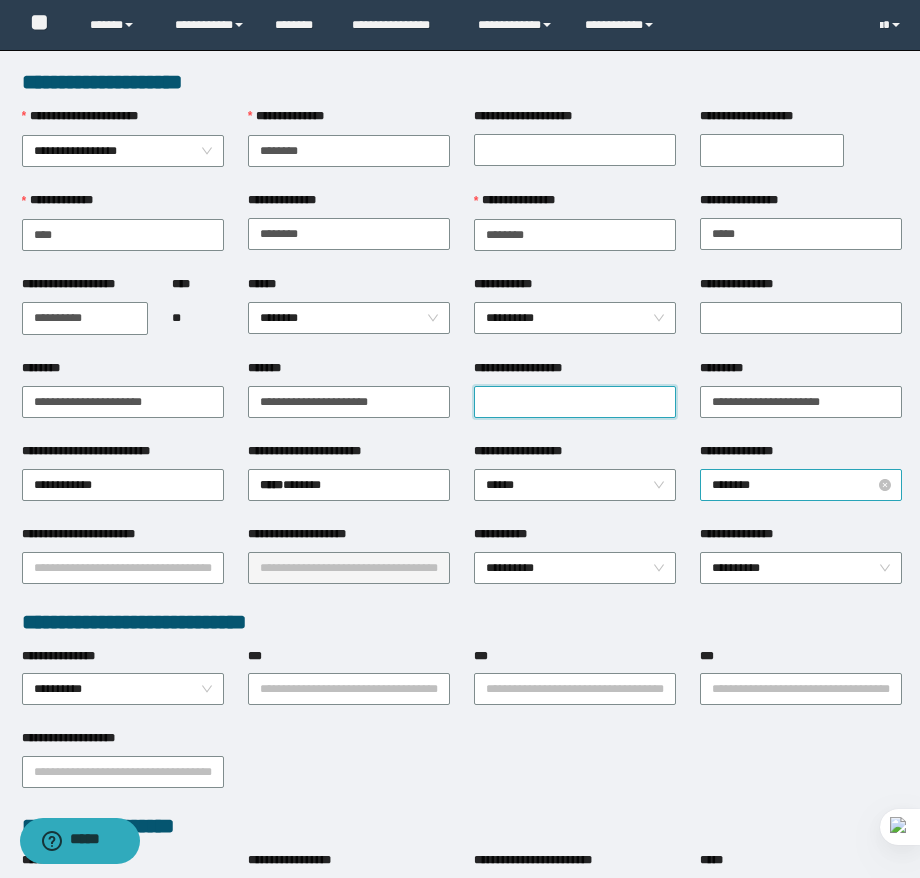 paste on "**********" 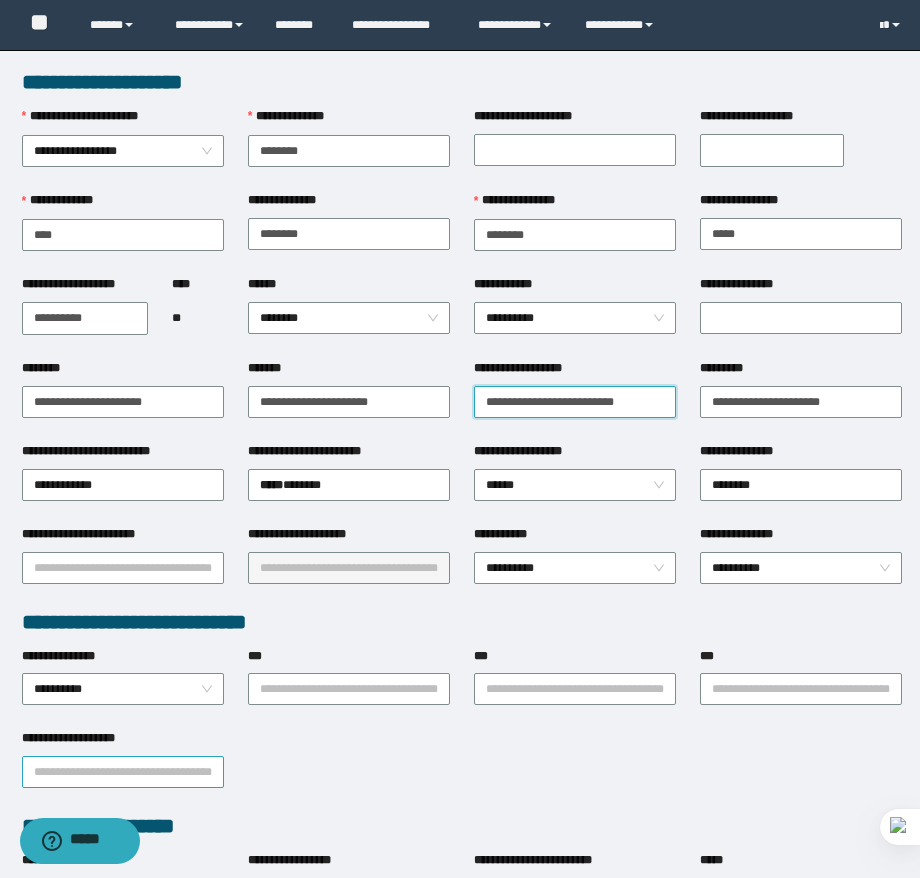 type on "**********" 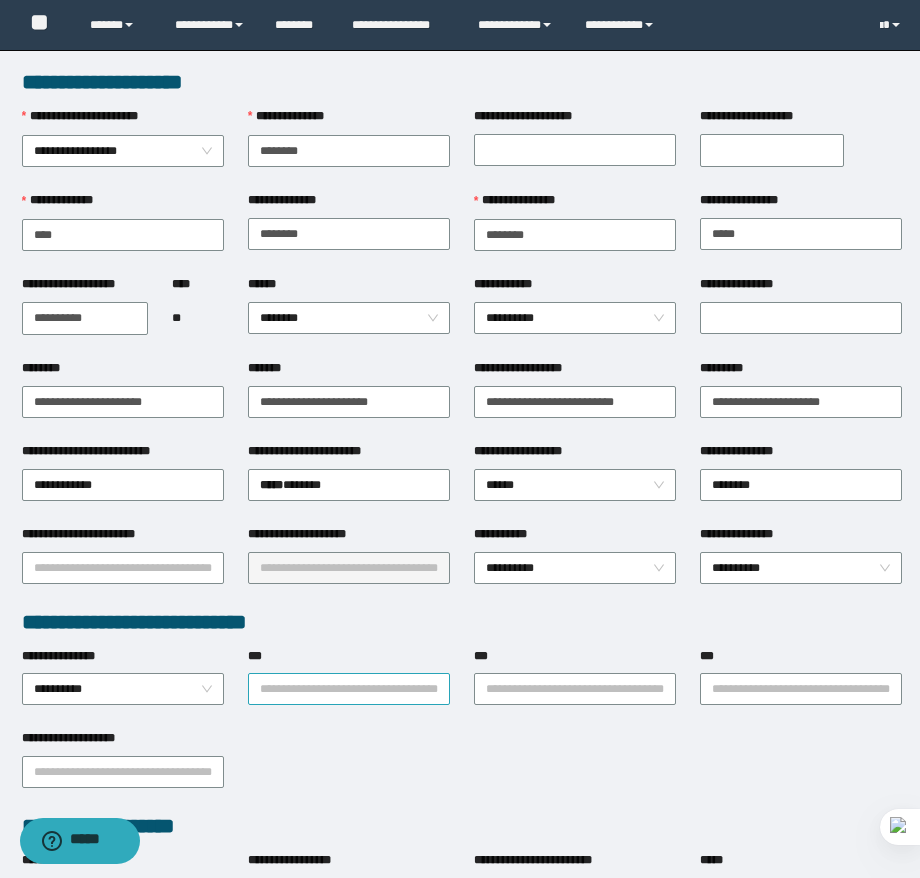 click on "***" at bounding box center (349, 689) 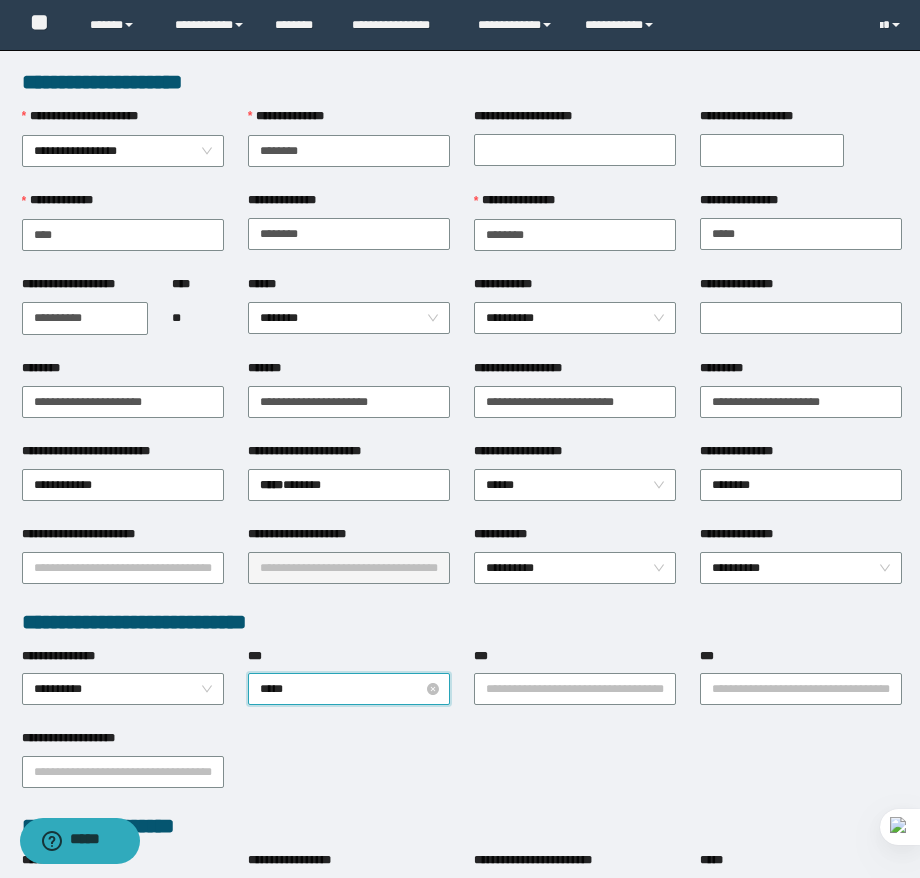 type on "******" 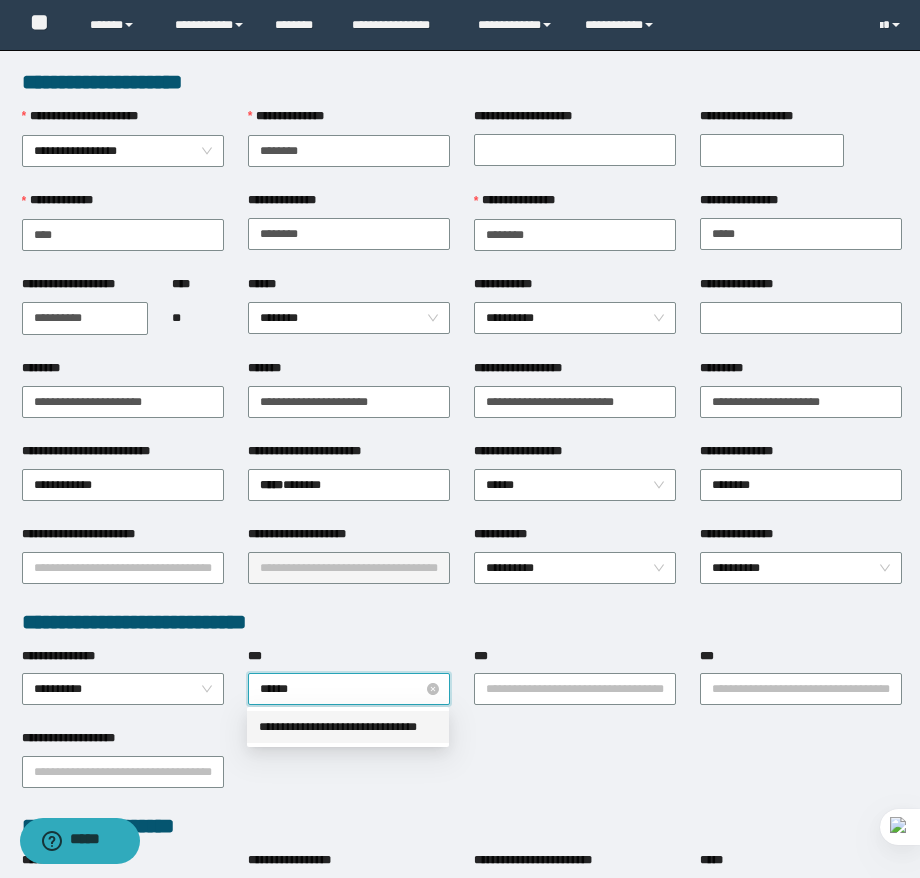 type 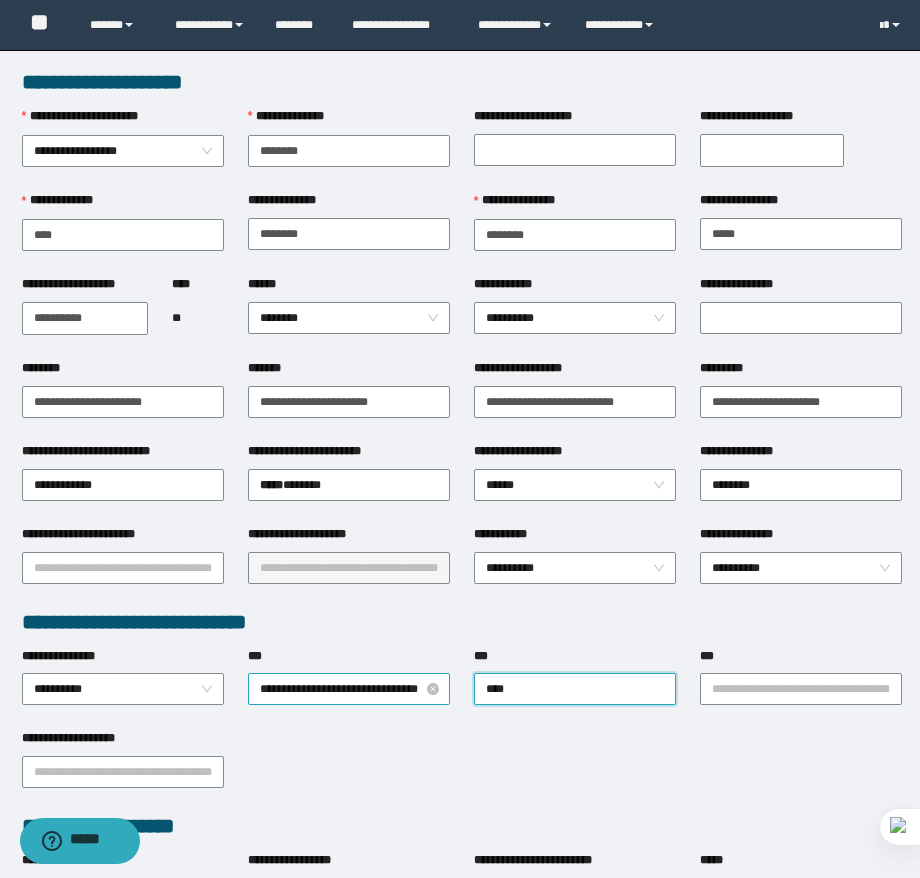 type on "*****" 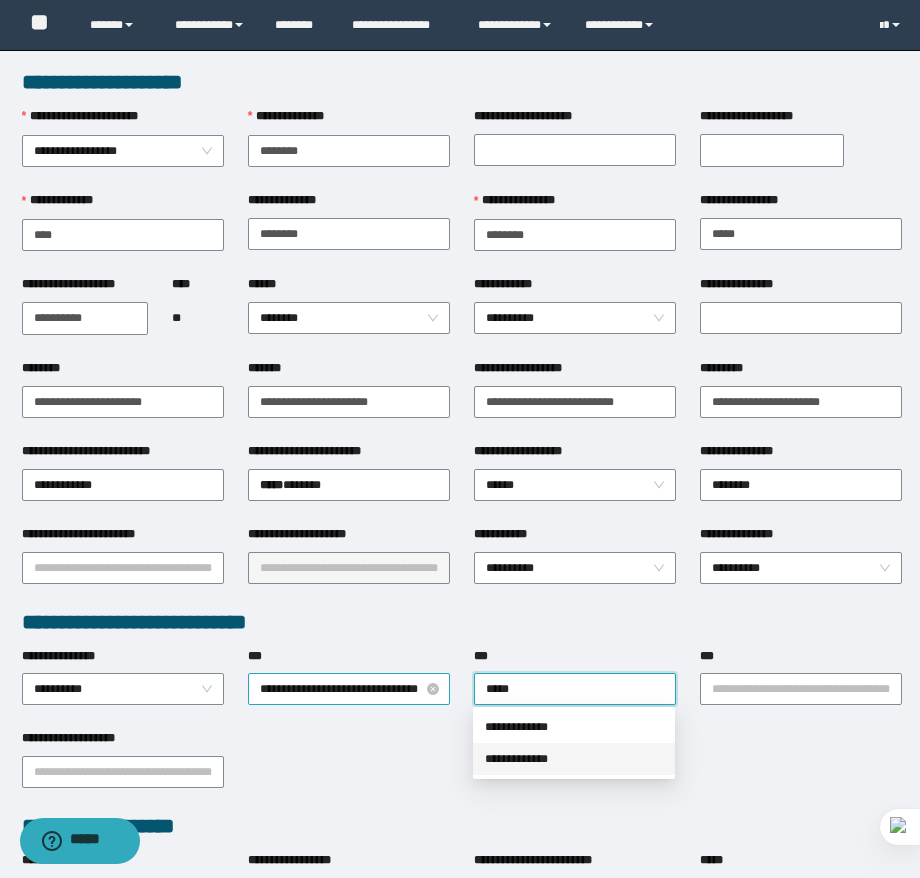 type 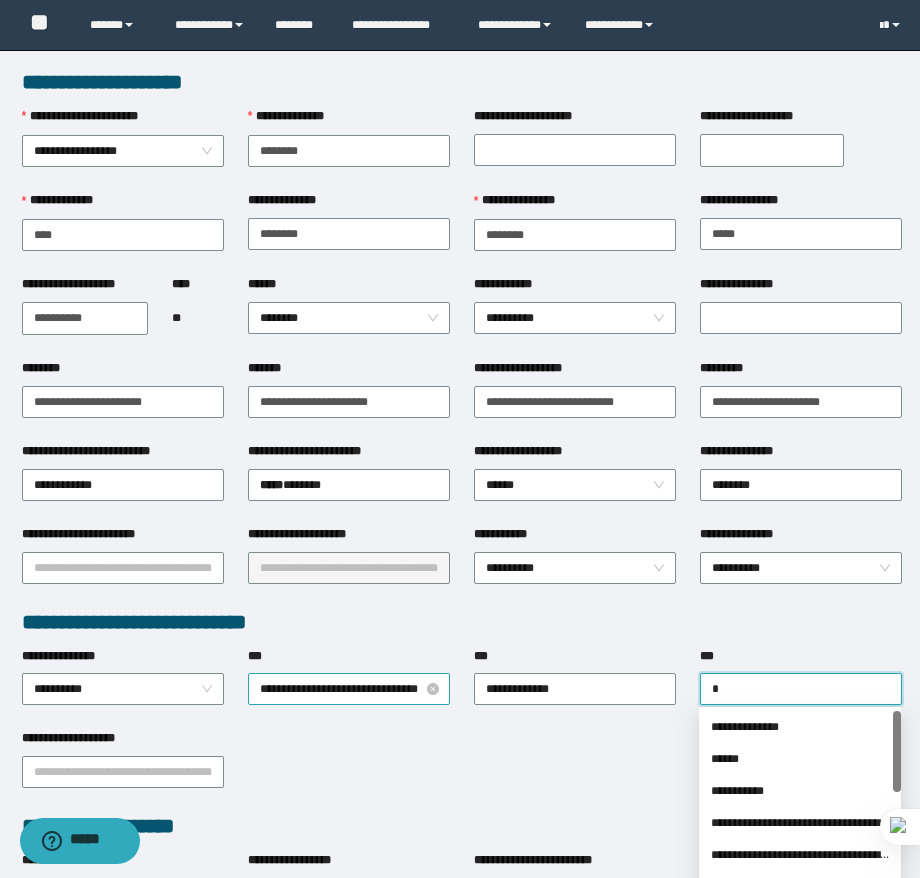 type on "*" 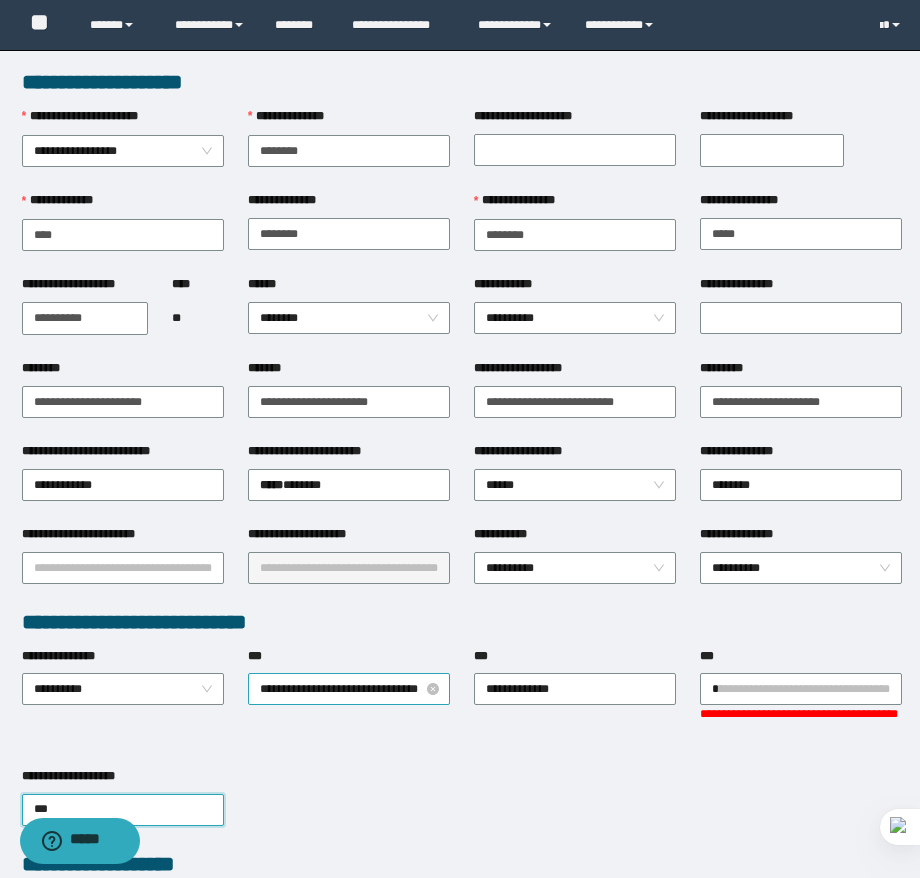 type on "****" 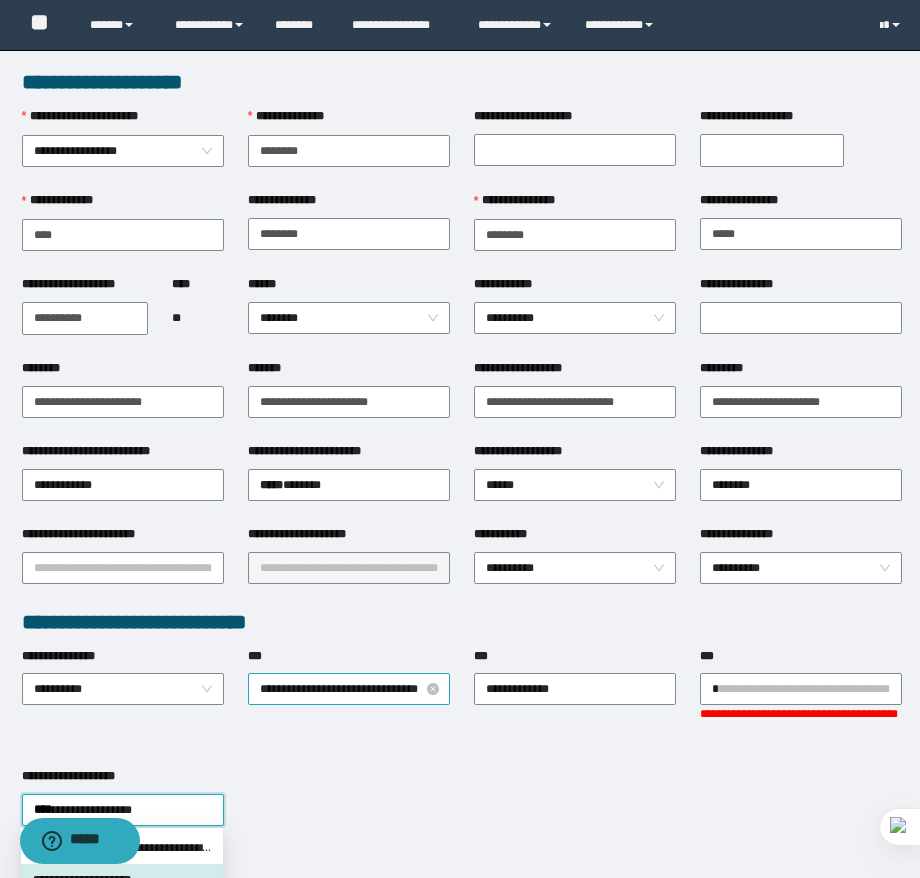 type 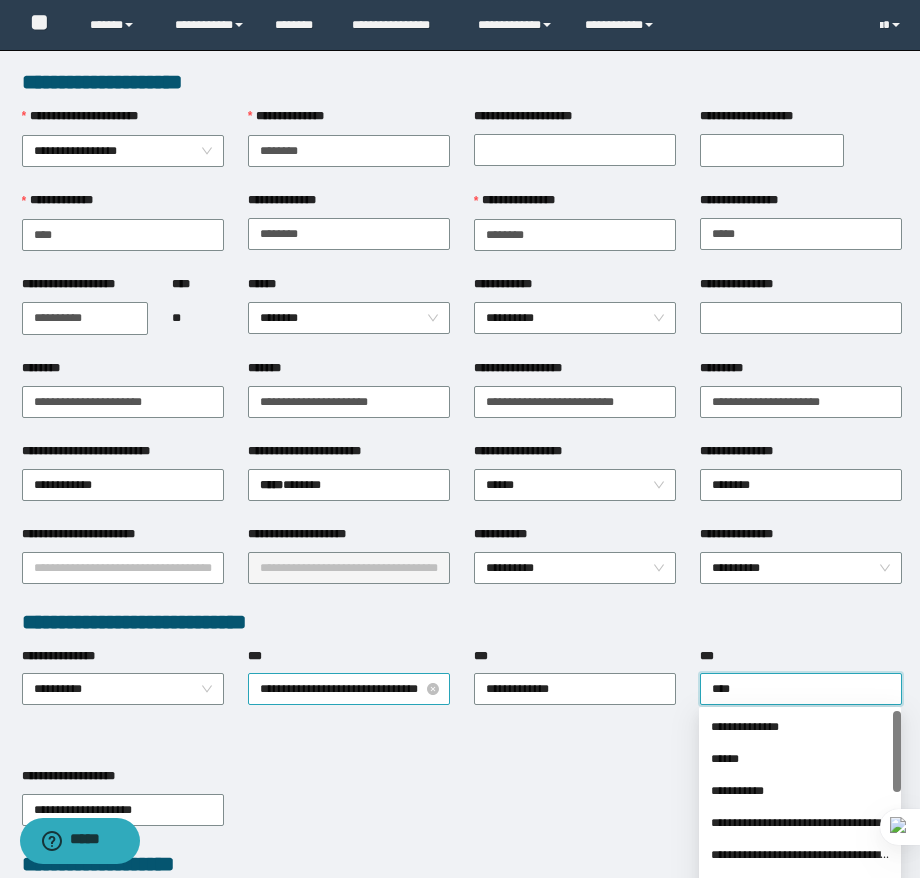 type on "*****" 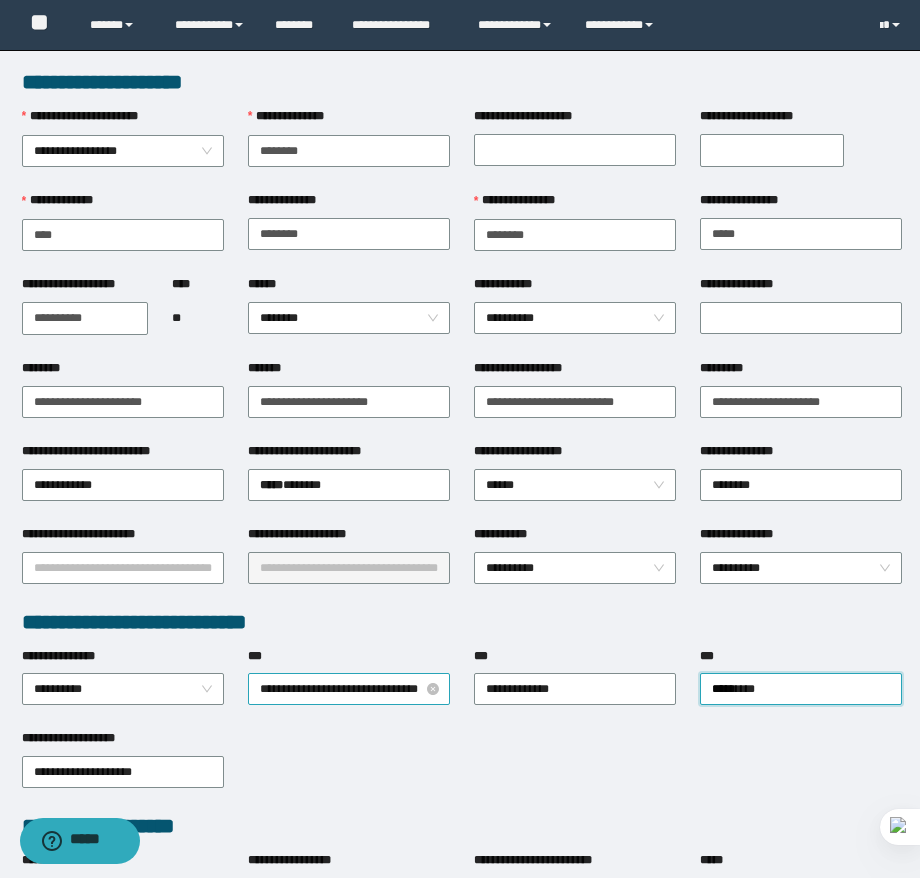 type 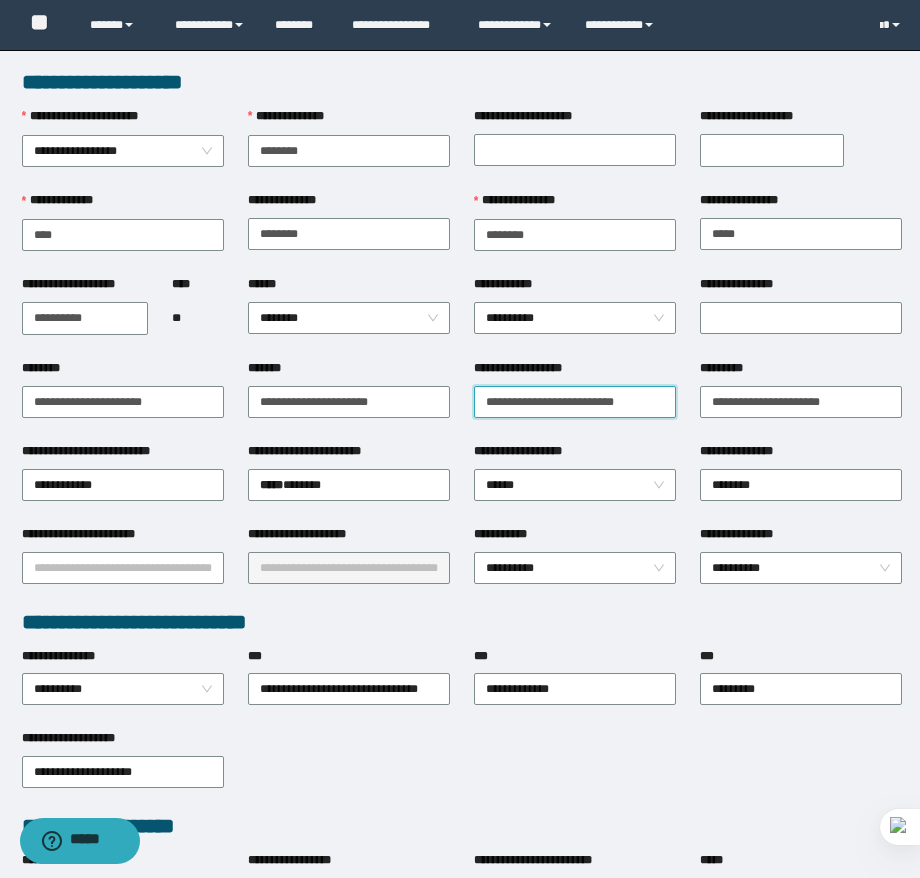 click on "**********" at bounding box center [575, 402] 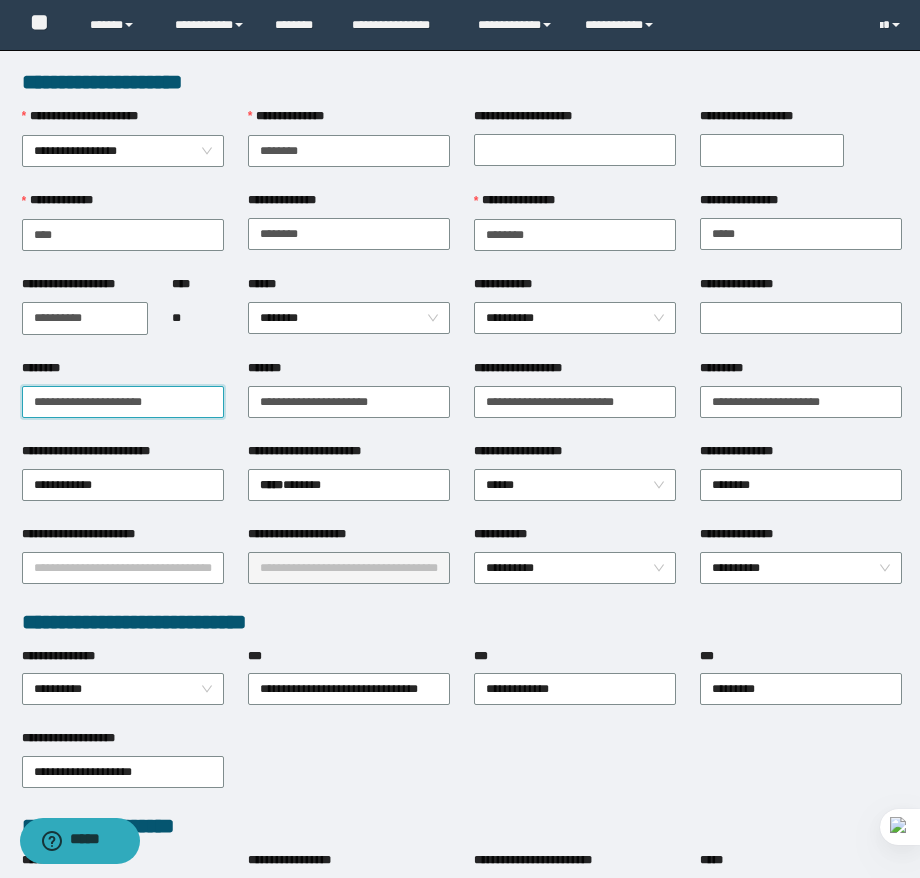 click on "**********" at bounding box center (123, 402) 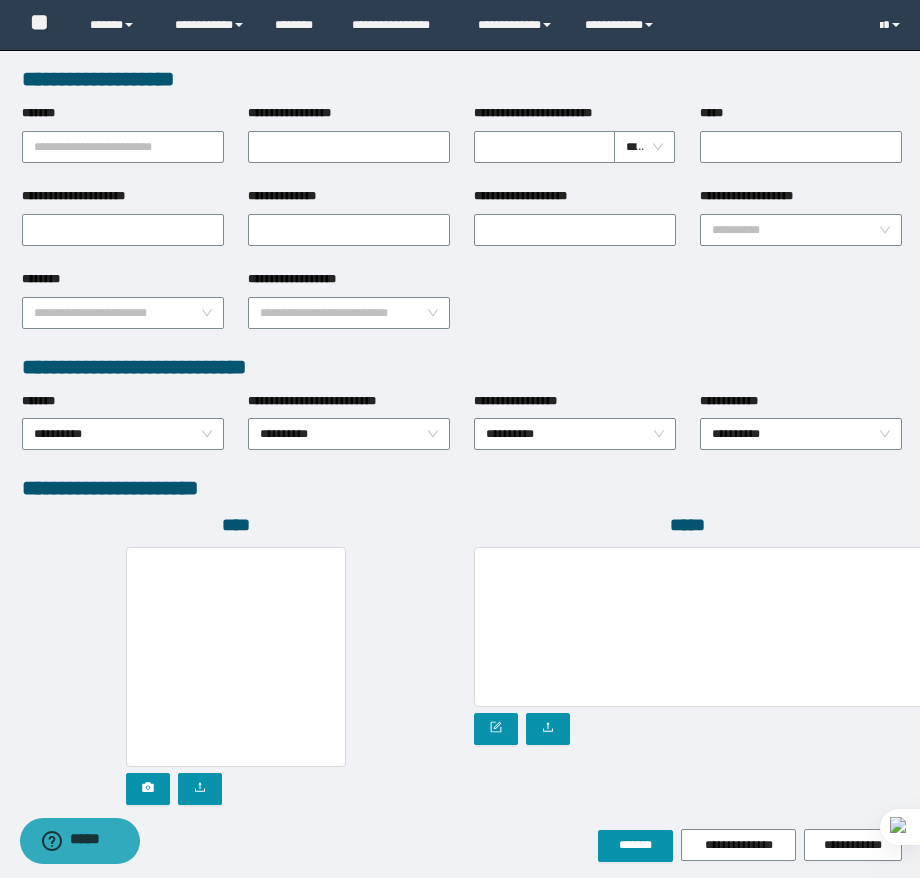 scroll, scrollTop: 825, scrollLeft: 0, axis: vertical 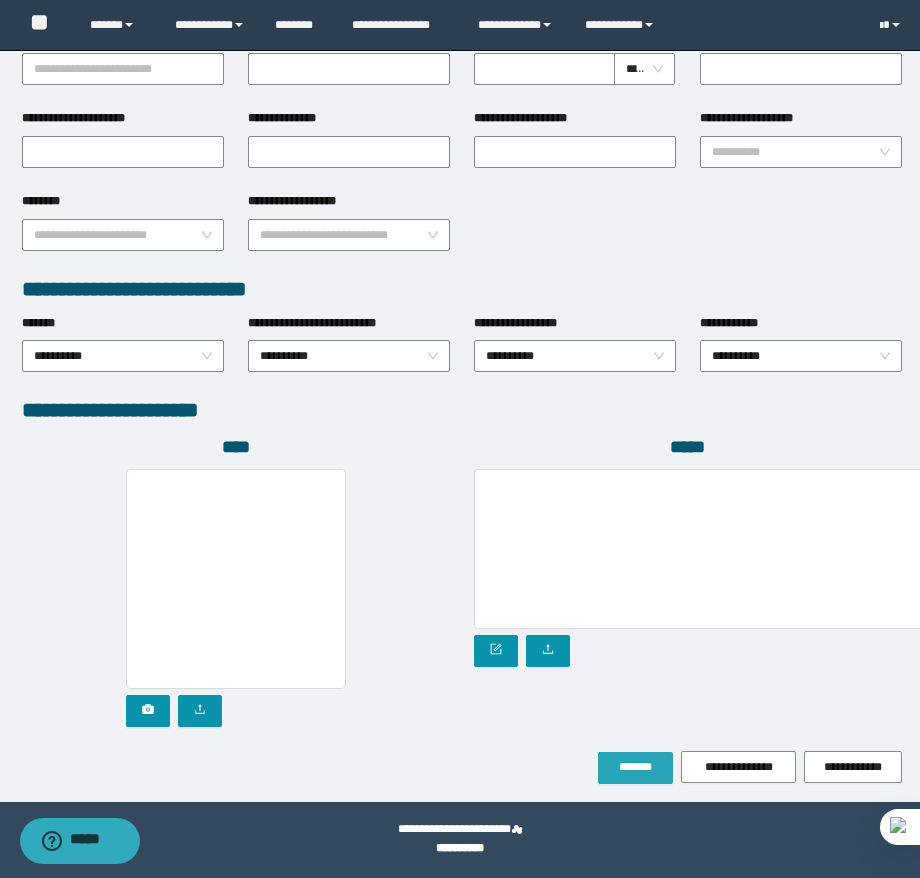click on "*******" at bounding box center [635, 767] 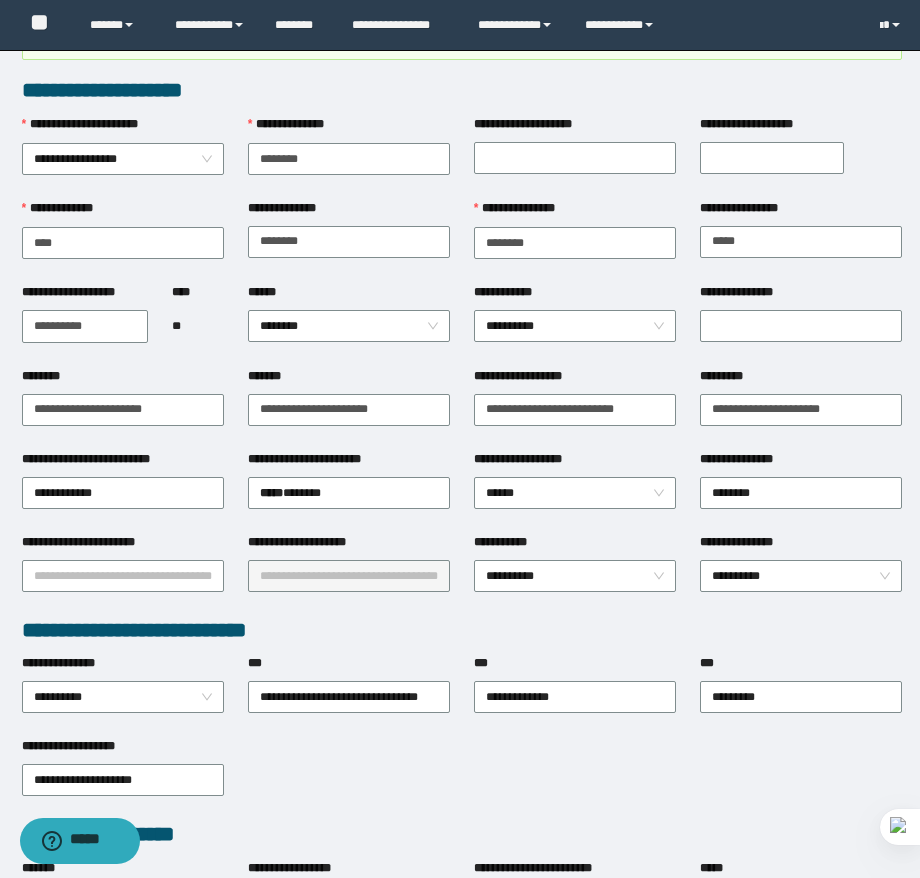 scroll, scrollTop: 0, scrollLeft: 0, axis: both 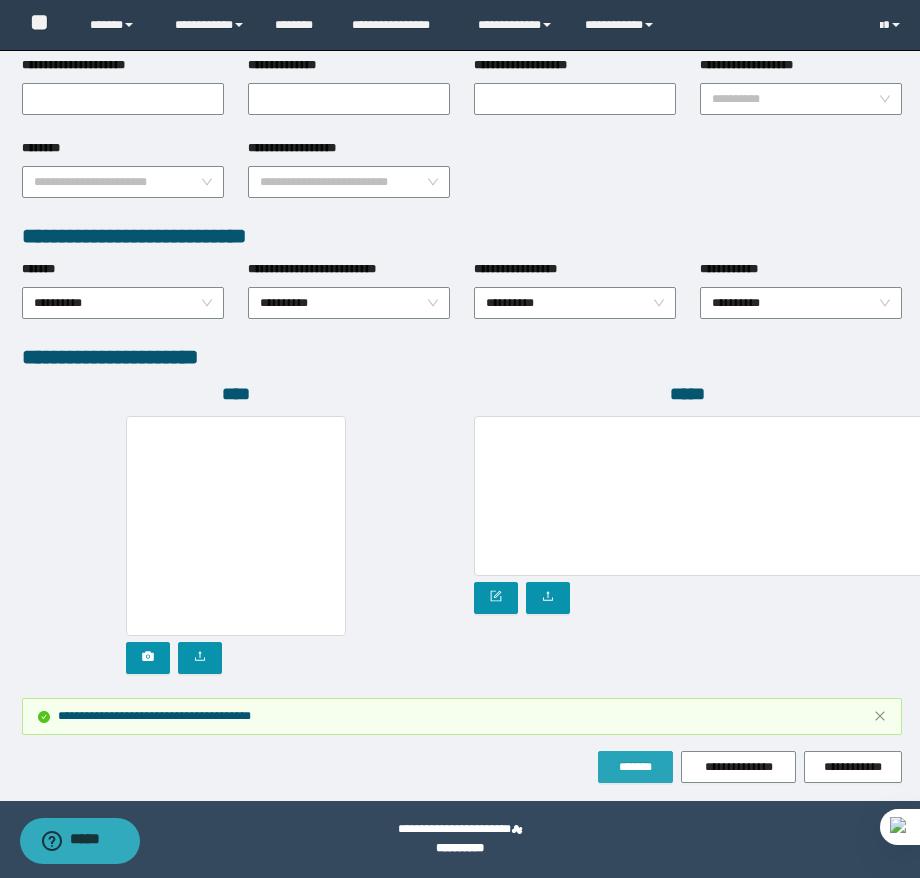 click on "*******" at bounding box center (635, 767) 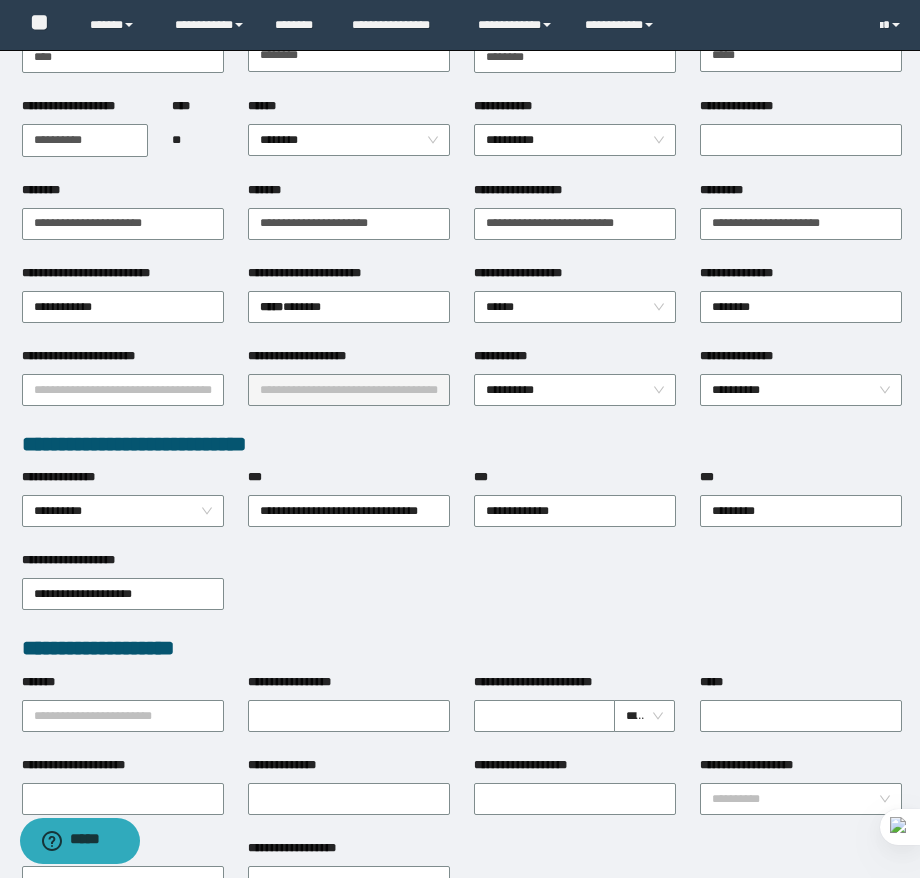 scroll, scrollTop: 0, scrollLeft: 0, axis: both 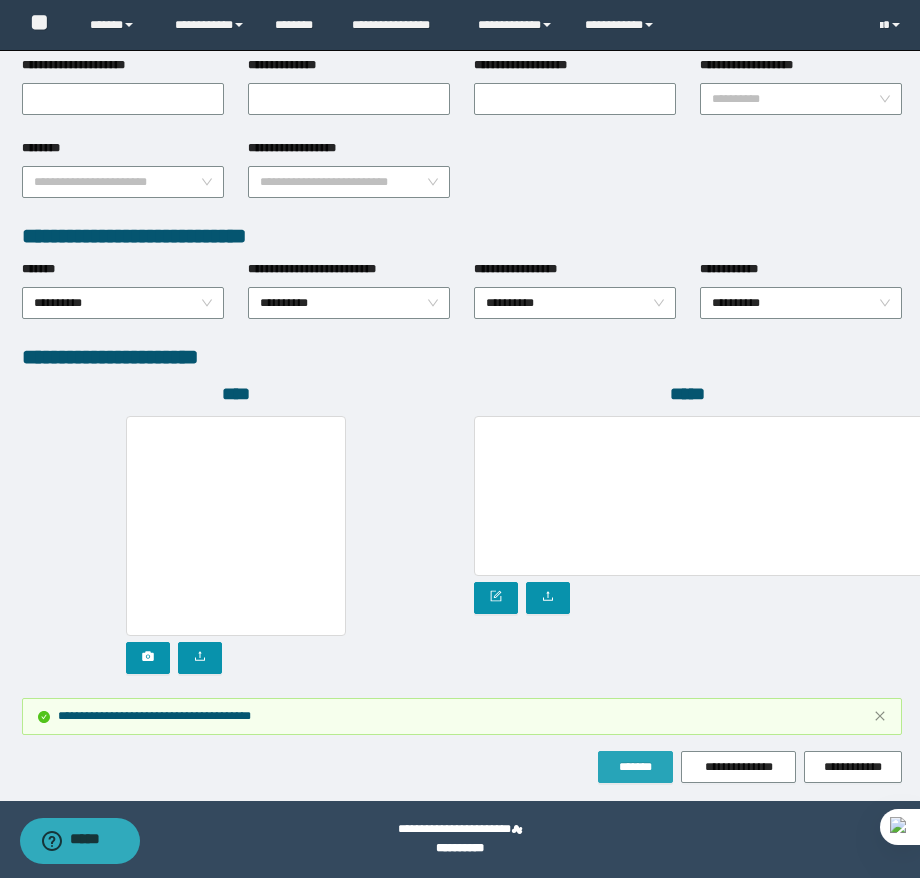 click on "*******" at bounding box center [635, 767] 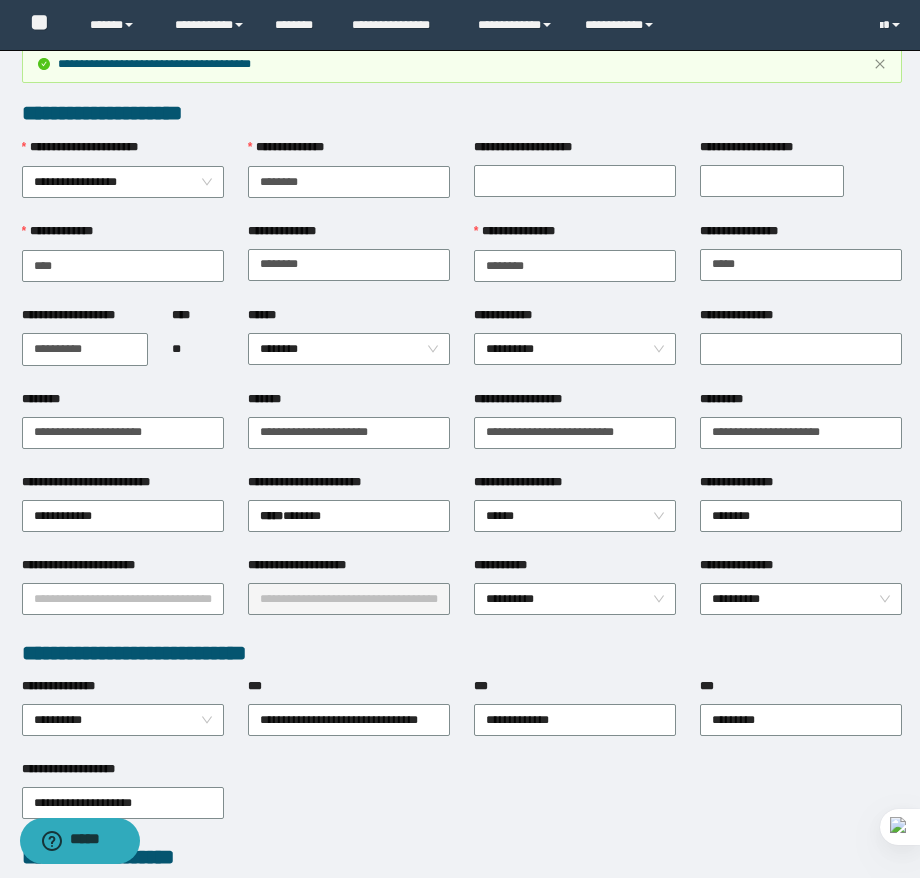 scroll, scrollTop: 0, scrollLeft: 0, axis: both 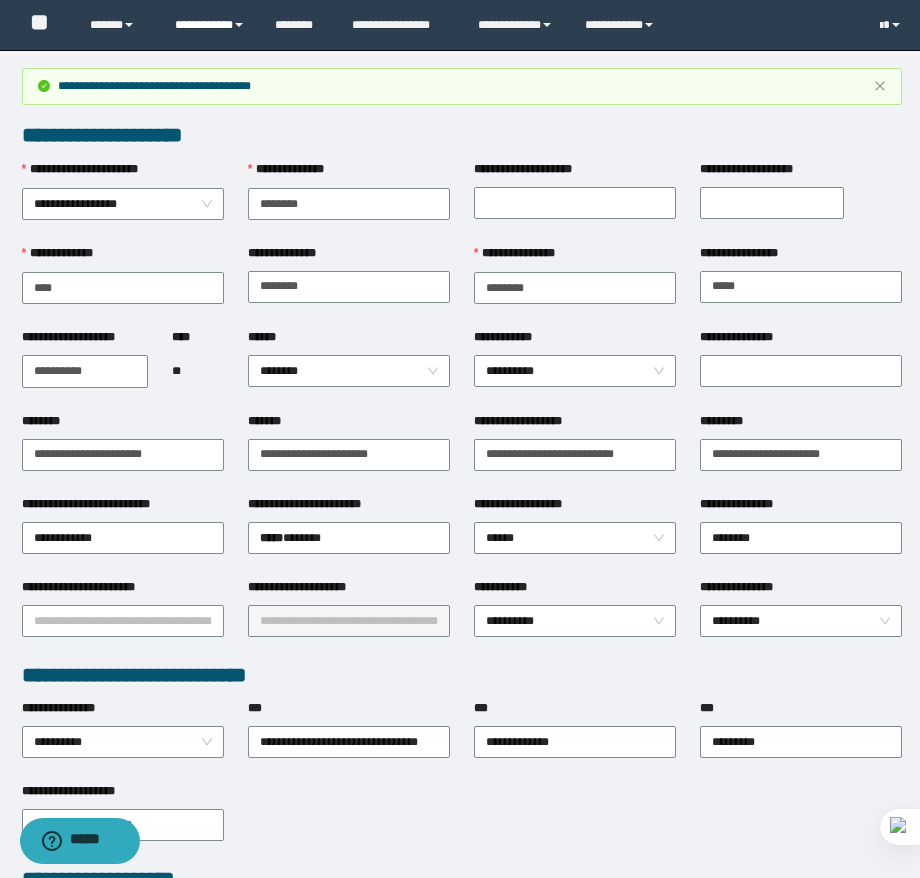 click on "**********" at bounding box center [210, 25] 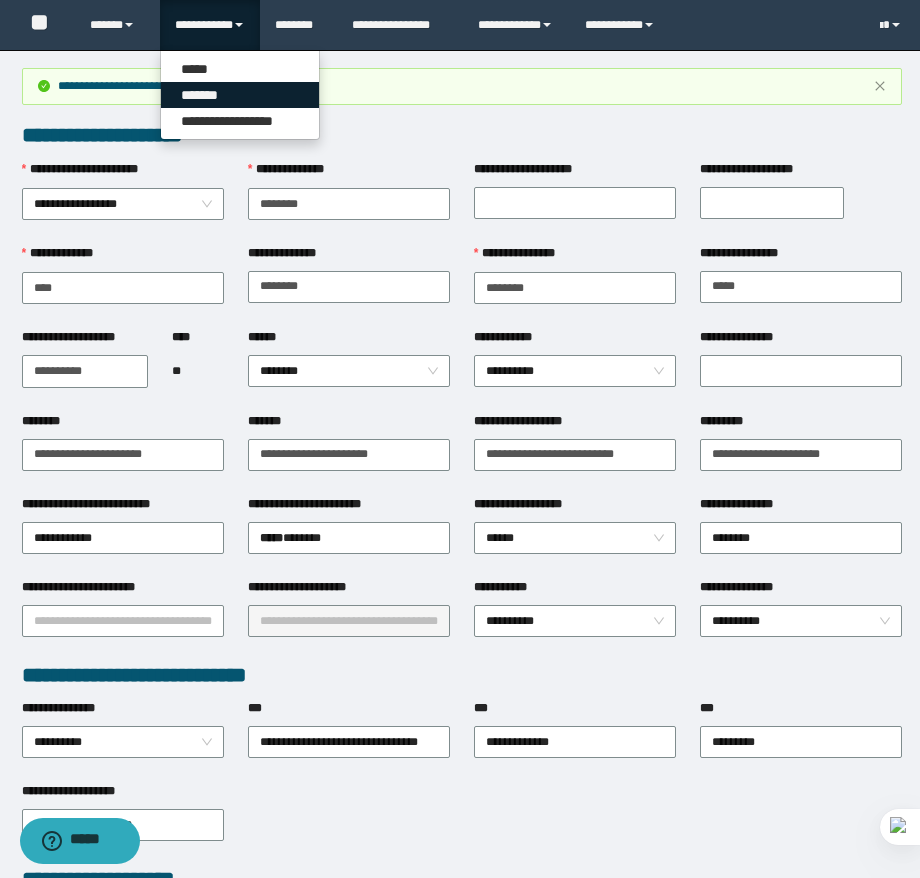 click on "*******" at bounding box center [240, 95] 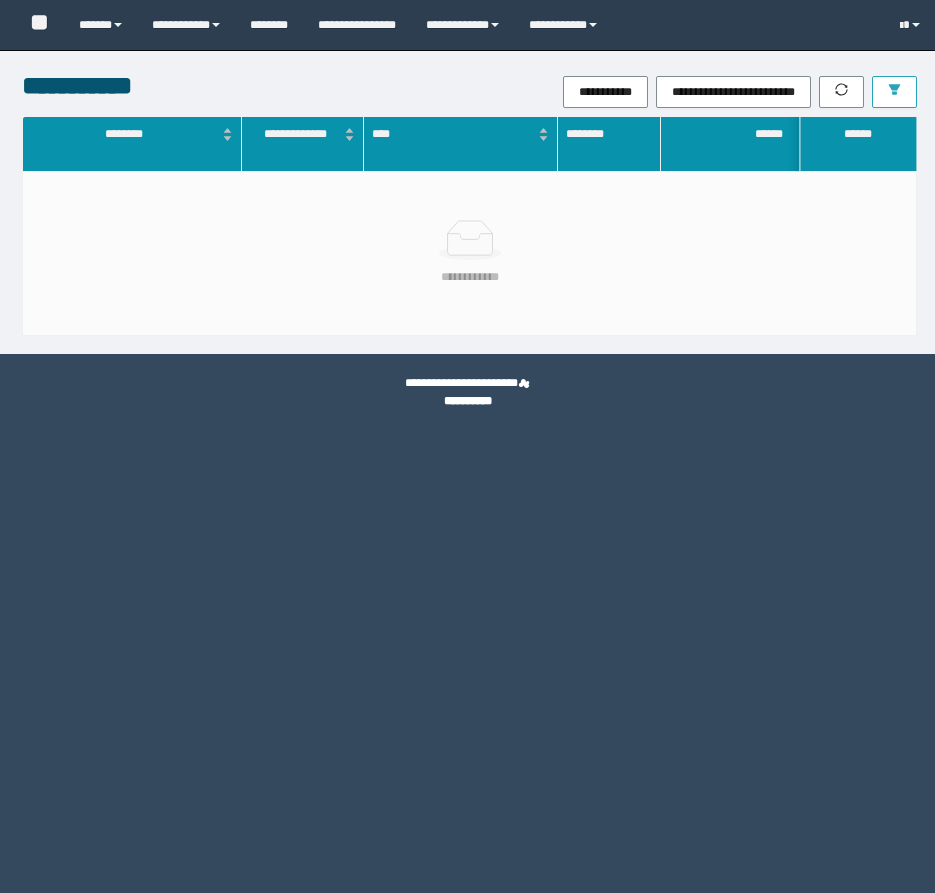 scroll, scrollTop: 0, scrollLeft: 0, axis: both 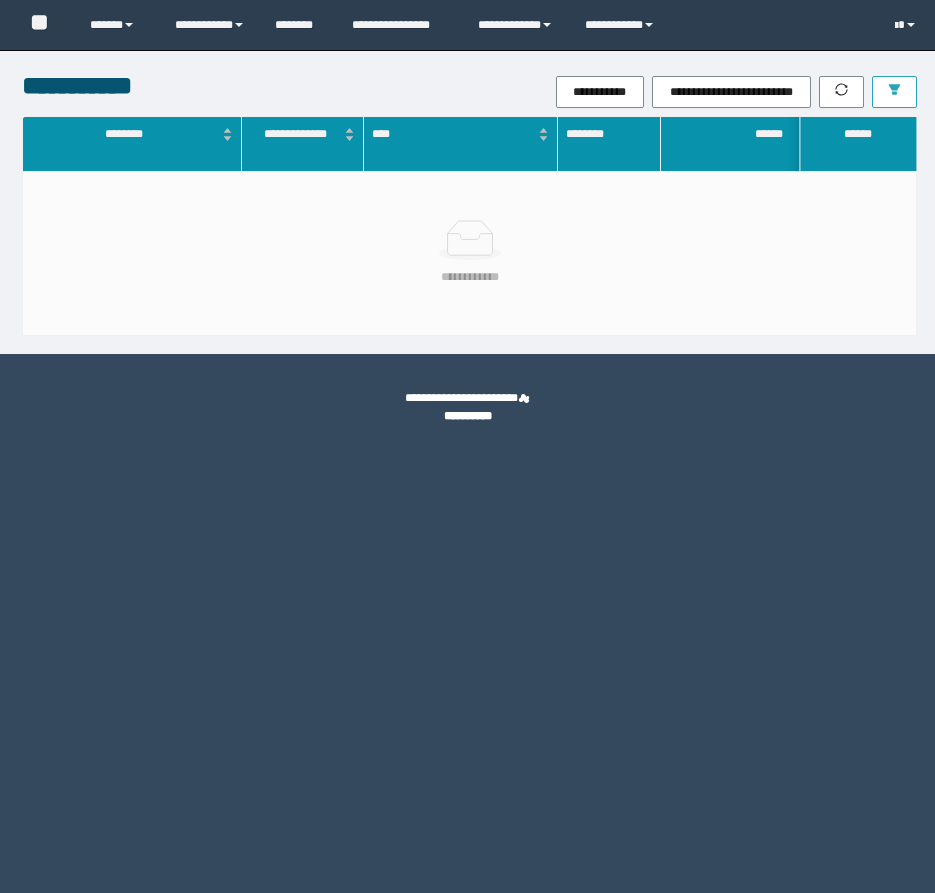 click 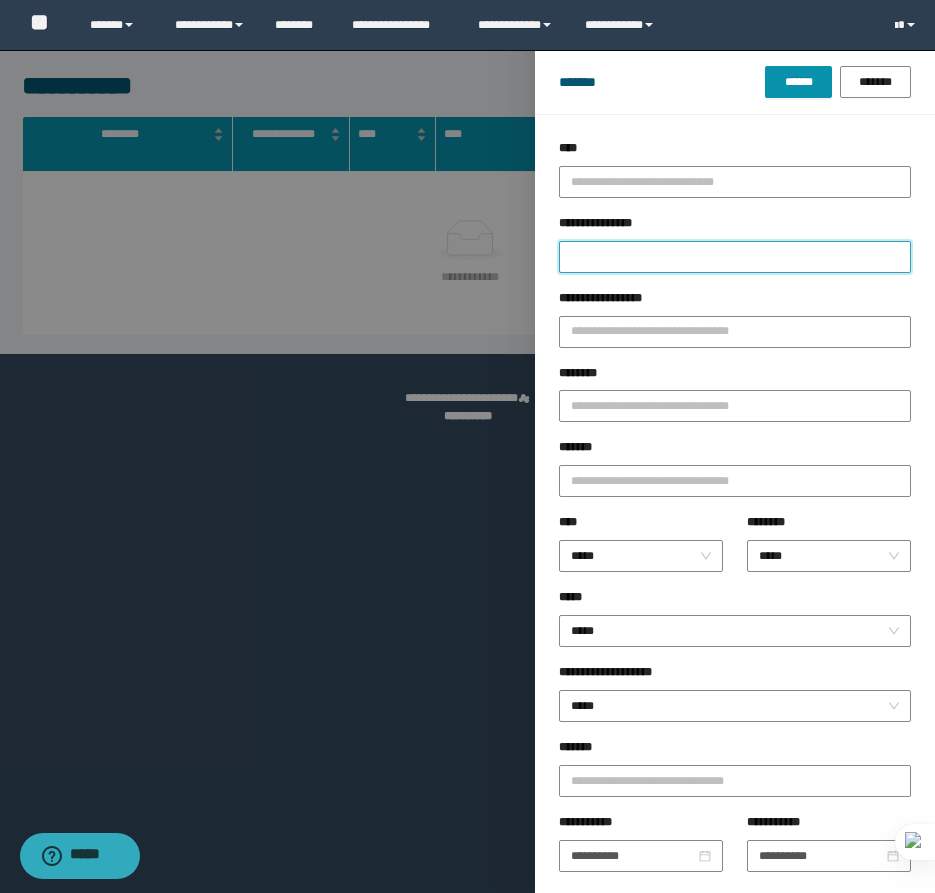 drag, startPoint x: 689, startPoint y: 269, endPoint x: 662, endPoint y: 240, distance: 39.623226 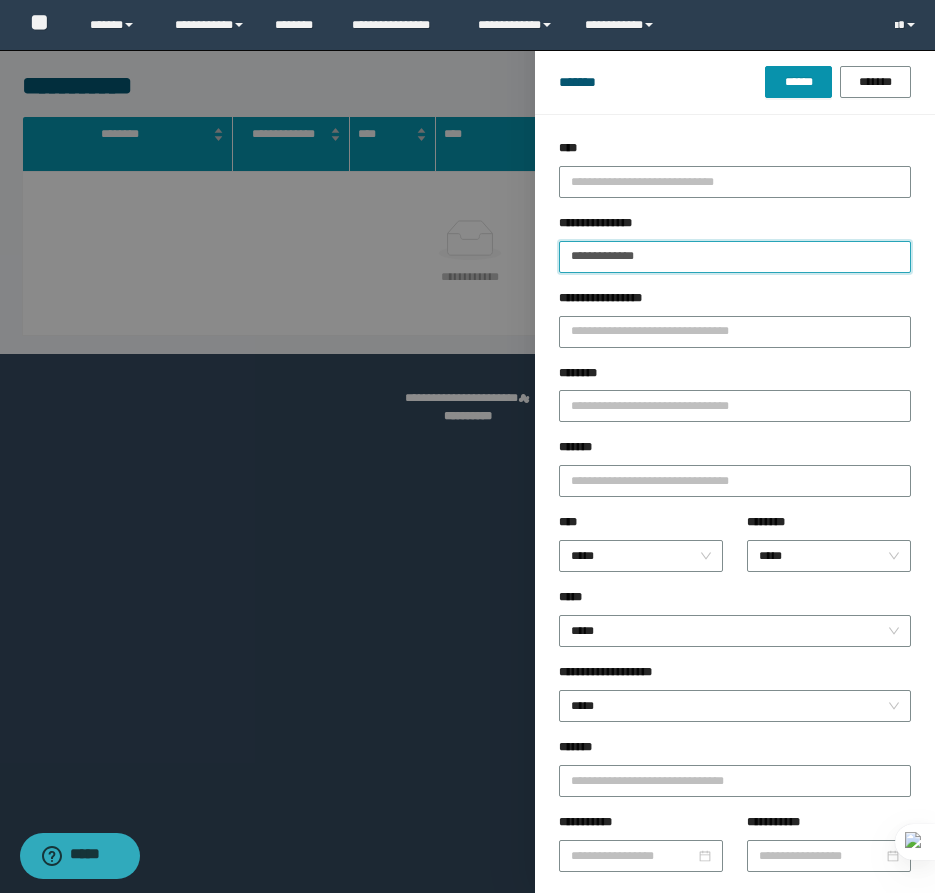 type on "**********" 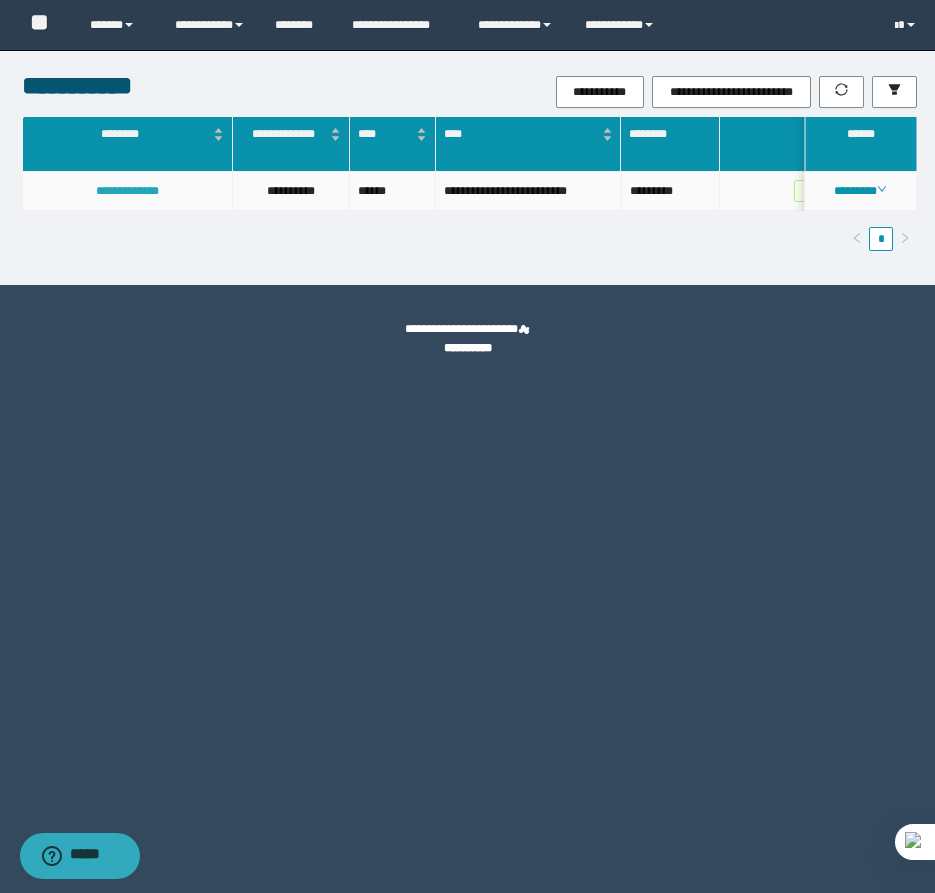 click on "**********" at bounding box center (127, 191) 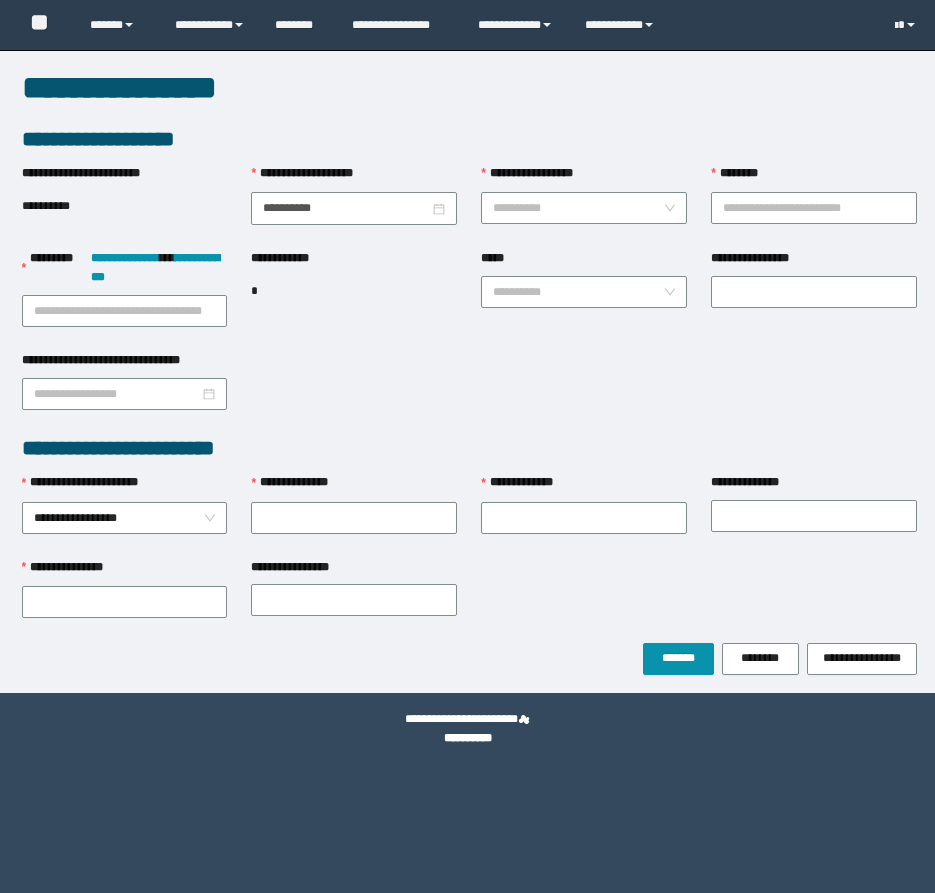 scroll, scrollTop: 0, scrollLeft: 0, axis: both 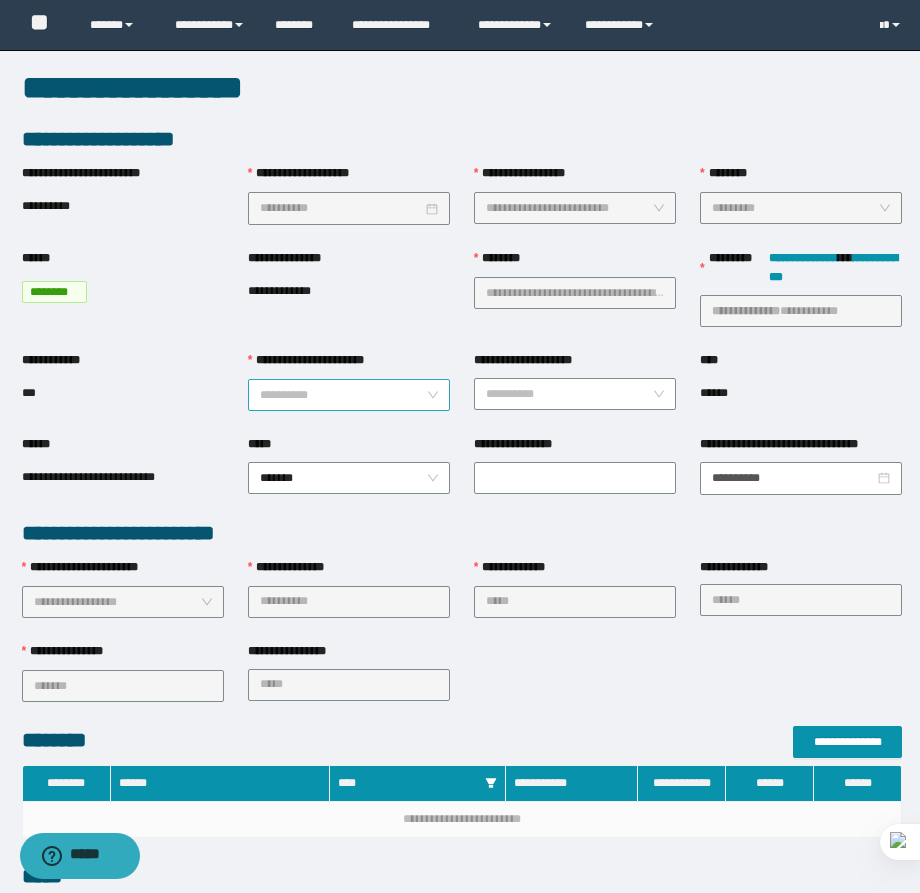 click on "**********" at bounding box center [343, 395] 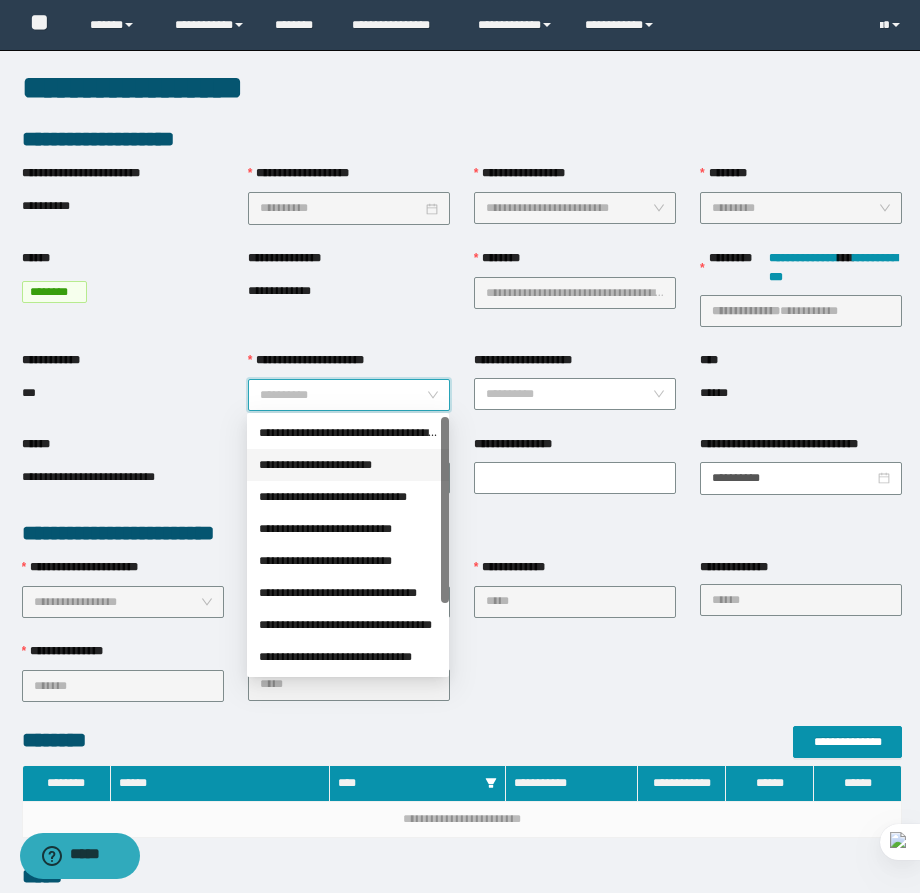 click on "**********" at bounding box center [348, 465] 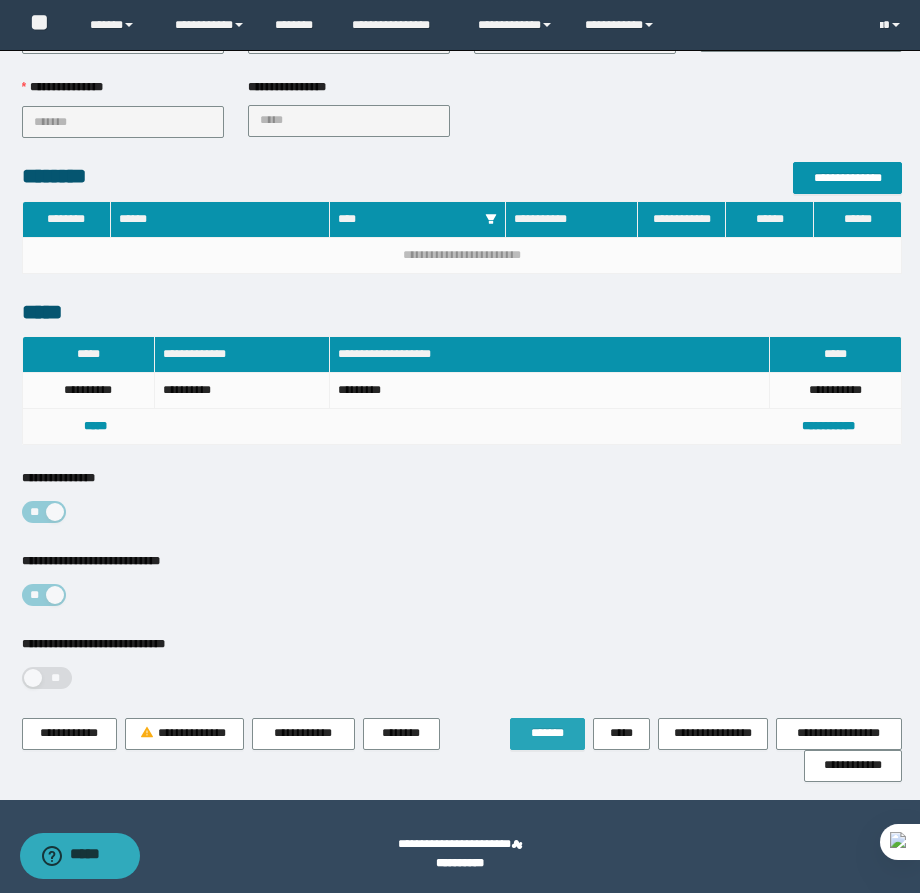 click on "*******" at bounding box center (547, 733) 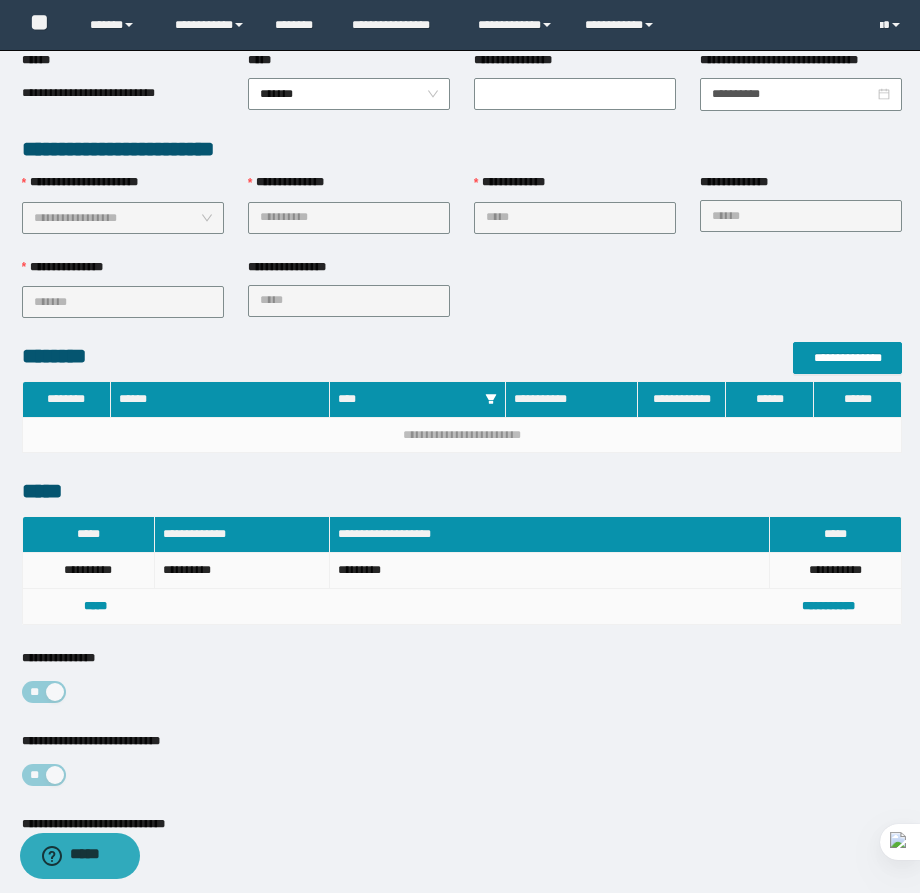 scroll, scrollTop: 0, scrollLeft: 0, axis: both 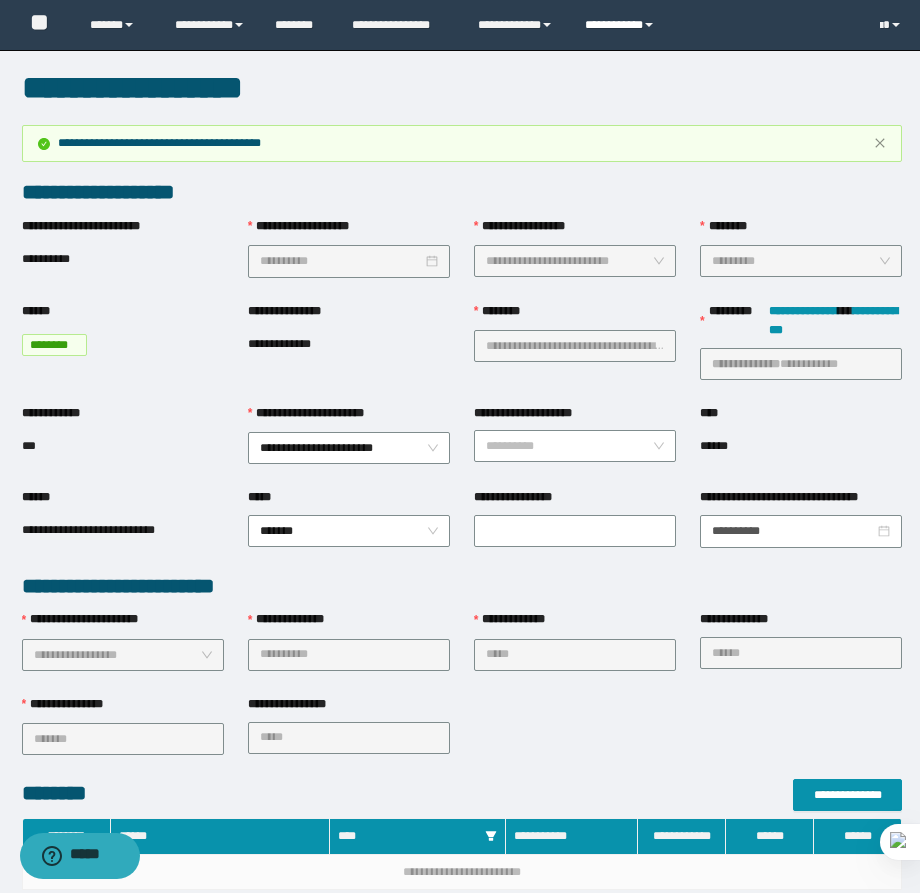 click on "**********" at bounding box center (622, 25) 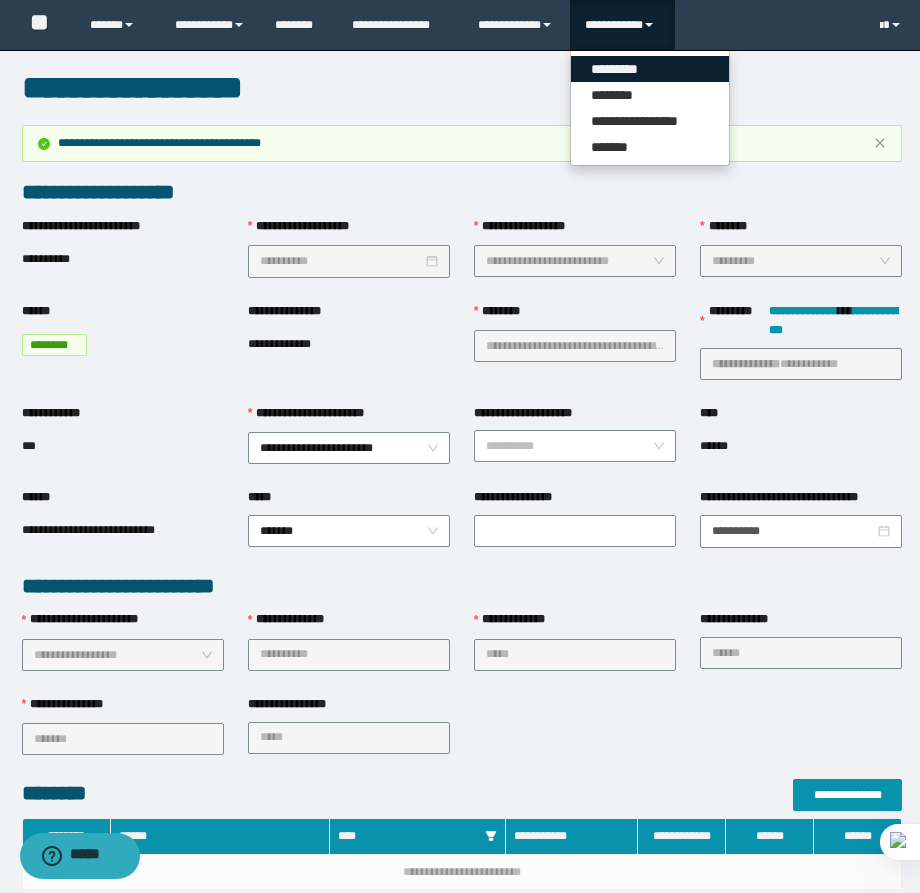 click on "*********" at bounding box center [650, 69] 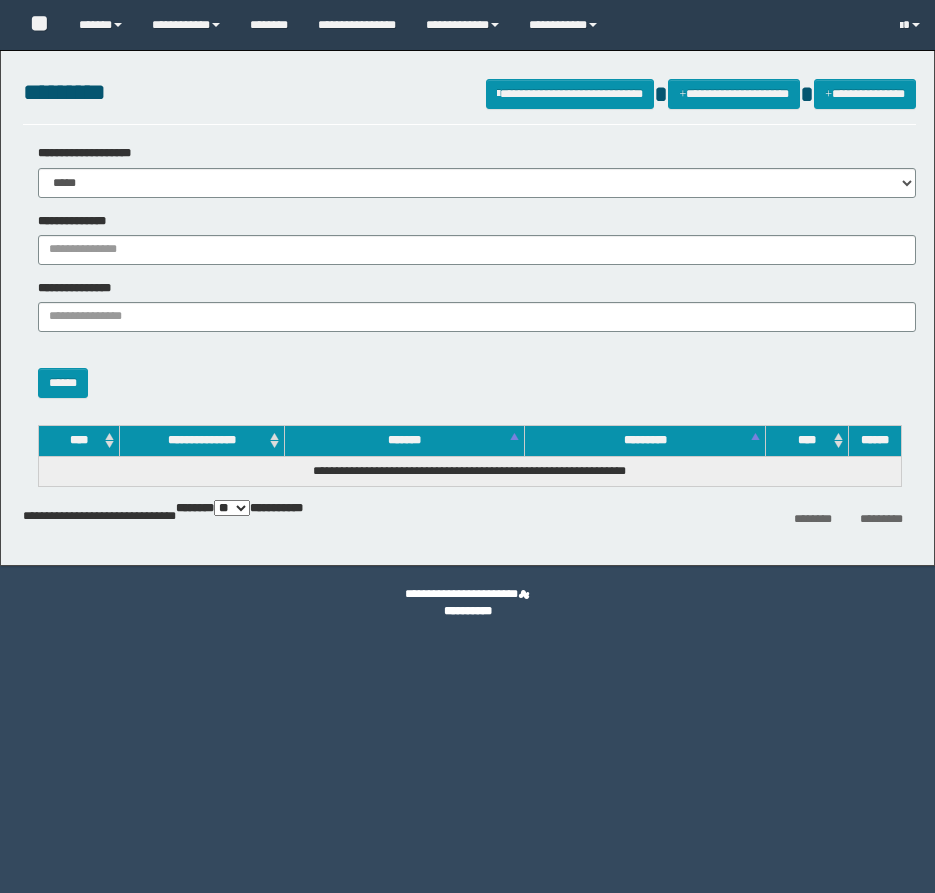 scroll, scrollTop: 0, scrollLeft: 0, axis: both 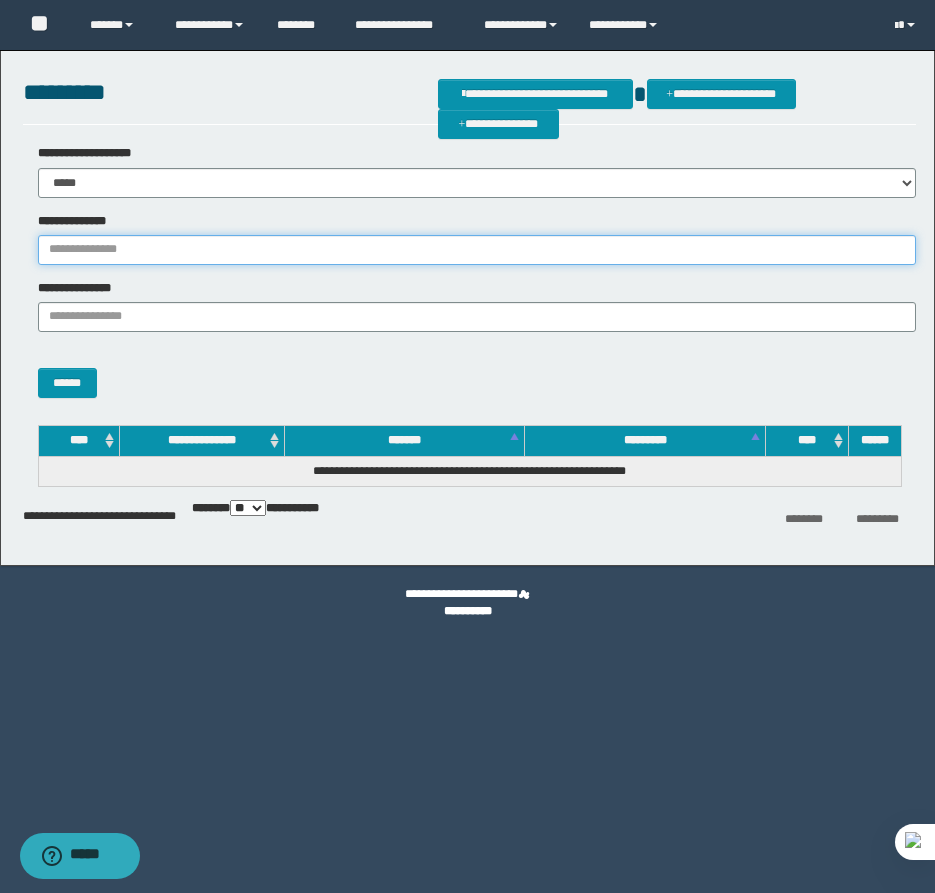 click on "**********" at bounding box center [477, 250] 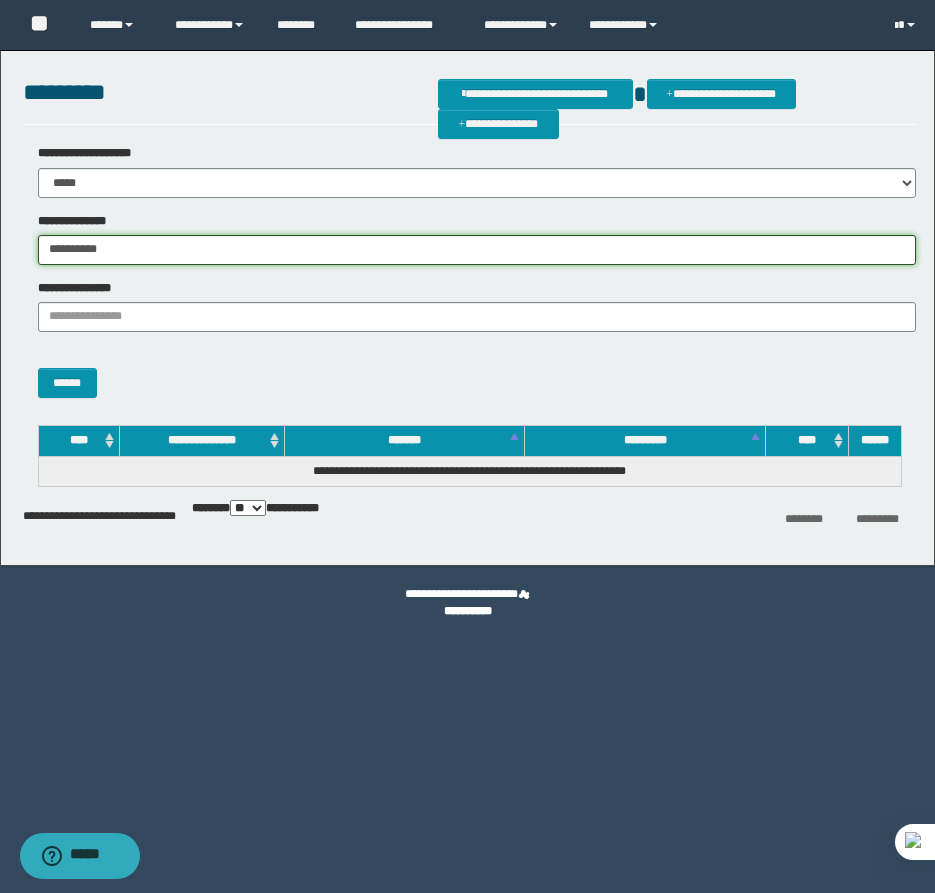 type on "**********" 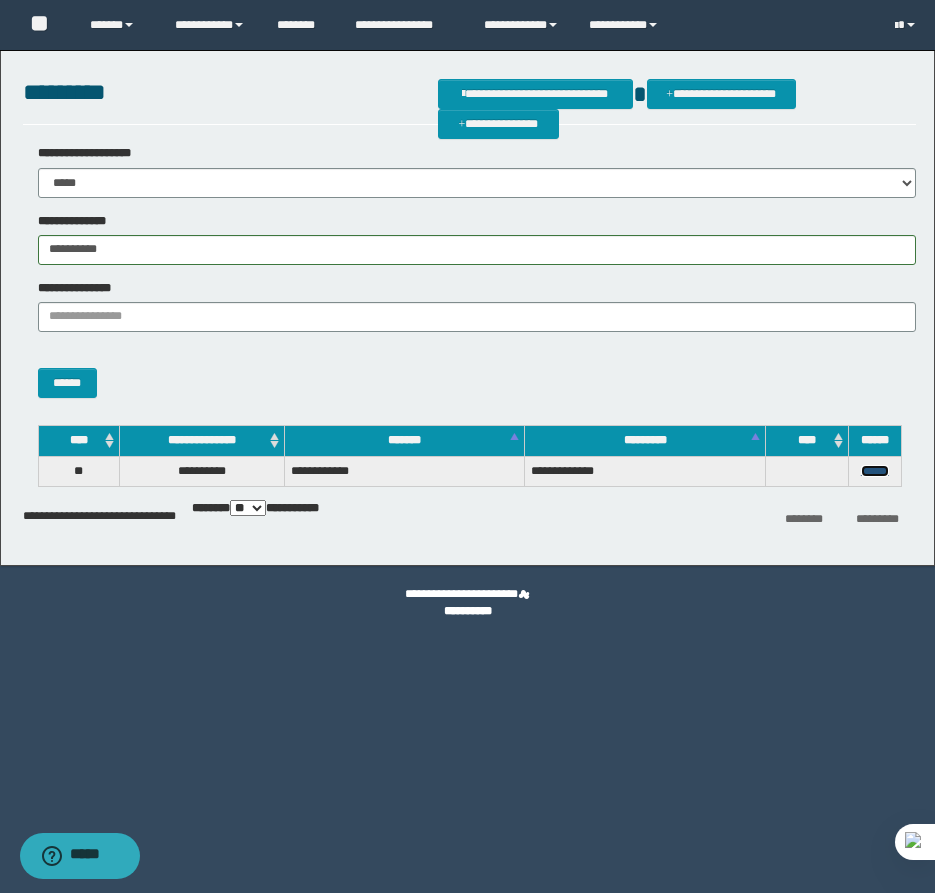 click on "******" at bounding box center [875, 471] 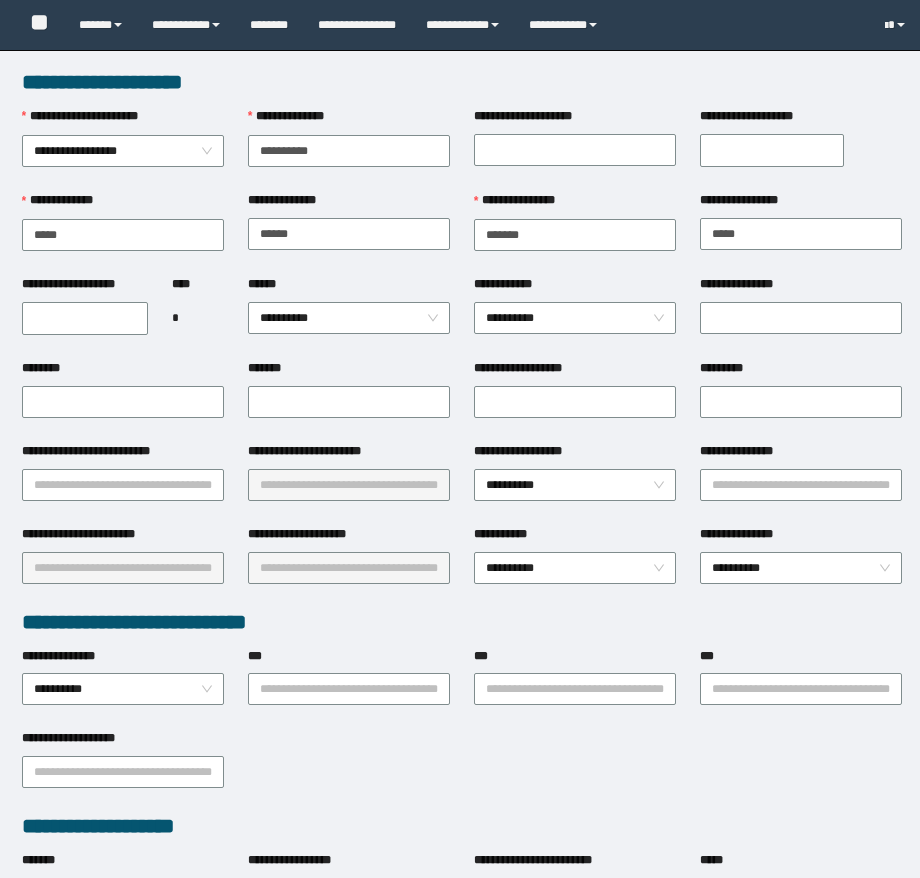scroll, scrollTop: 0, scrollLeft: 0, axis: both 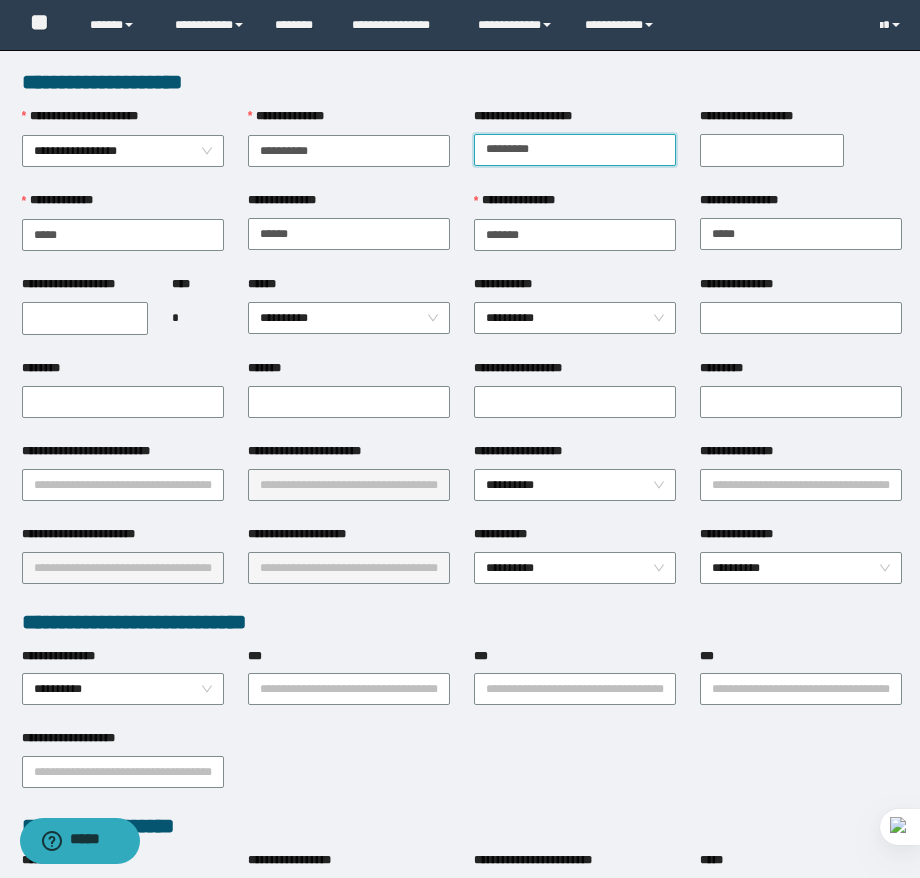 type on "*********" 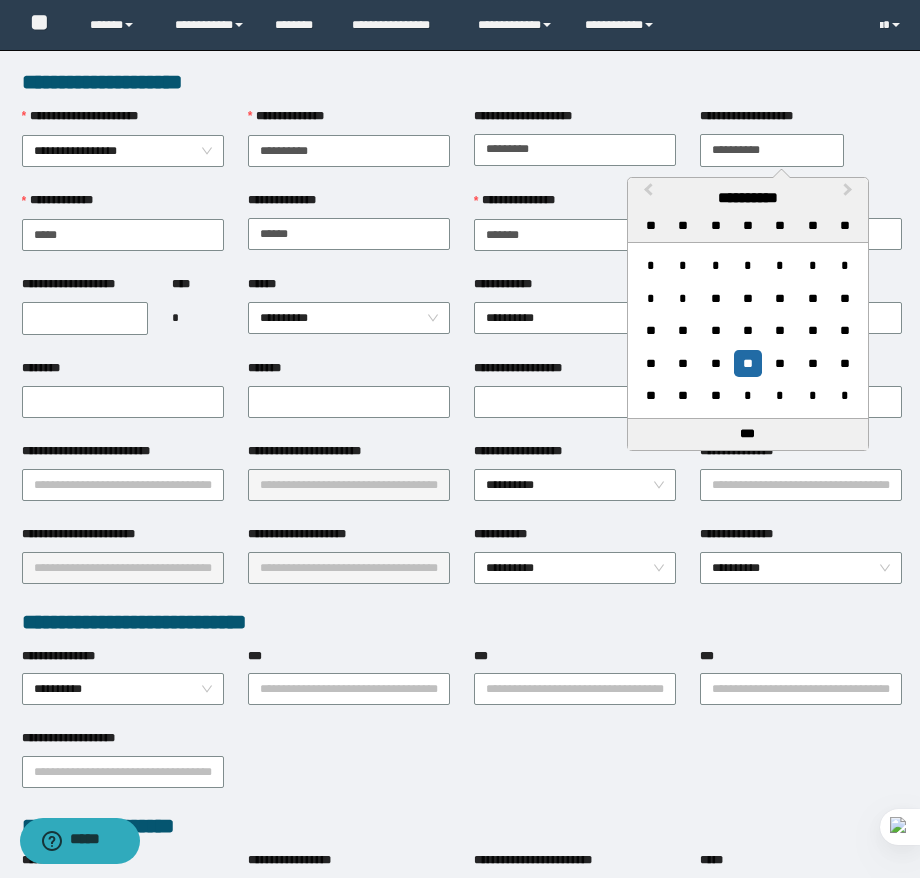 type on "**********" 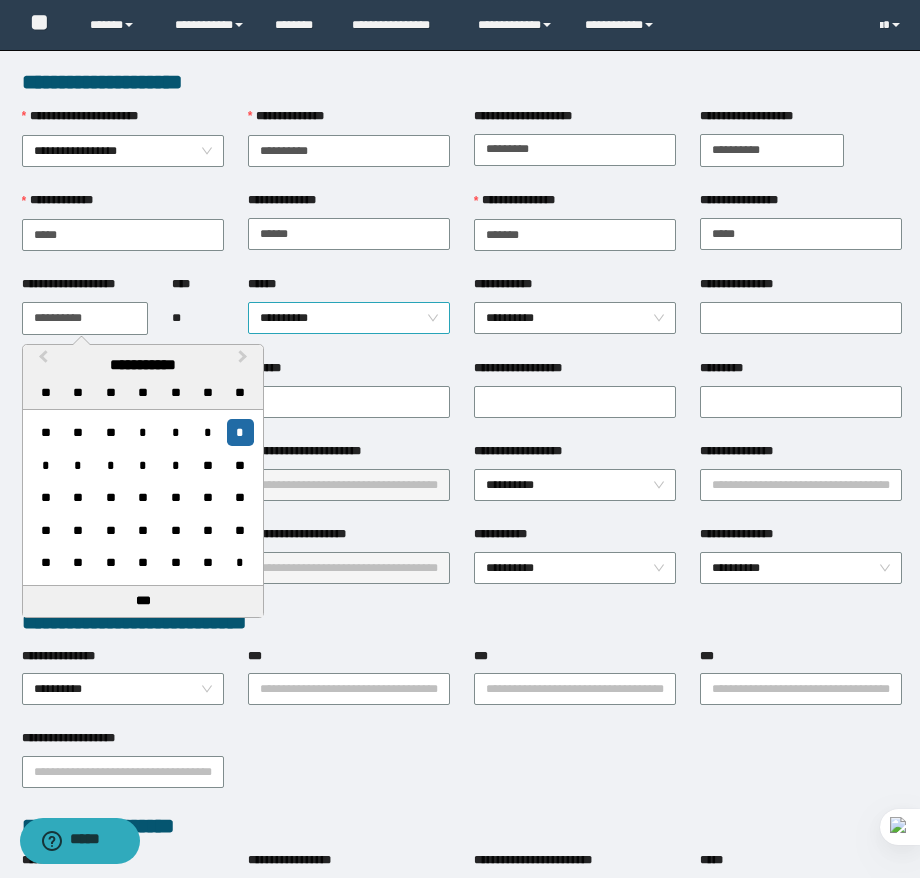 type on "**********" 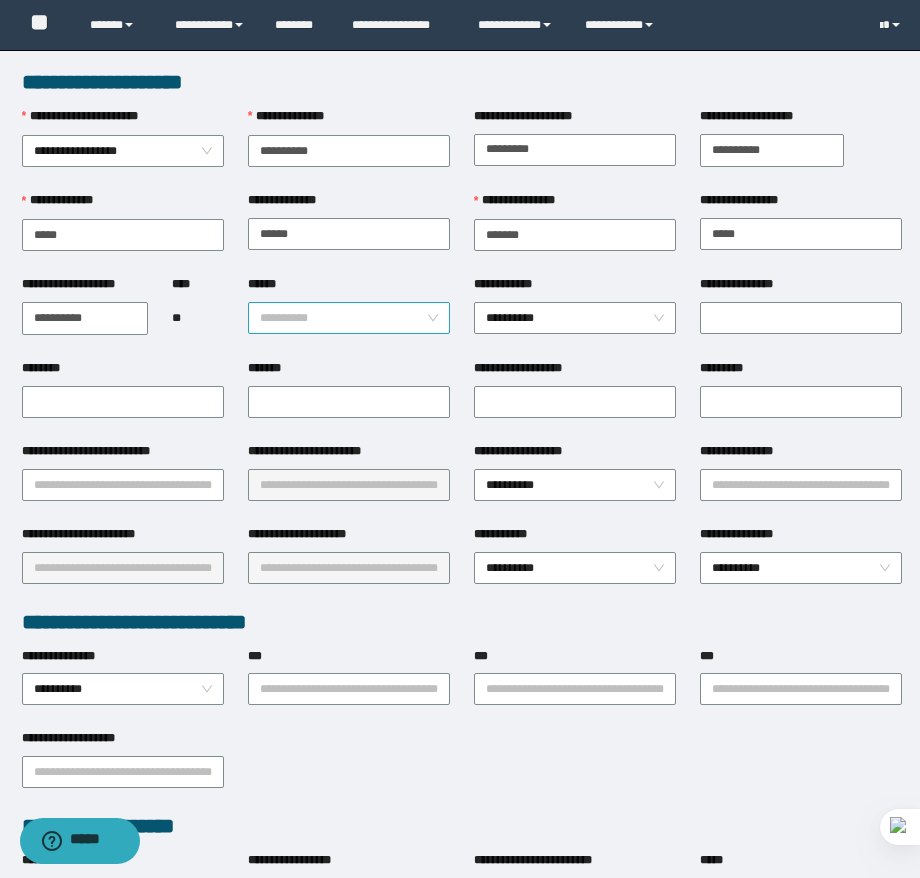 click on "**********" at bounding box center (349, 318) 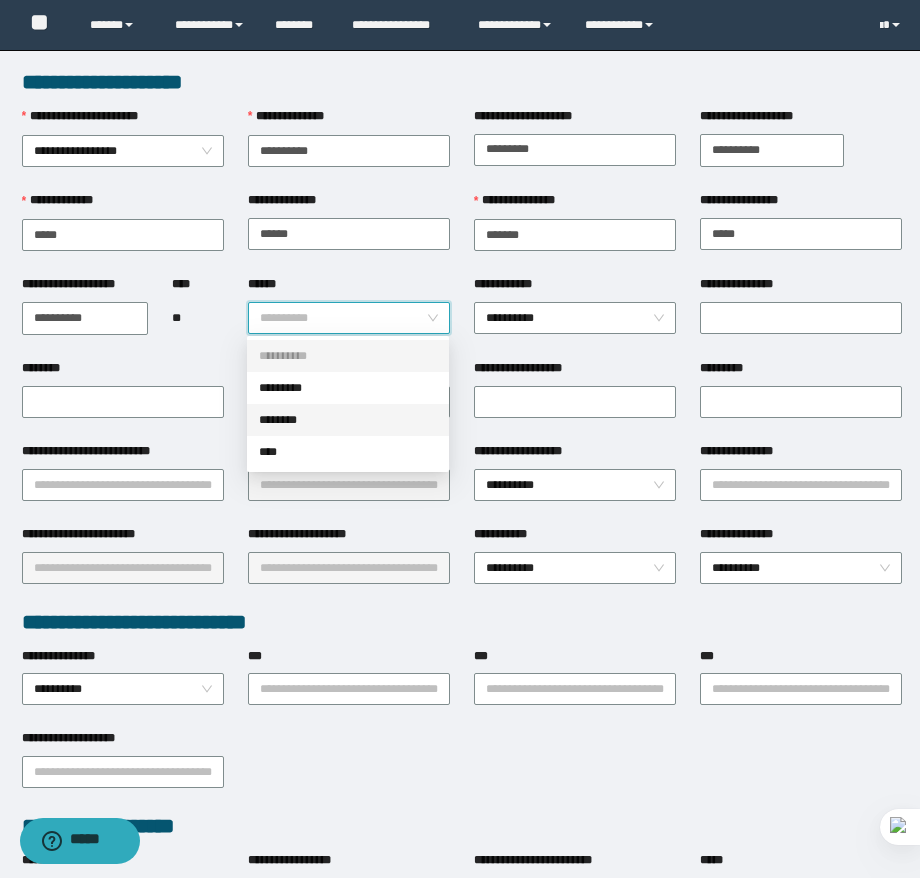 click on "********" at bounding box center (348, 420) 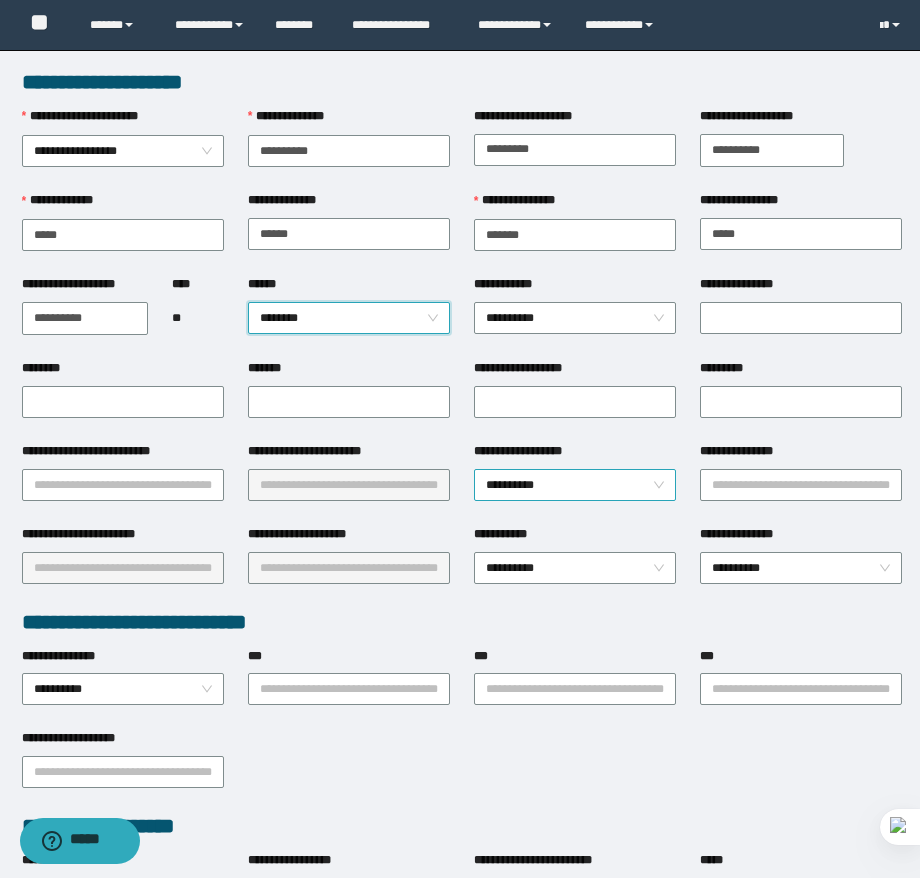click on "**********" at bounding box center [575, 485] 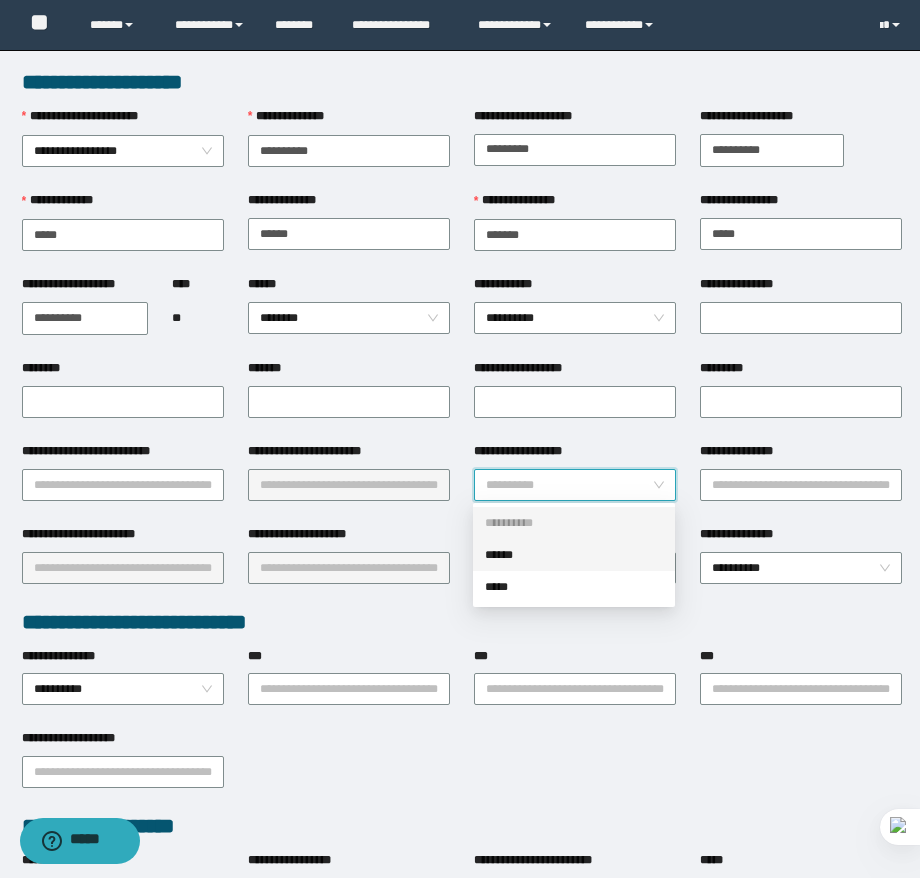 click on "******" at bounding box center [574, 555] 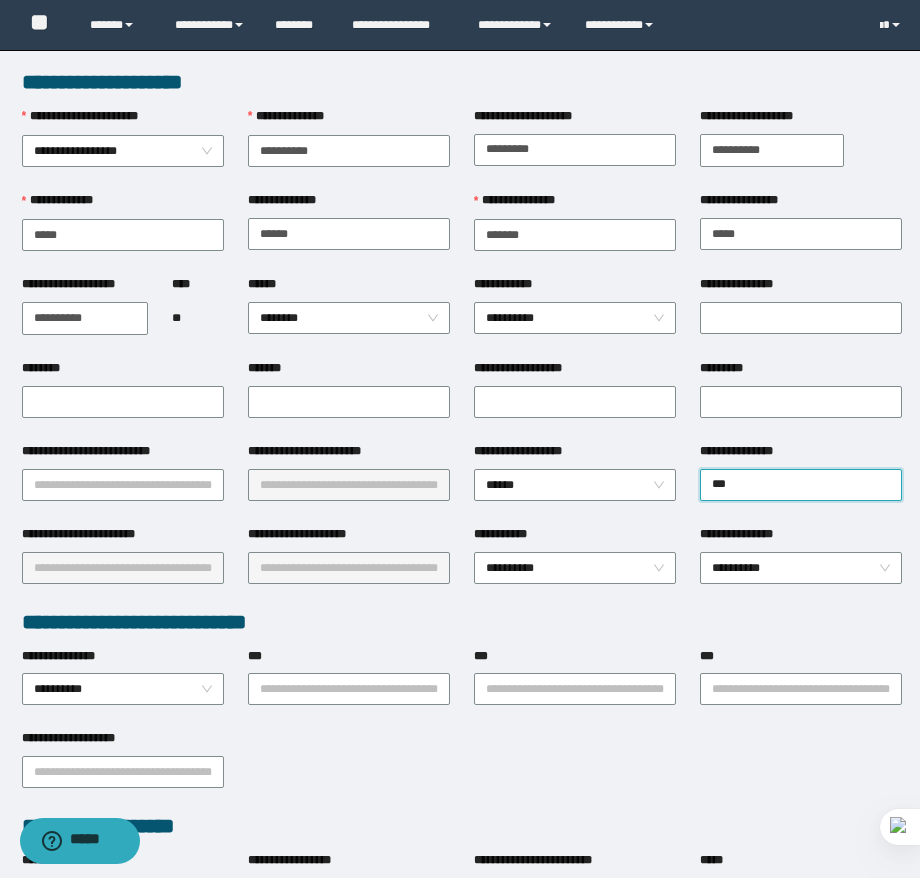 type on "****" 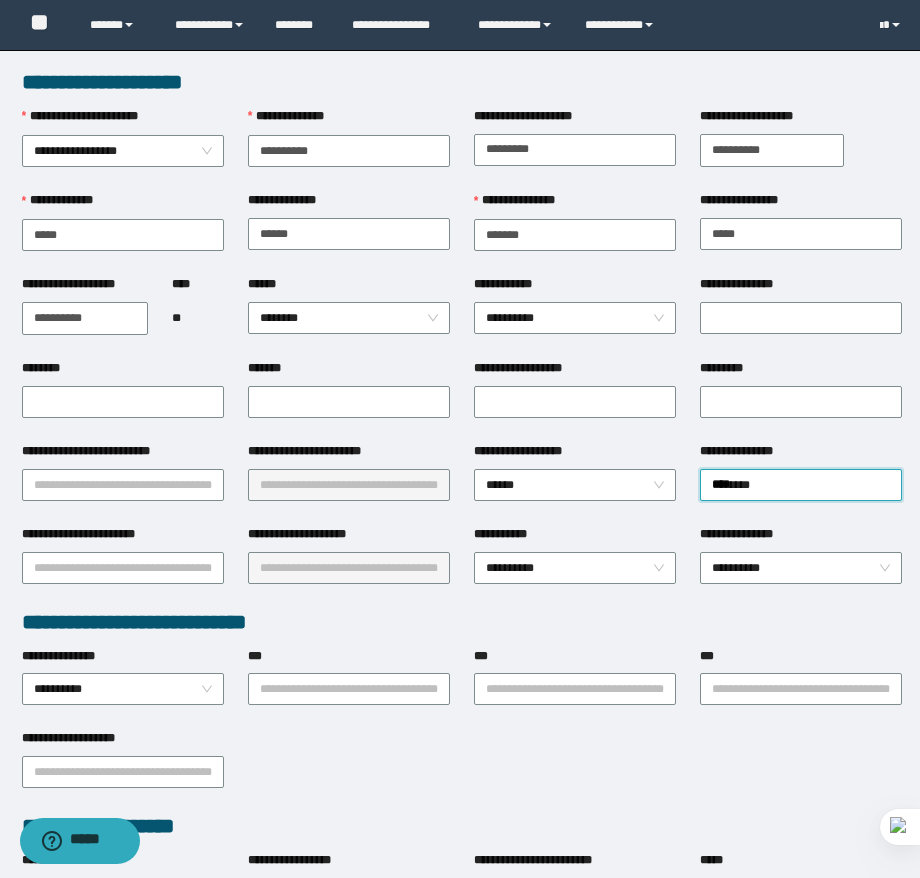type 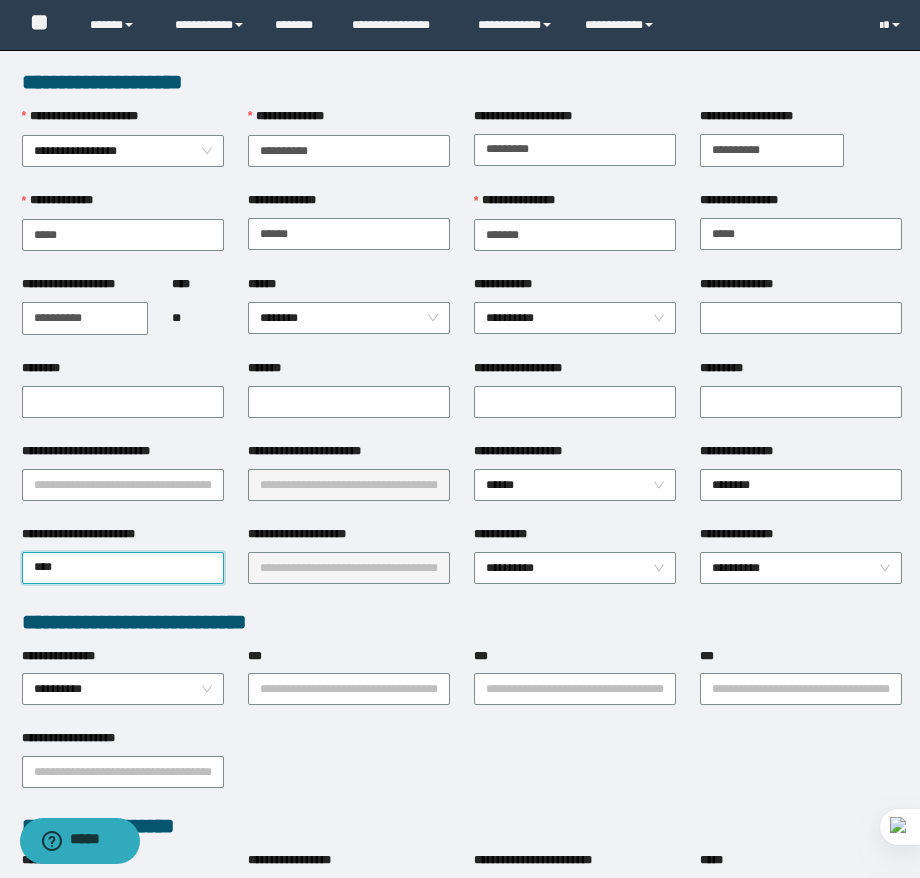 type on "*****" 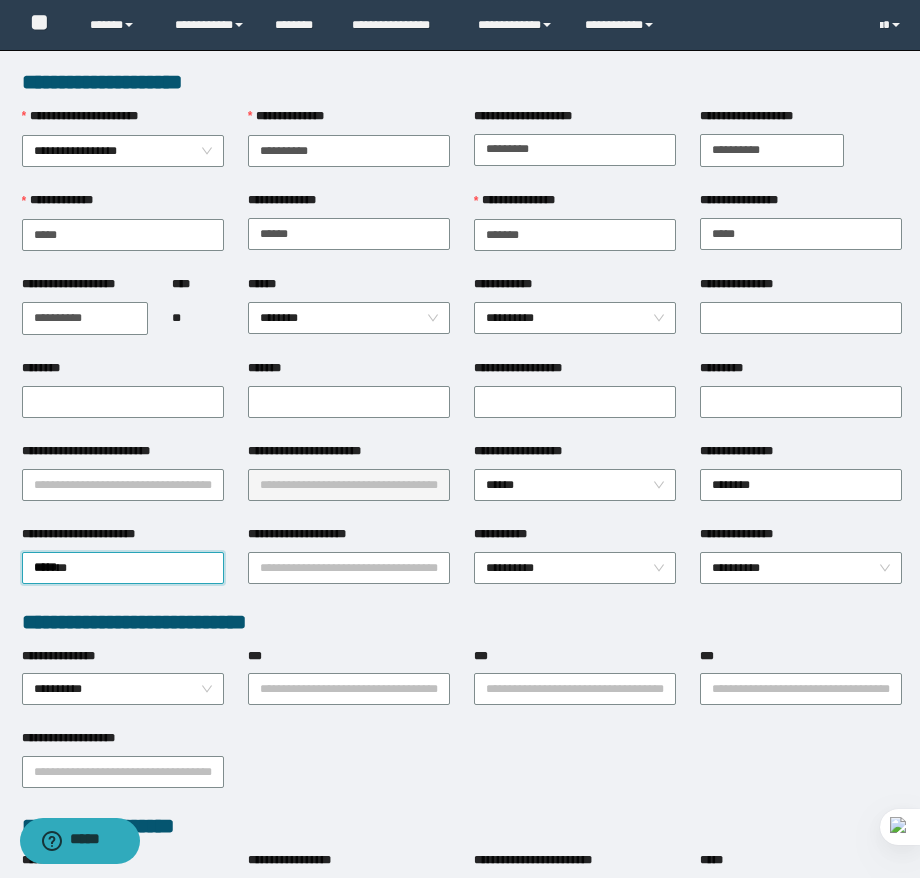 type 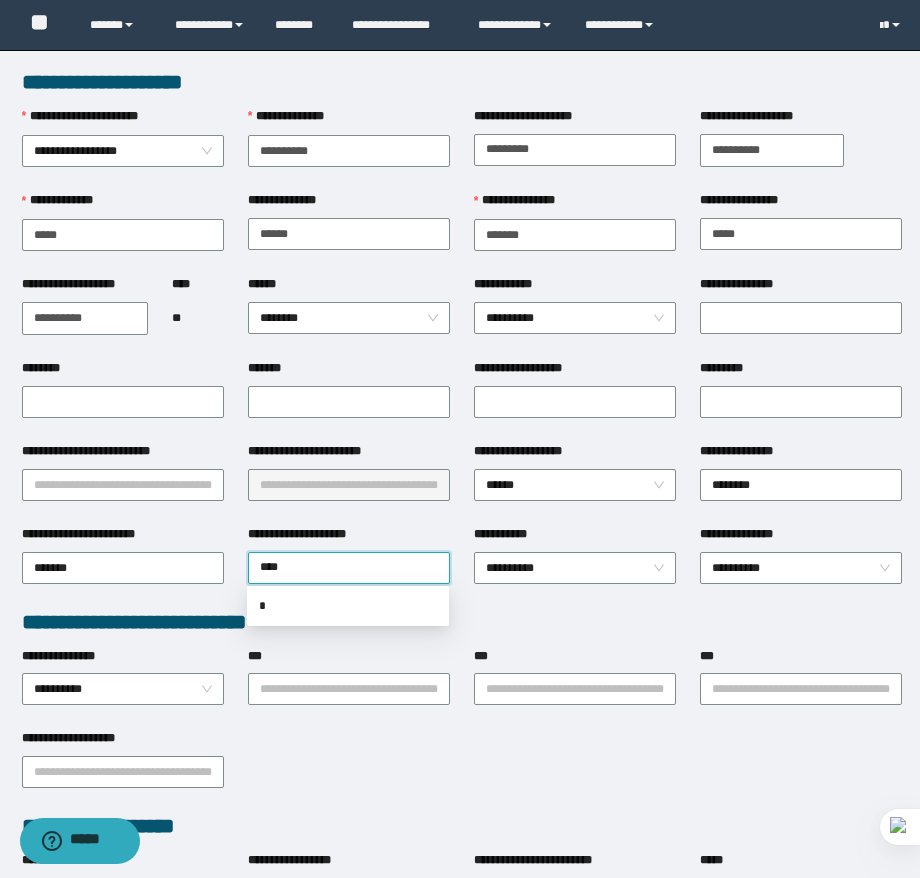 type on "*****" 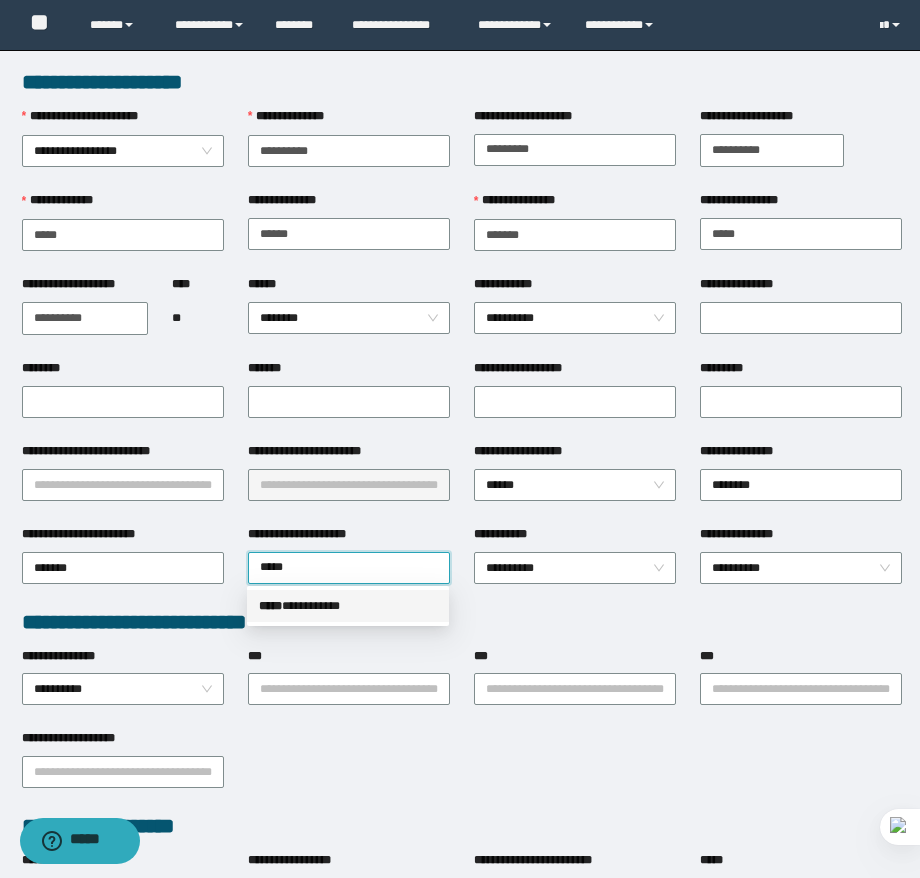 type 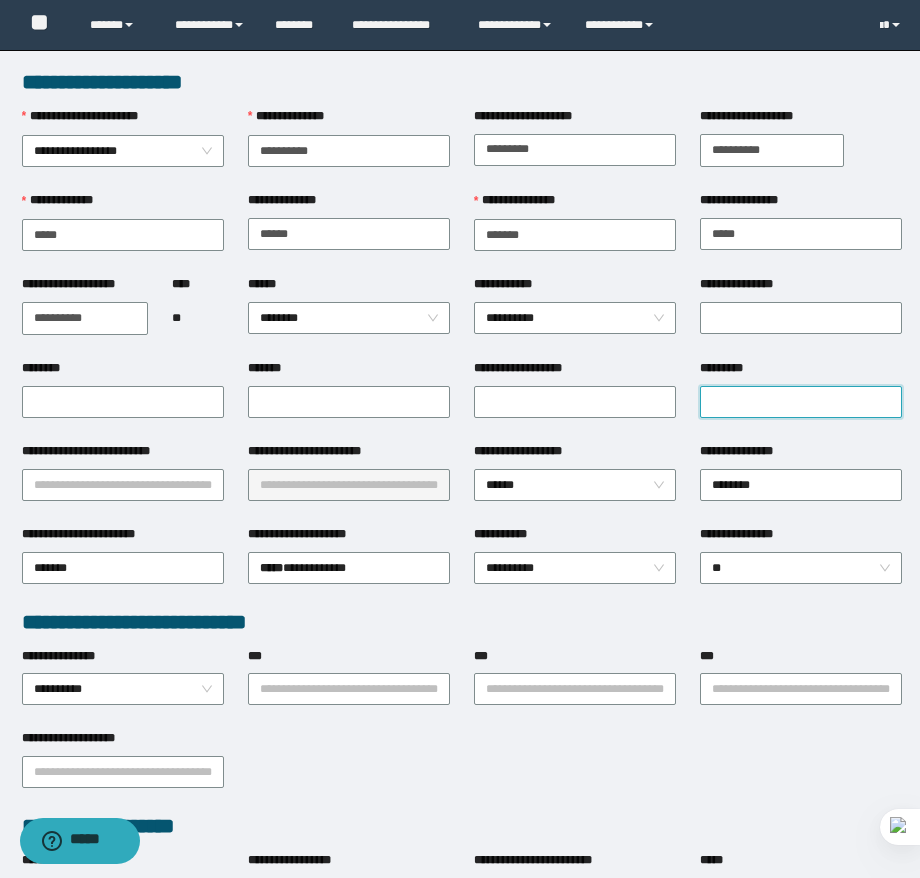 click on "*********" at bounding box center (801, 402) 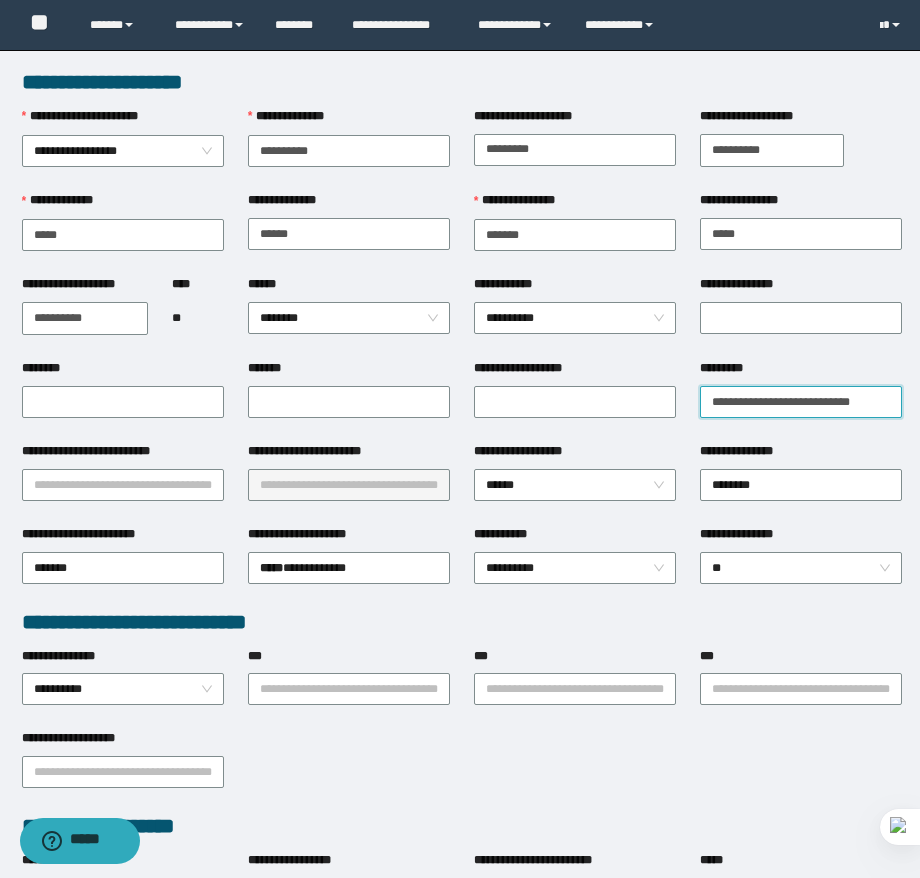 type on "**********" 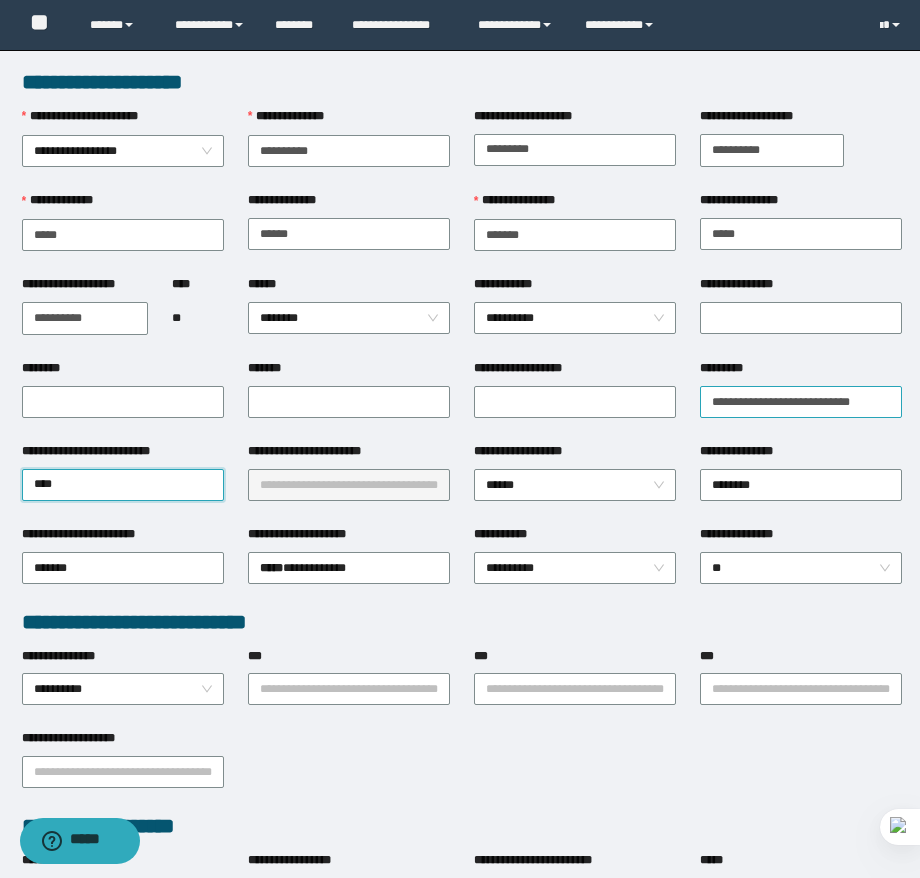 type on "*****" 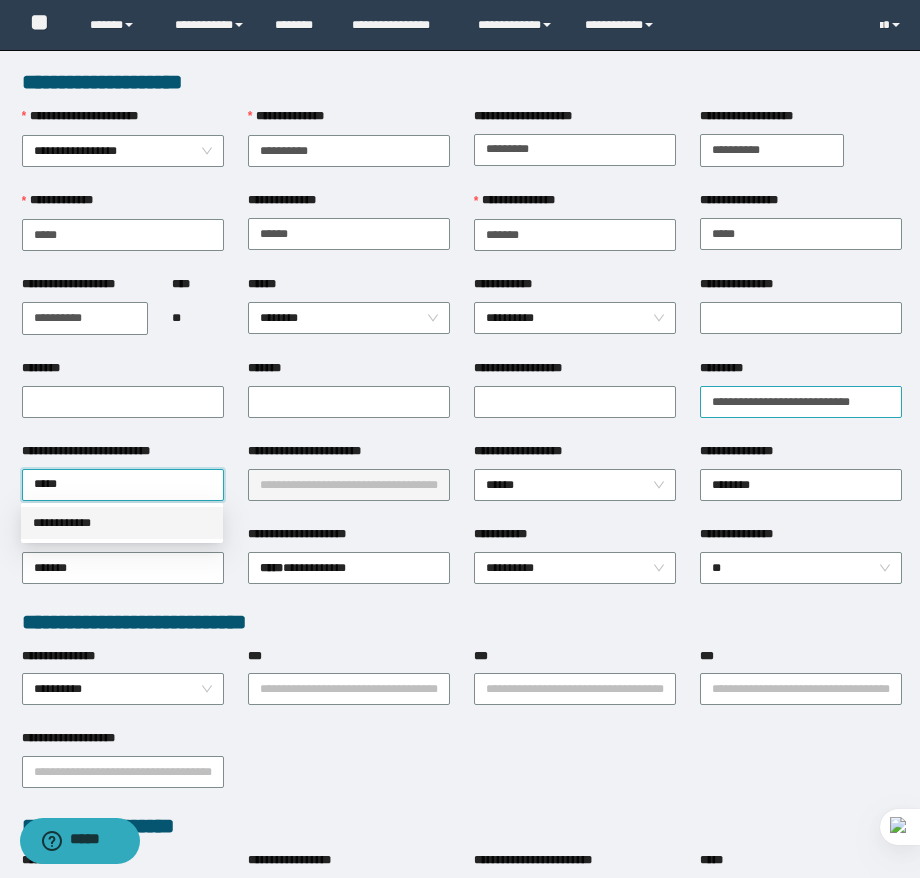 type 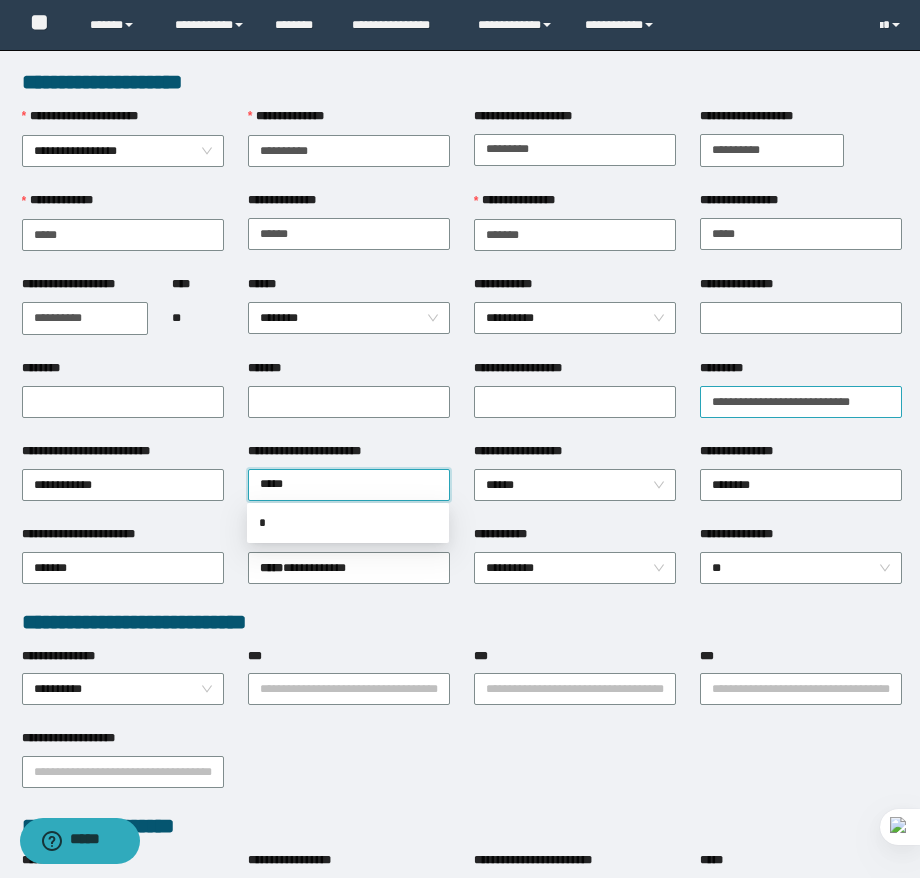 type on "******" 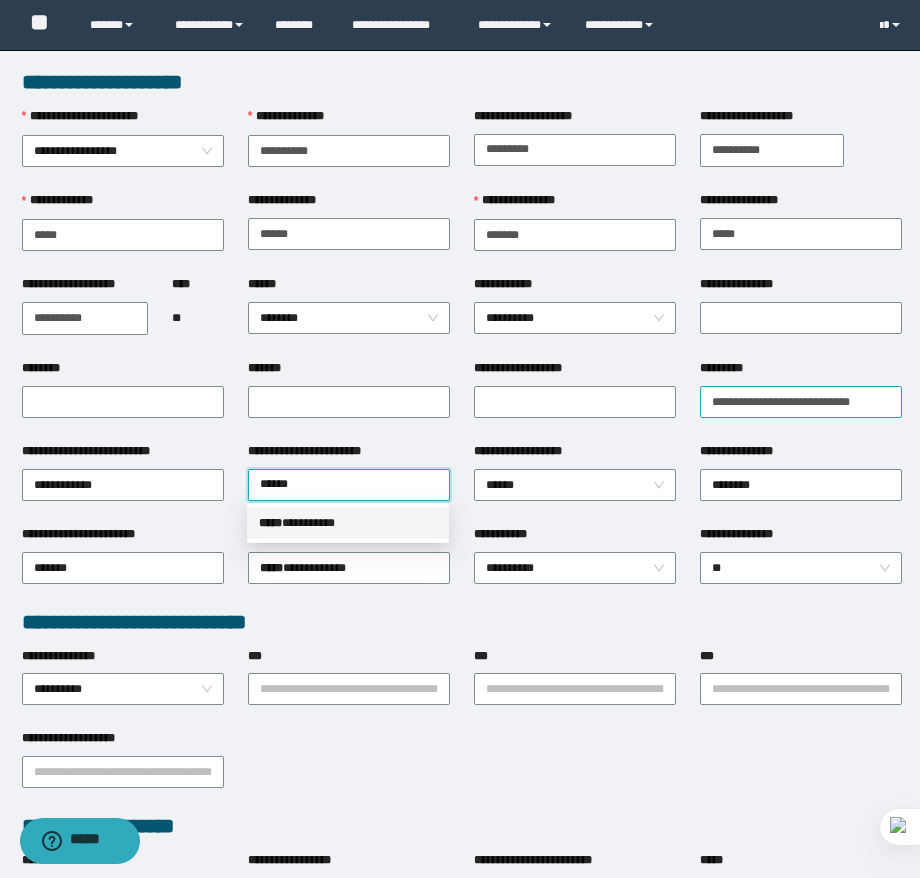 type 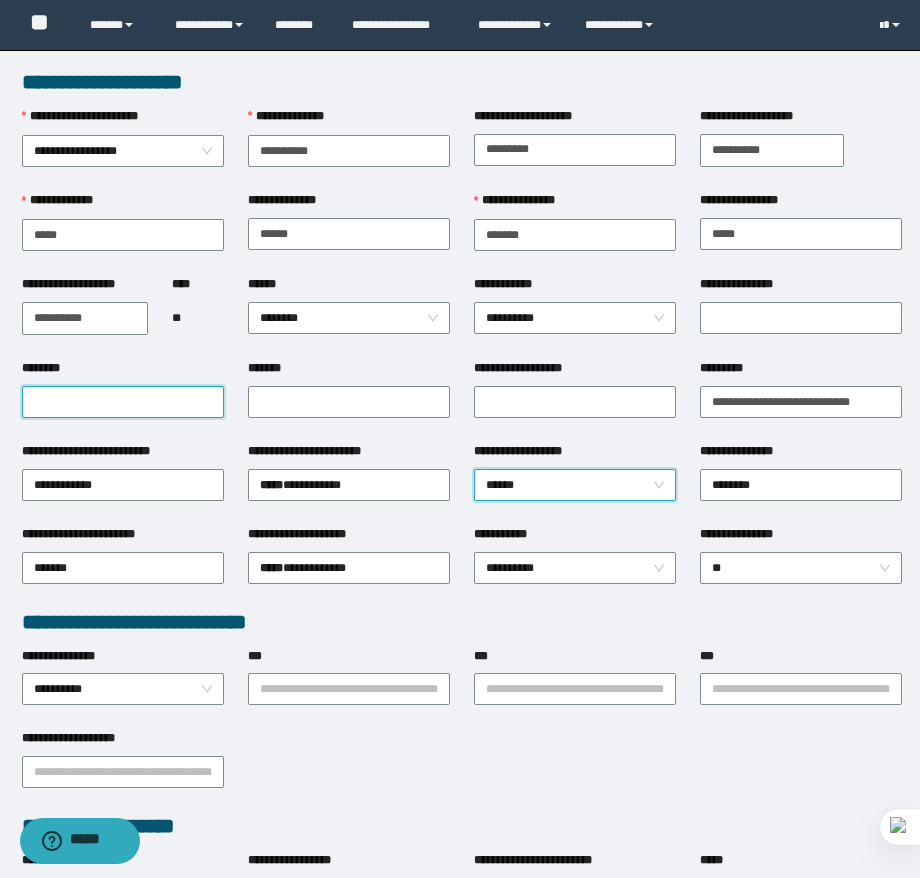 click on "********" at bounding box center (123, 402) 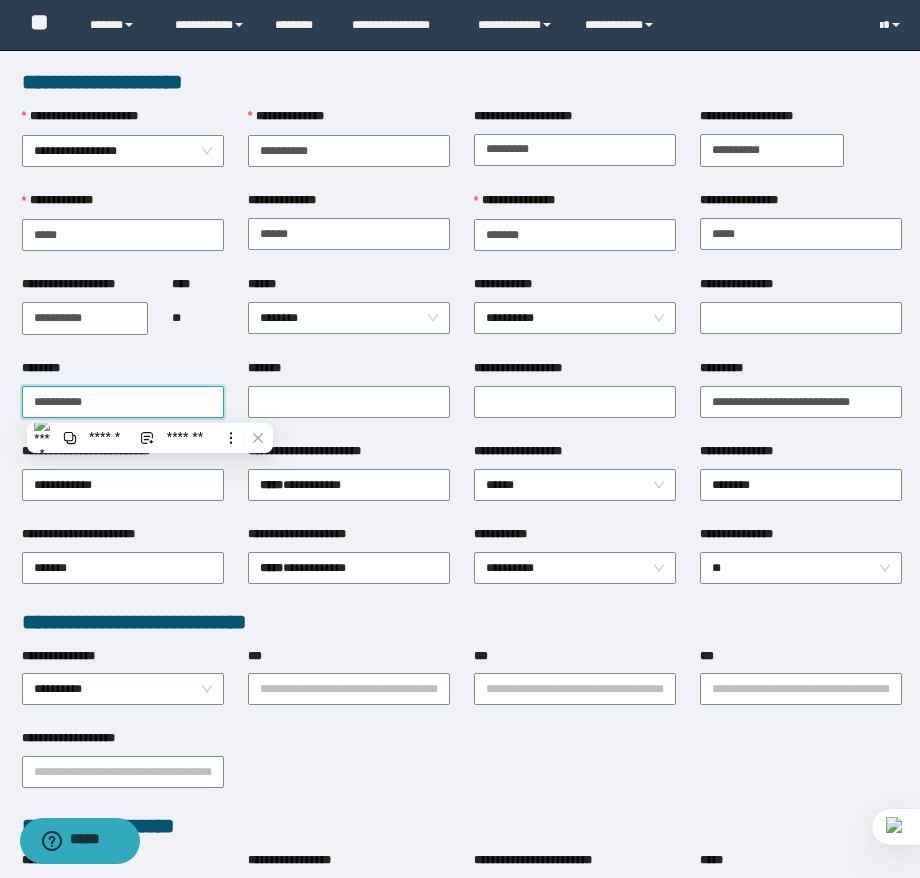 type on "**********" 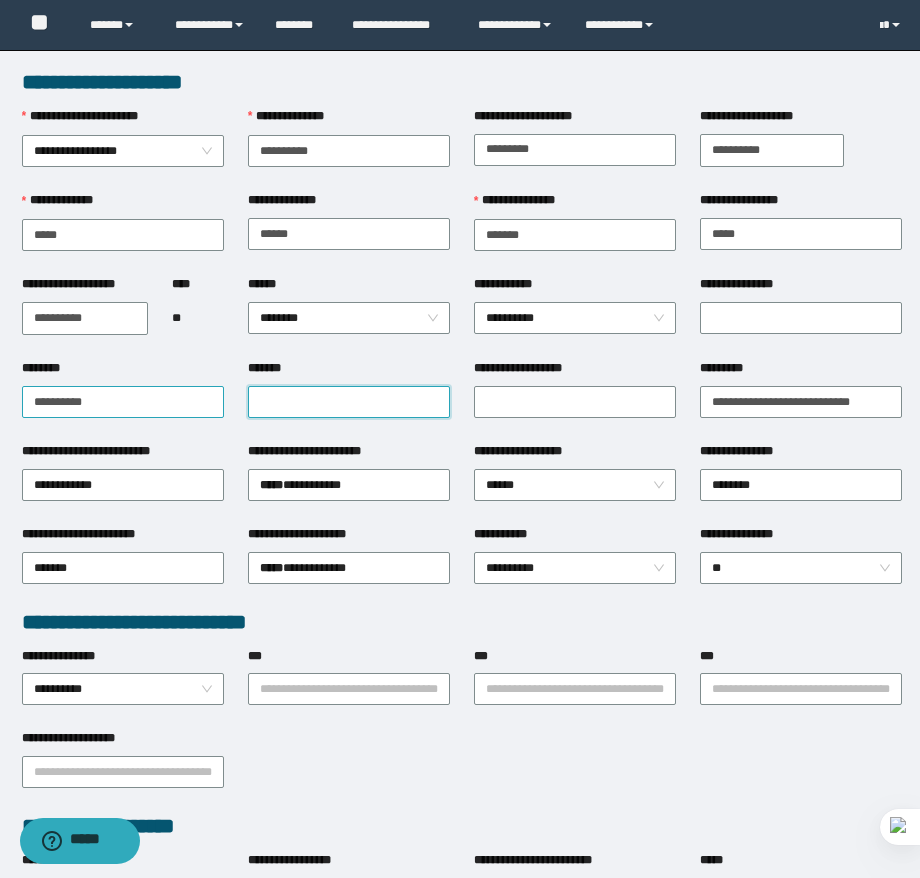 paste on "**********" 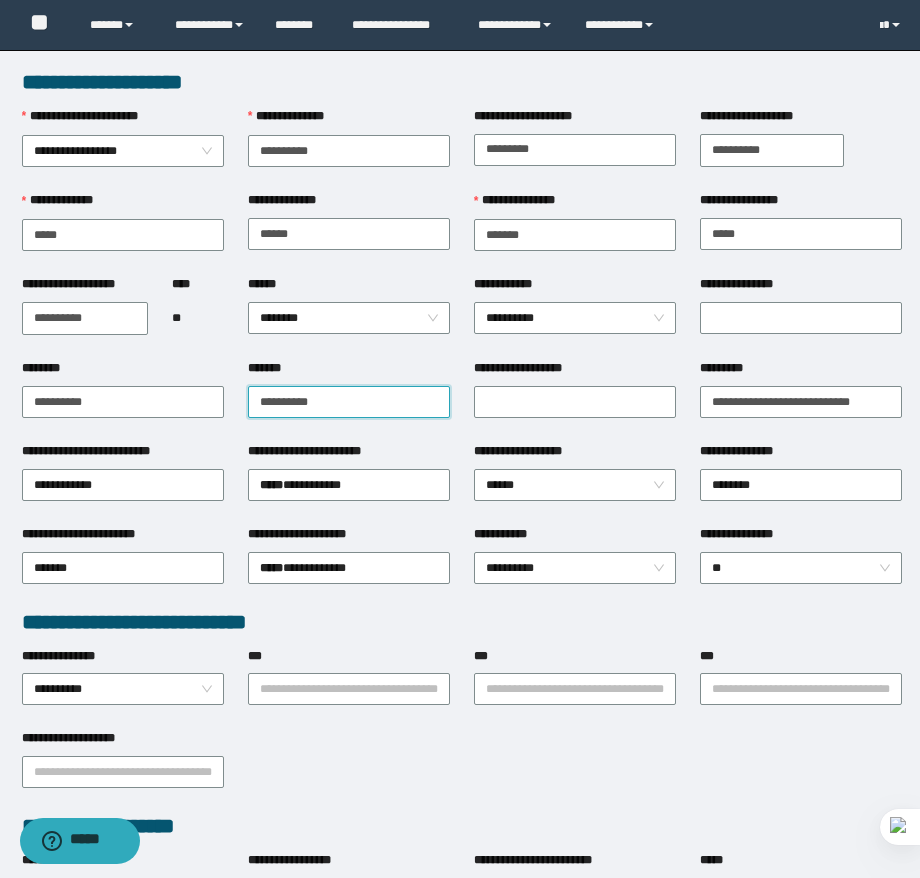 type on "**********" 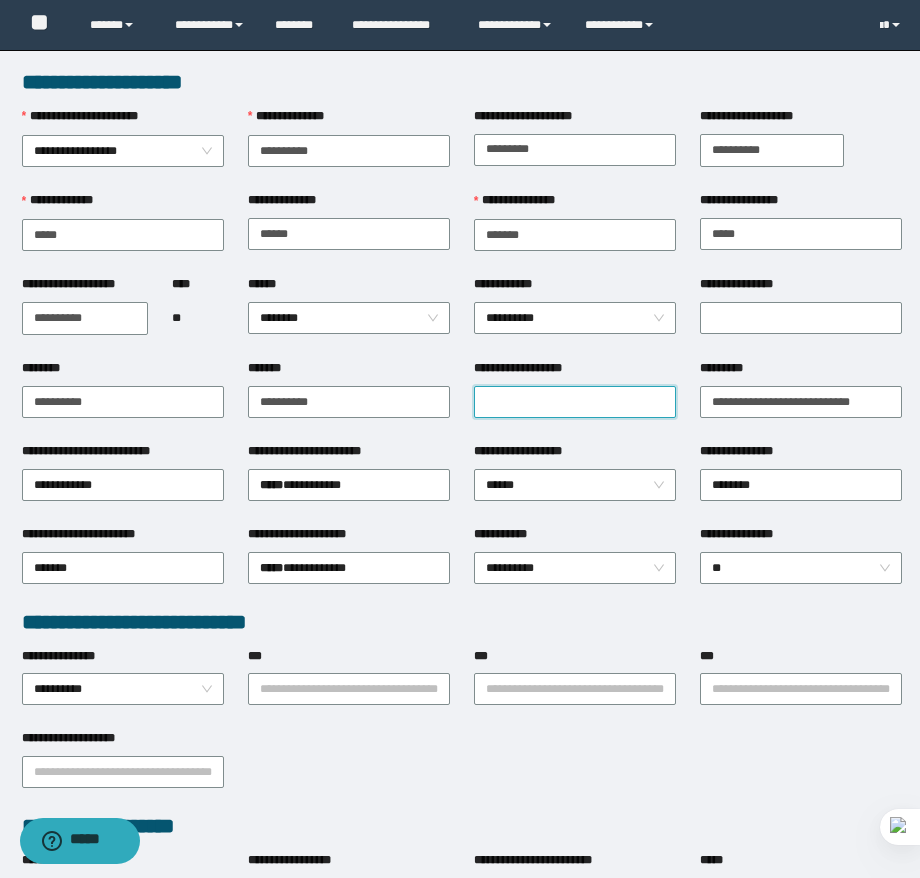 drag, startPoint x: 542, startPoint y: 395, endPoint x: 552, endPoint y: 404, distance: 13.453624 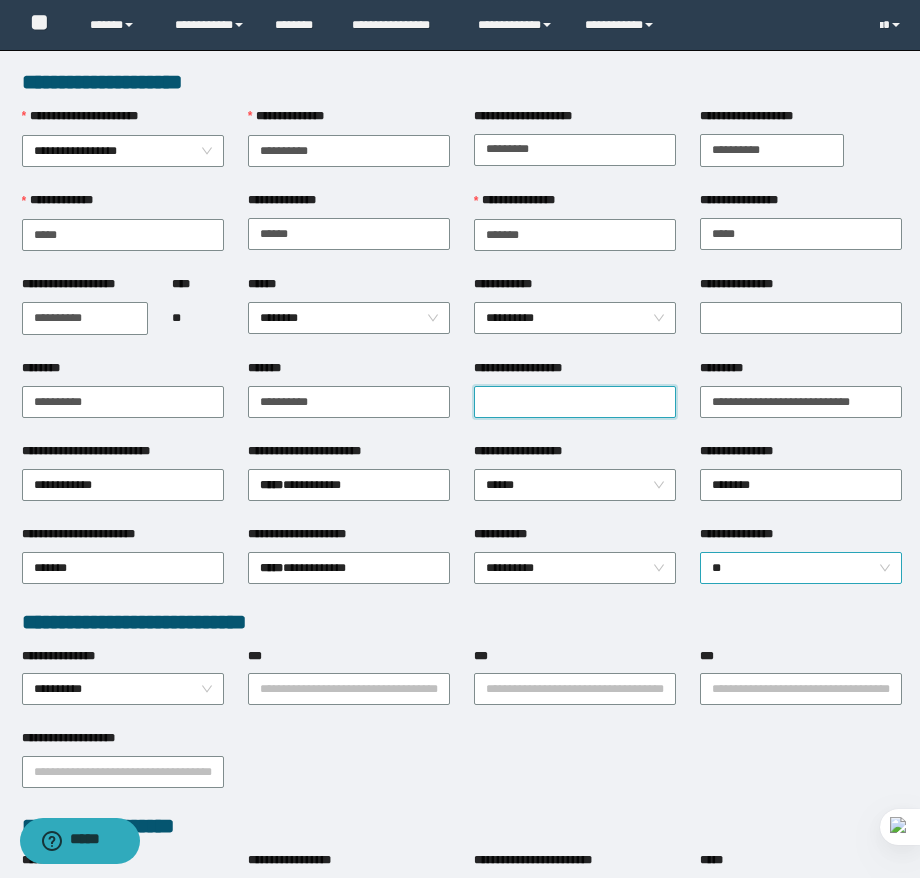 paste on "**********" 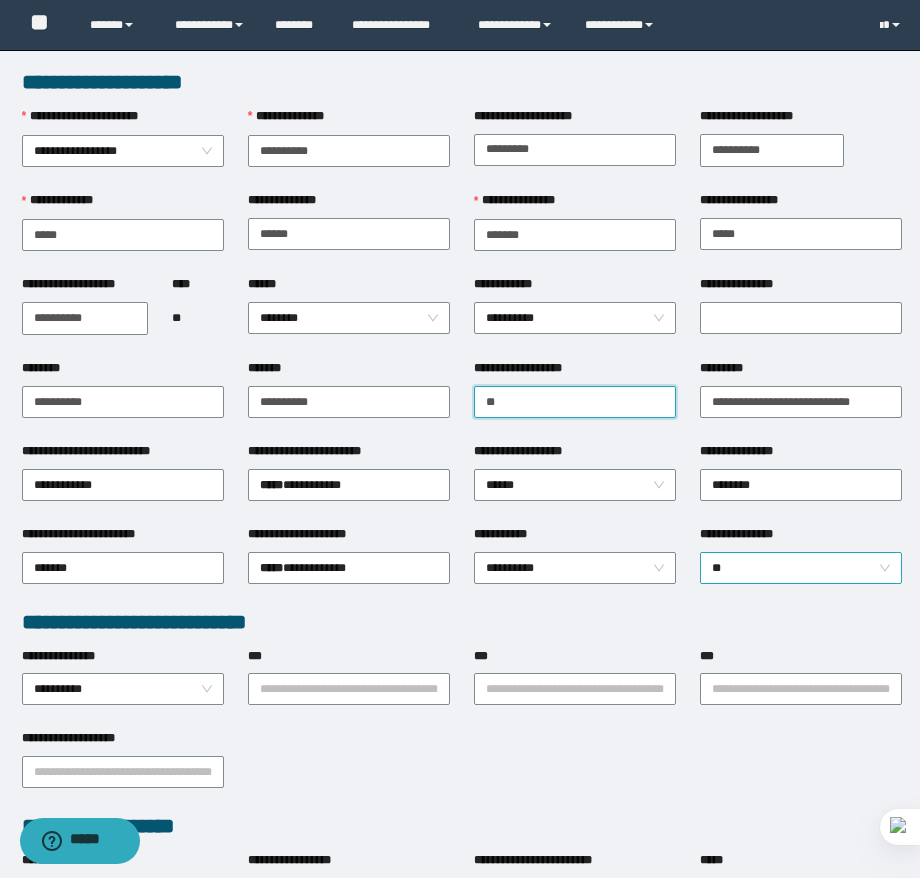 type on "*" 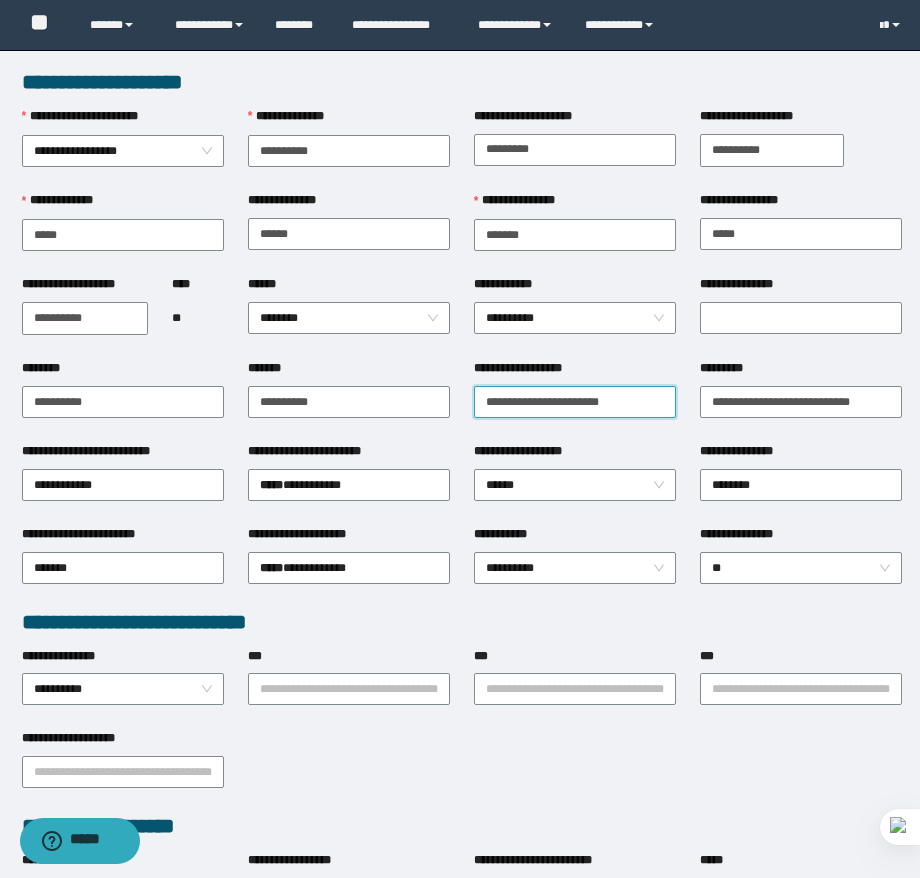 type on "**********" 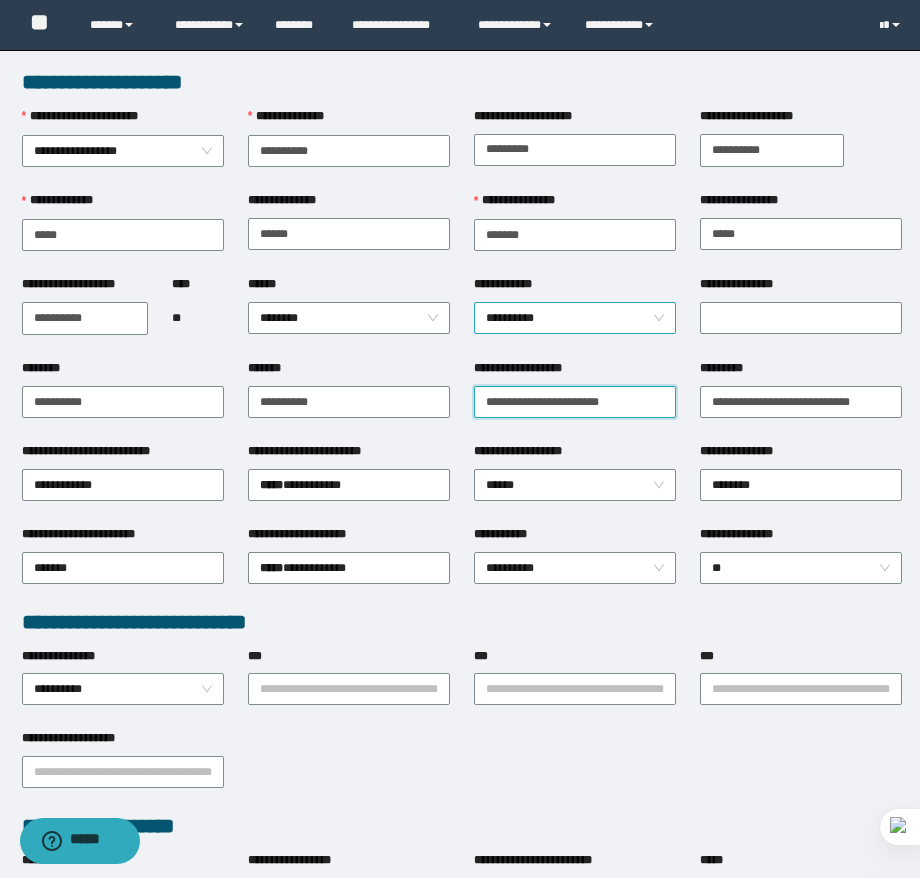 drag, startPoint x: 516, startPoint y: 317, endPoint x: 516, endPoint y: 330, distance: 13 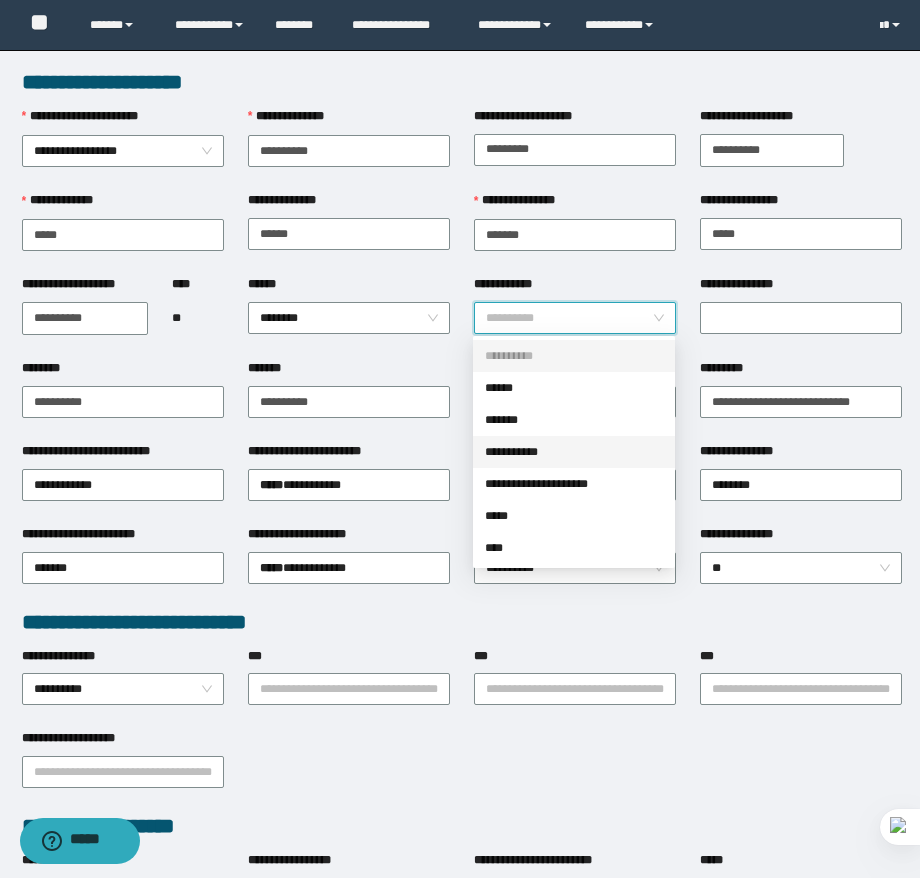 click on "**********" at bounding box center (574, 452) 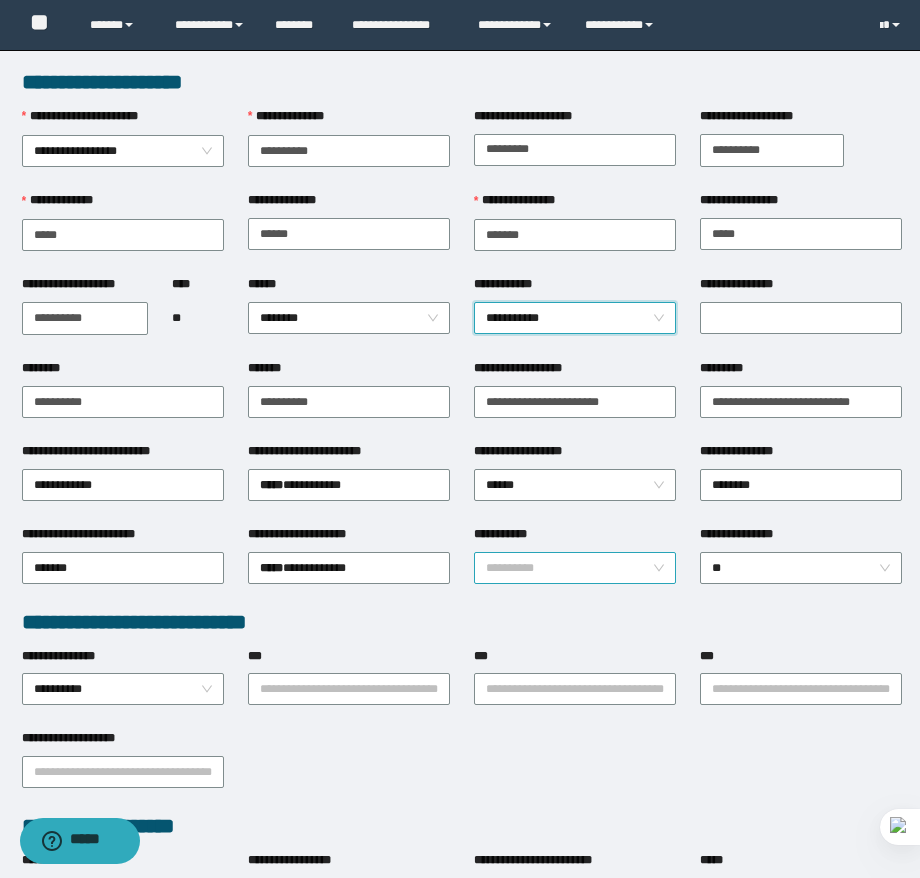 click on "**********" at bounding box center (575, 568) 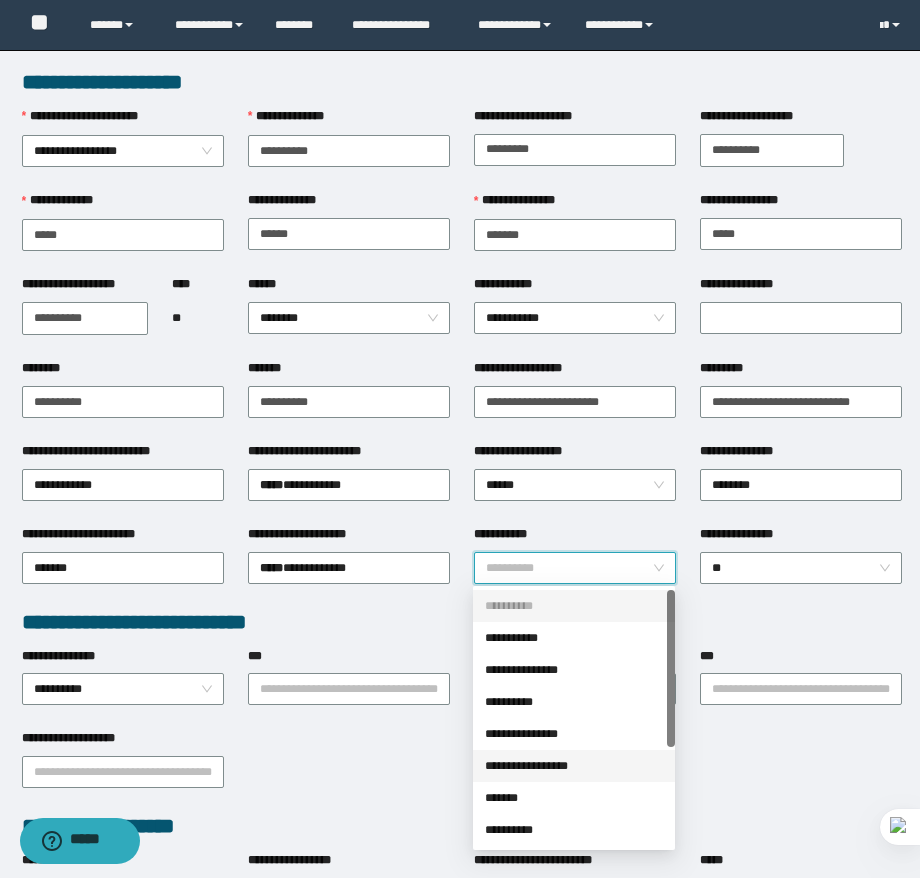 click on "**********" at bounding box center (574, 766) 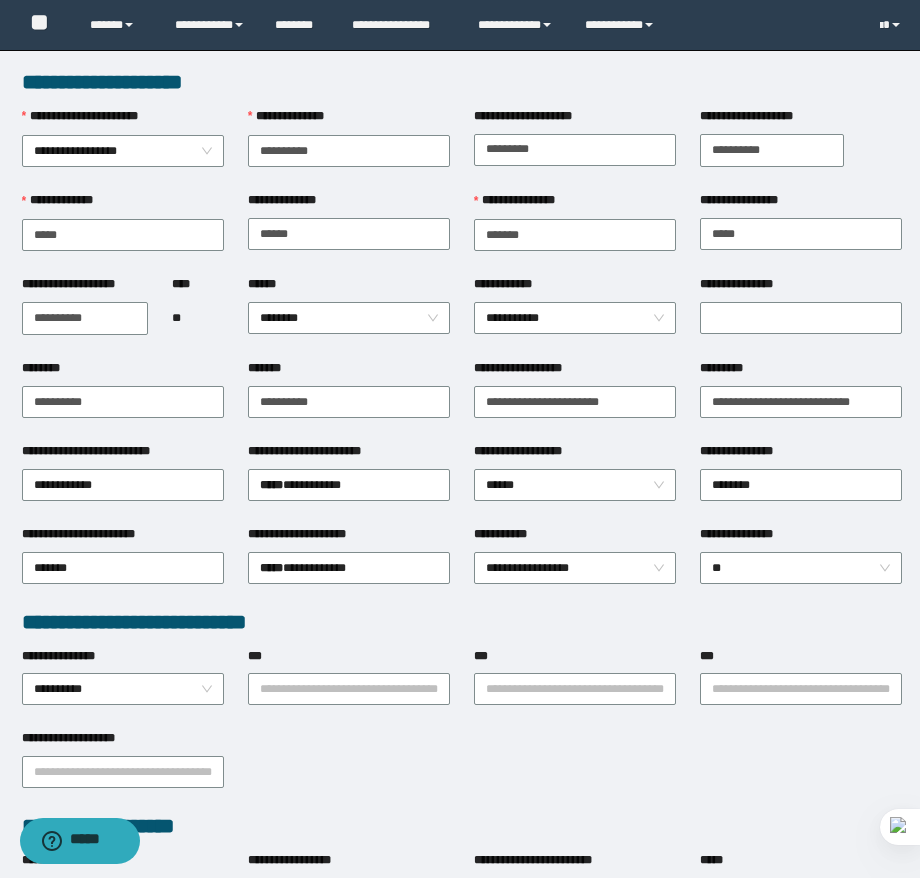 click on "**********" at bounding box center [349, 688] 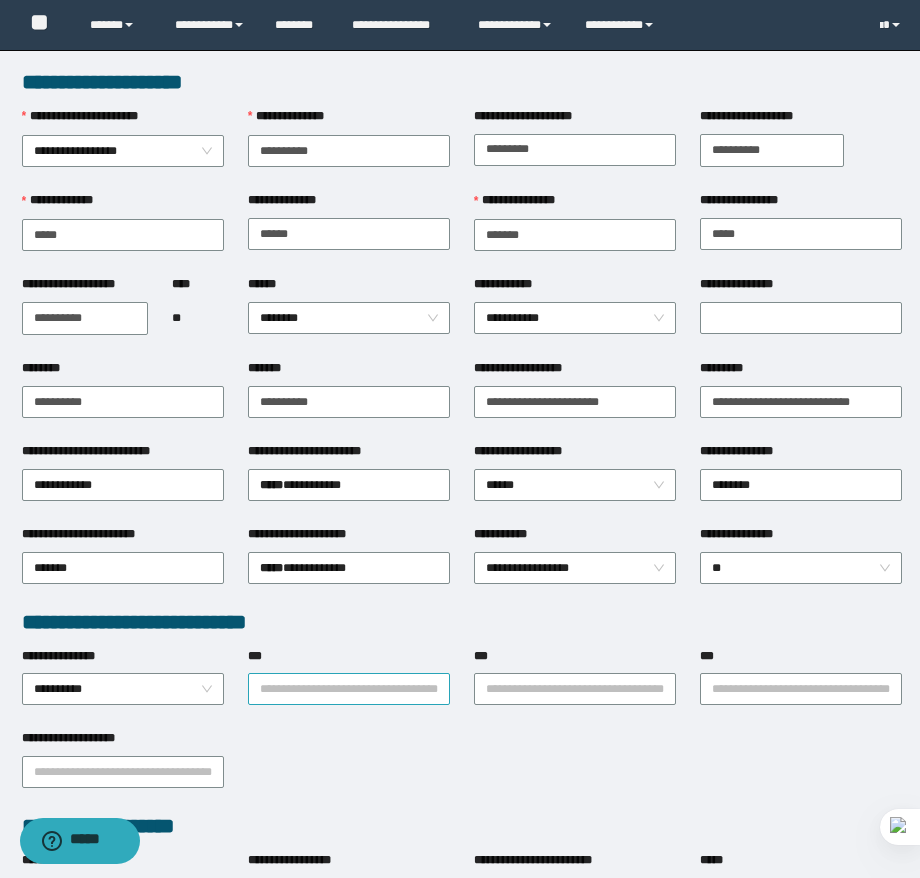 click on "***" at bounding box center [349, 689] 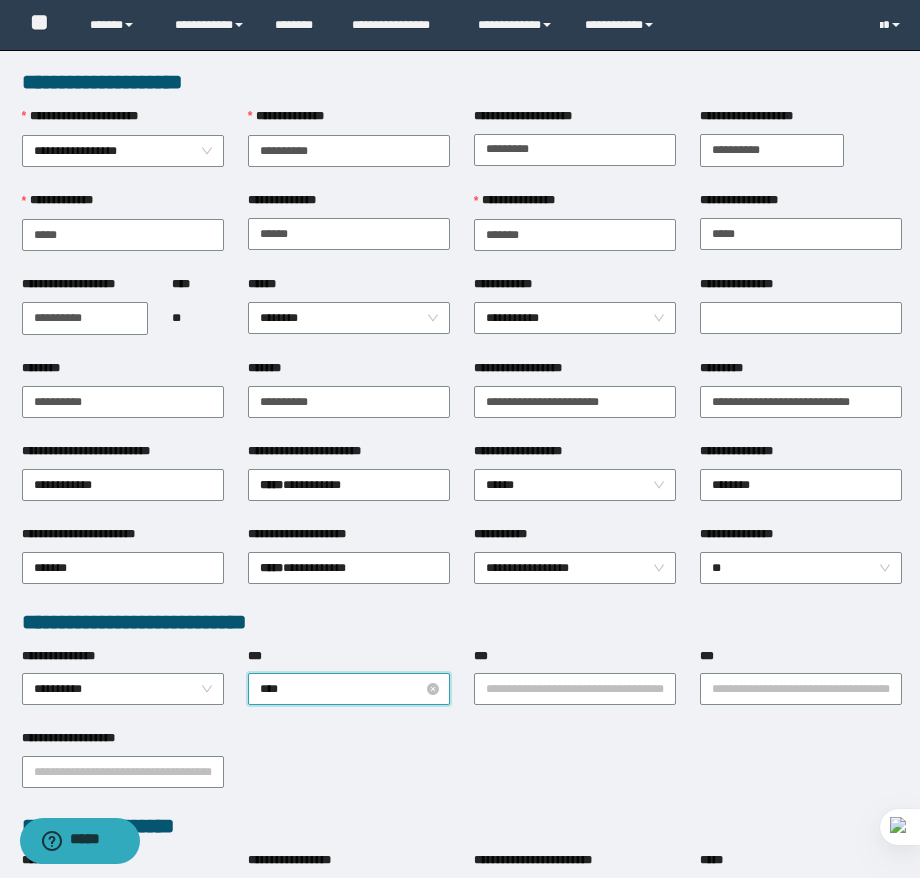 type on "*****" 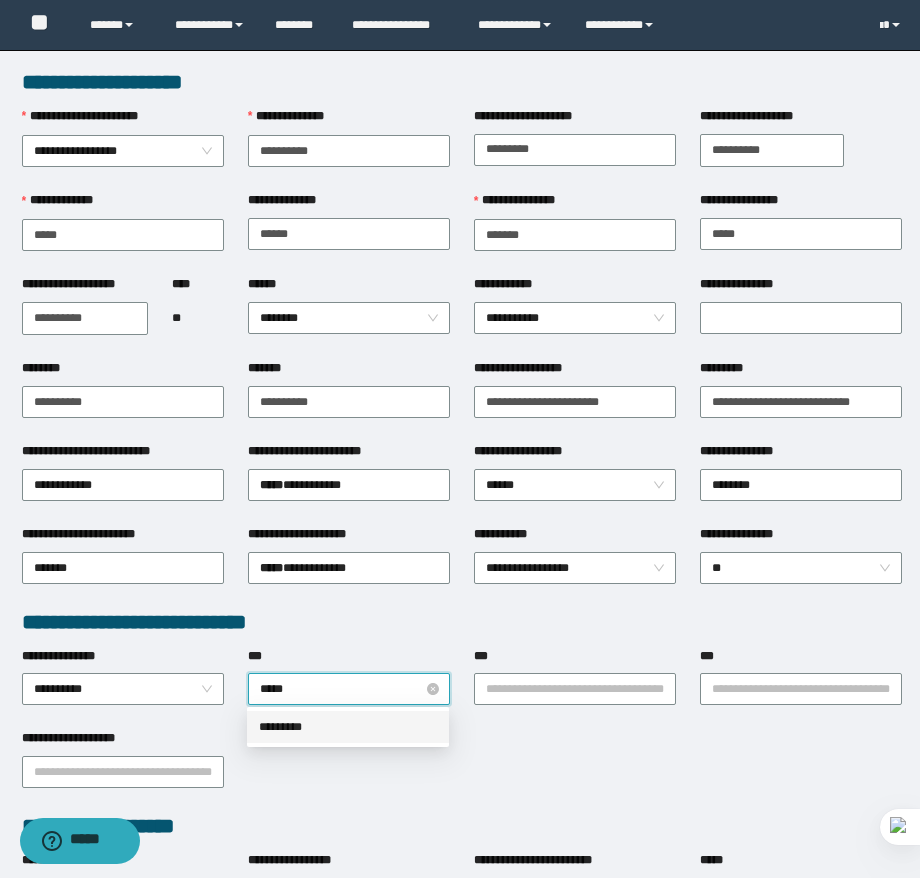 type 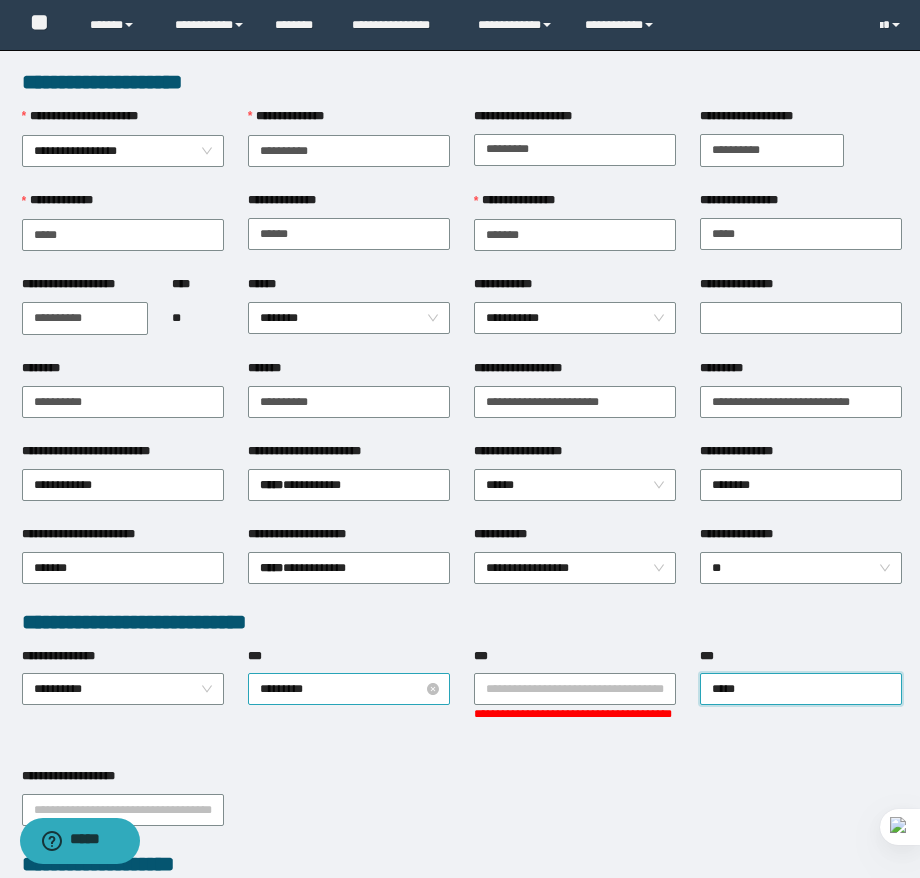 type on "******" 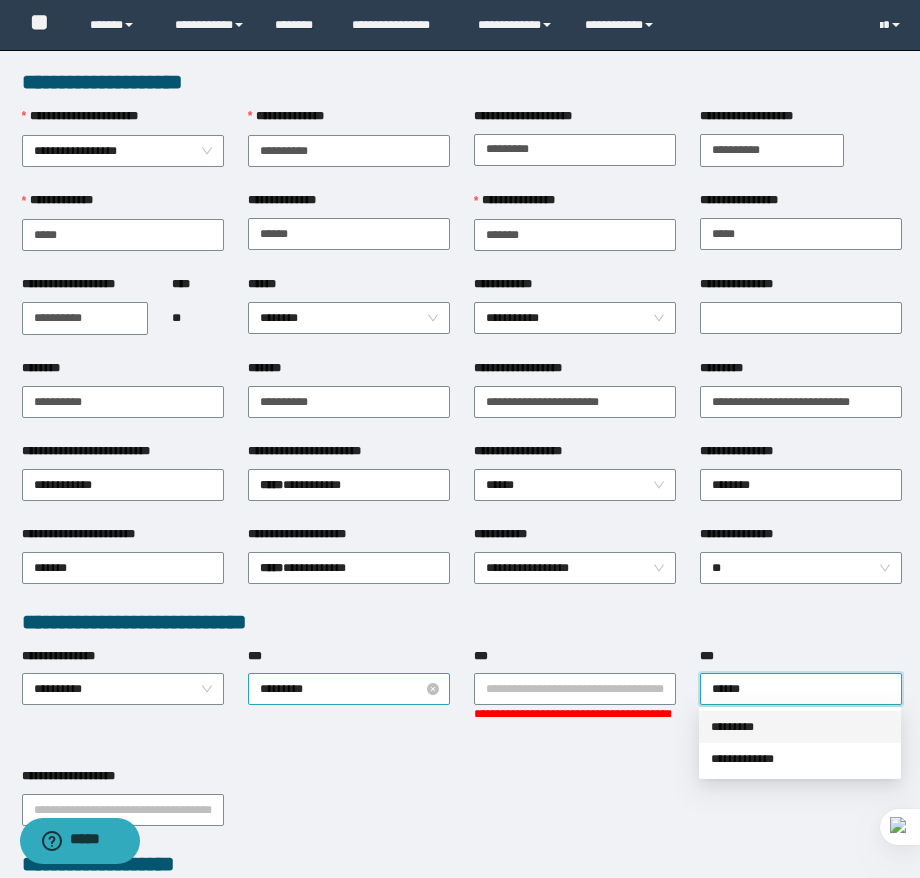 type 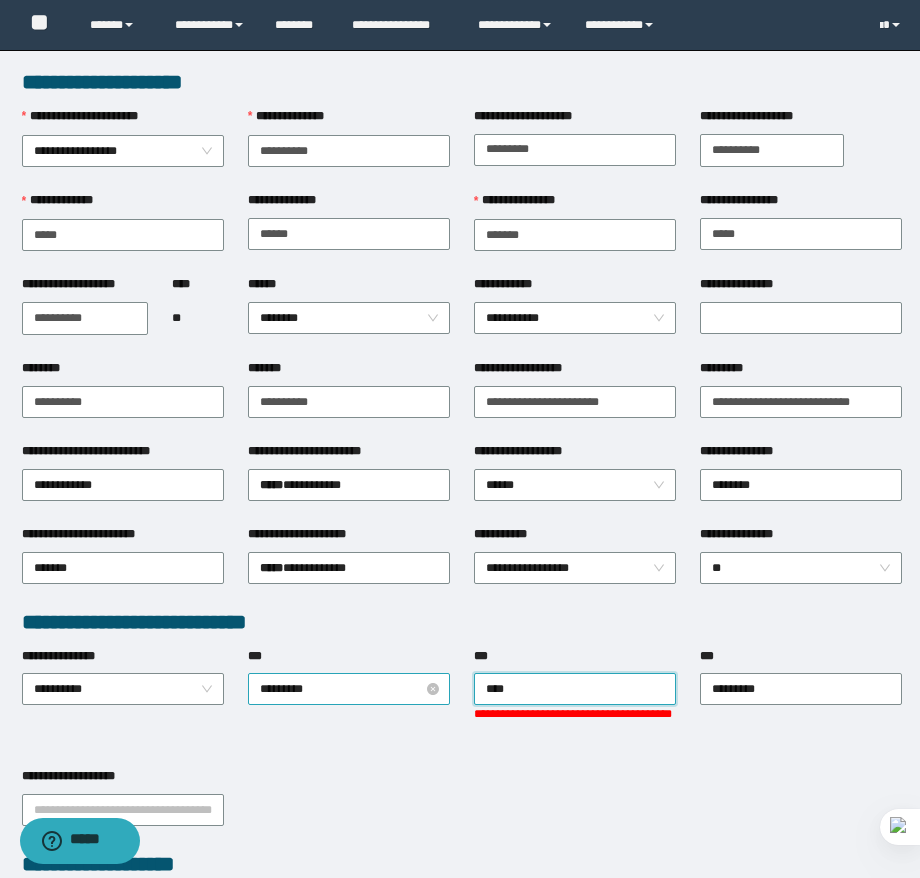 type on "*****" 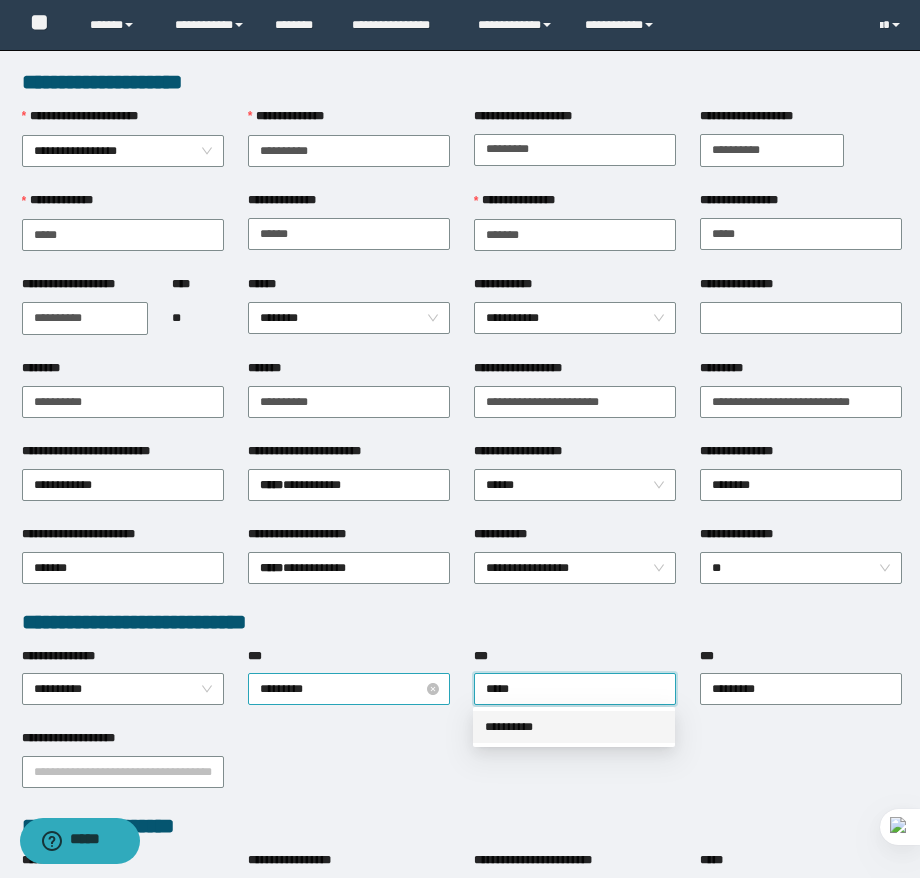 type 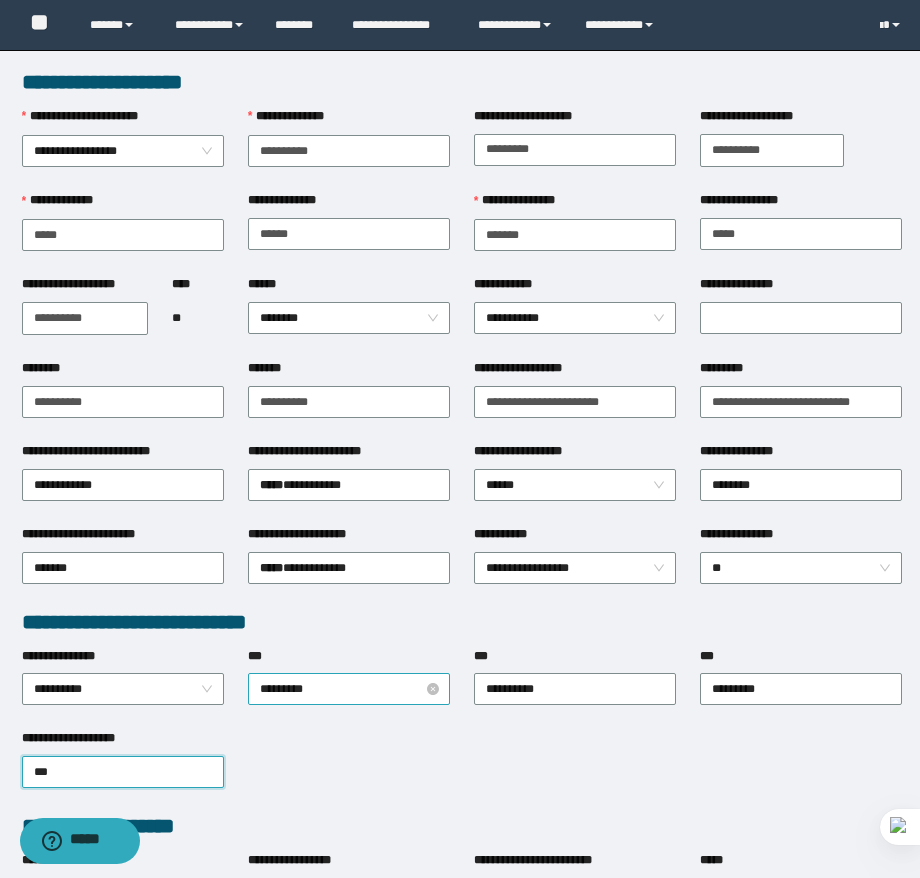 type on "****" 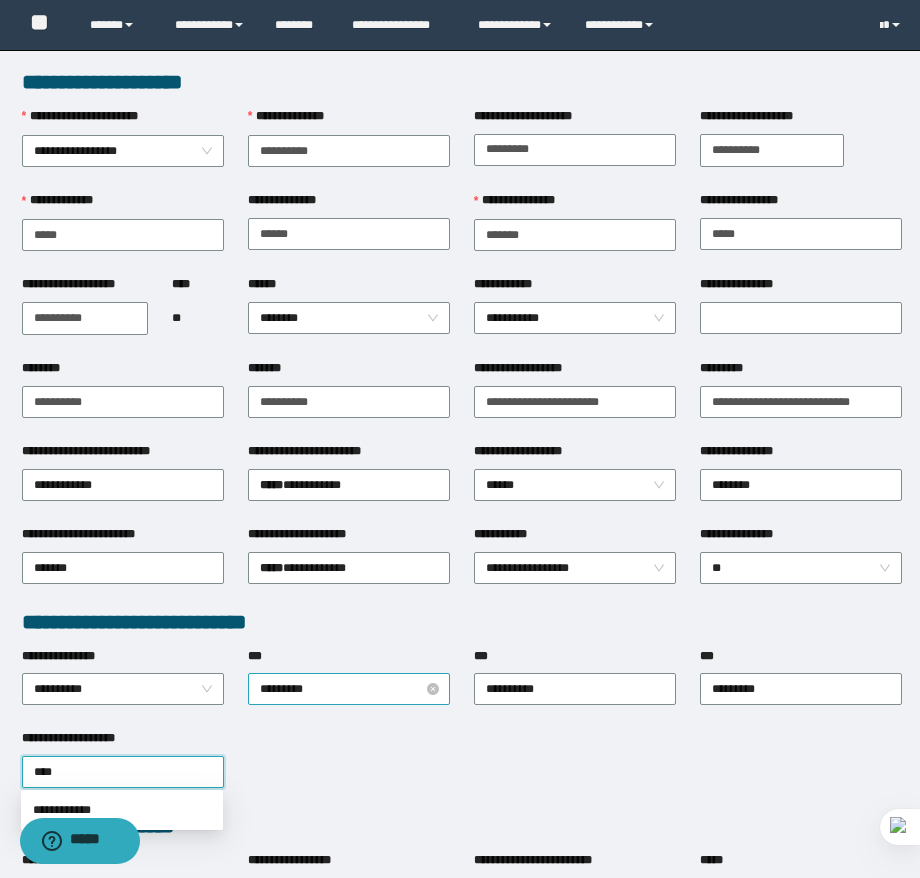 type 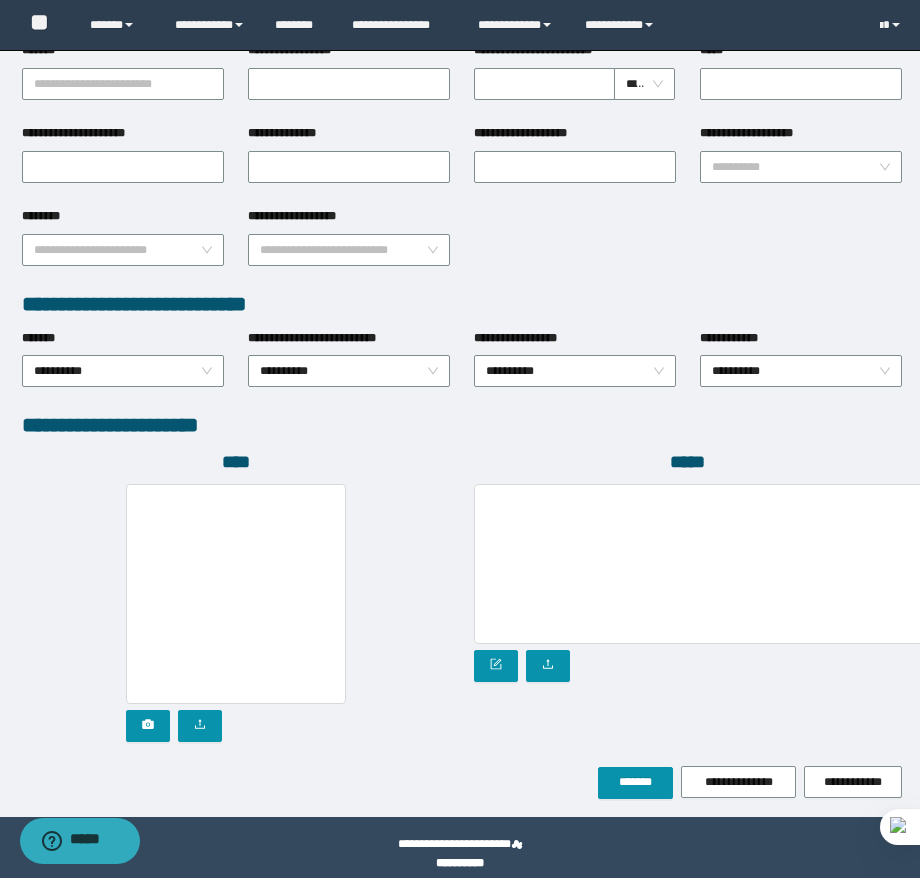 scroll, scrollTop: 825, scrollLeft: 0, axis: vertical 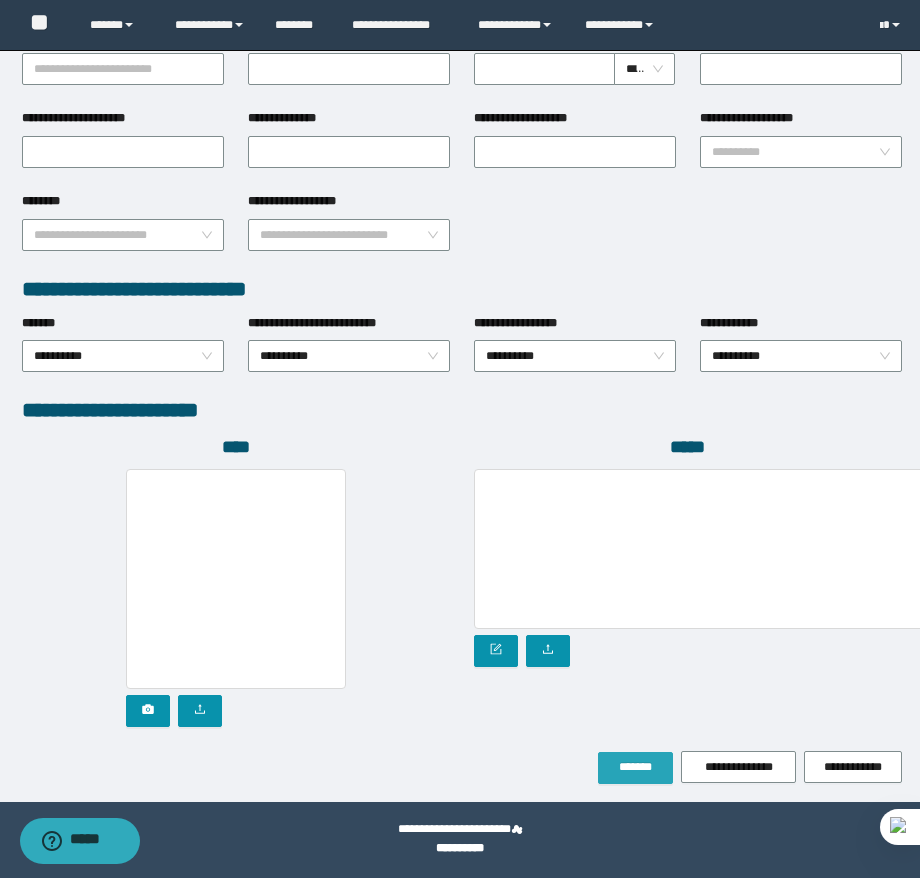 click on "*******" at bounding box center (635, 767) 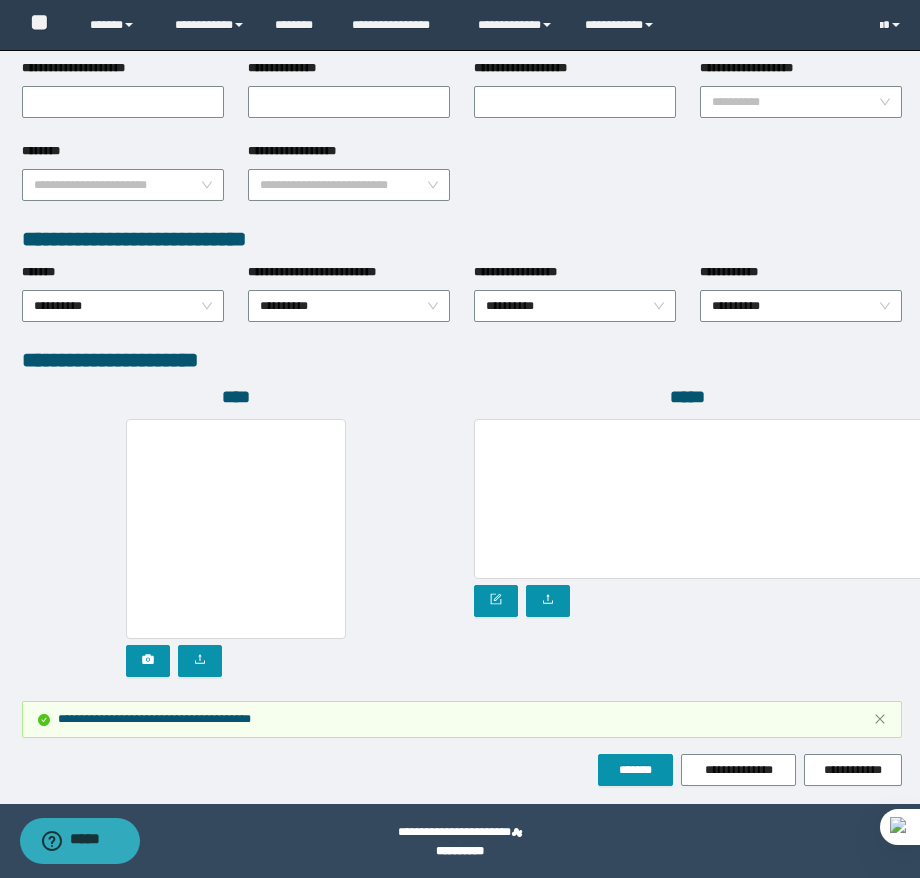 scroll, scrollTop: 931, scrollLeft: 0, axis: vertical 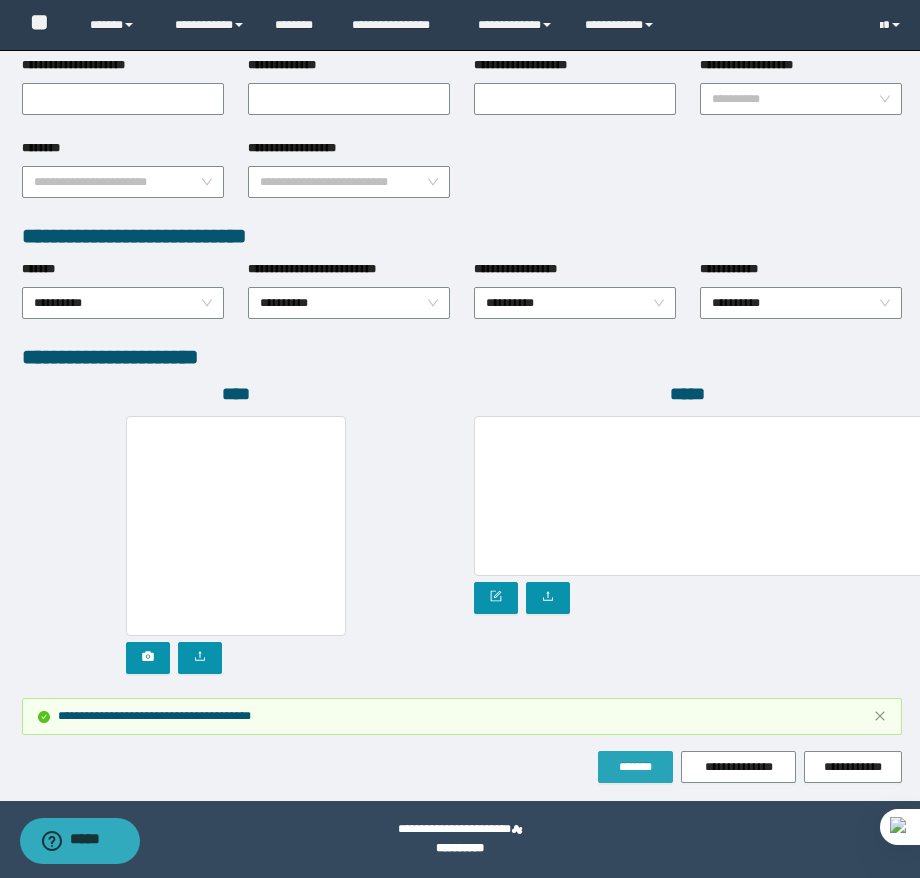 click on "*******" at bounding box center (635, 767) 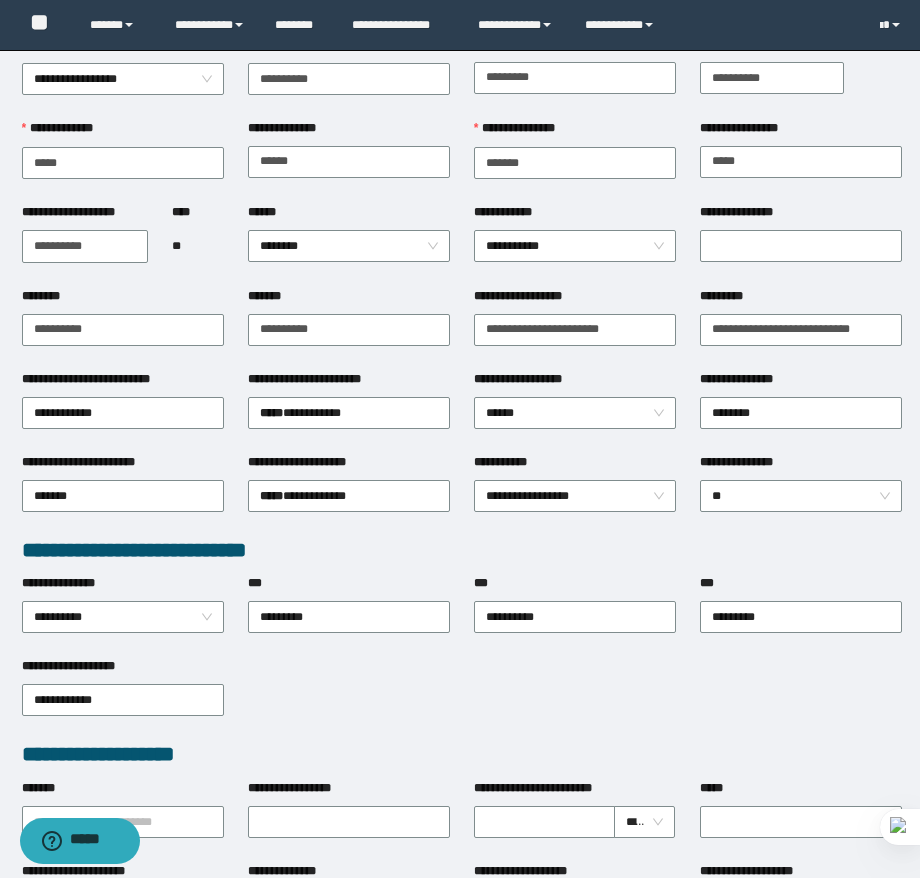 scroll, scrollTop: 0, scrollLeft: 0, axis: both 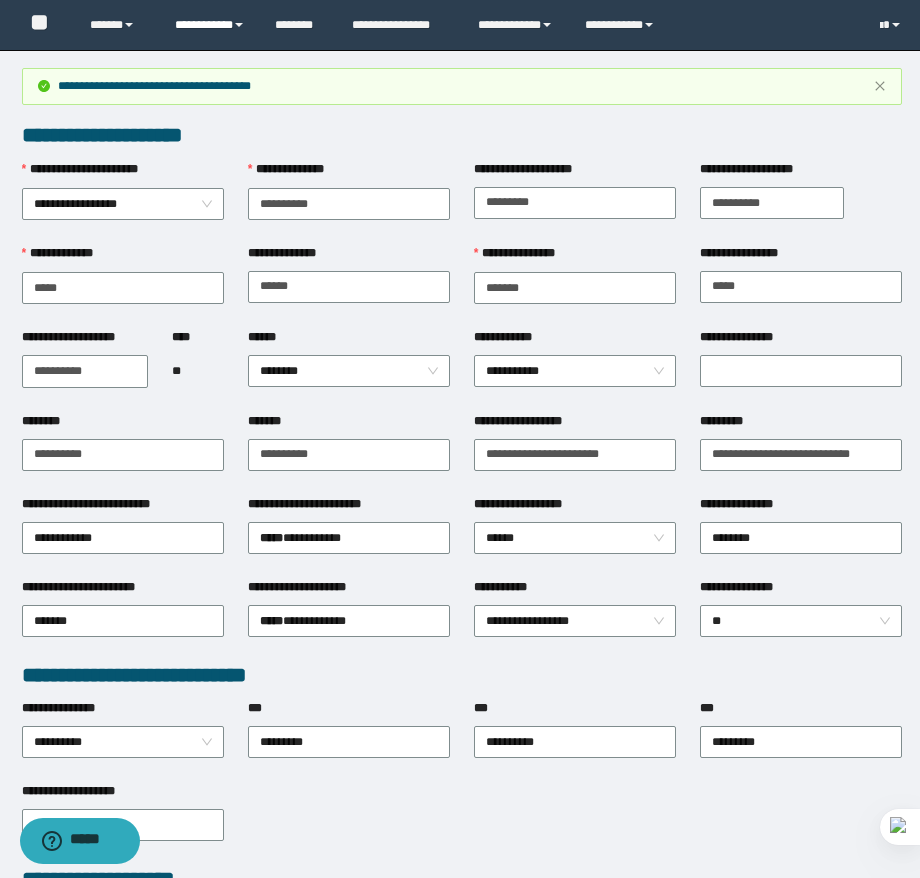 click on "**********" at bounding box center [210, 25] 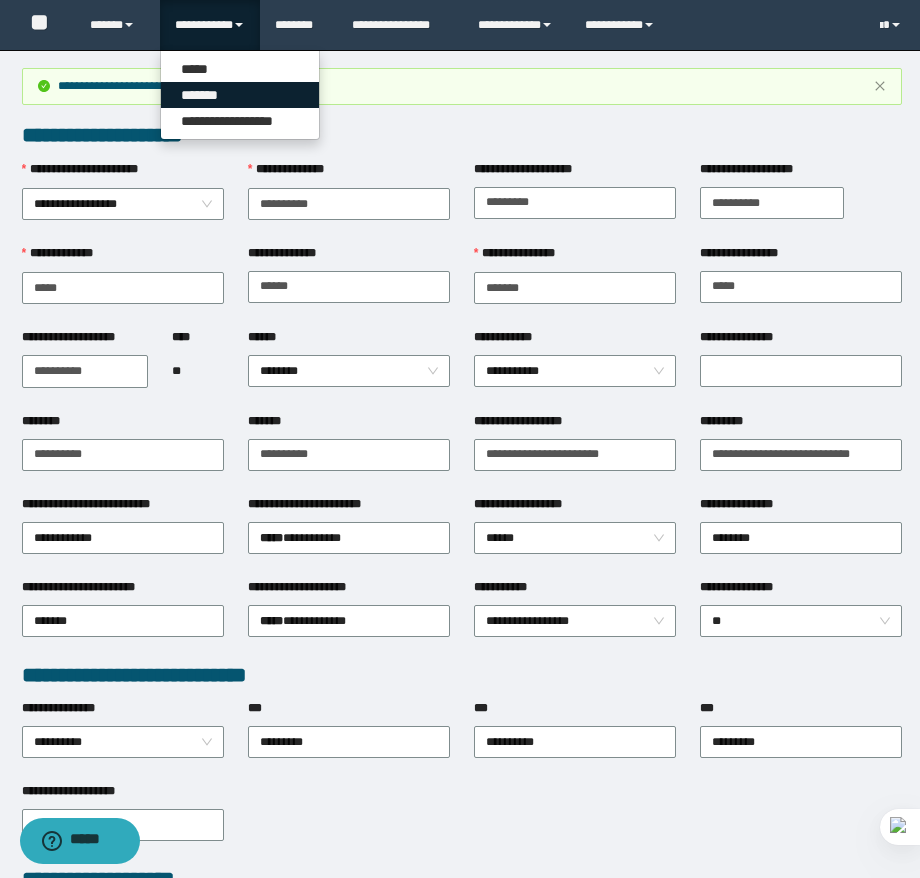 click on "*******" at bounding box center (240, 95) 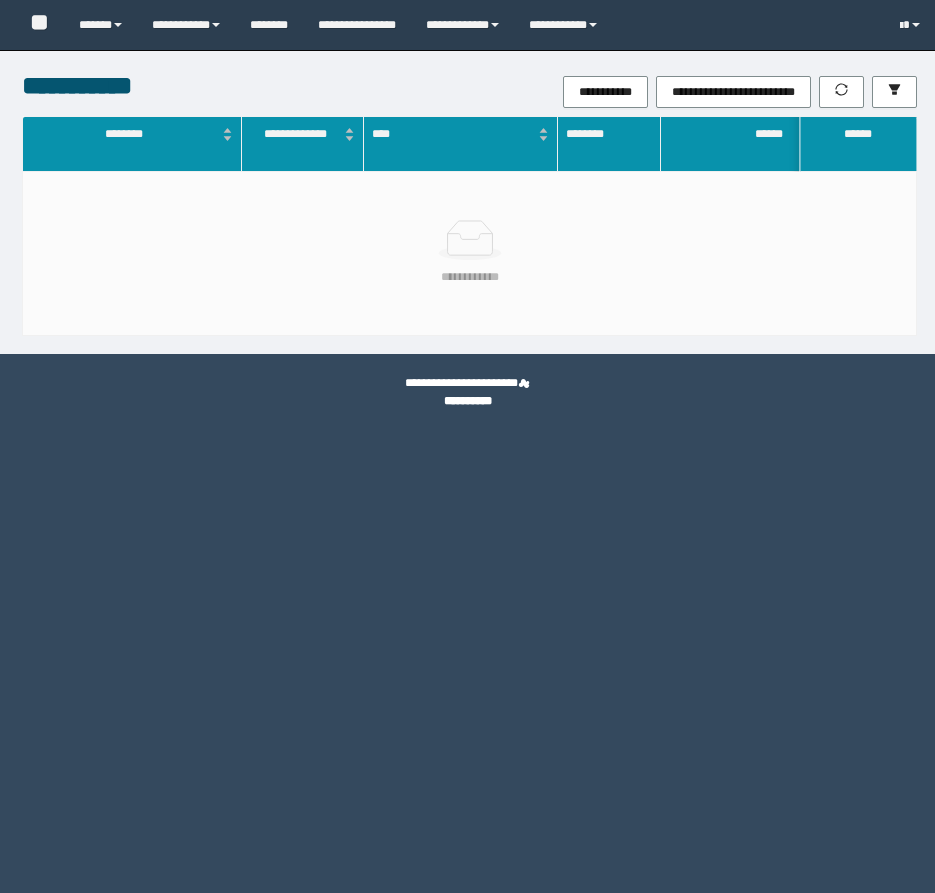 scroll, scrollTop: 0, scrollLeft: 0, axis: both 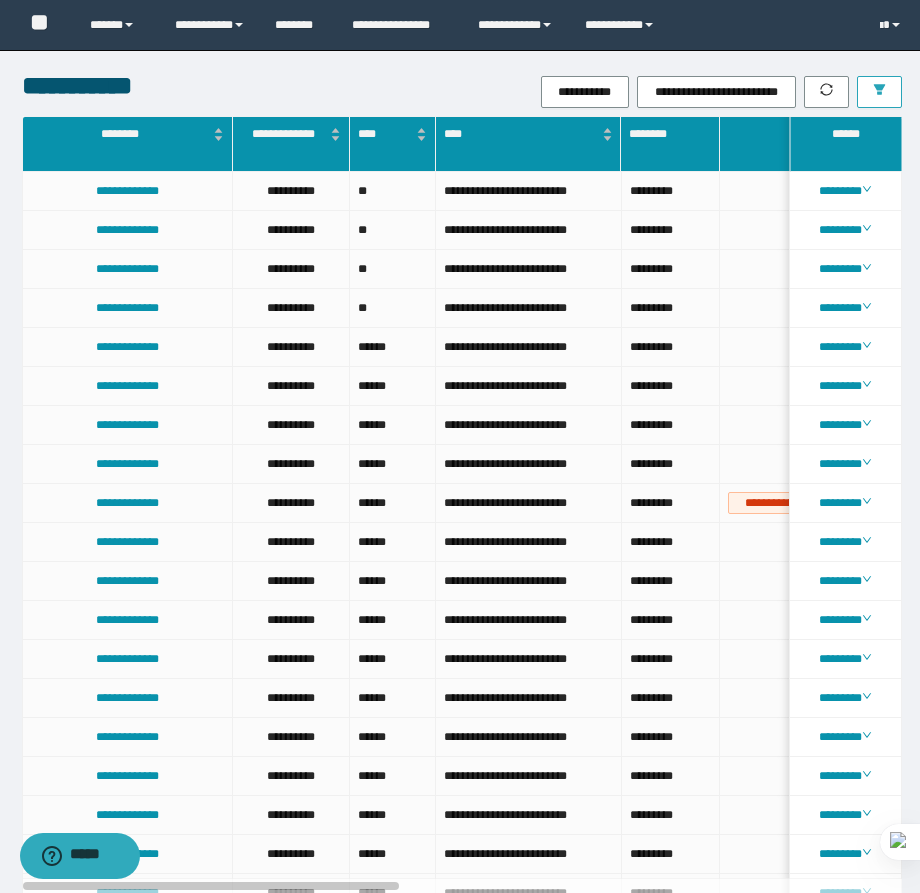 click at bounding box center (879, 92) 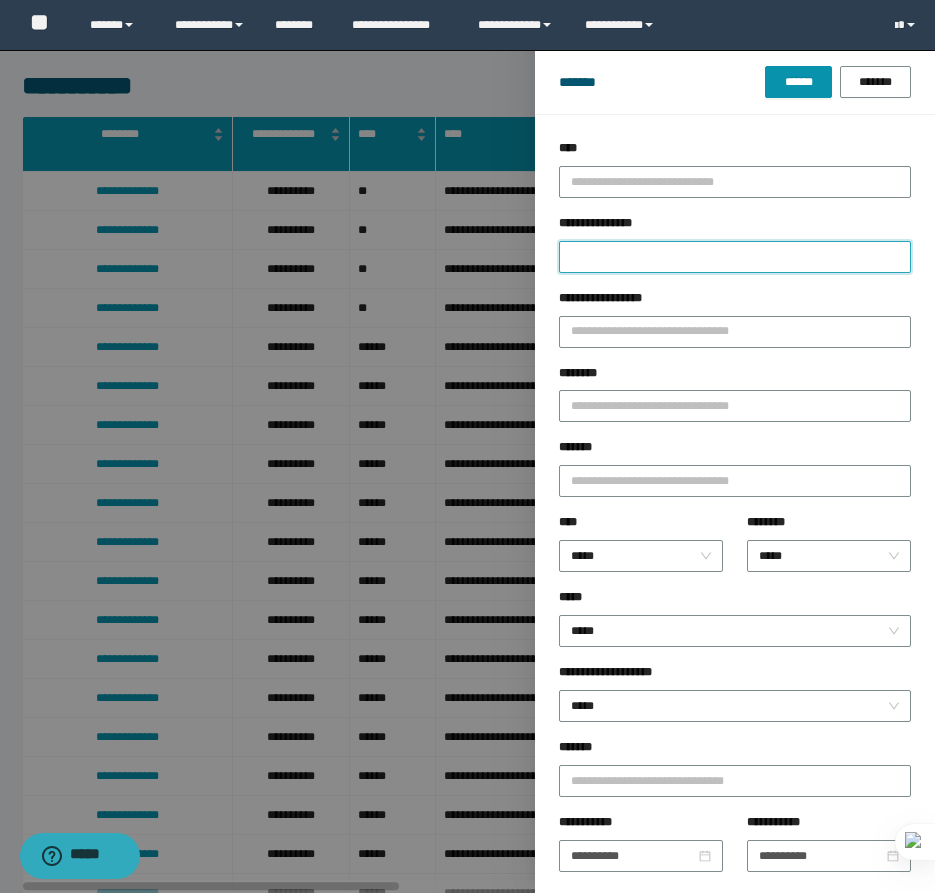 click on "**********" at bounding box center (735, 257) 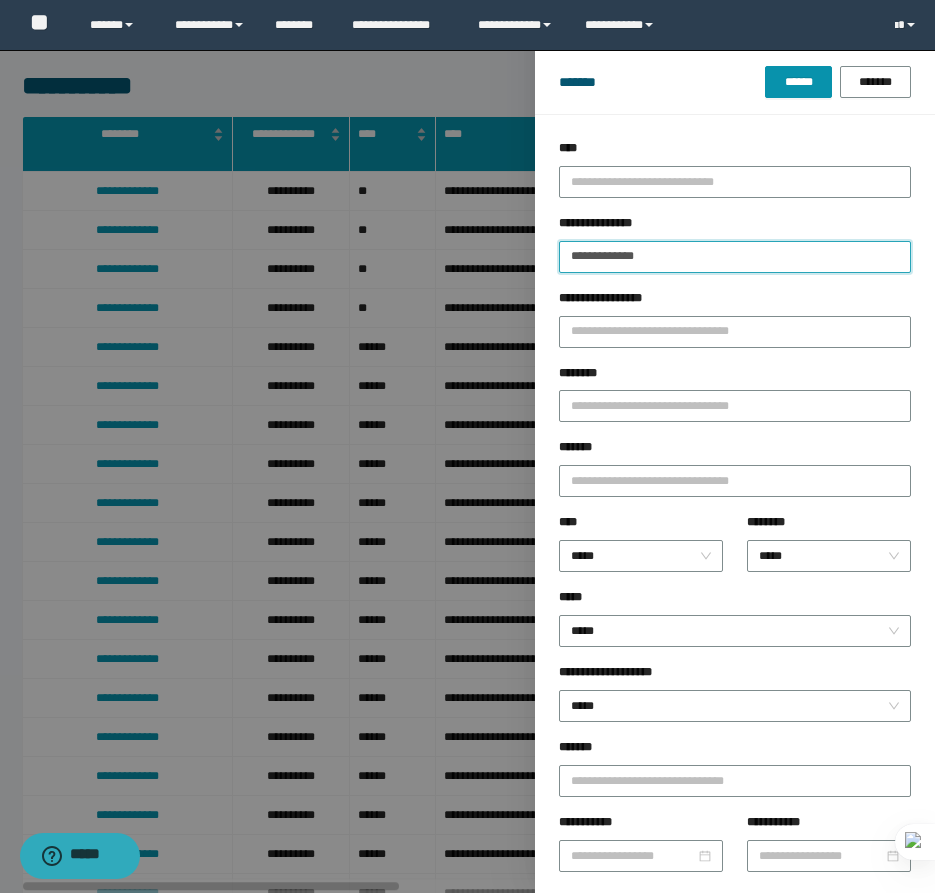 type on "**********" 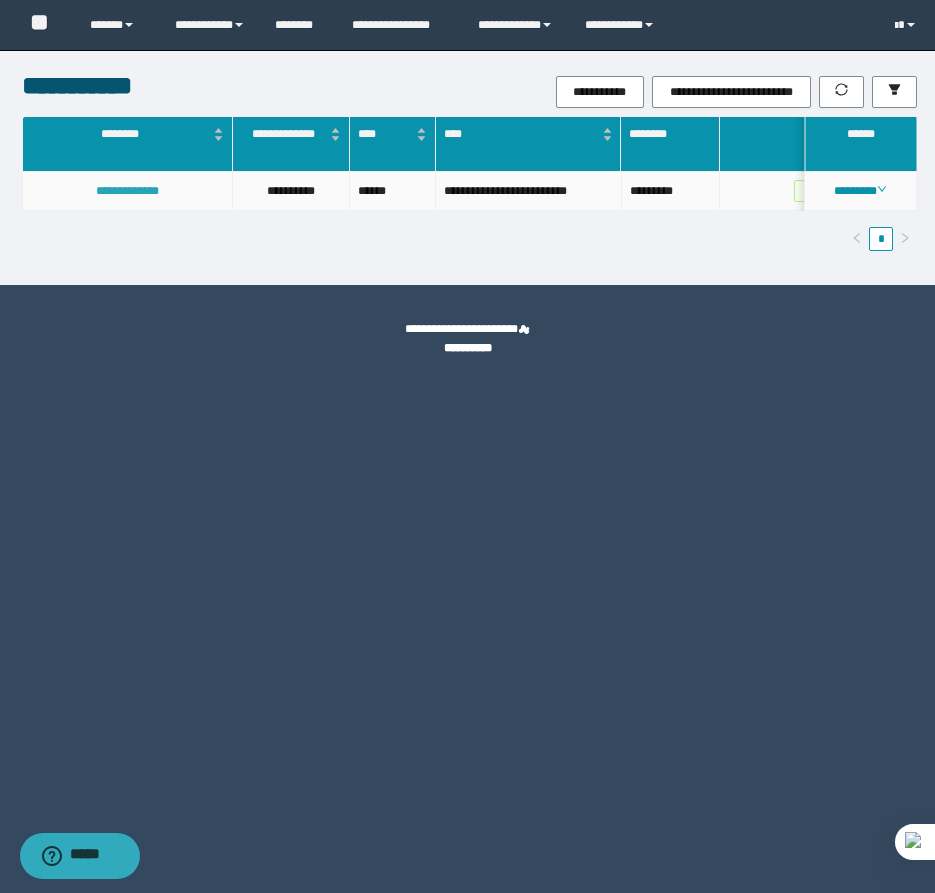click on "**********" at bounding box center (127, 191) 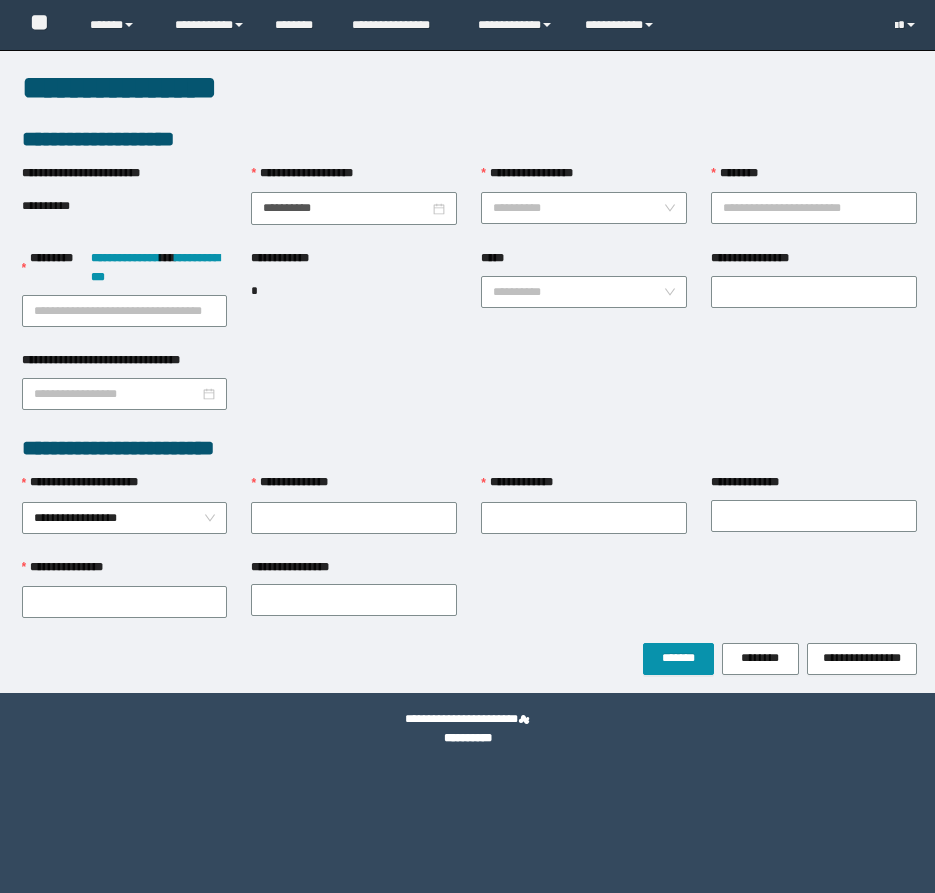 scroll, scrollTop: 0, scrollLeft: 0, axis: both 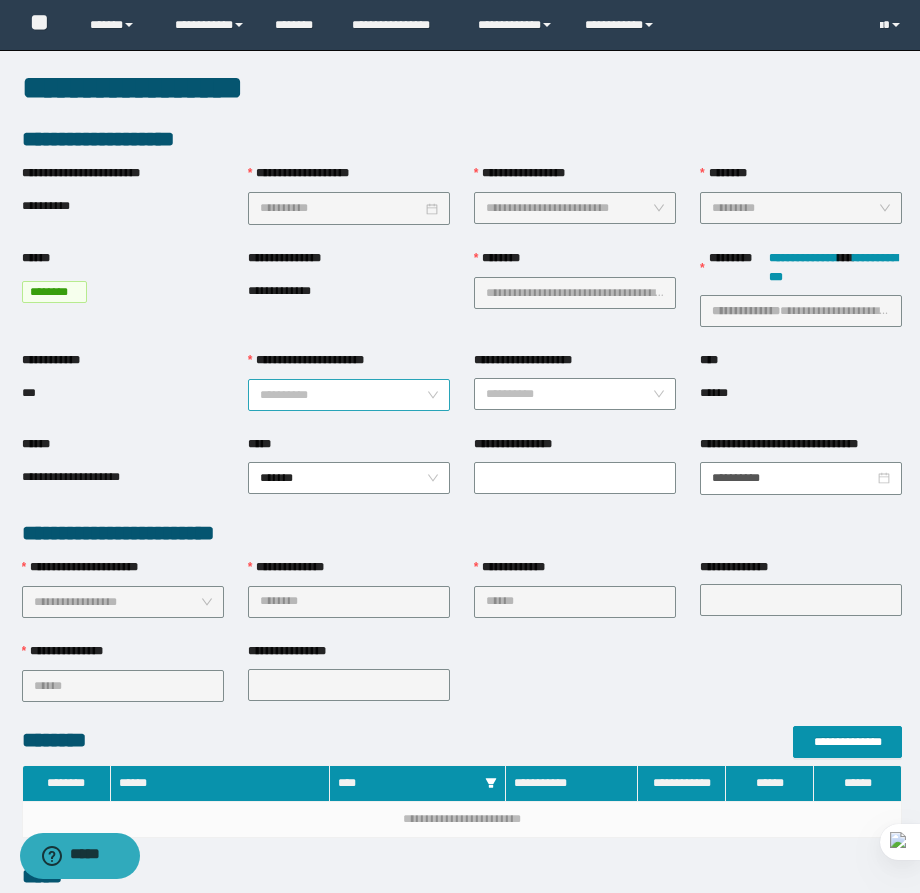 click on "**********" at bounding box center (343, 395) 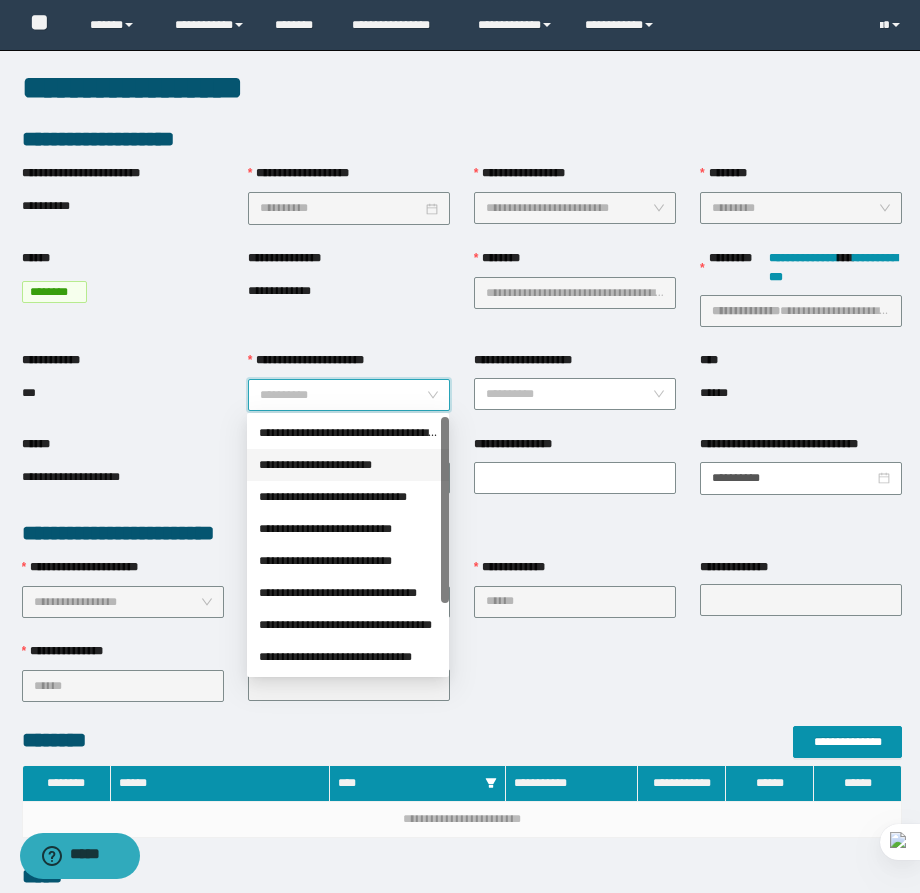 click on "**********" at bounding box center [348, 465] 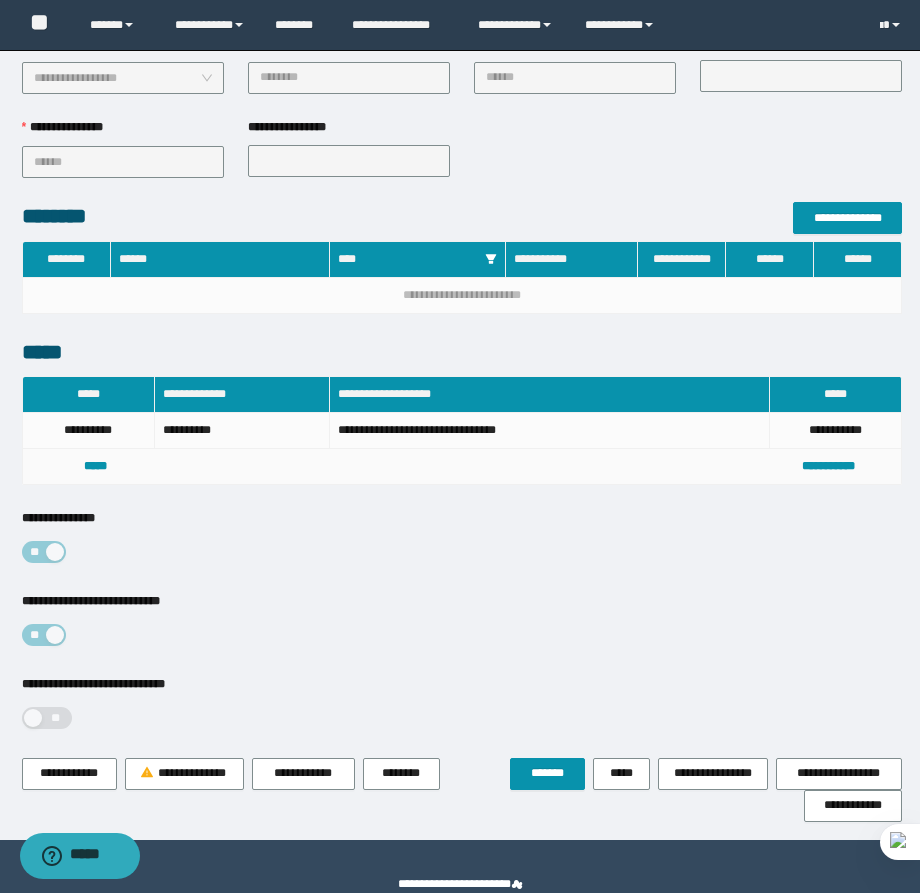 scroll, scrollTop: 564, scrollLeft: 0, axis: vertical 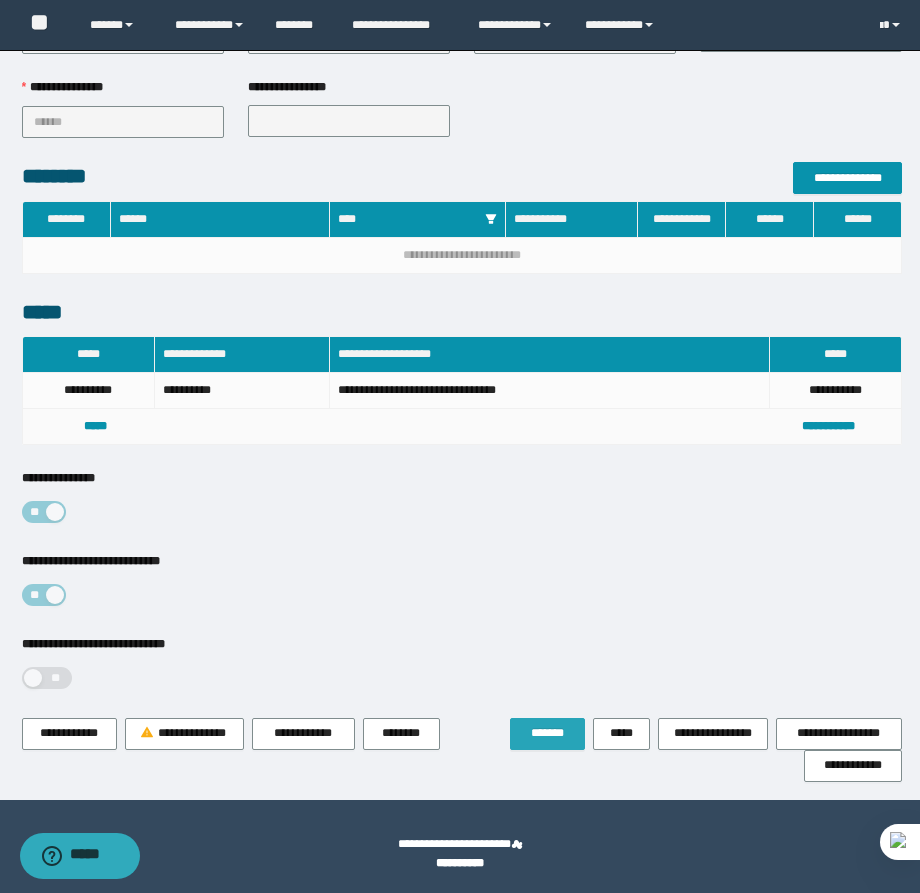 click on "*******" at bounding box center (547, 734) 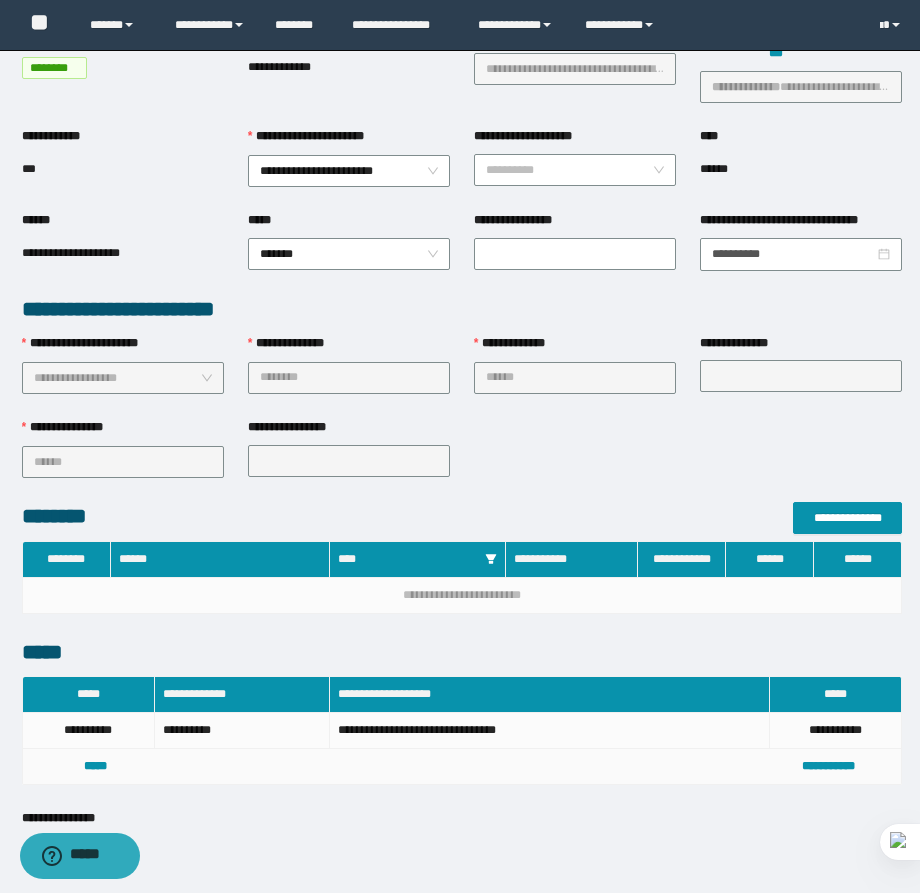 scroll, scrollTop: 0, scrollLeft: 0, axis: both 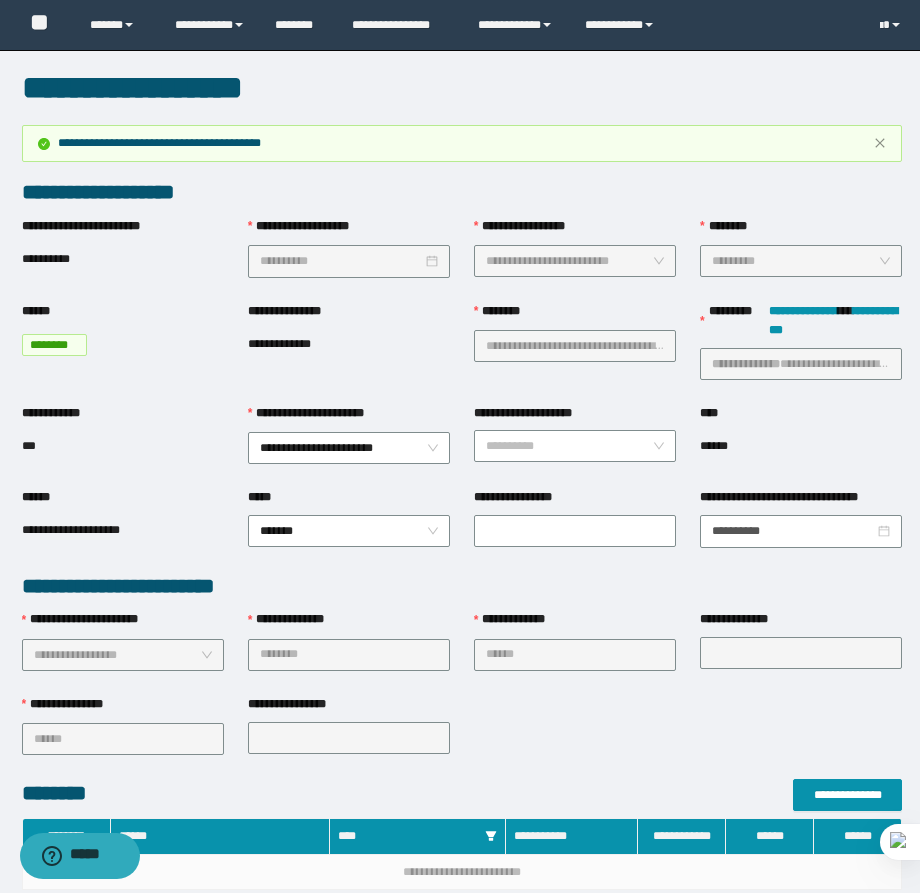 type 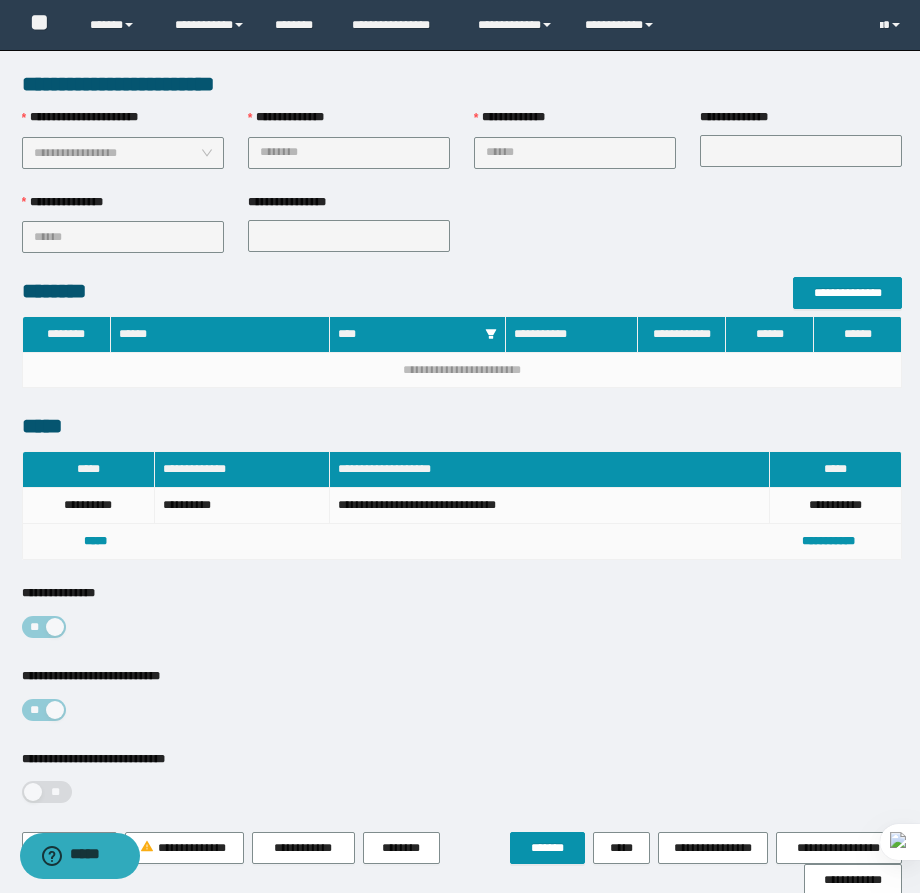 scroll, scrollTop: 617, scrollLeft: 0, axis: vertical 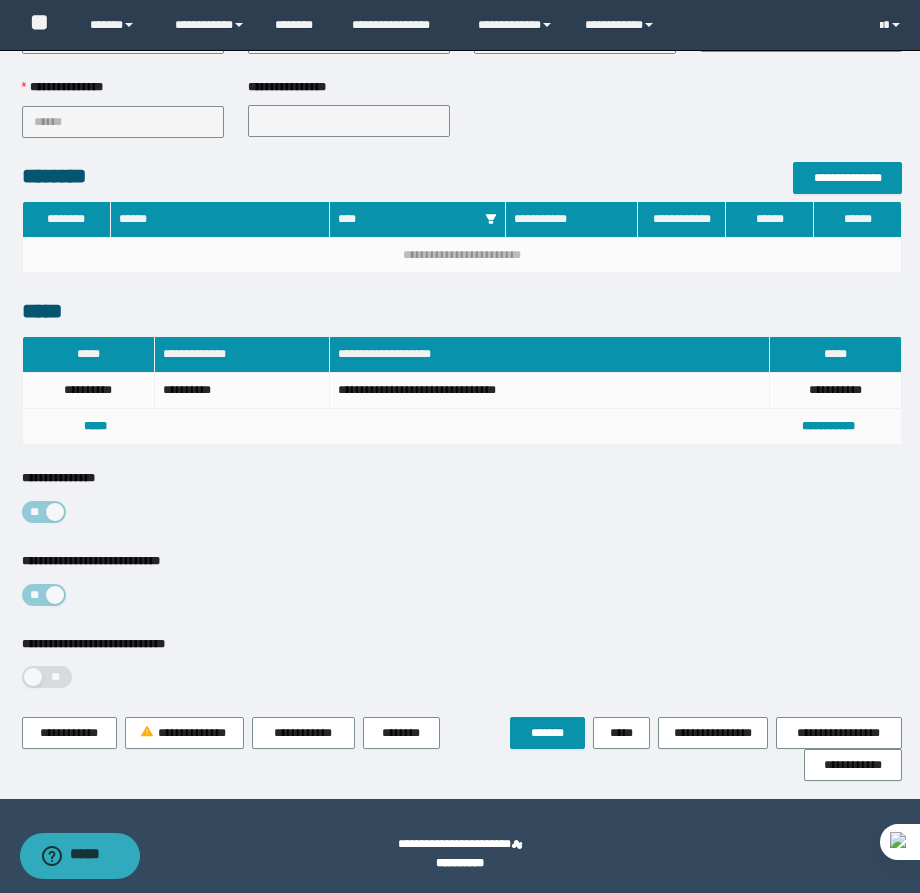 click on "**********" at bounding box center (462, 676) 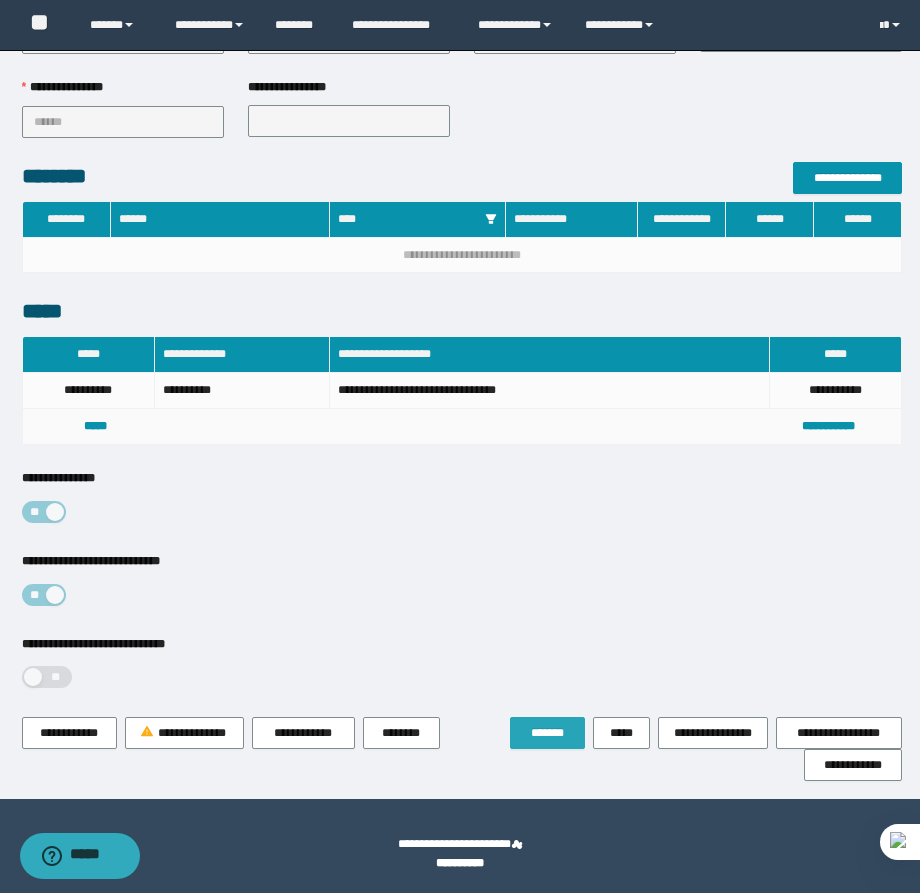 click on "*******" at bounding box center (547, 733) 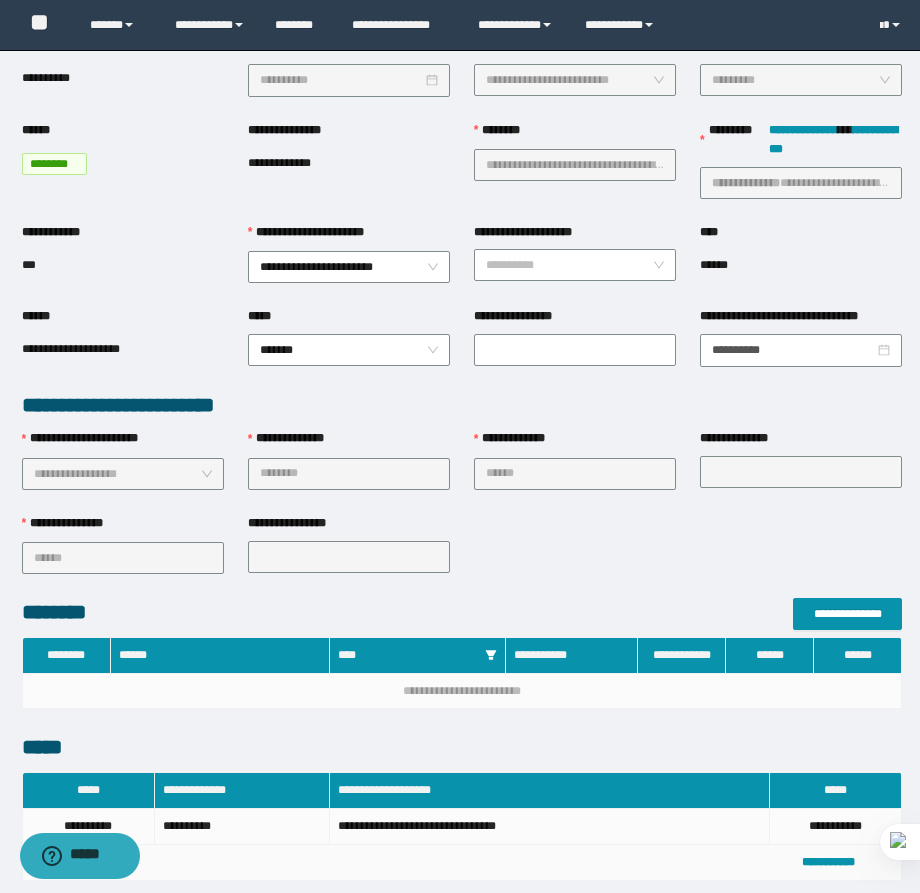 scroll, scrollTop: 0, scrollLeft: 0, axis: both 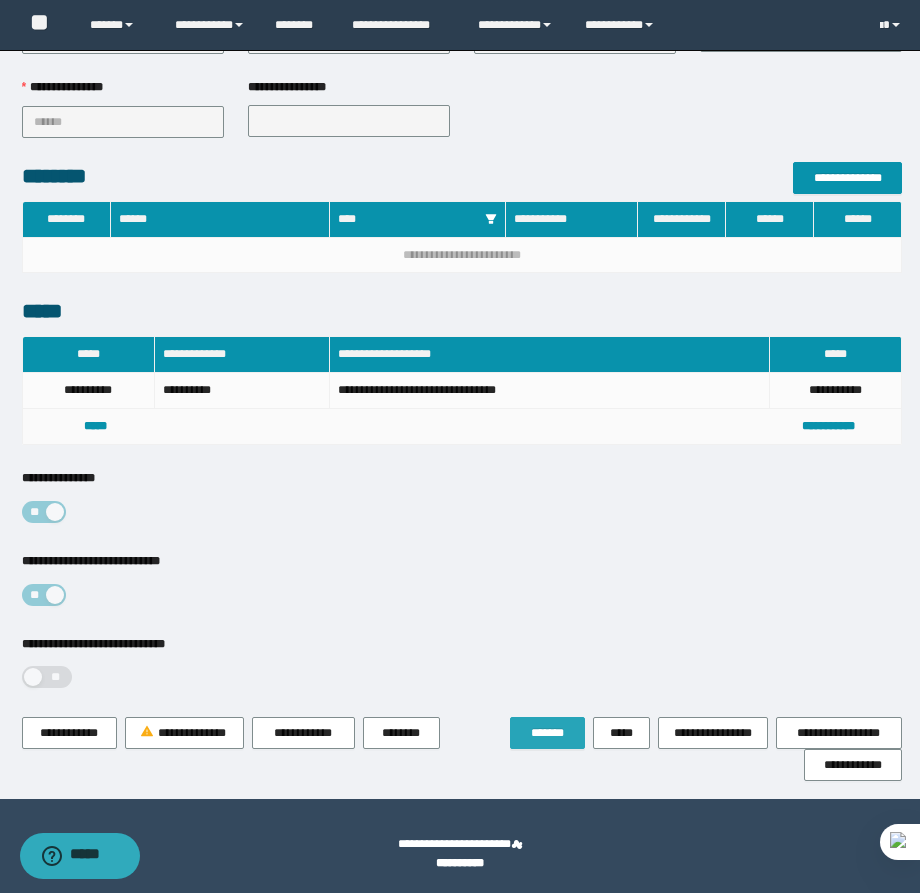 click on "*******" at bounding box center [547, 733] 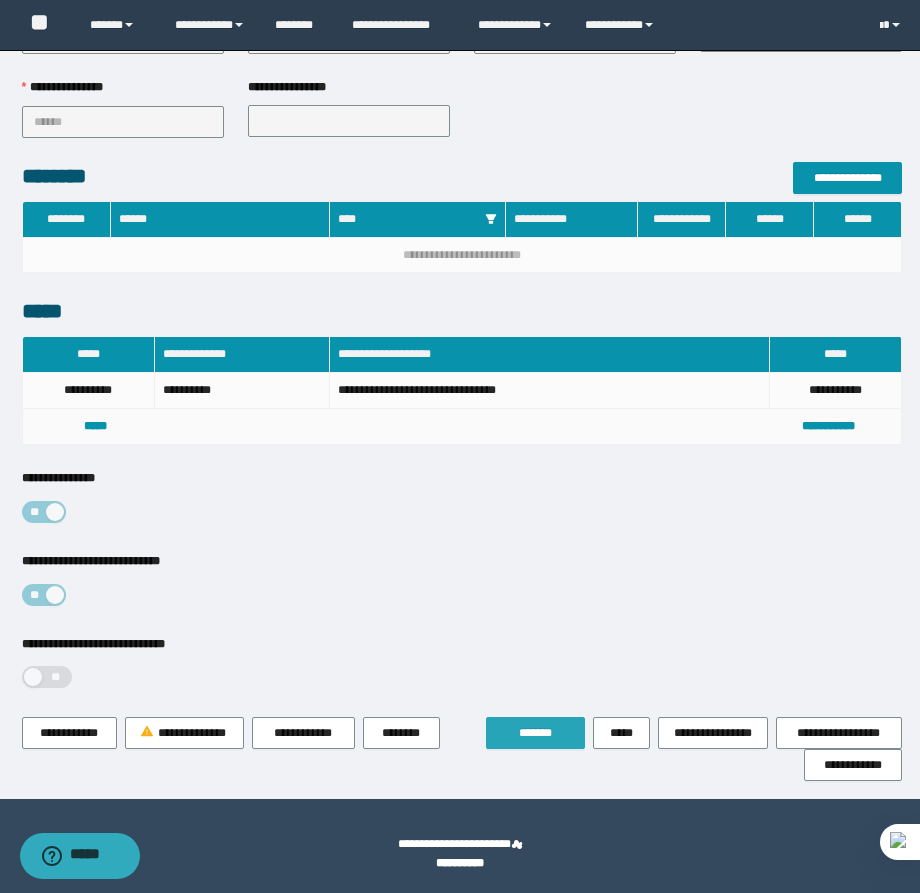 scroll, scrollTop: 0, scrollLeft: 0, axis: both 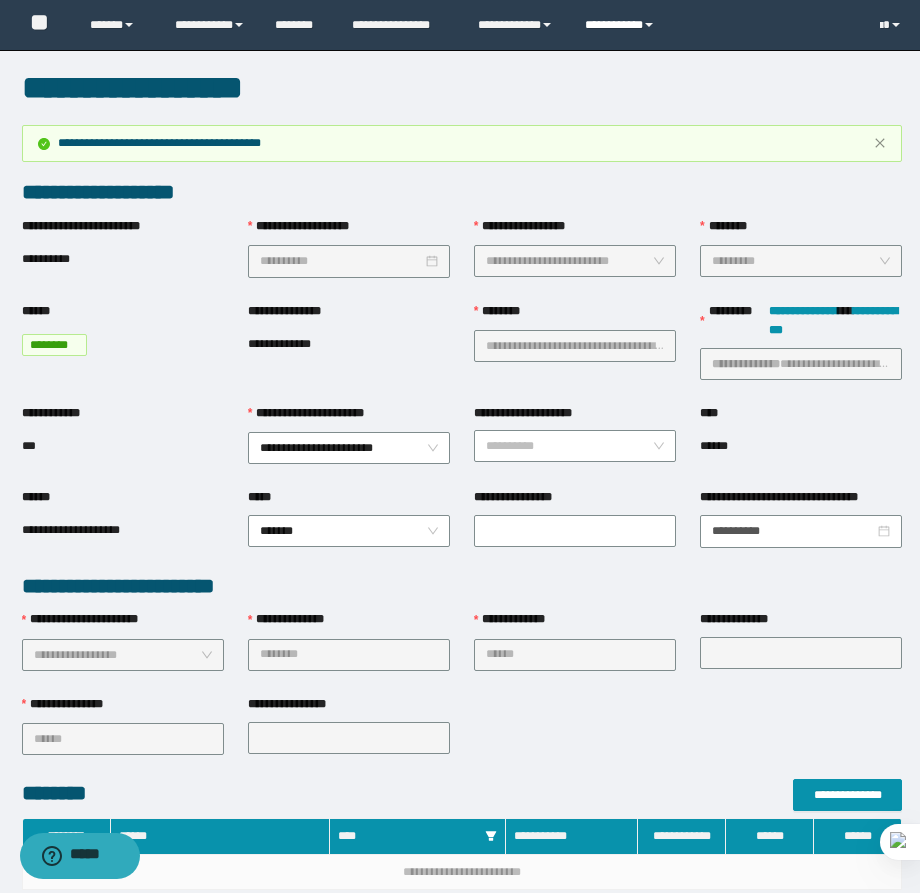 click on "**********" at bounding box center [622, 25] 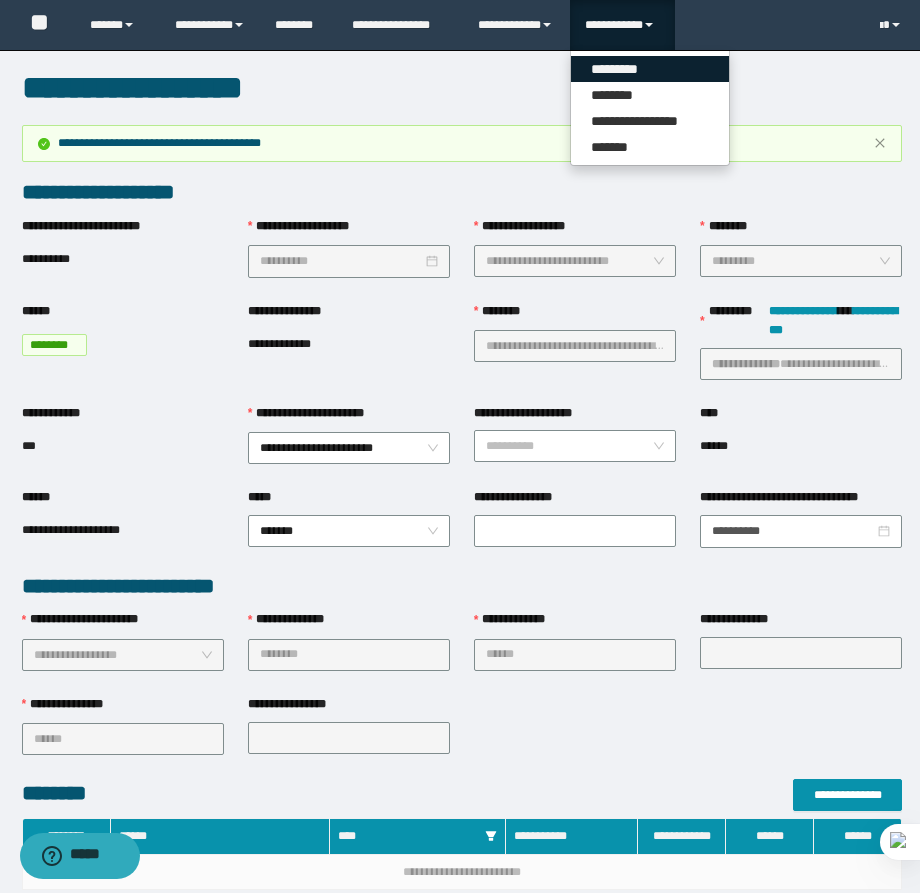 click on "*********" at bounding box center [650, 69] 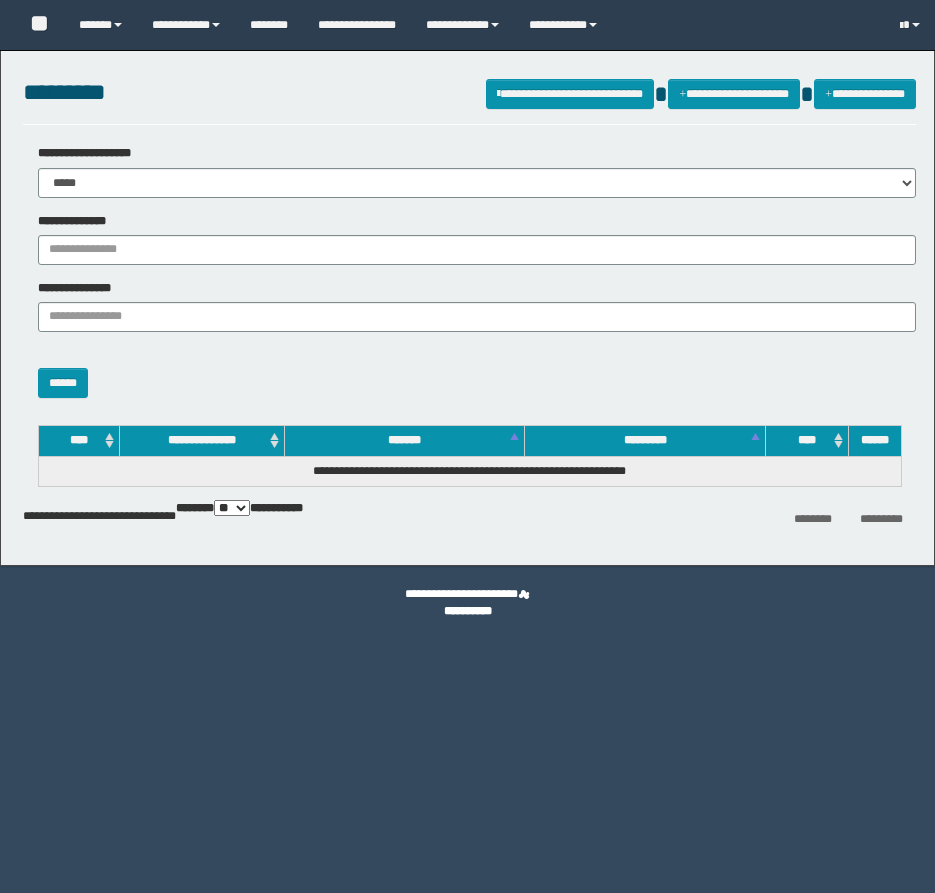 scroll, scrollTop: 0, scrollLeft: 0, axis: both 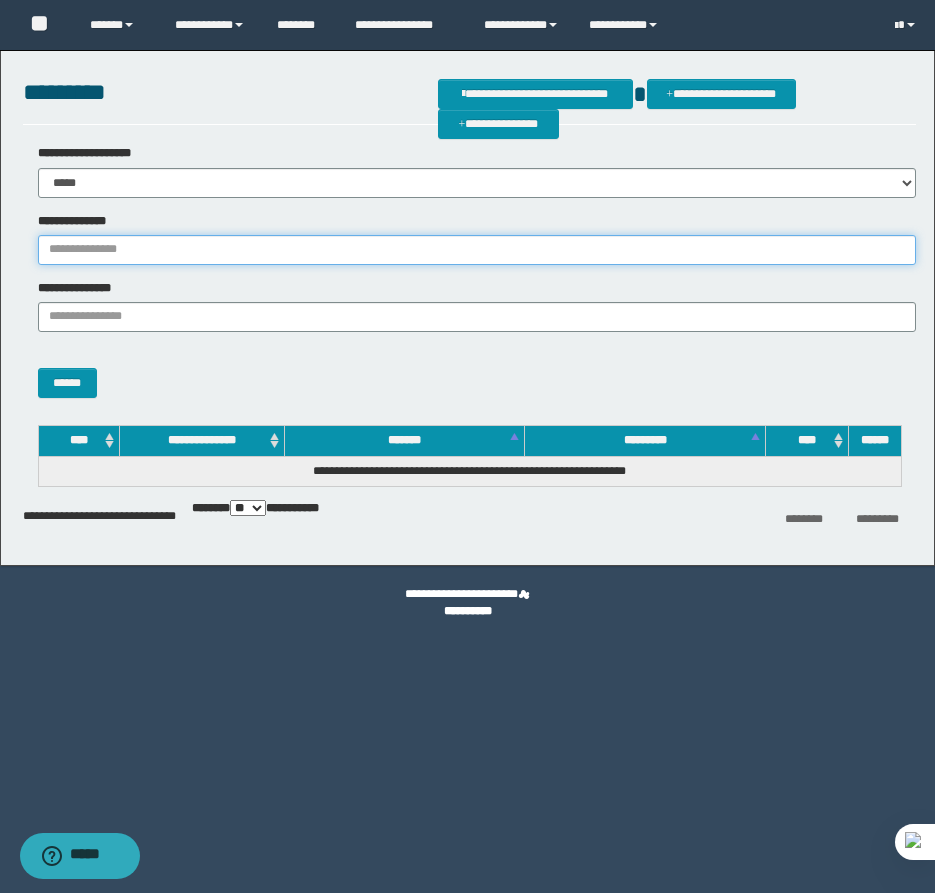 click on "**********" at bounding box center (477, 250) 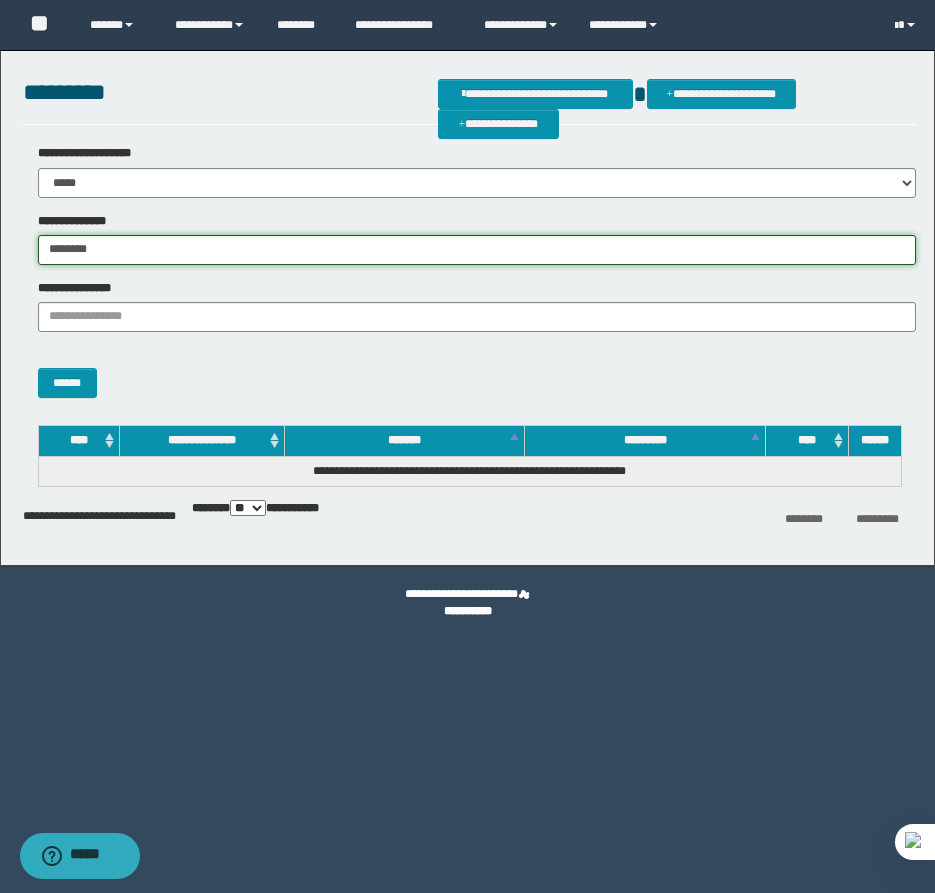 type on "********" 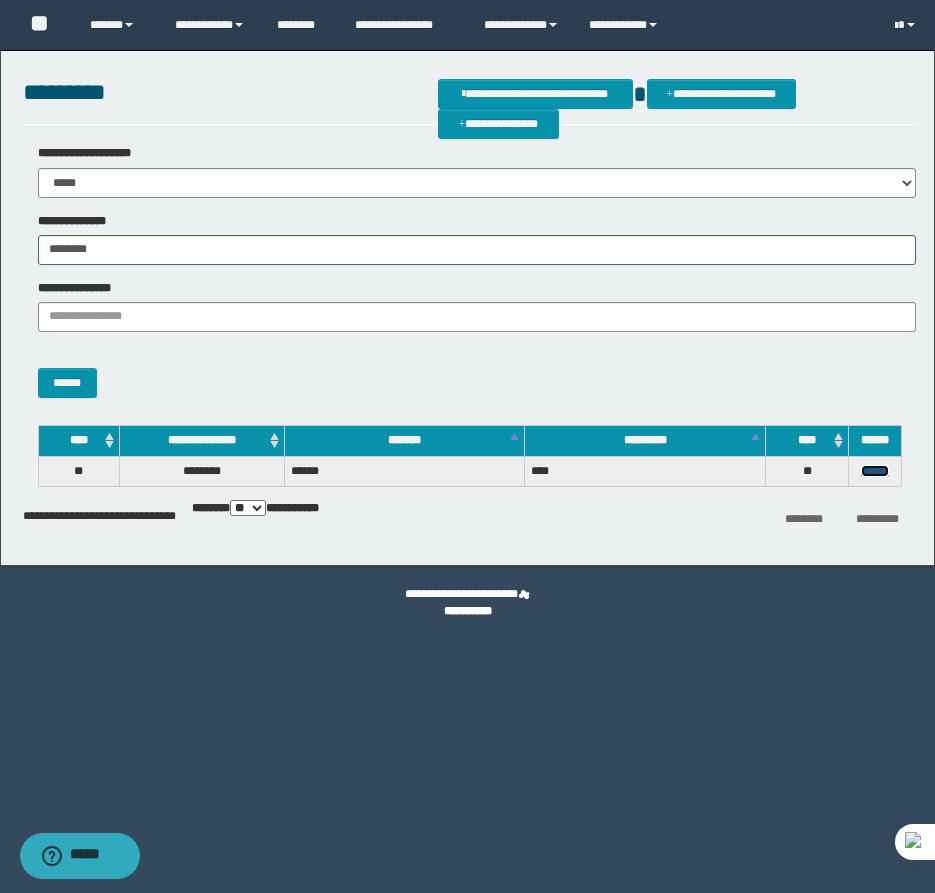 click on "******" at bounding box center [875, 471] 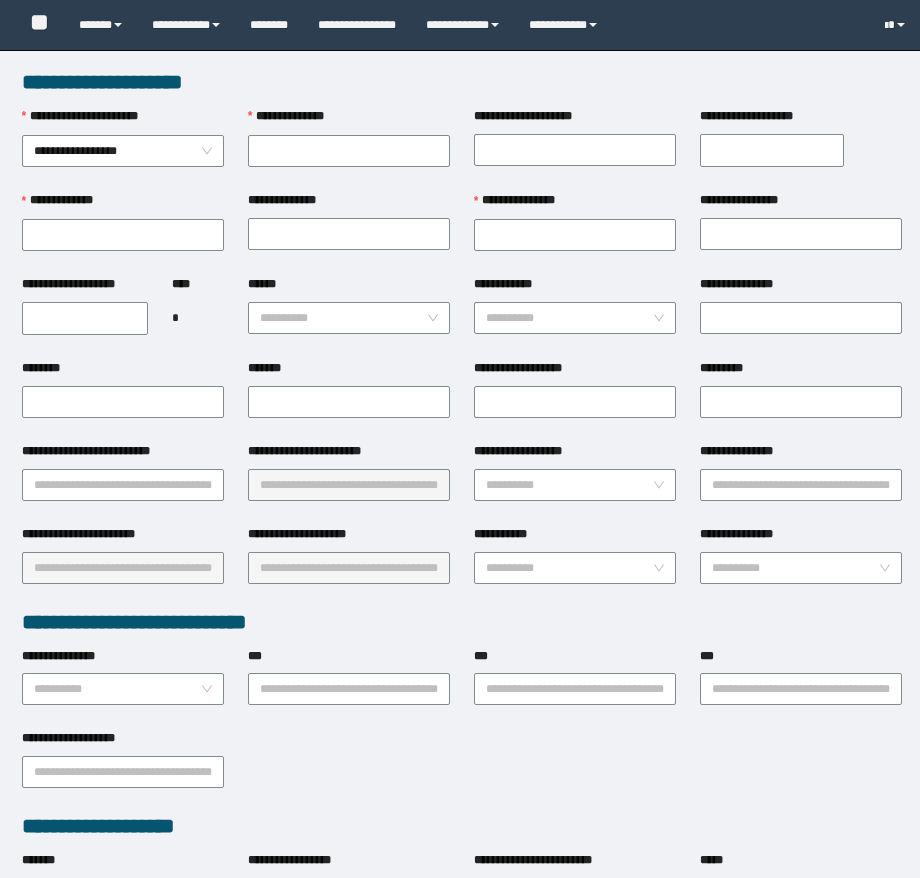 scroll, scrollTop: 0, scrollLeft: 0, axis: both 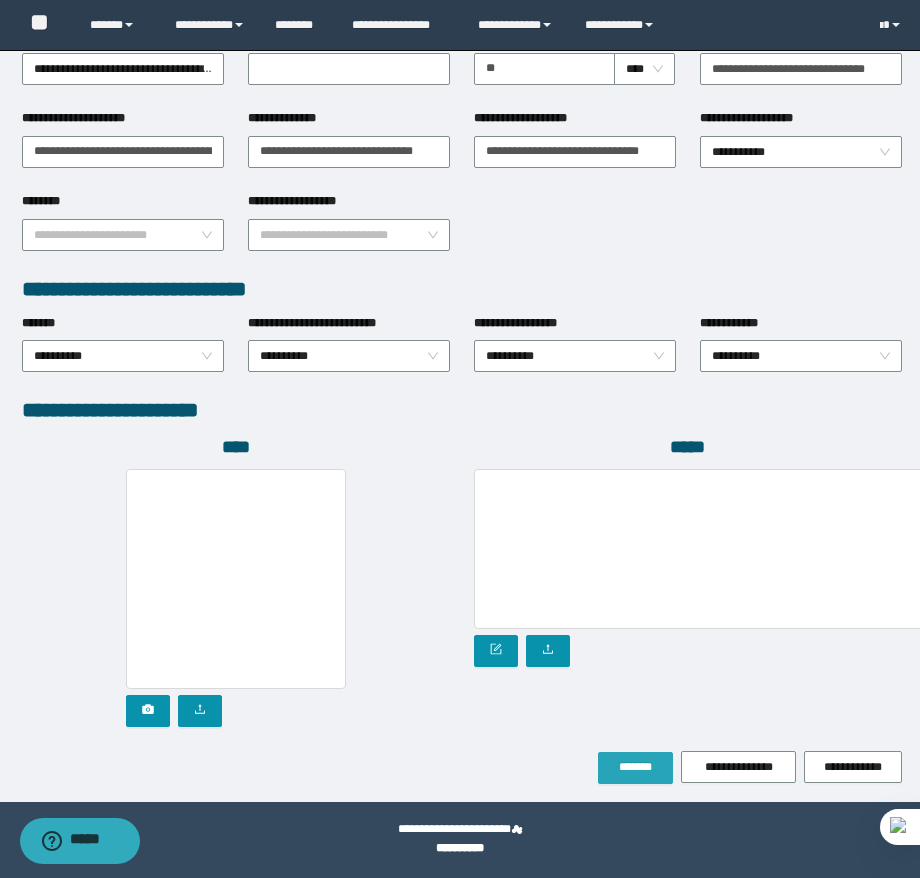 click on "*******" at bounding box center [635, 767] 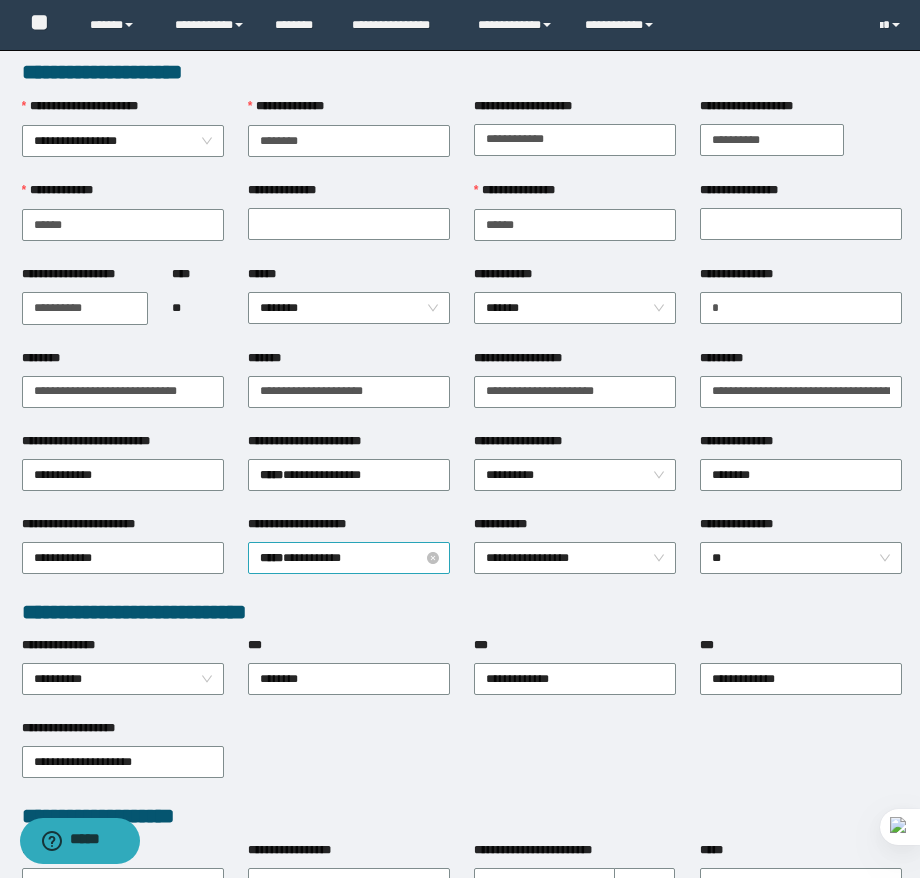 scroll, scrollTop: 52, scrollLeft: 0, axis: vertical 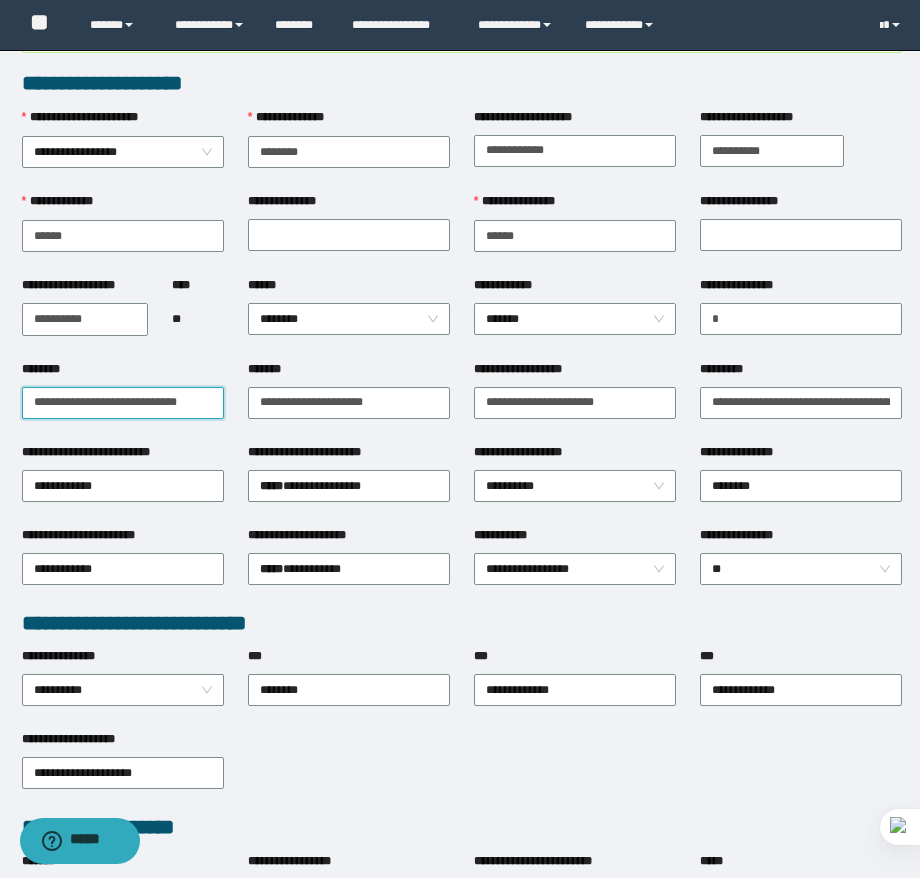 drag, startPoint x: 61, startPoint y: 403, endPoint x: 97, endPoint y: 407, distance: 36.221542 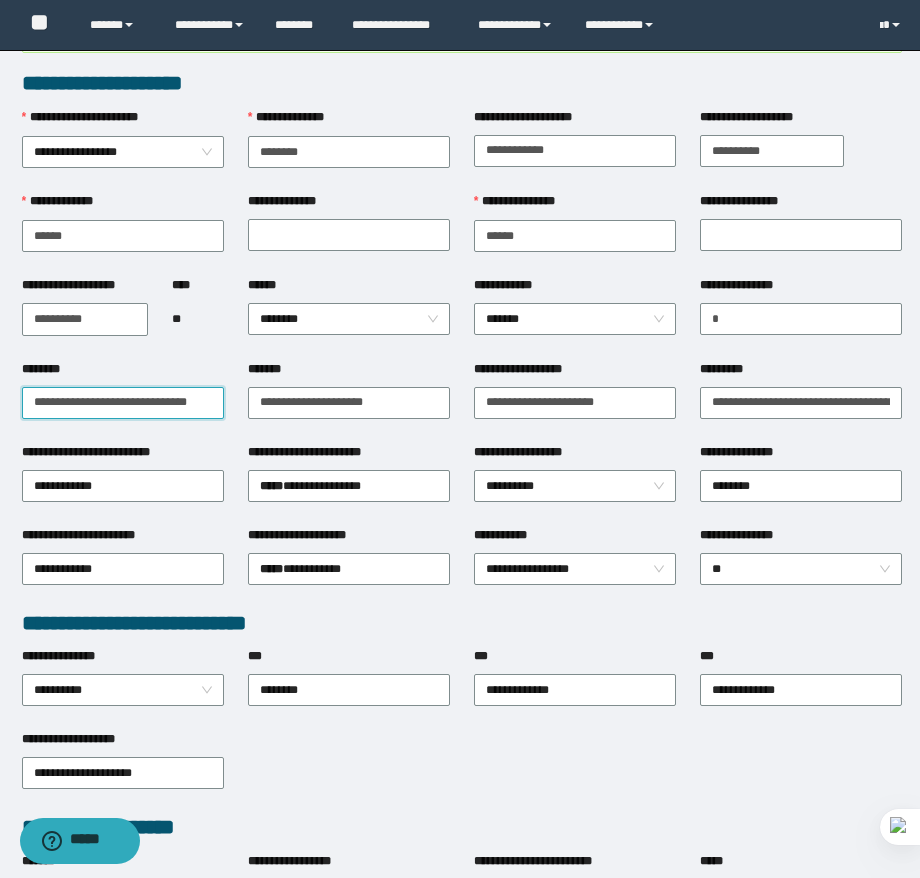 scroll, scrollTop: 0, scrollLeft: 15, axis: horizontal 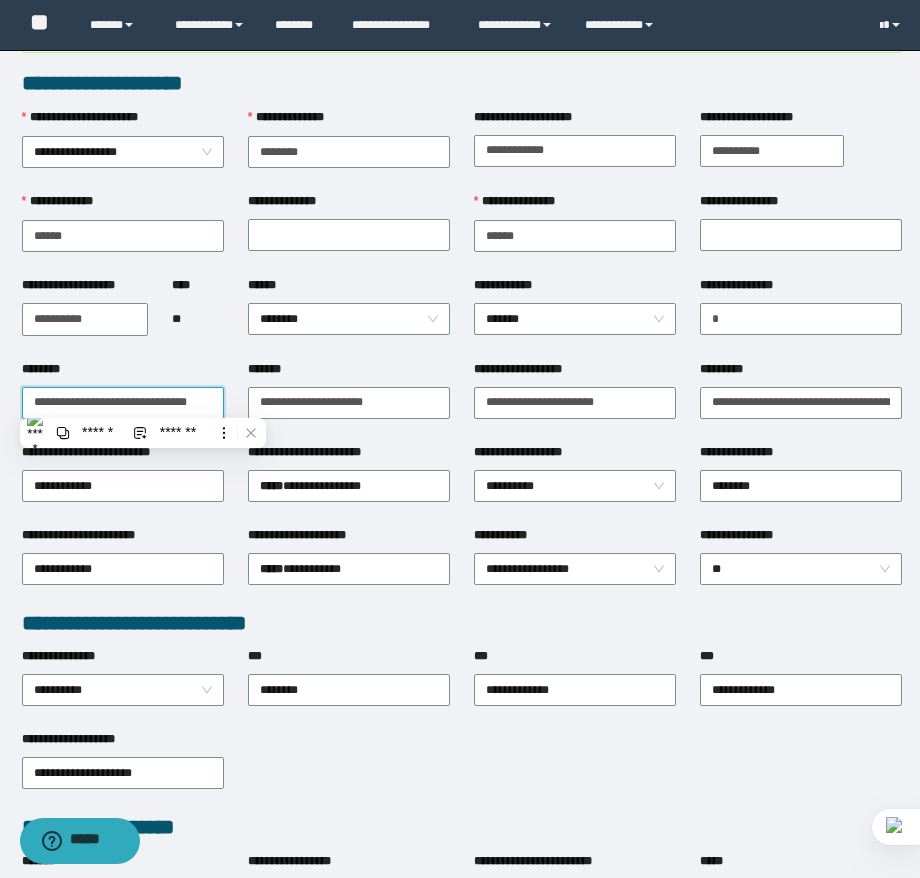 type on "**********" 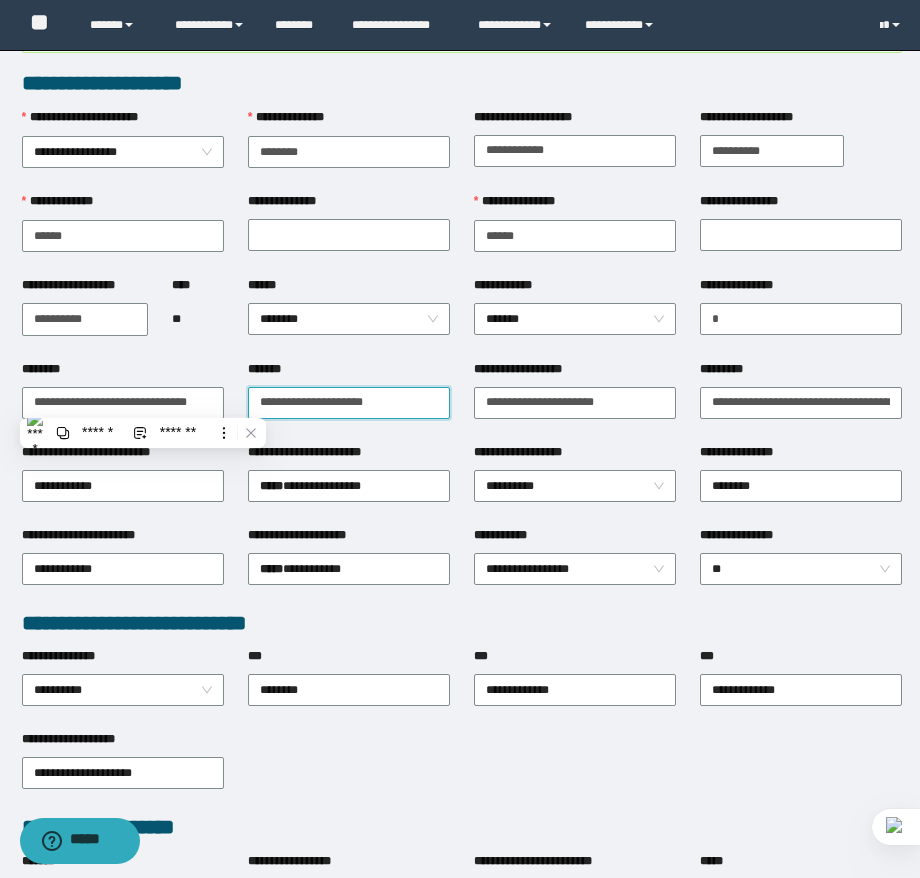 scroll, scrollTop: 0, scrollLeft: 0, axis: both 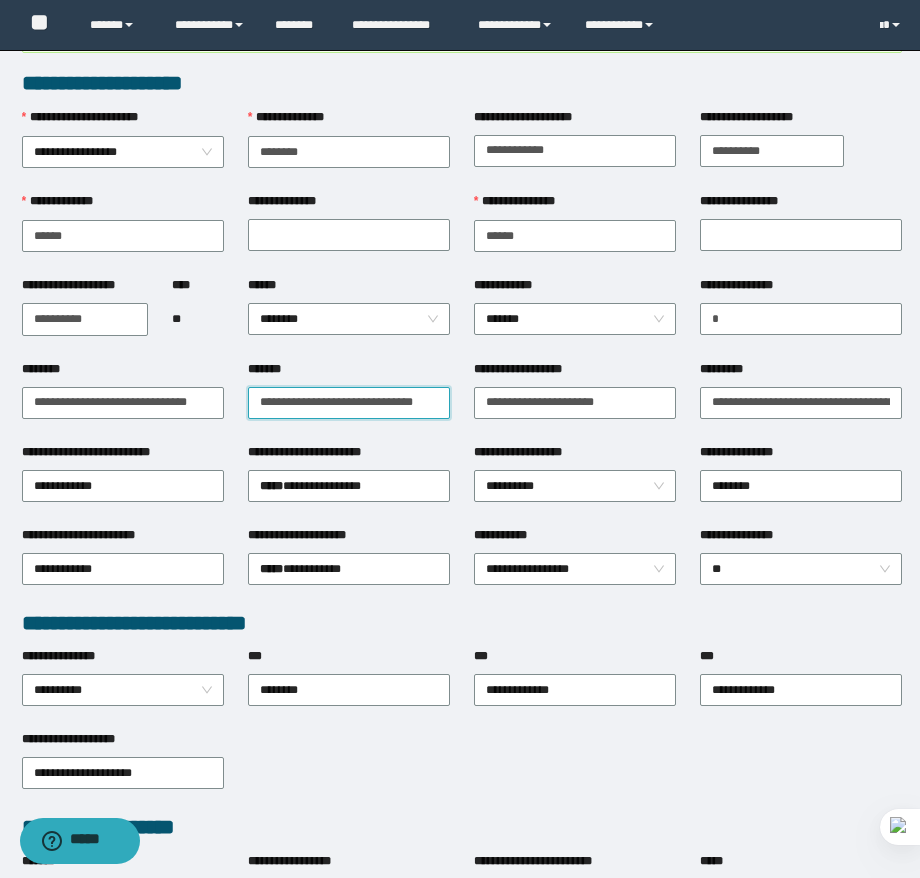 type on "**********" 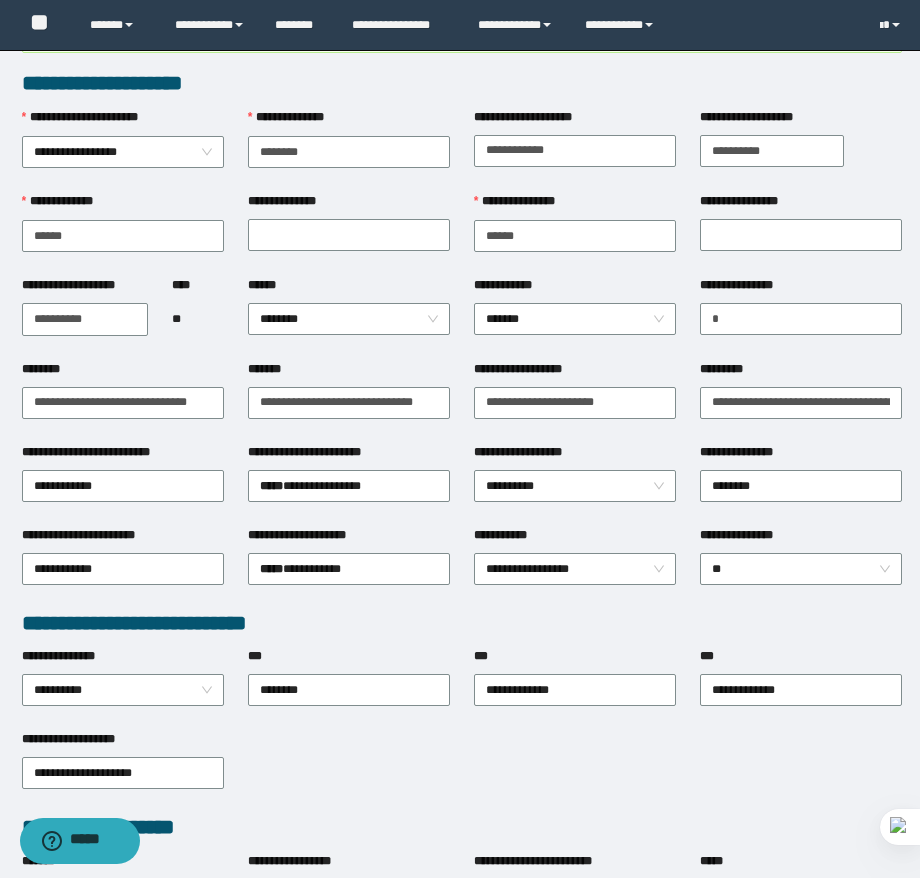 scroll, scrollTop: 0, scrollLeft: 0, axis: both 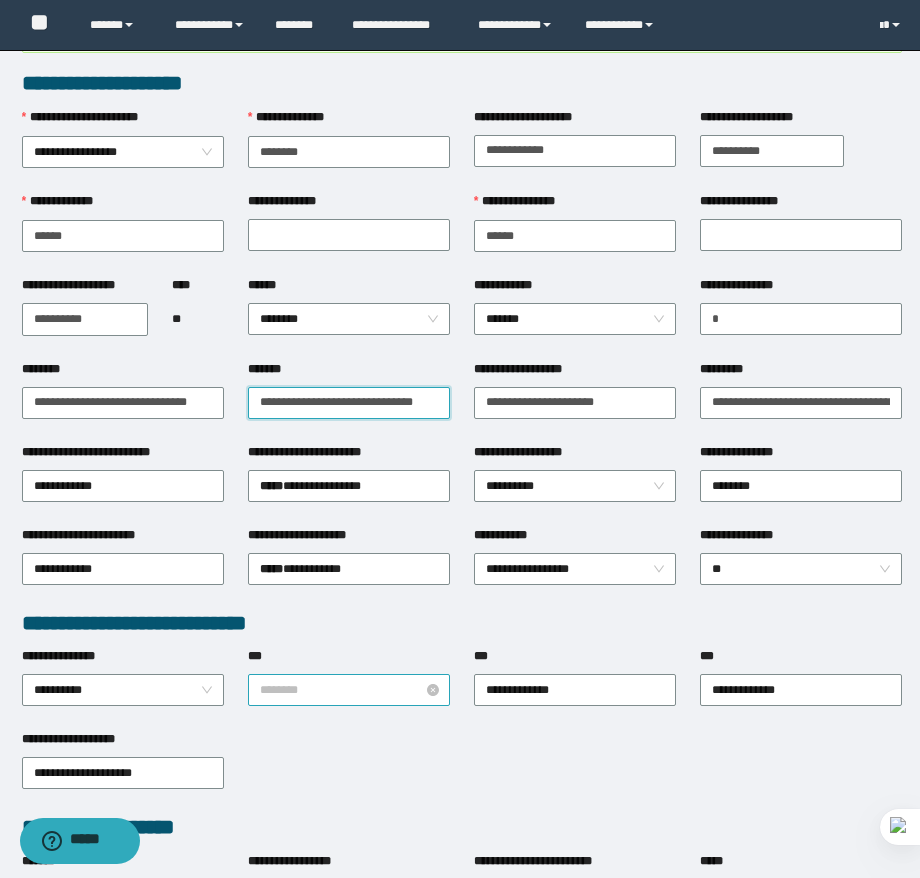 click on "********" at bounding box center [349, 690] 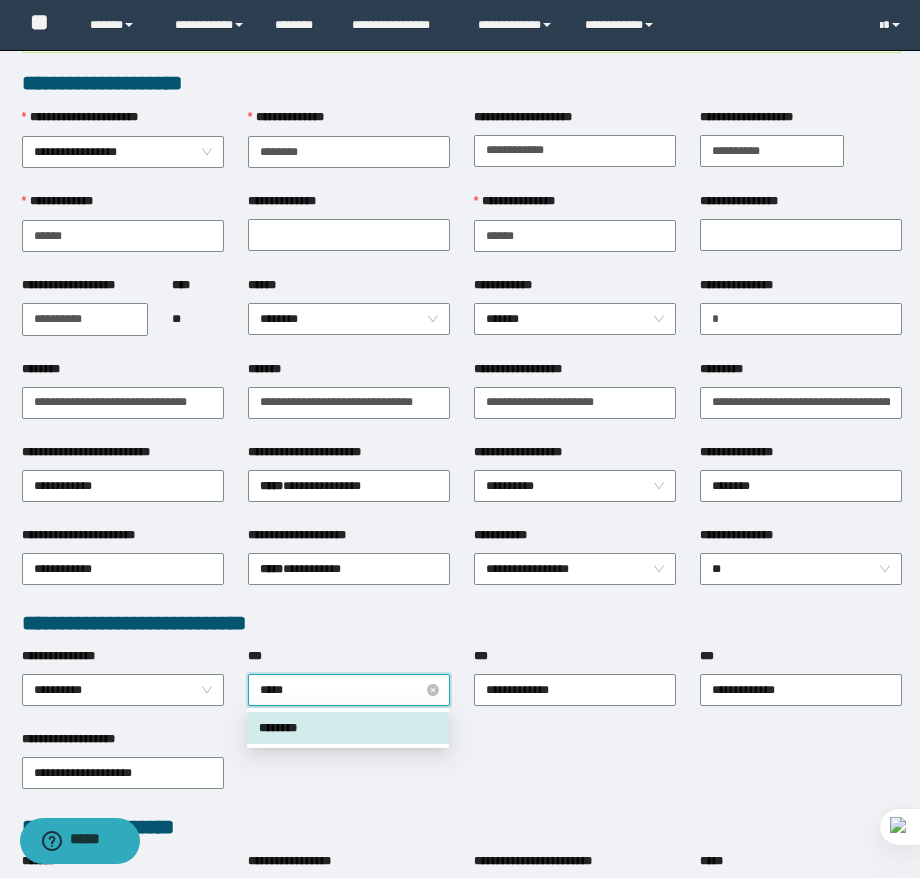 type on "******" 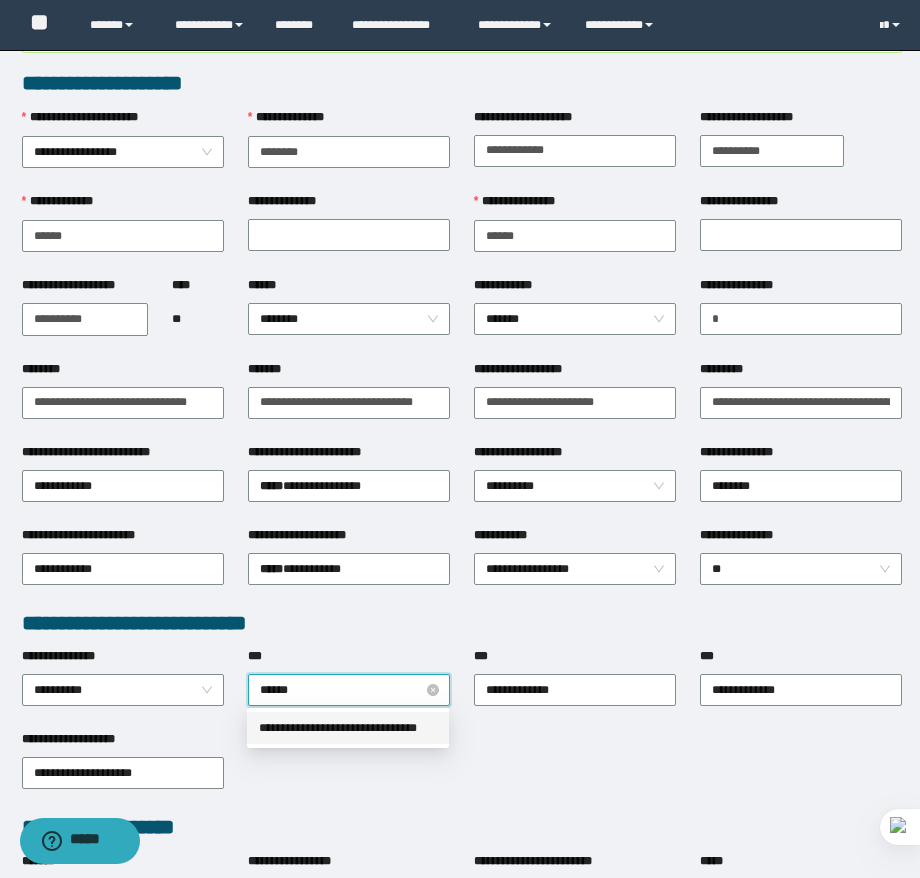 type 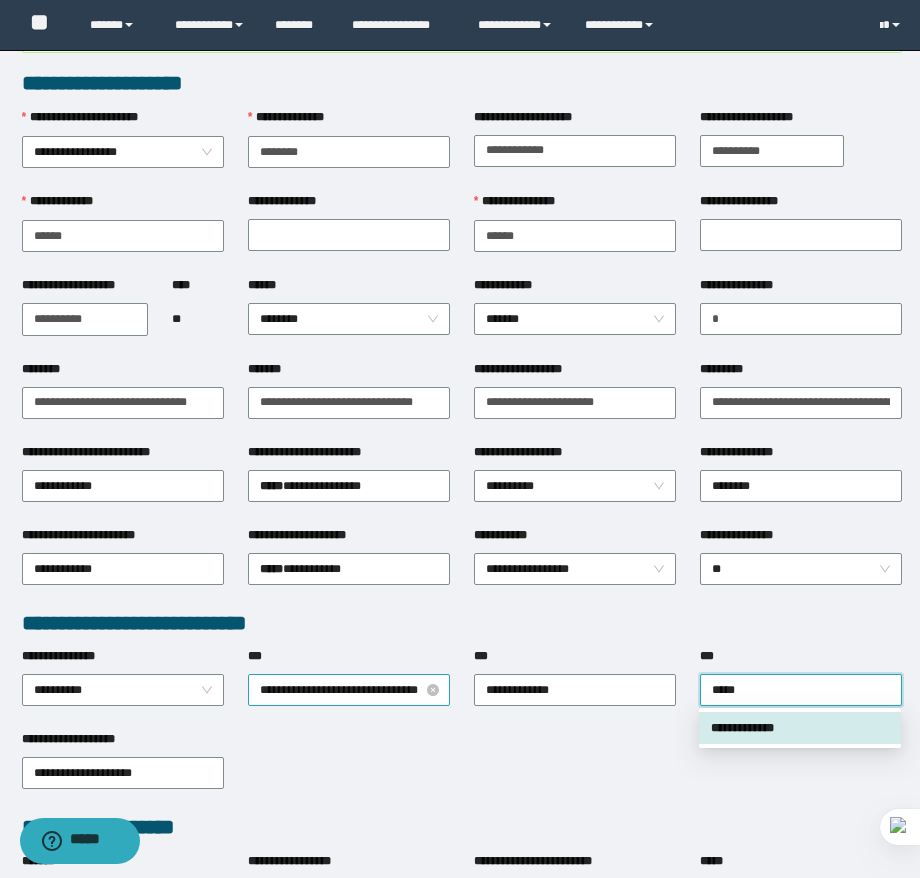 type on "******" 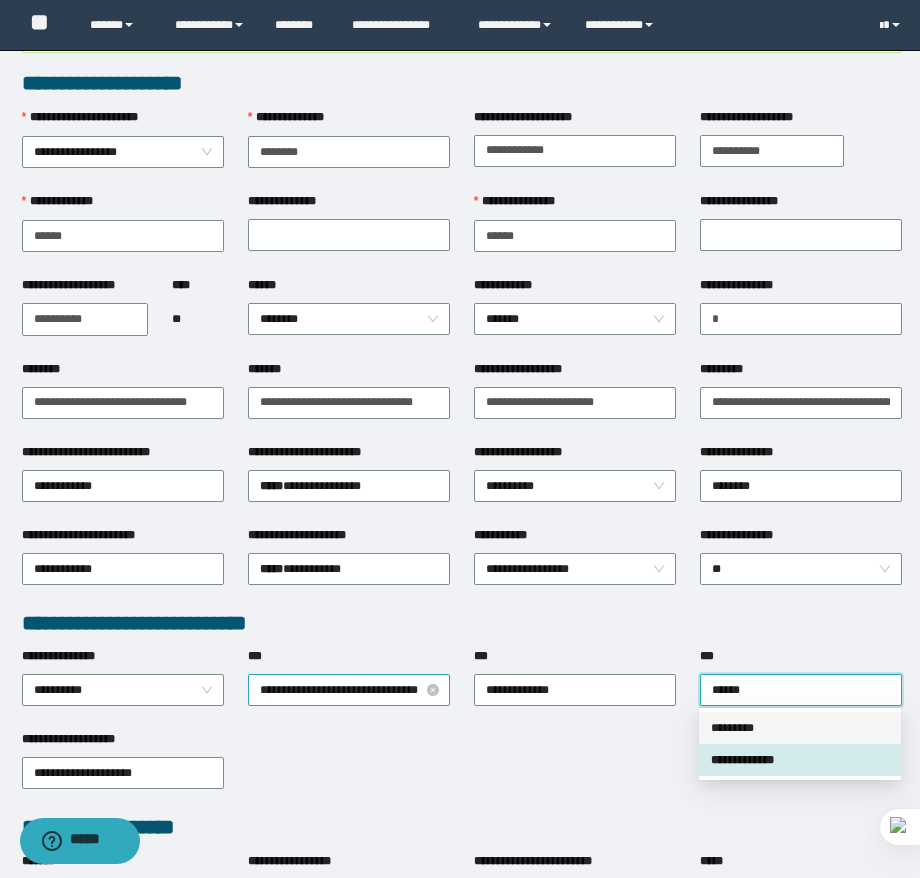 type 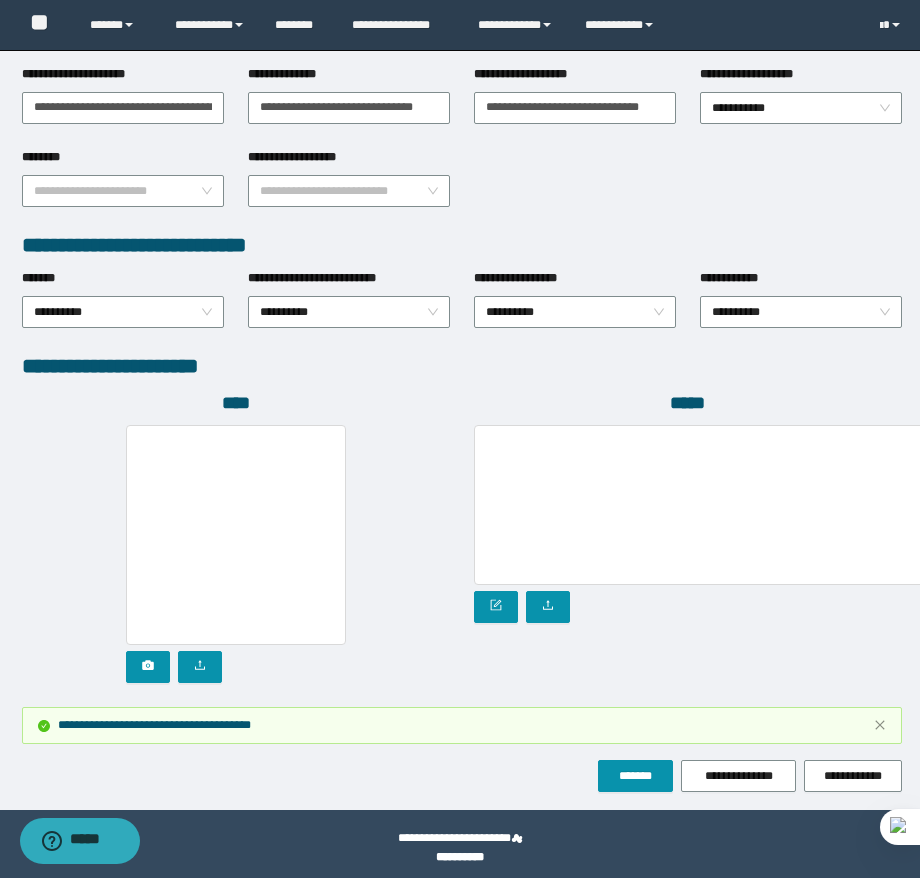 scroll, scrollTop: 931, scrollLeft: 0, axis: vertical 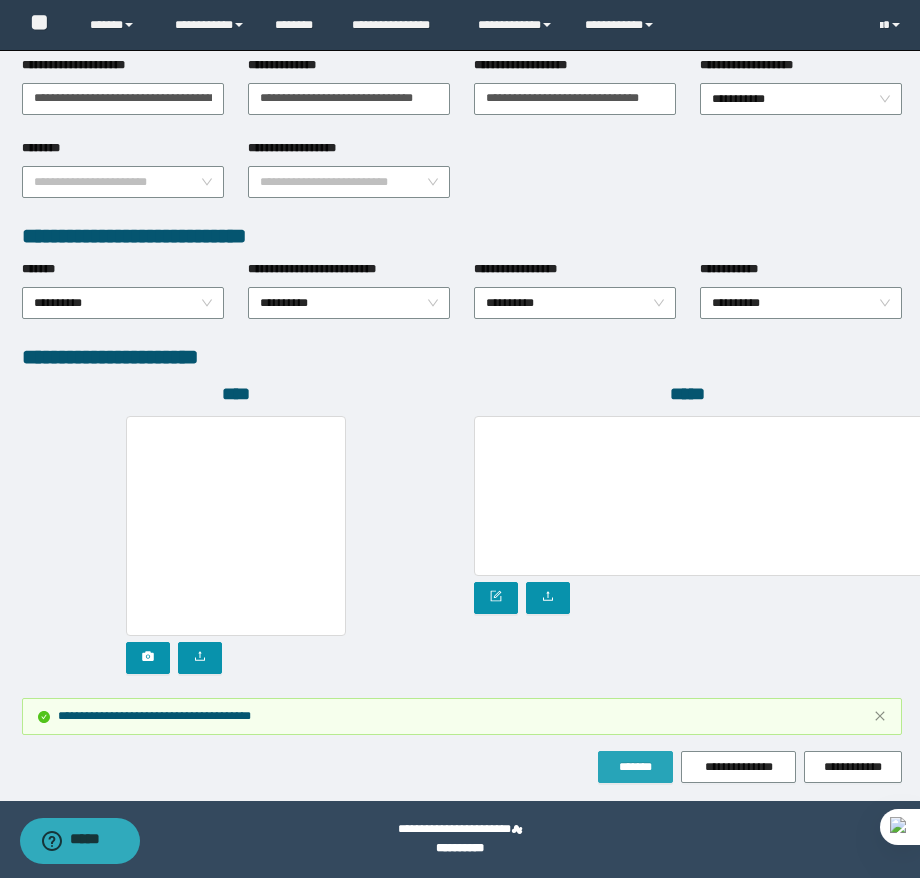 click on "*******" at bounding box center [635, 767] 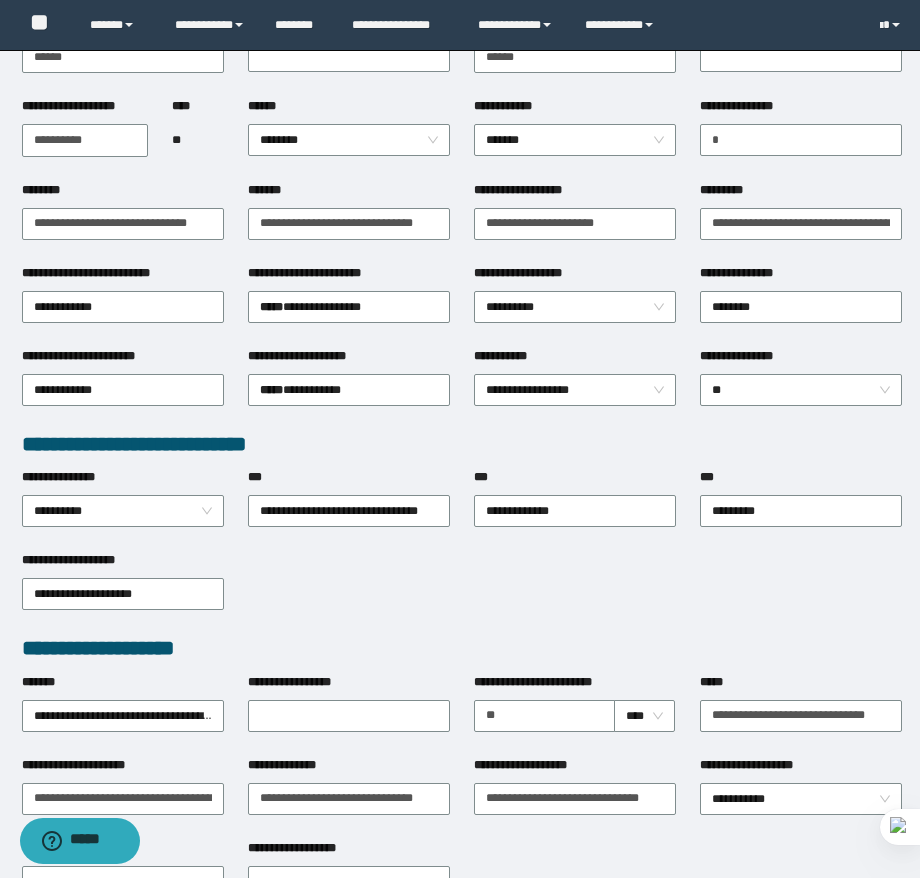 scroll, scrollTop: 0, scrollLeft: 0, axis: both 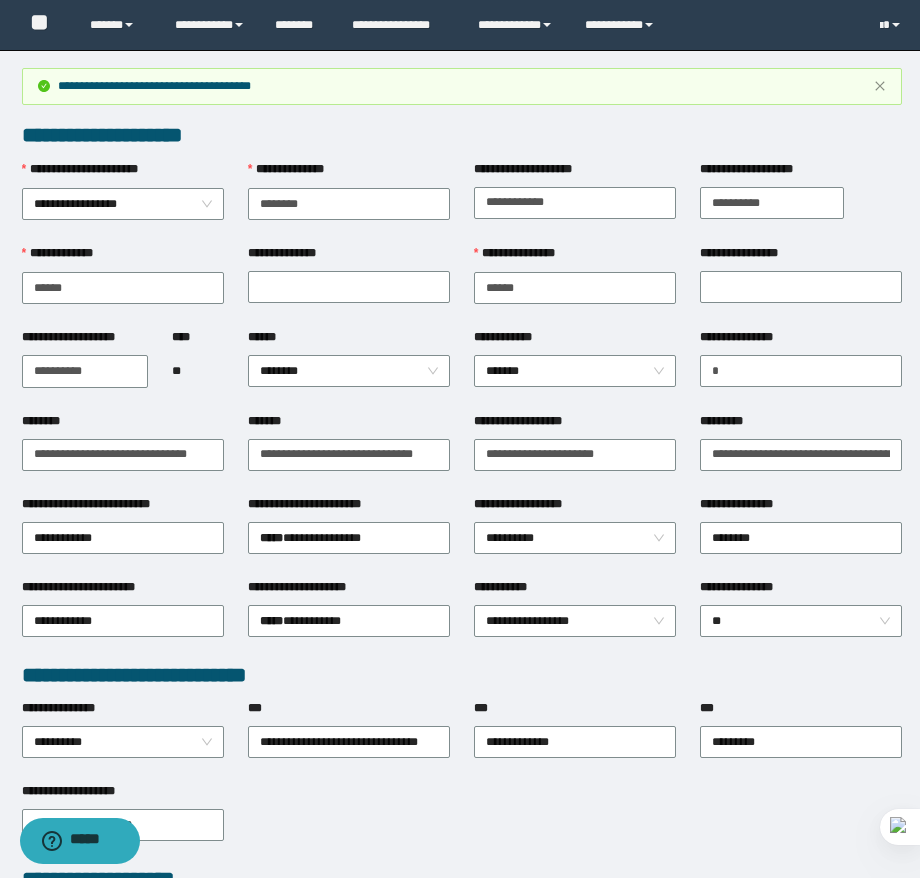 type 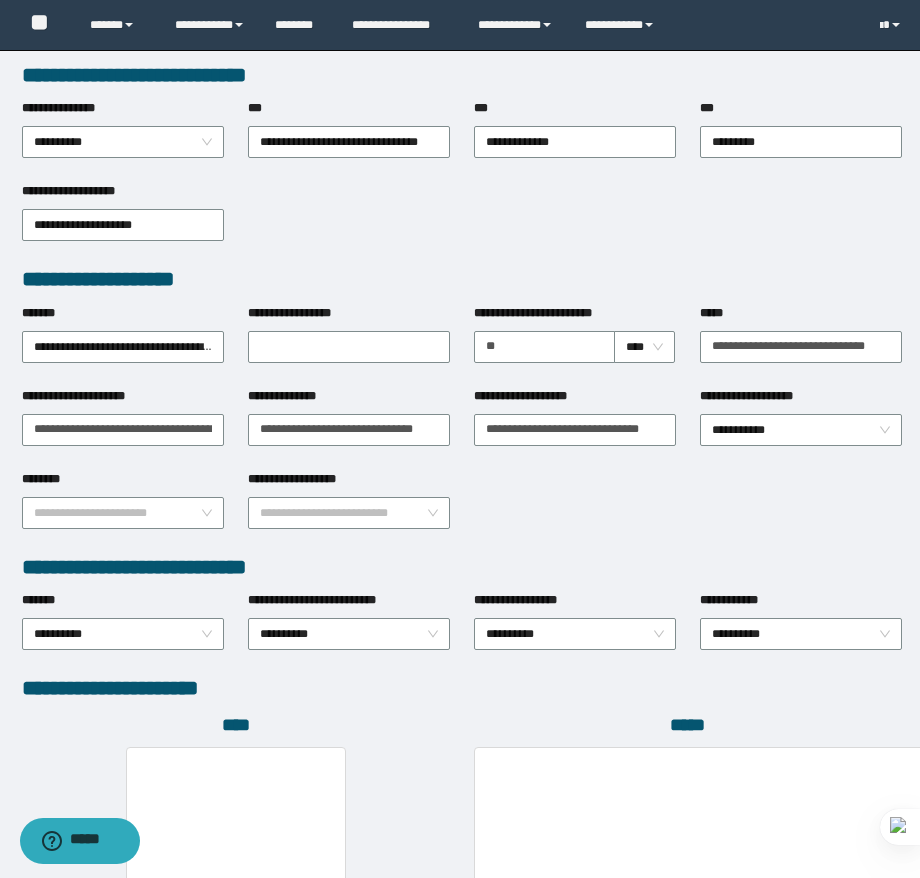scroll, scrollTop: 931, scrollLeft: 0, axis: vertical 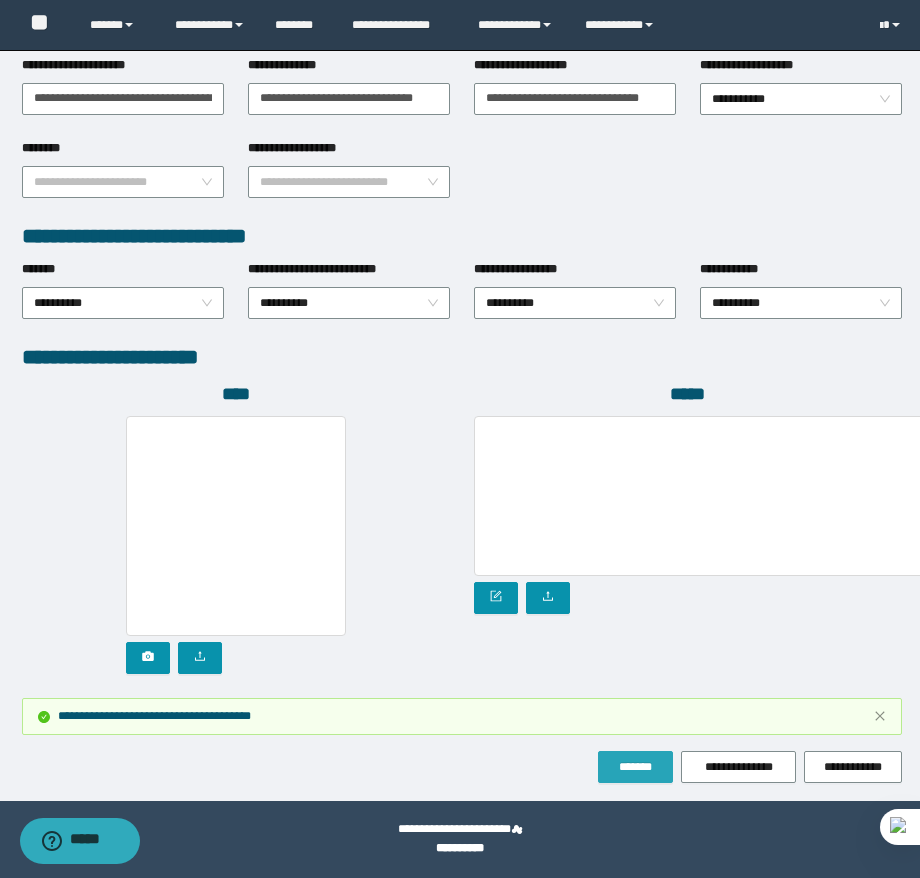 click on "*******" at bounding box center (635, 767) 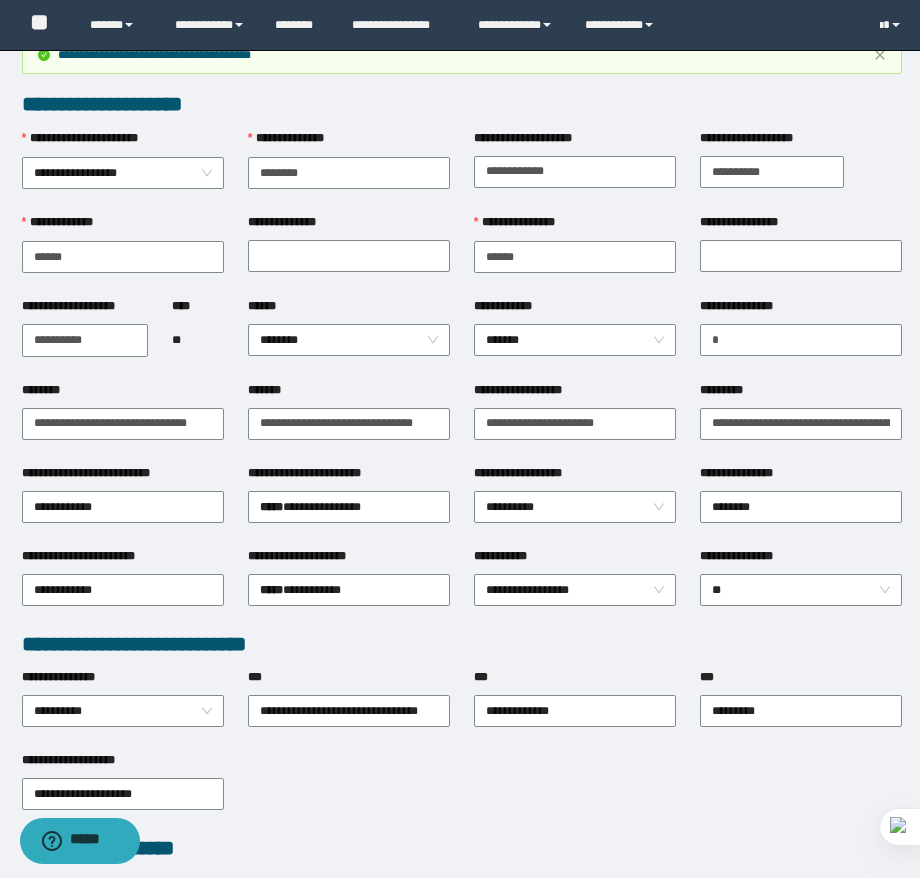 scroll, scrollTop: 0, scrollLeft: 0, axis: both 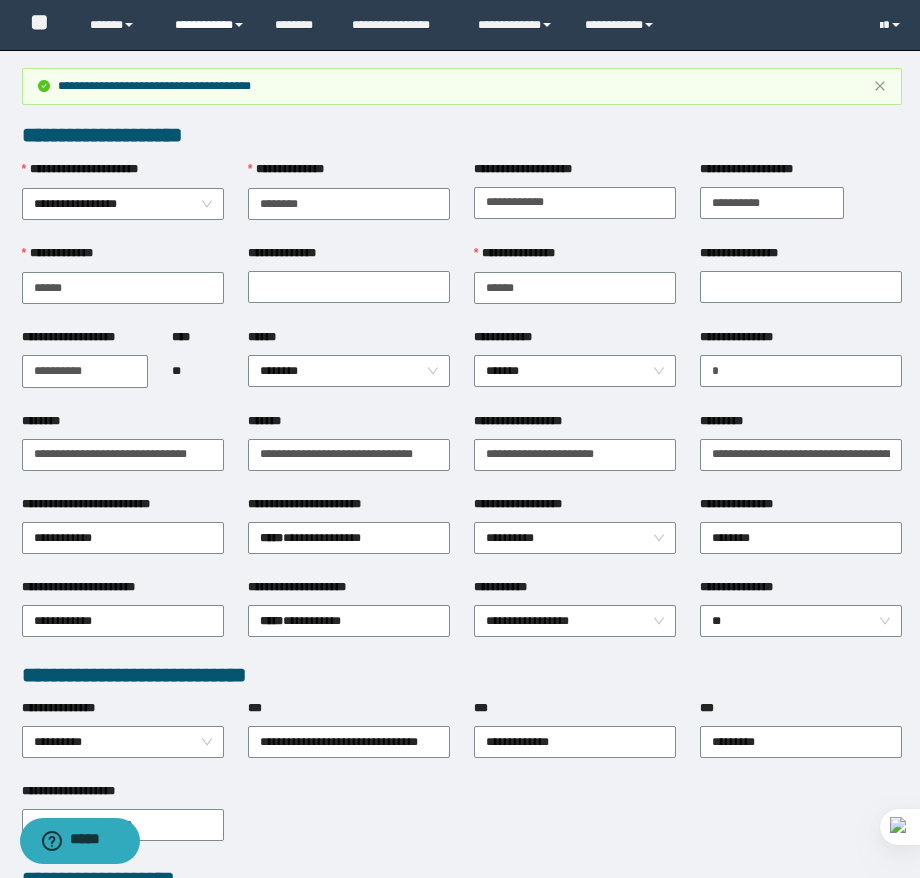 click on "**********" at bounding box center [210, 25] 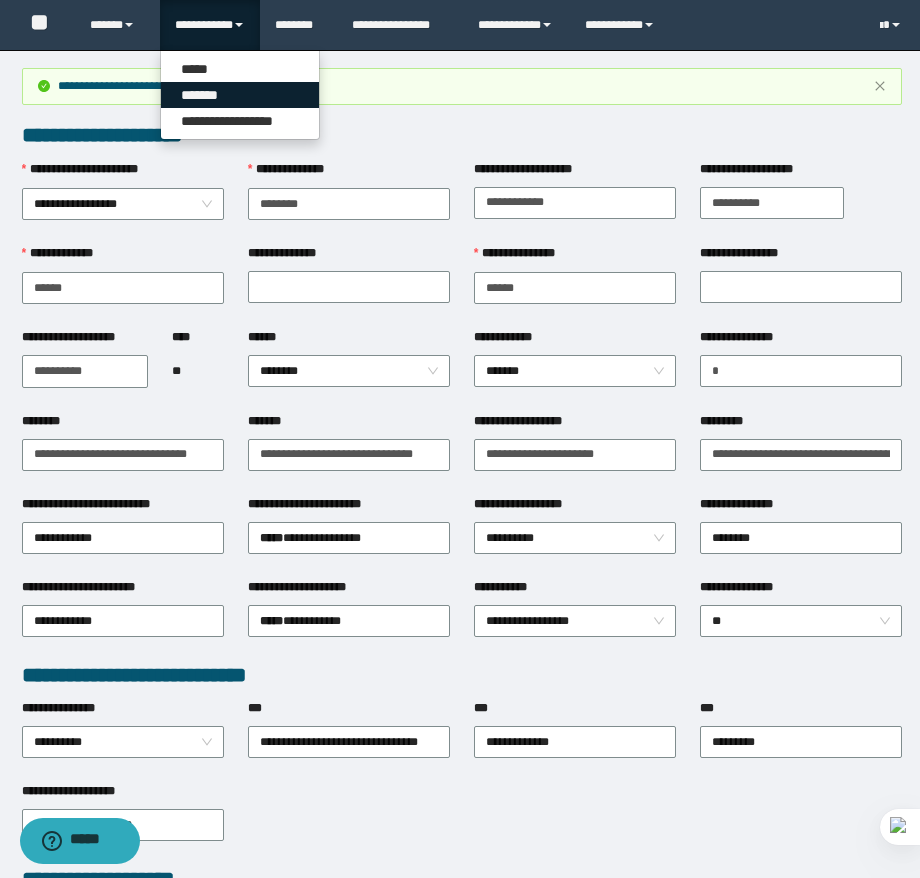 click on "*******" at bounding box center (240, 95) 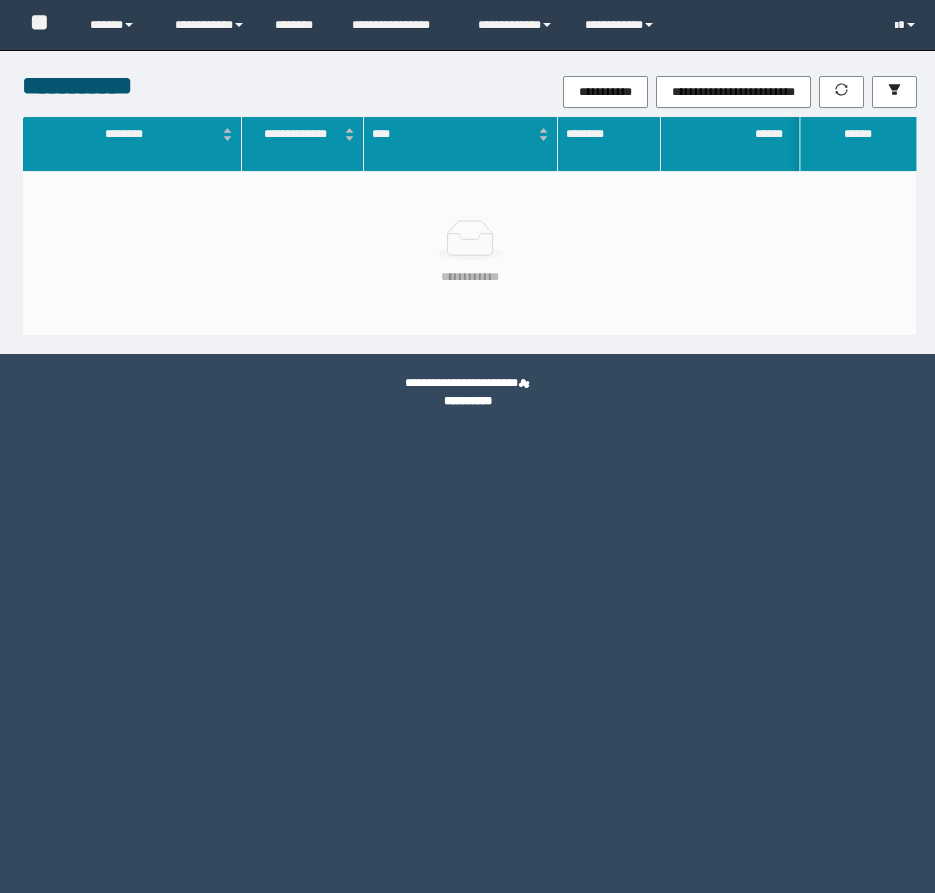 scroll, scrollTop: 0, scrollLeft: 0, axis: both 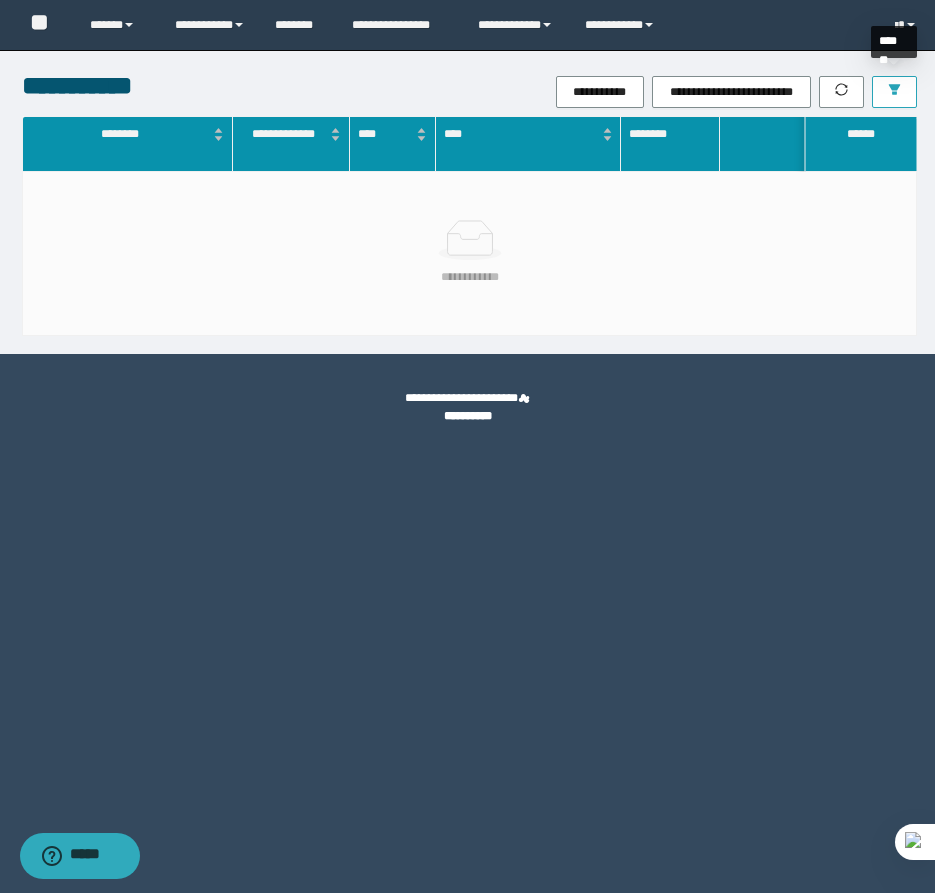 click 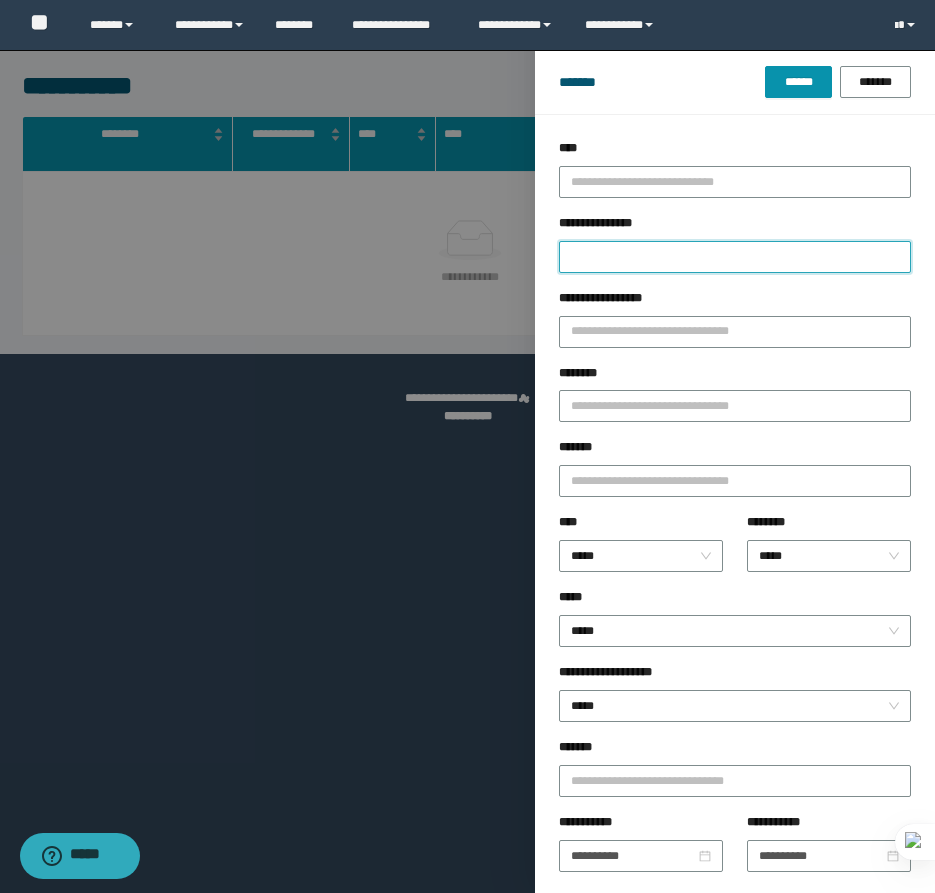 click on "**********" at bounding box center [735, 257] 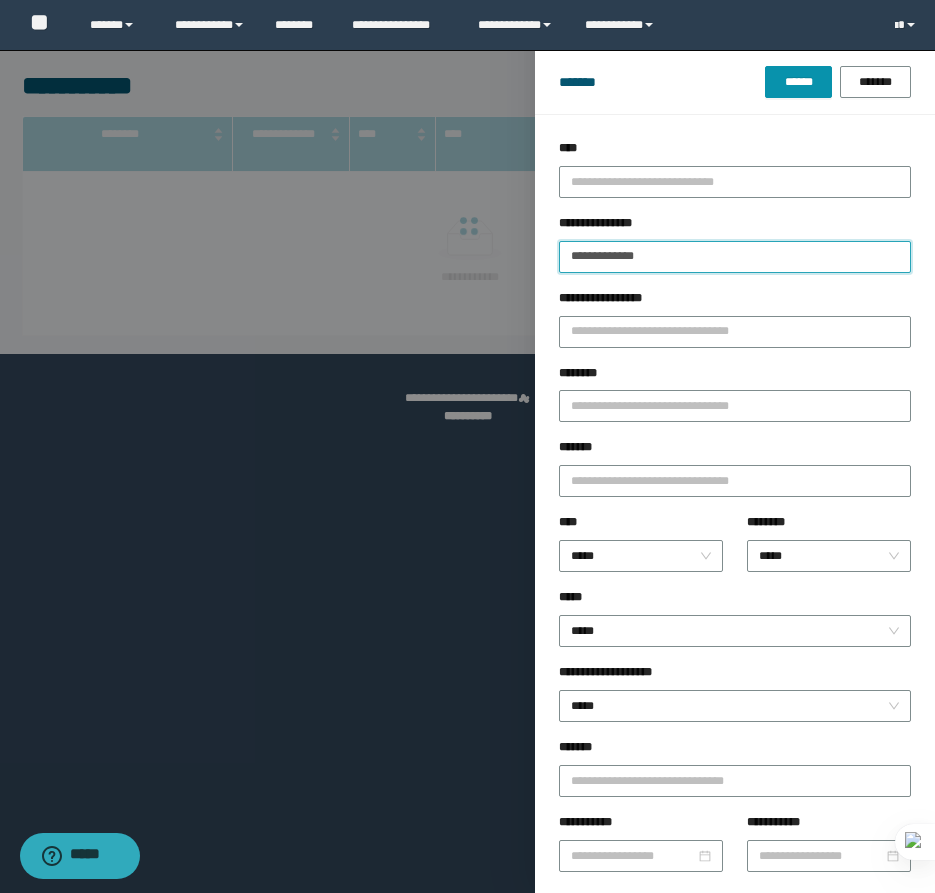 type on "**********" 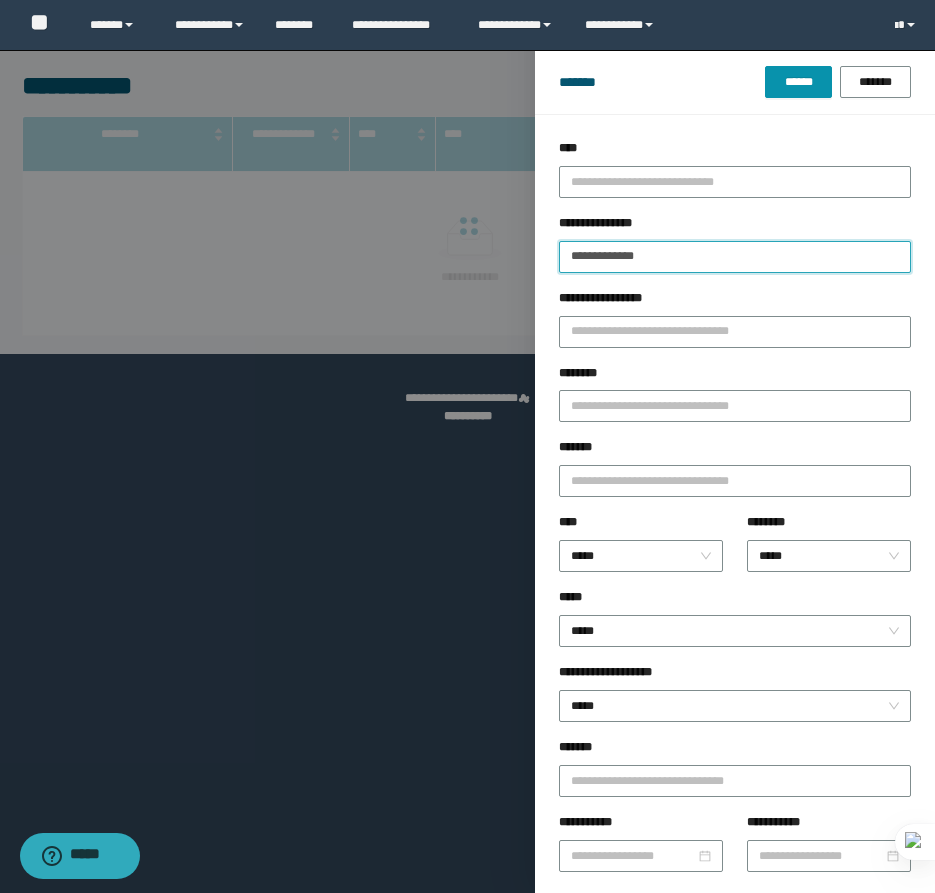 click on "******" at bounding box center (798, 82) 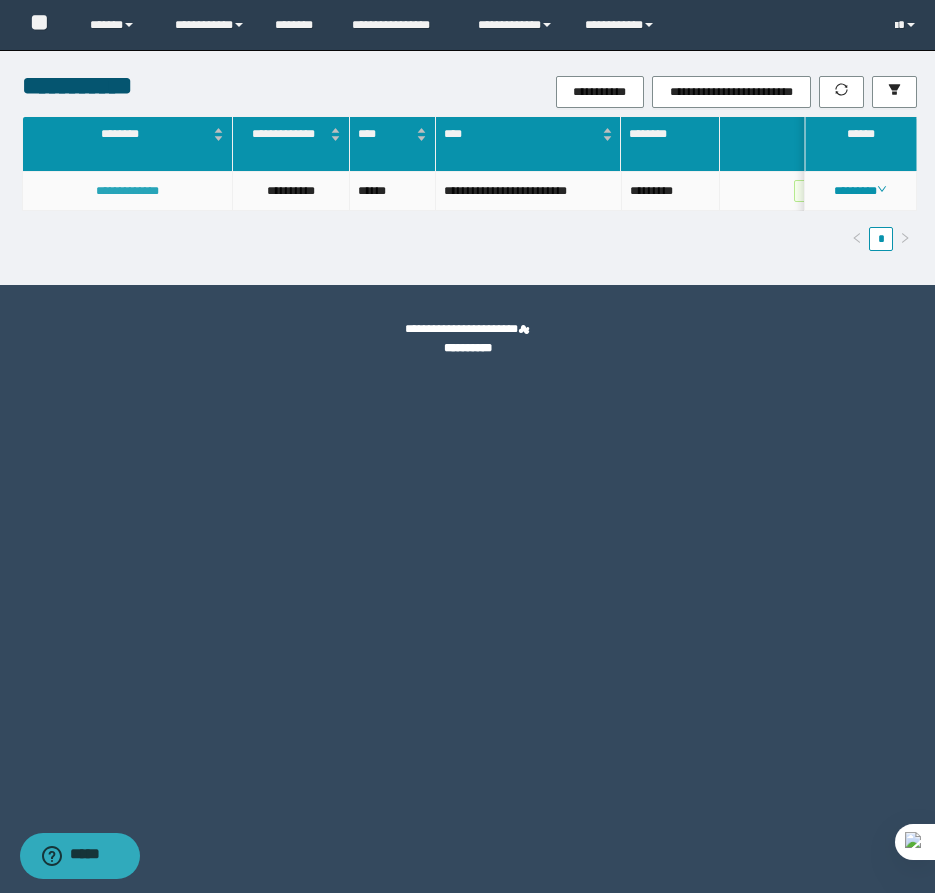 click on "**********" at bounding box center (127, 191) 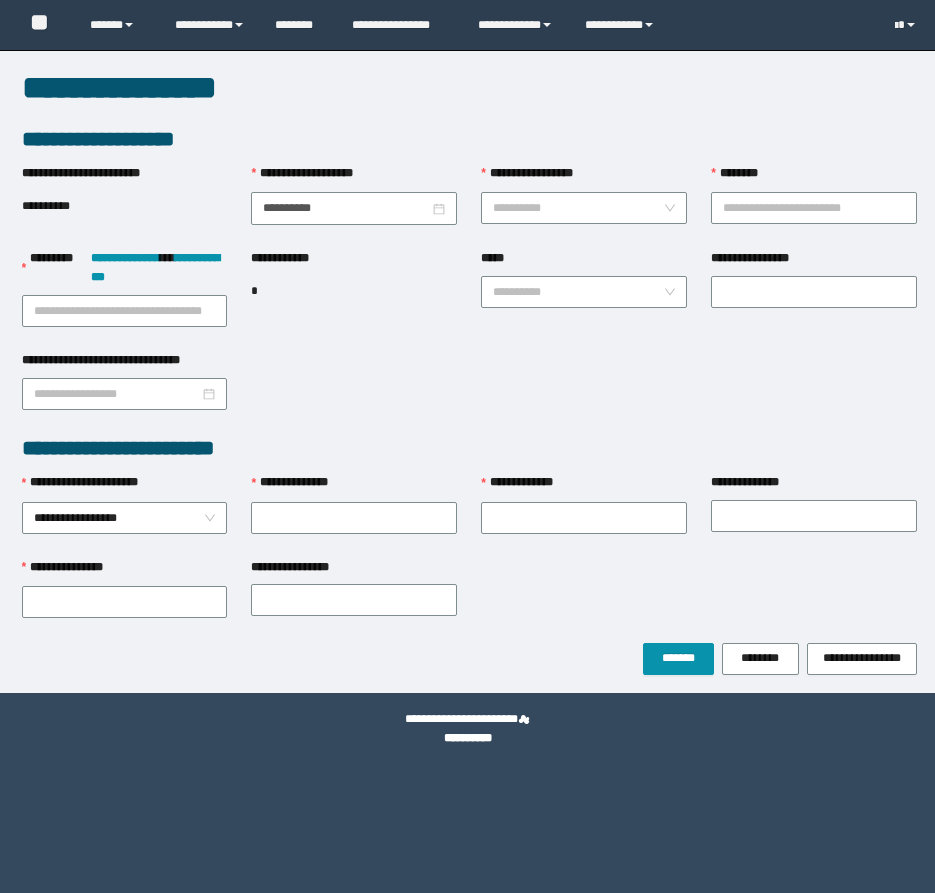 scroll, scrollTop: 0, scrollLeft: 0, axis: both 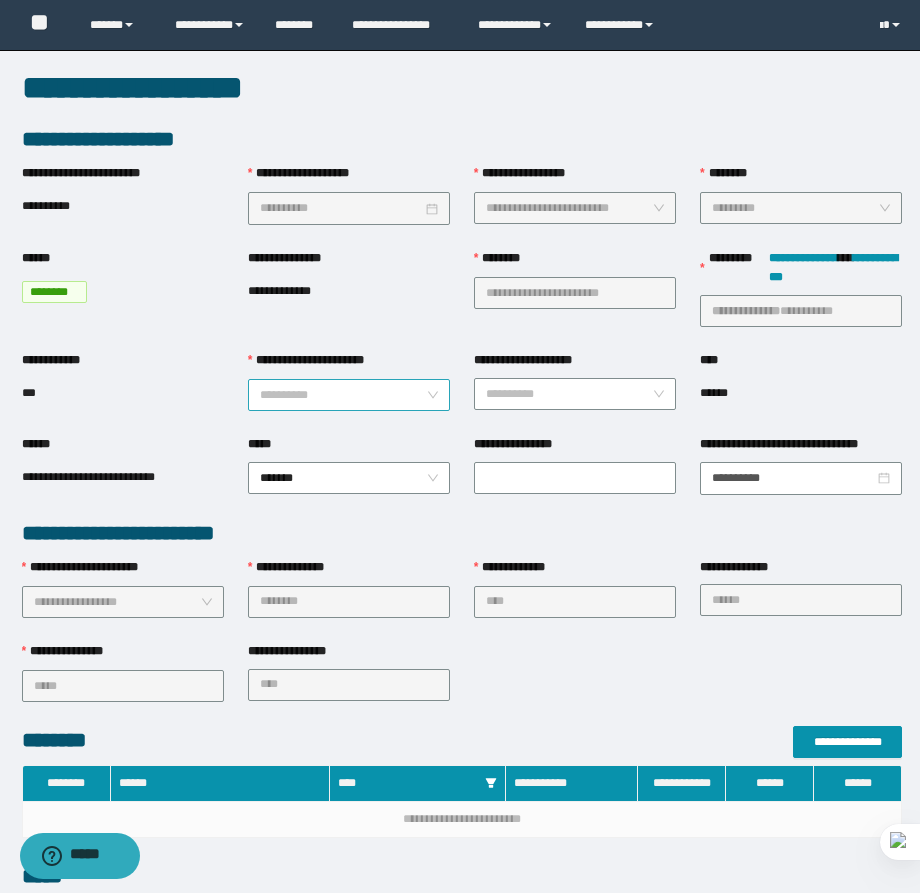 click on "**********" at bounding box center (343, 395) 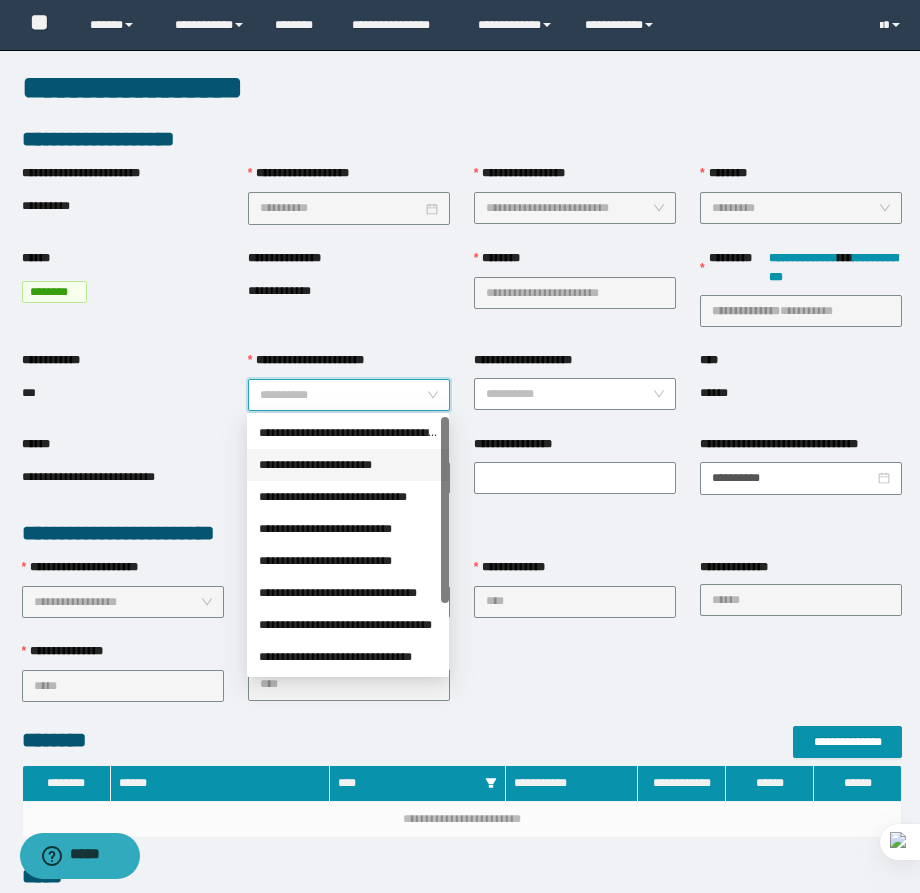 click on "**********" at bounding box center (348, 465) 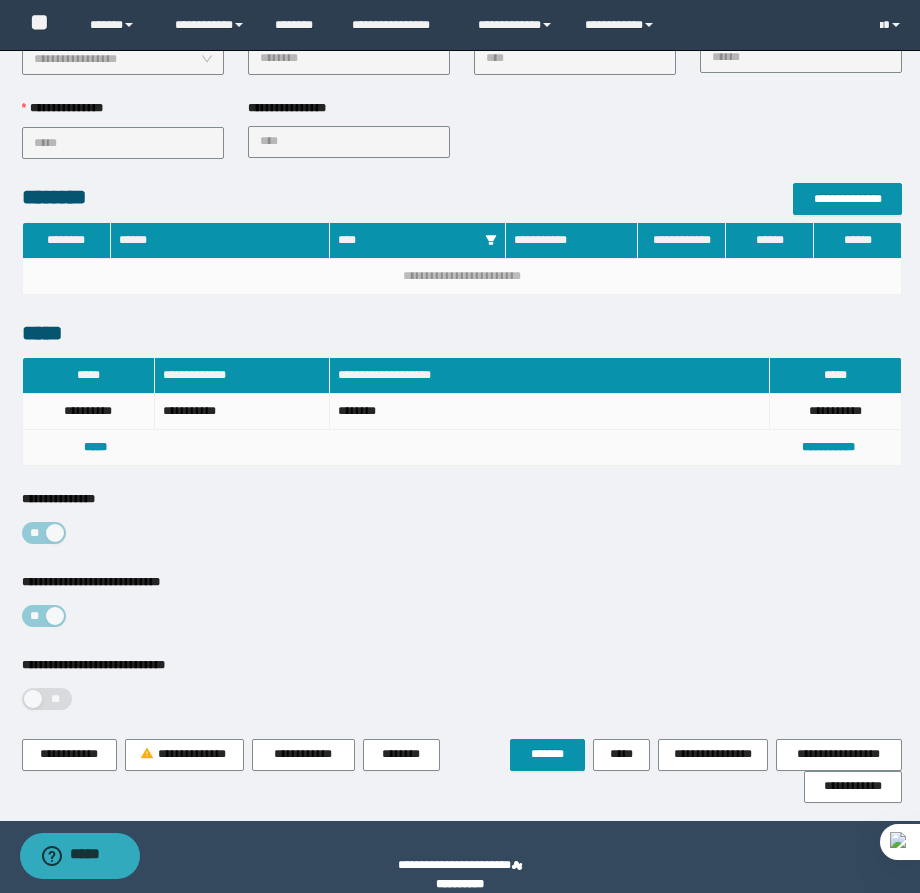 scroll, scrollTop: 564, scrollLeft: 0, axis: vertical 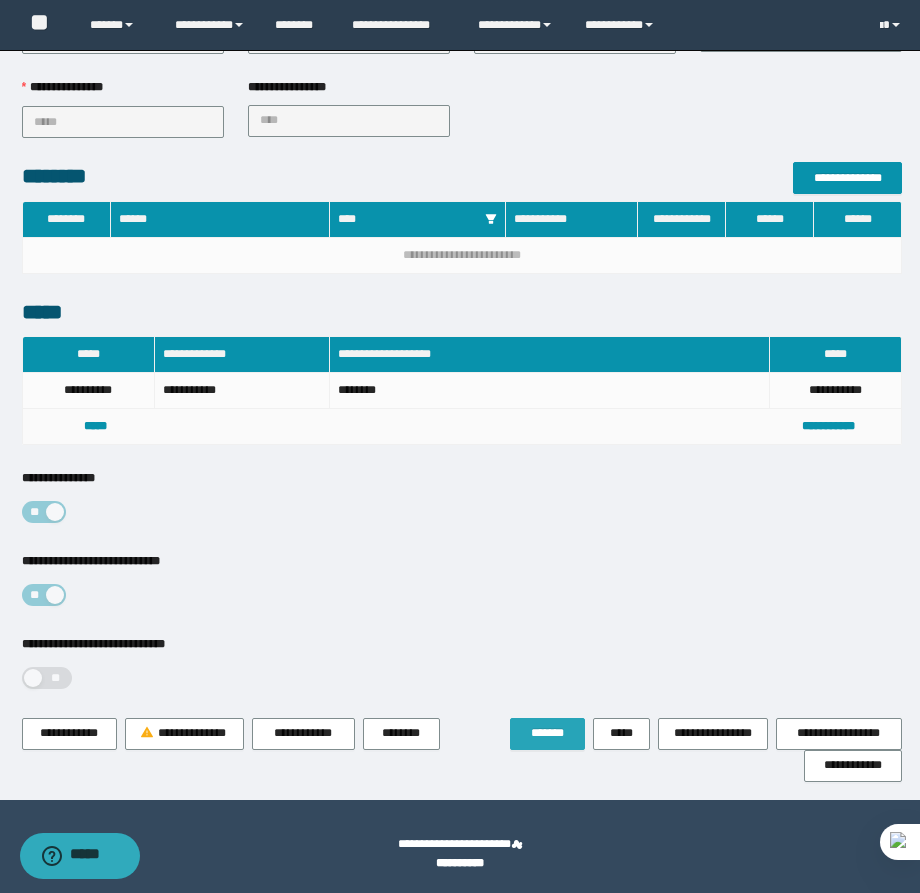 click on "*******" at bounding box center [547, 733] 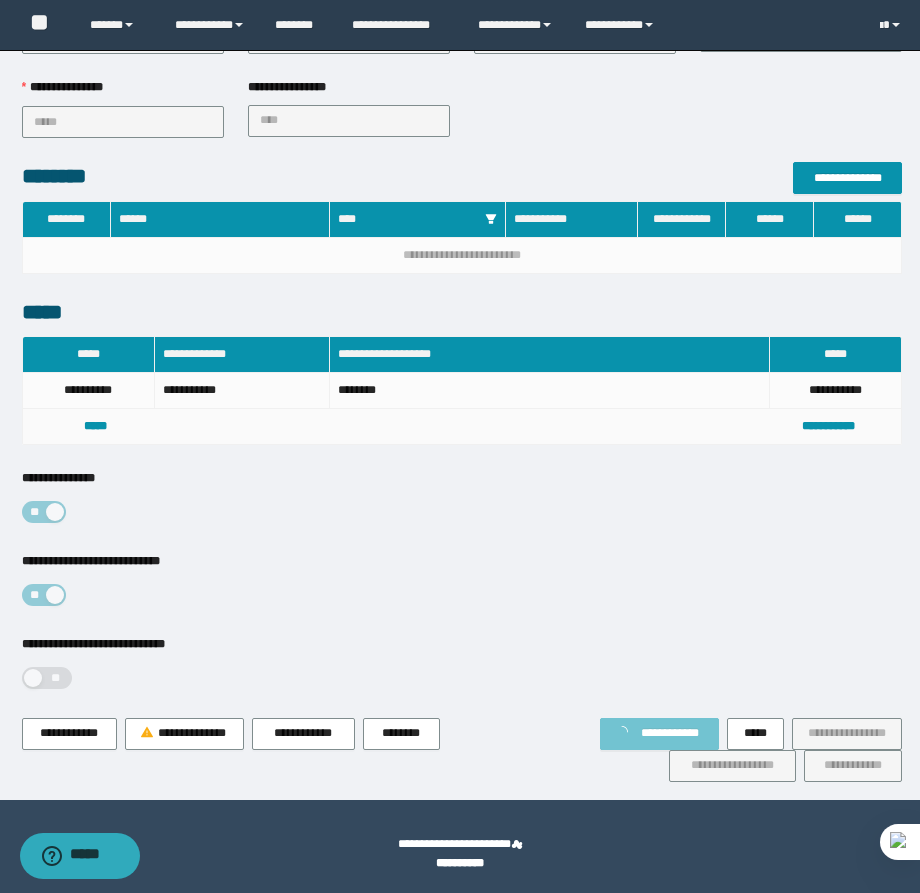 scroll, scrollTop: 0, scrollLeft: 0, axis: both 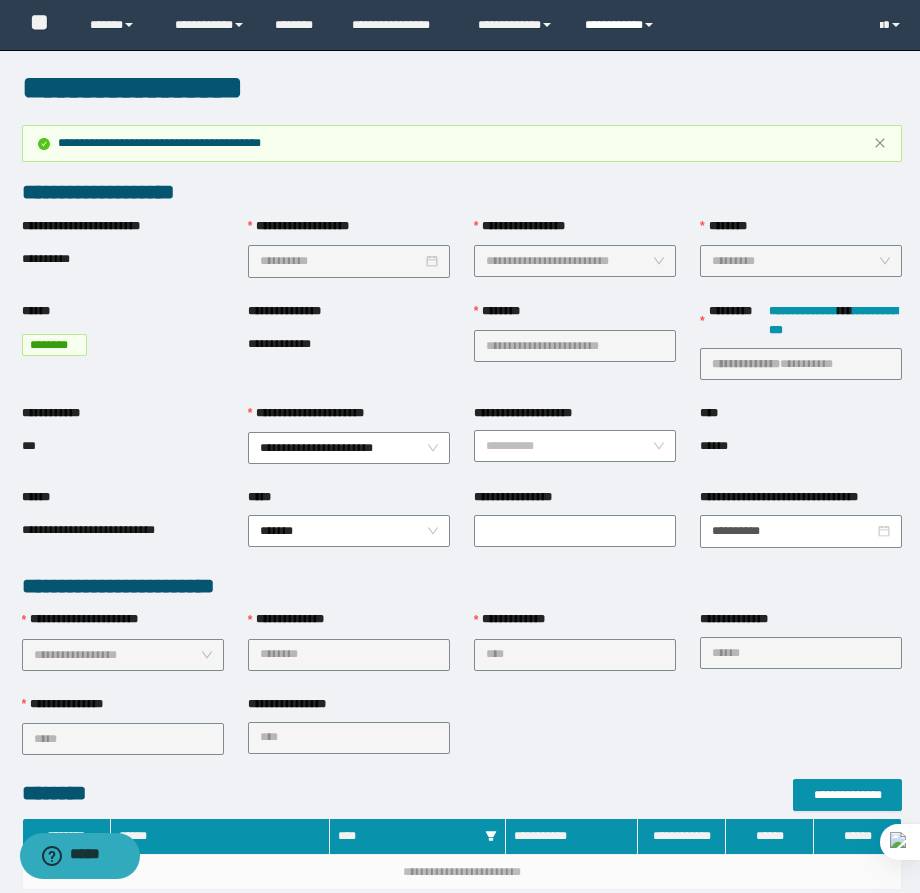 click on "**********" at bounding box center (622, 25) 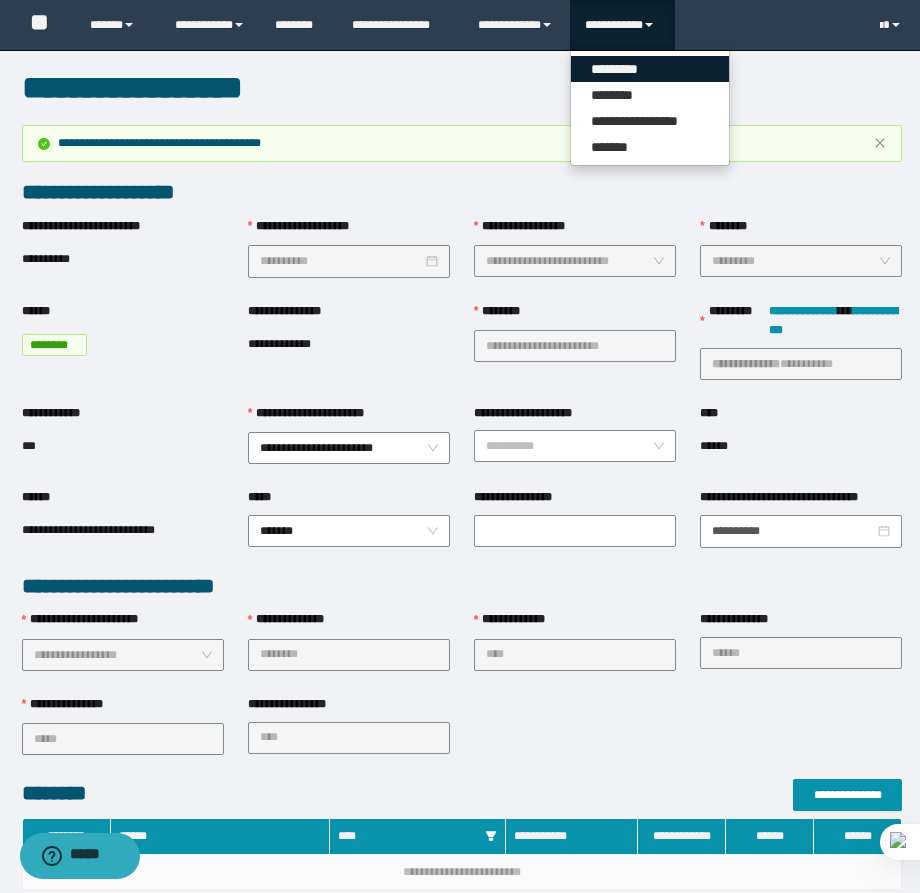click on "*********" at bounding box center (650, 69) 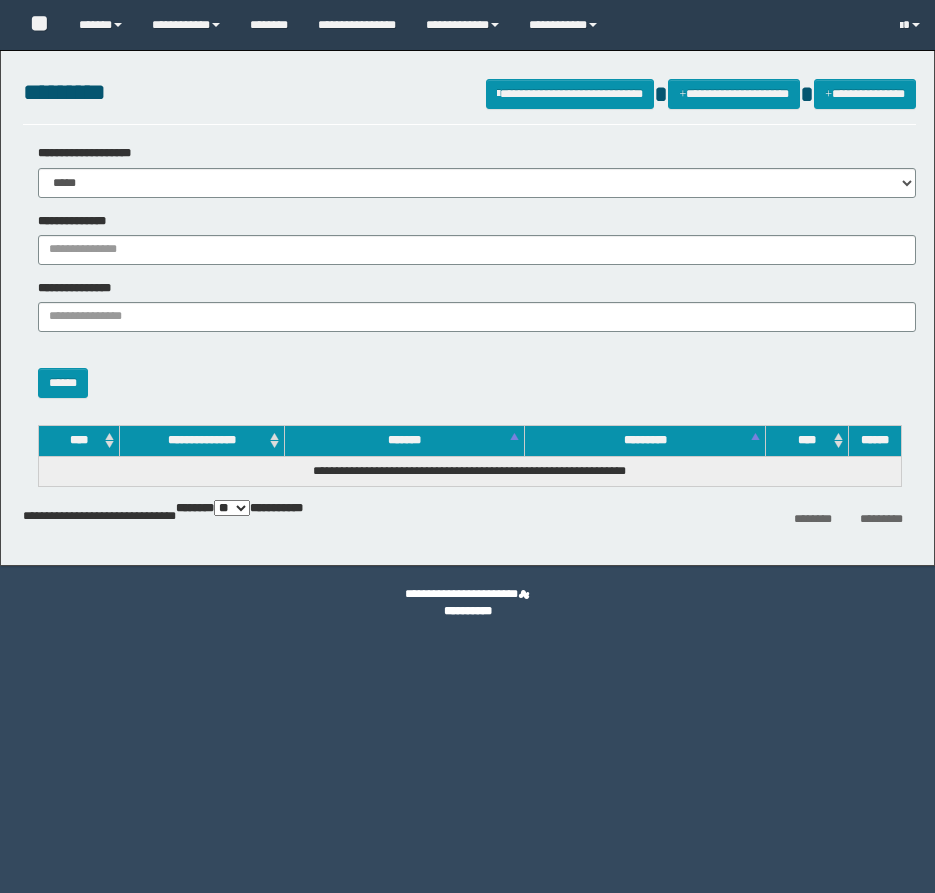scroll, scrollTop: 0, scrollLeft: 0, axis: both 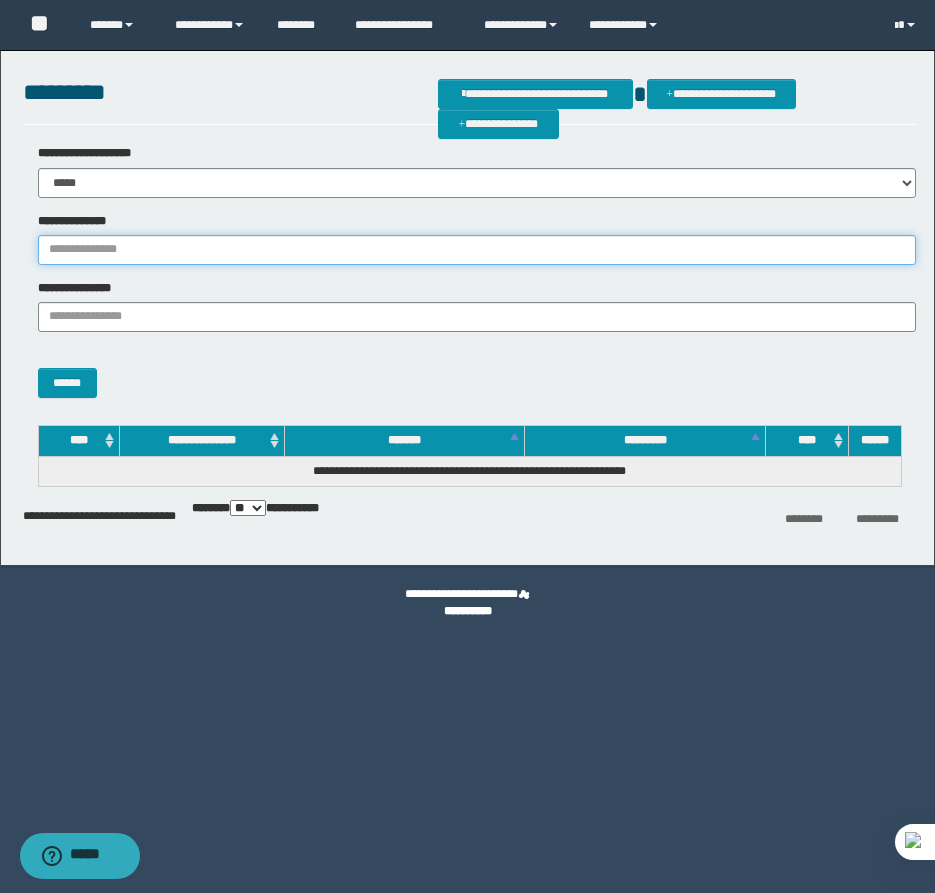 click on "**********" at bounding box center [477, 250] 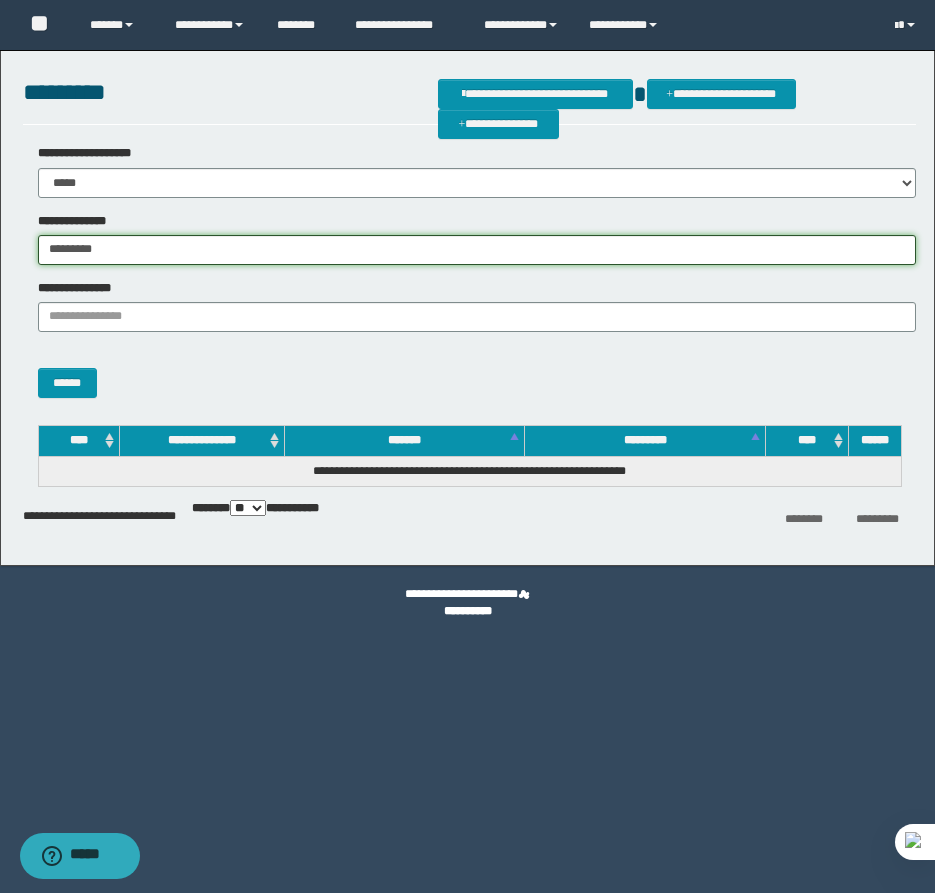 click on "*********" at bounding box center (477, 250) 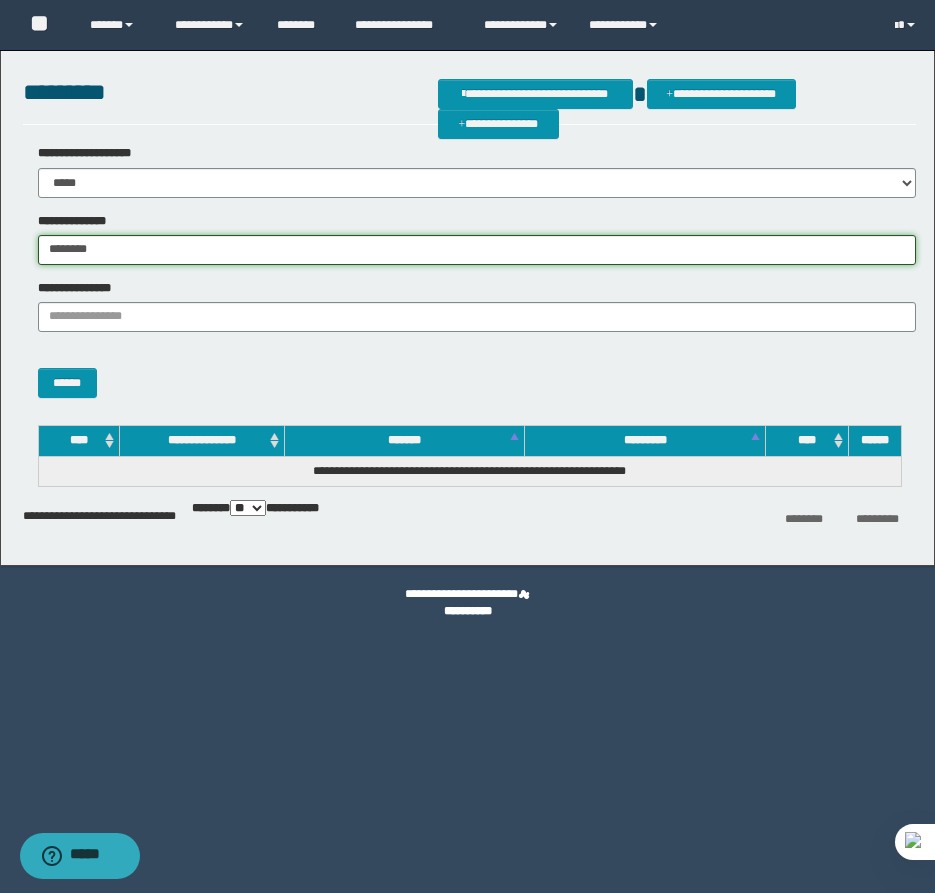 type on "********" 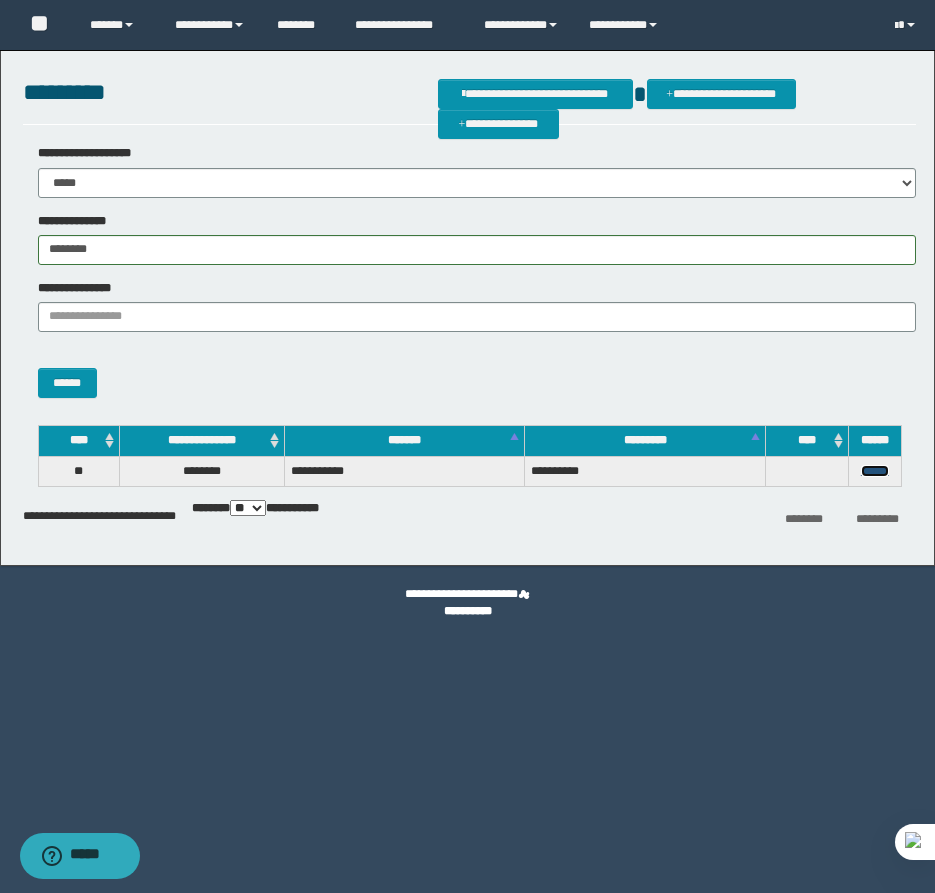 click on "******" at bounding box center [875, 471] 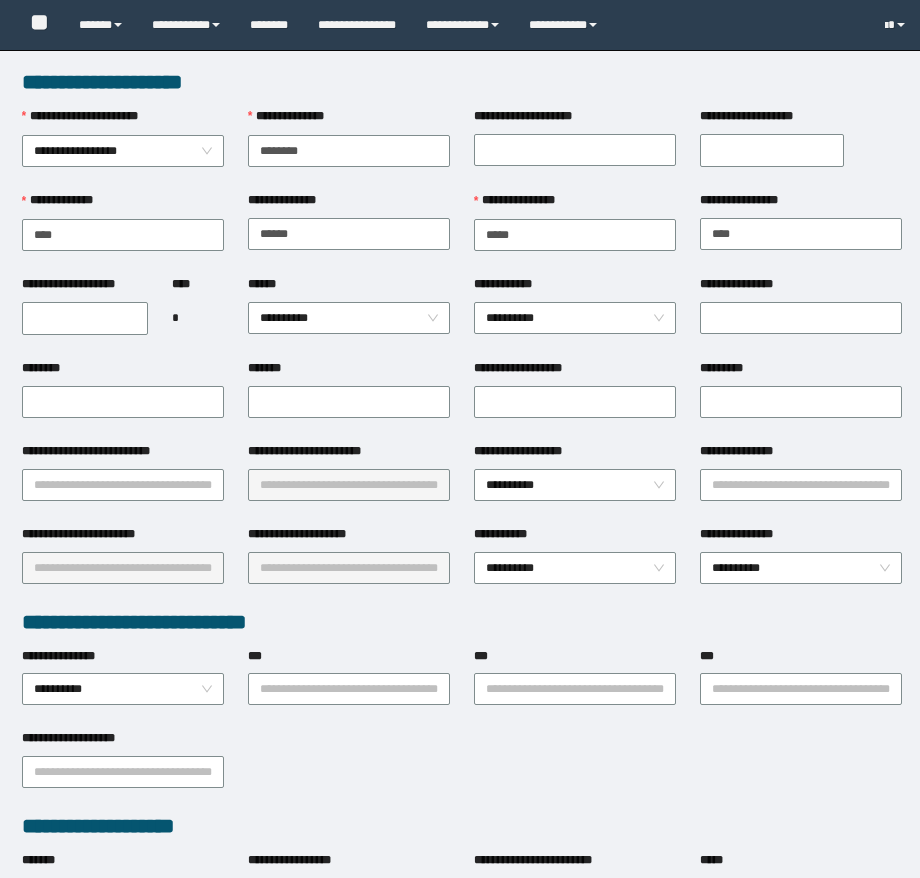 scroll, scrollTop: 0, scrollLeft: 0, axis: both 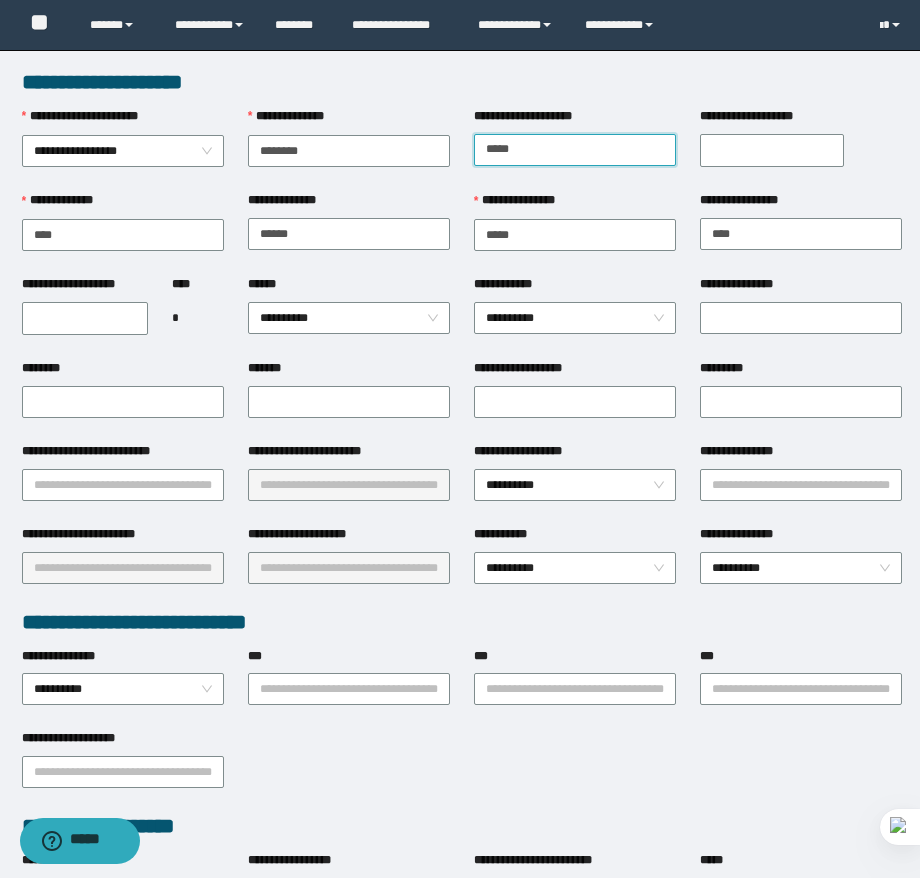 type on "**********" 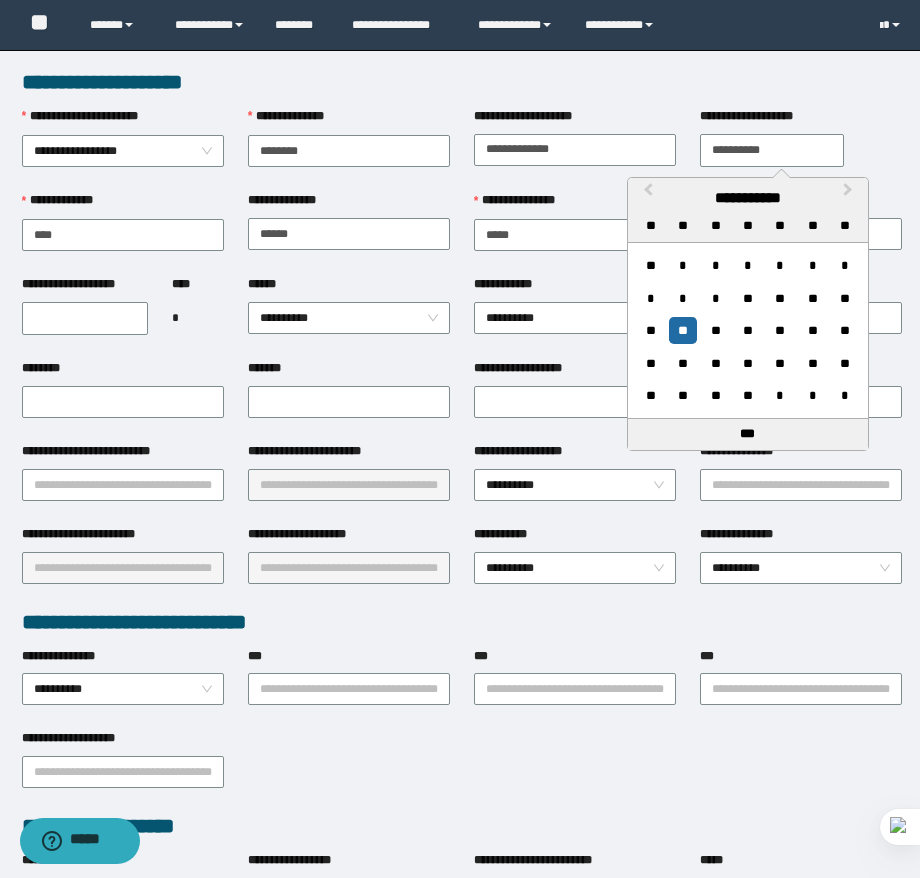 type on "**********" 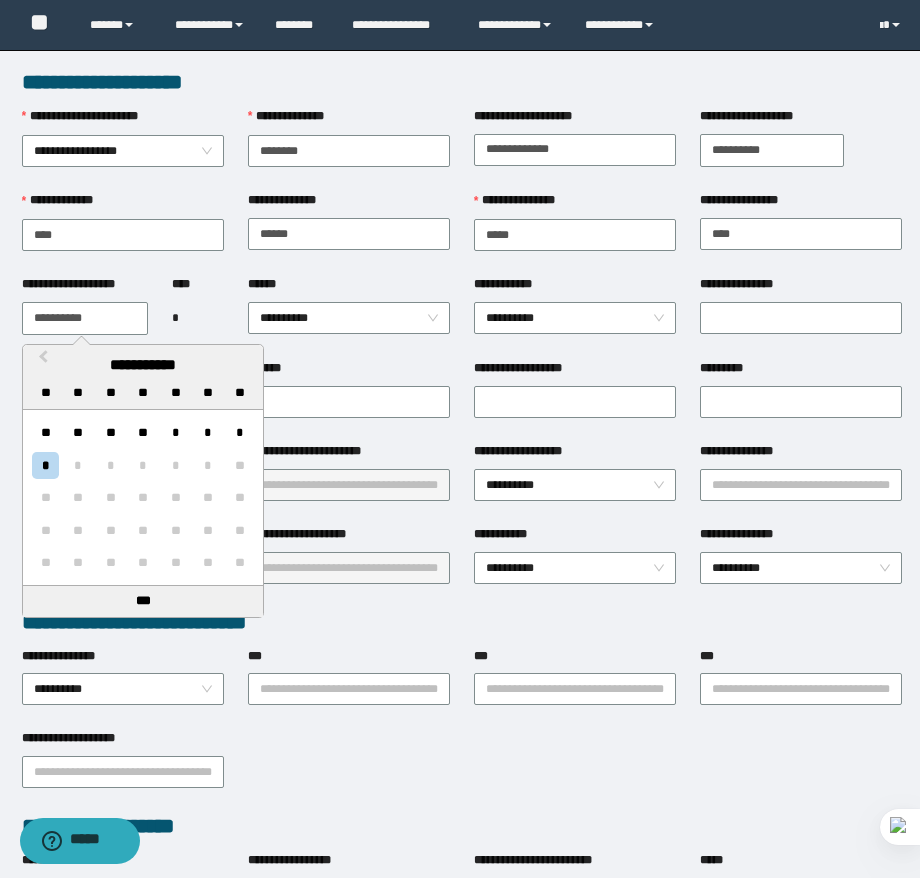 click on "**********" at bounding box center (85, 318) 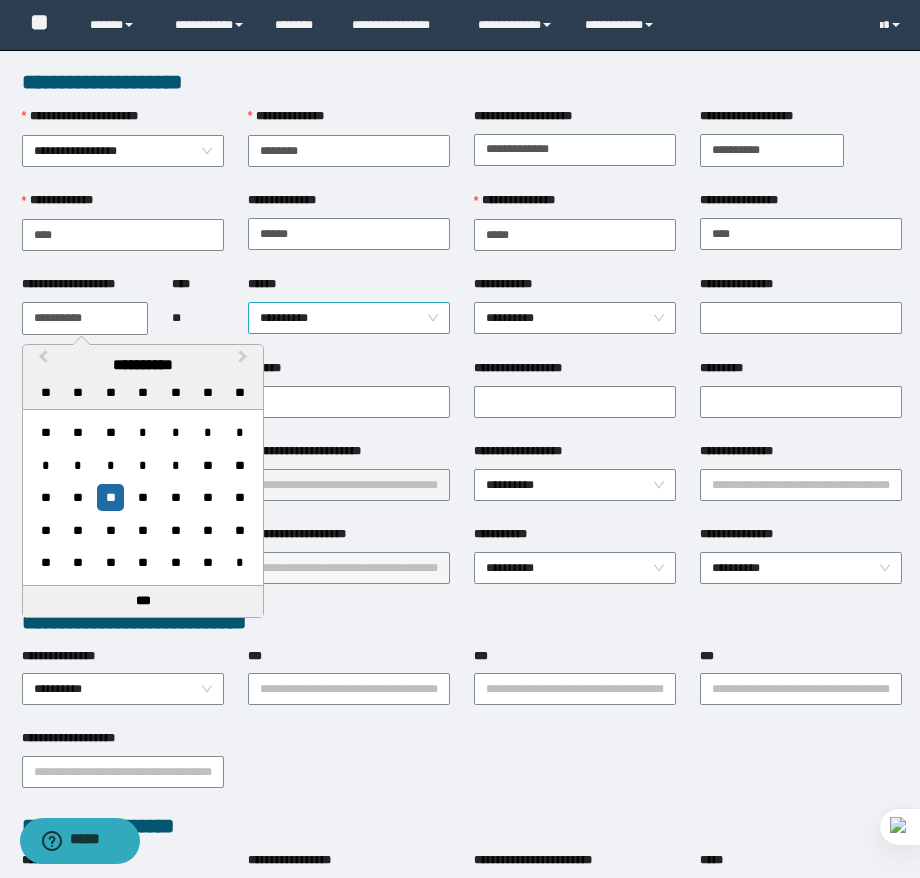 type on "**********" 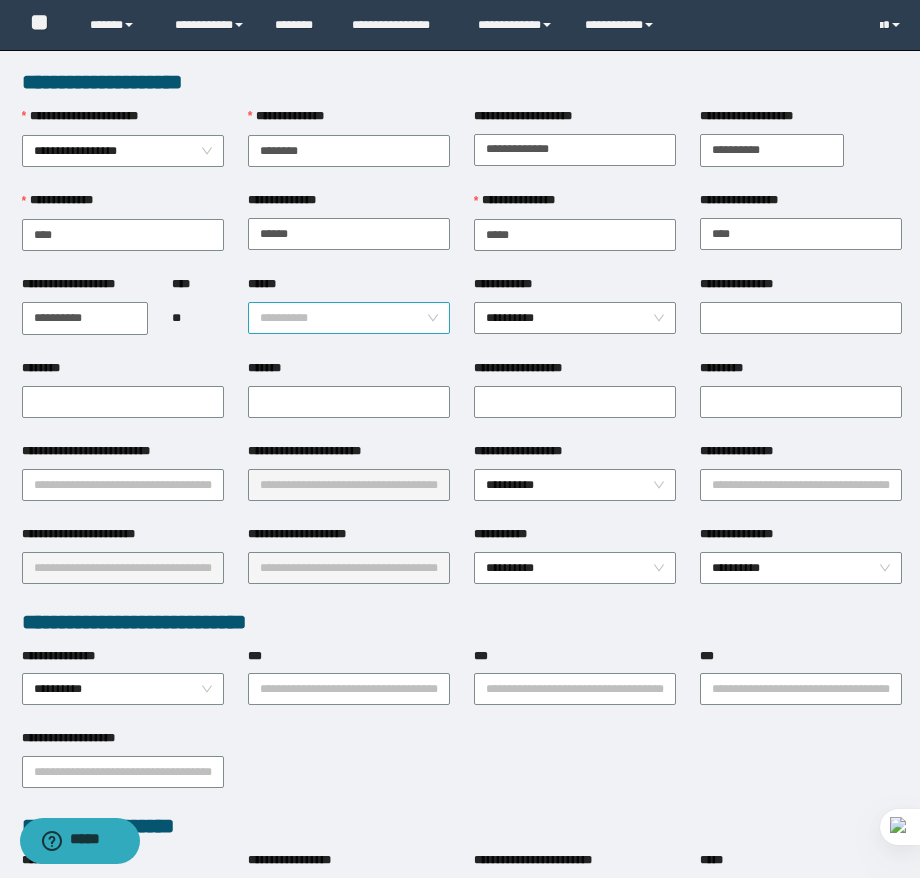 click on "**********" at bounding box center (349, 318) 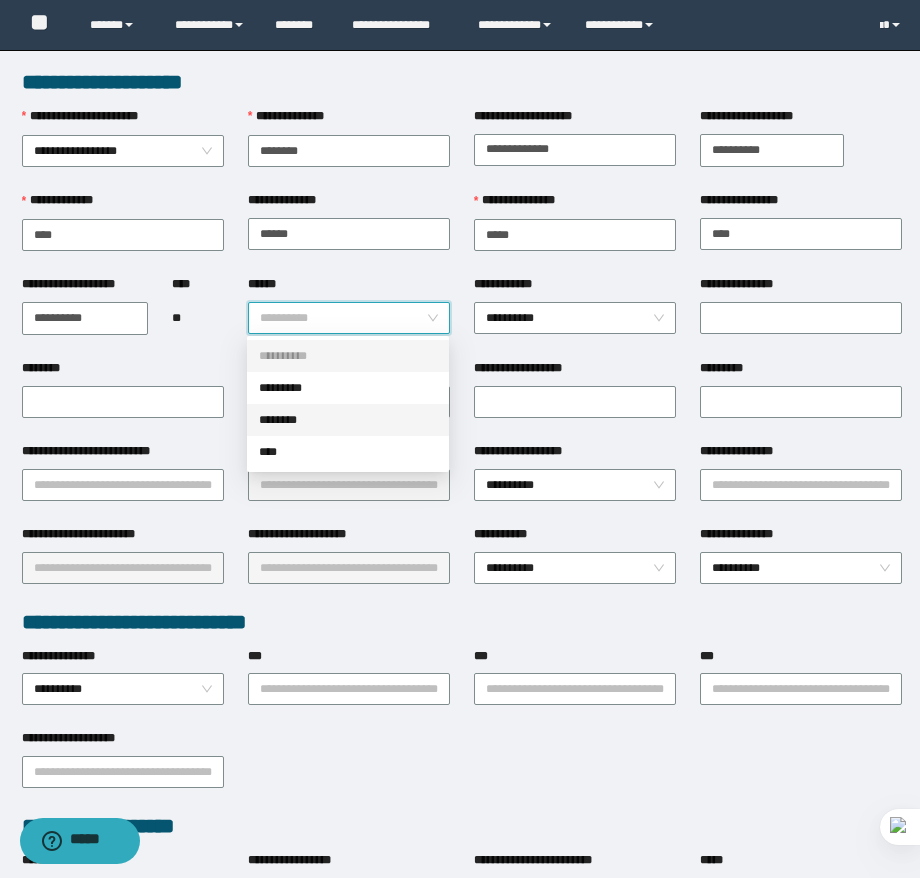 click on "********" at bounding box center (348, 420) 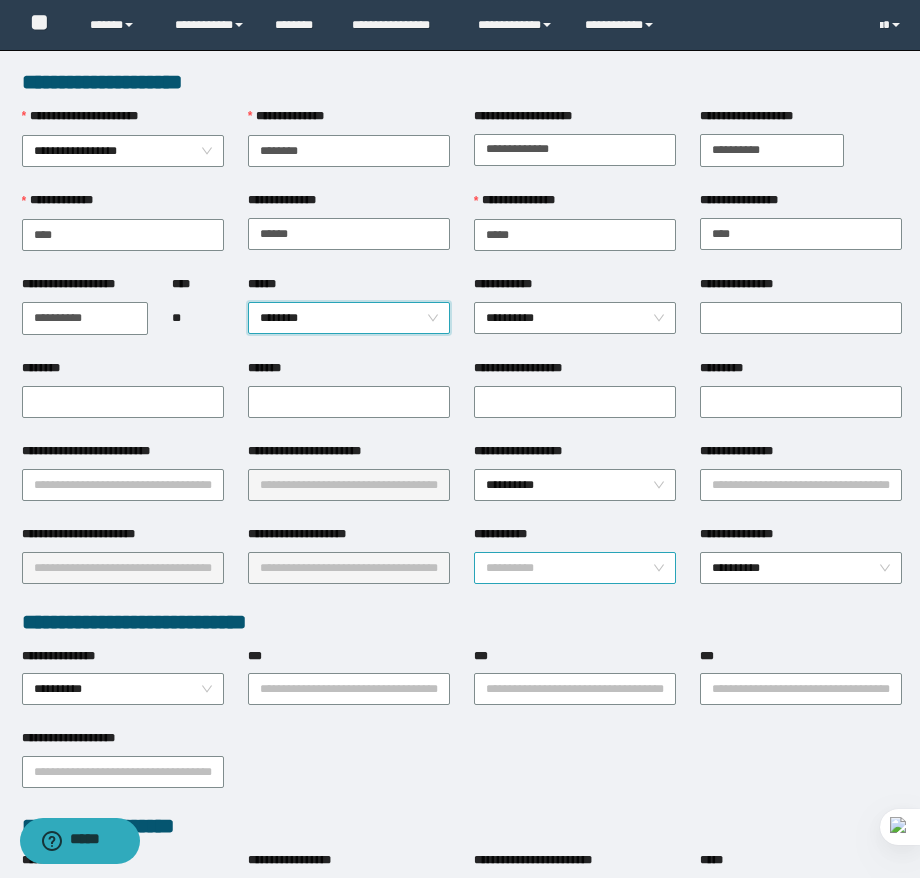 click on "**********" at bounding box center [575, 568] 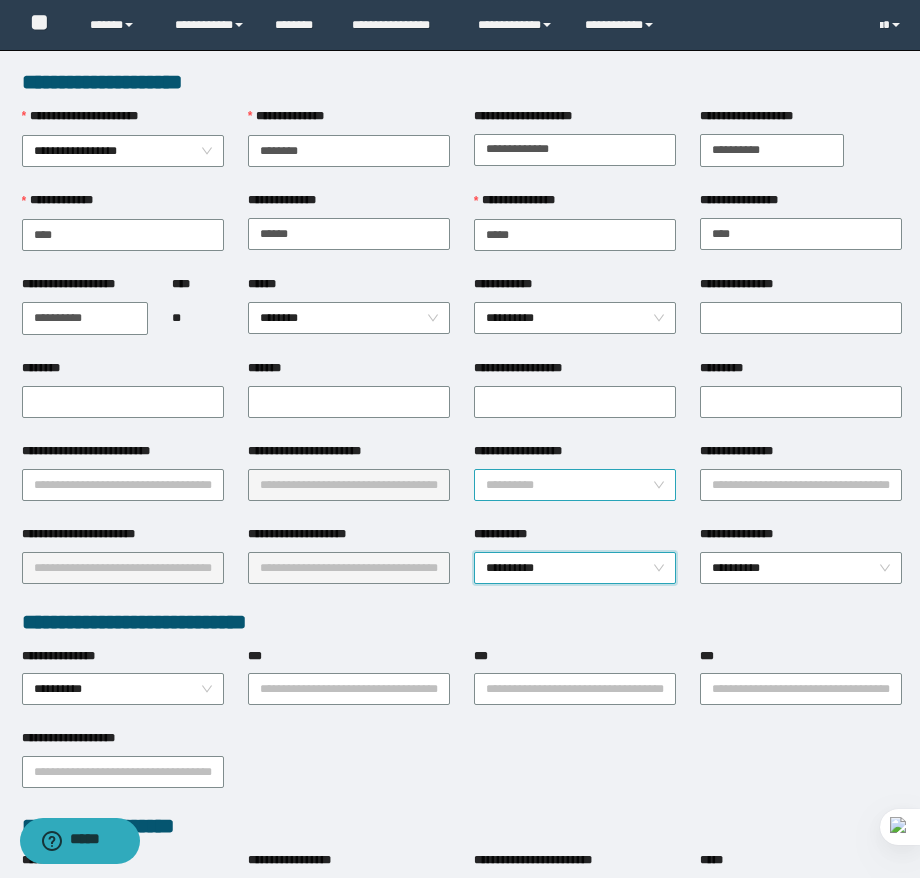 click on "**********" at bounding box center [575, 485] 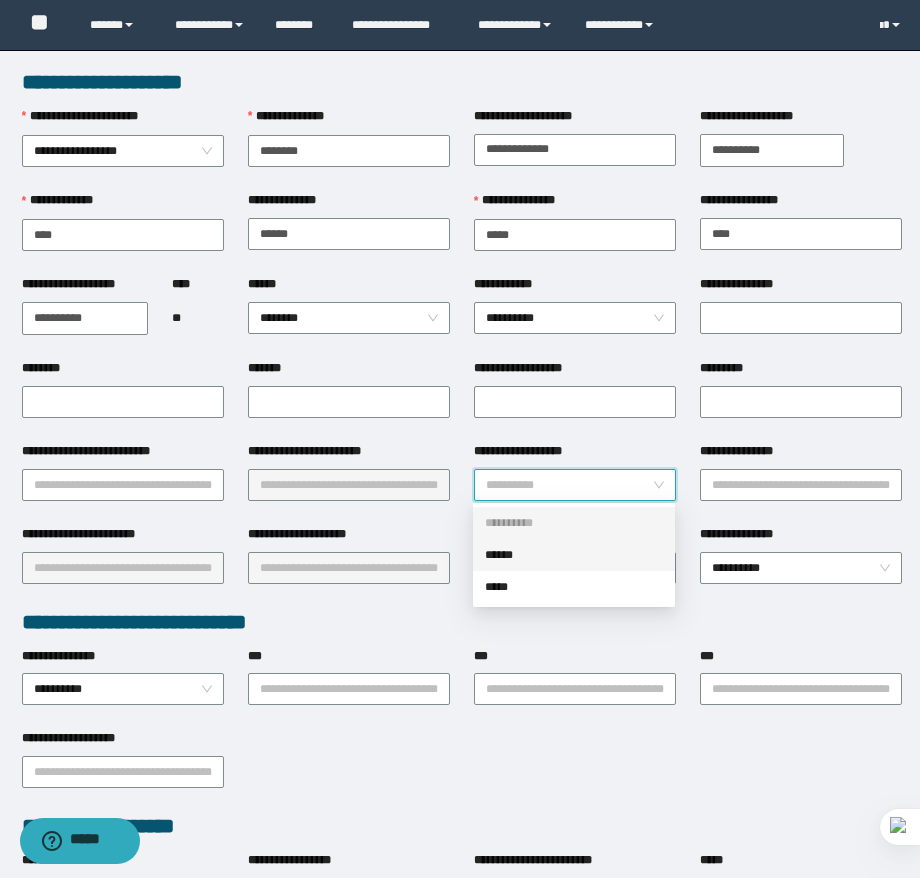 click on "******" at bounding box center (574, 555) 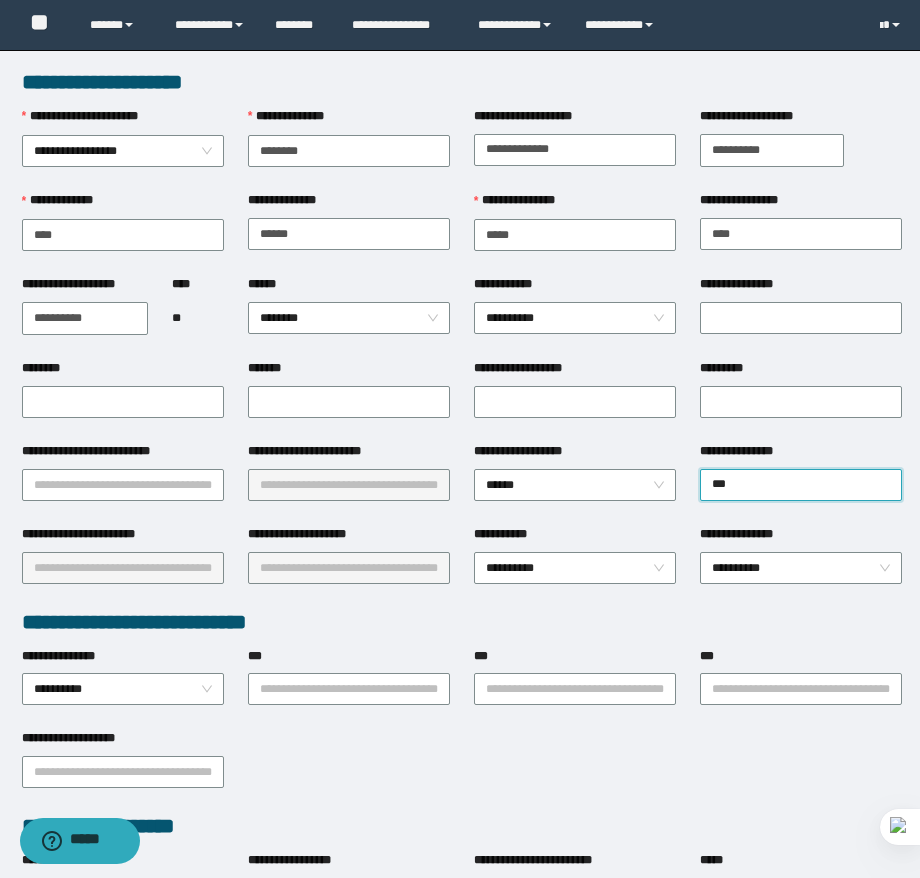 type on "****" 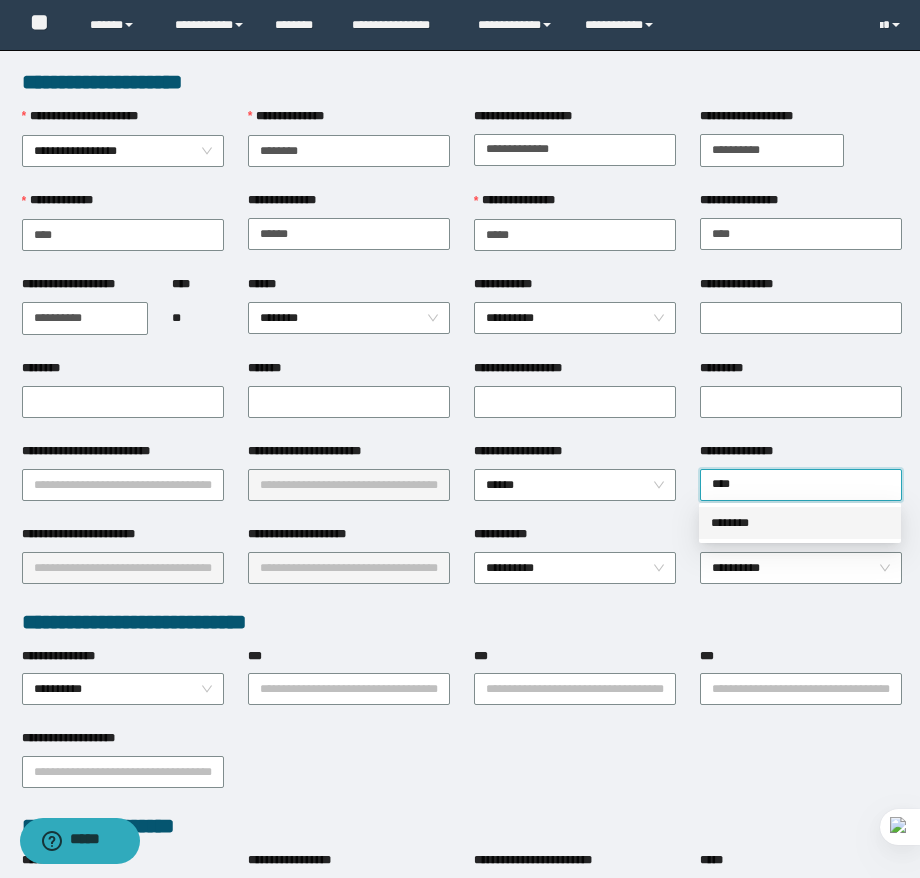 type 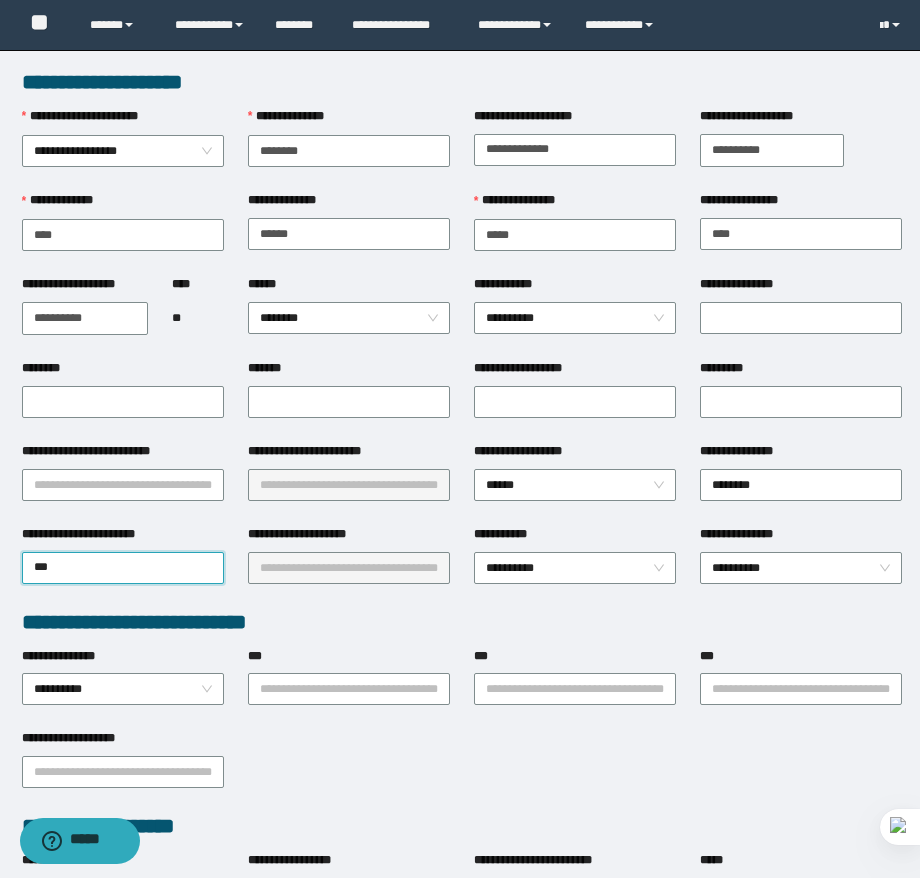 type on "****" 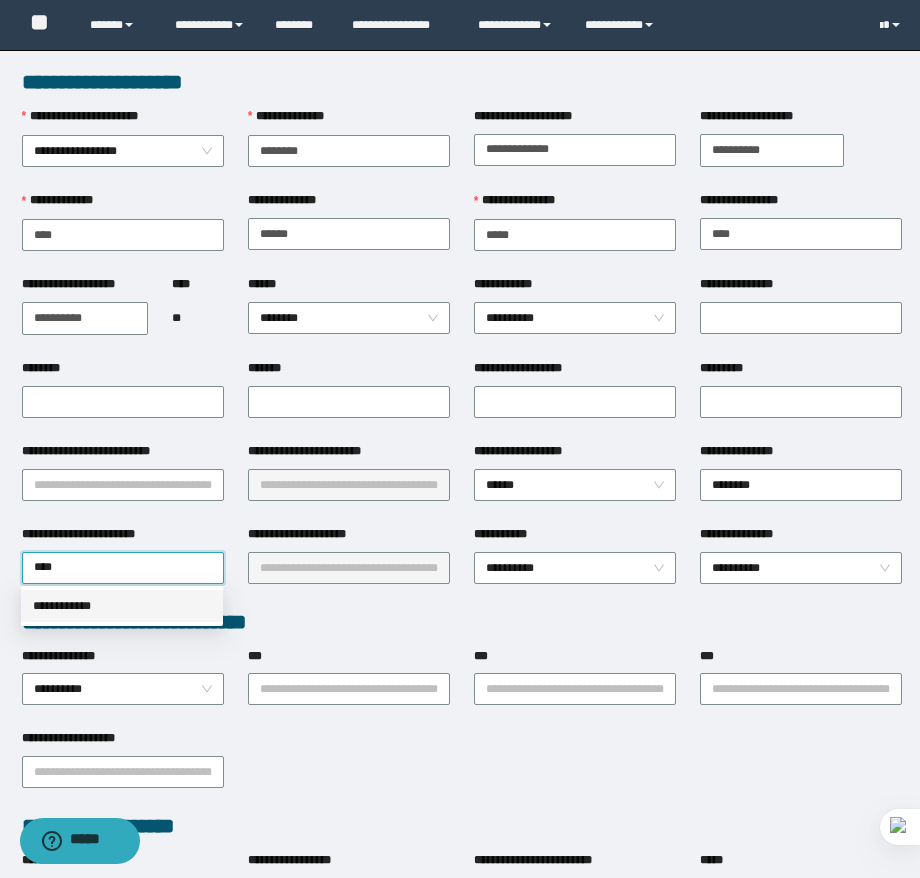 type 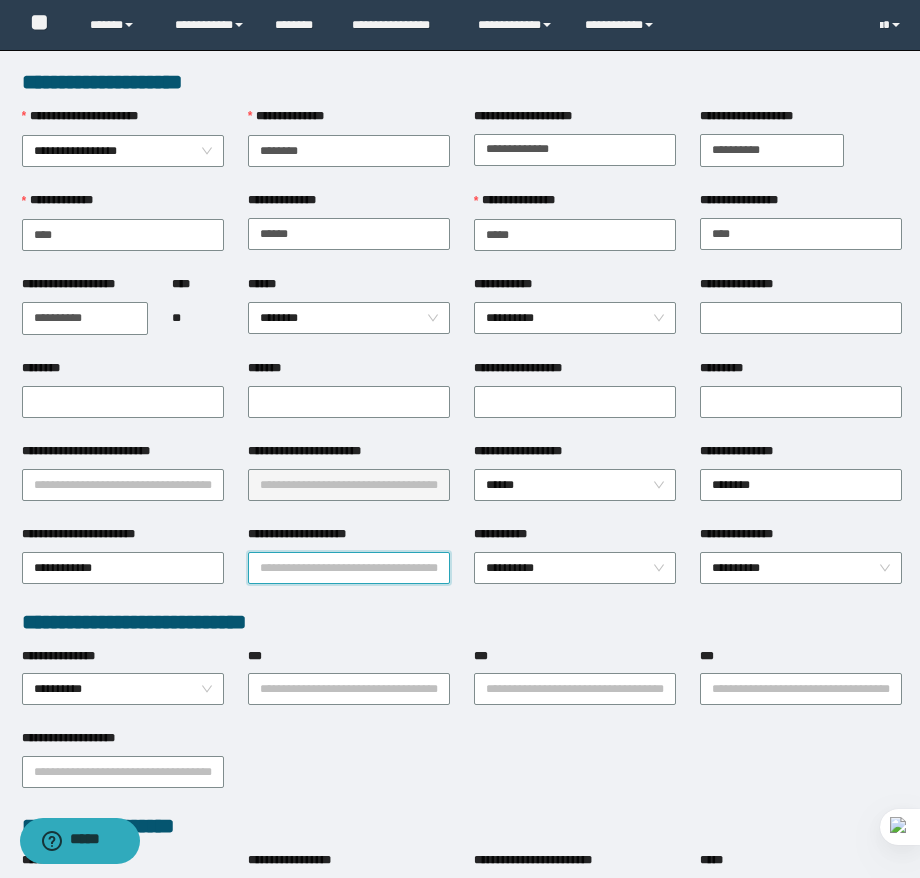 type on "*" 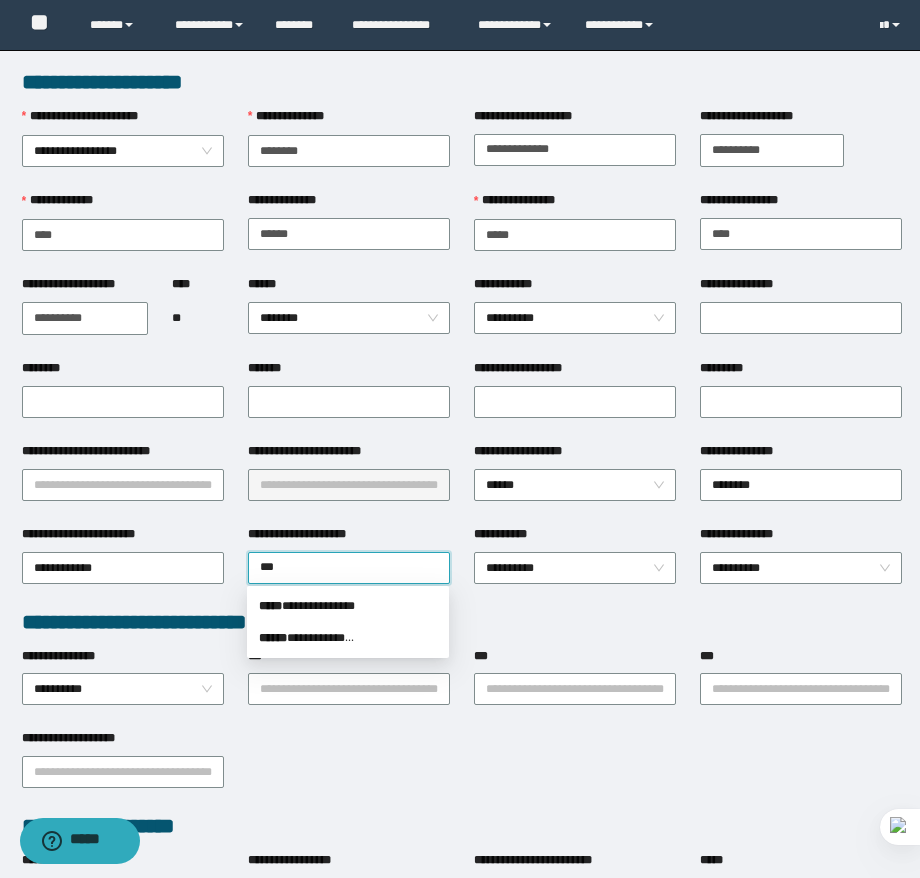 type on "****" 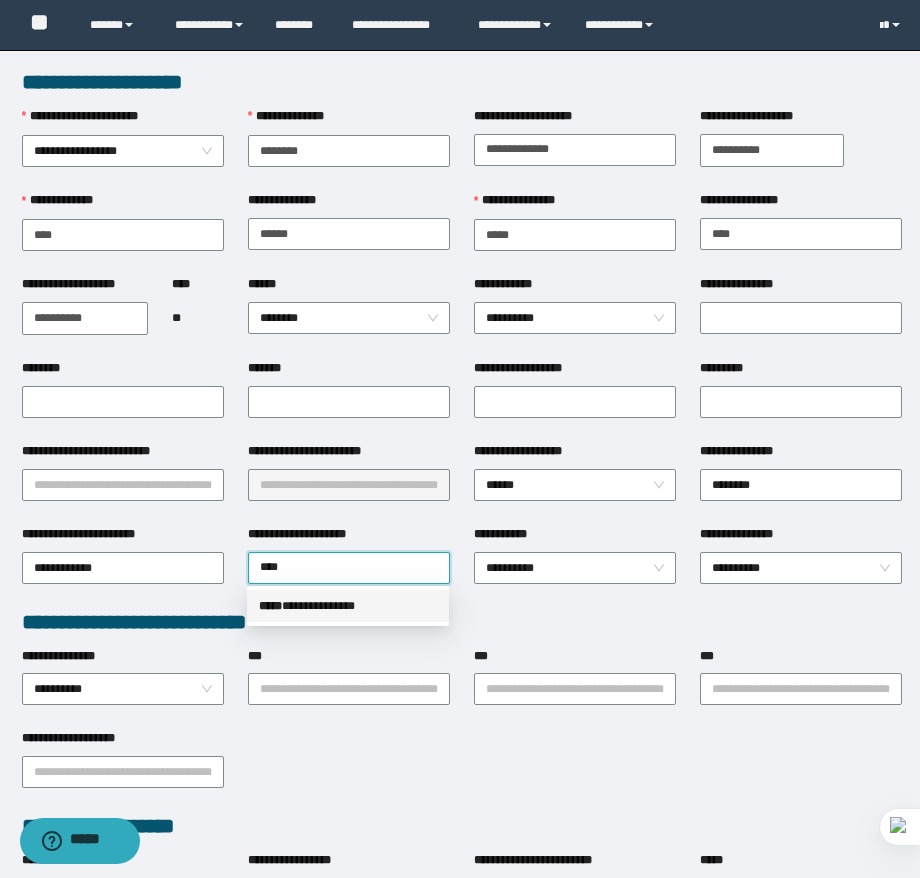 type 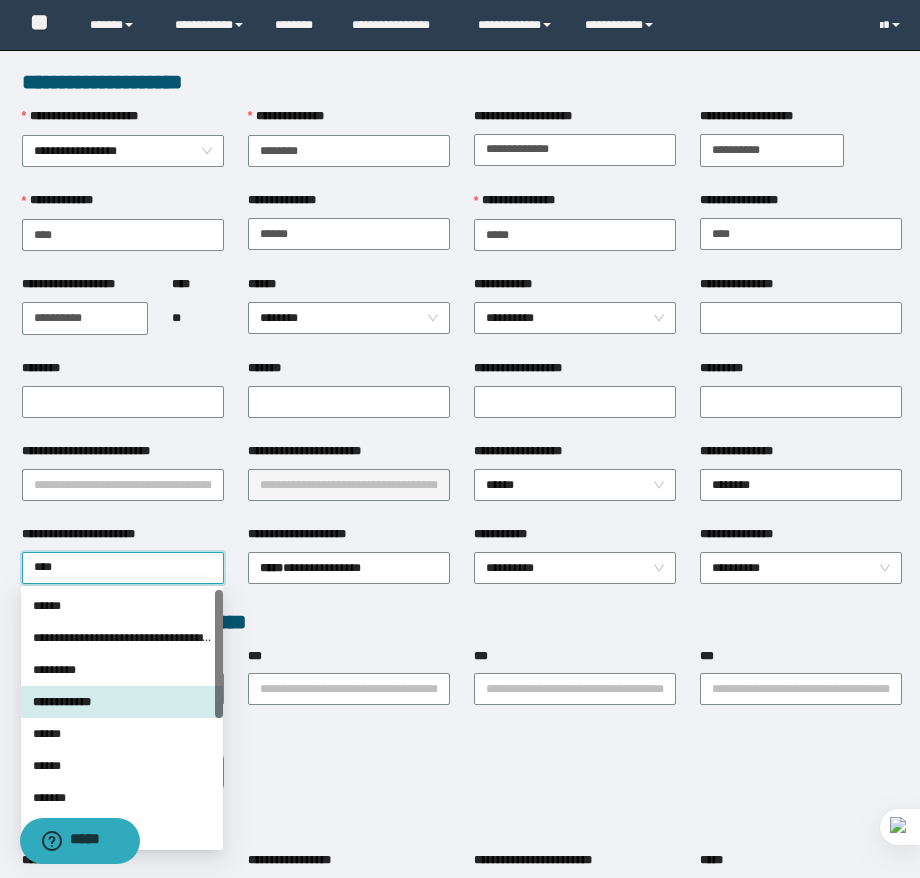 type on "*****" 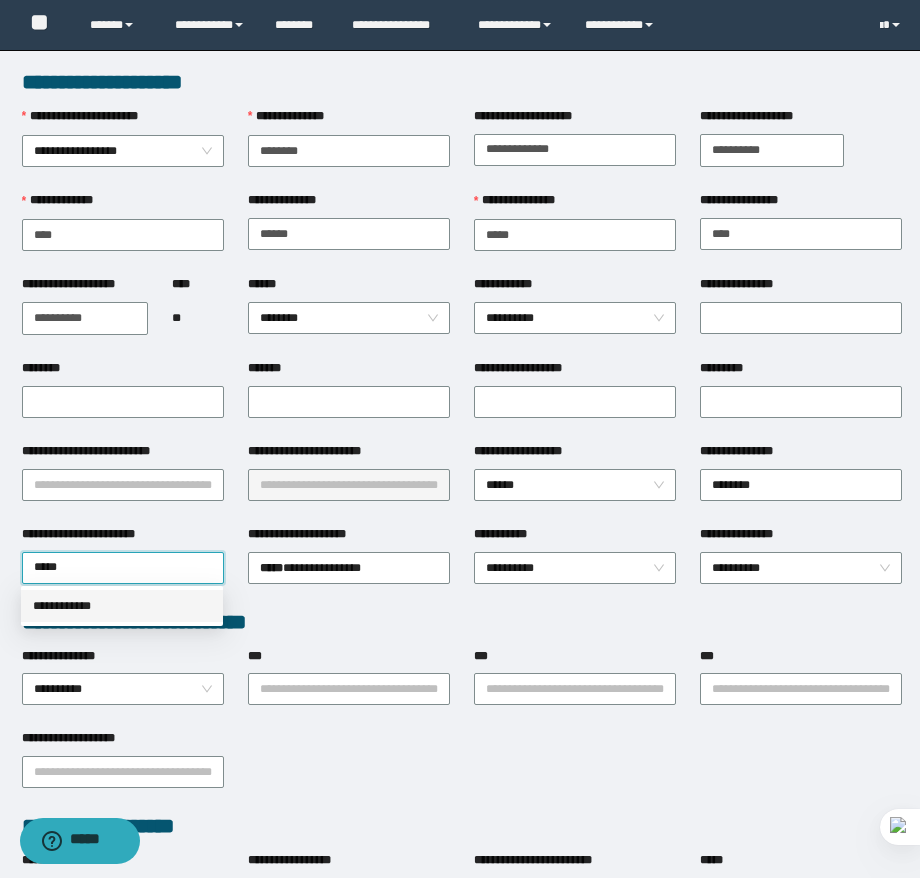 type 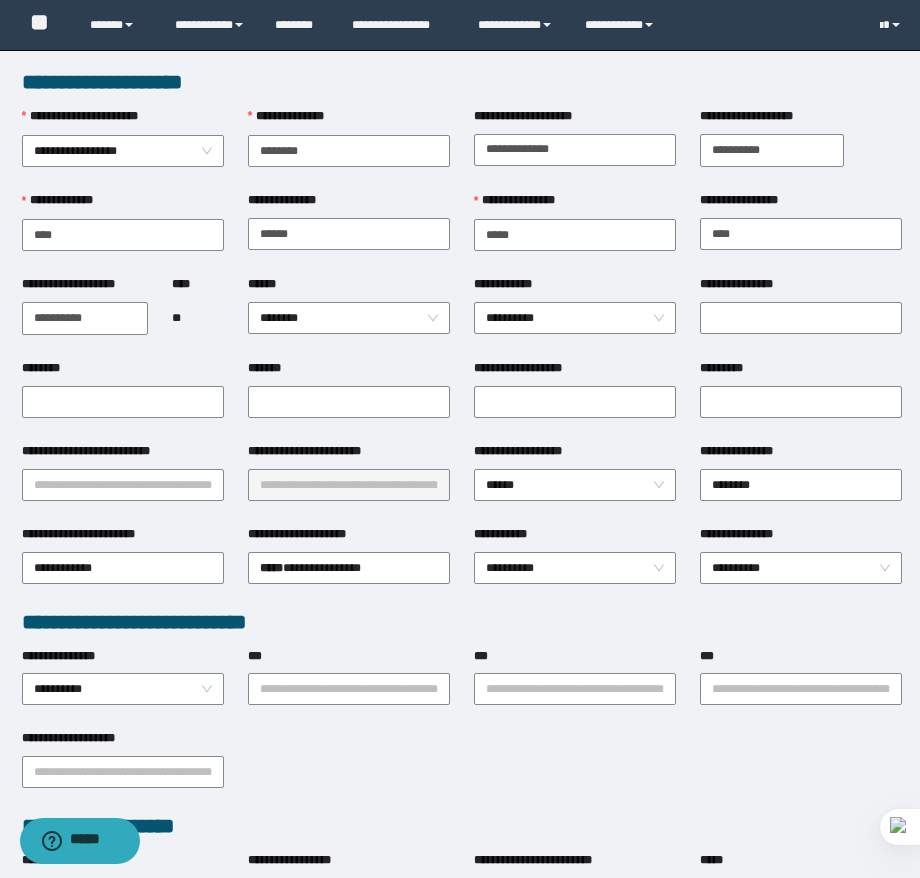 click on "**********" at bounding box center (801, 538) 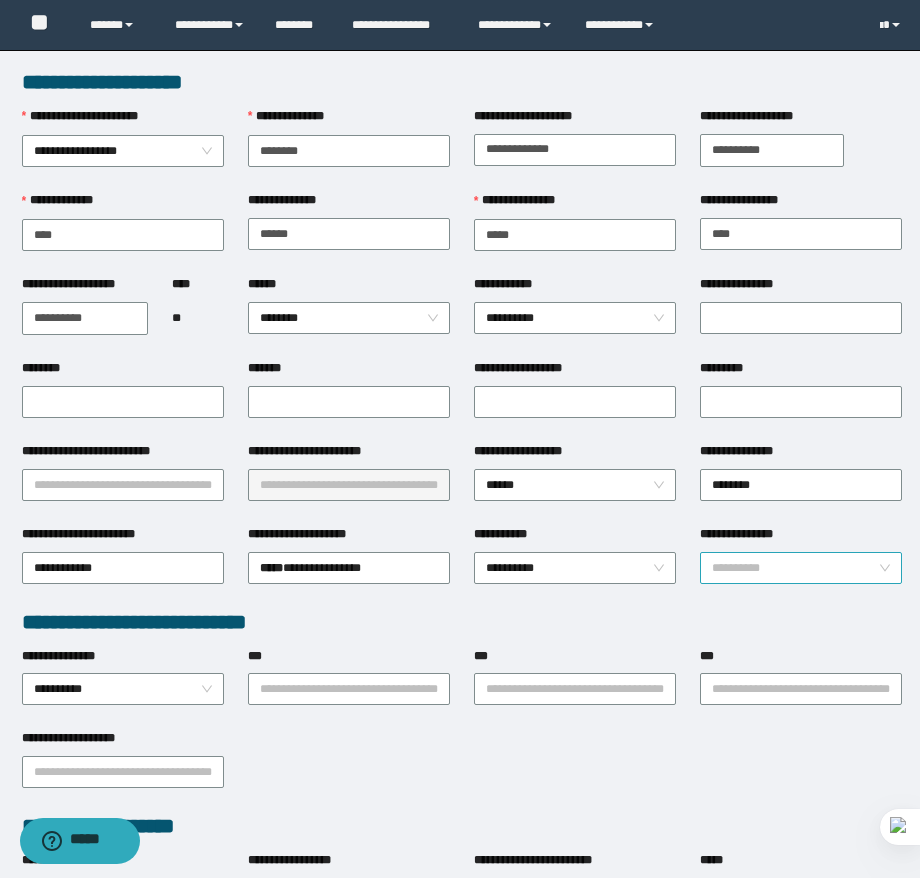 click on "**********" at bounding box center [801, 568] 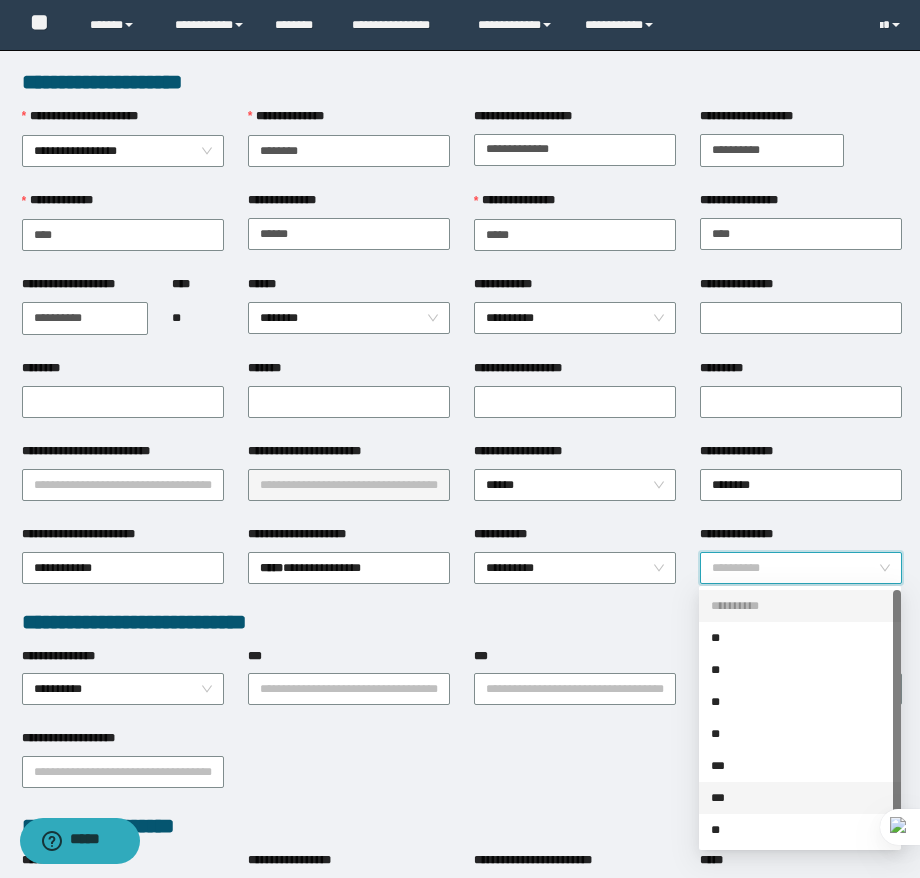 click on "***" at bounding box center (800, 798) 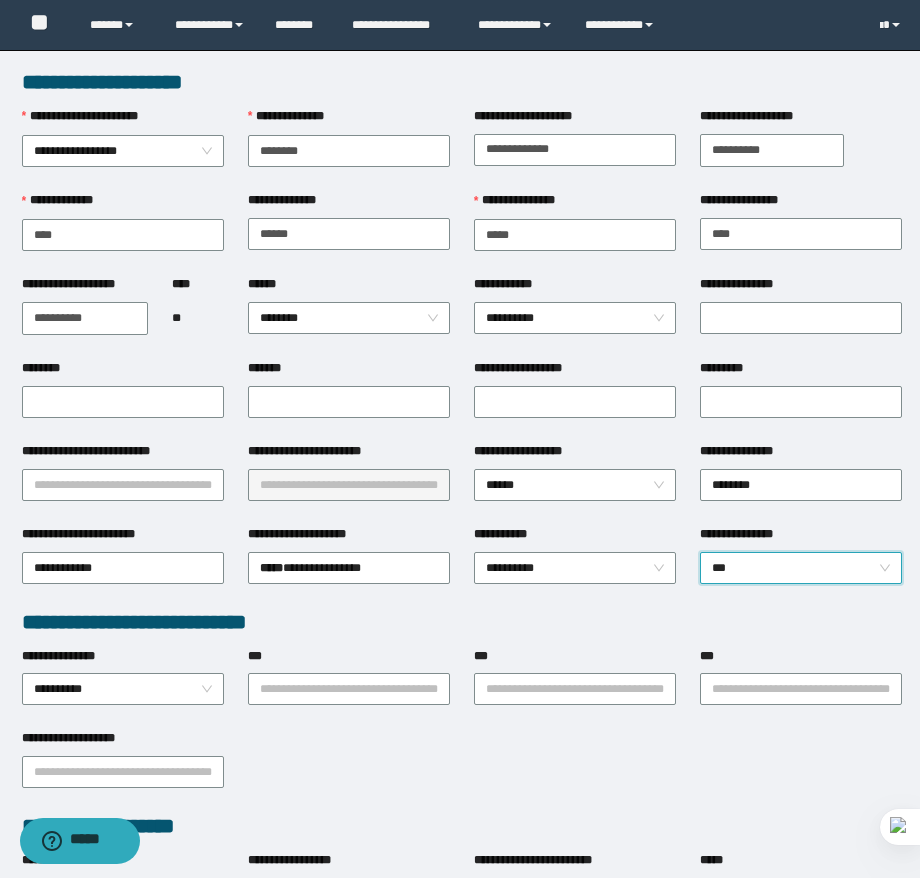 click on "***" at bounding box center [801, 568] 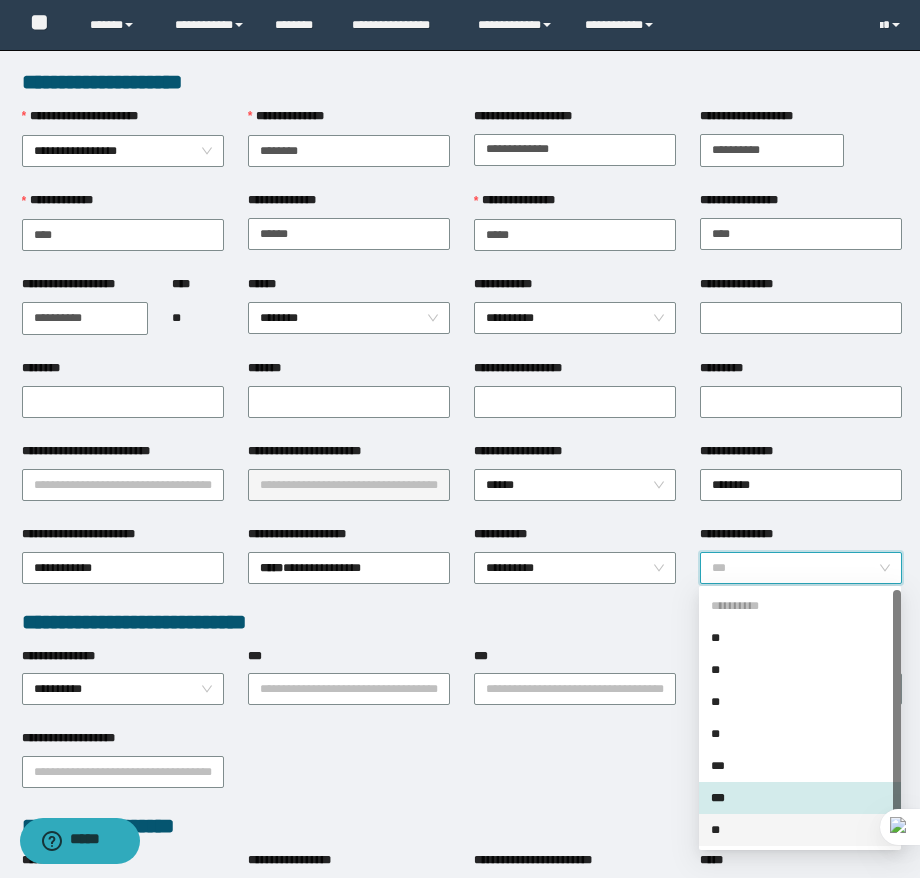 click on "**" at bounding box center [800, 830] 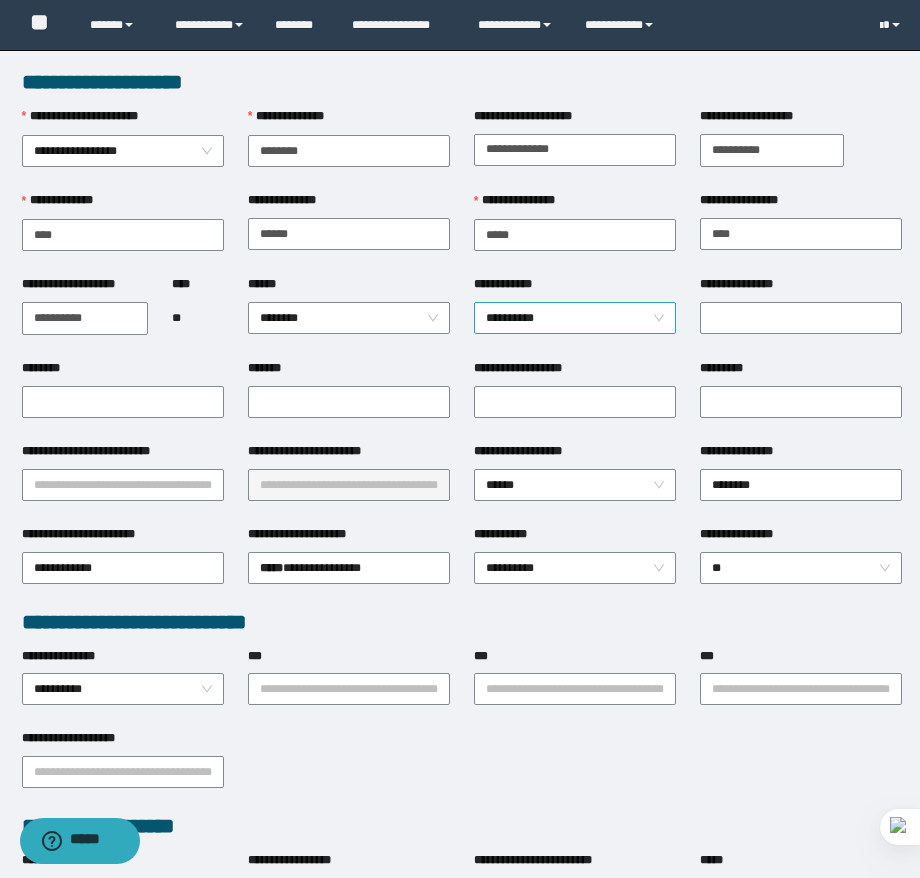 click on "**********" at bounding box center [575, 318] 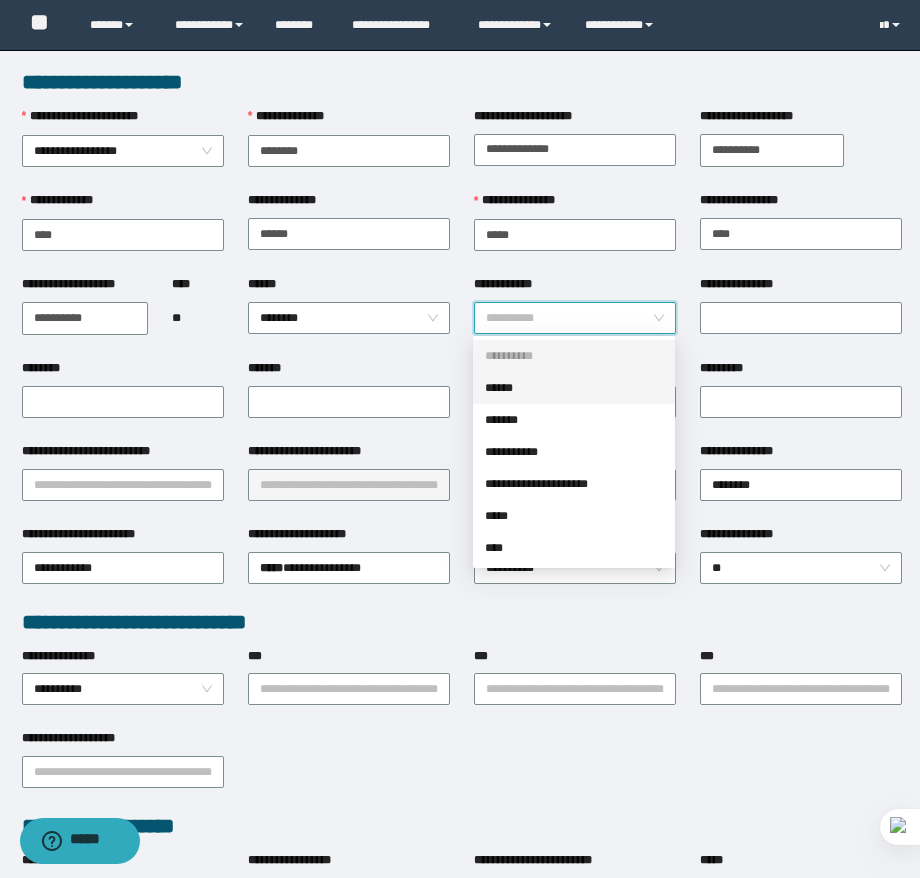 click on "******" at bounding box center (574, 388) 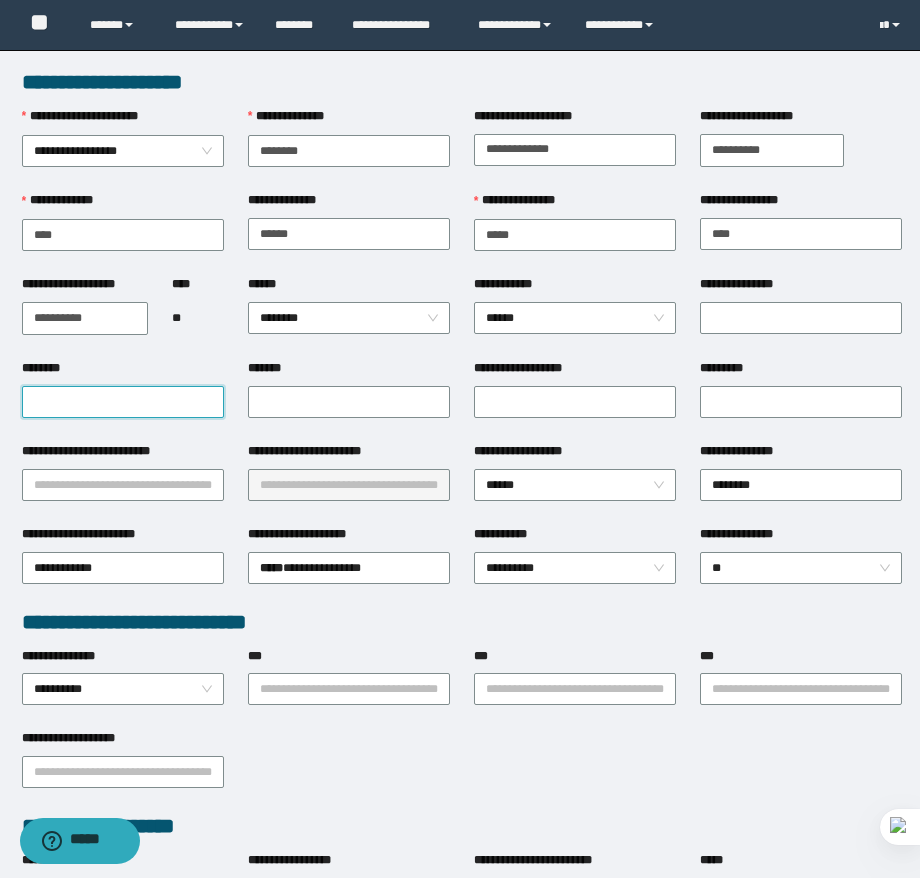 click on "********" at bounding box center [123, 402] 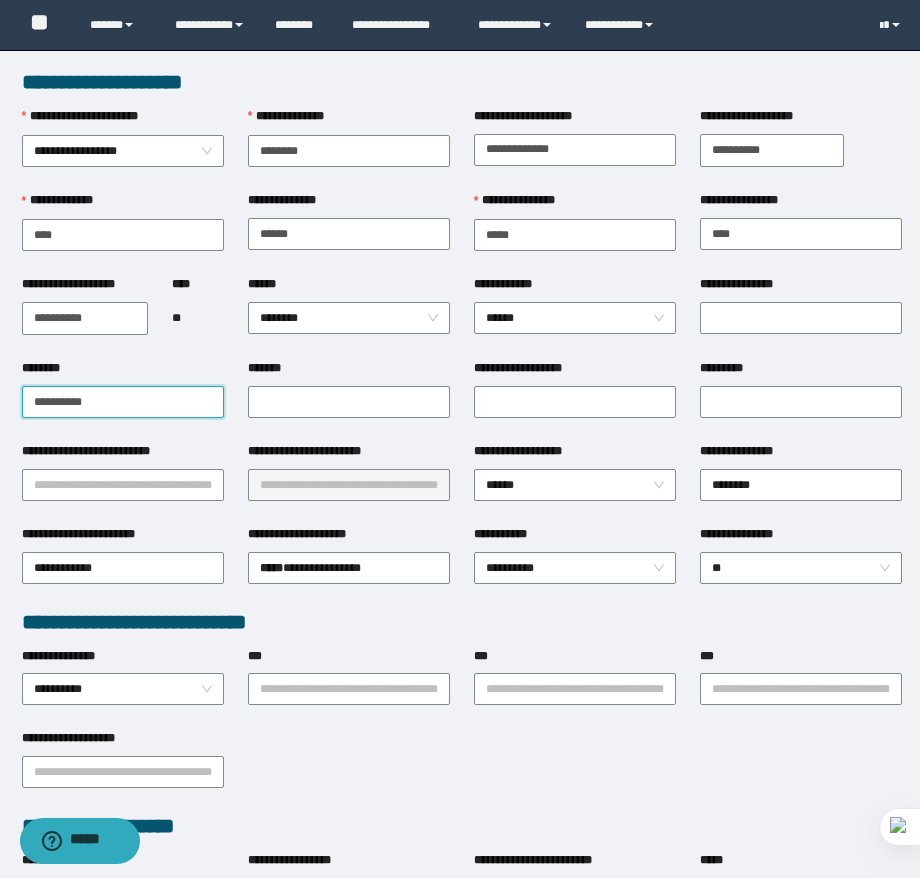 type on "**********" 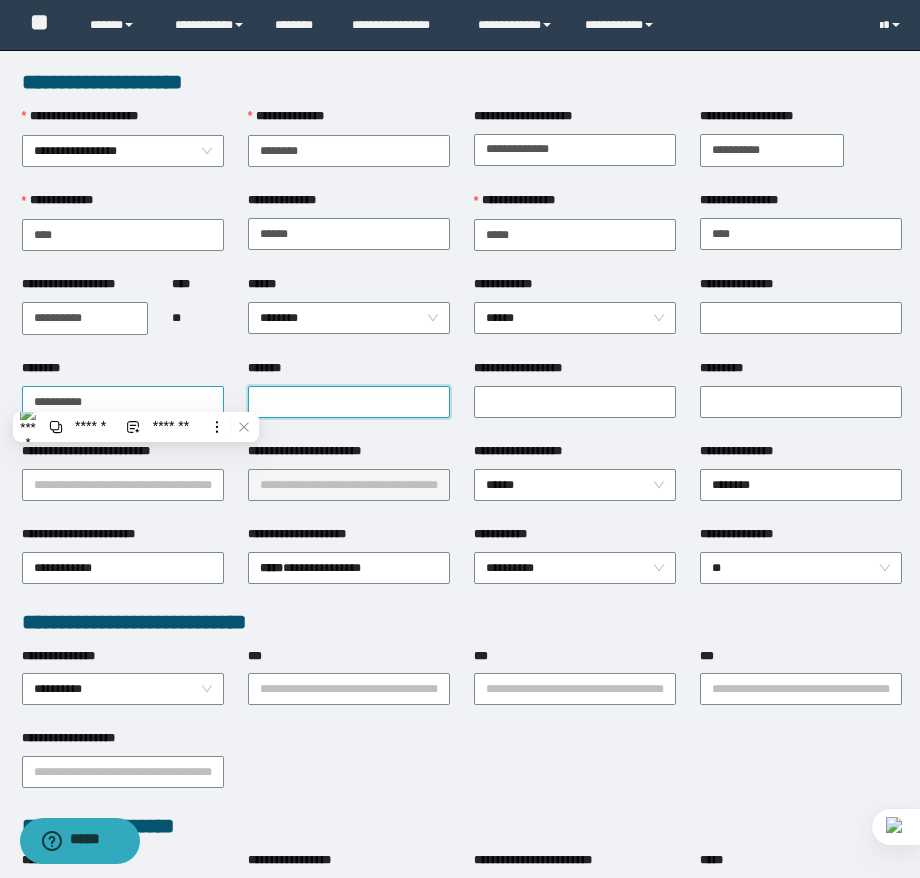 paste on "**********" 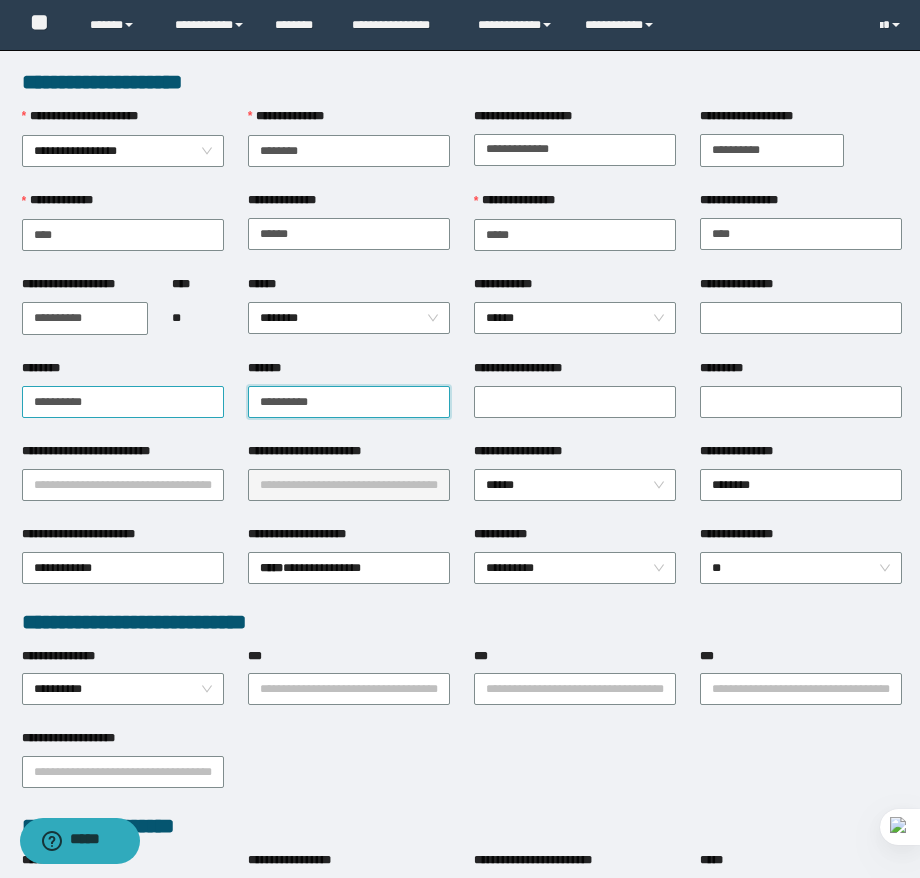 type on "**********" 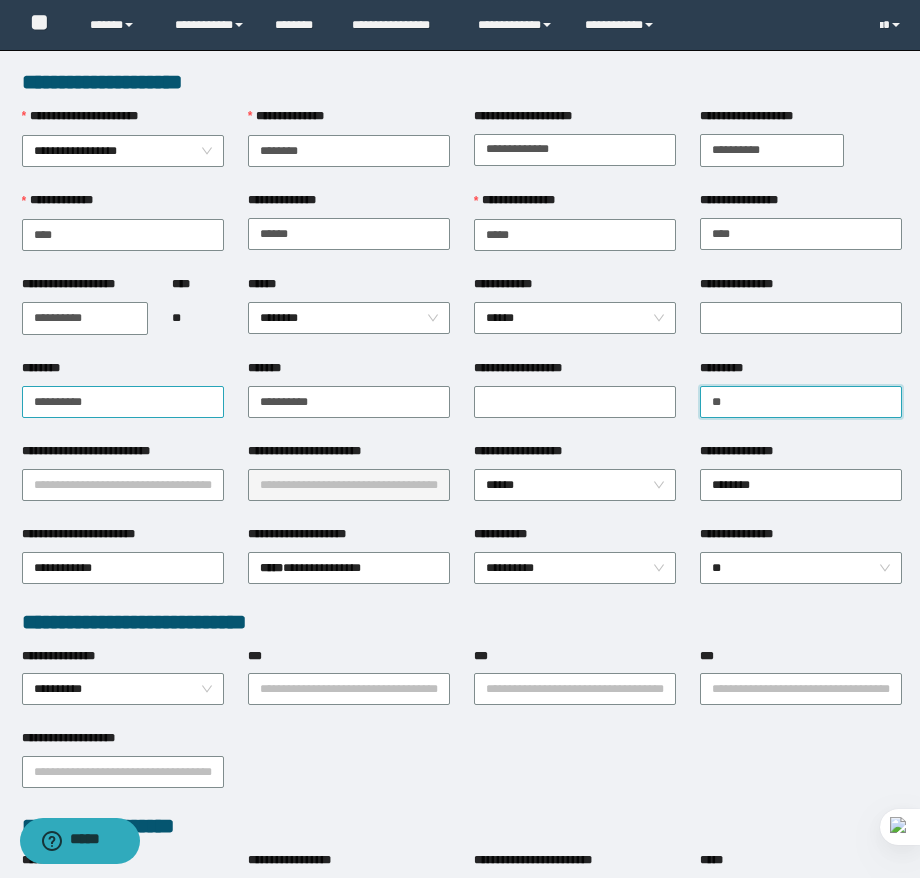 type on "*" 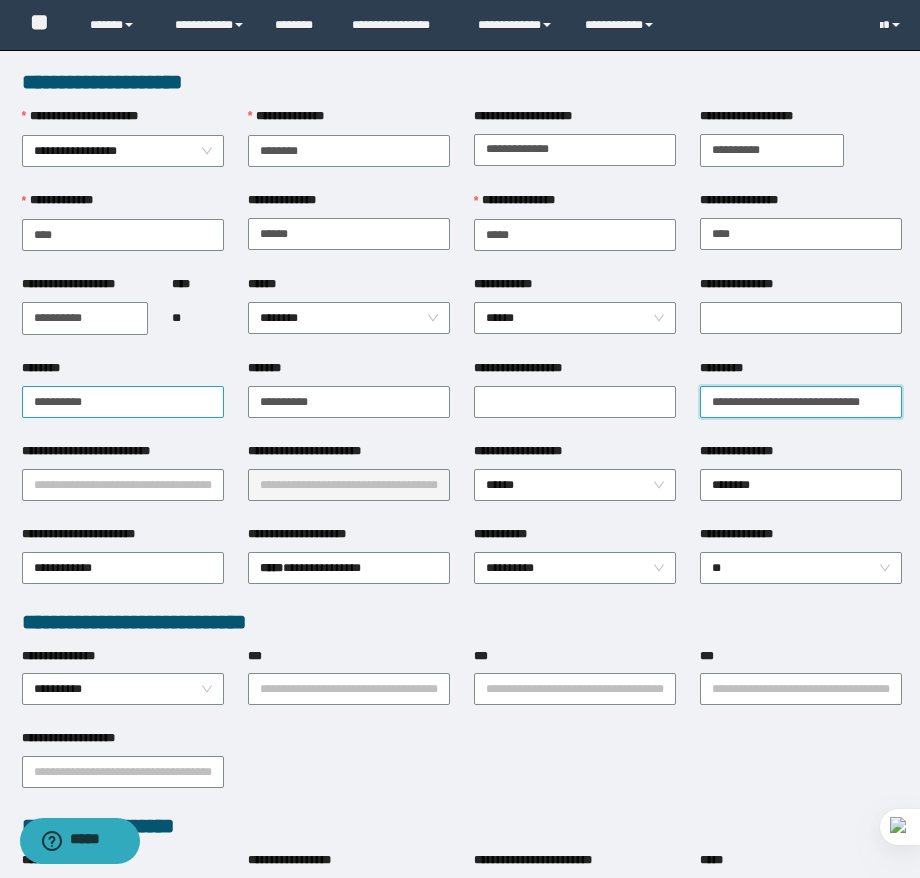 scroll, scrollTop: 0, scrollLeft: 6, axis: horizontal 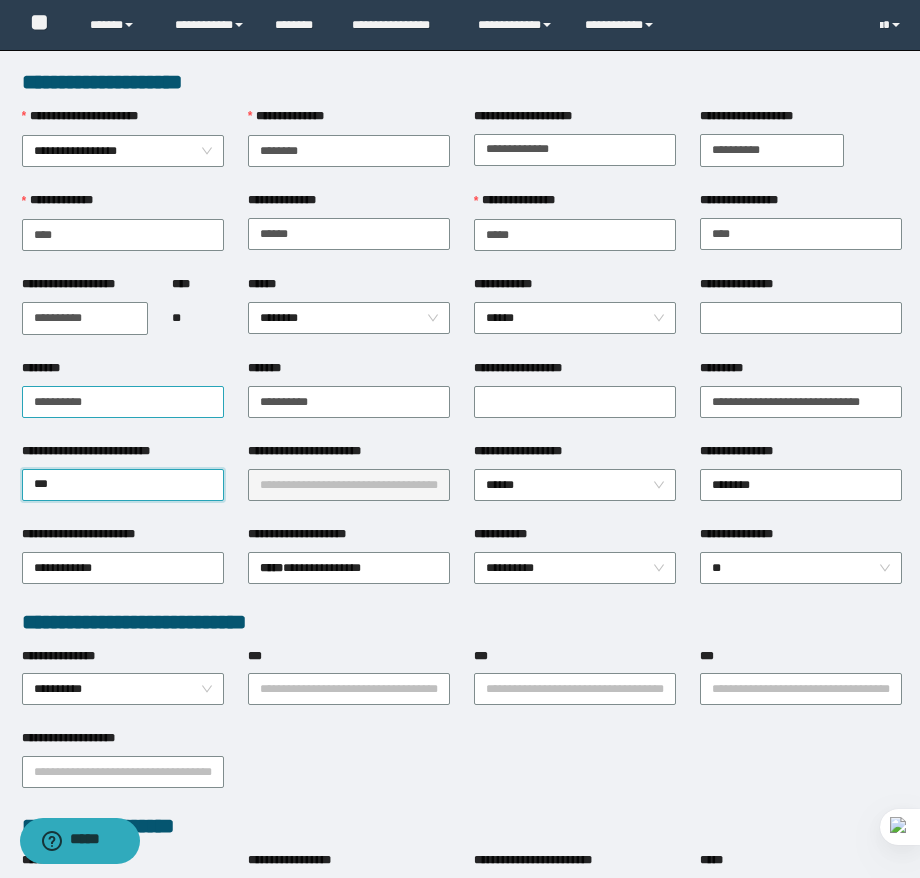 type on "****" 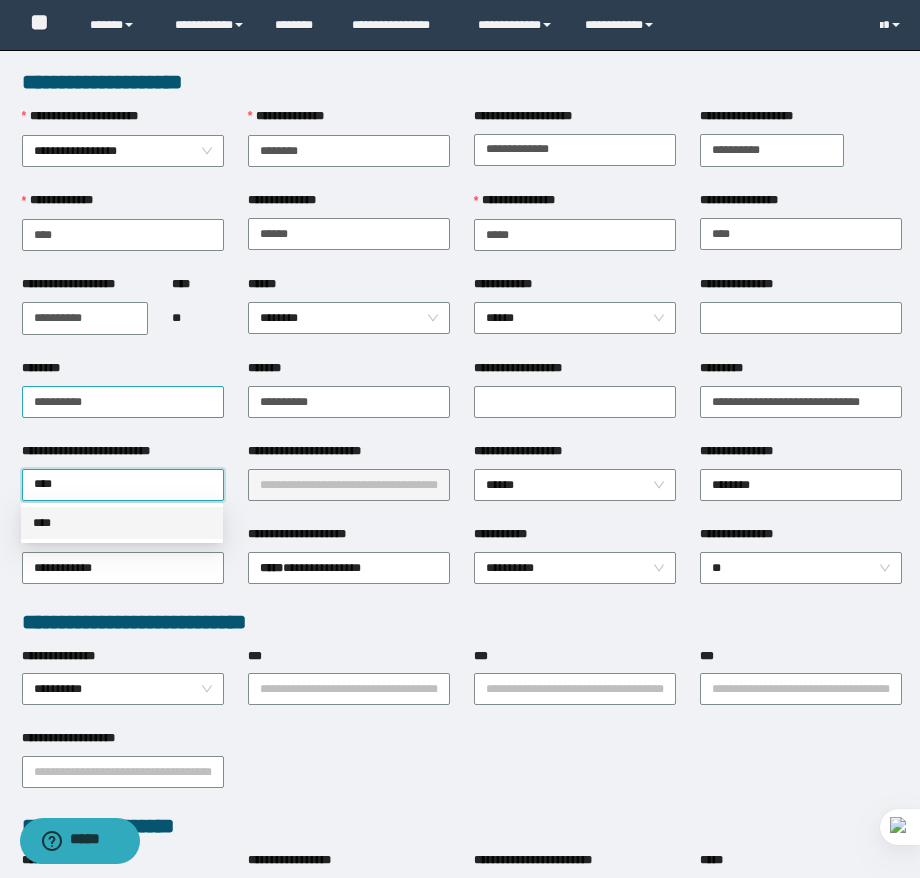 type 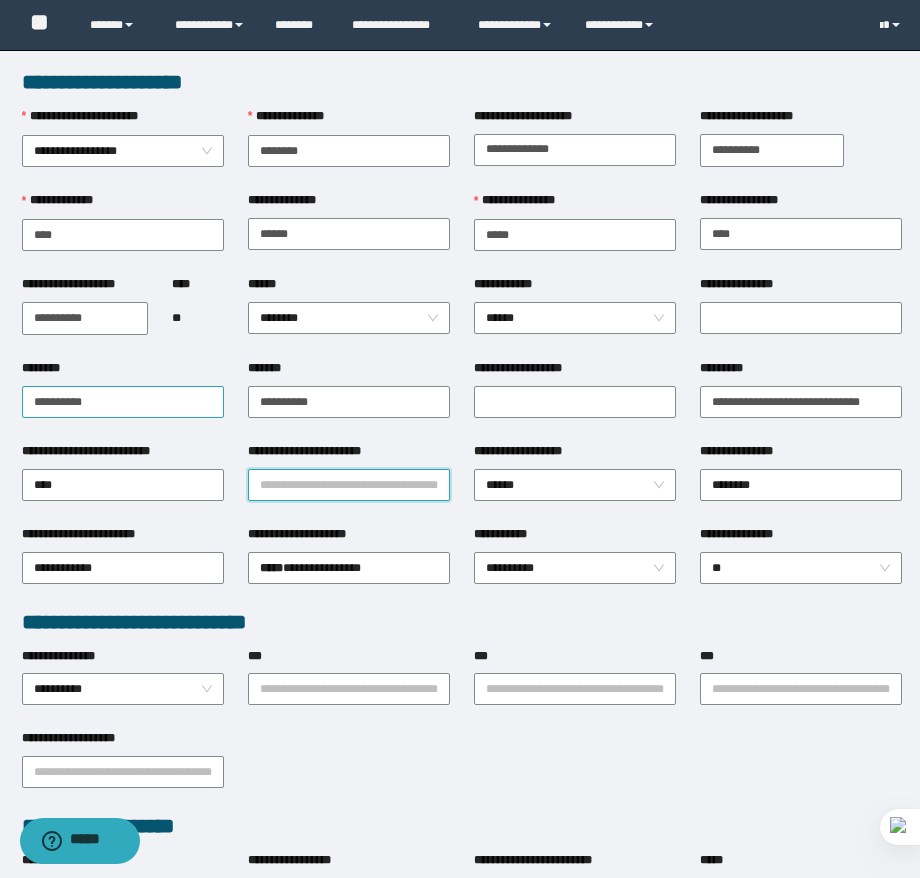 type on "*" 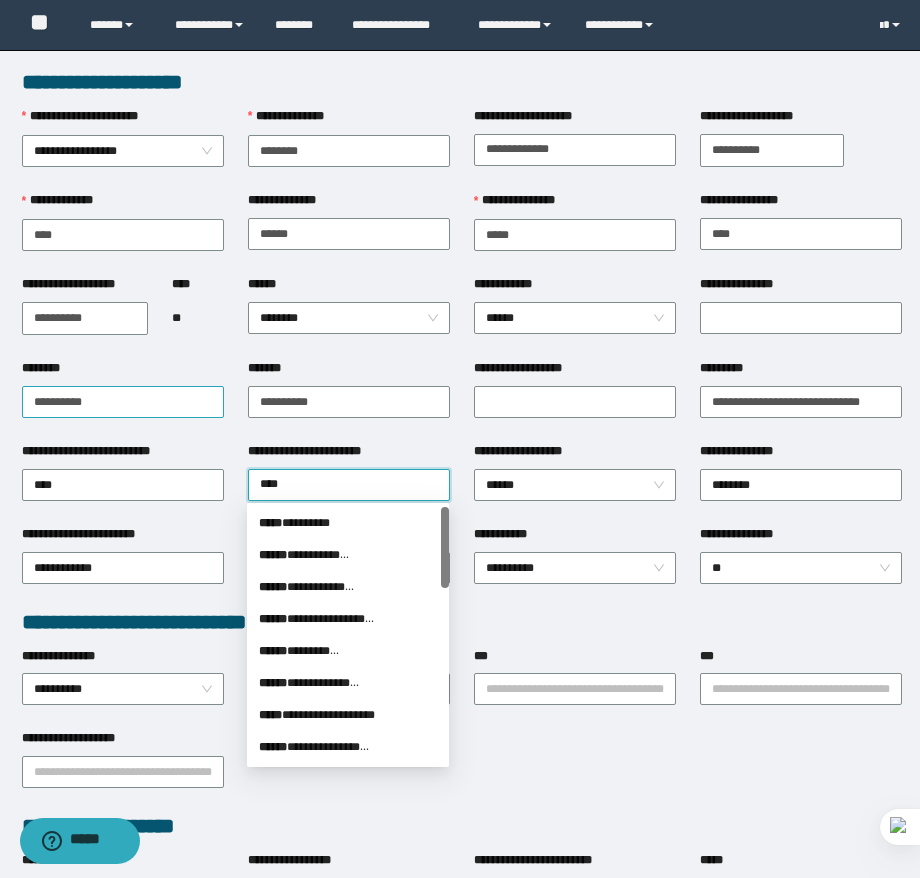 type on "*****" 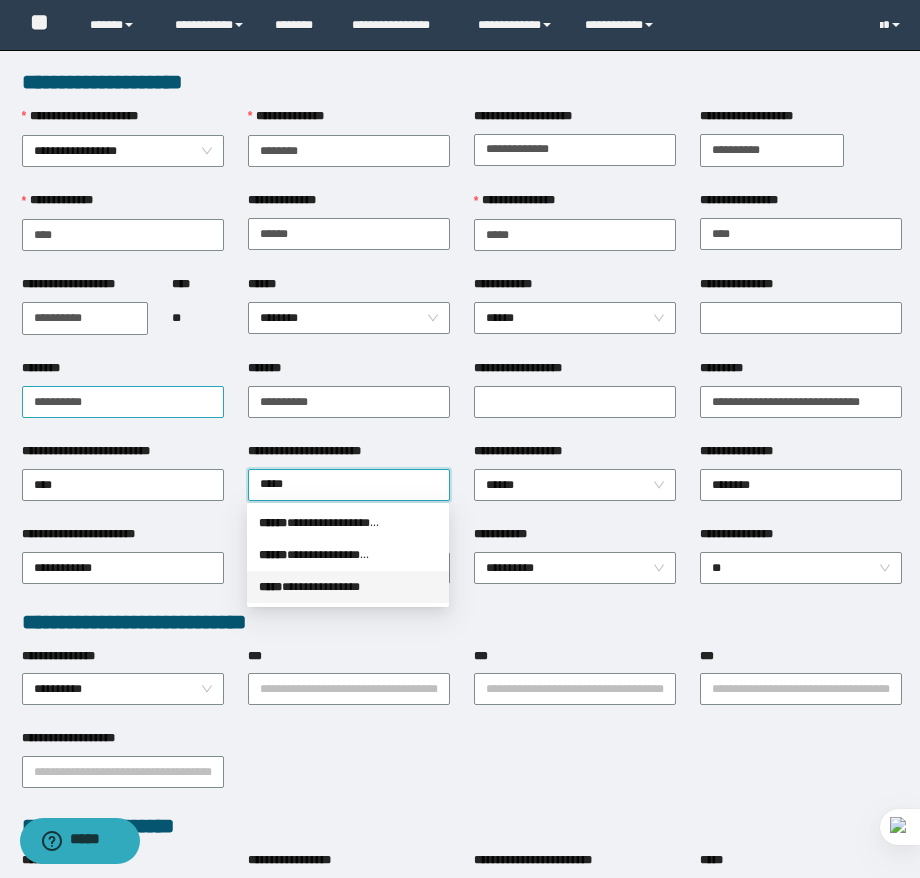 type 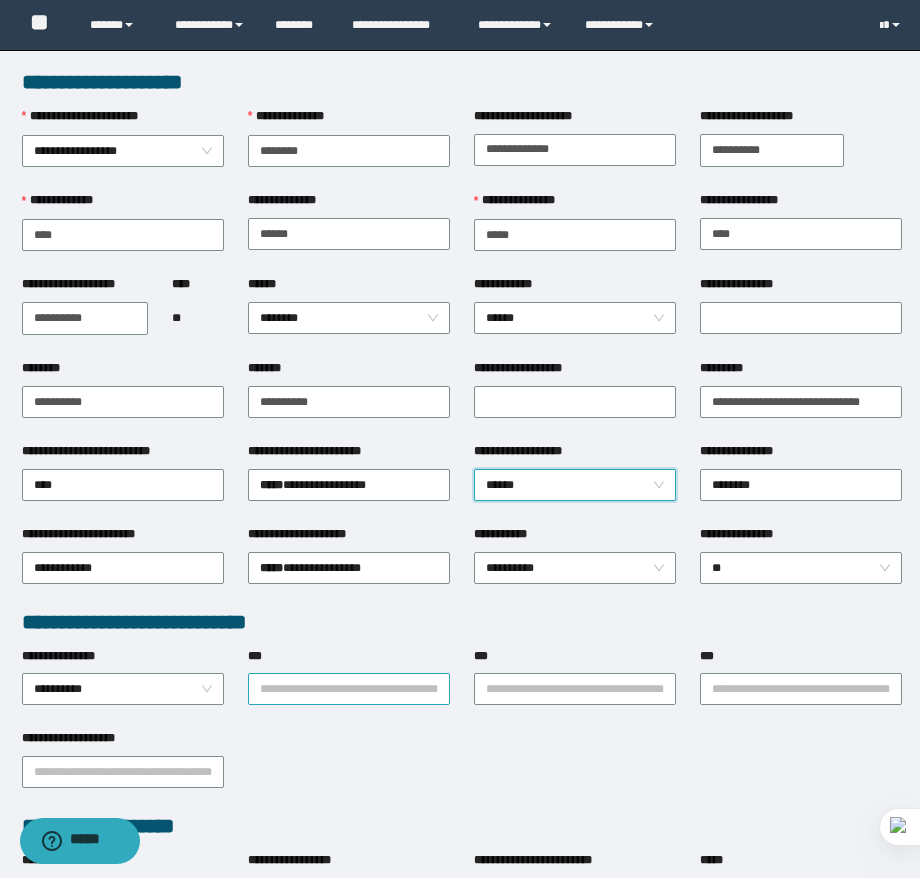 click on "***" at bounding box center (349, 689) 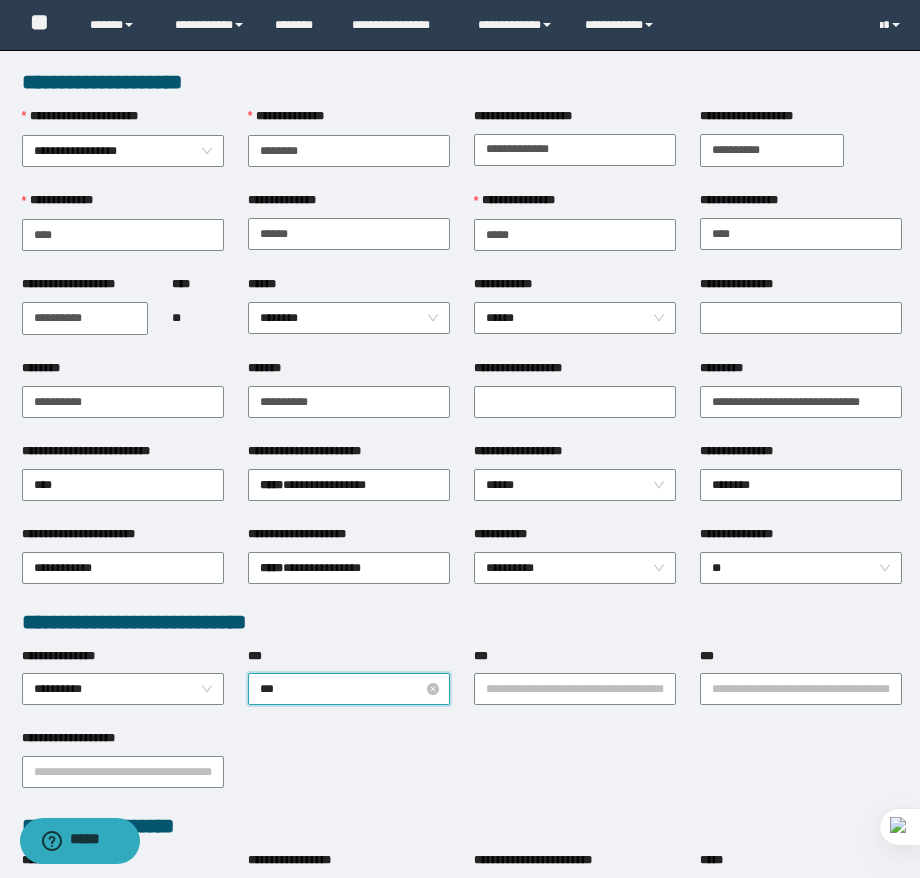 type on "****" 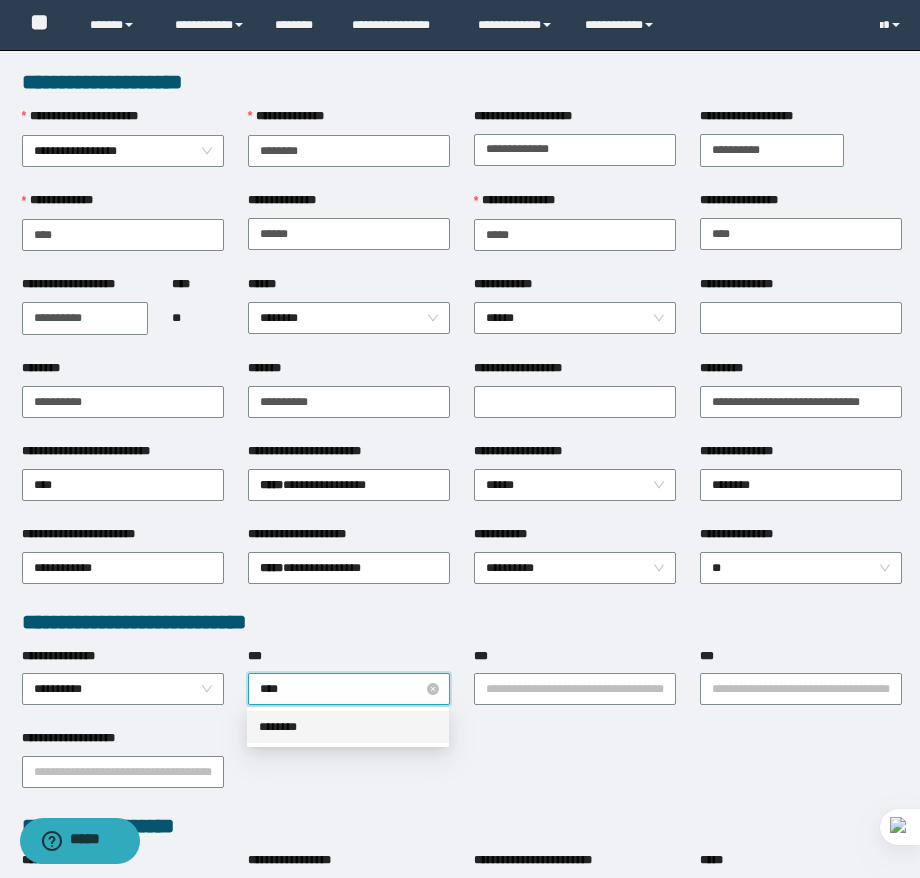 type 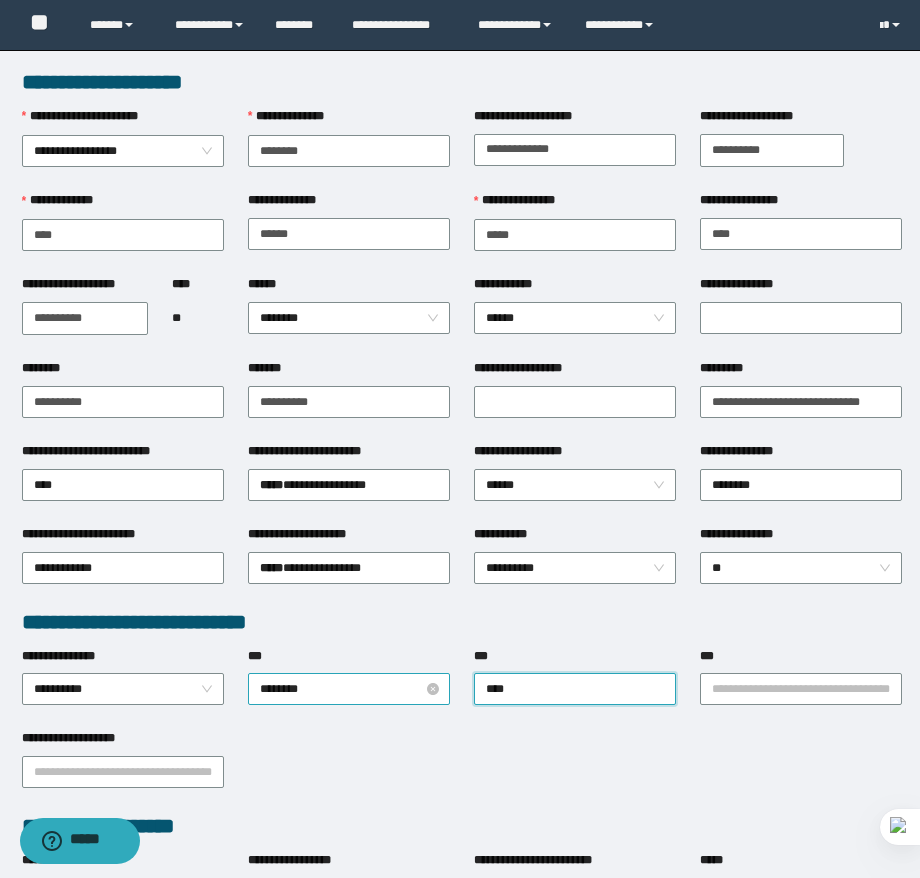 type on "*****" 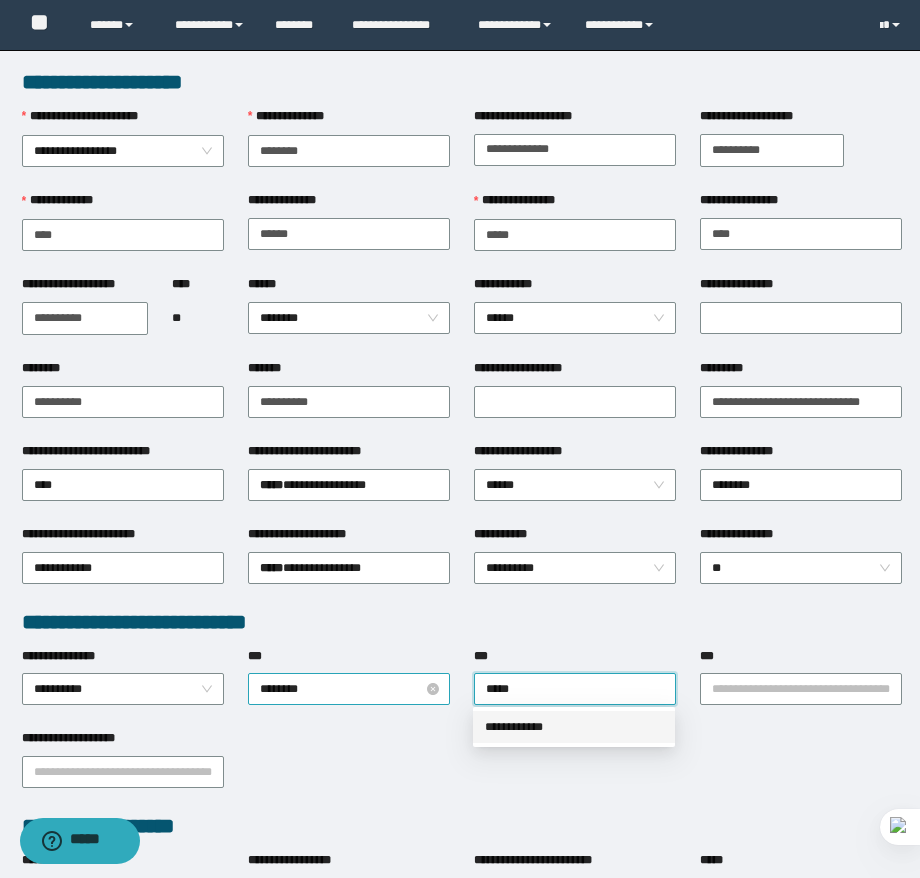 type 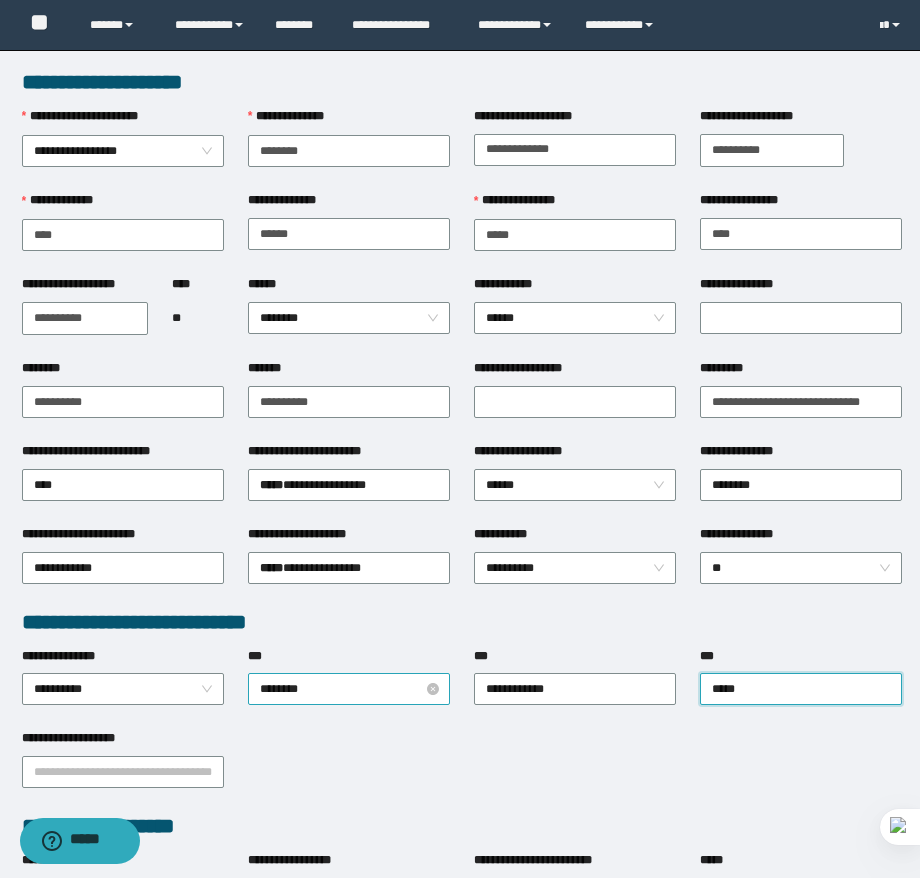 type on "******" 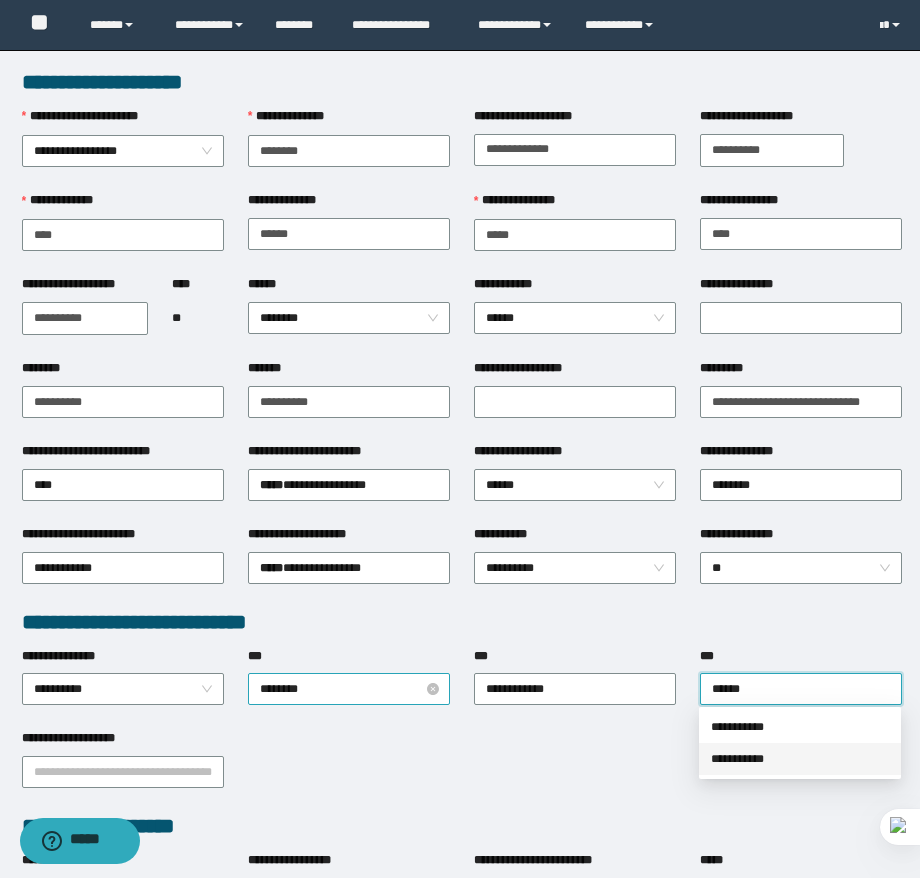 type 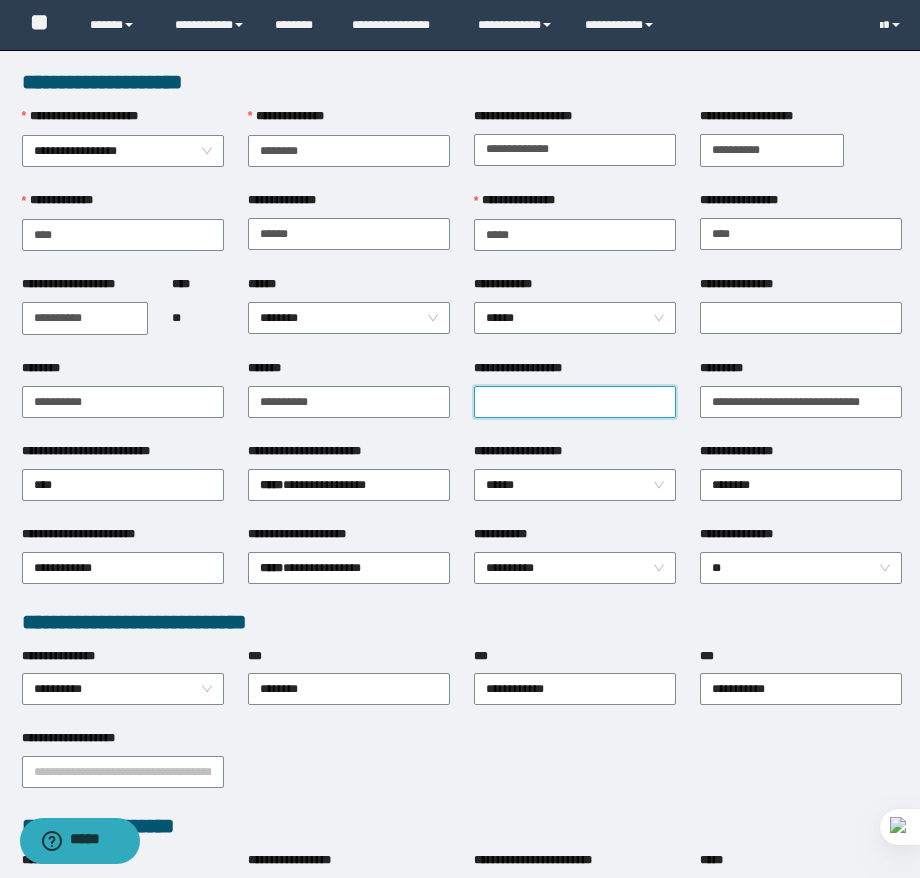click on "**********" at bounding box center [575, 402] 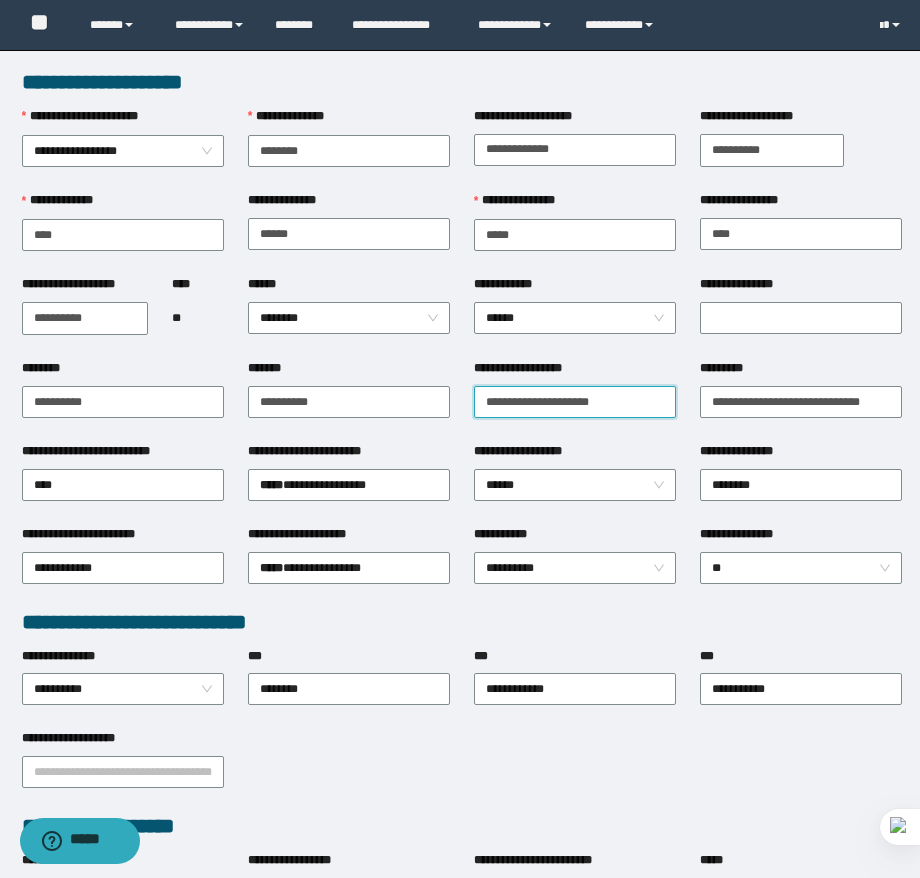 type on "**********" 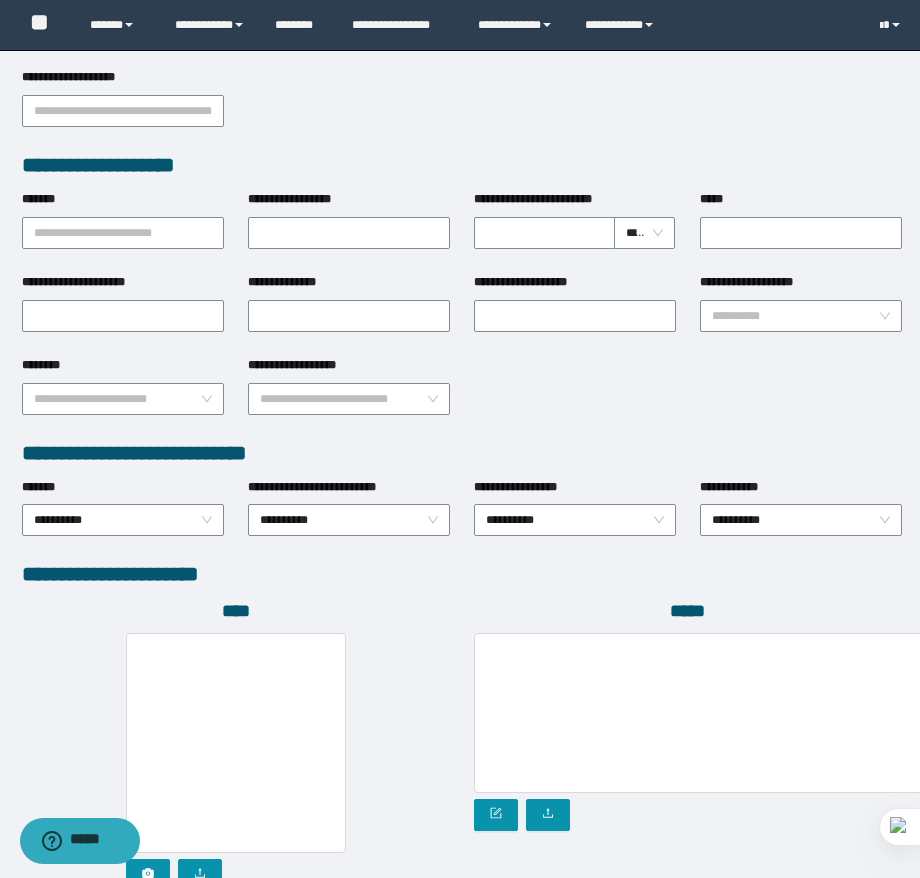 scroll, scrollTop: 825, scrollLeft: 0, axis: vertical 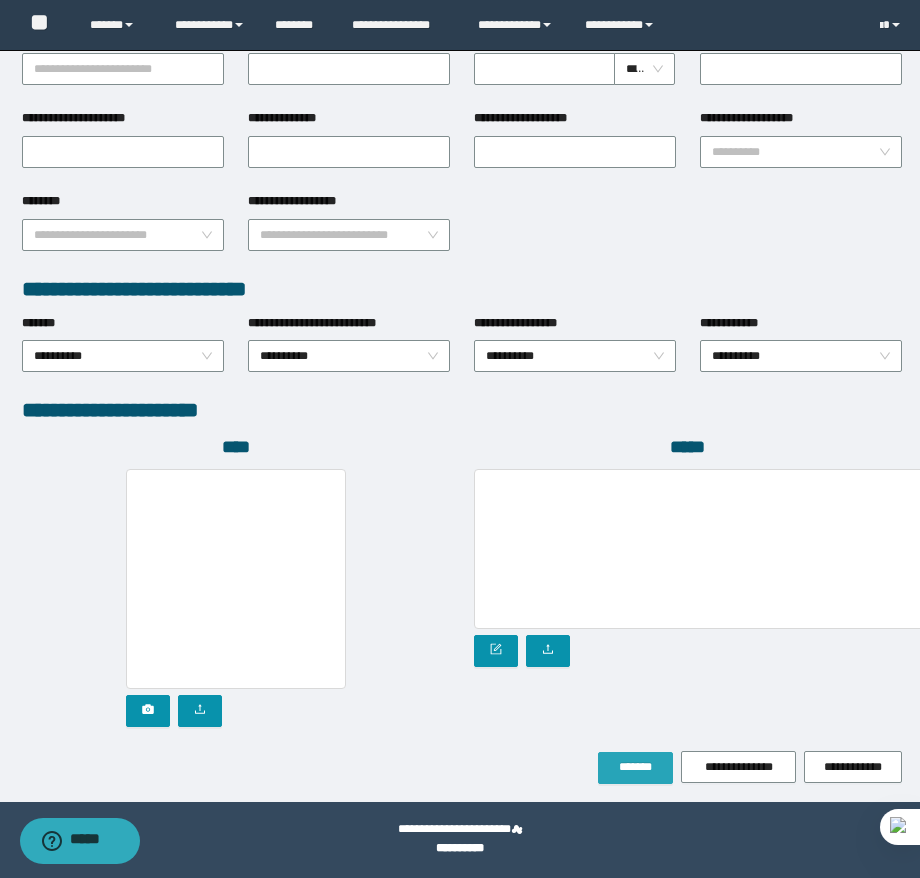 click on "*******" at bounding box center [635, 767] 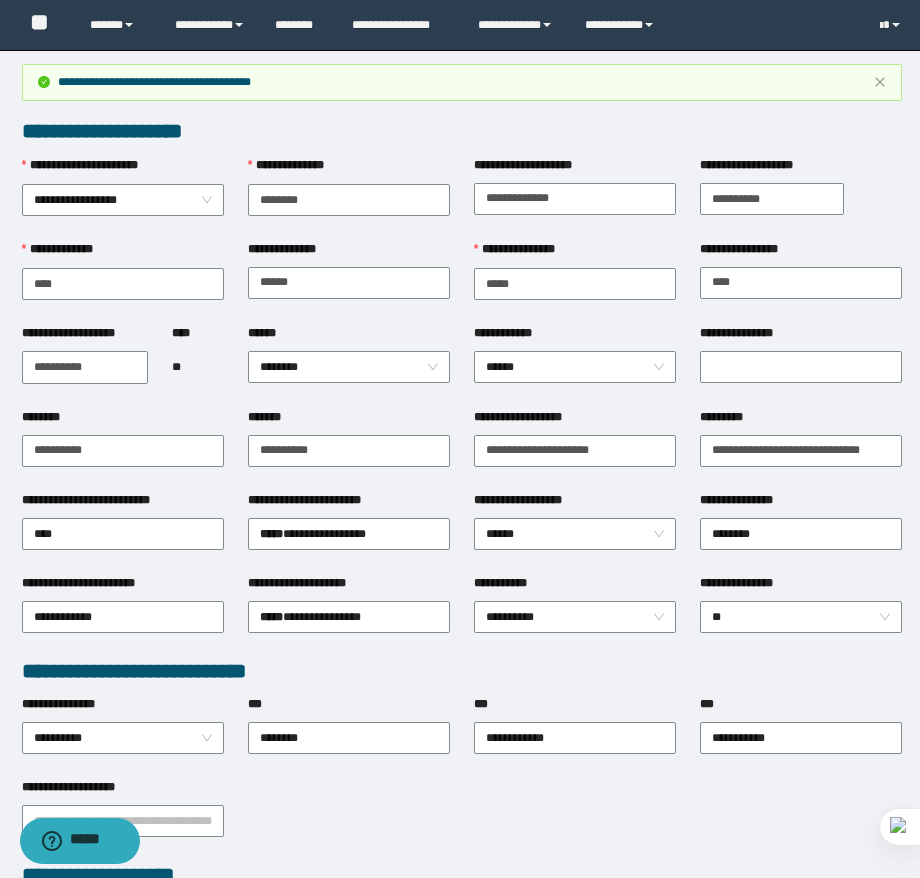 scroll, scrollTop: 0, scrollLeft: 0, axis: both 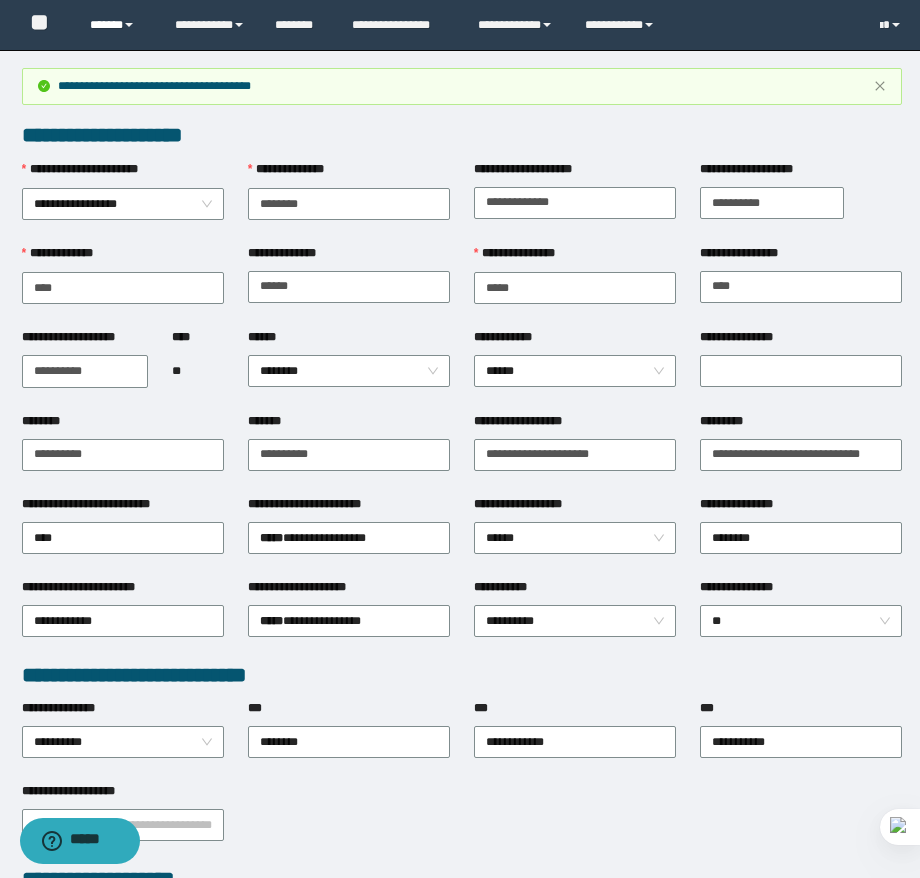 type 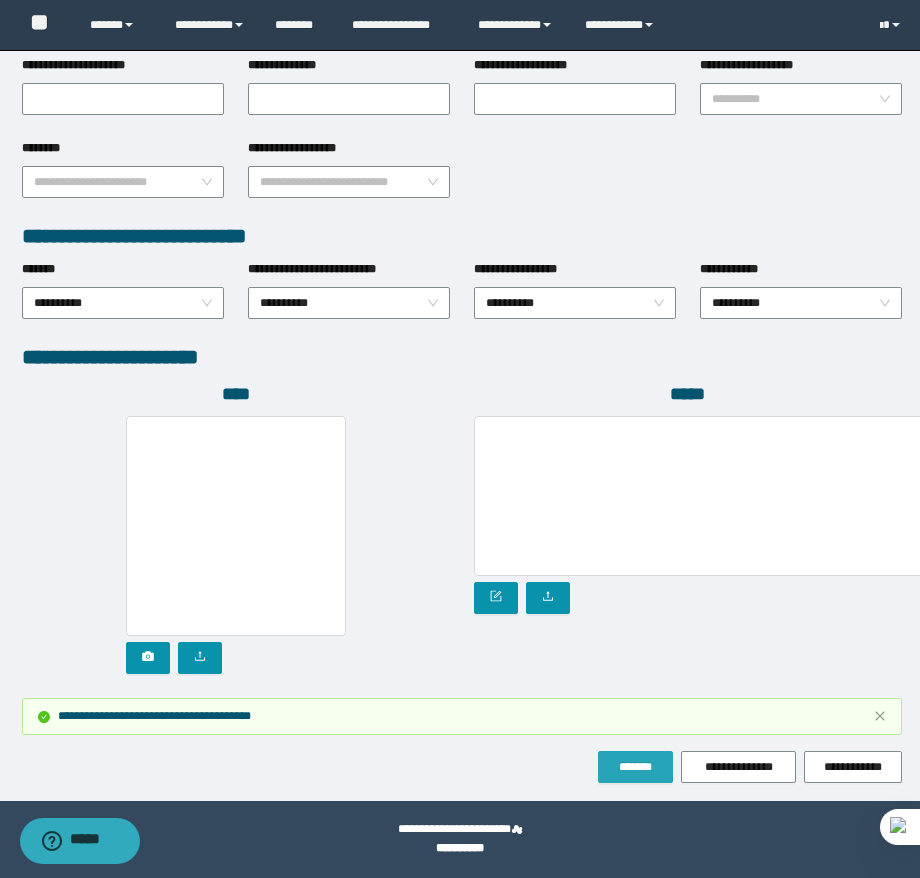 click on "*******" at bounding box center [635, 767] 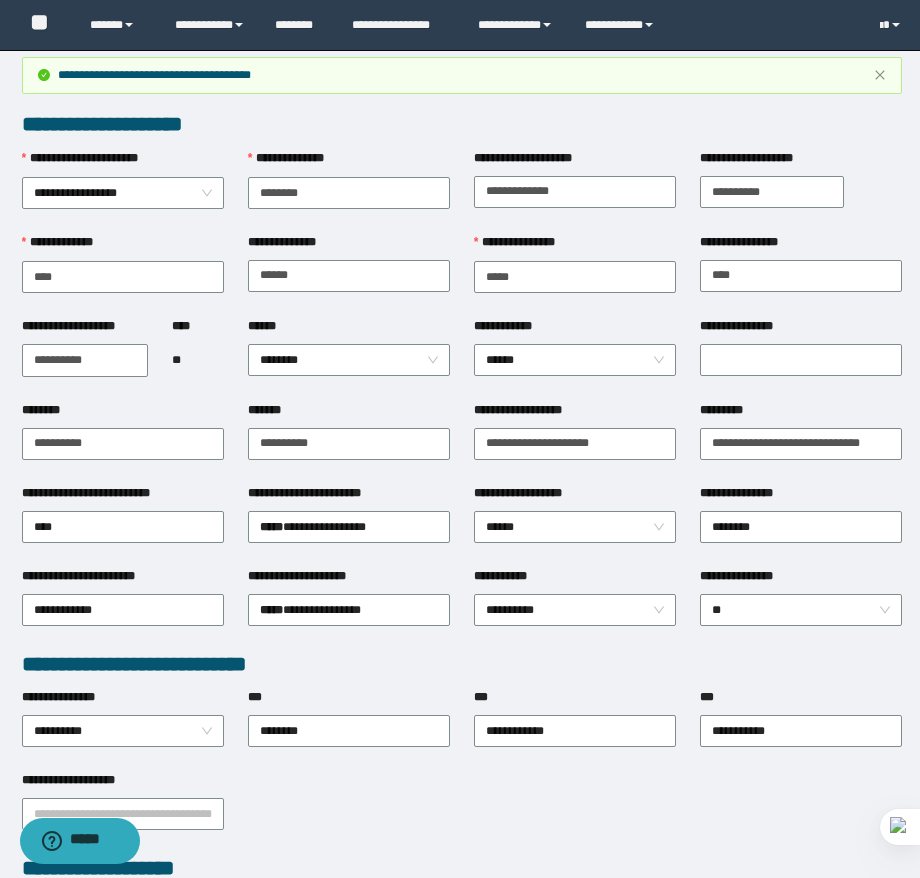 scroll, scrollTop: 0, scrollLeft: 0, axis: both 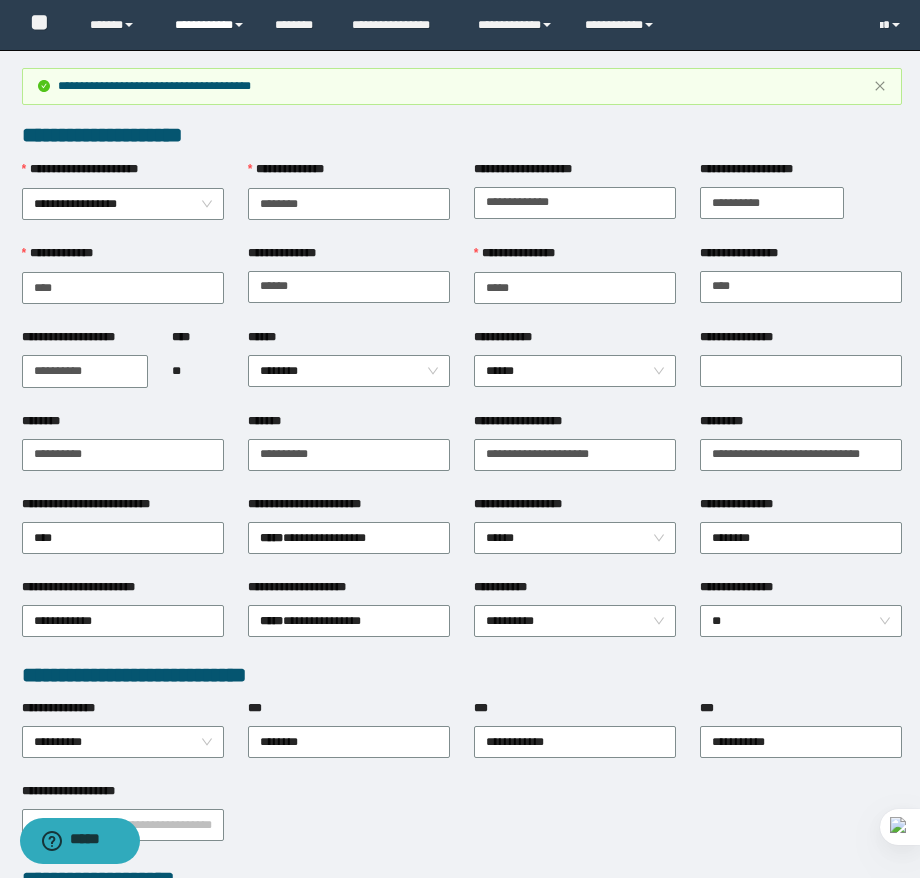 click on "**********" at bounding box center (210, 25) 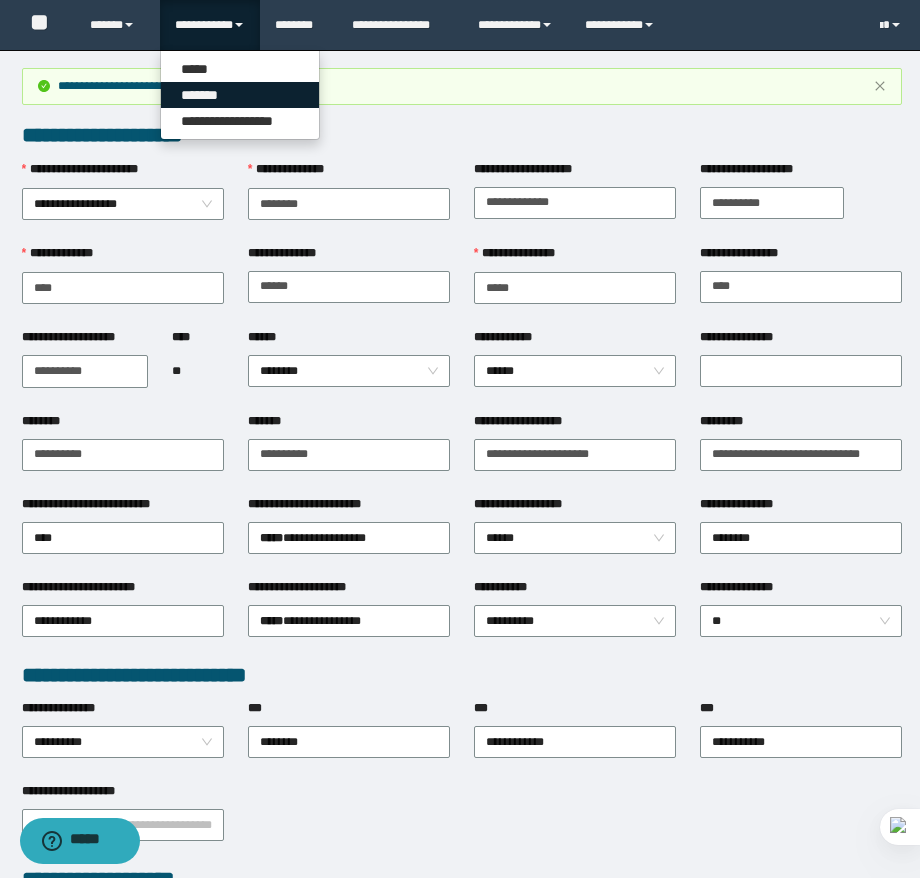 click on "*******" at bounding box center [240, 95] 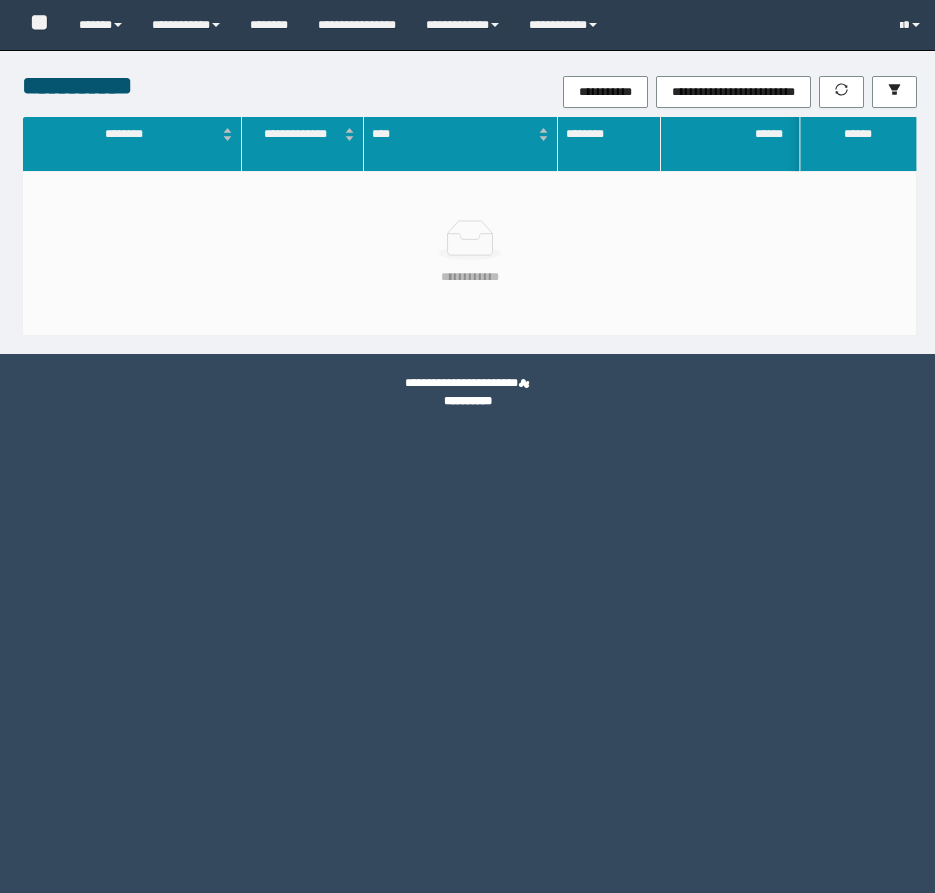 scroll, scrollTop: 0, scrollLeft: 0, axis: both 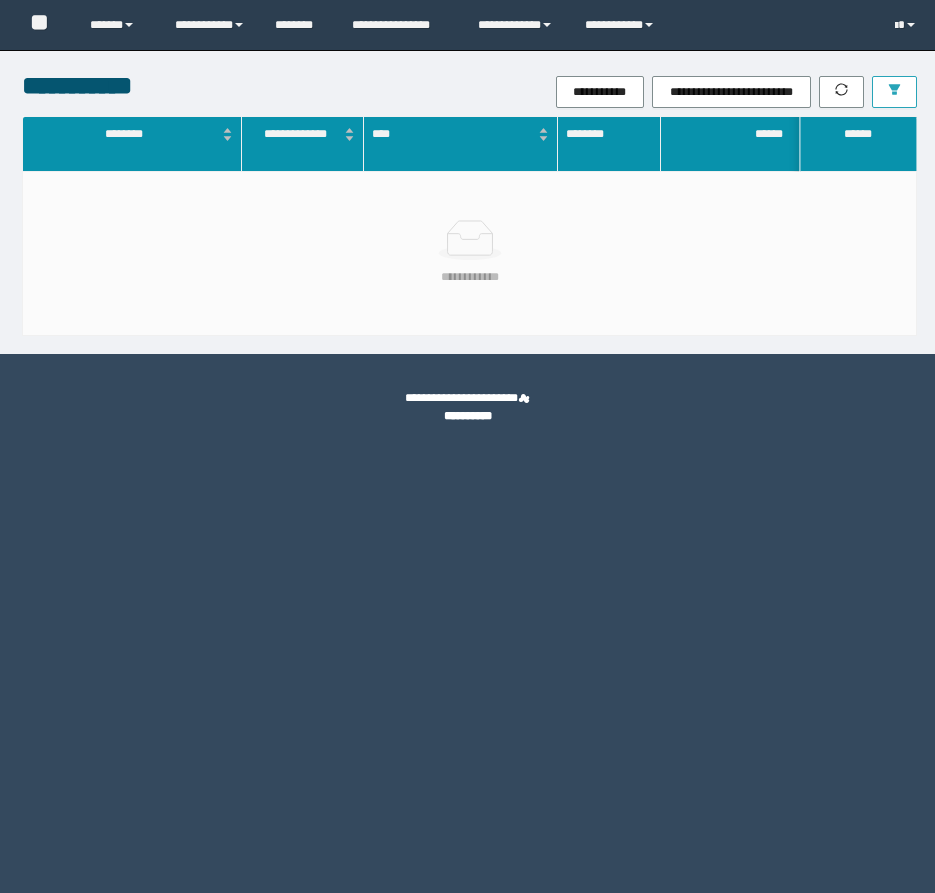 click at bounding box center [894, 92] 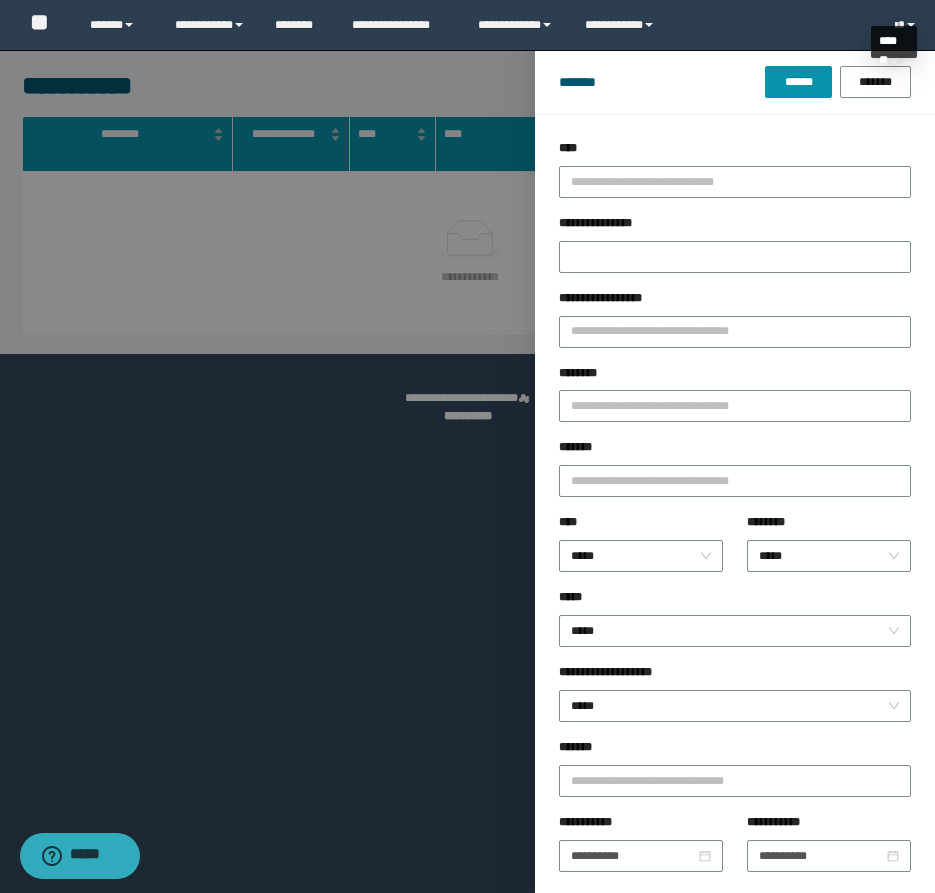 scroll, scrollTop: 0, scrollLeft: 0, axis: both 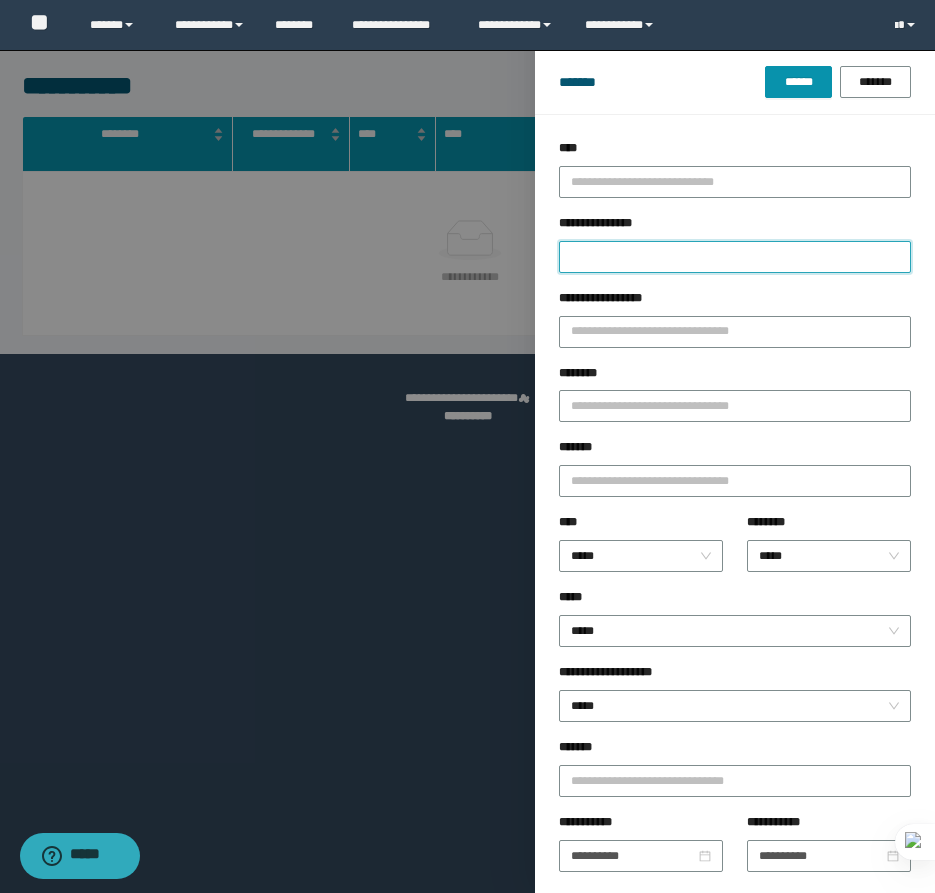 click on "**********" at bounding box center [735, 257] 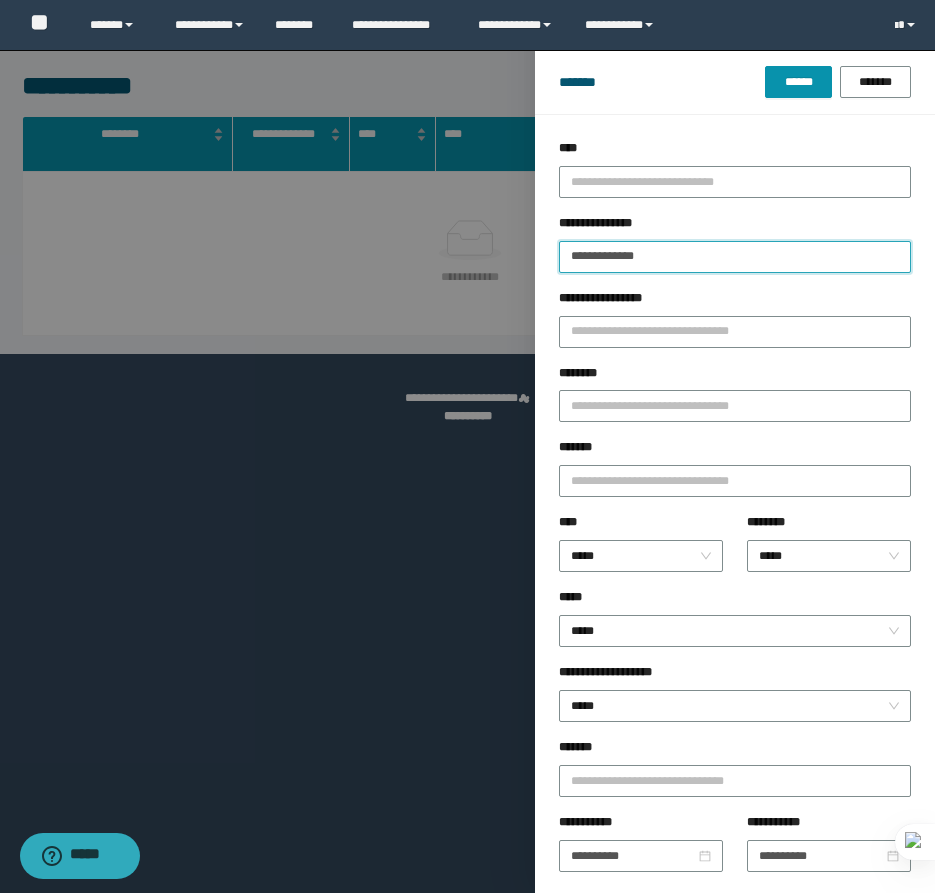 type 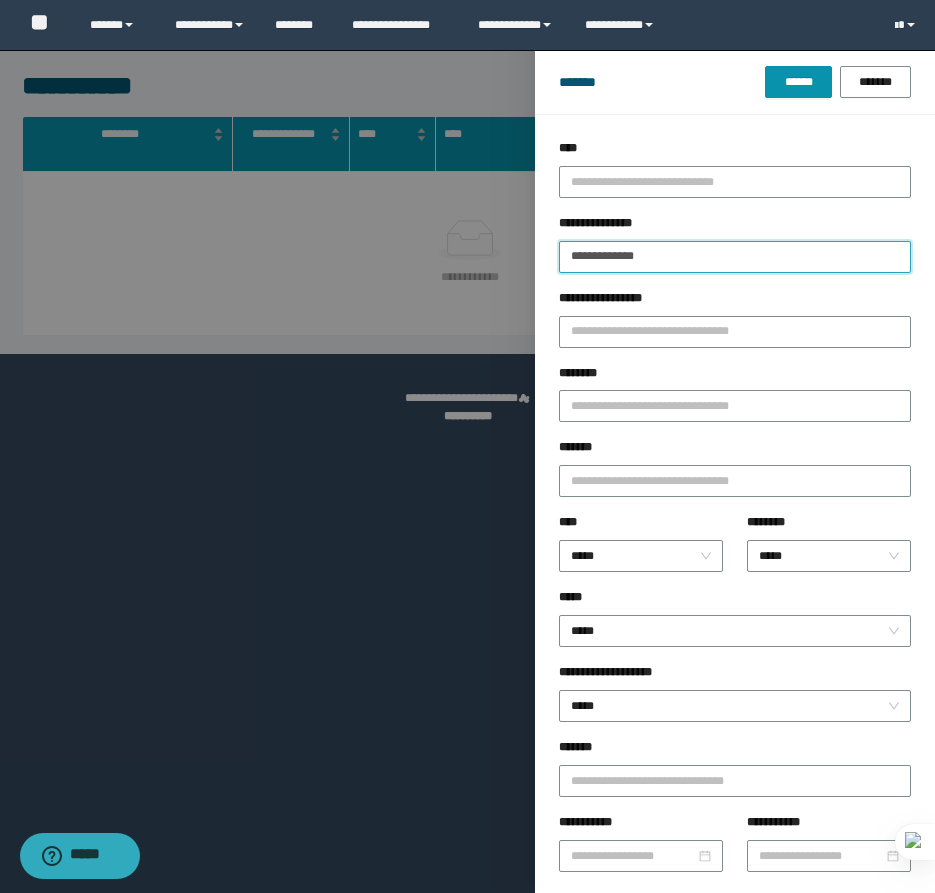 type on "**********" 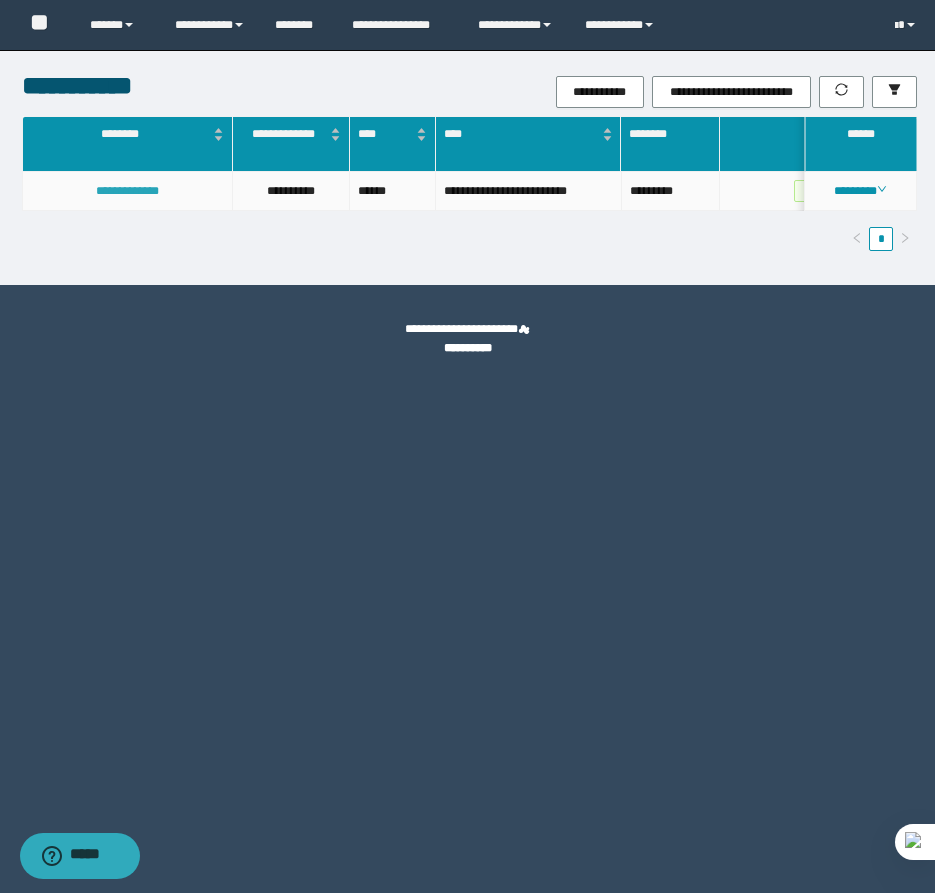 click on "**********" at bounding box center [127, 191] 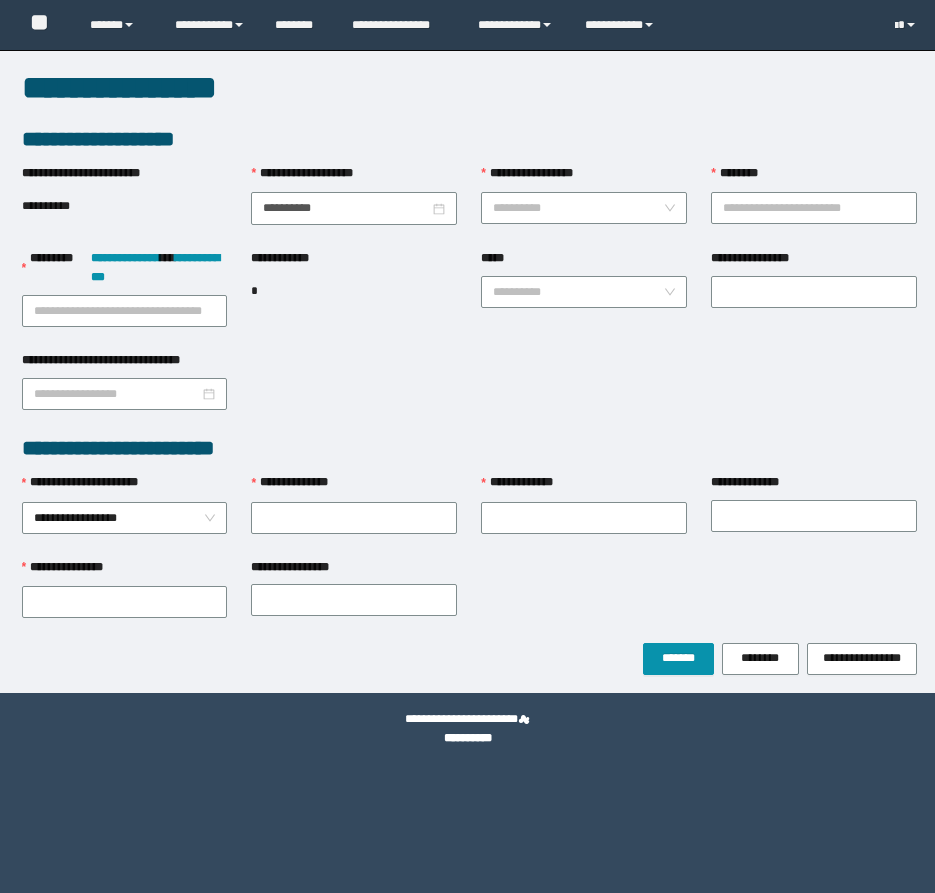 scroll, scrollTop: 0, scrollLeft: 0, axis: both 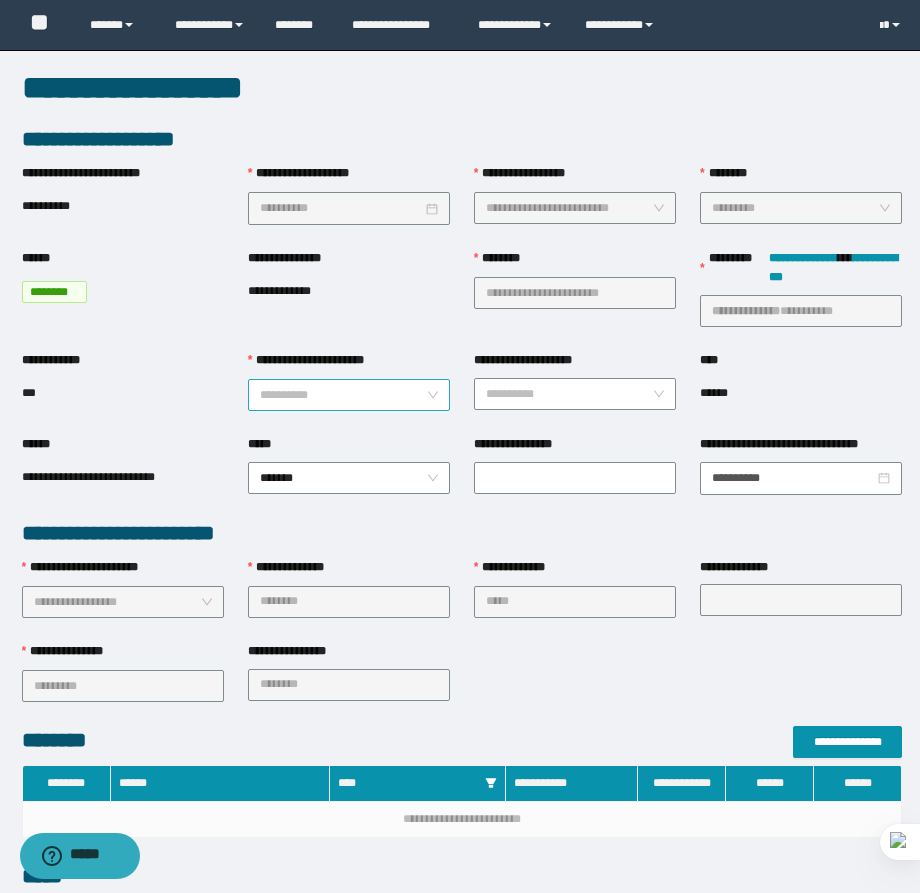 click on "**********" at bounding box center (343, 395) 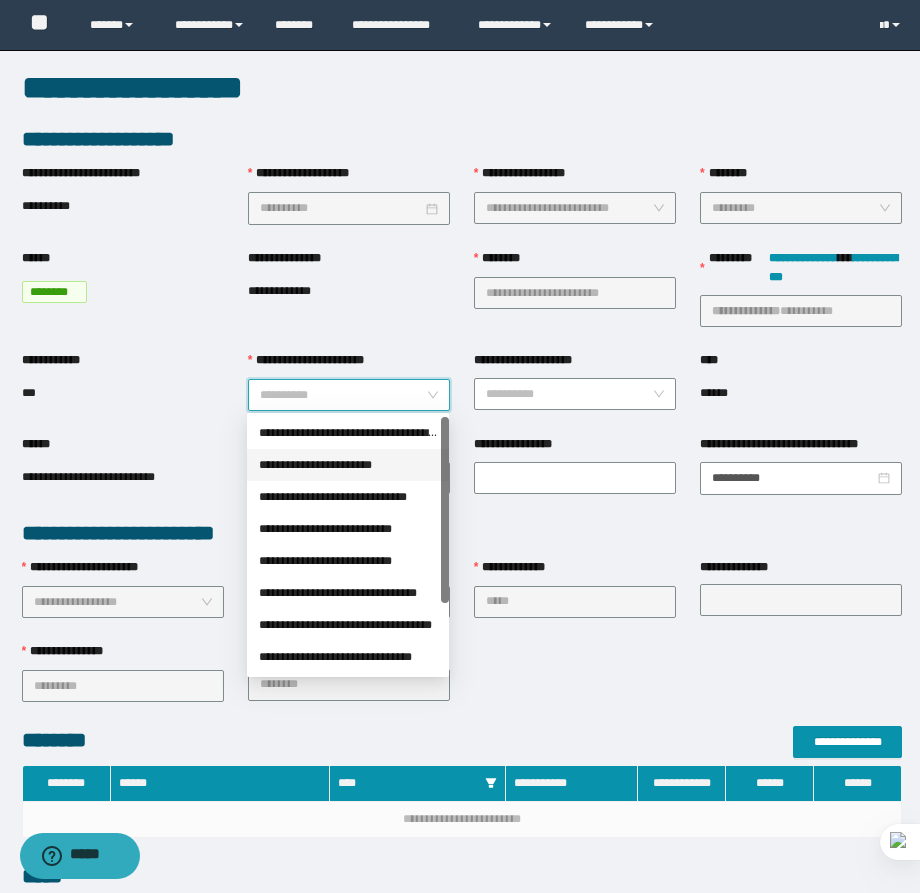 click on "**********" at bounding box center (348, 465) 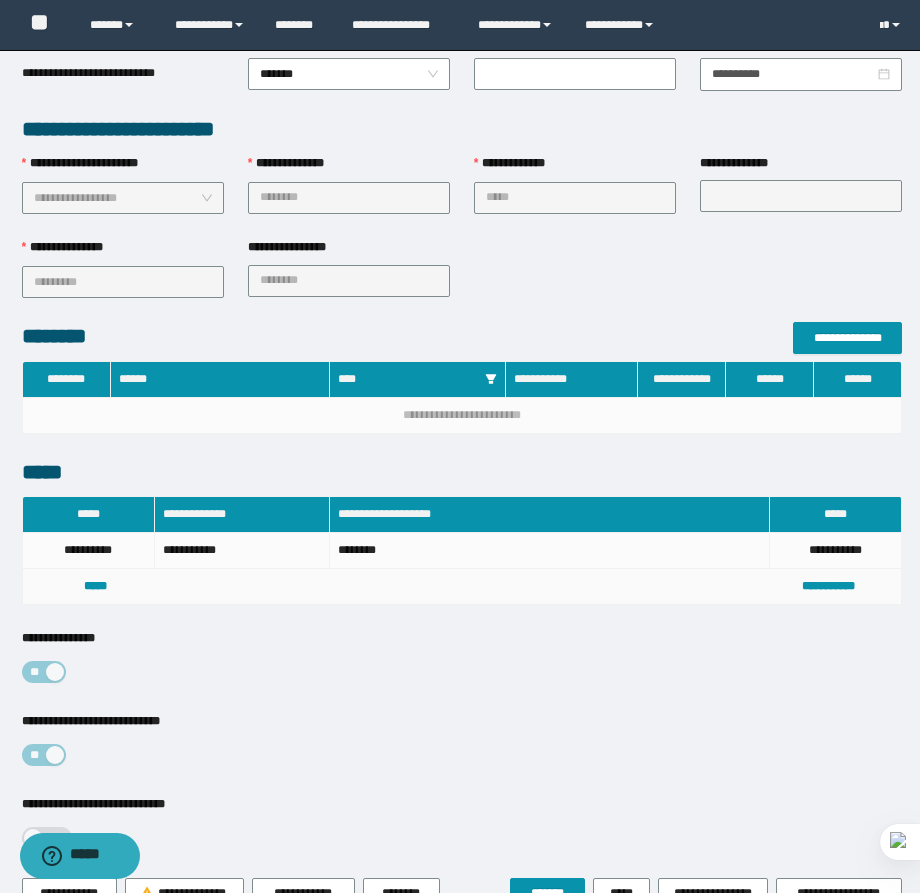 scroll, scrollTop: 564, scrollLeft: 0, axis: vertical 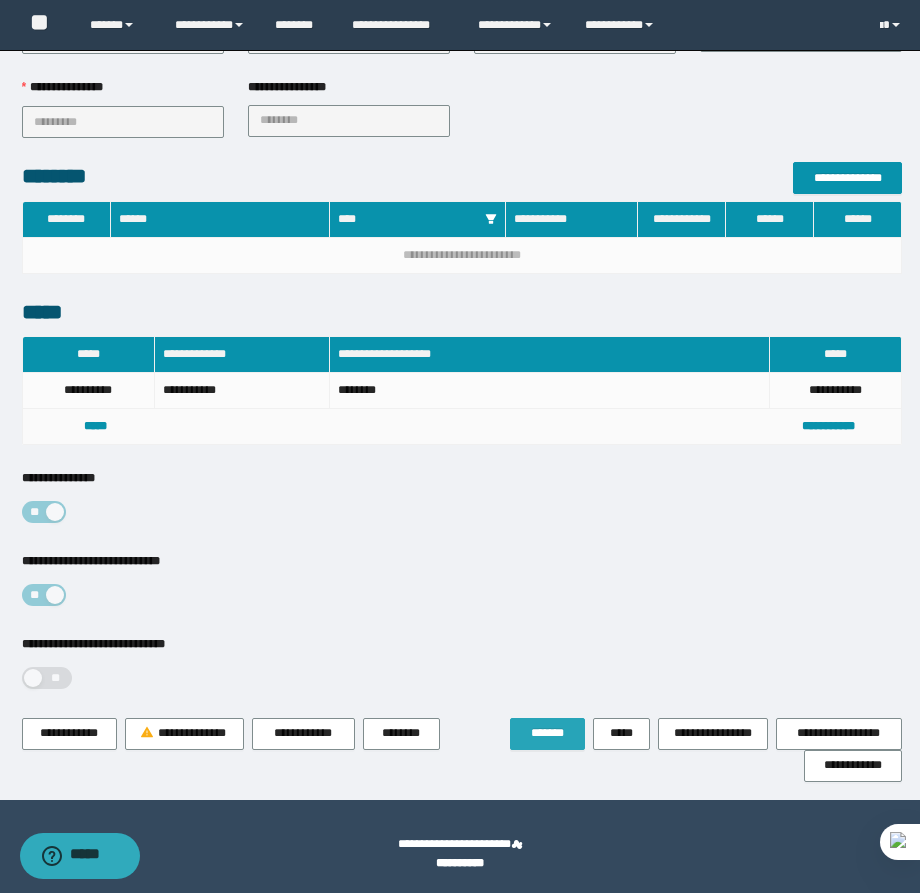 click on "*******" at bounding box center [547, 733] 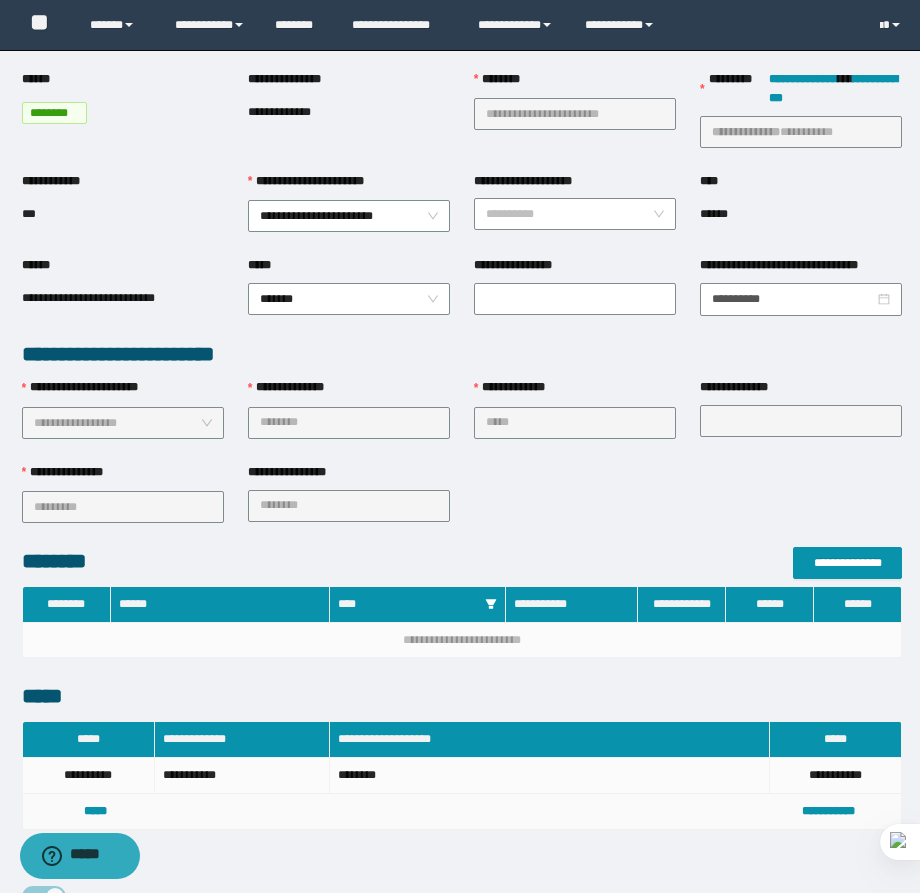 scroll, scrollTop: 0, scrollLeft: 0, axis: both 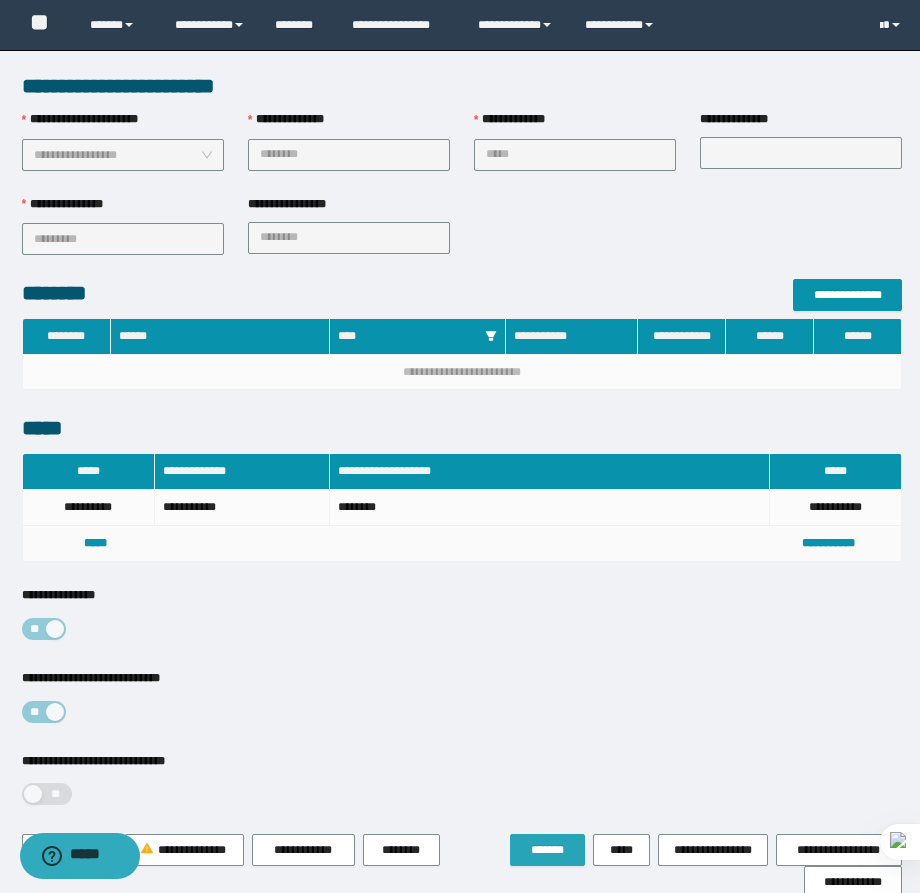 drag, startPoint x: 552, startPoint y: 596, endPoint x: 552, endPoint y: 866, distance: 270 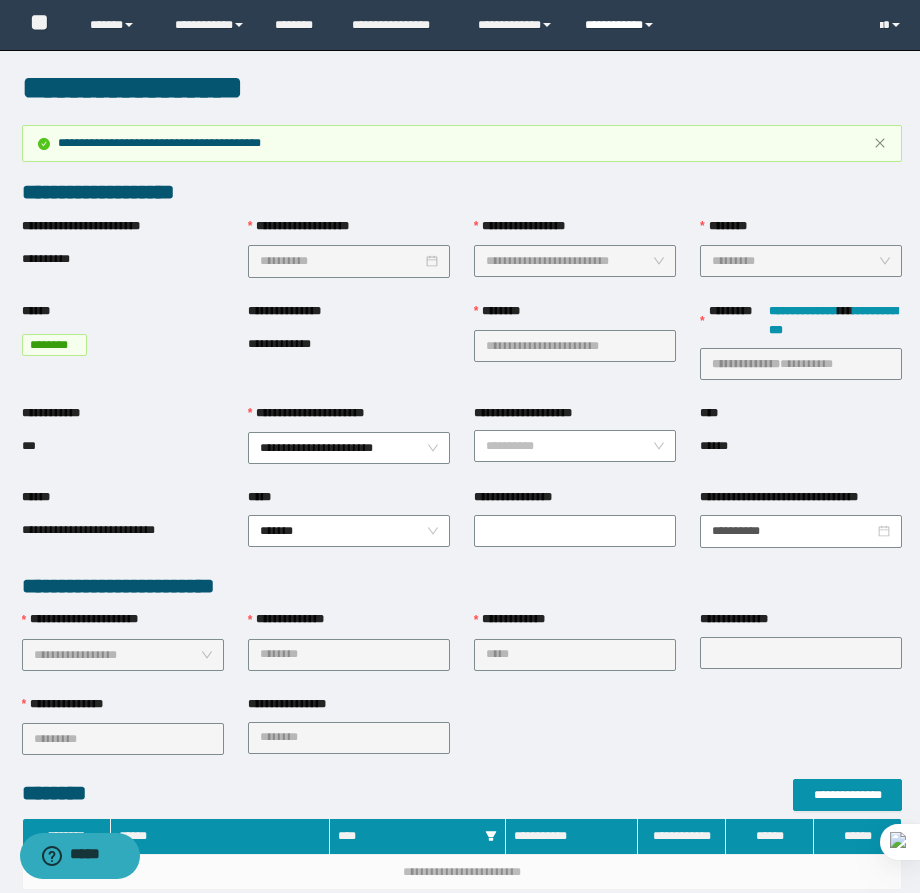 click on "**********" at bounding box center [622, 25] 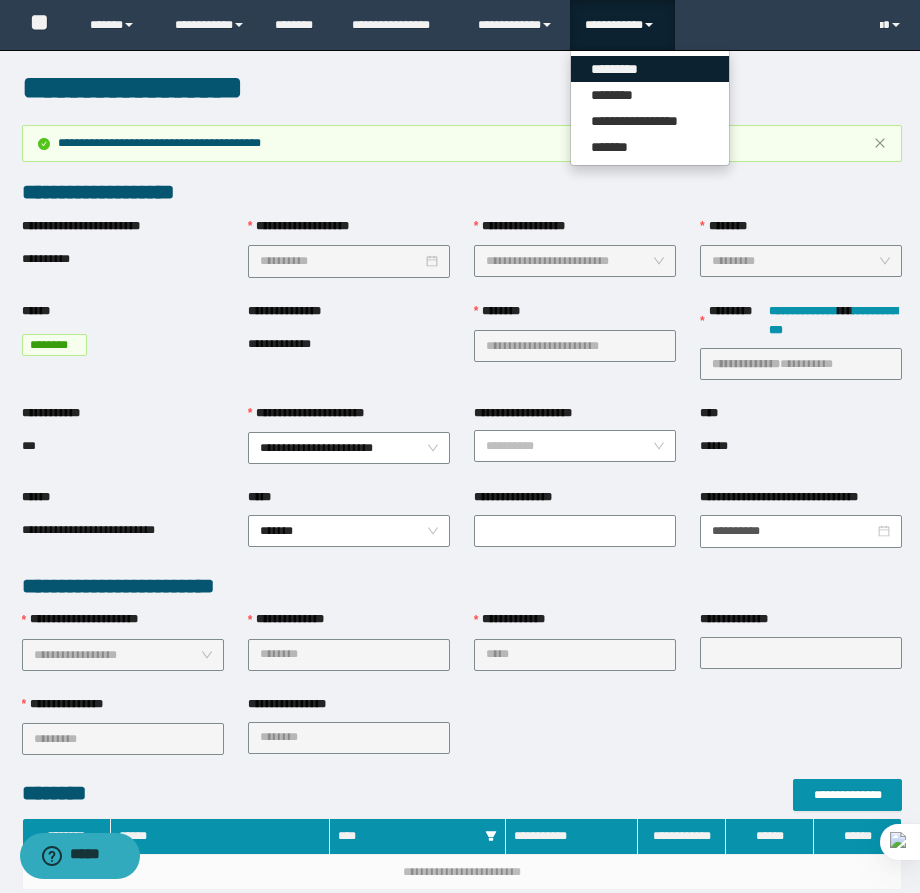 click on "*********" at bounding box center [650, 69] 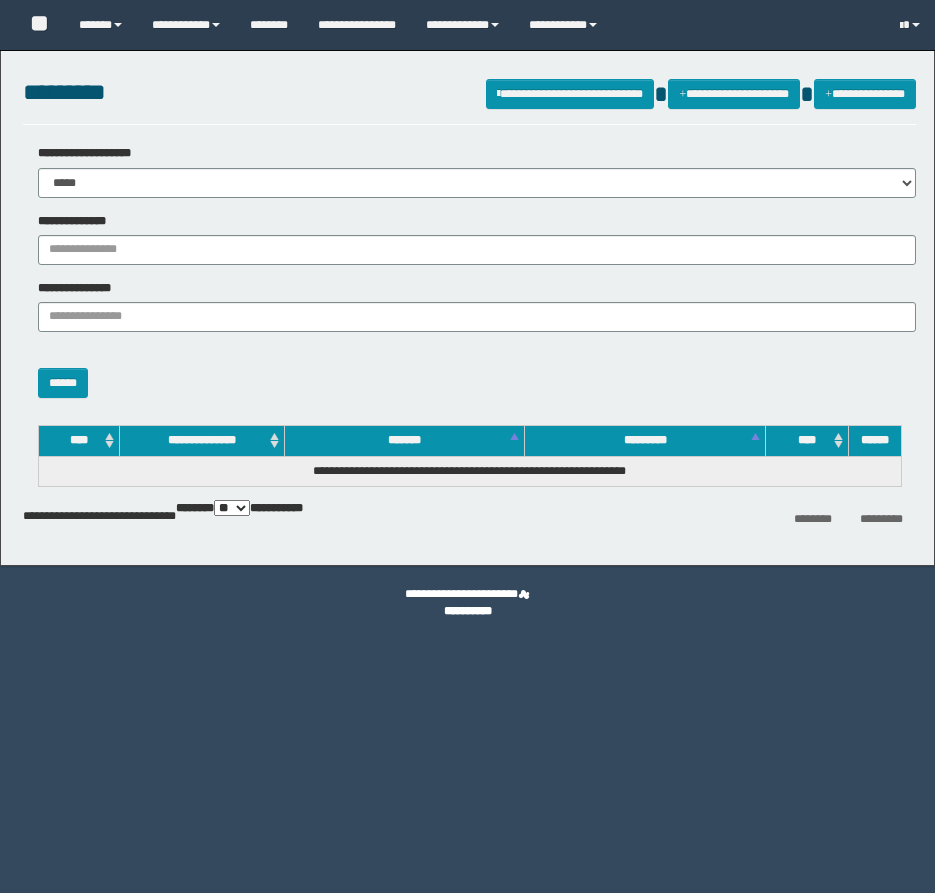 scroll, scrollTop: 0, scrollLeft: 0, axis: both 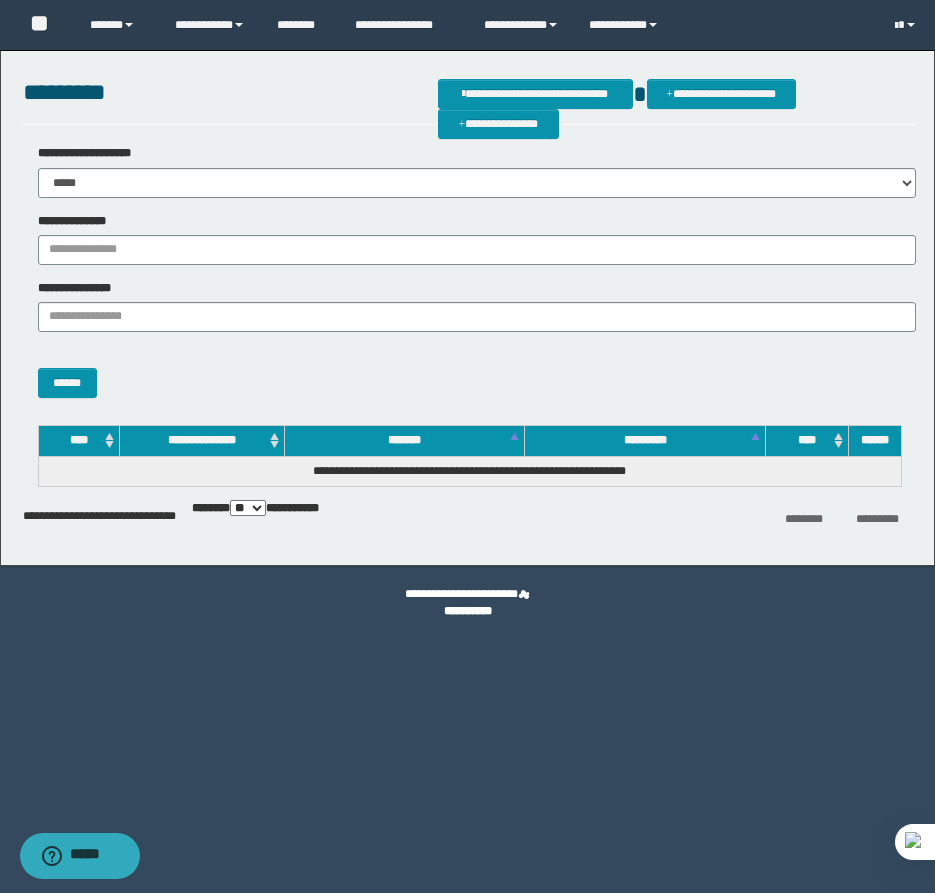 click on "**********" at bounding box center [469, 239] 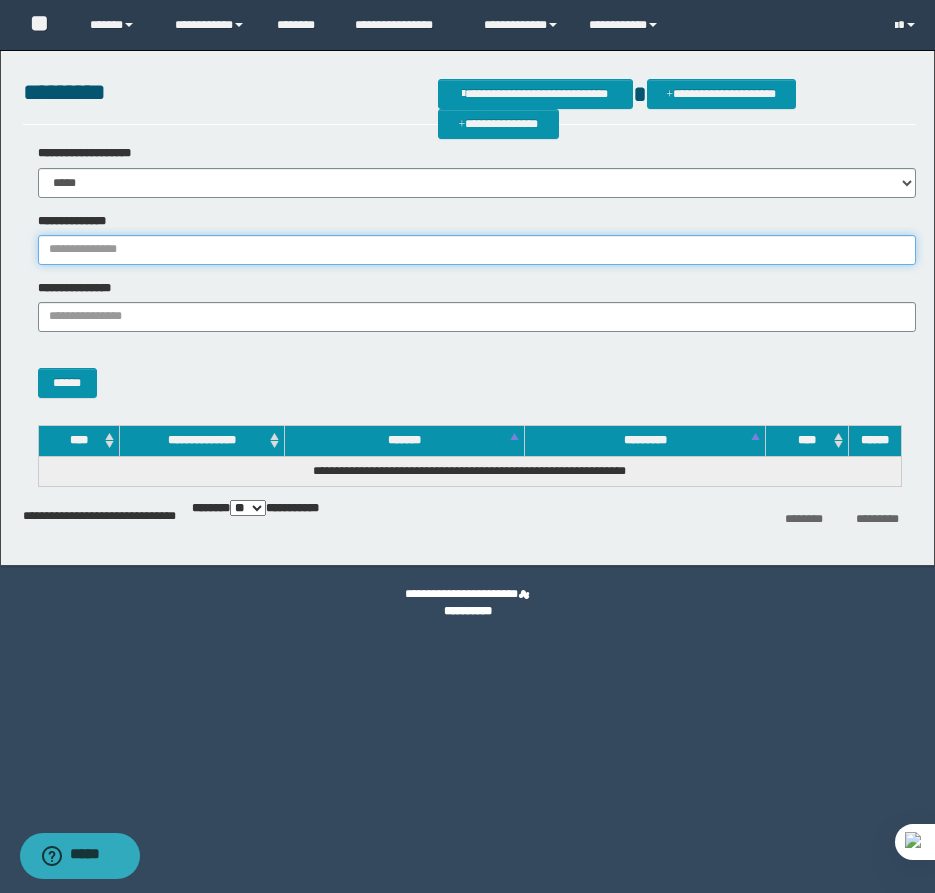 click on "**********" at bounding box center [477, 250] 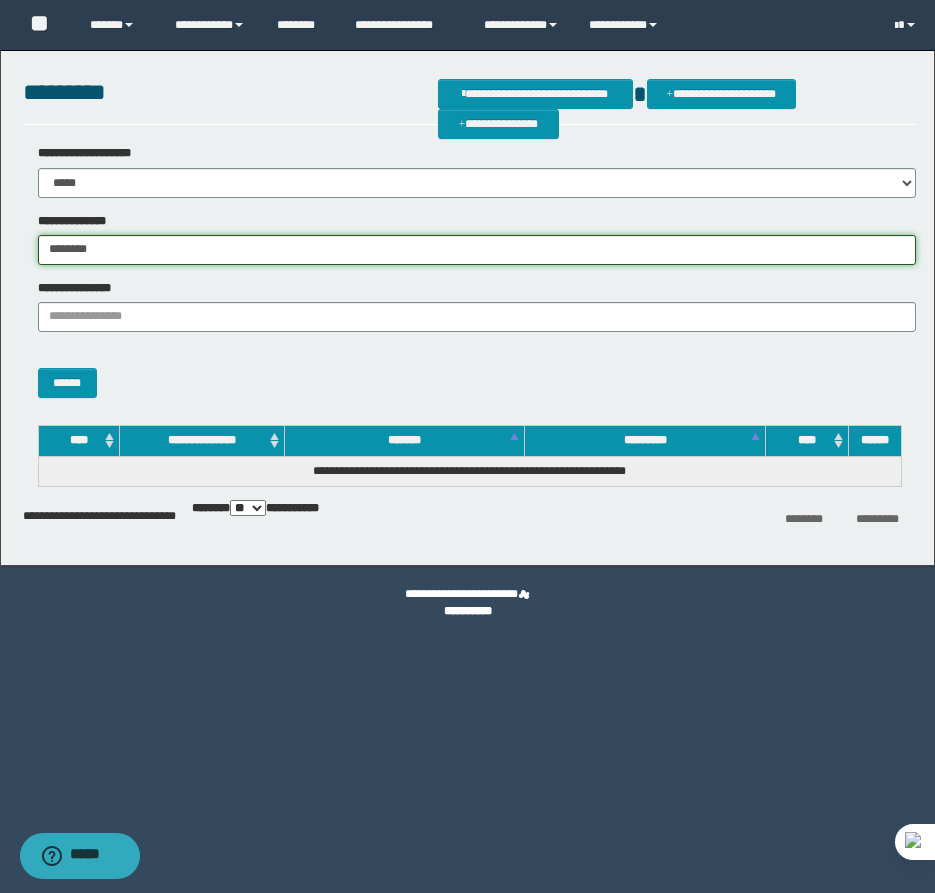 type on "********" 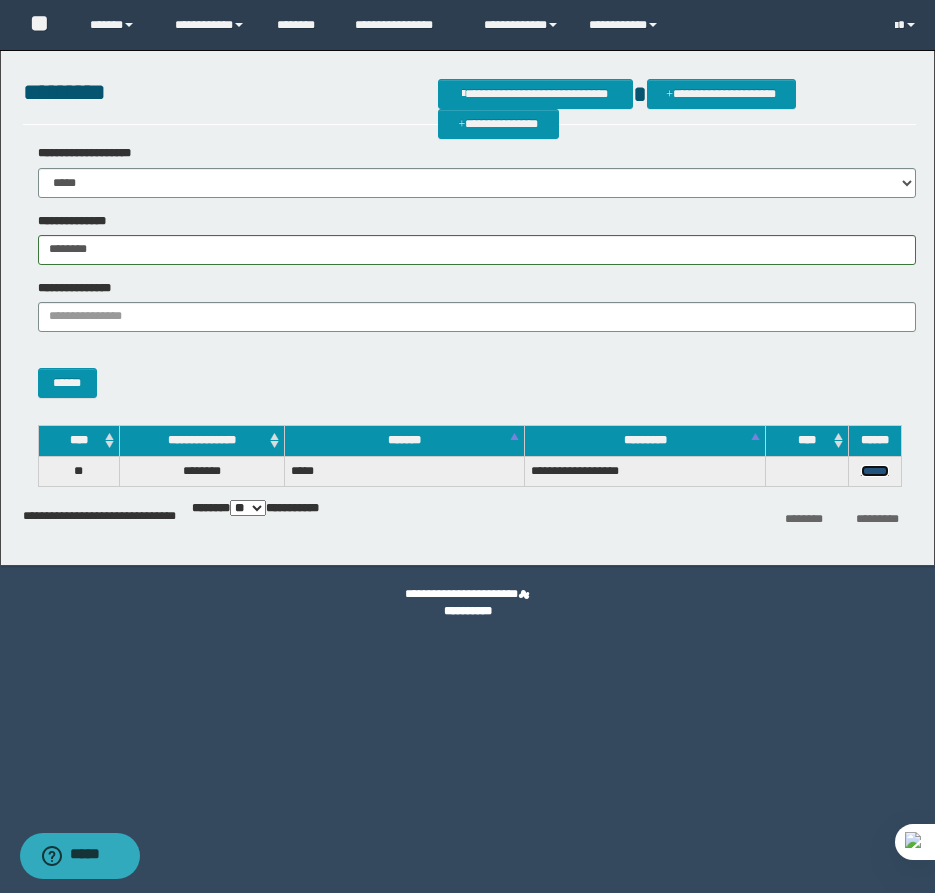 click on "******" at bounding box center [875, 471] 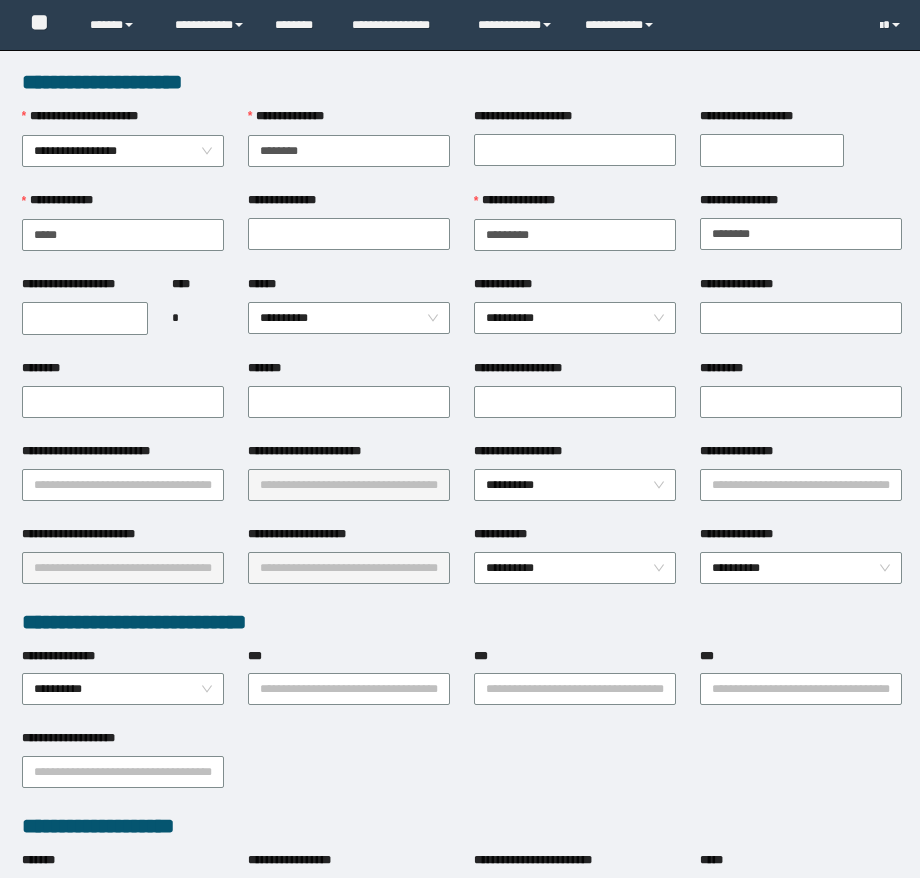 scroll, scrollTop: 0, scrollLeft: 0, axis: both 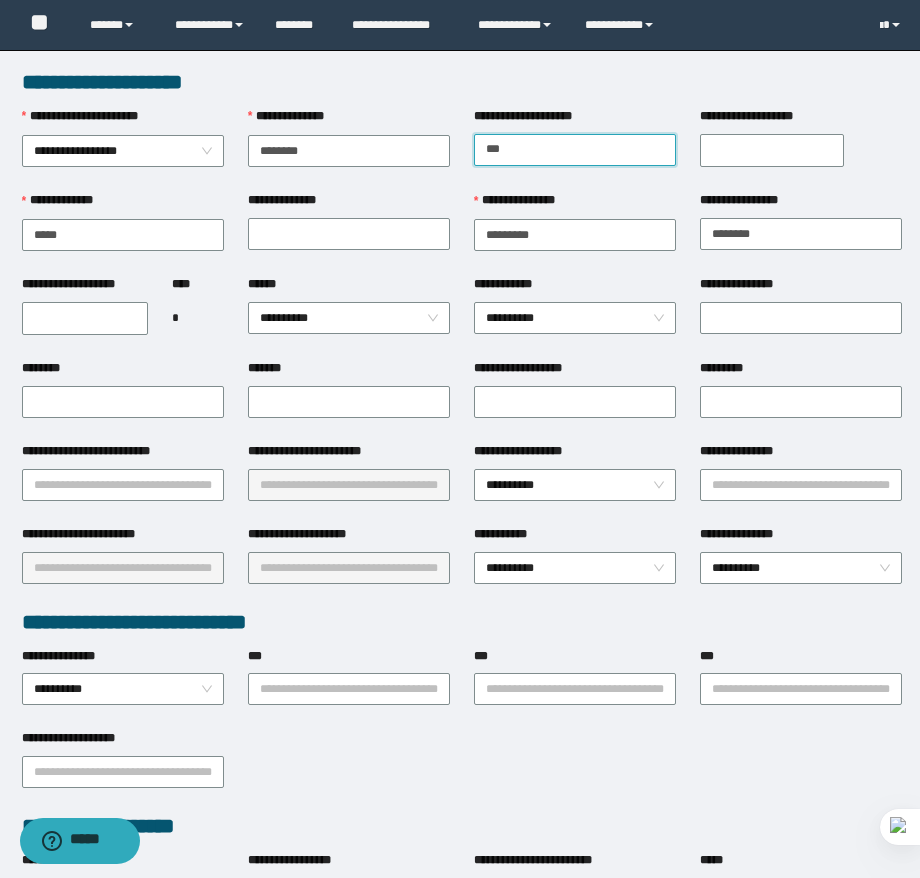 type on "**********" 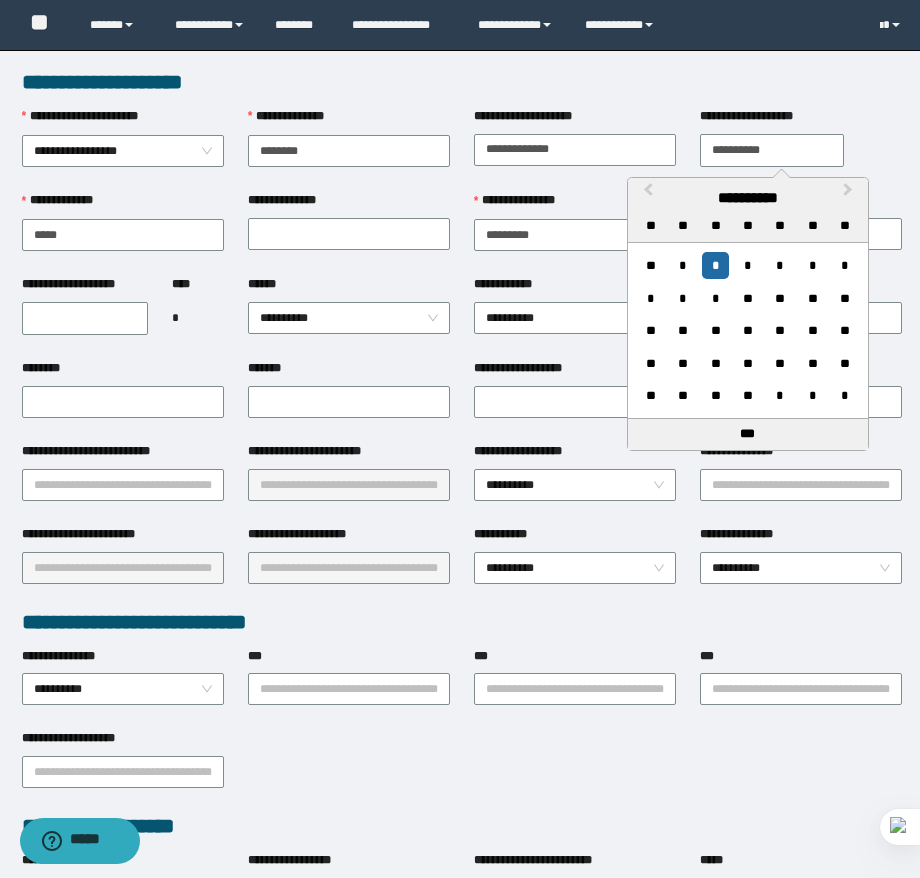 type on "**********" 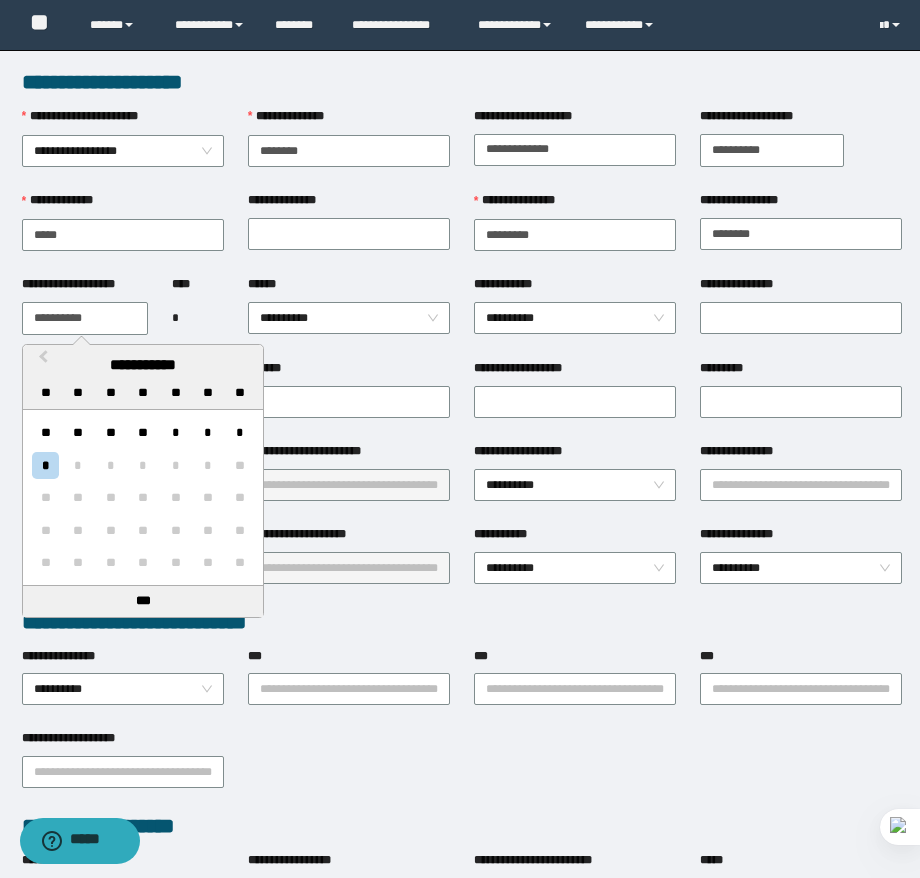 click on "**********" at bounding box center (85, 318) 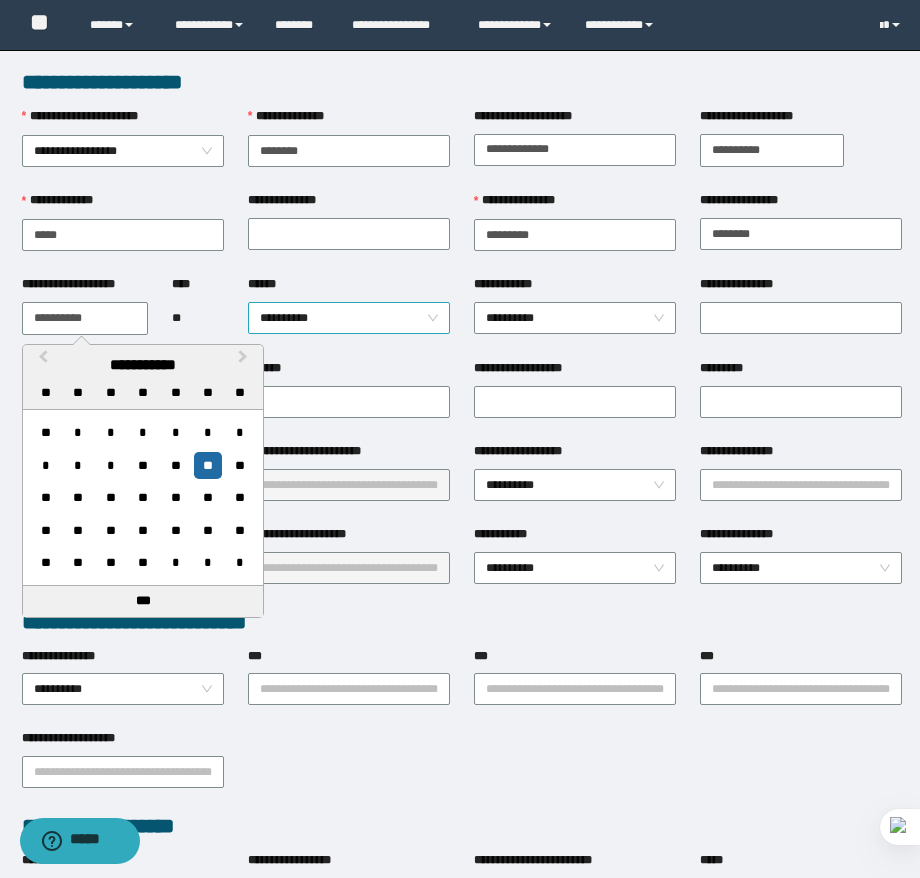 type on "**********" 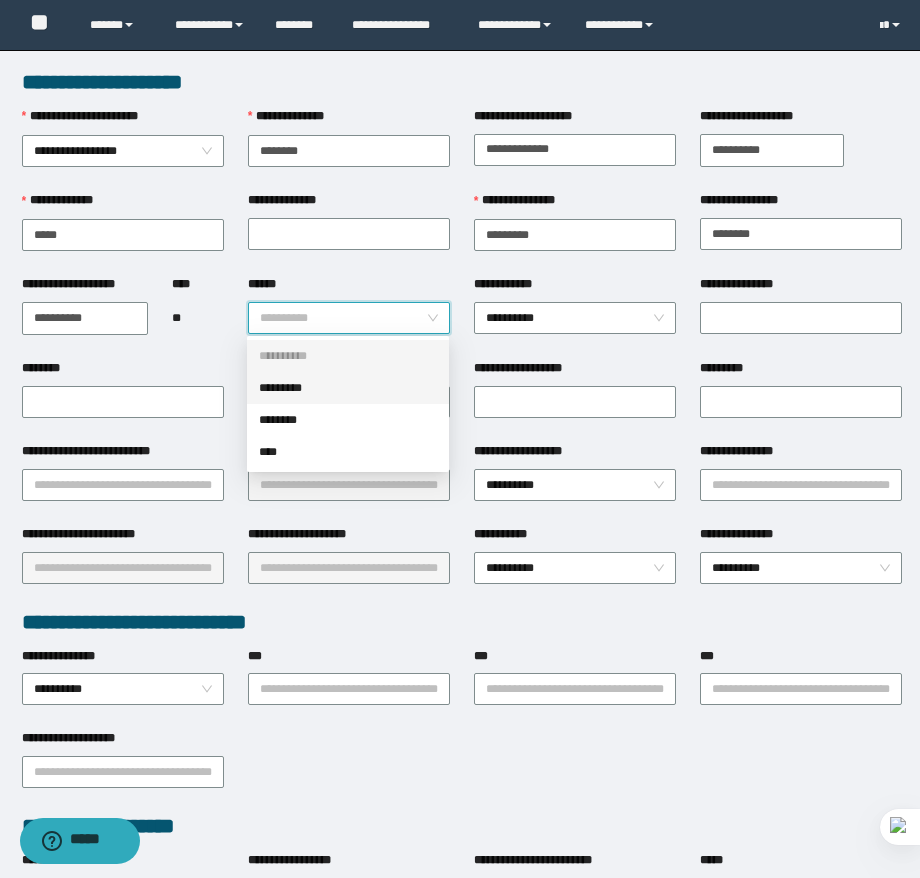 click on "*********" at bounding box center (348, 388) 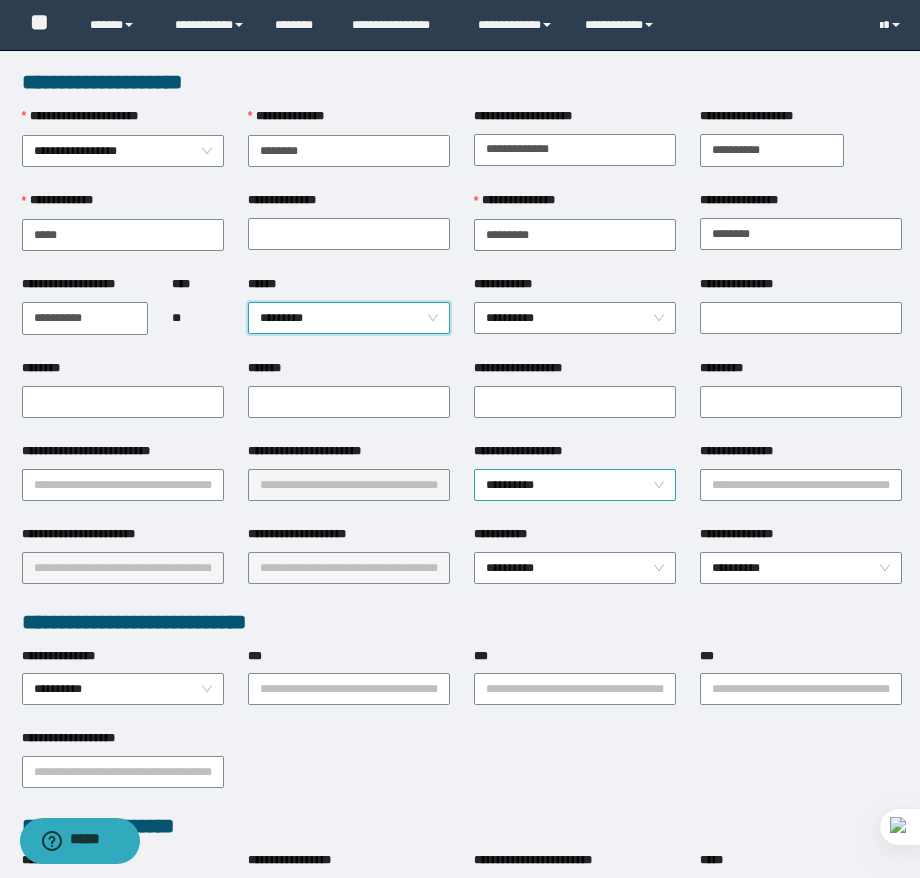 click on "**********" at bounding box center [575, 485] 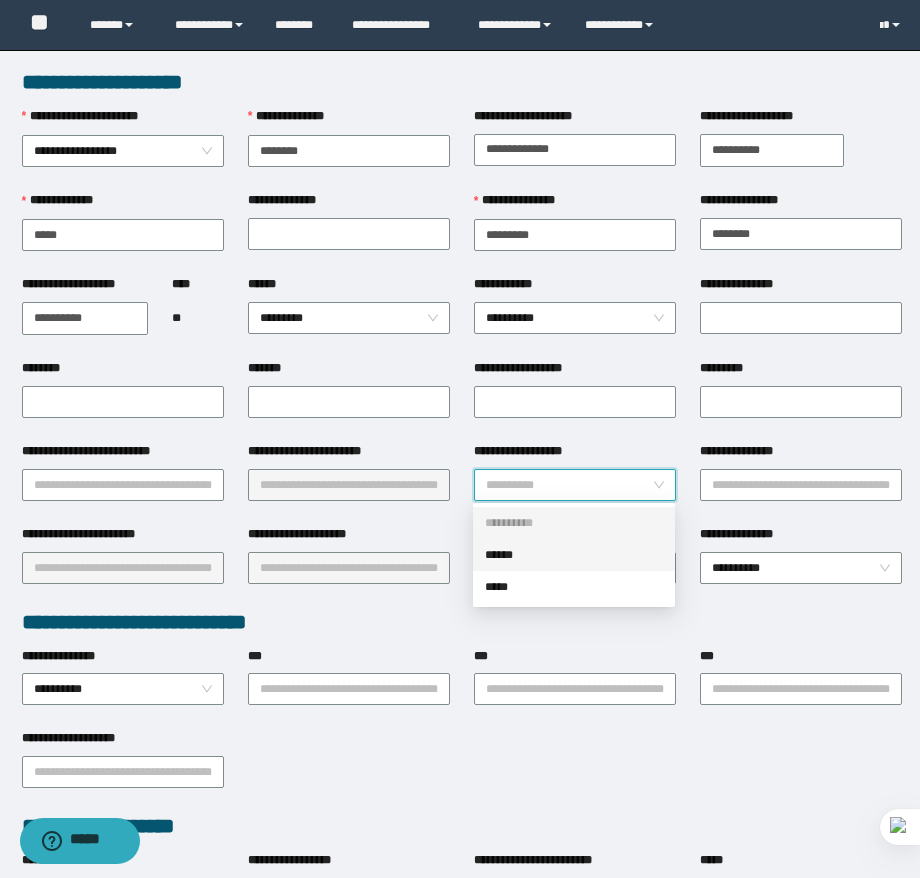 click on "******" at bounding box center [574, 555] 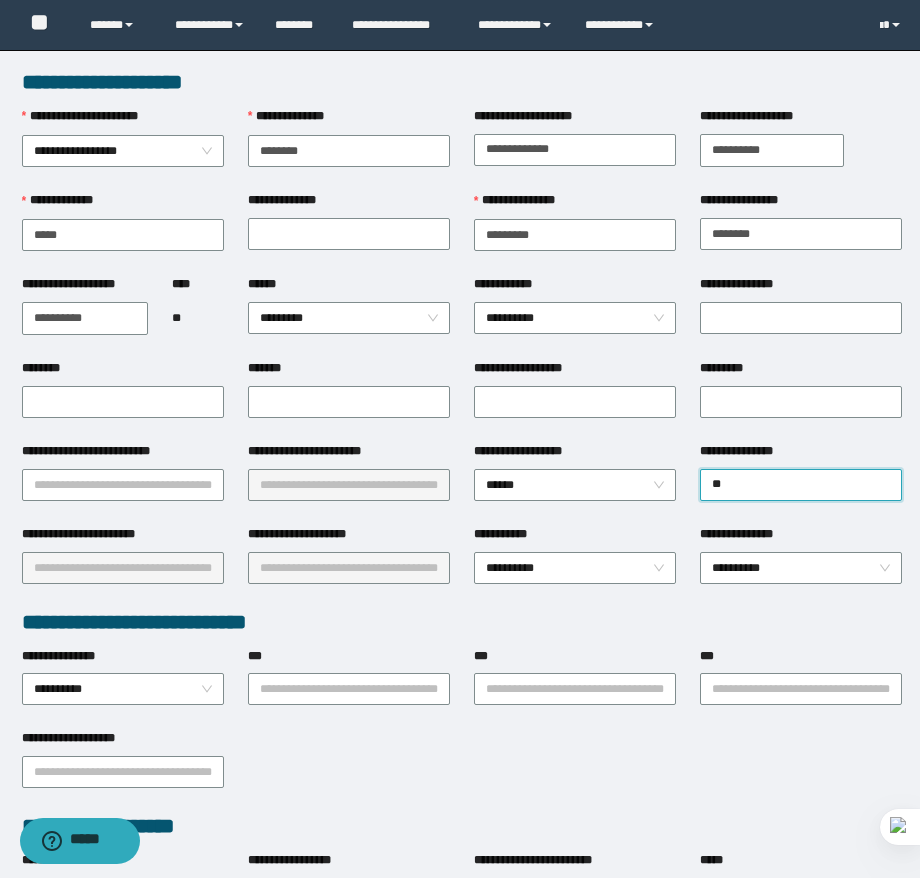 type on "*" 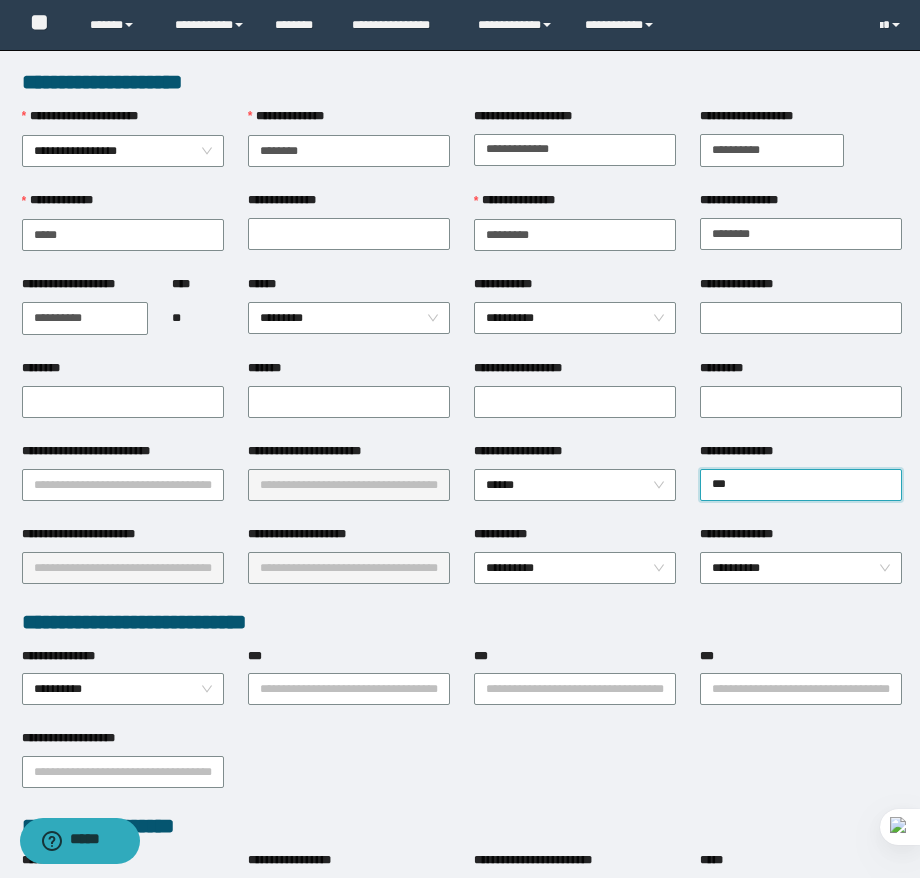 type on "****" 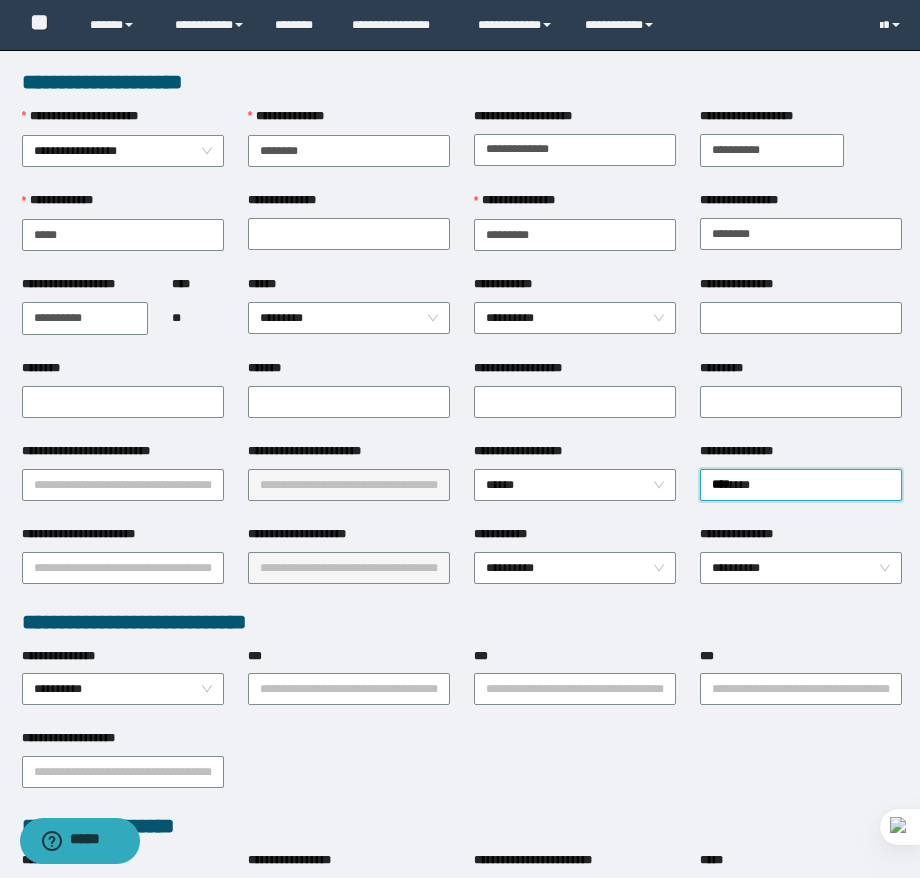 type 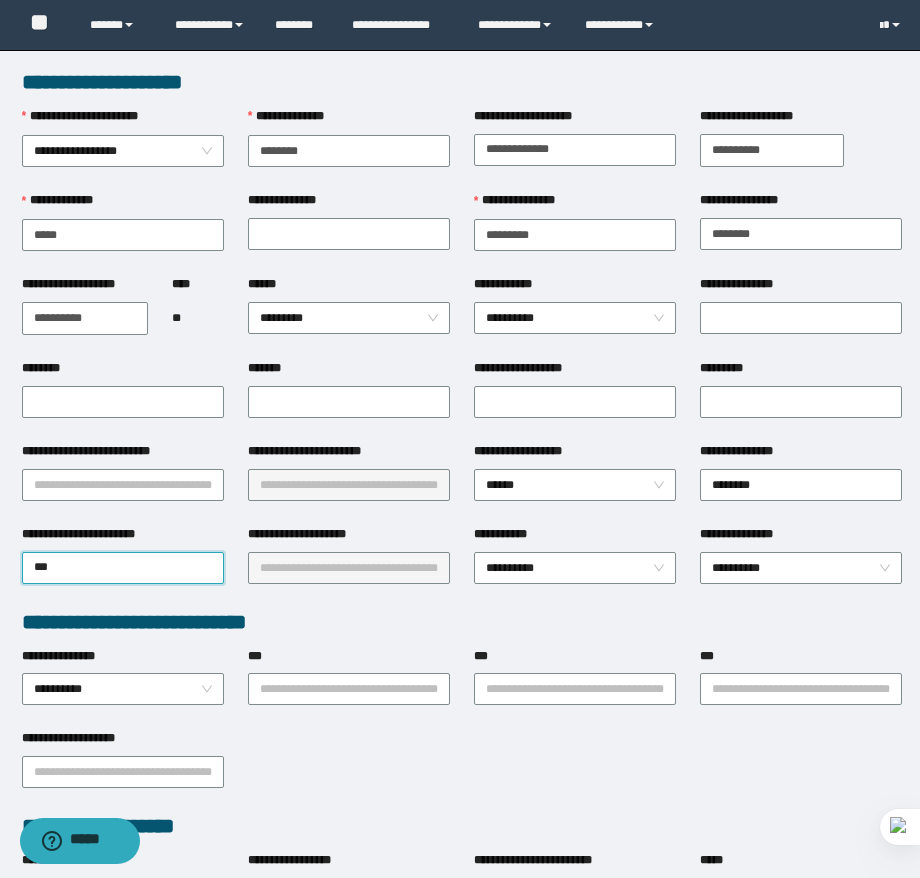 type on "****" 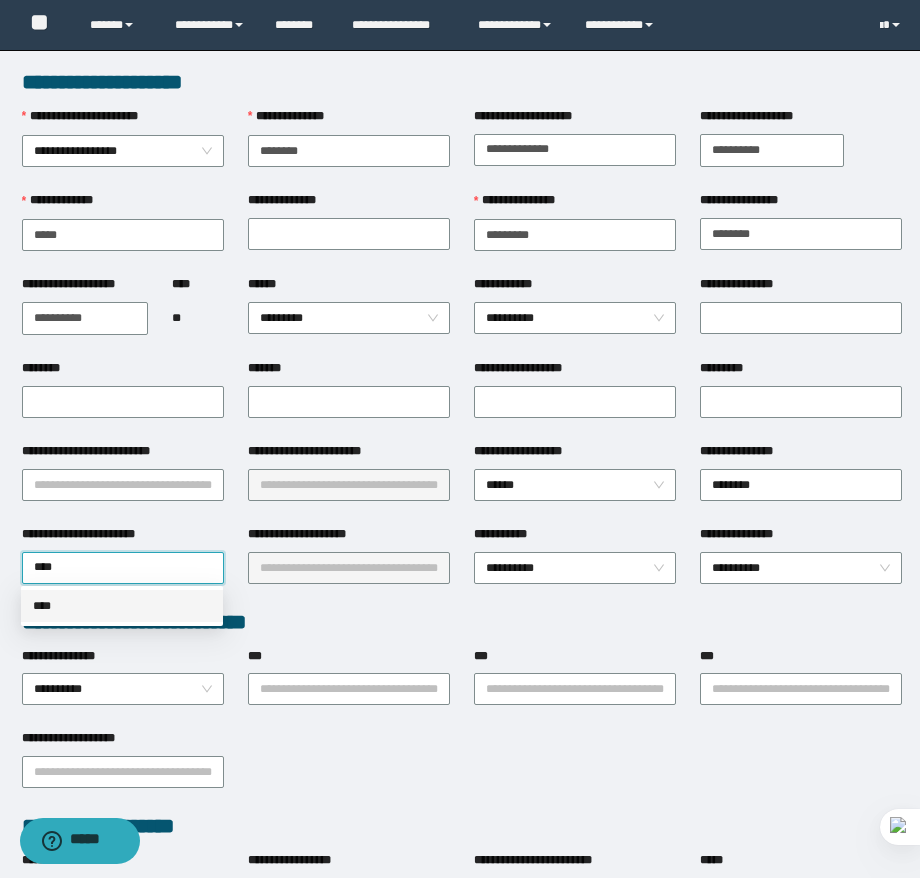 type 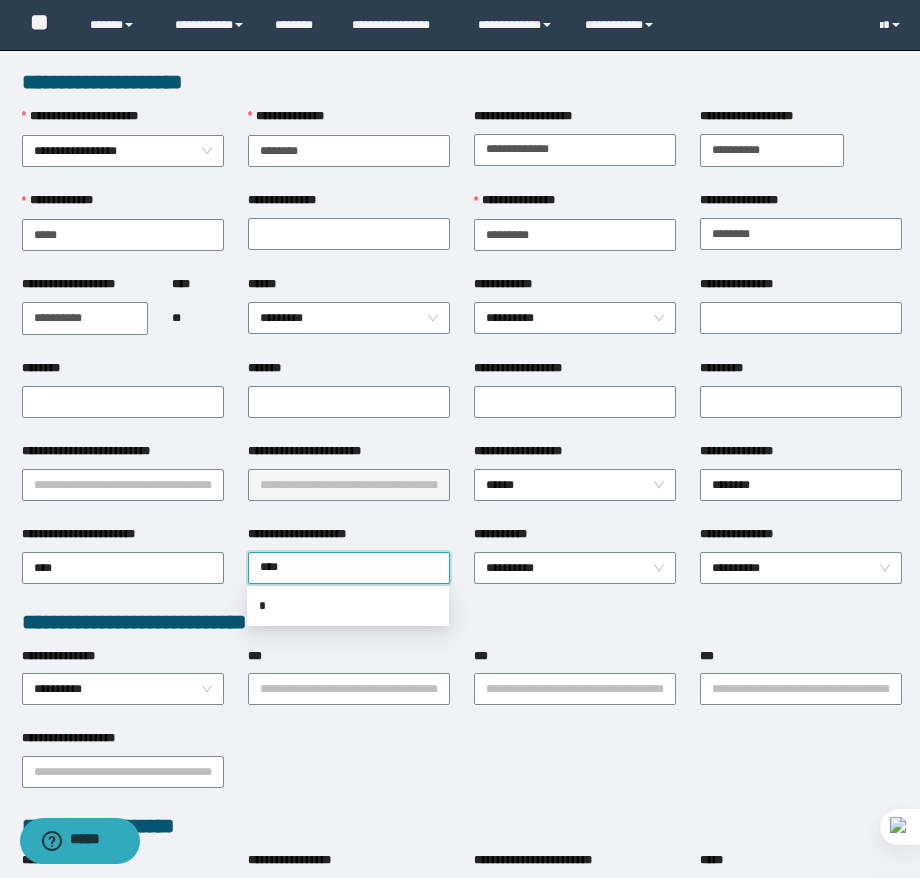 type on "*****" 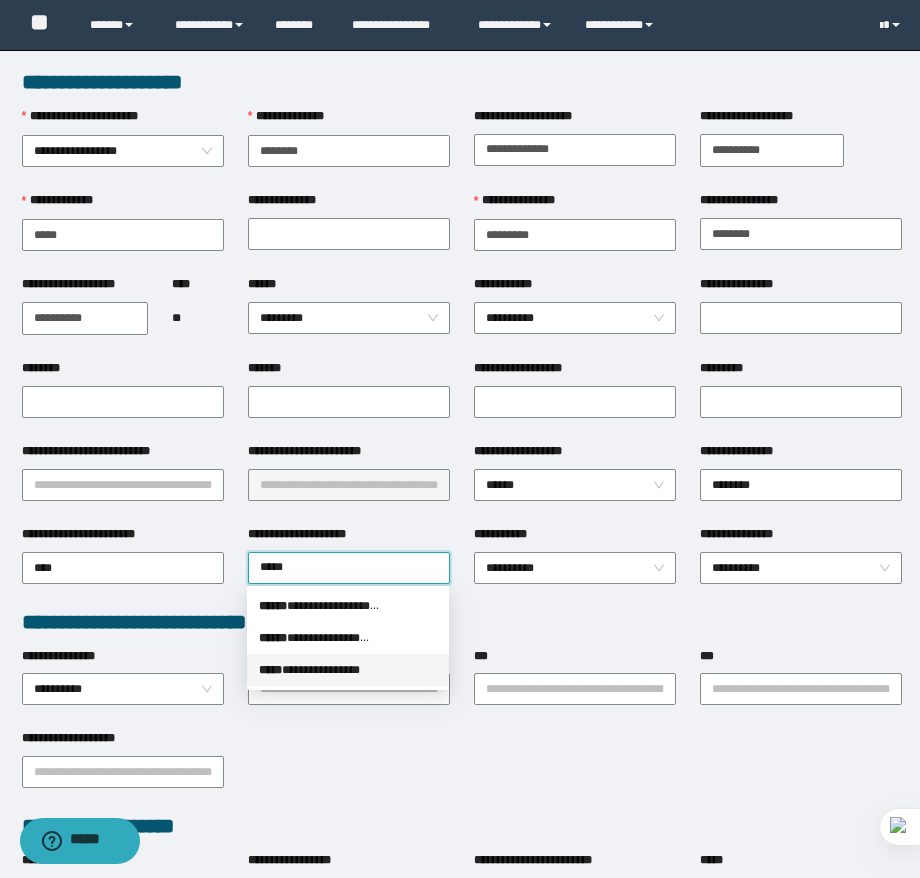 type 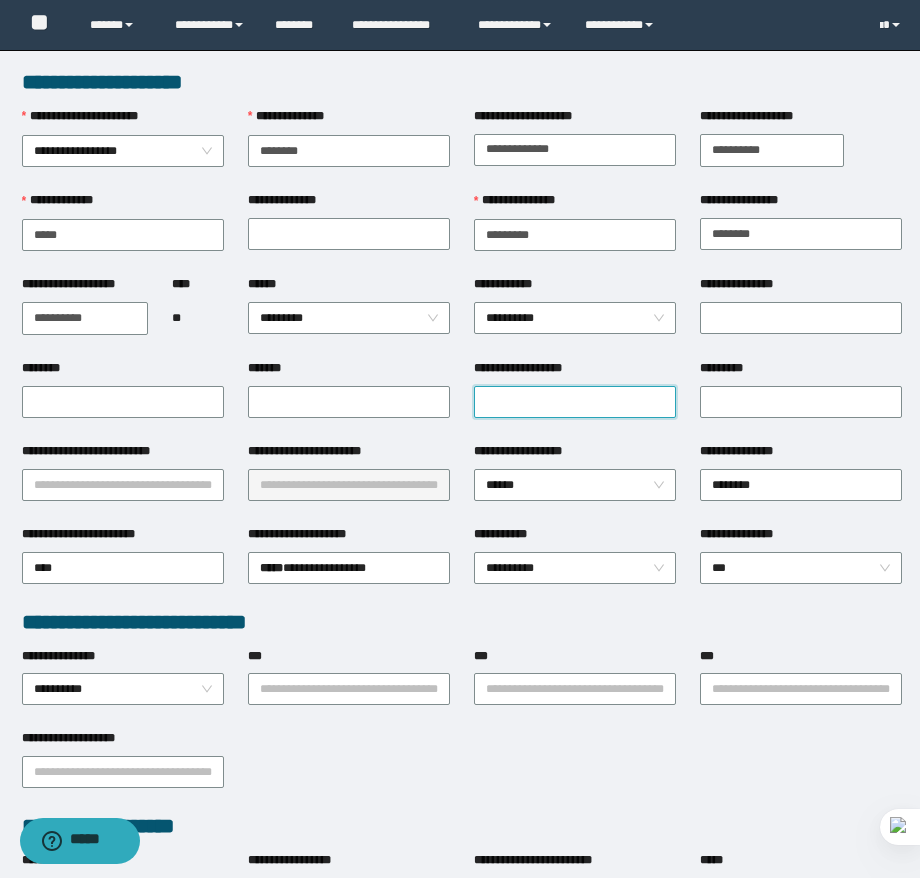 click on "**********" at bounding box center (575, 402) 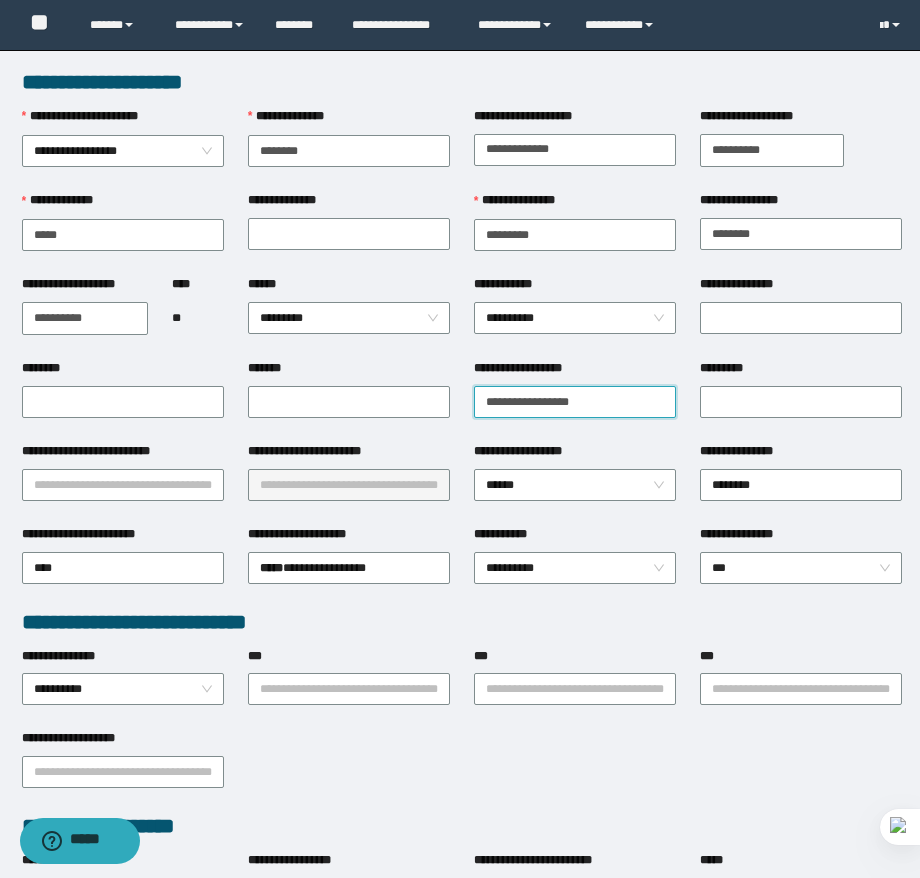 type on "**********" 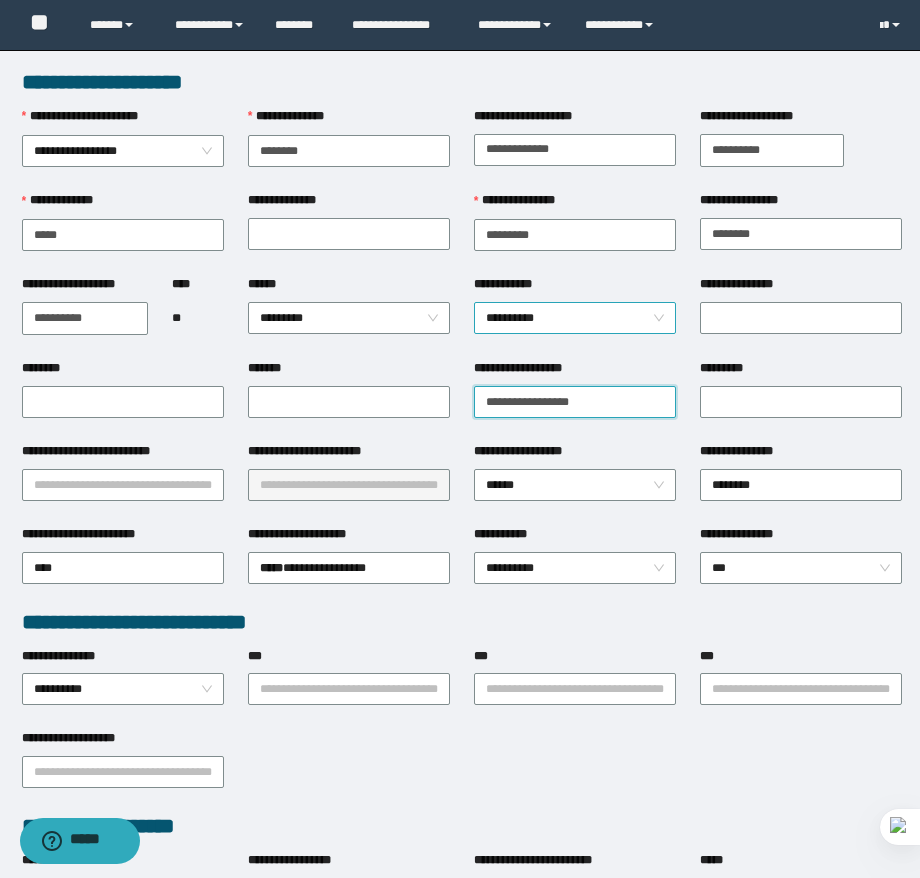 click on "**********" at bounding box center [575, 318] 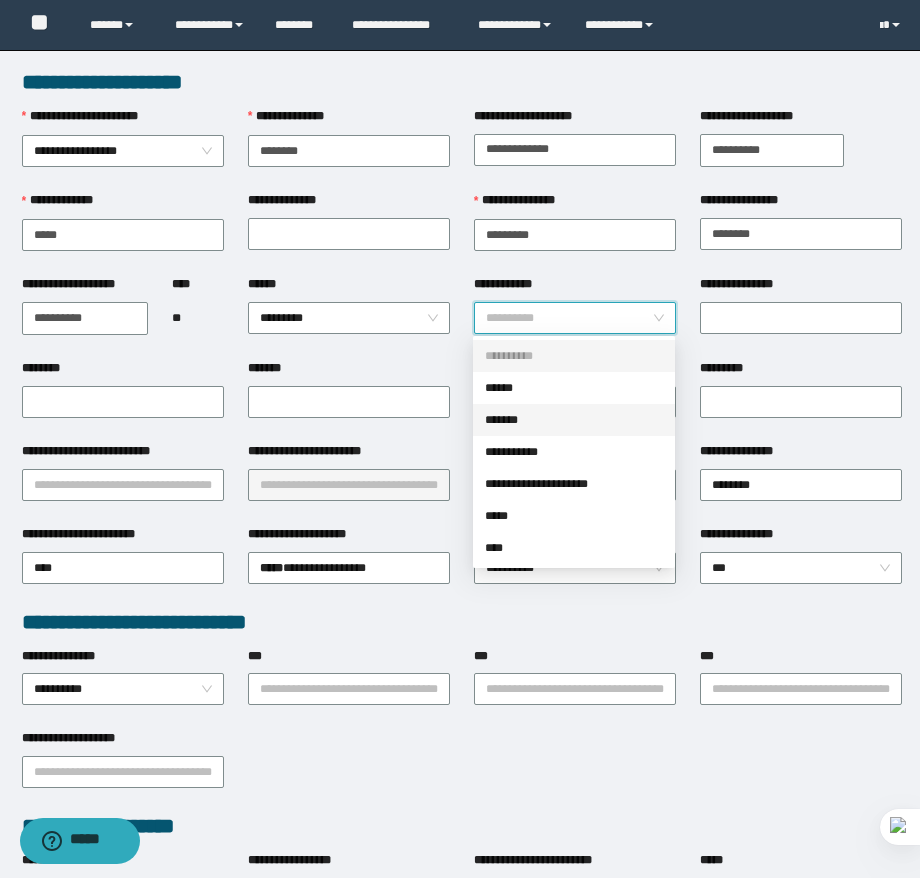 click on "*******" at bounding box center (574, 420) 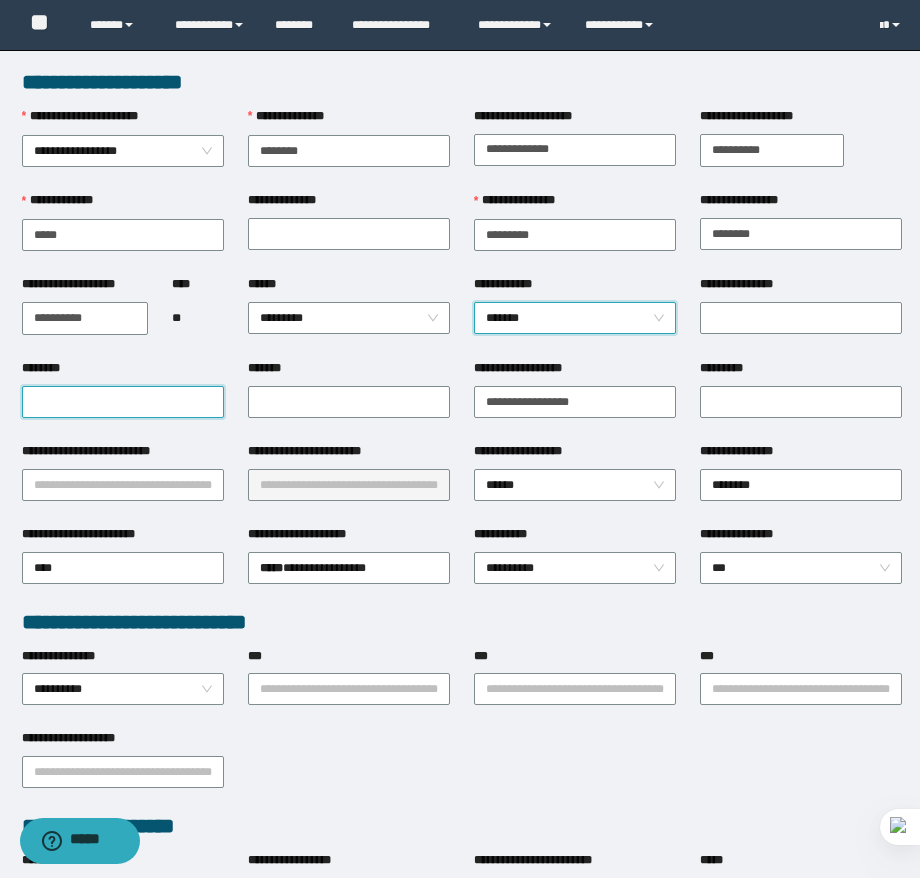 click on "********" at bounding box center [123, 402] 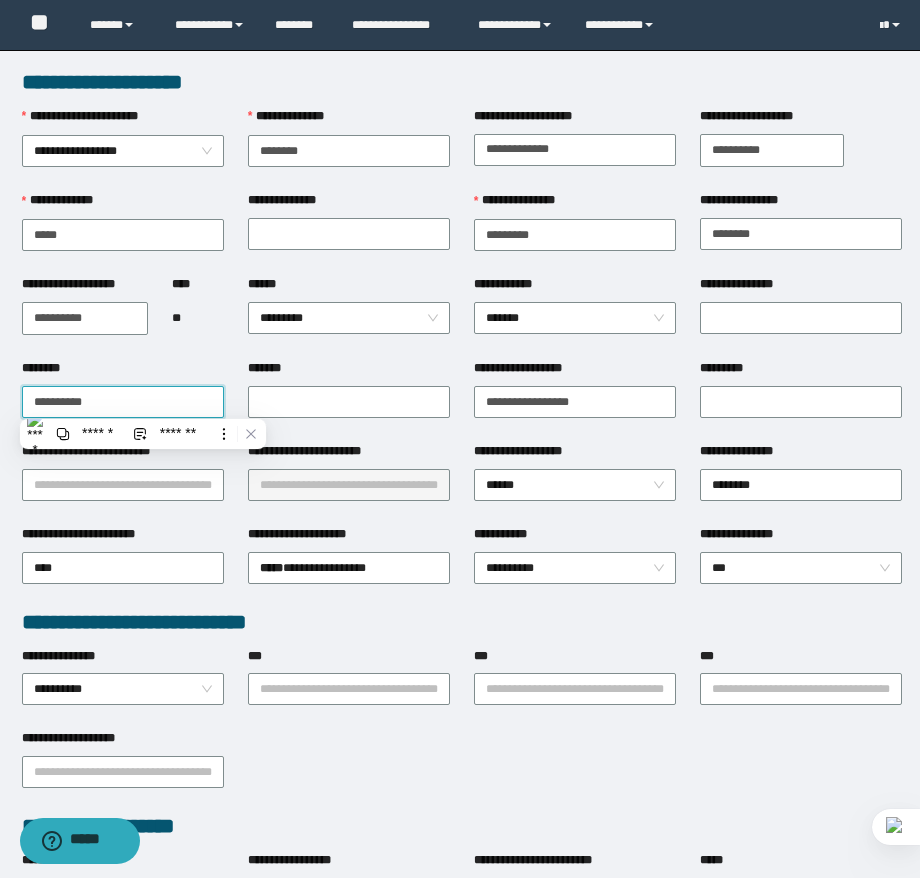 type on "**********" 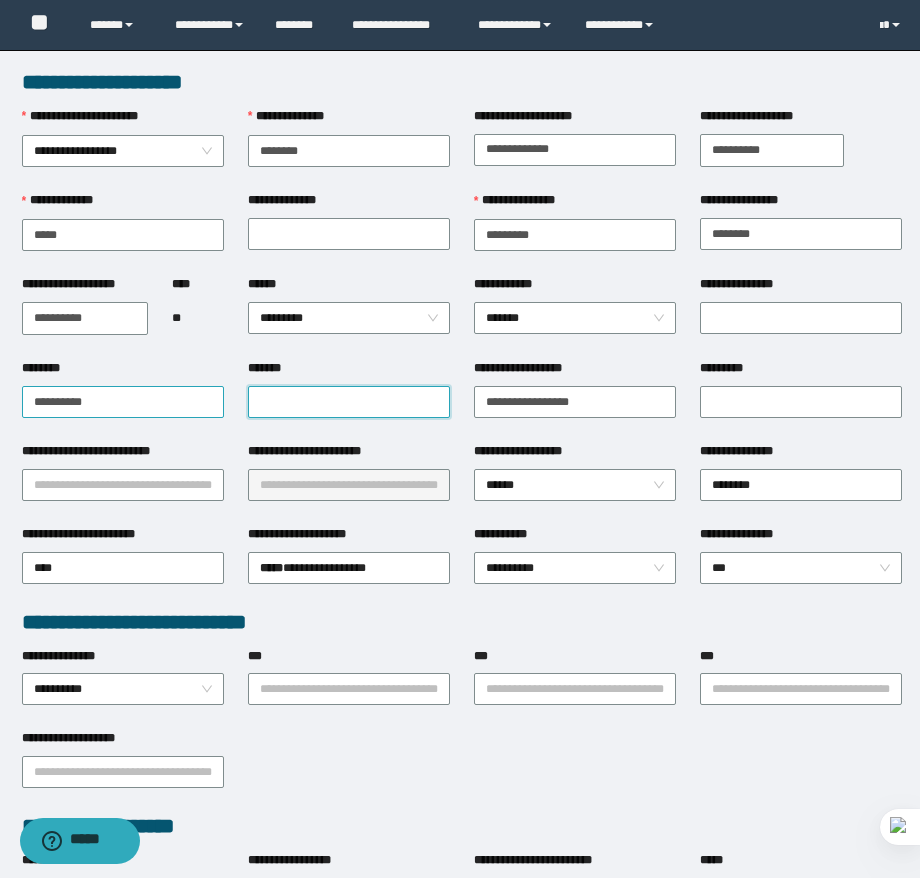 paste on "**********" 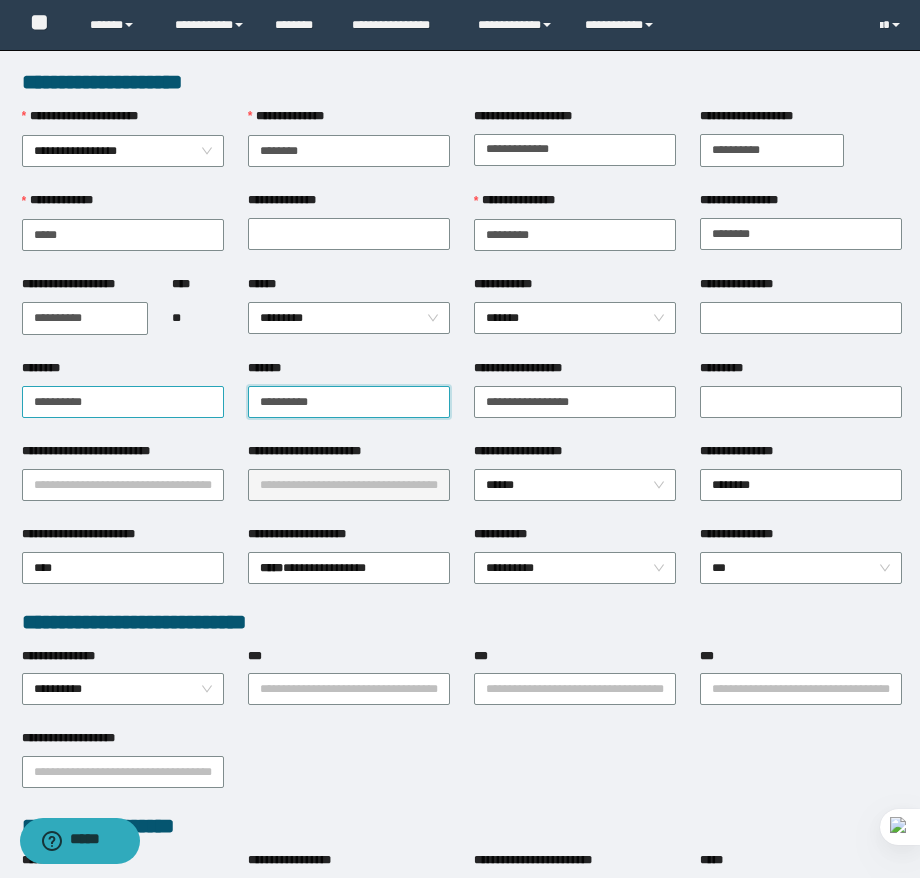 type on "**********" 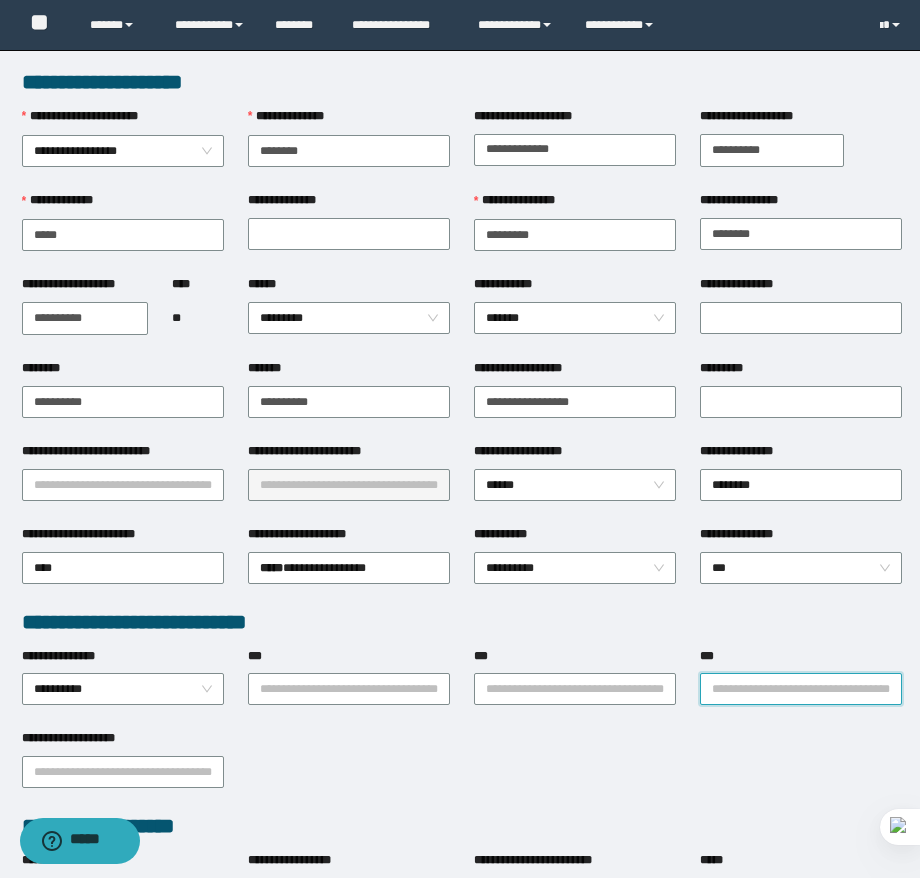 click on "***" at bounding box center [801, 689] 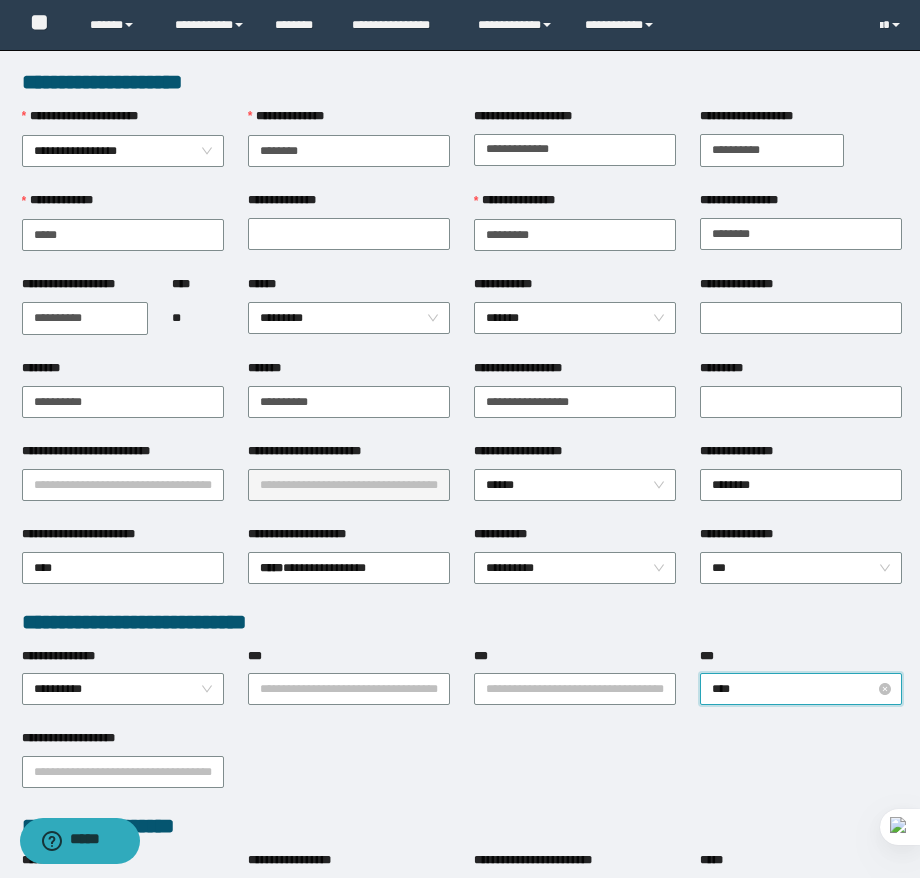 type on "*****" 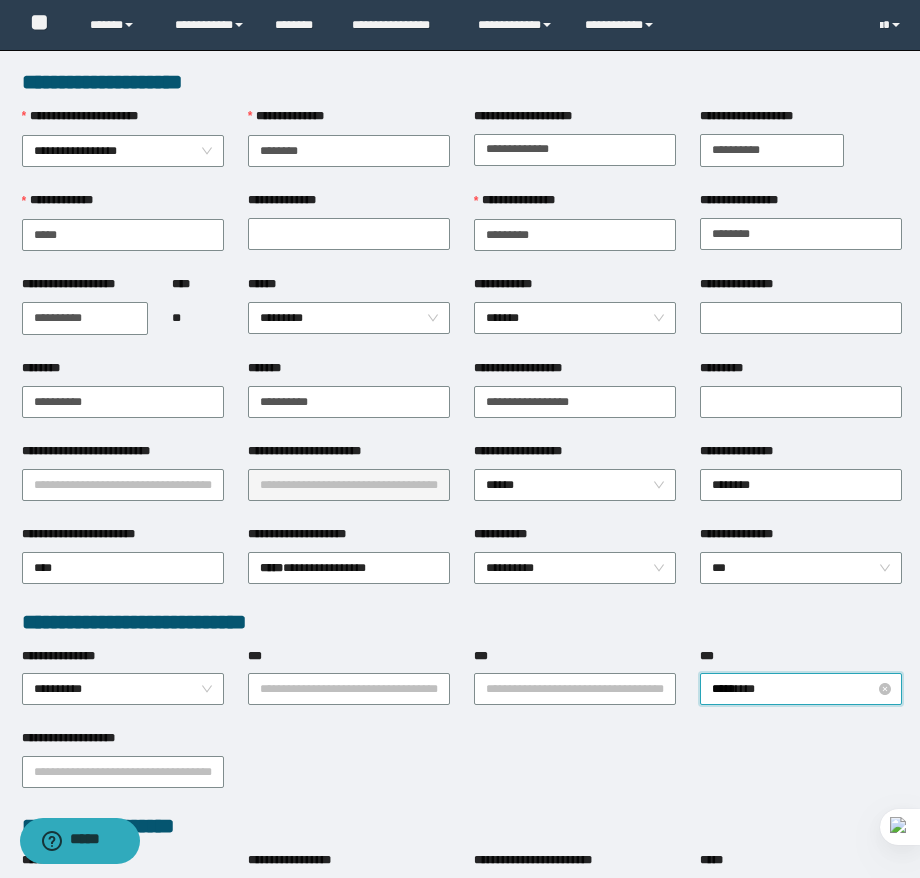 type 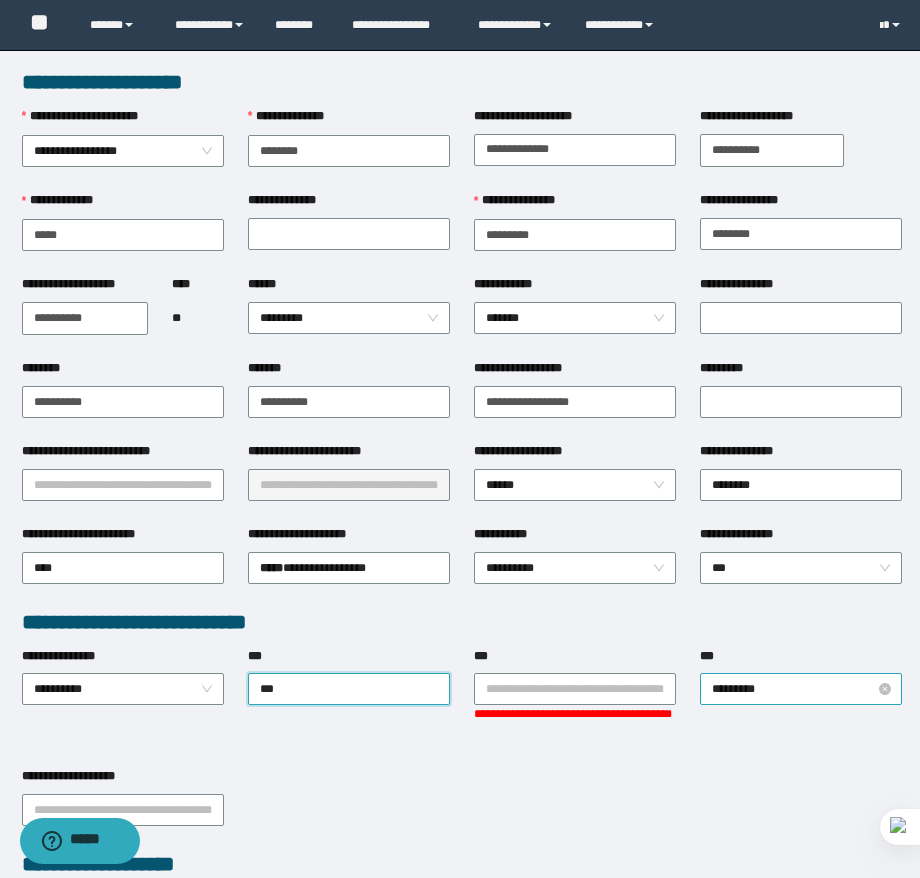 type on "****" 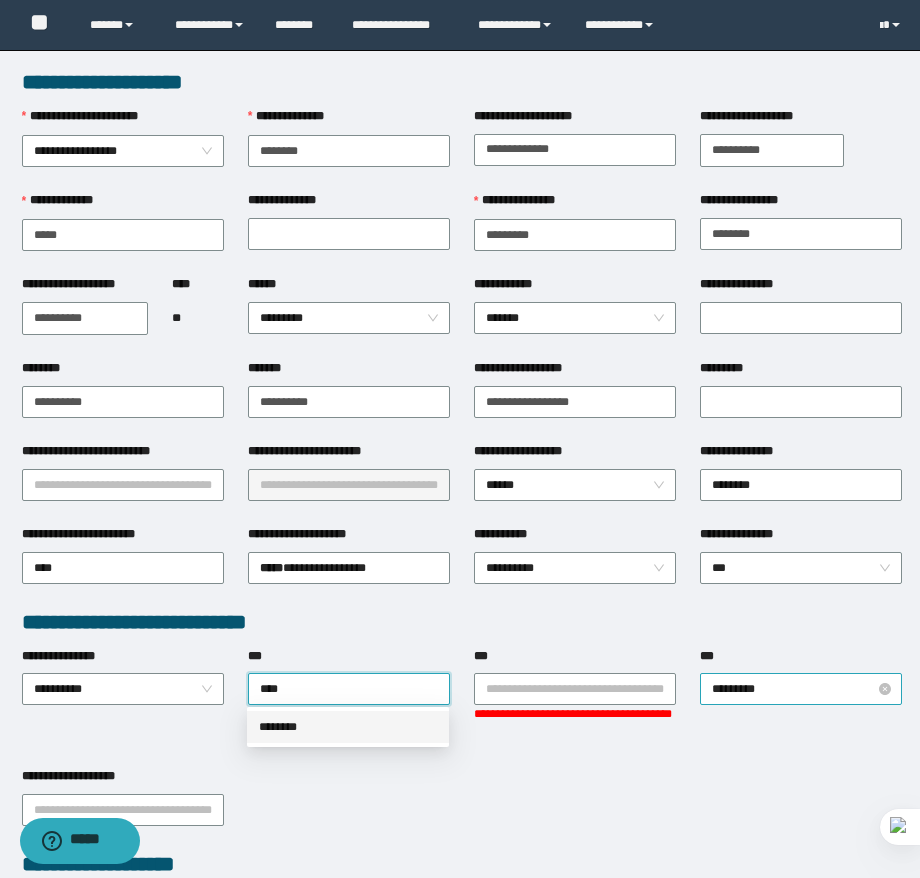 type 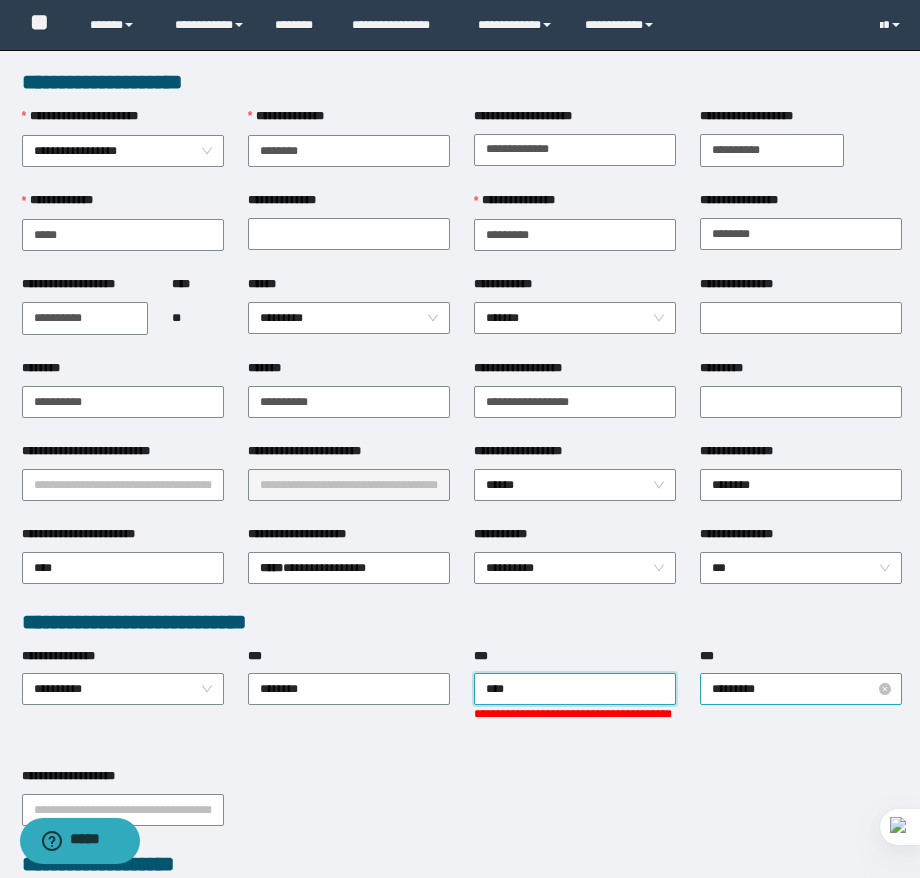 type on "*****" 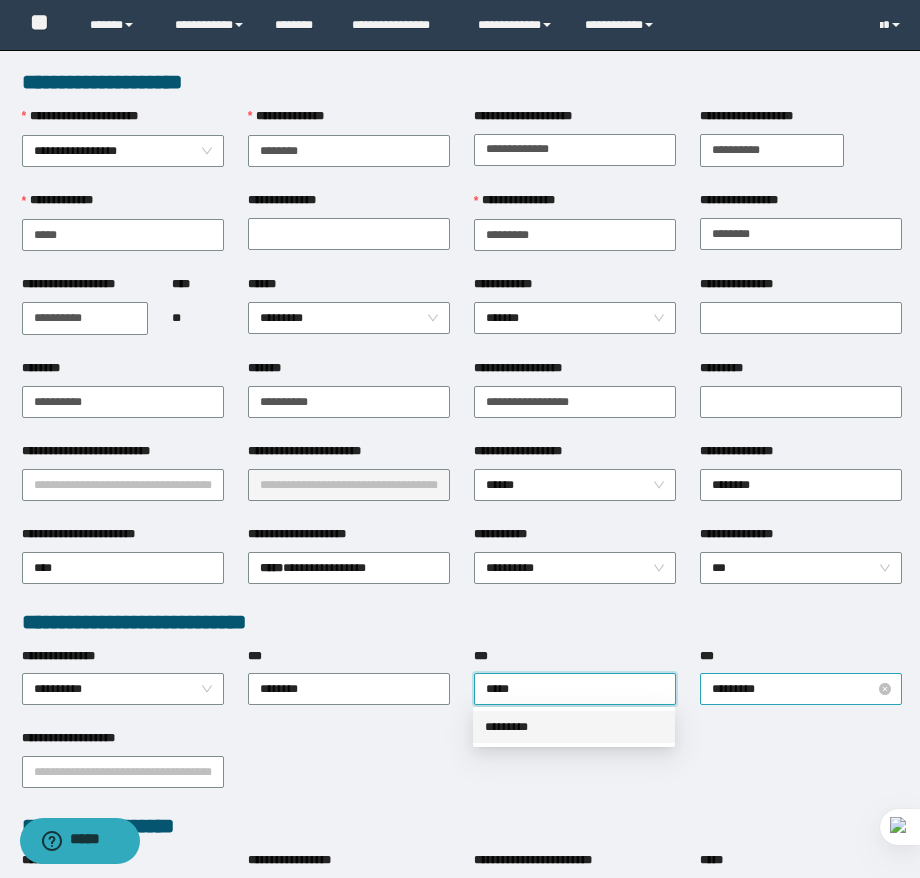 type 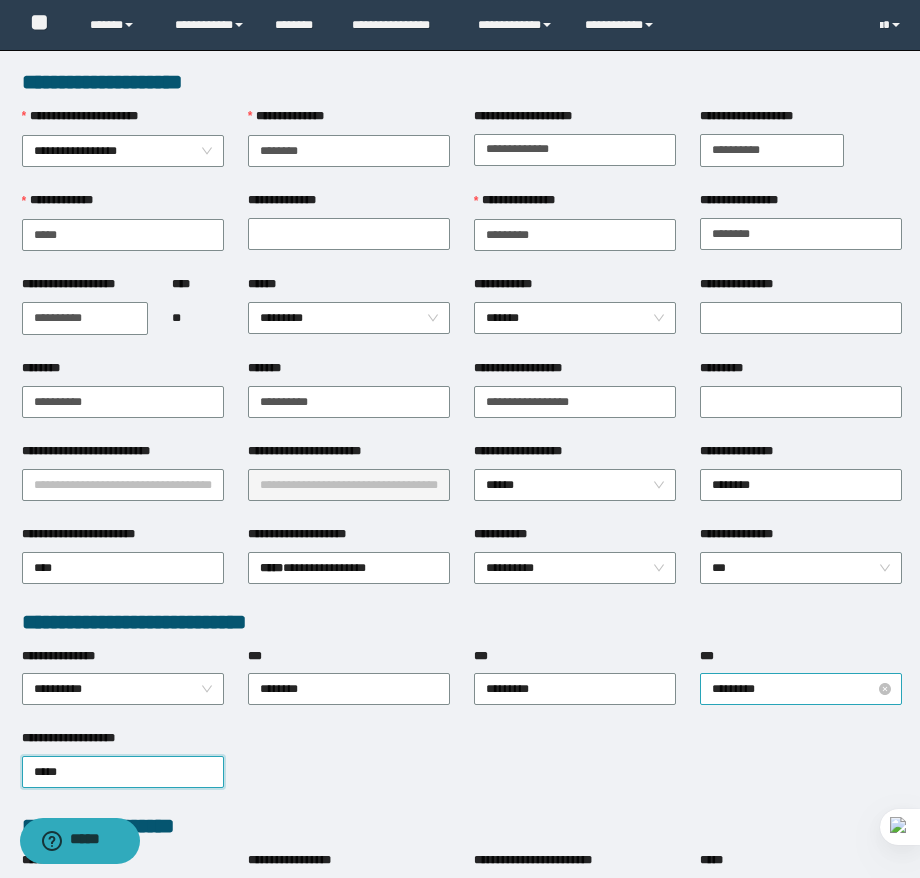 type on "******" 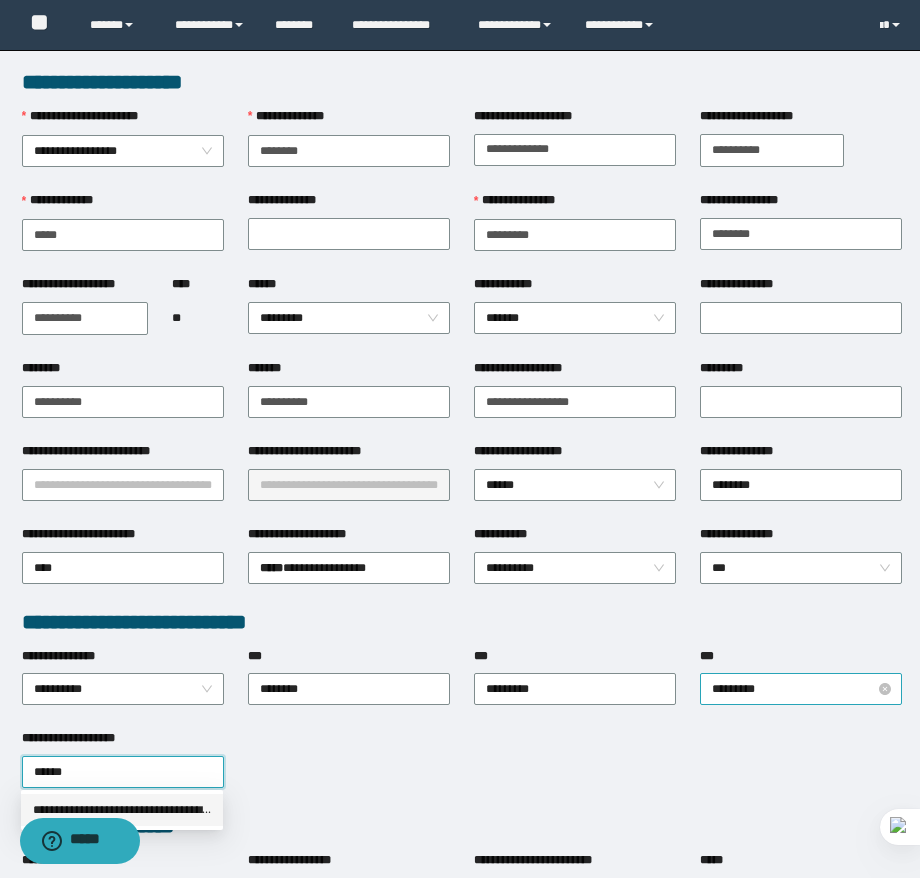 type 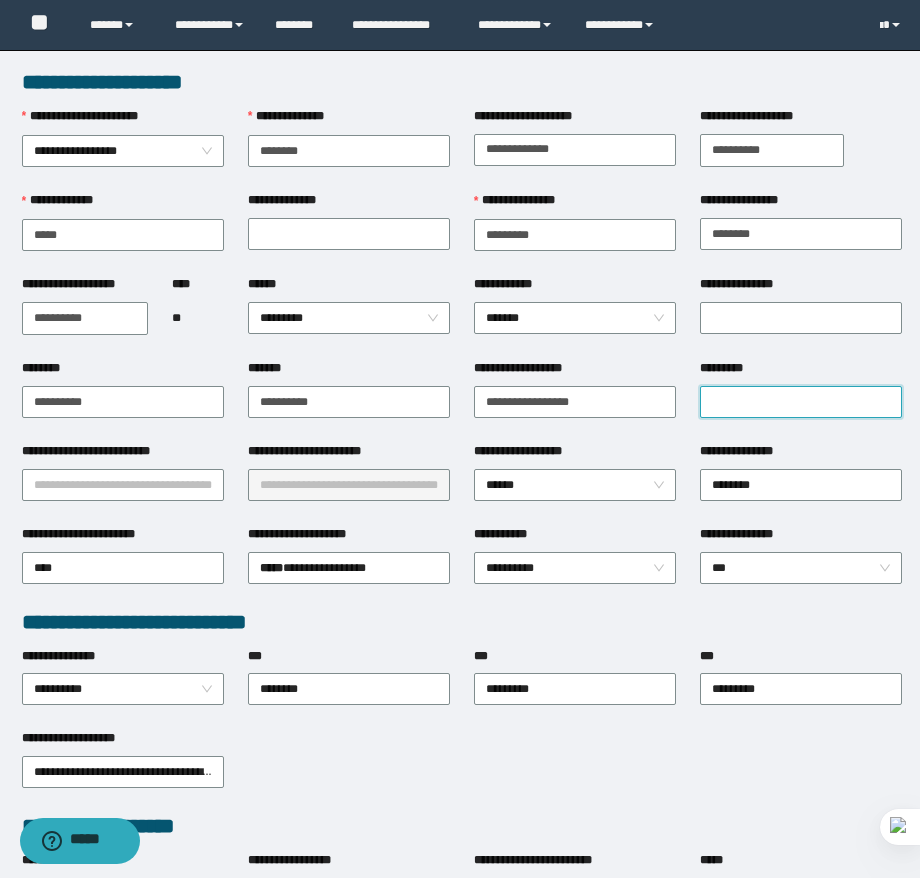 click on "*********" at bounding box center [801, 402] 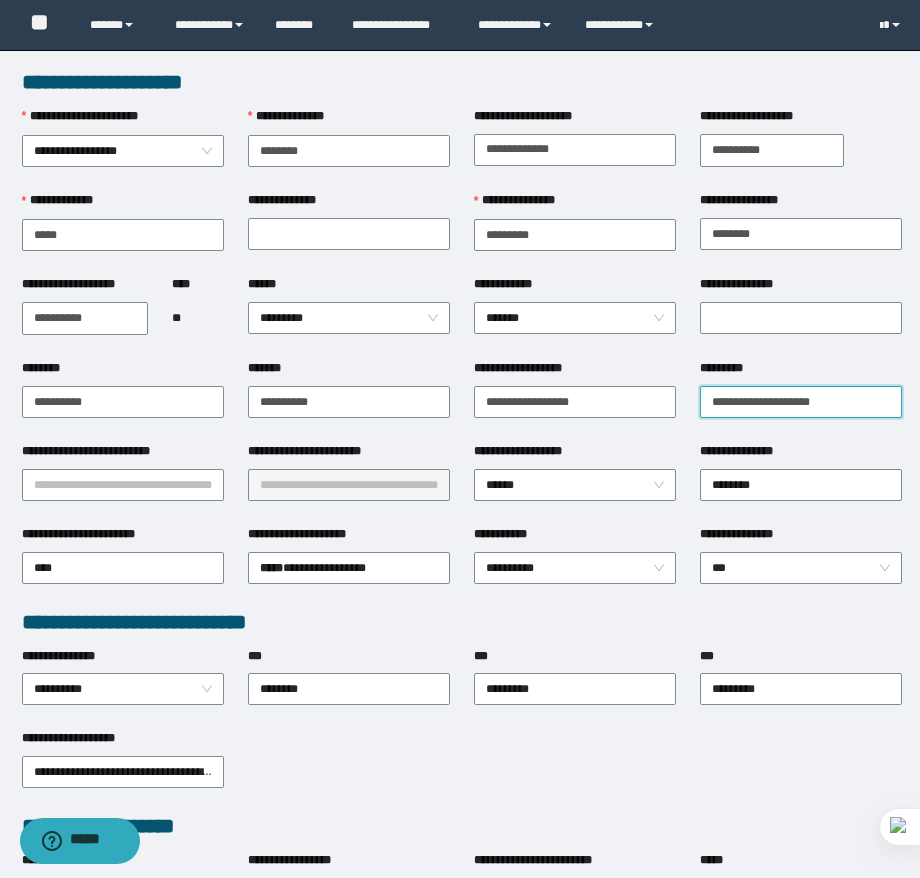 type on "**********" 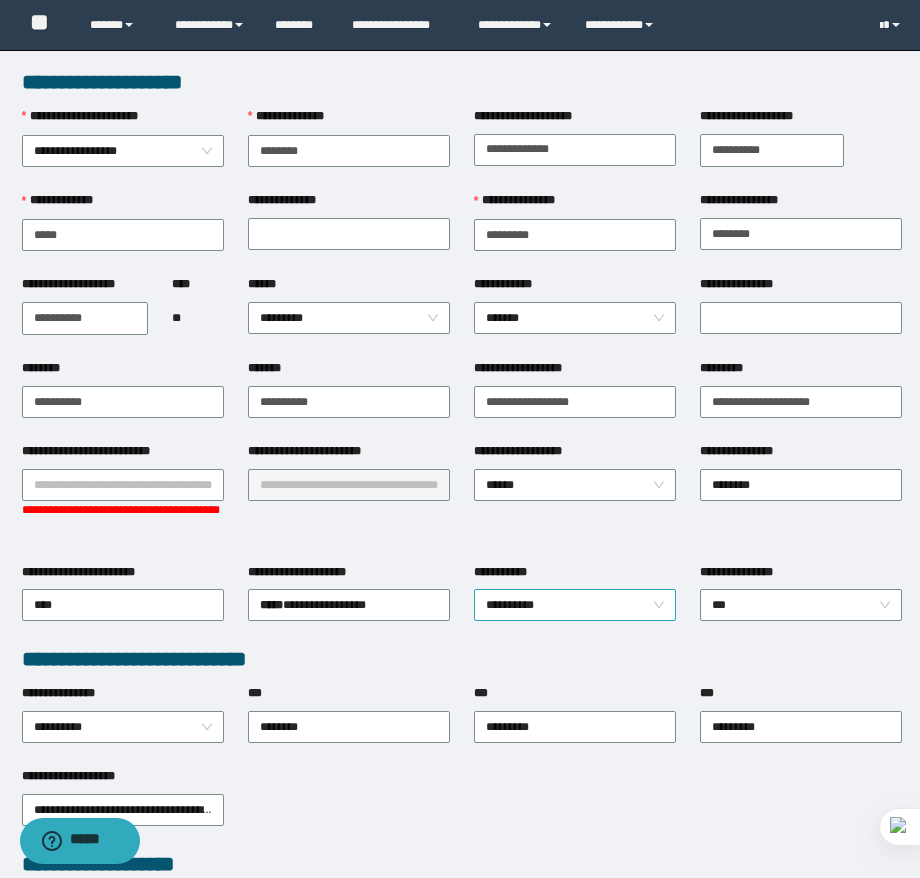 click on "**********" at bounding box center [575, 605] 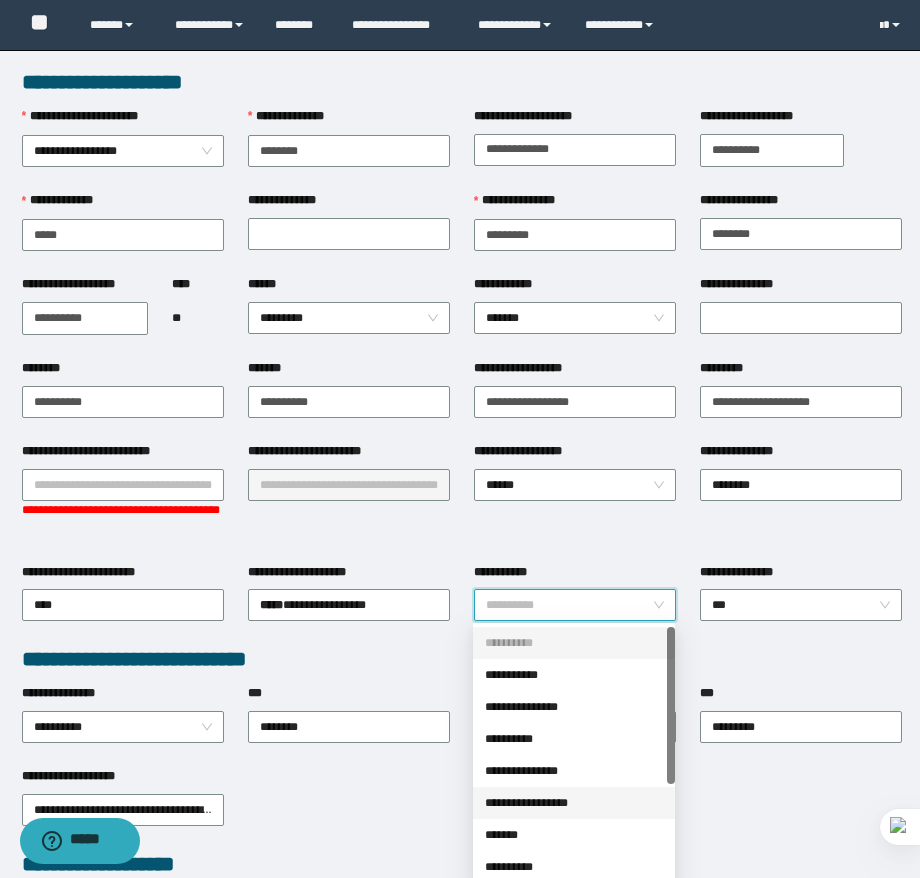 click on "**********" at bounding box center (574, 803) 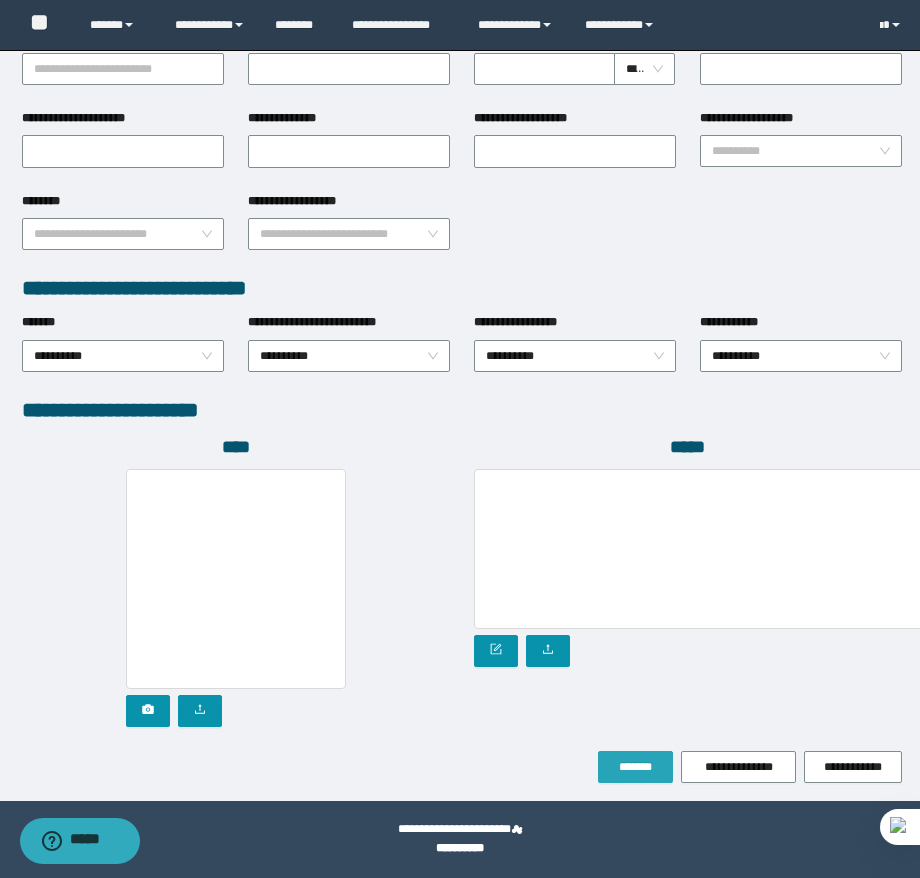 click on "*******" at bounding box center [635, 767] 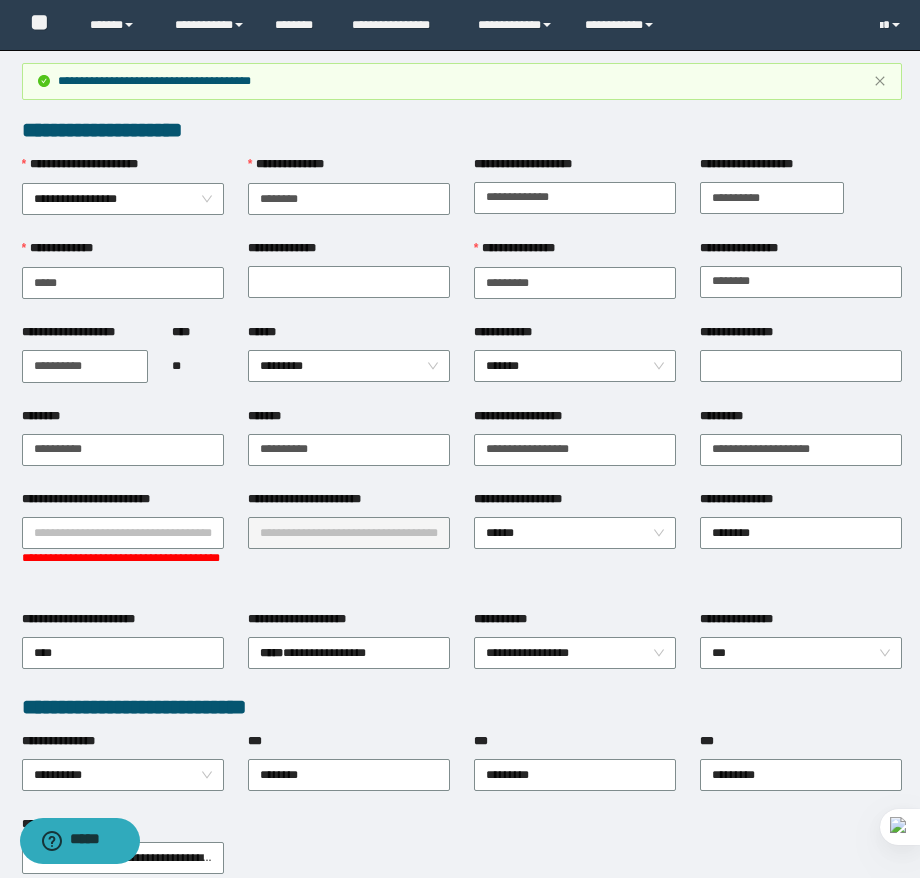 scroll, scrollTop: 0, scrollLeft: 0, axis: both 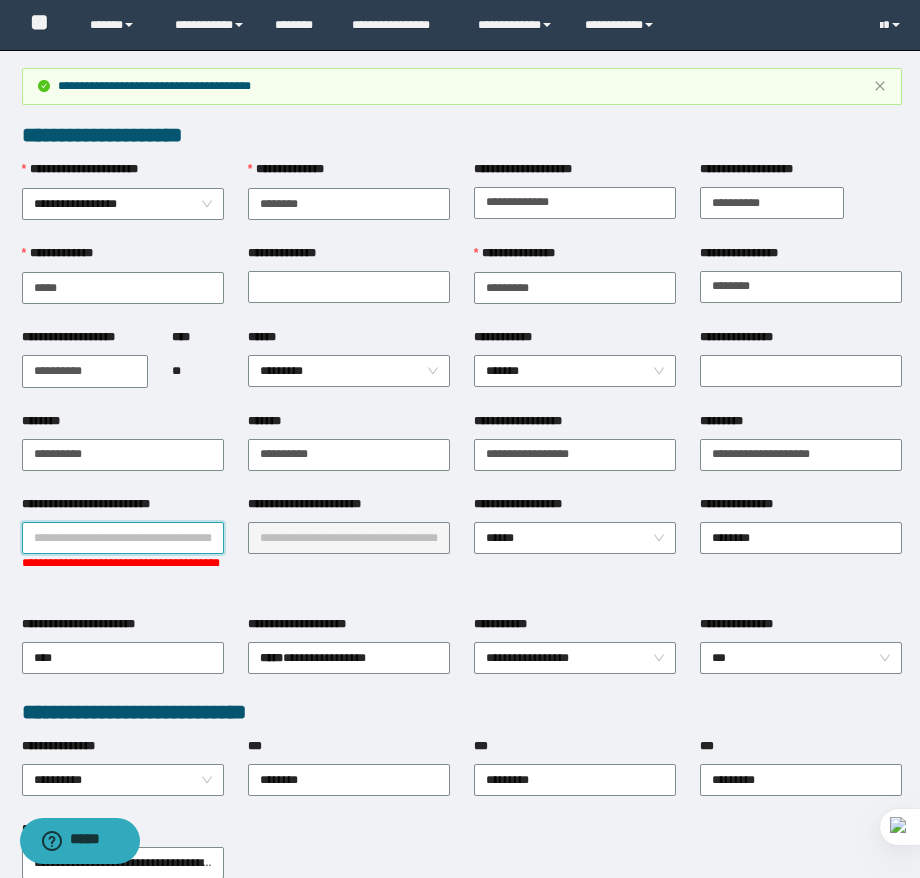 click on "**********" at bounding box center (123, 538) 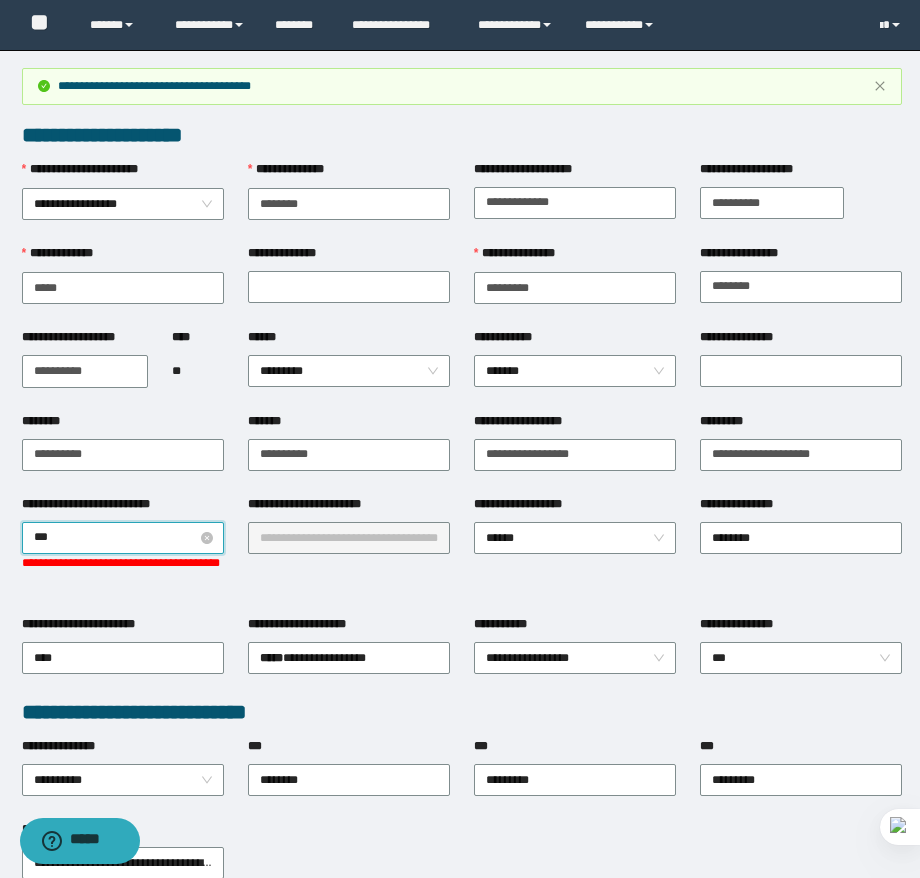 type on "****" 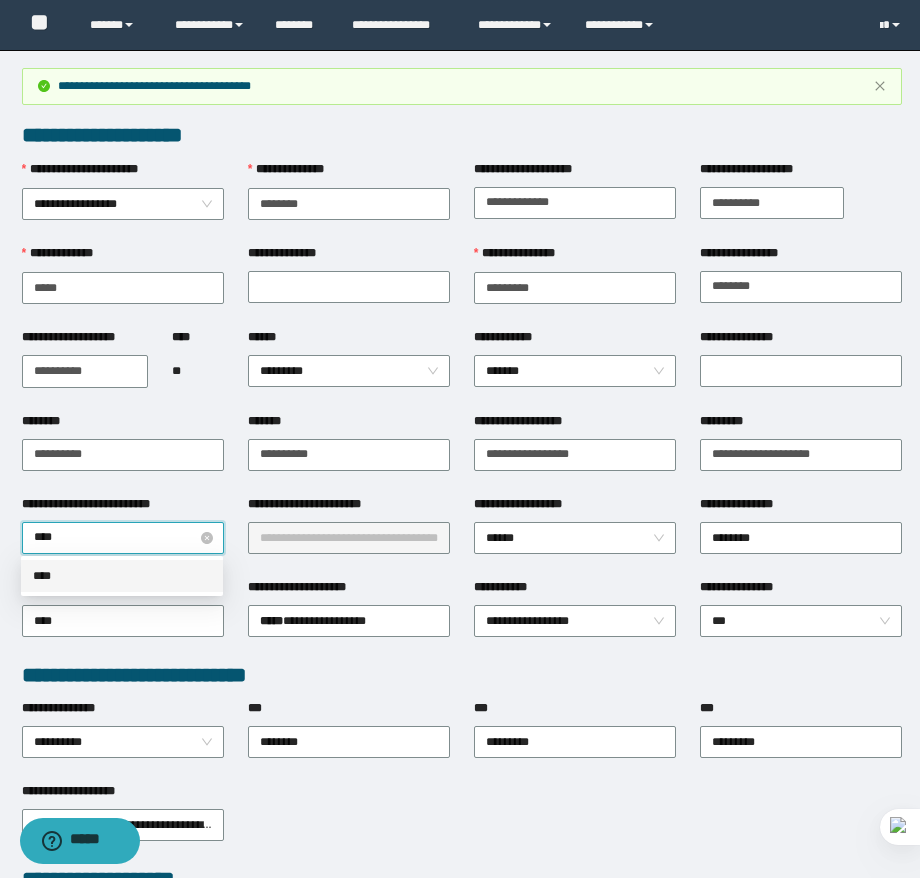 type 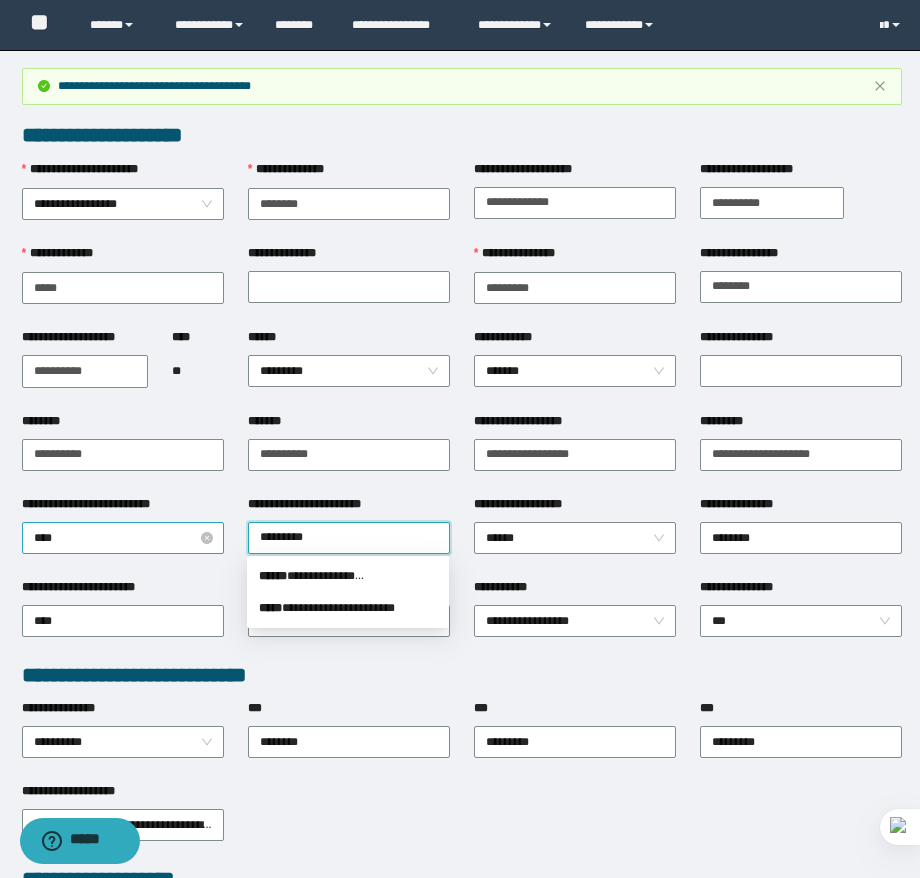 type on "**********" 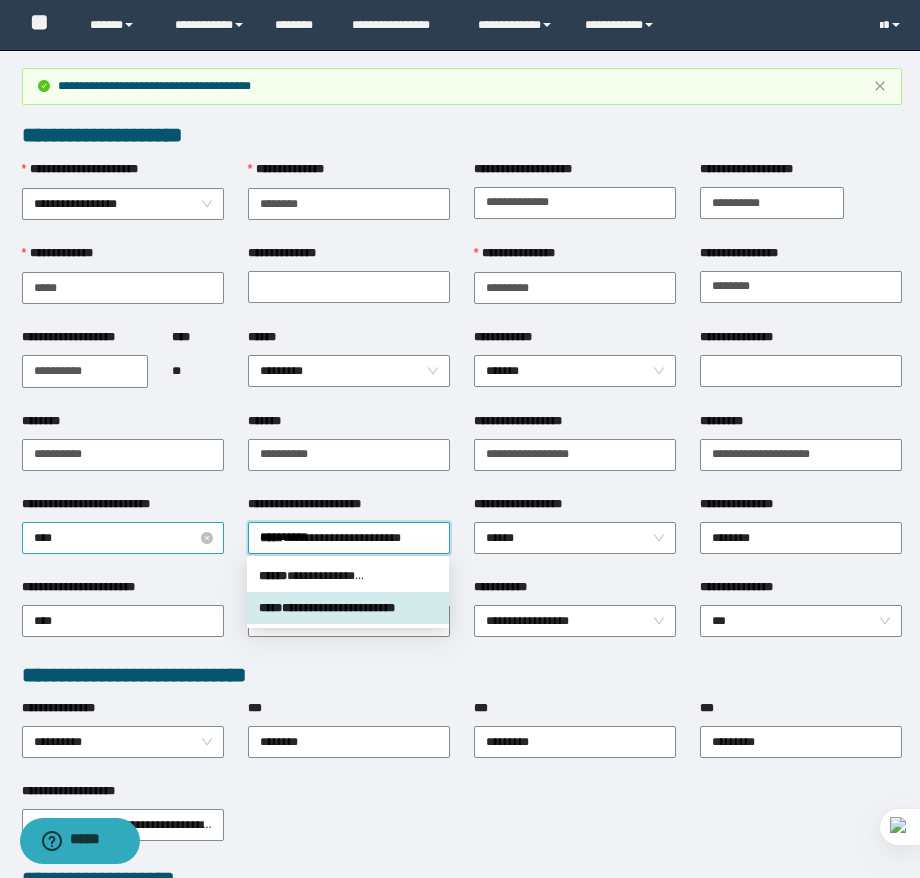 type 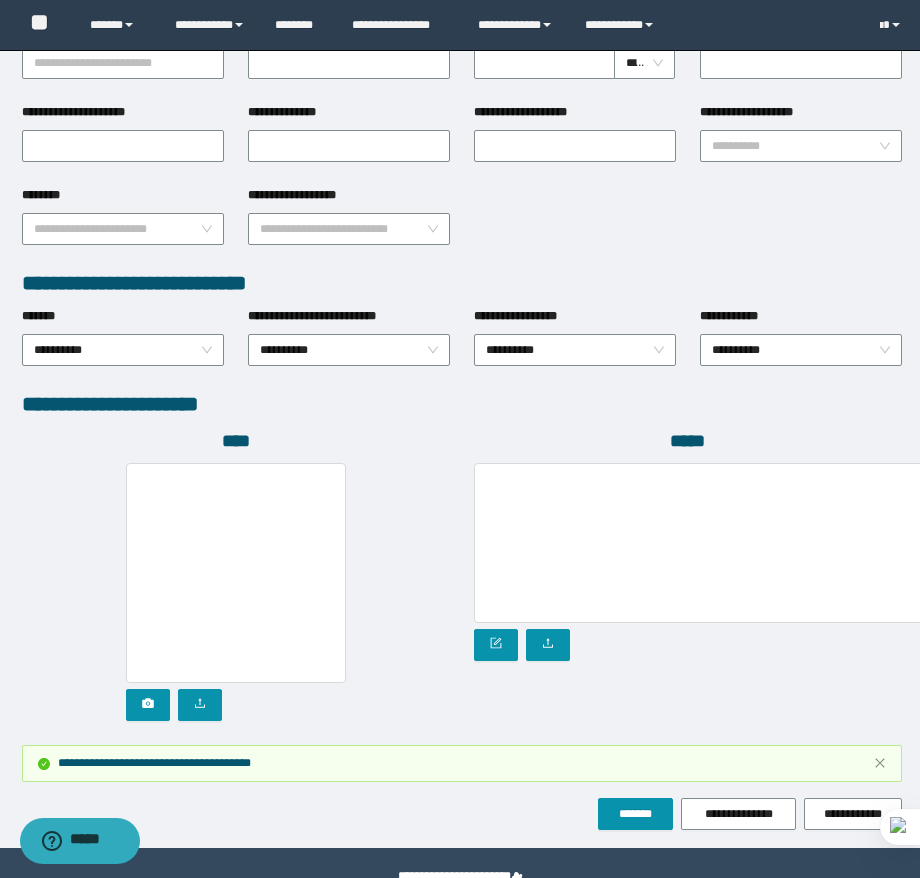 scroll, scrollTop: 931, scrollLeft: 0, axis: vertical 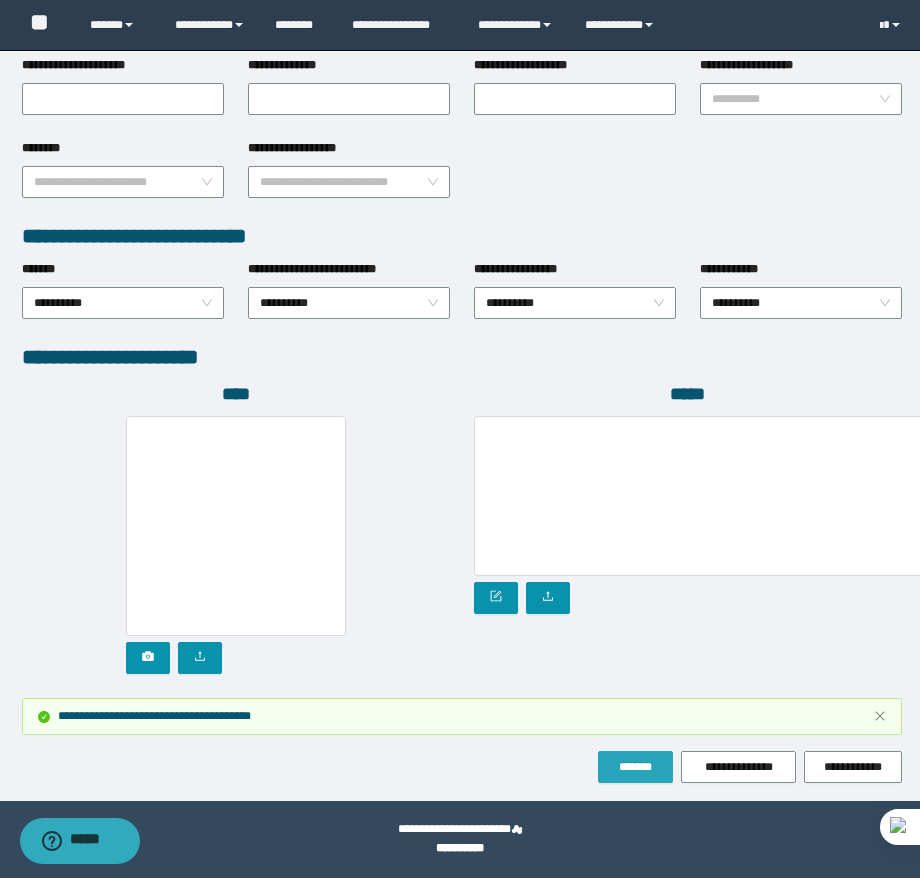 click on "*******" at bounding box center [635, 767] 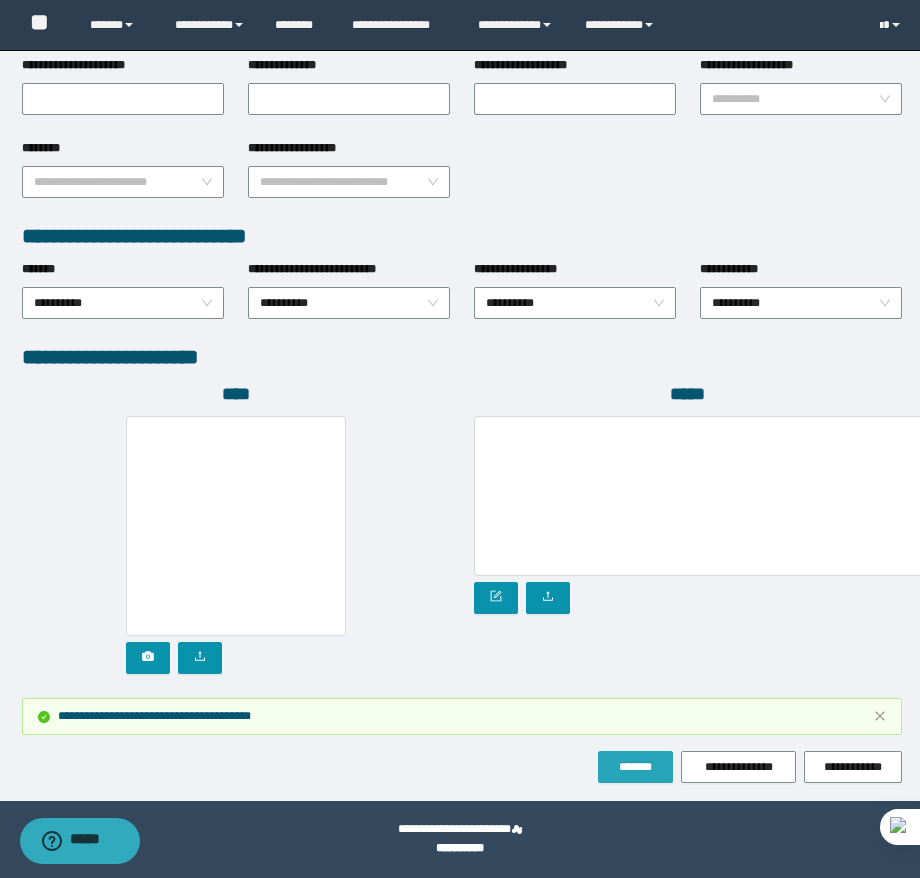 click on "*******" at bounding box center (635, 767) 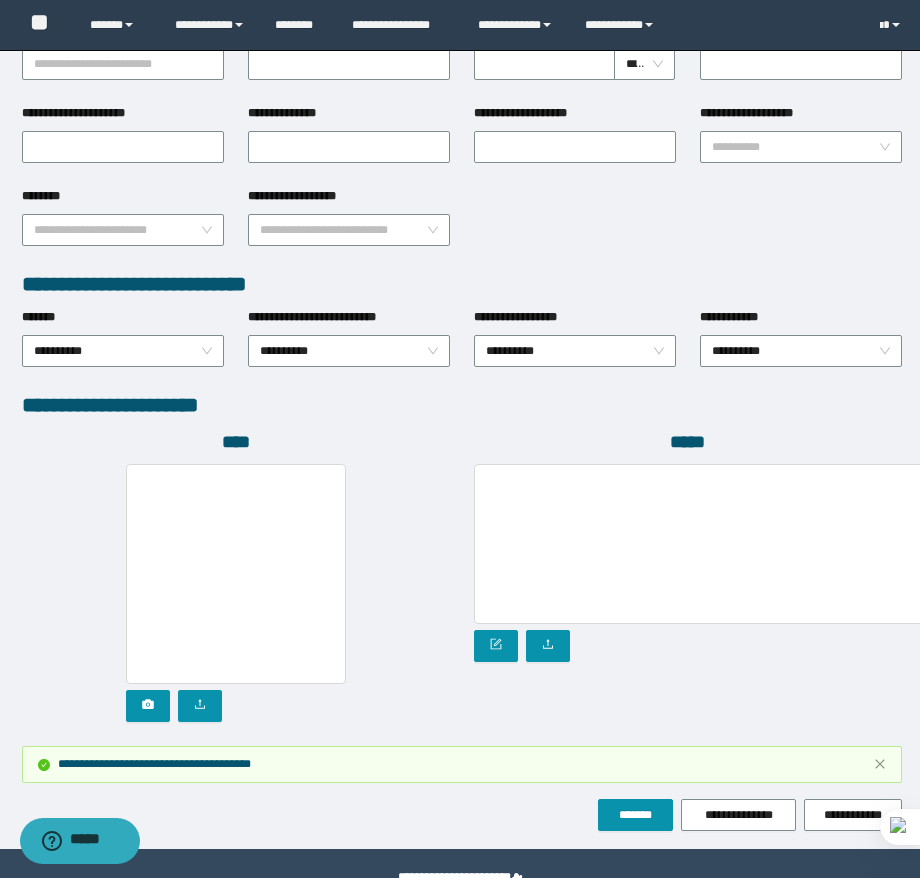 scroll, scrollTop: 931, scrollLeft: 0, axis: vertical 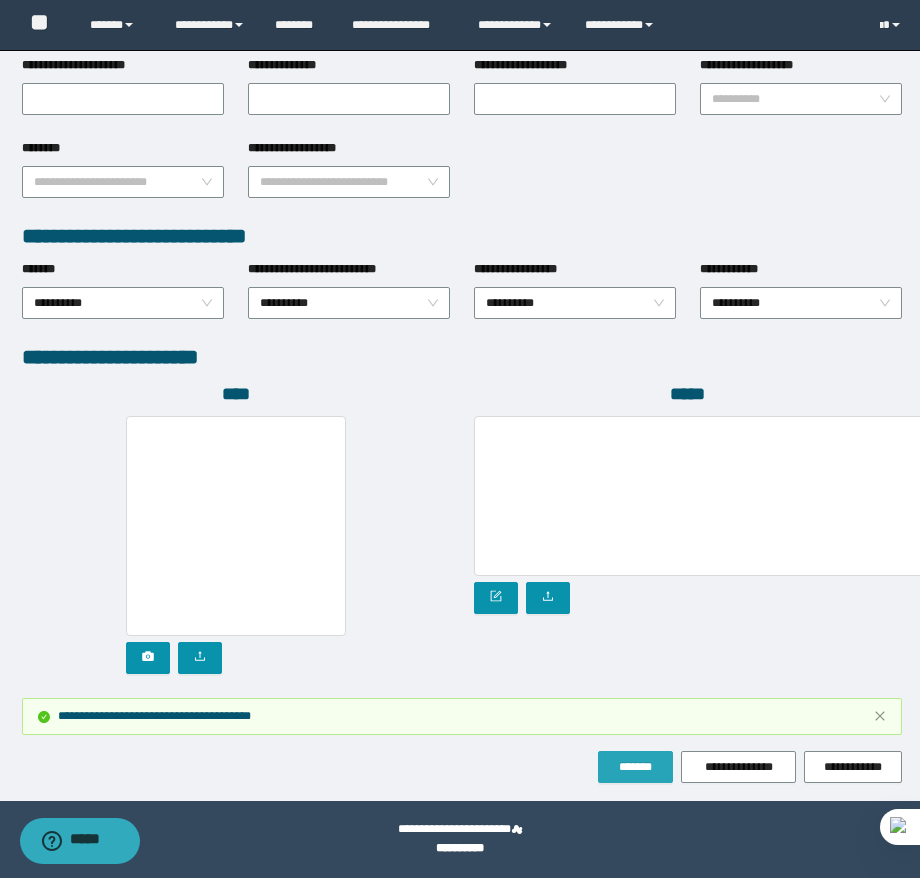 click on "*******" at bounding box center (635, 767) 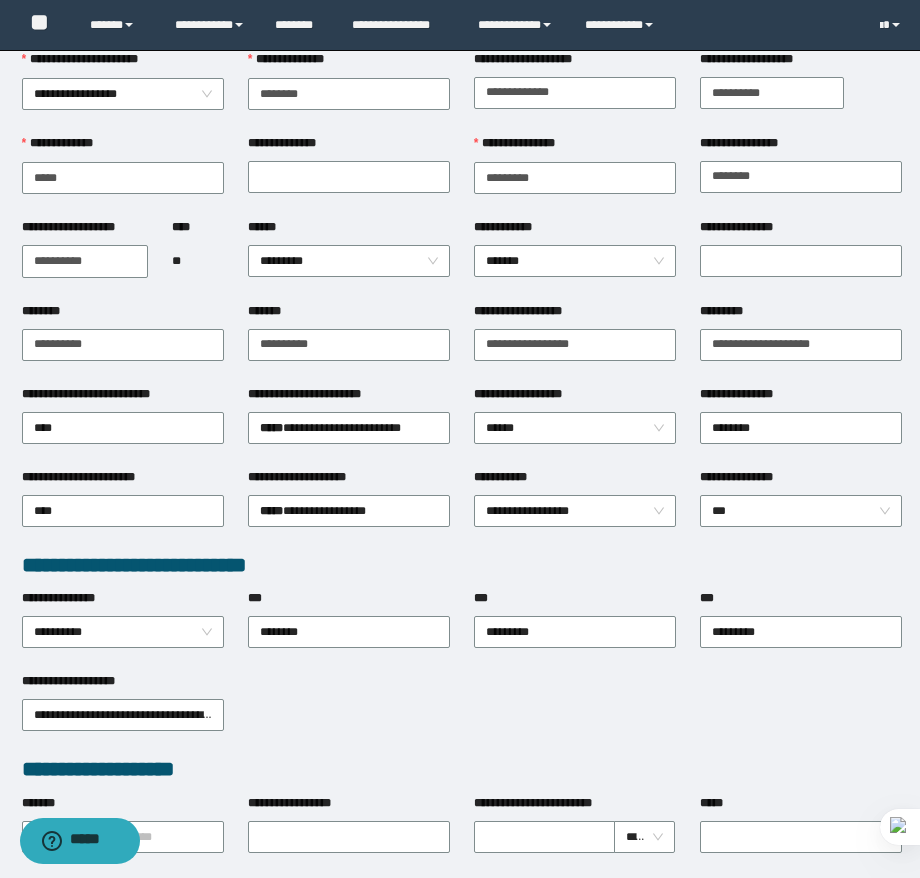 scroll, scrollTop: 0, scrollLeft: 0, axis: both 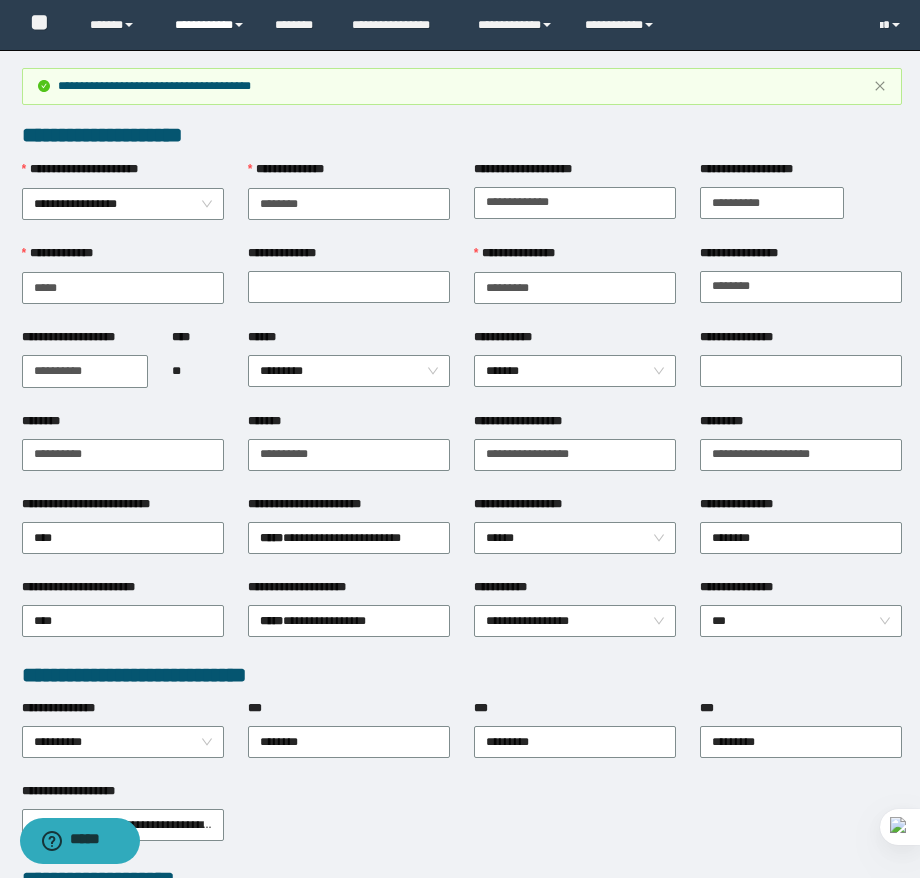 click on "**********" at bounding box center (210, 25) 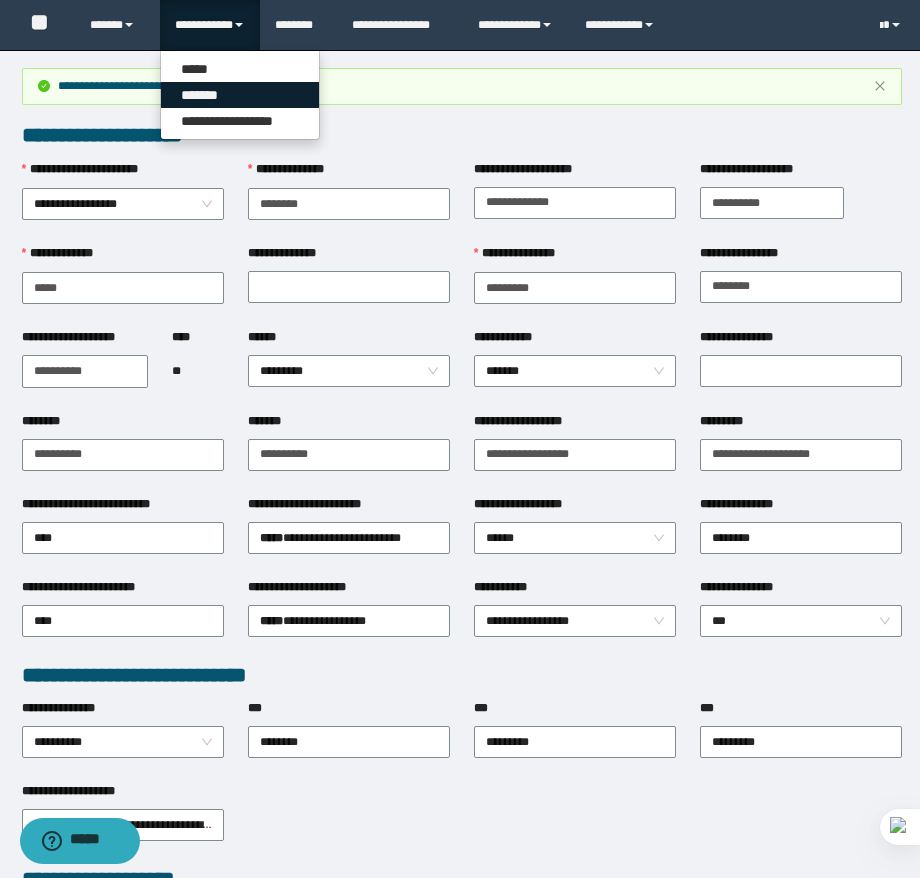 click on "*******" at bounding box center (240, 95) 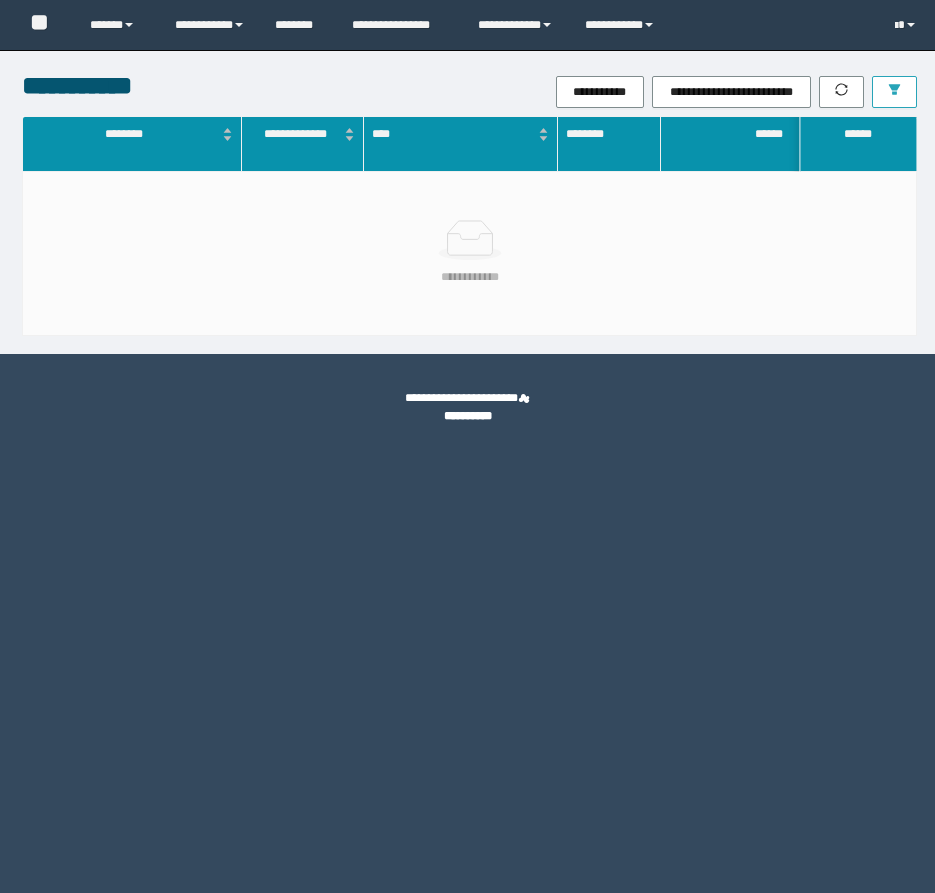 scroll, scrollTop: 0, scrollLeft: 0, axis: both 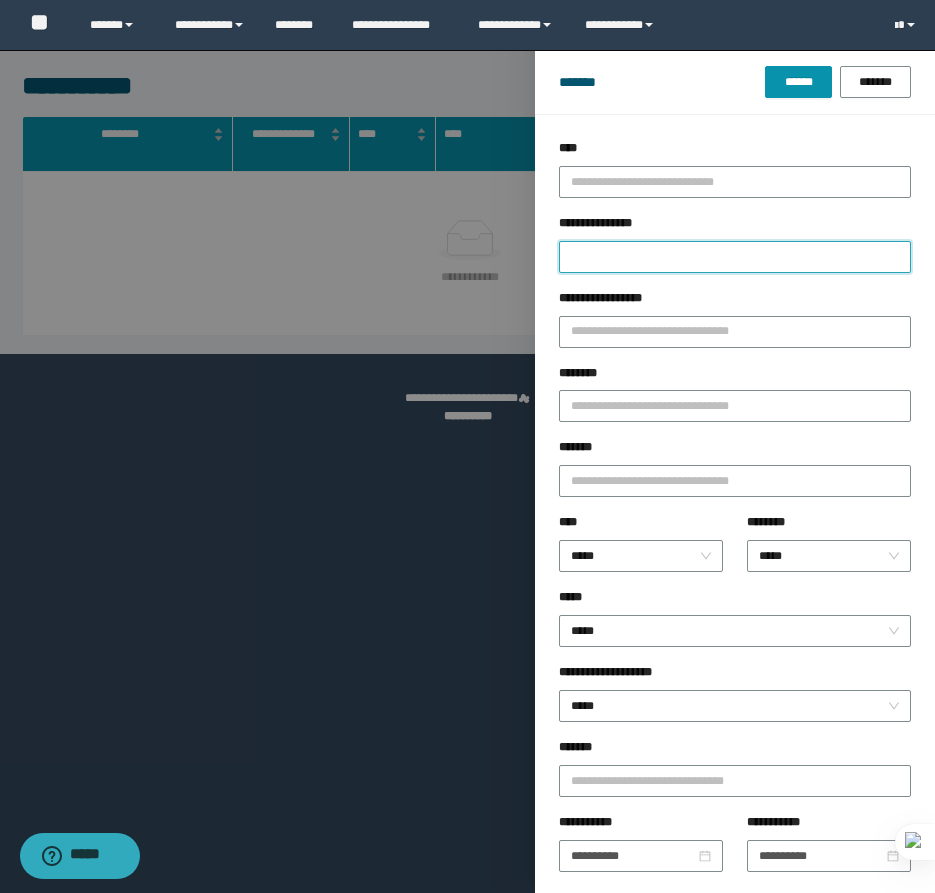 click on "**********" at bounding box center [735, 257] 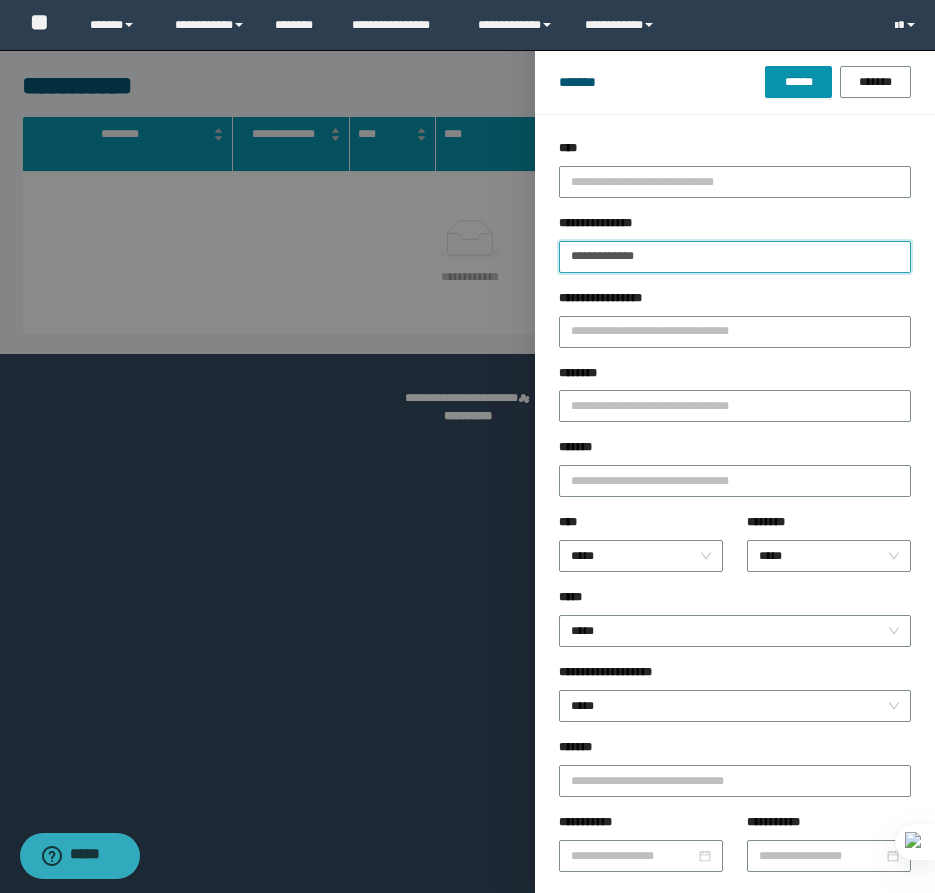 type on "**********" 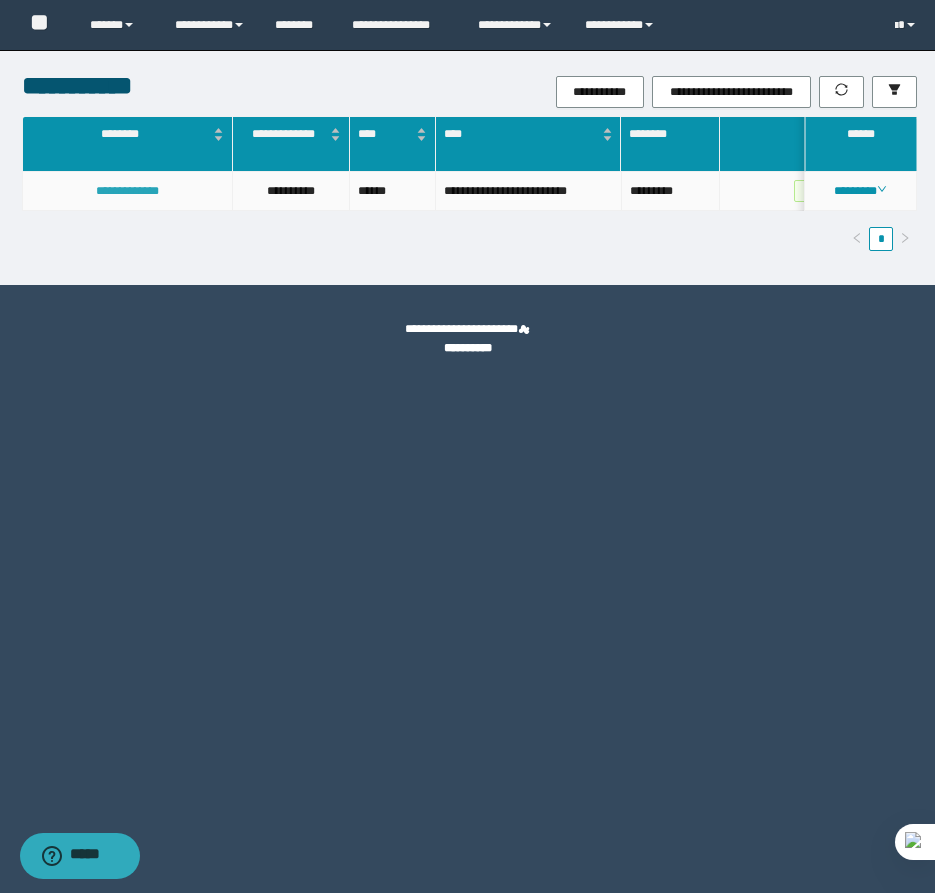 click on "**********" at bounding box center [127, 191] 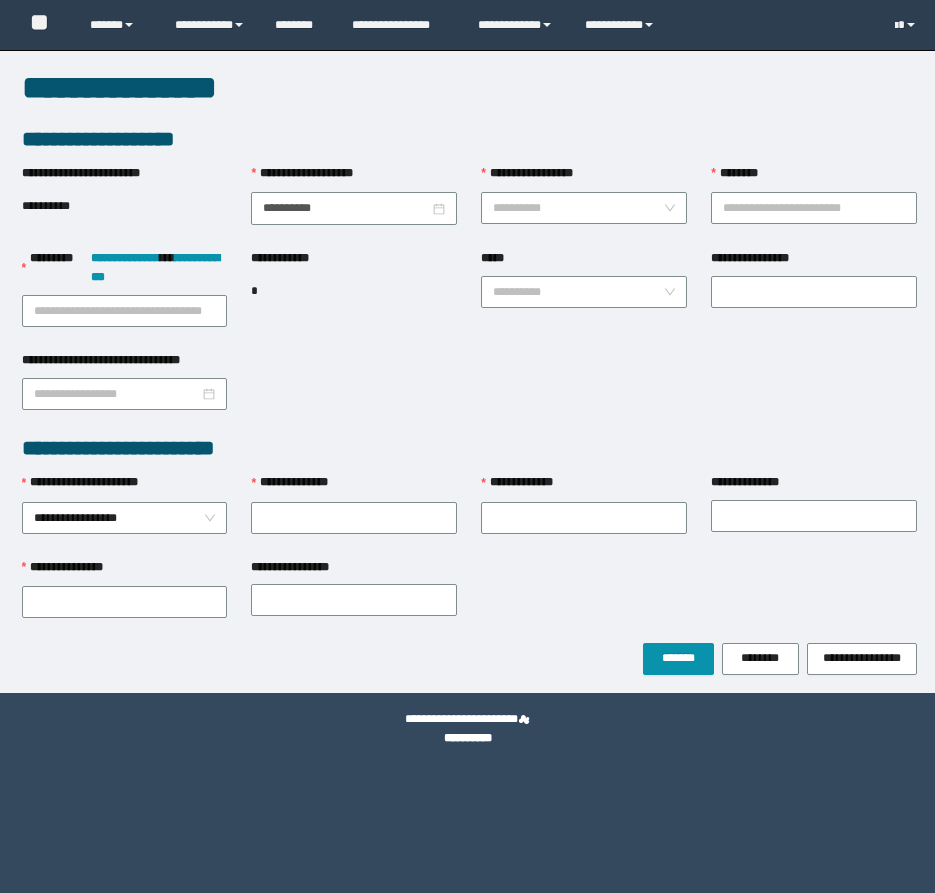 scroll, scrollTop: 0, scrollLeft: 0, axis: both 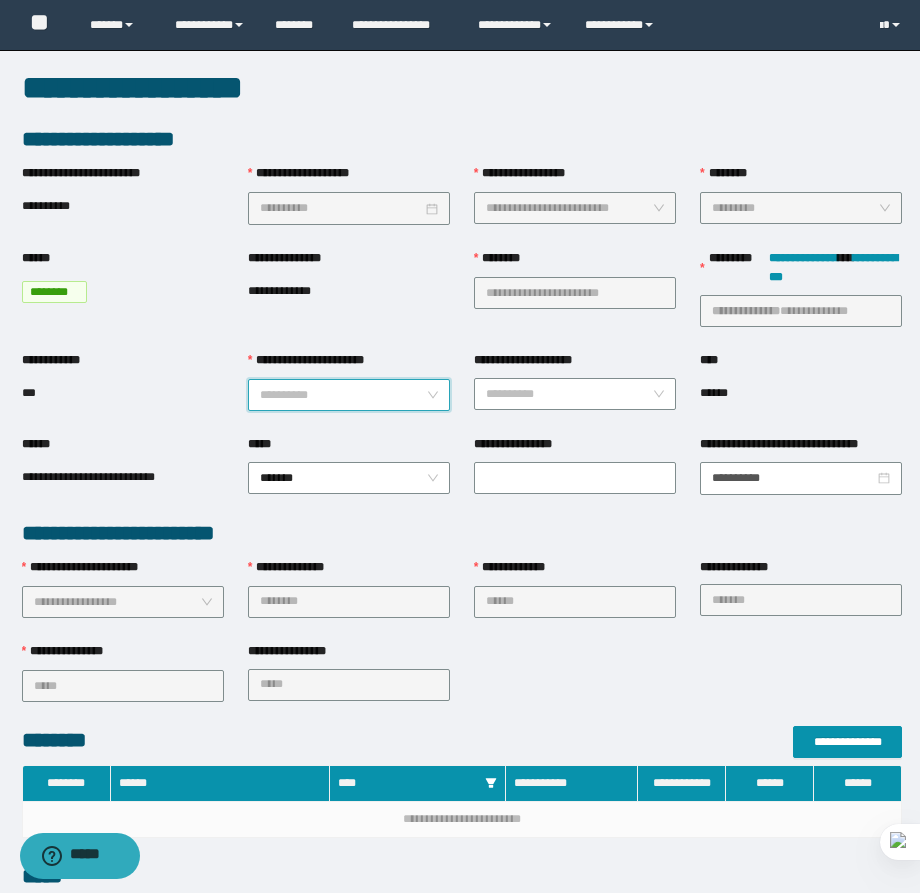 click on "**********" at bounding box center [343, 395] 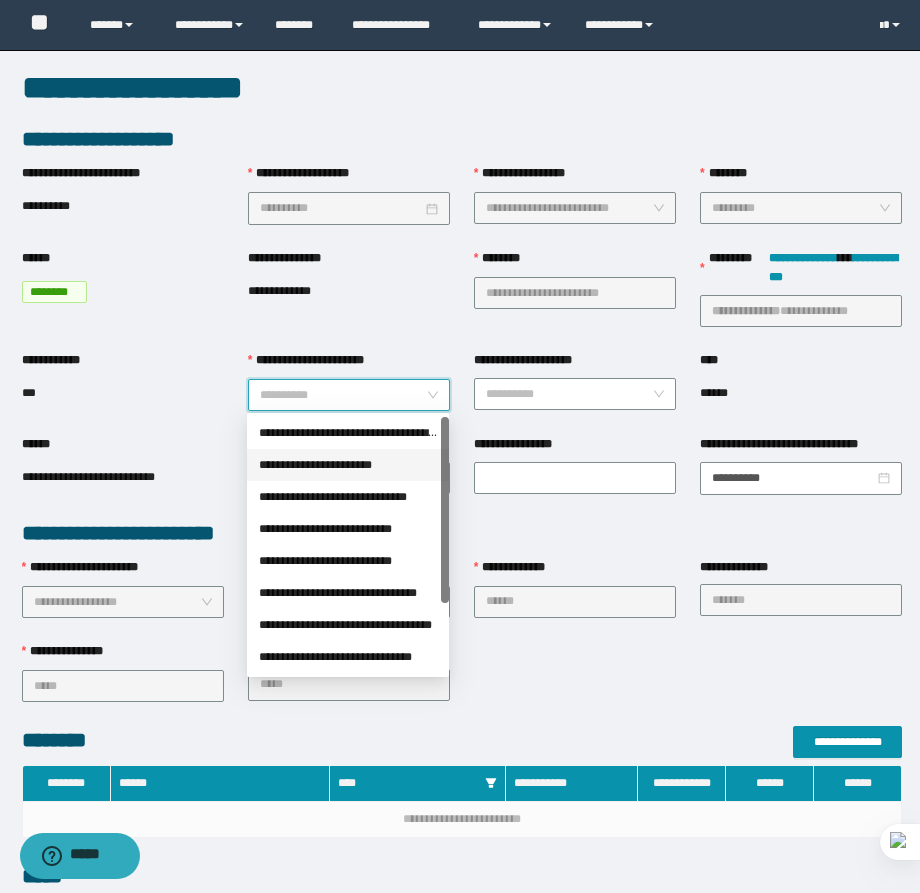 click on "**********" at bounding box center (348, 465) 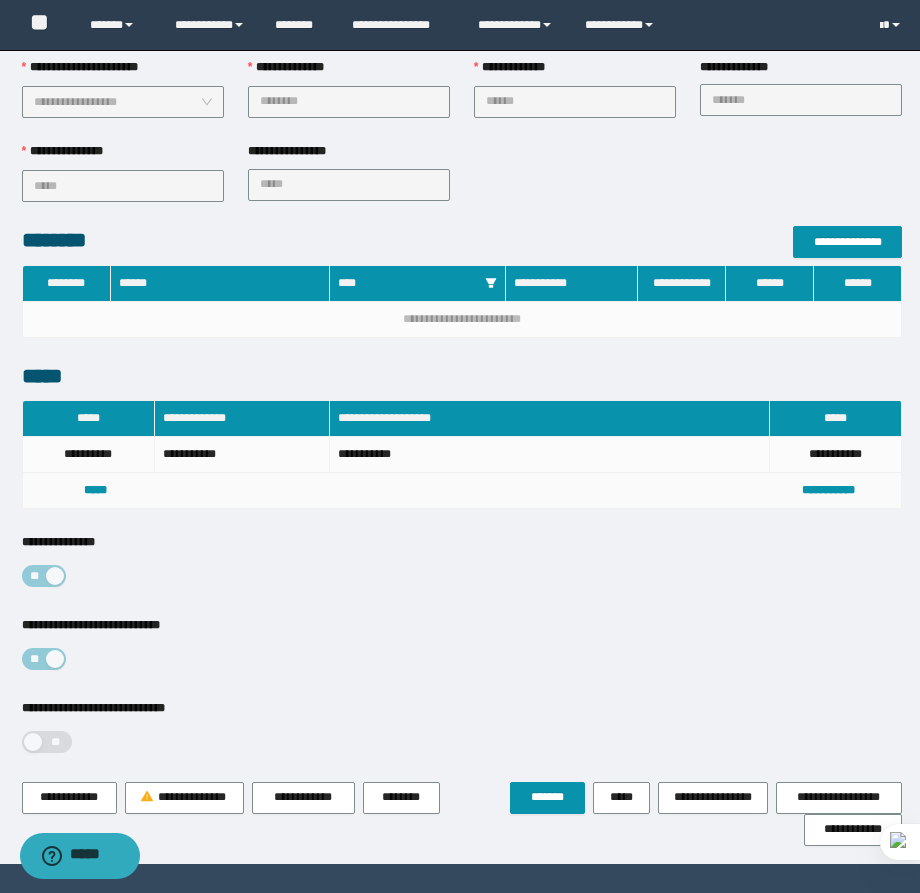 scroll, scrollTop: 564, scrollLeft: 0, axis: vertical 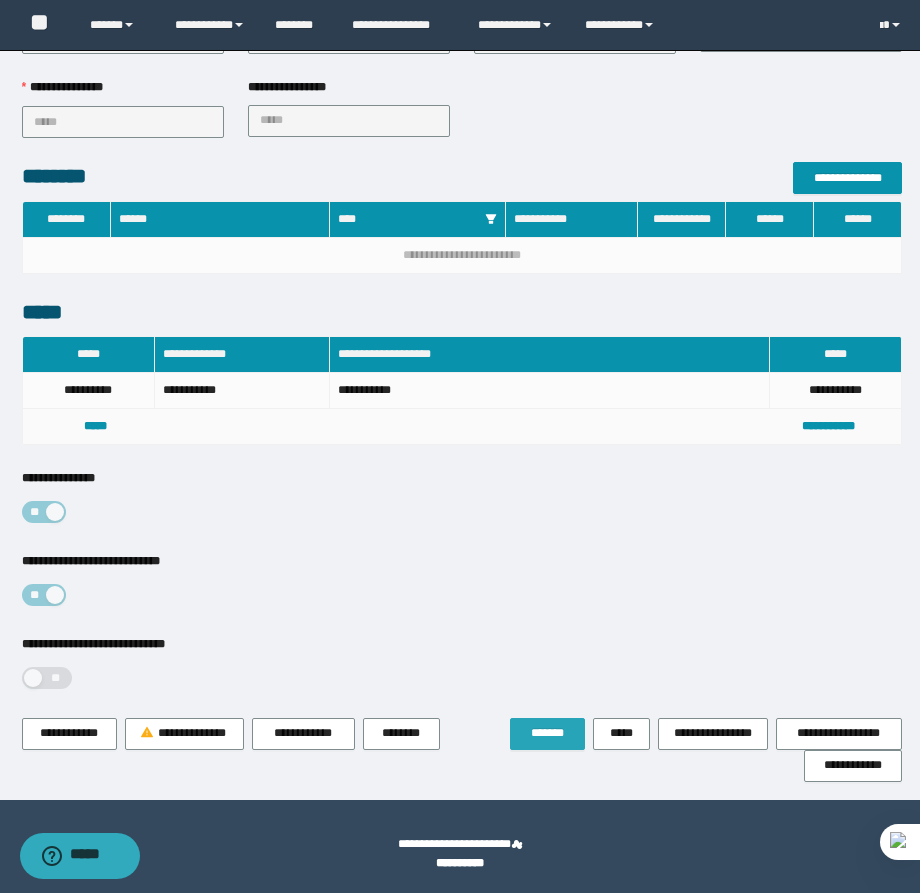 click on "*******" at bounding box center (547, 733) 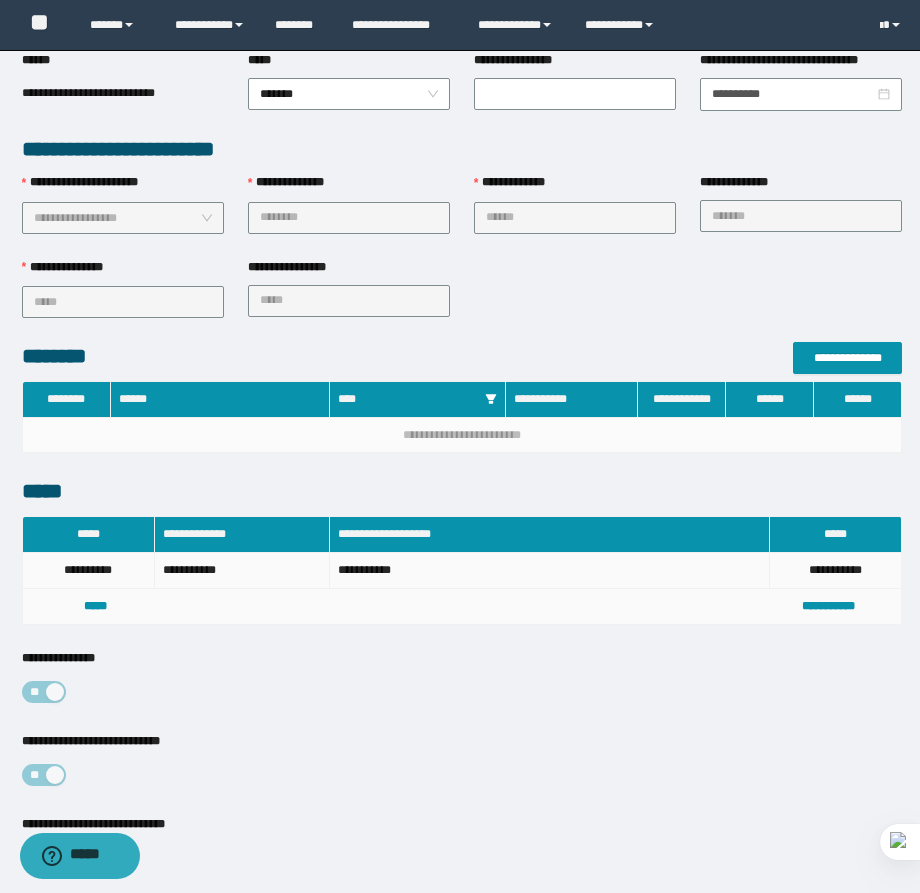 scroll, scrollTop: 0, scrollLeft: 0, axis: both 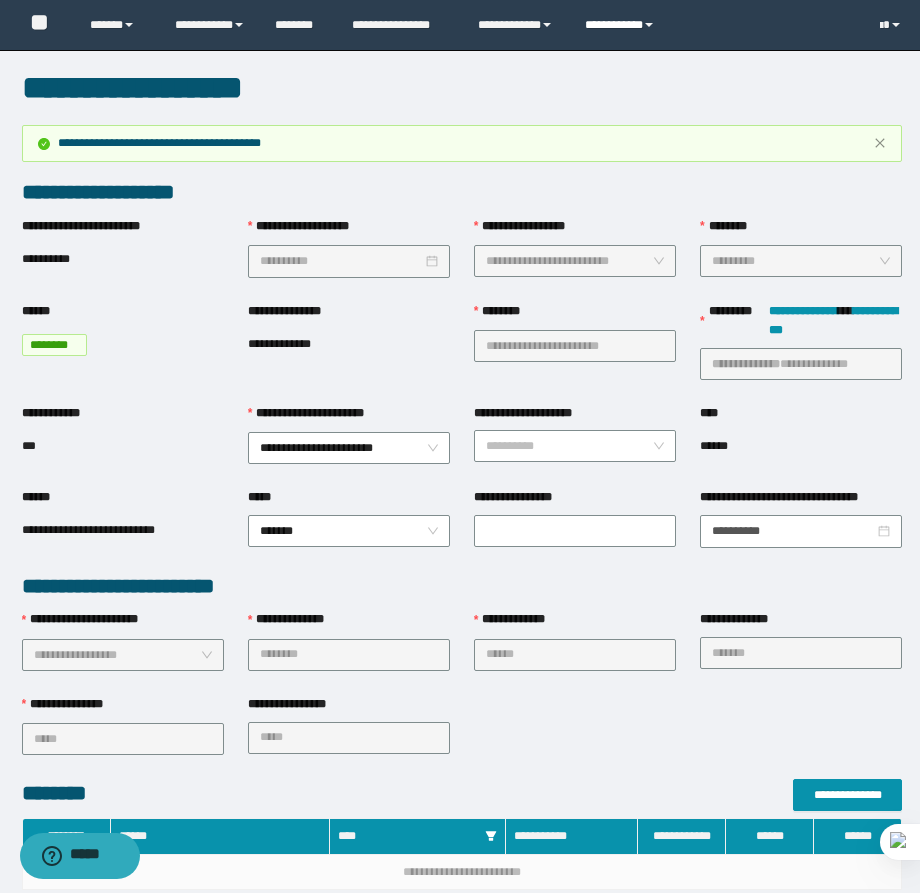click on "**********" at bounding box center [622, 25] 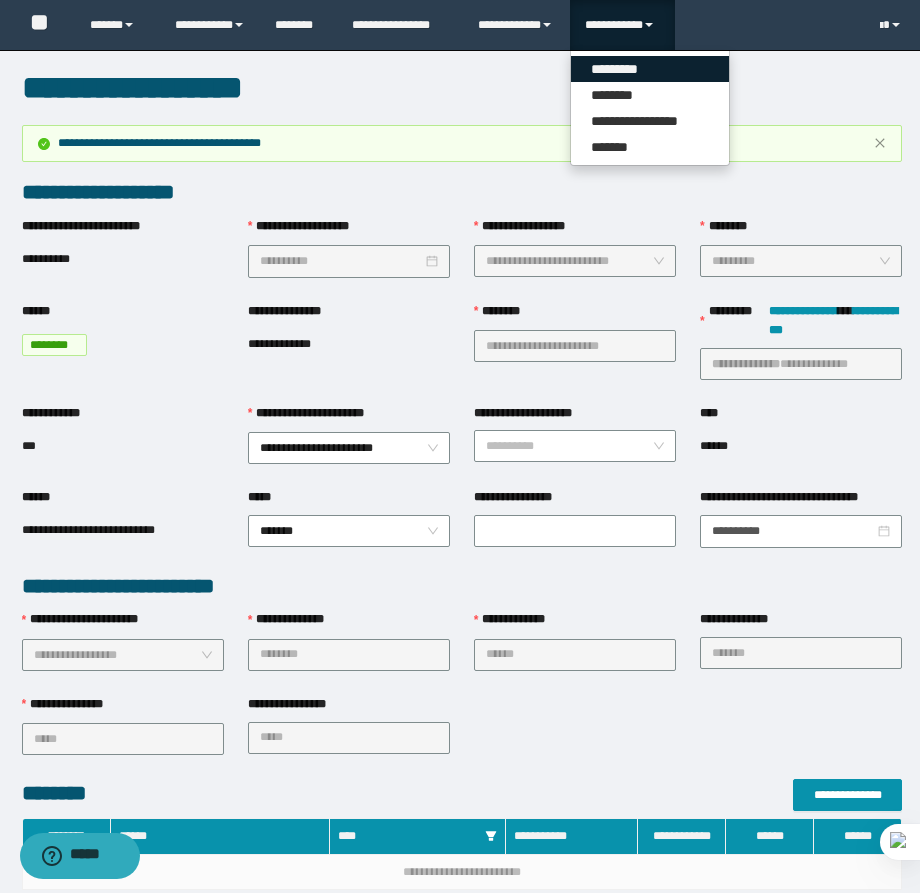 click on "*********" at bounding box center [650, 69] 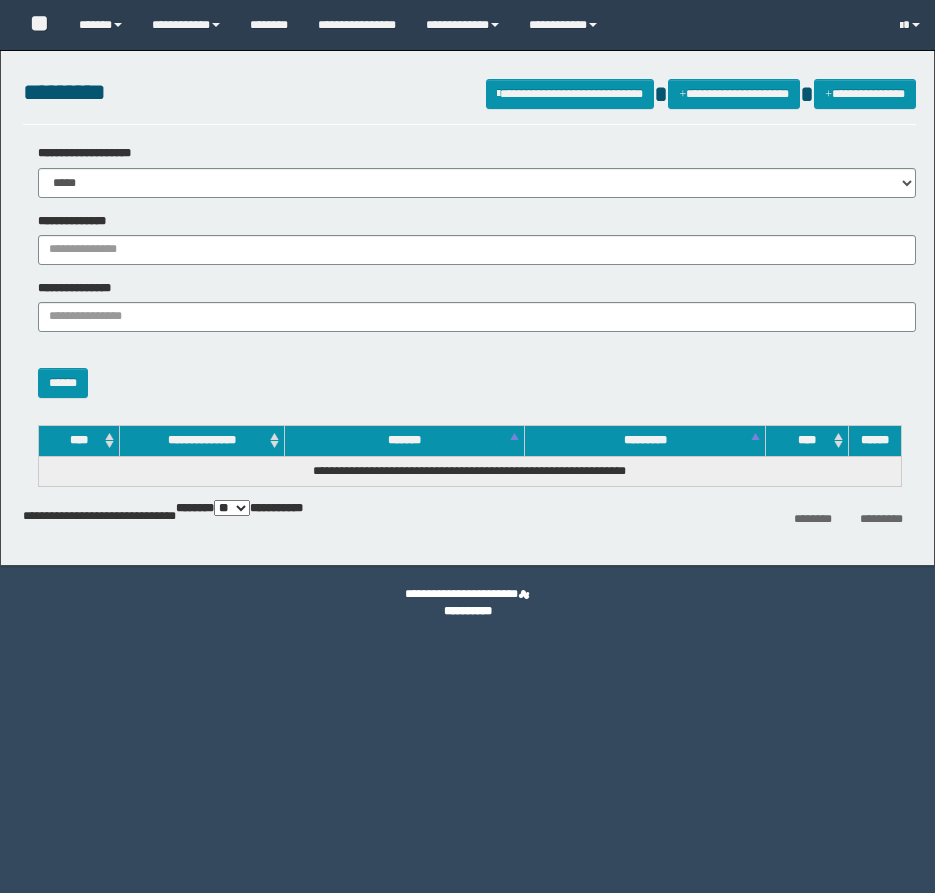 scroll, scrollTop: 0, scrollLeft: 0, axis: both 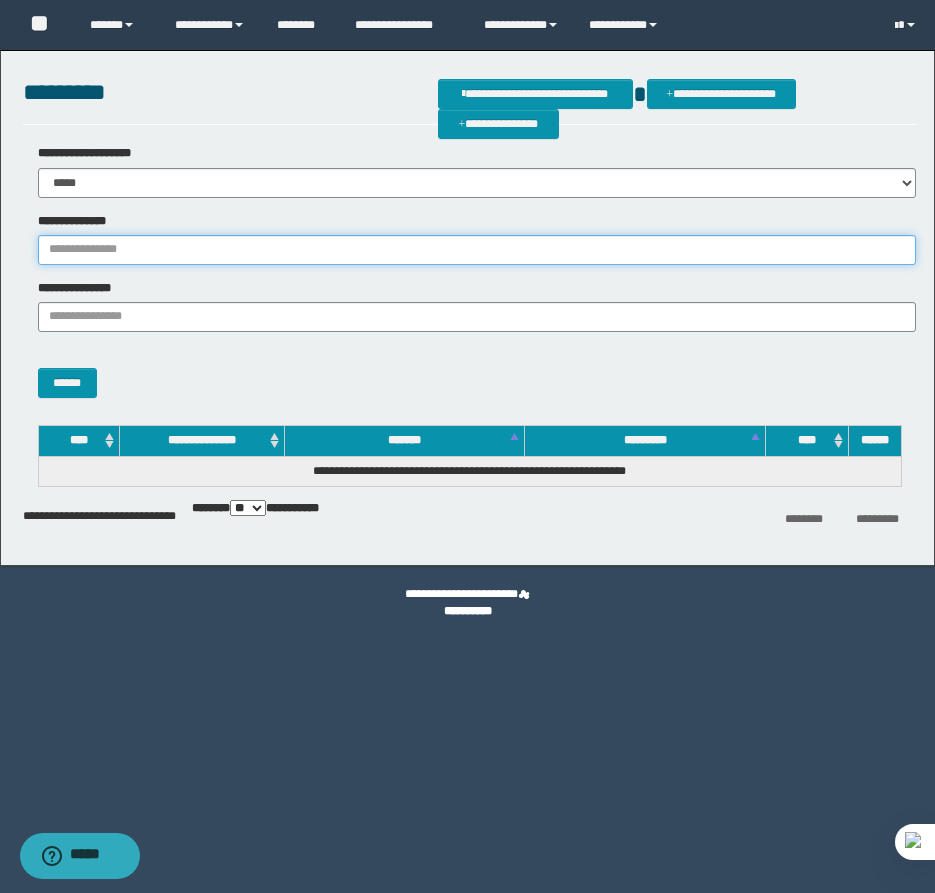 click on "**********" at bounding box center (477, 250) 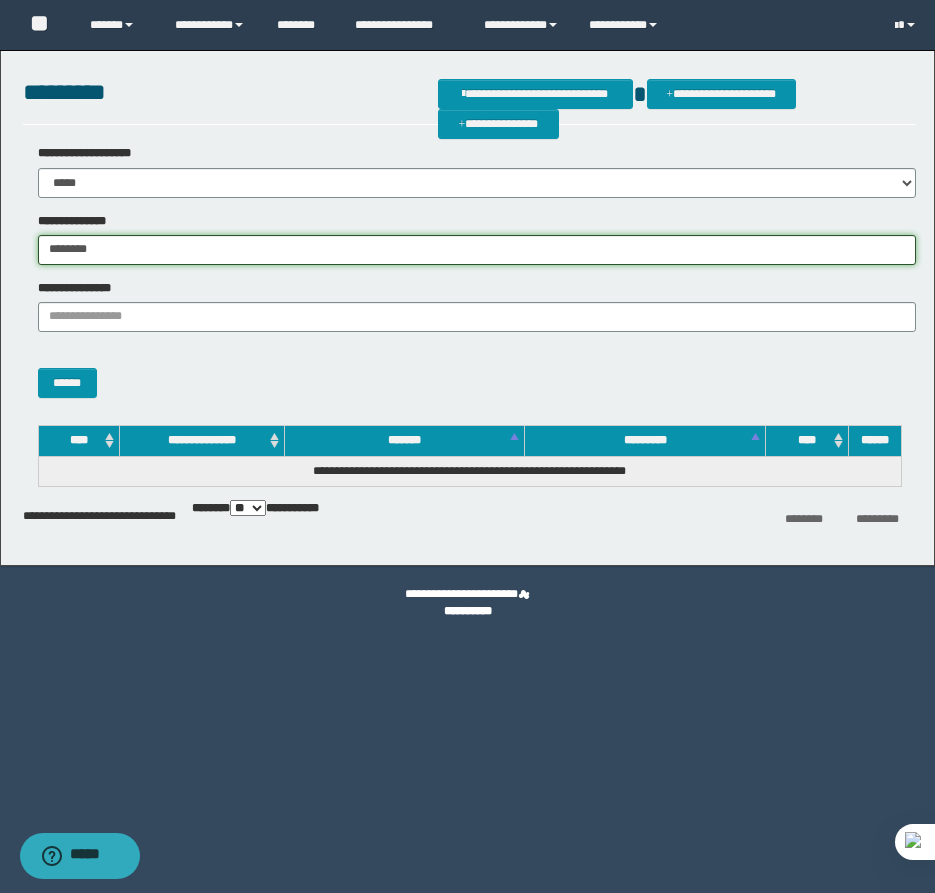 type on "********" 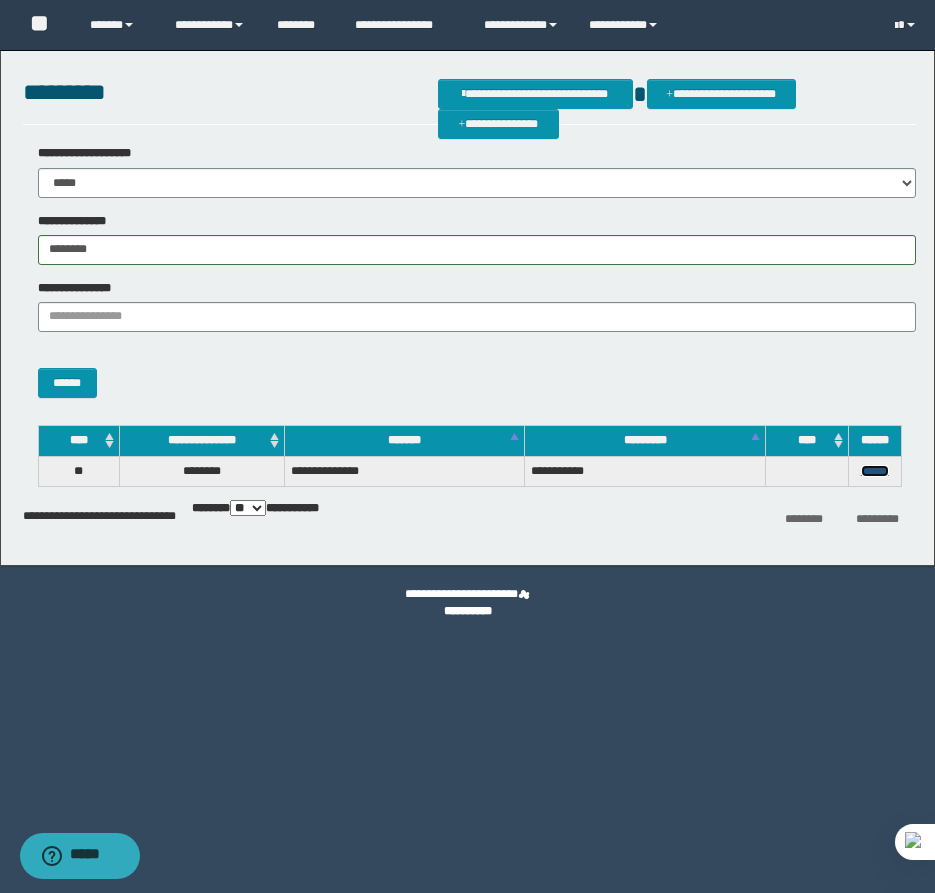 click on "******" at bounding box center [875, 471] 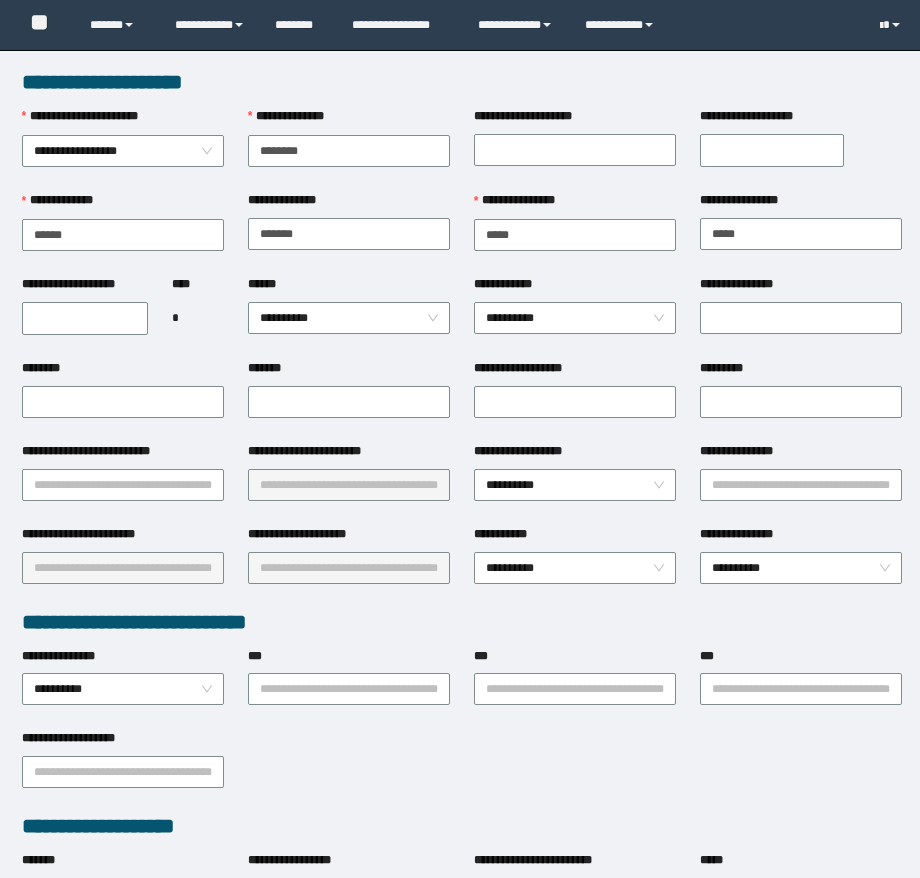 scroll, scrollTop: 0, scrollLeft: 0, axis: both 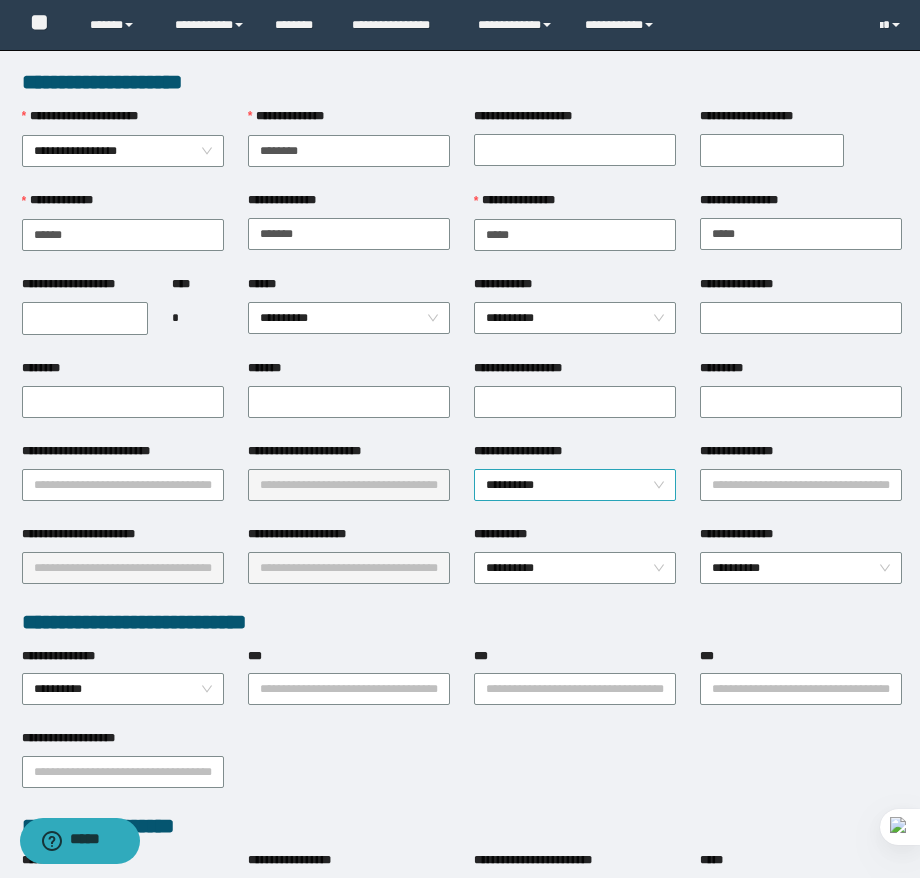 click on "**********" at bounding box center (575, 485) 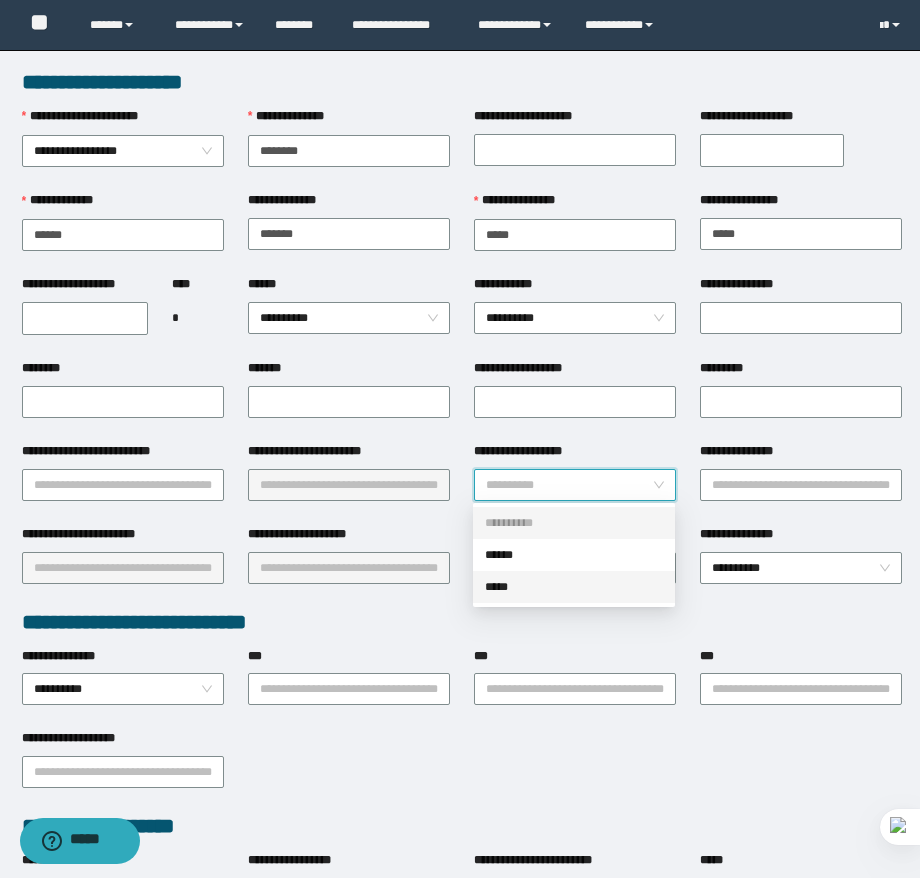 click on "**********" at bounding box center (462, 838) 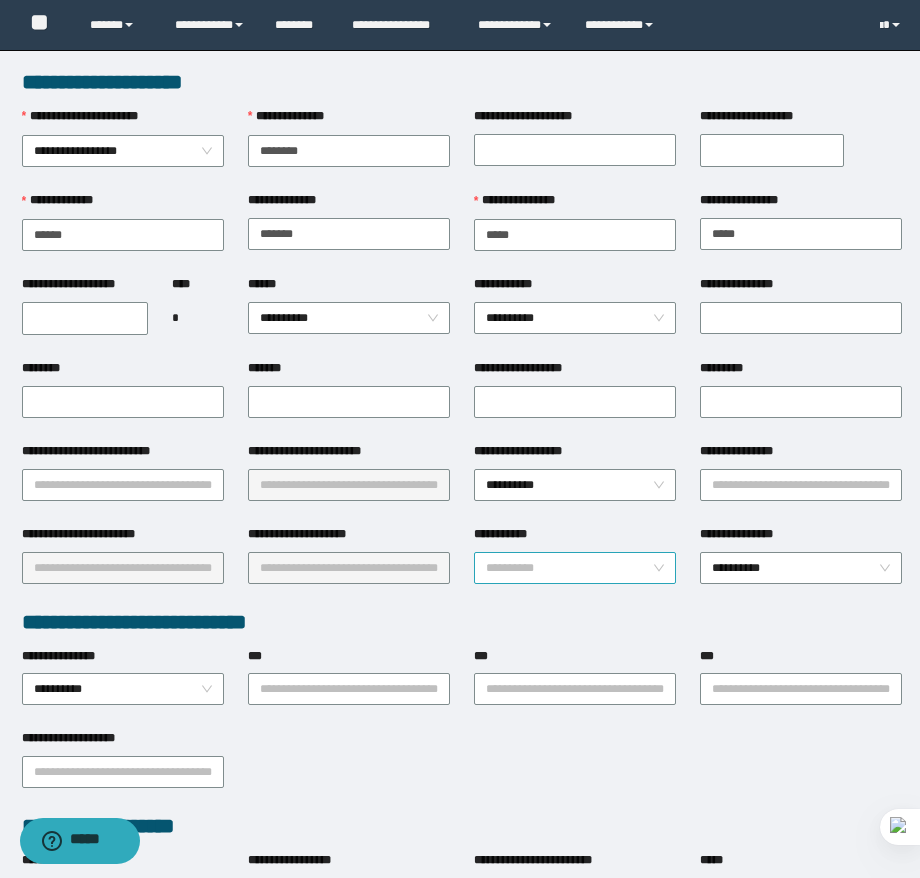 click on "**********" at bounding box center [575, 568] 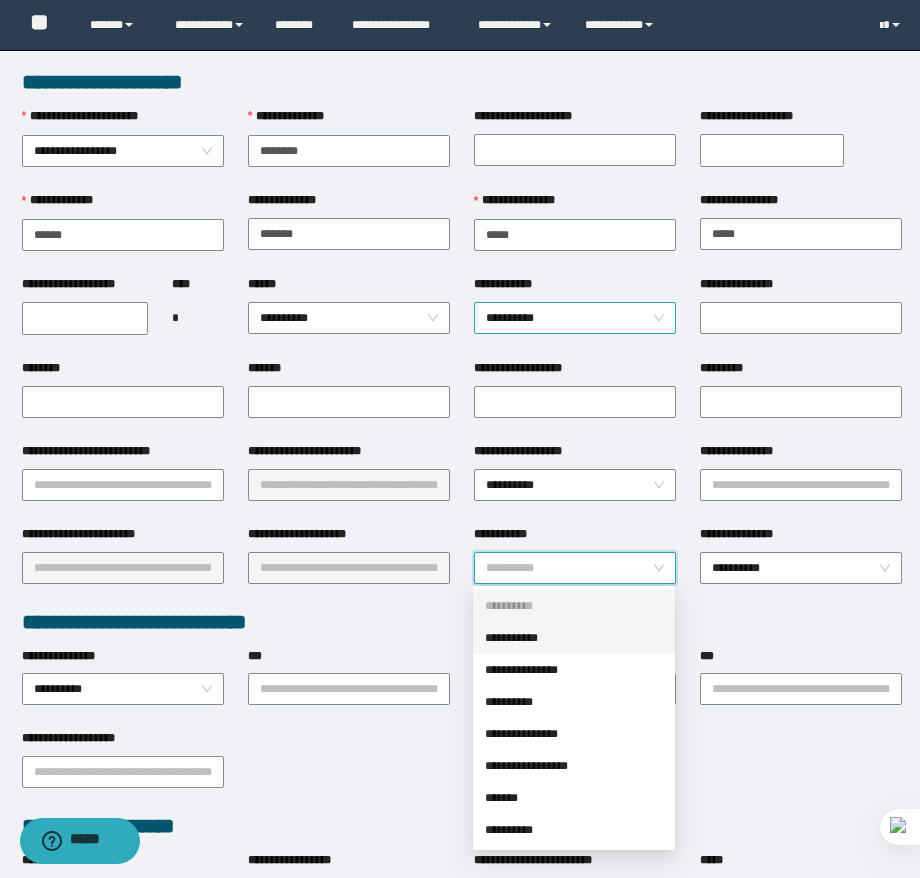 click on "**********" at bounding box center (575, 318) 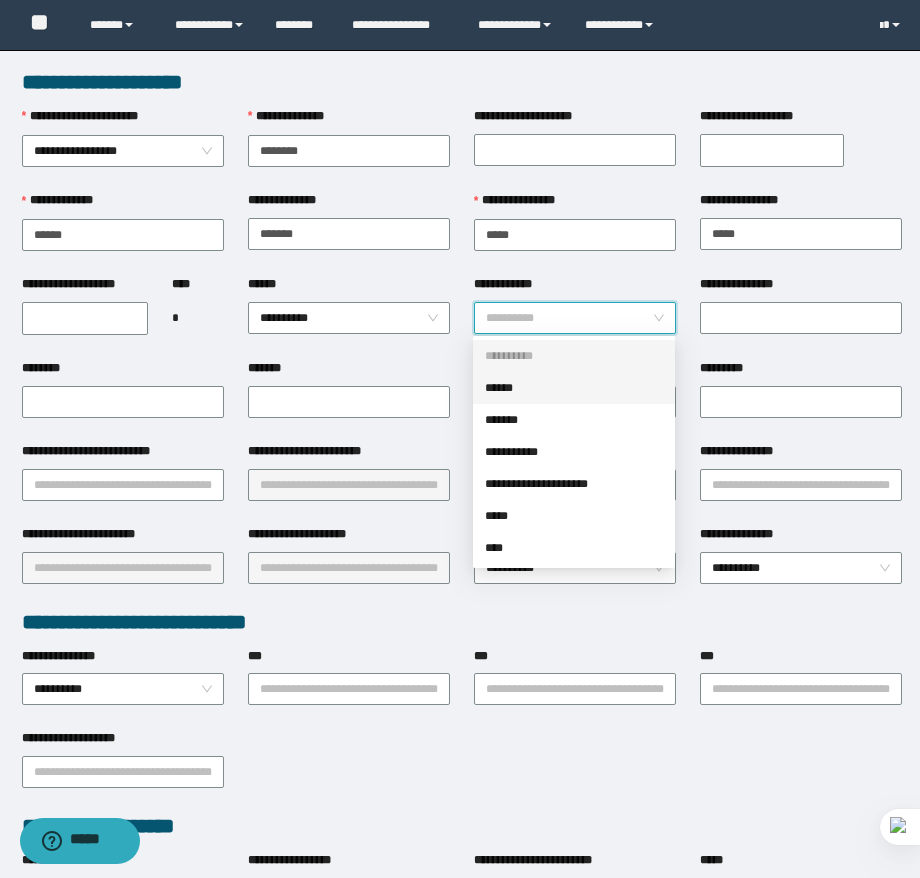 click on "******" at bounding box center [574, 388] 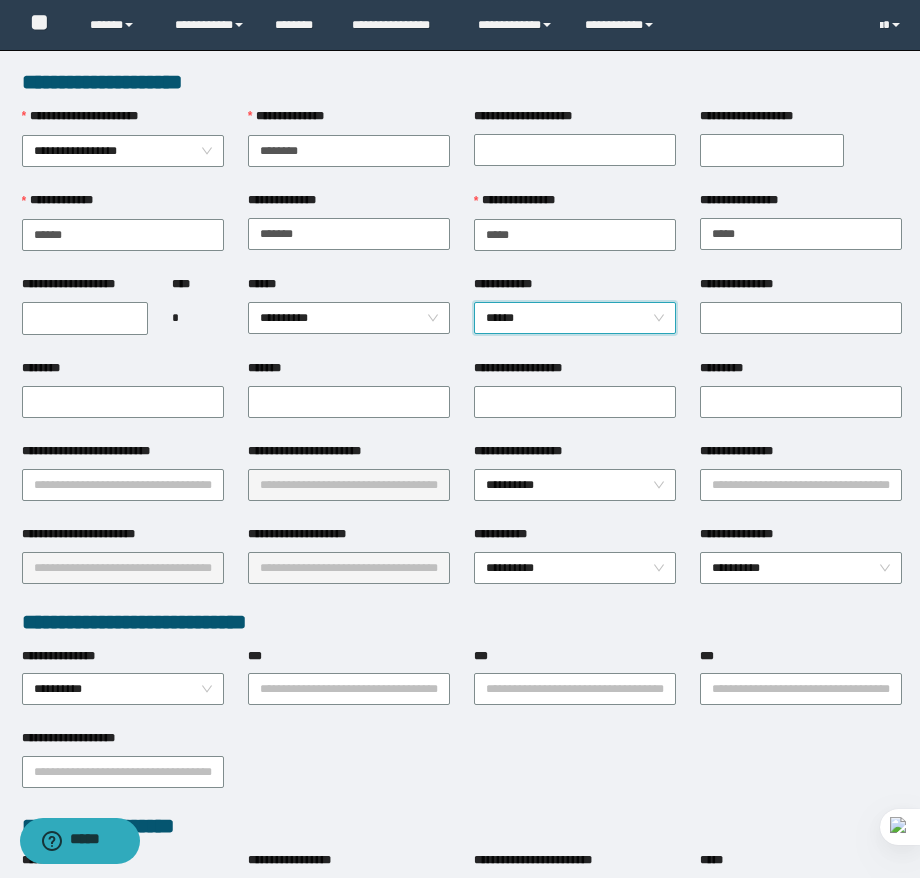 click on "**********" at bounding box center [85, 318] 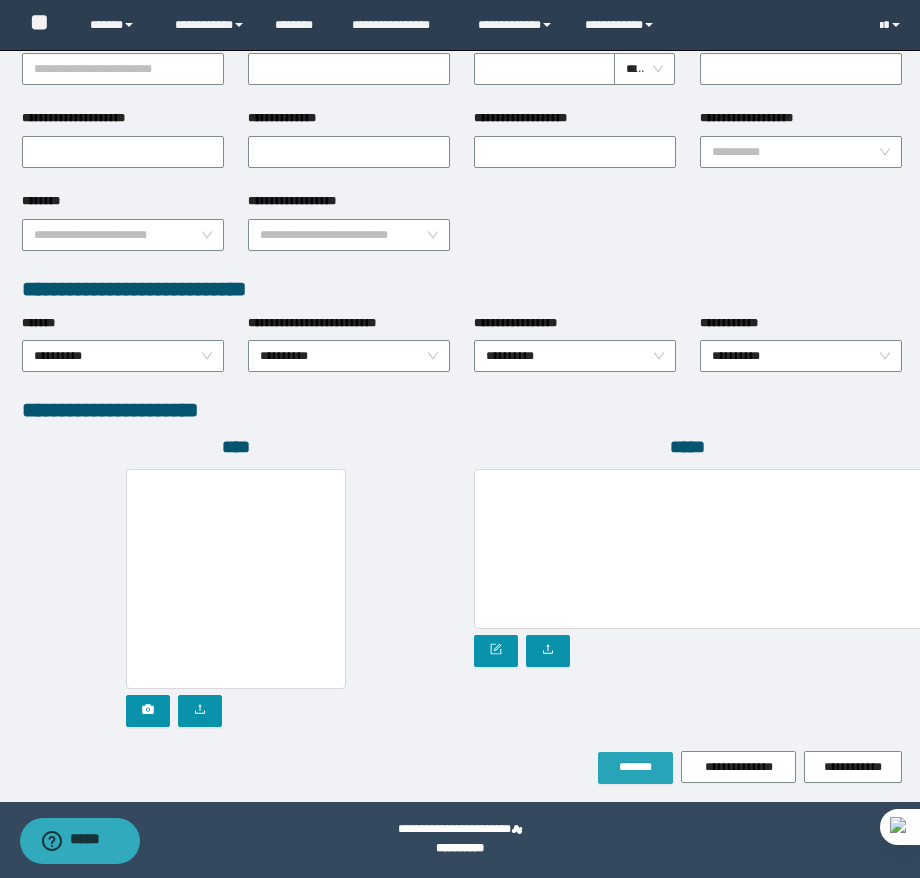 click on "*******" at bounding box center (635, 768) 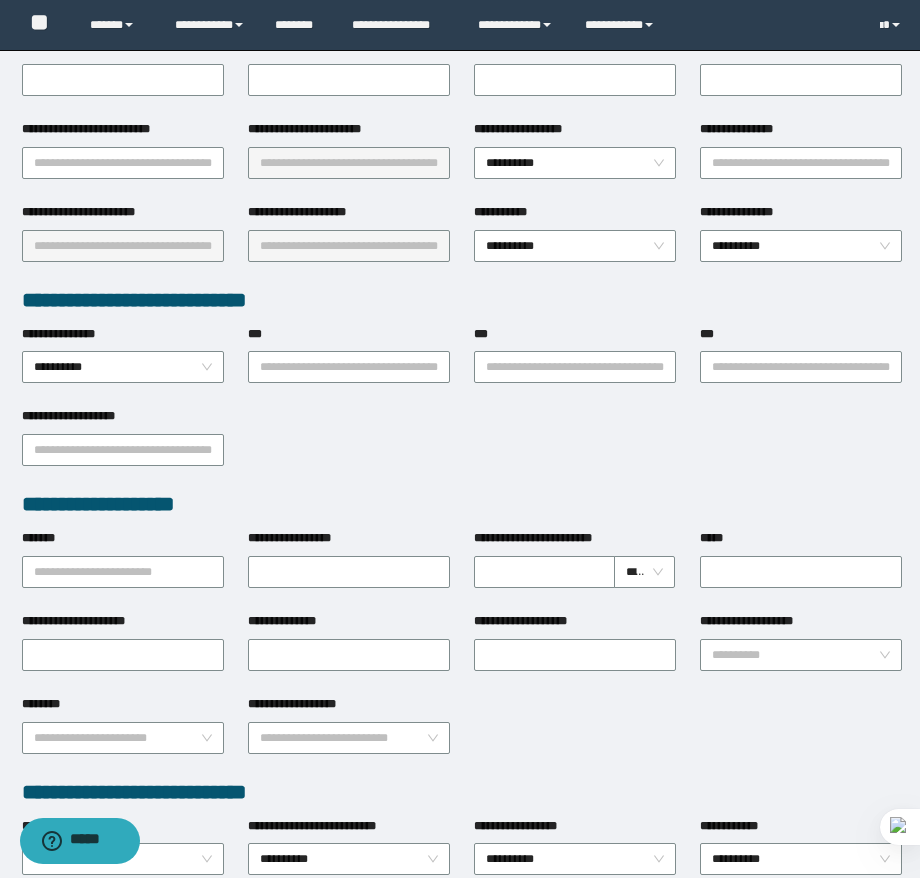 scroll, scrollTop: 0, scrollLeft: 0, axis: both 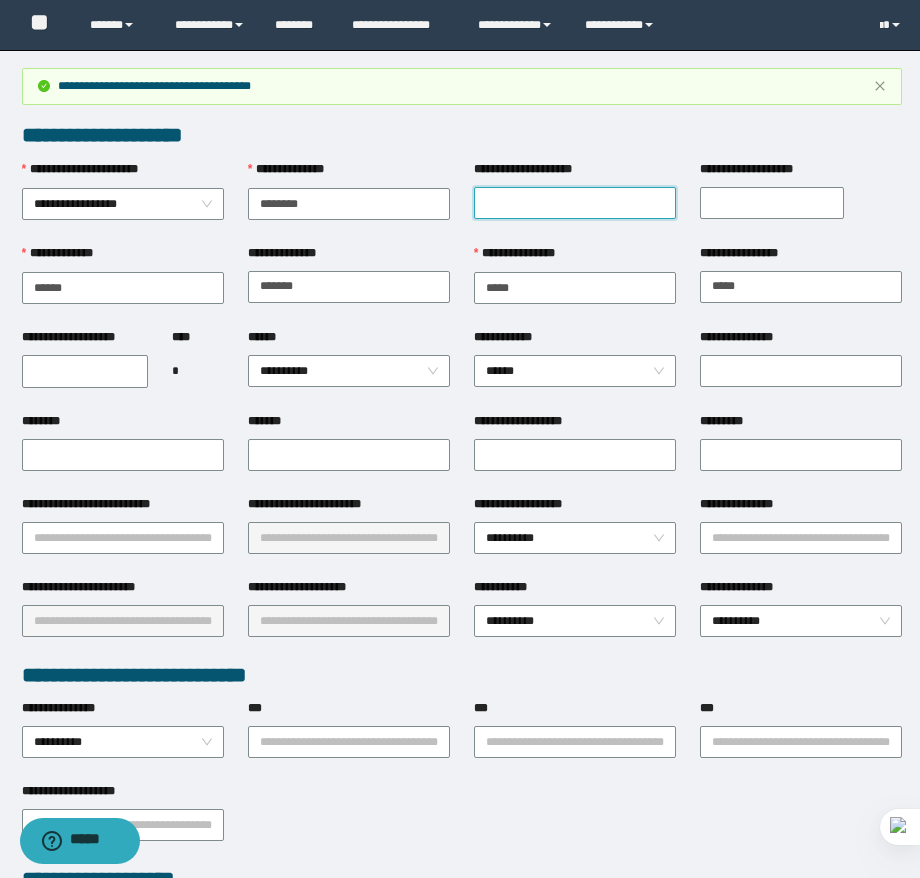 click on "**********" at bounding box center (575, 203) 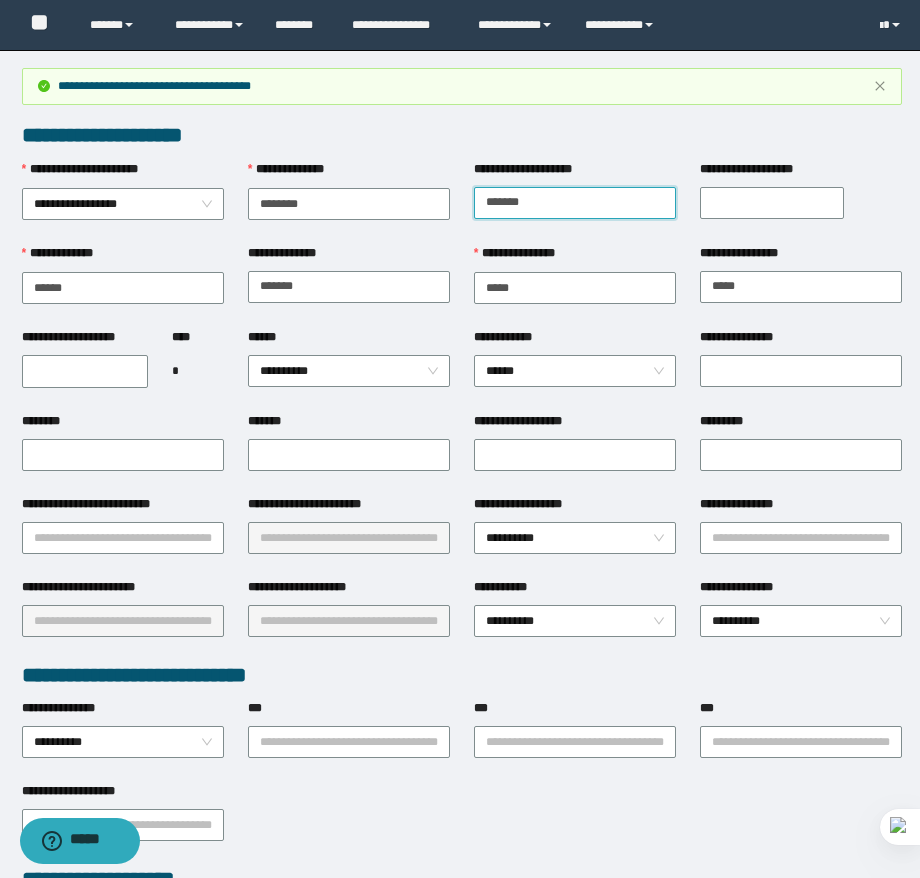 type on "**********" 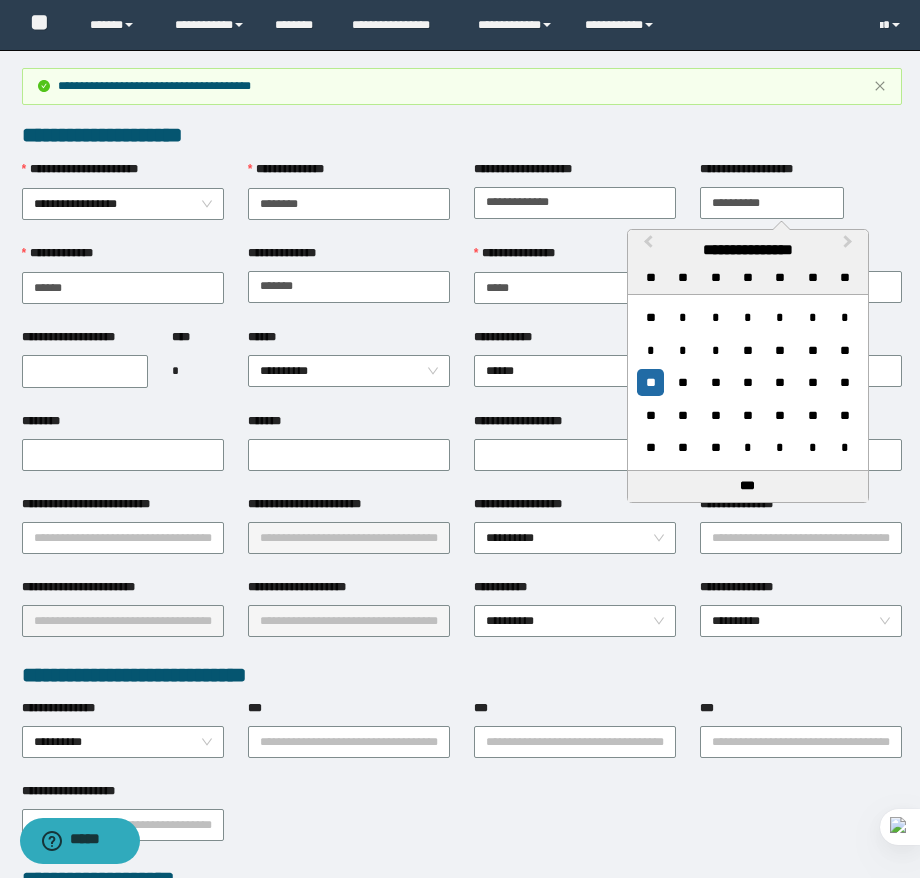type on "**********" 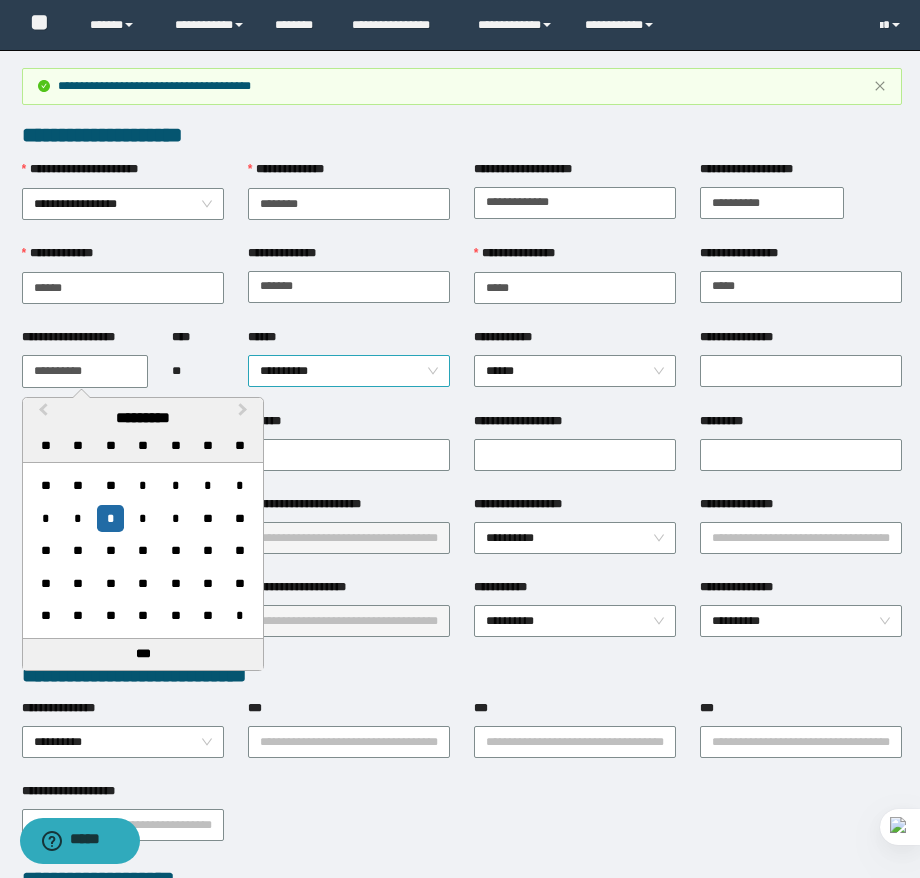 type on "**********" 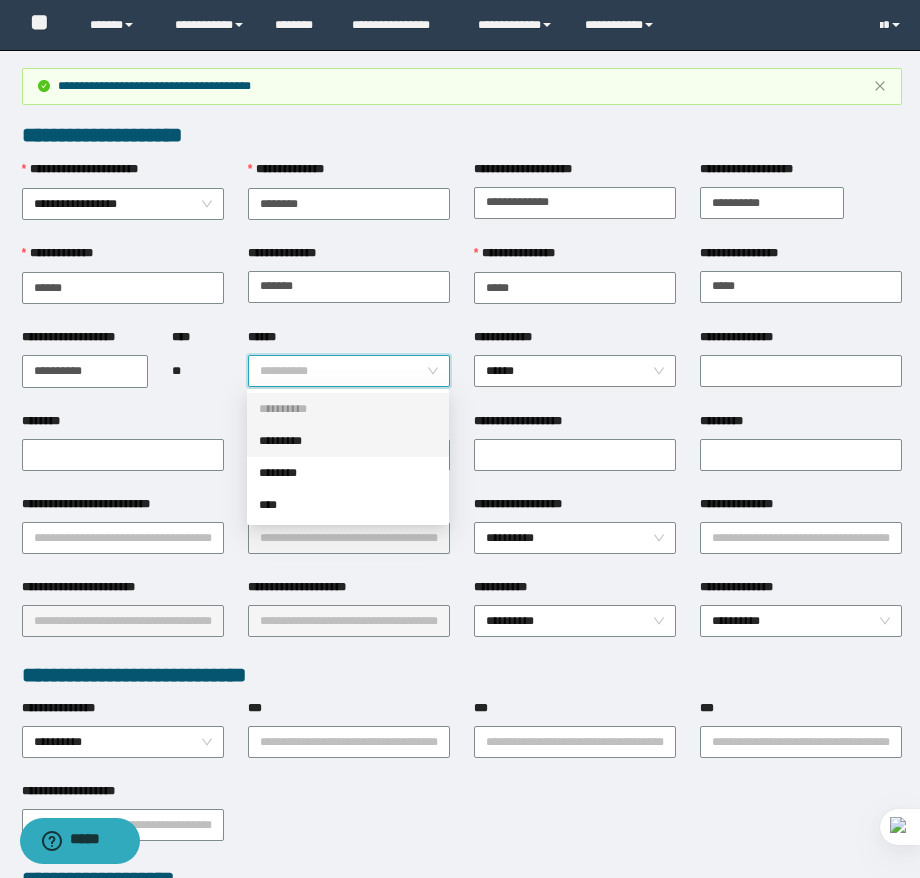 click on "*********" at bounding box center (348, 441) 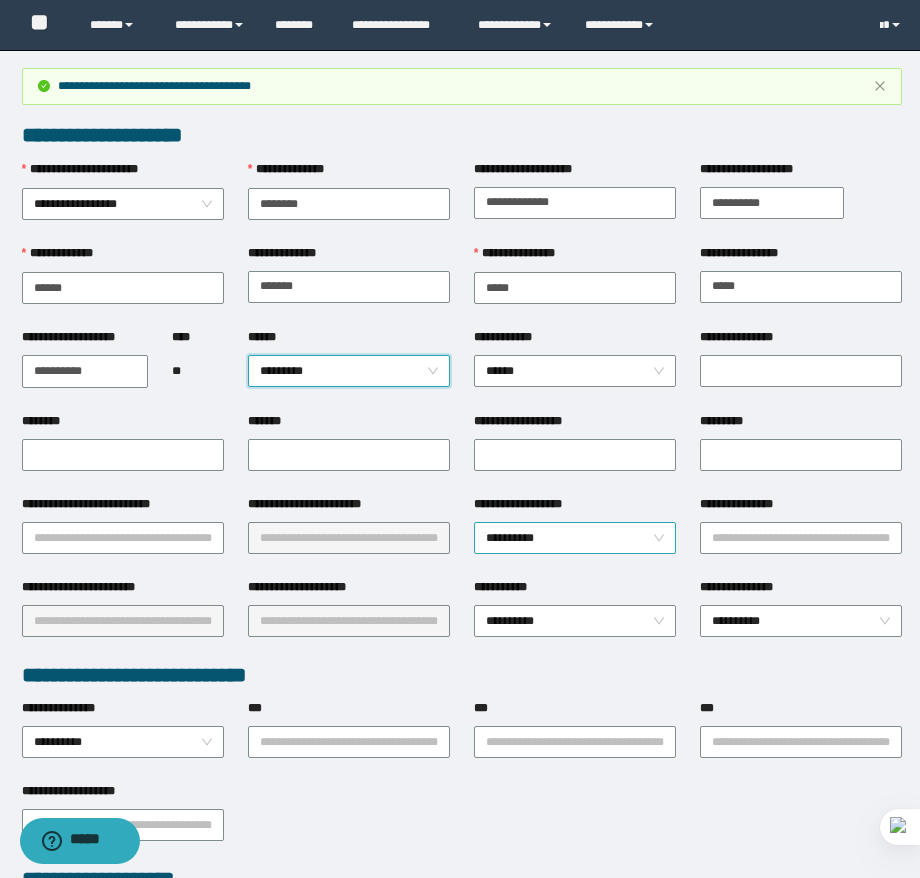 click on "**********" at bounding box center (575, 538) 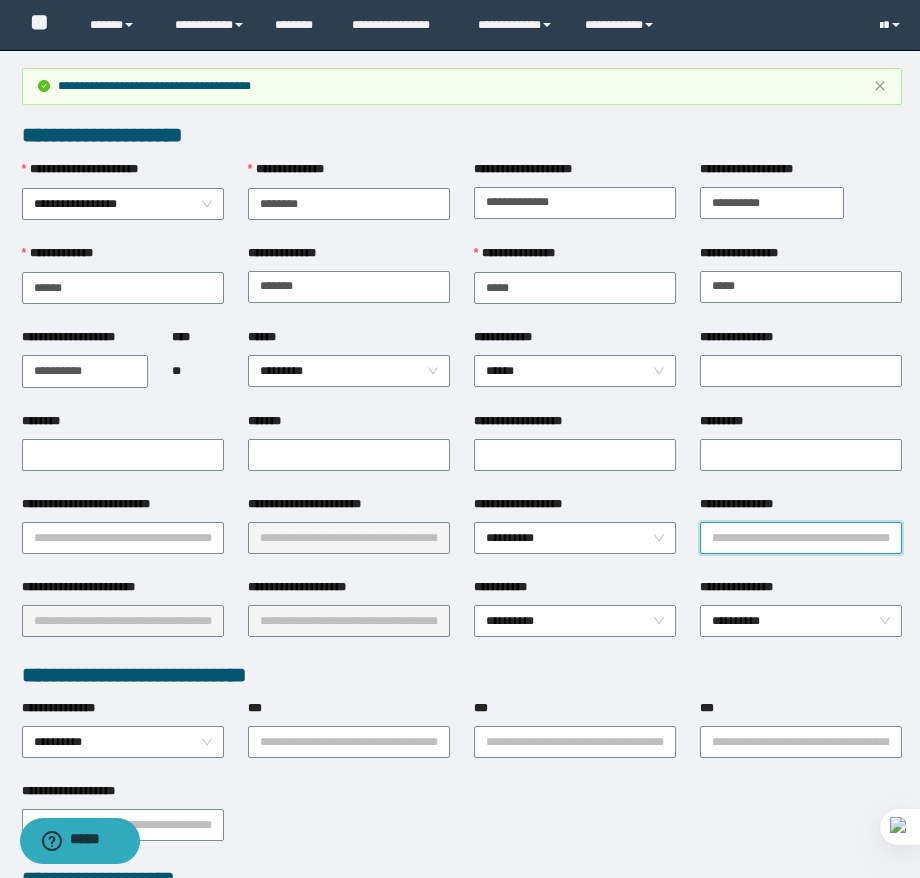 click on "**********" at bounding box center (801, 538) 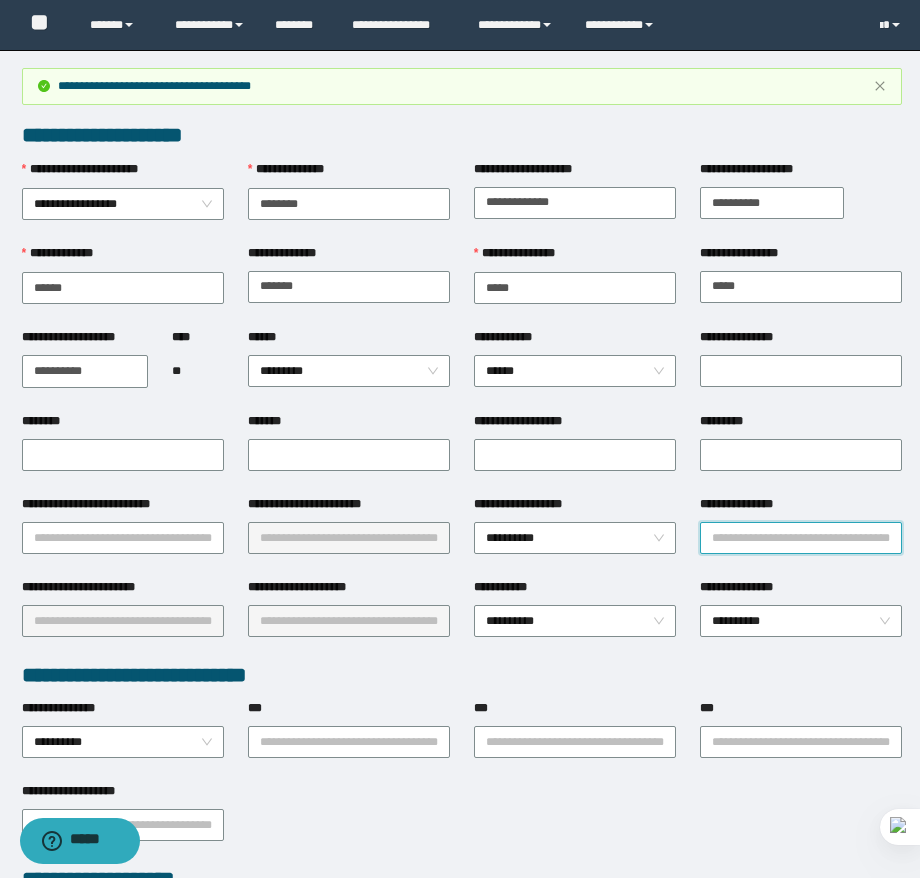 click on "**********" at bounding box center (575, 538) 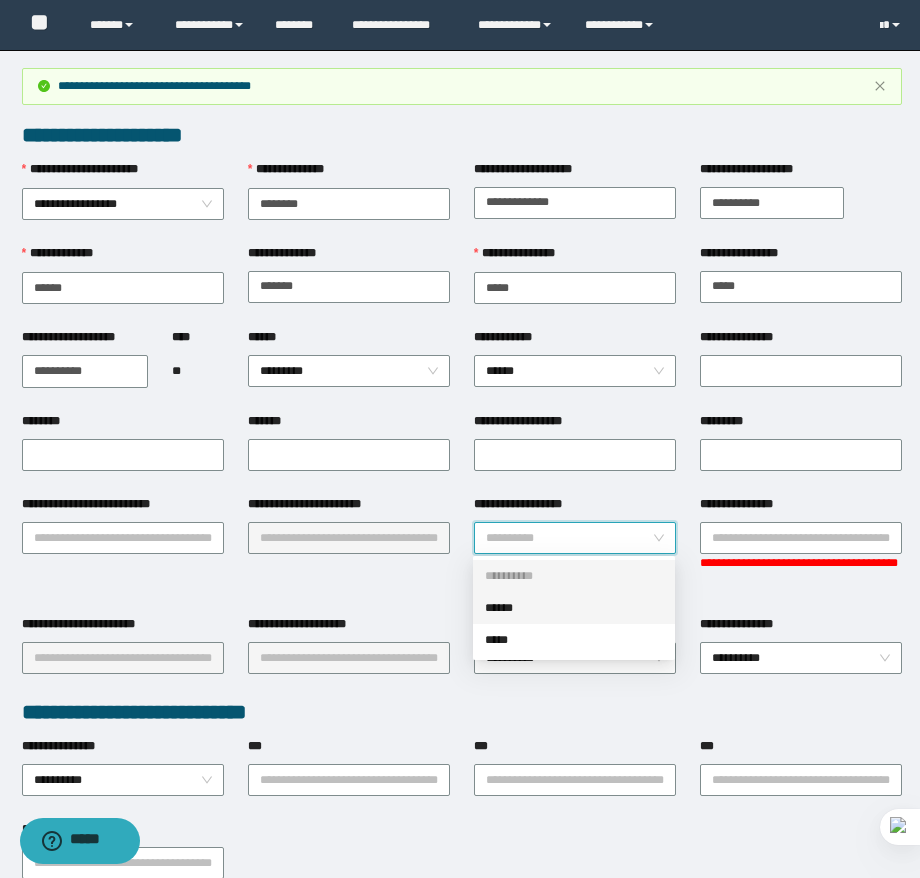click on "******" at bounding box center (574, 608) 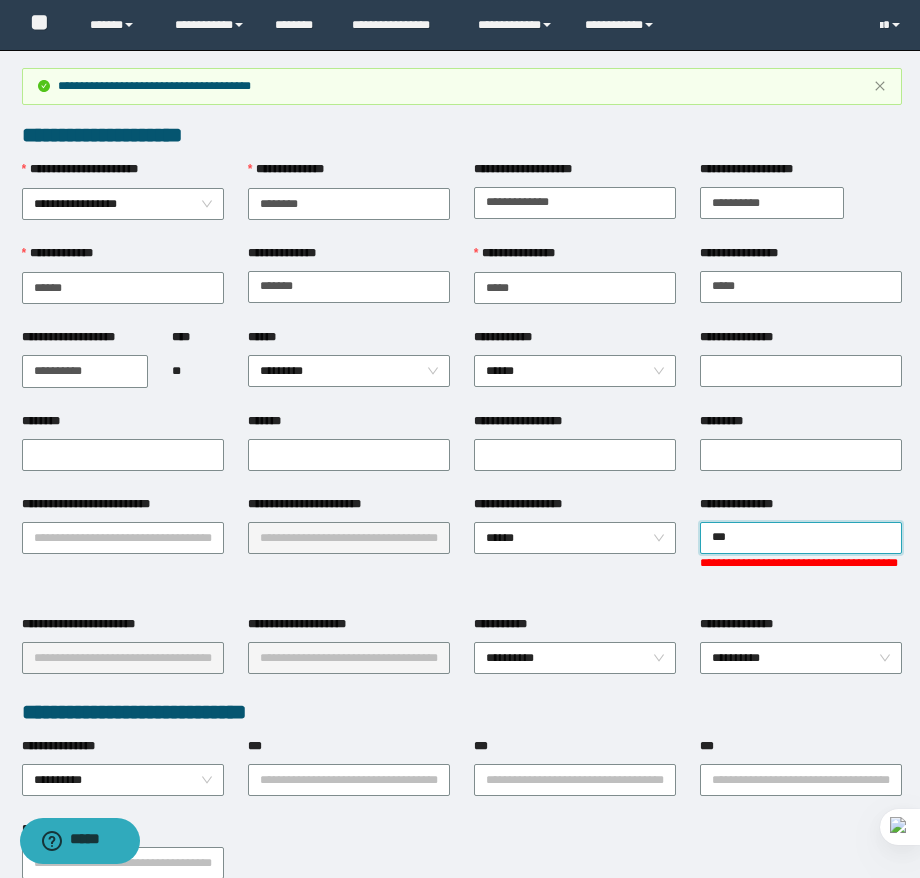 type on "****" 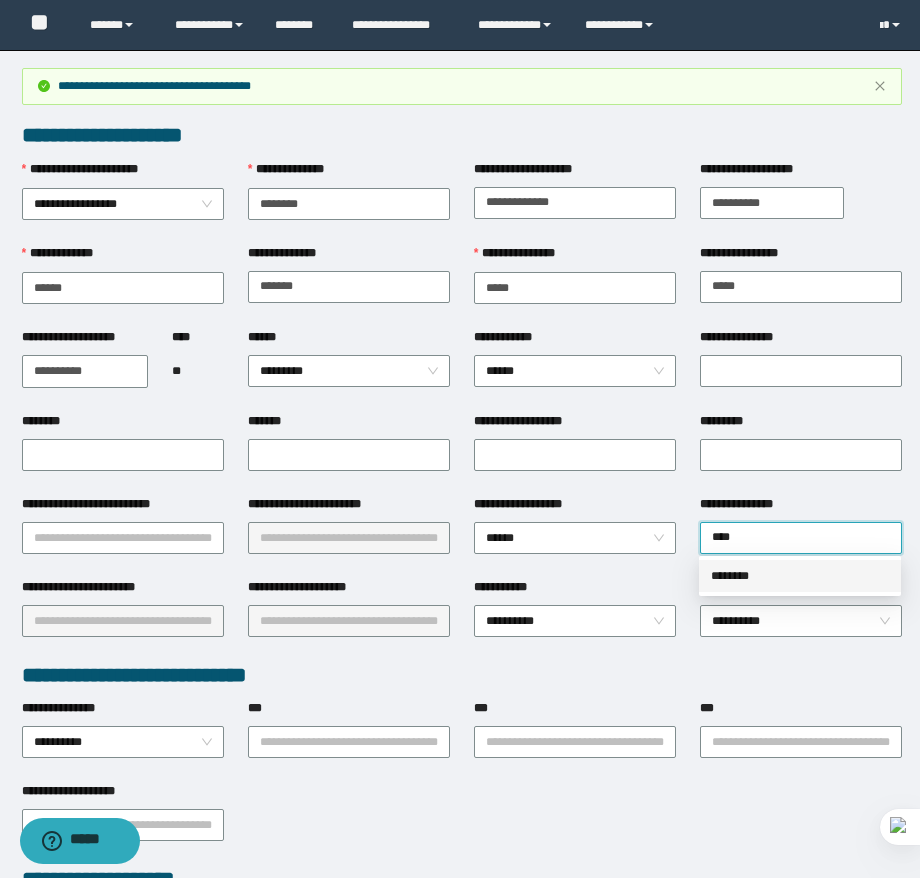 type 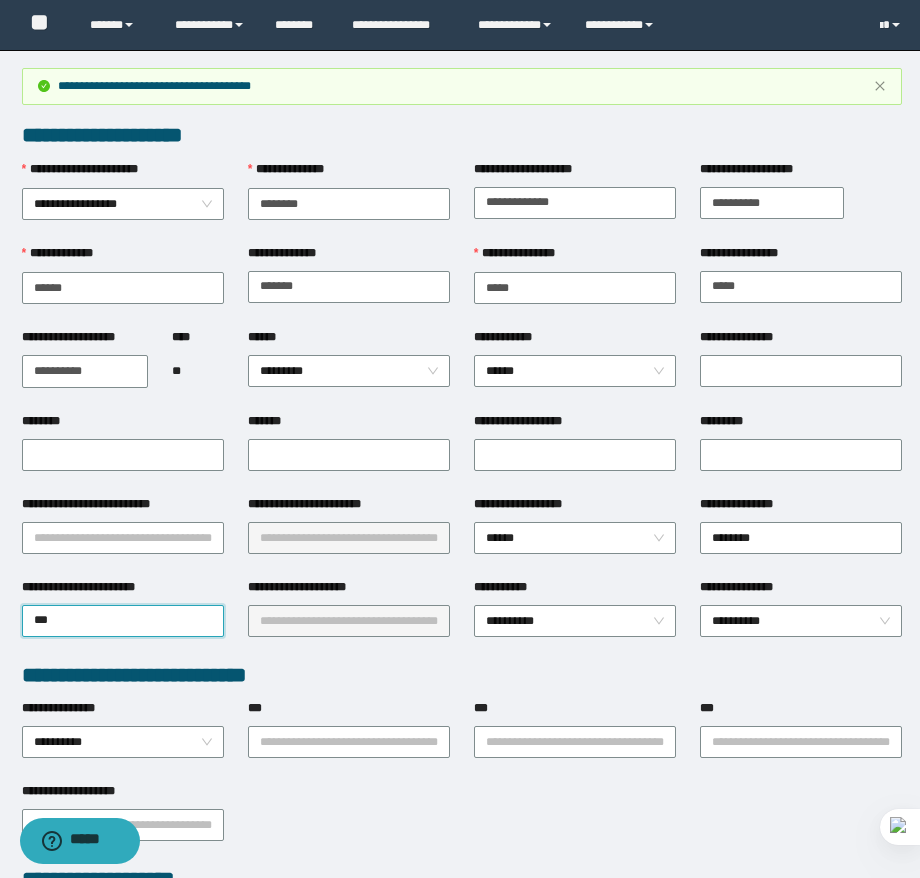 type on "****" 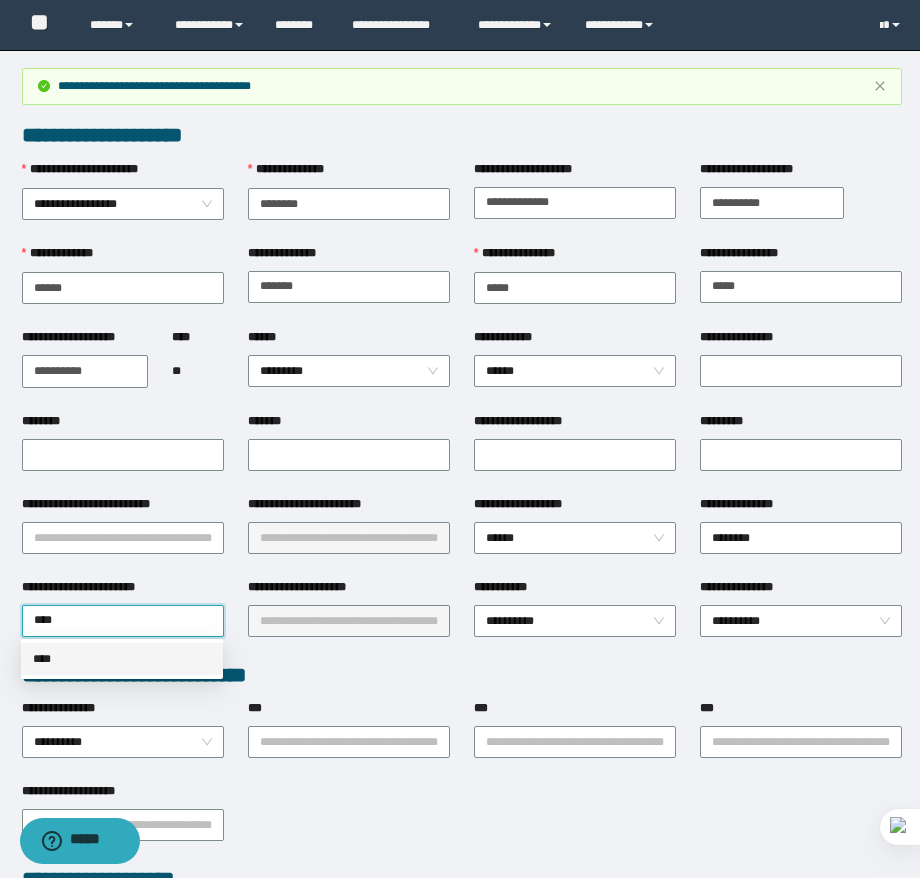 type 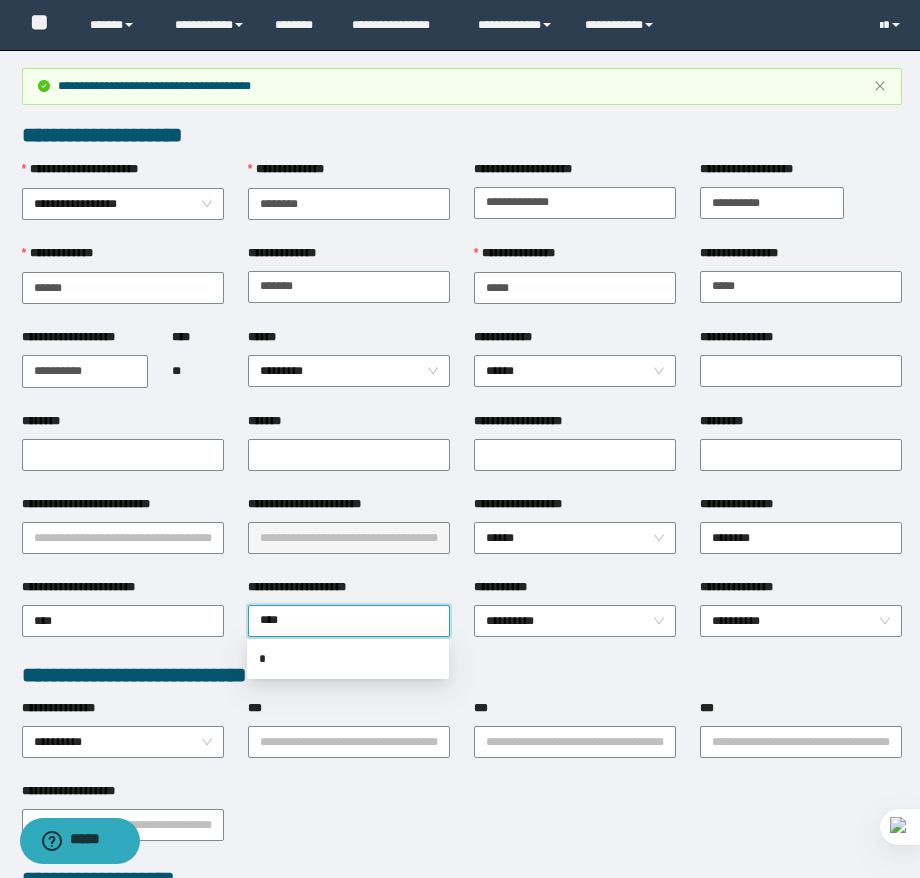 type on "*****" 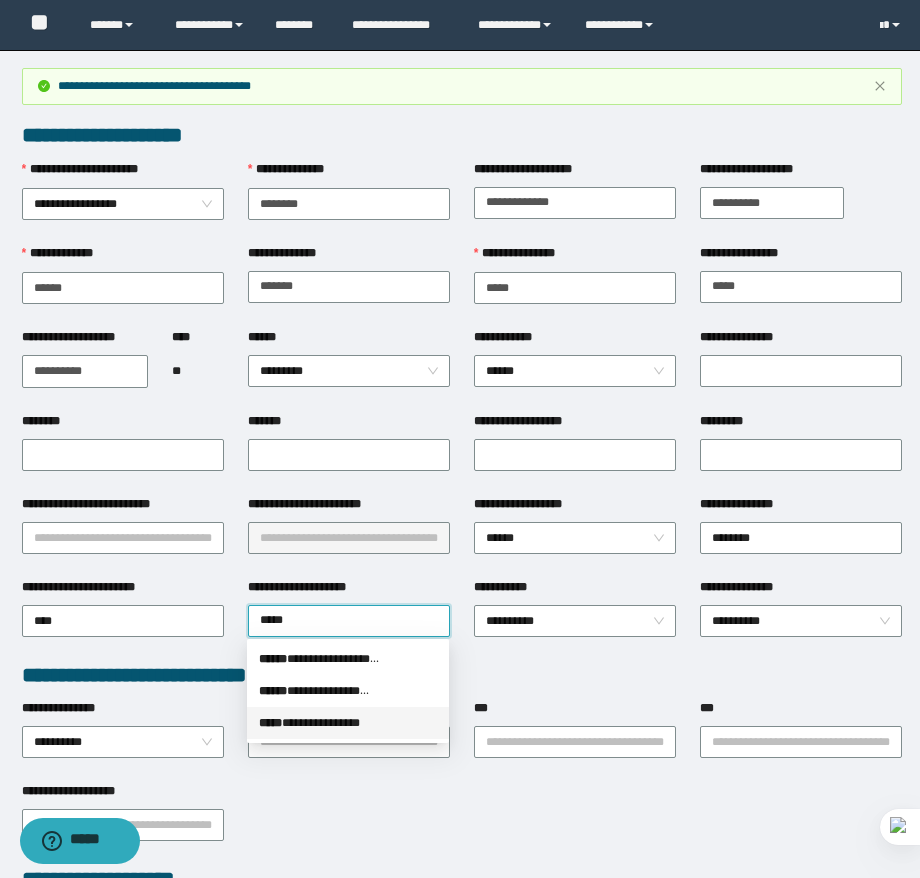 type 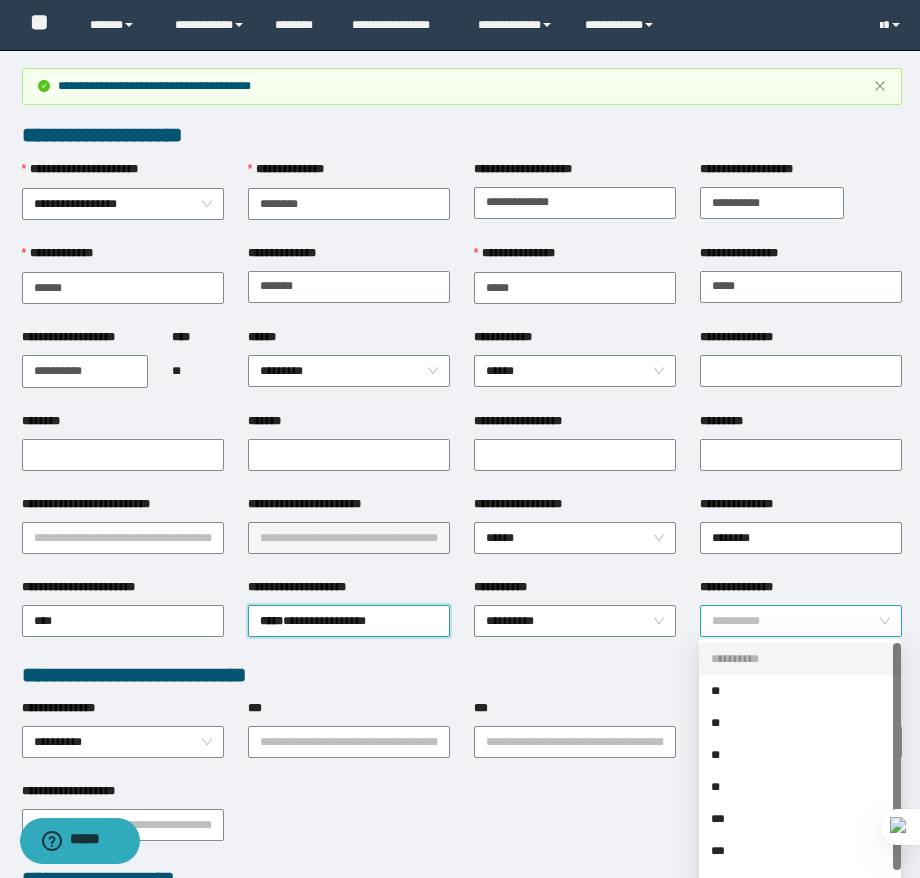 click on "**********" at bounding box center (801, 621) 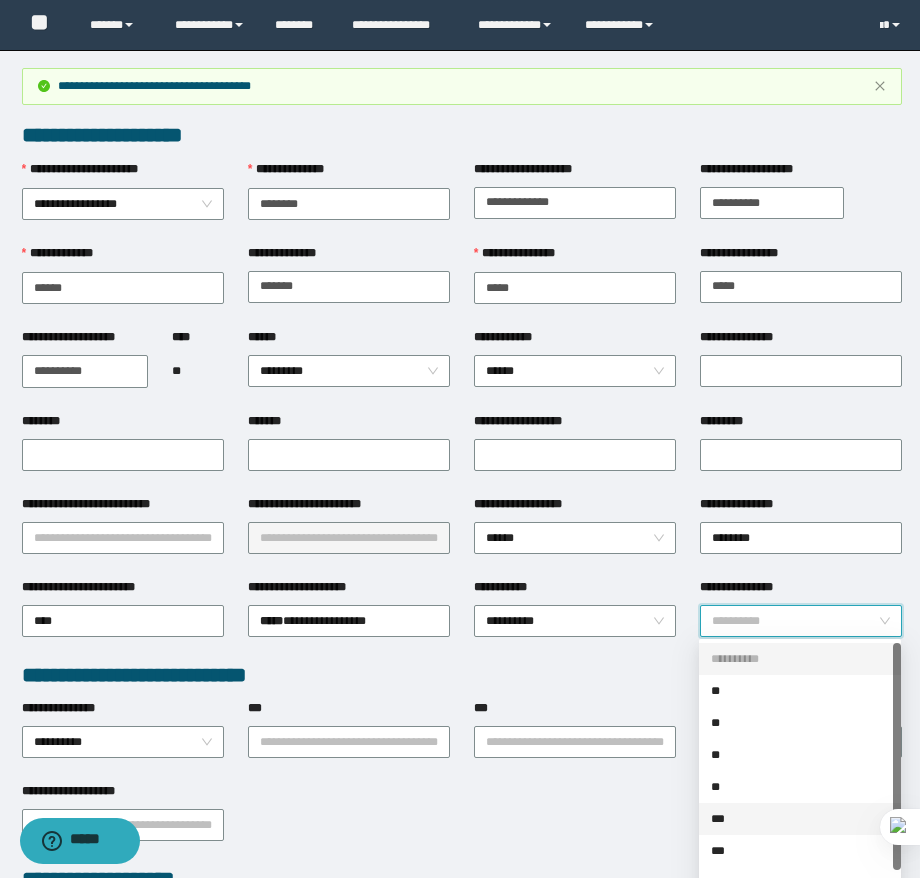 scroll, scrollTop: 32, scrollLeft: 0, axis: vertical 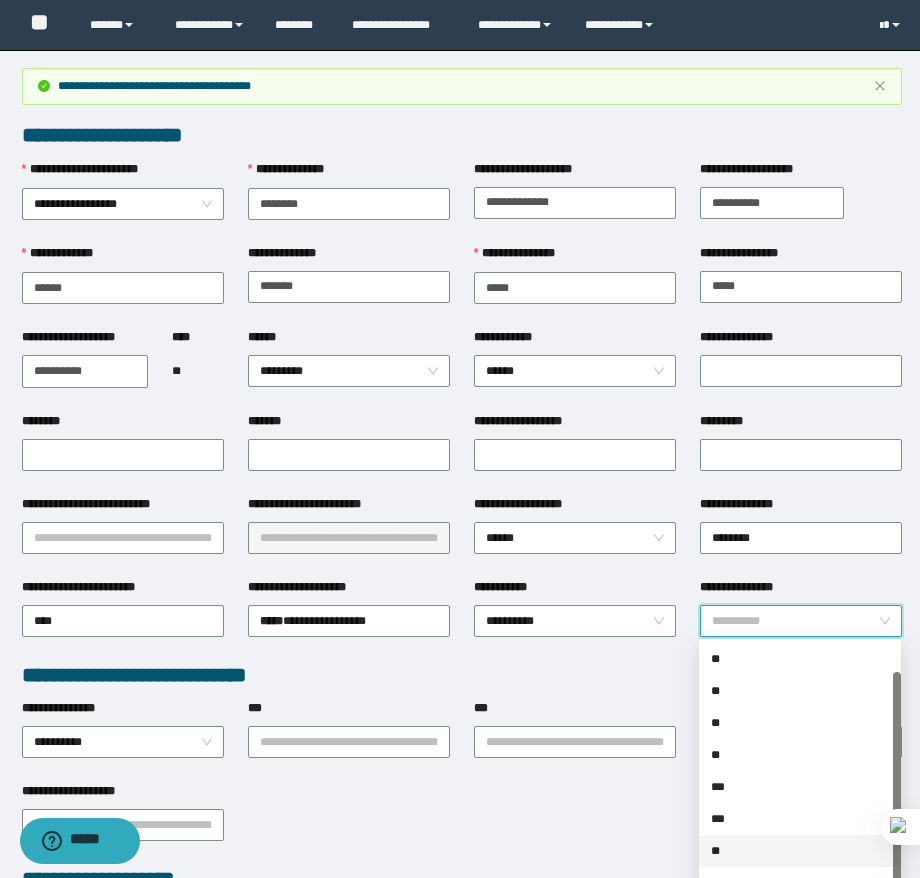 click on "**" at bounding box center (800, 851) 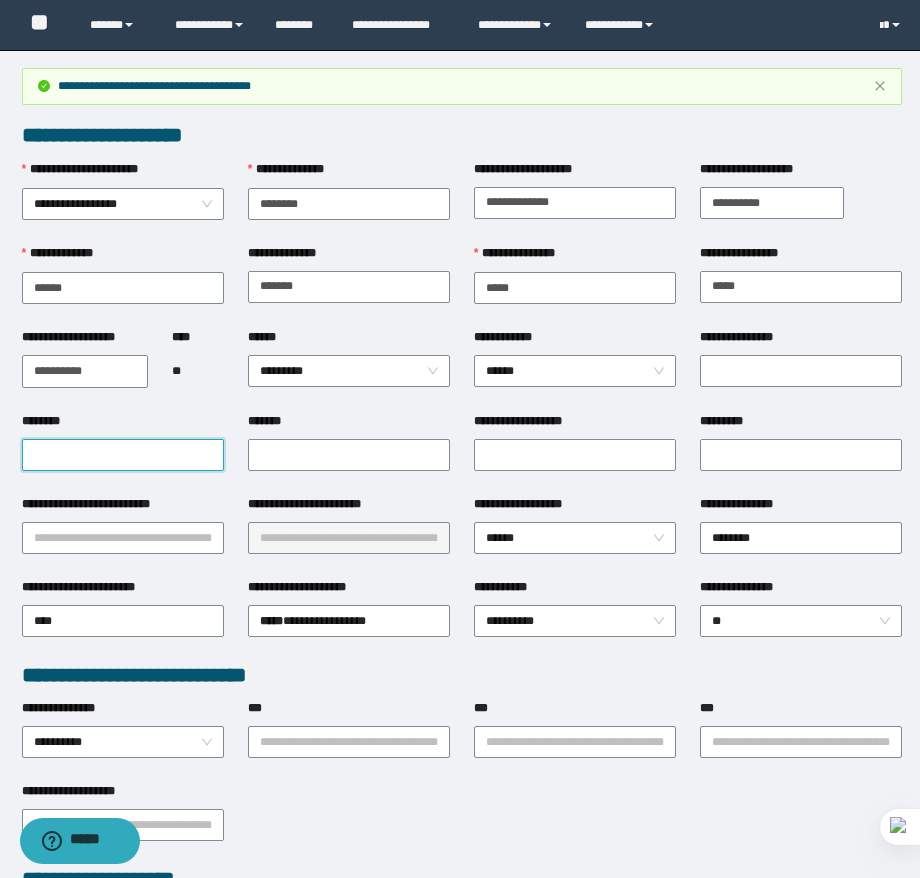 click on "********" at bounding box center [123, 455] 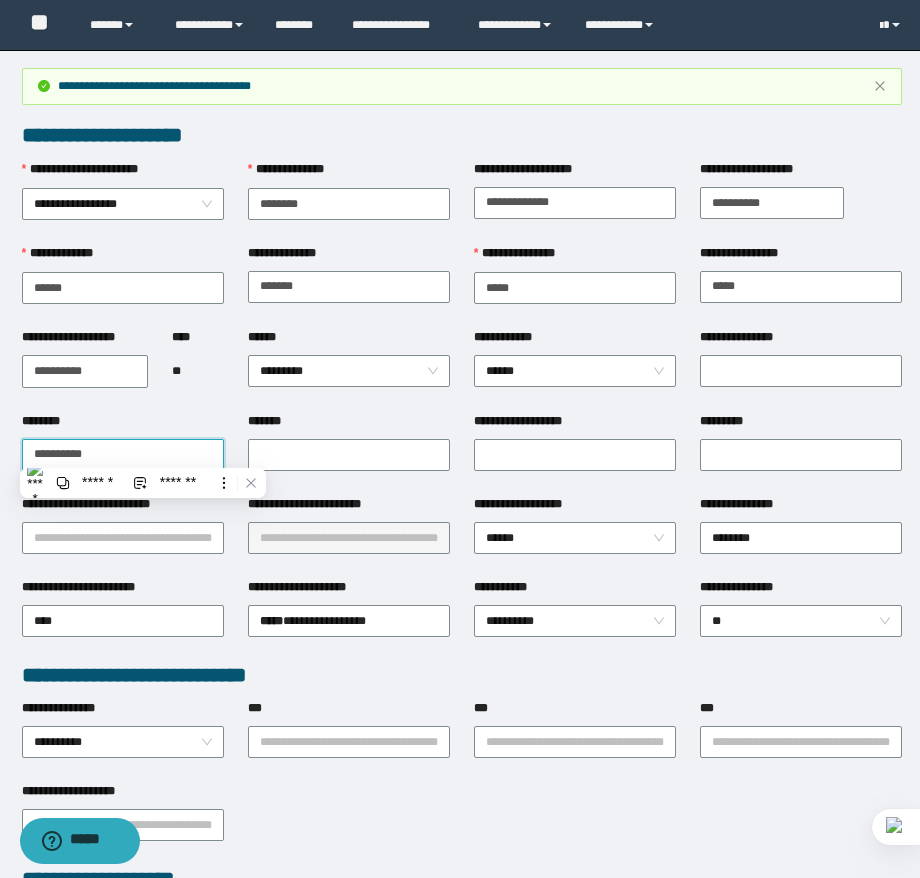 type on "**********" 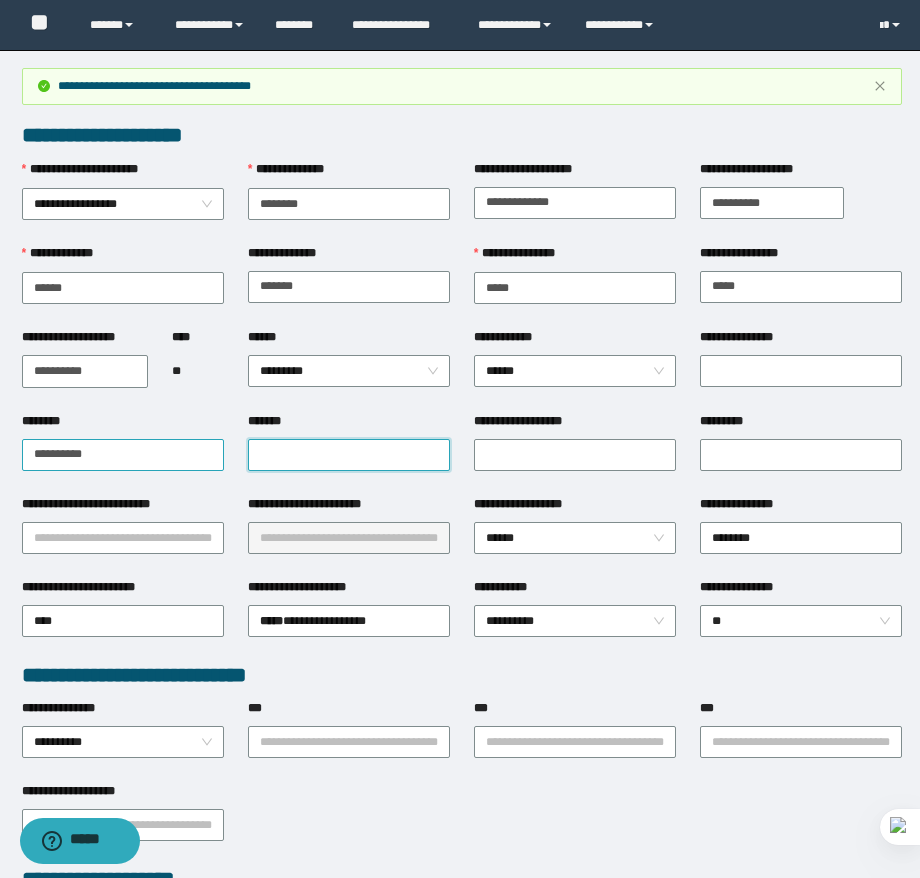 paste on "**********" 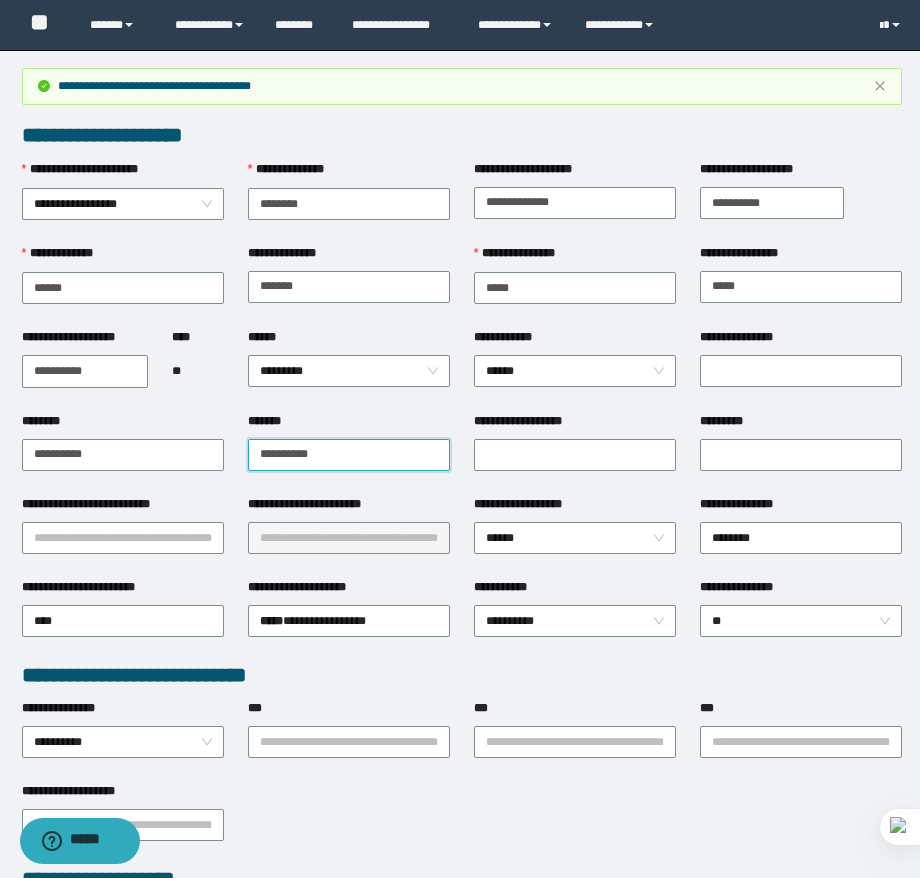 type on "**********" 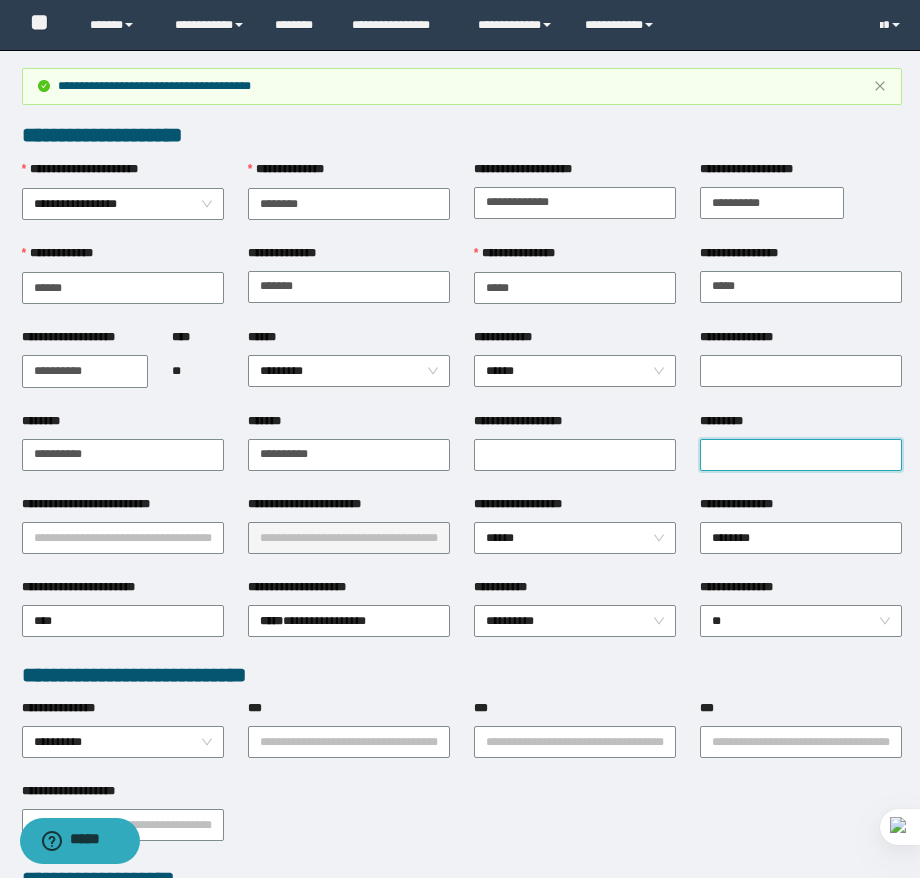 click on "*********" at bounding box center [801, 455] 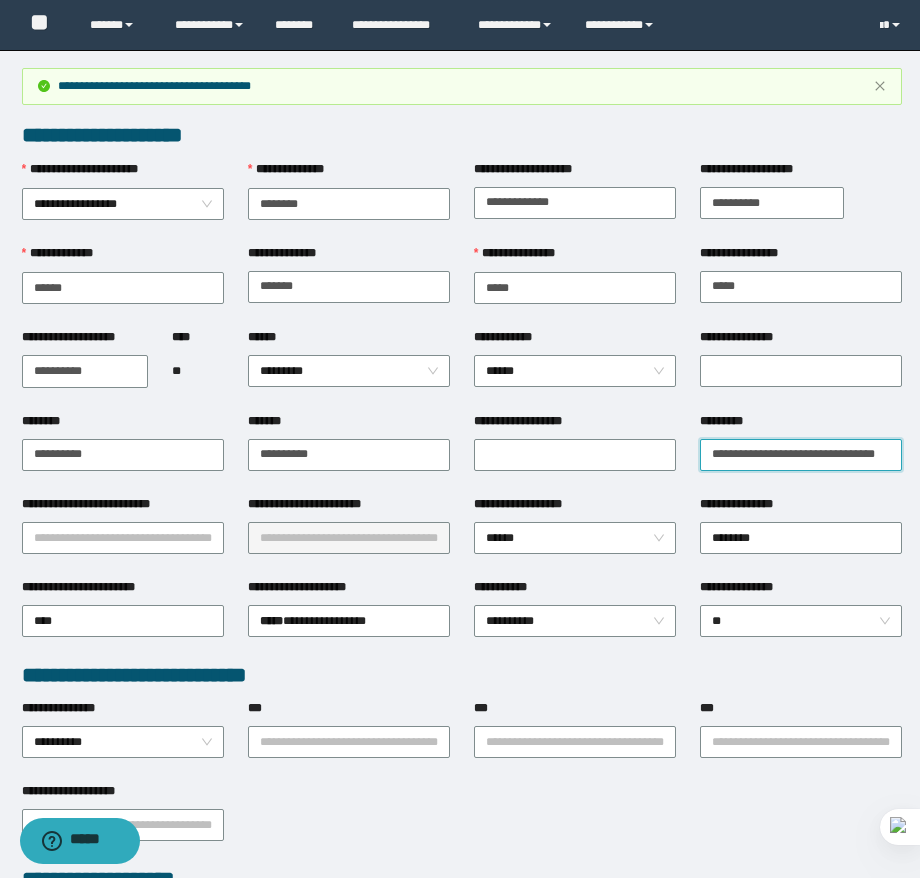 scroll, scrollTop: 0, scrollLeft: 26, axis: horizontal 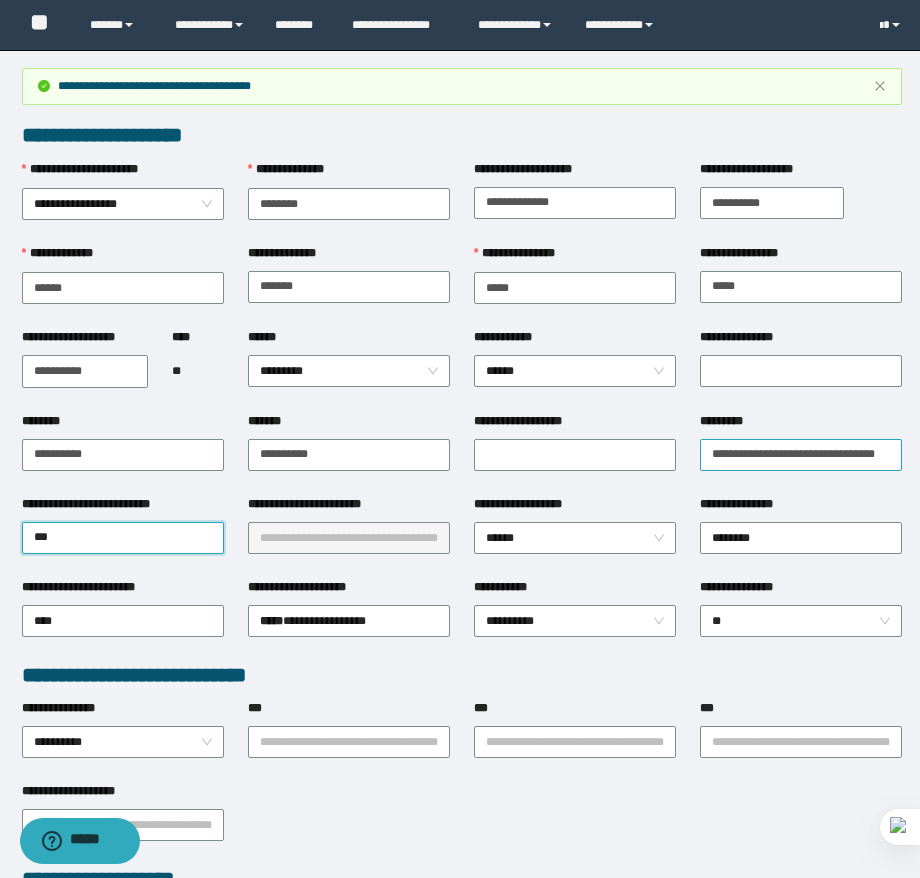type on "****" 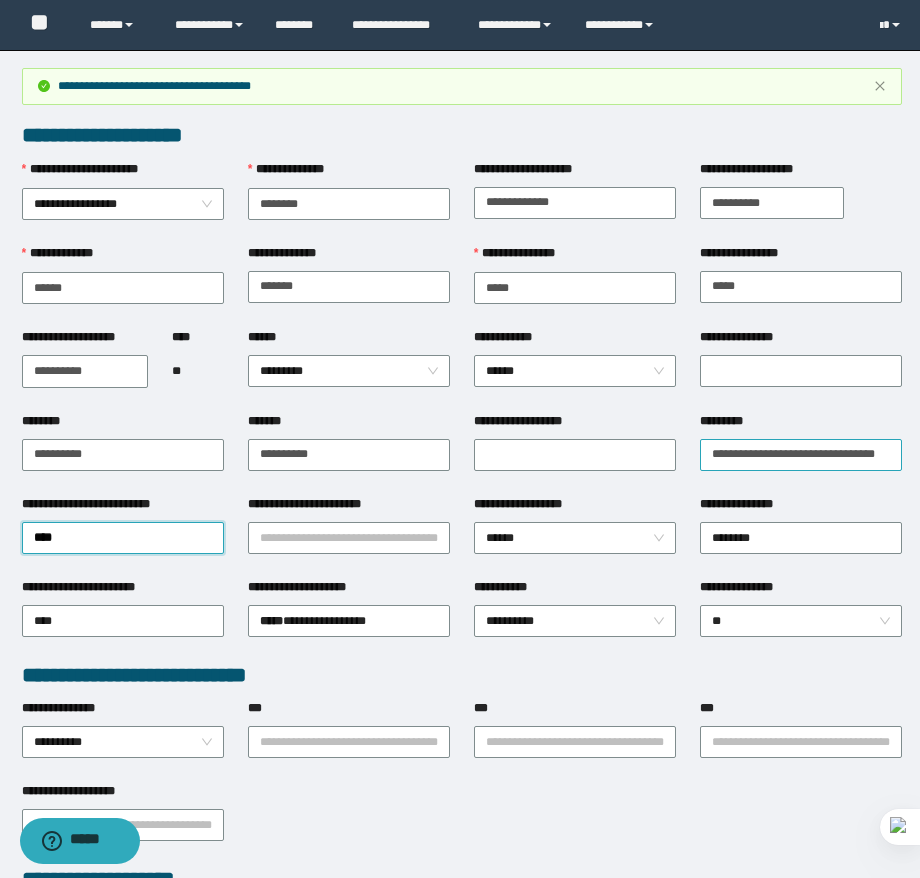 type 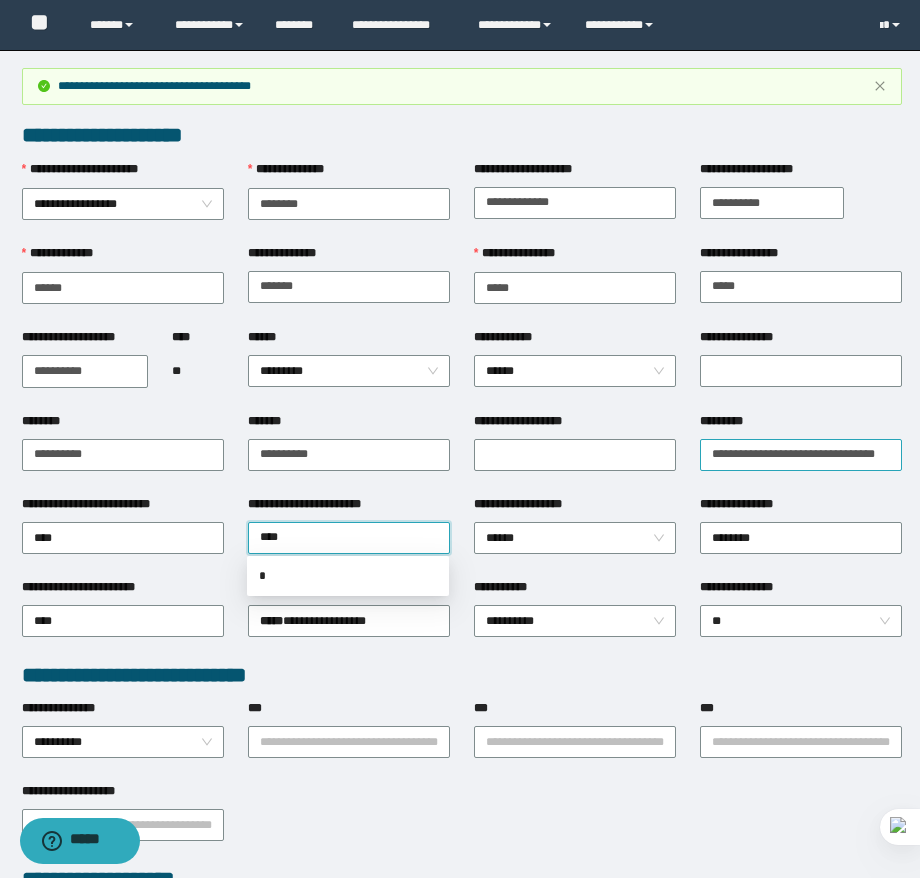 type on "*****" 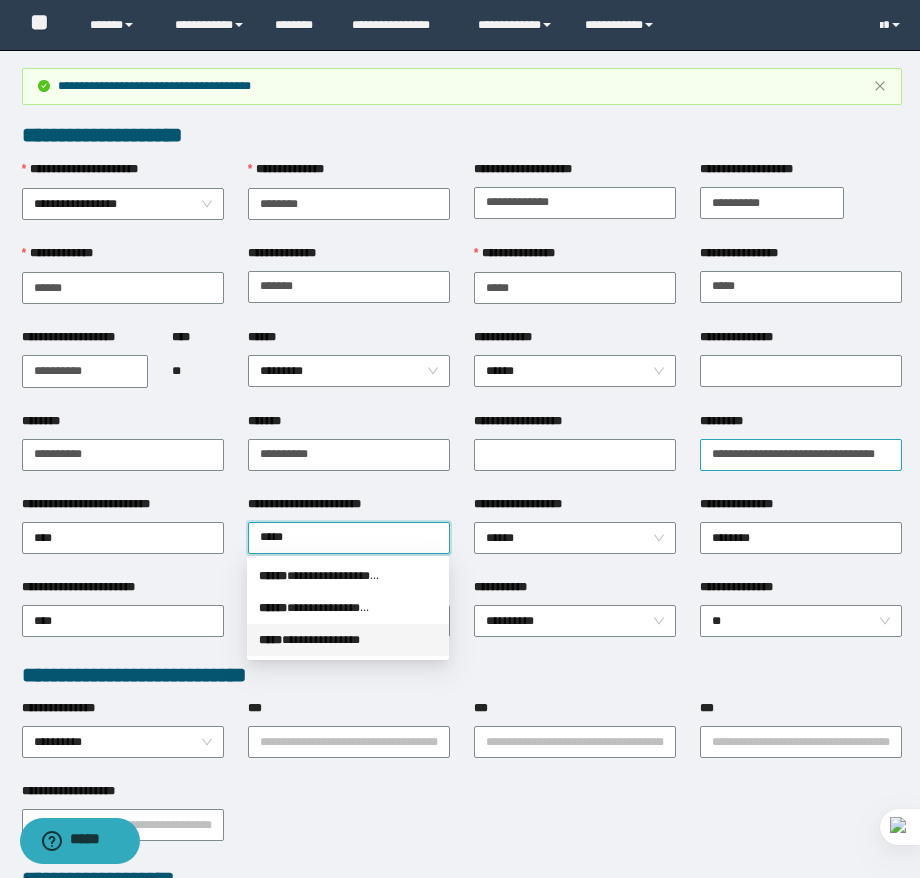 type 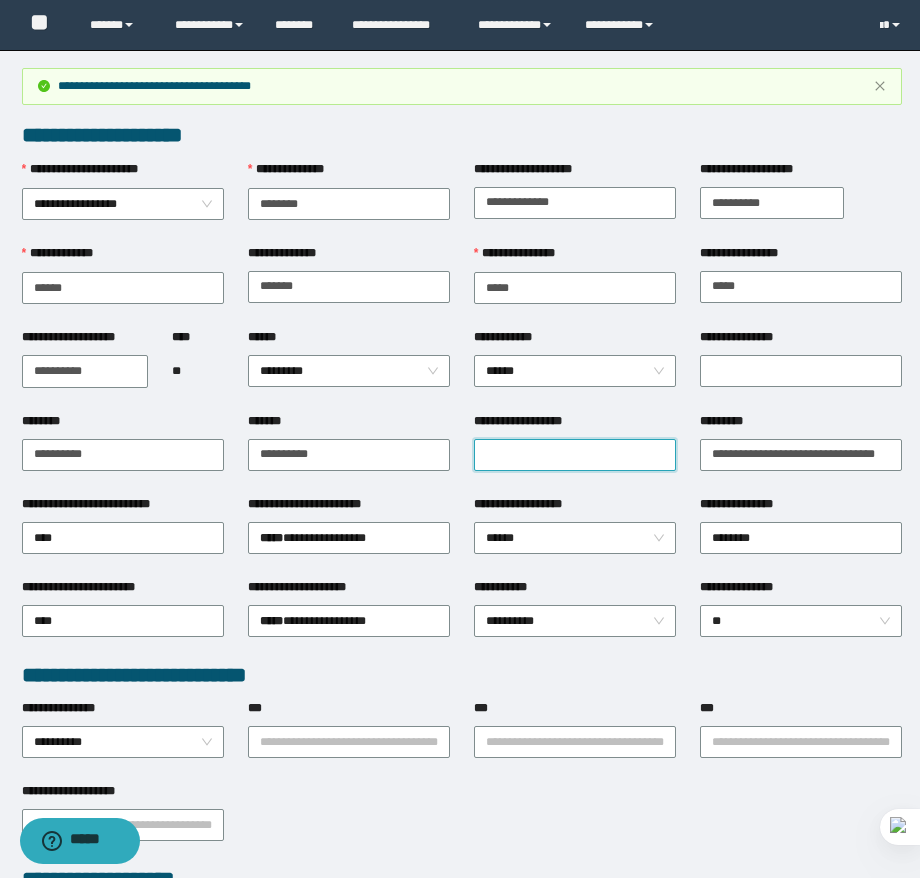 click on "**********" at bounding box center [575, 455] 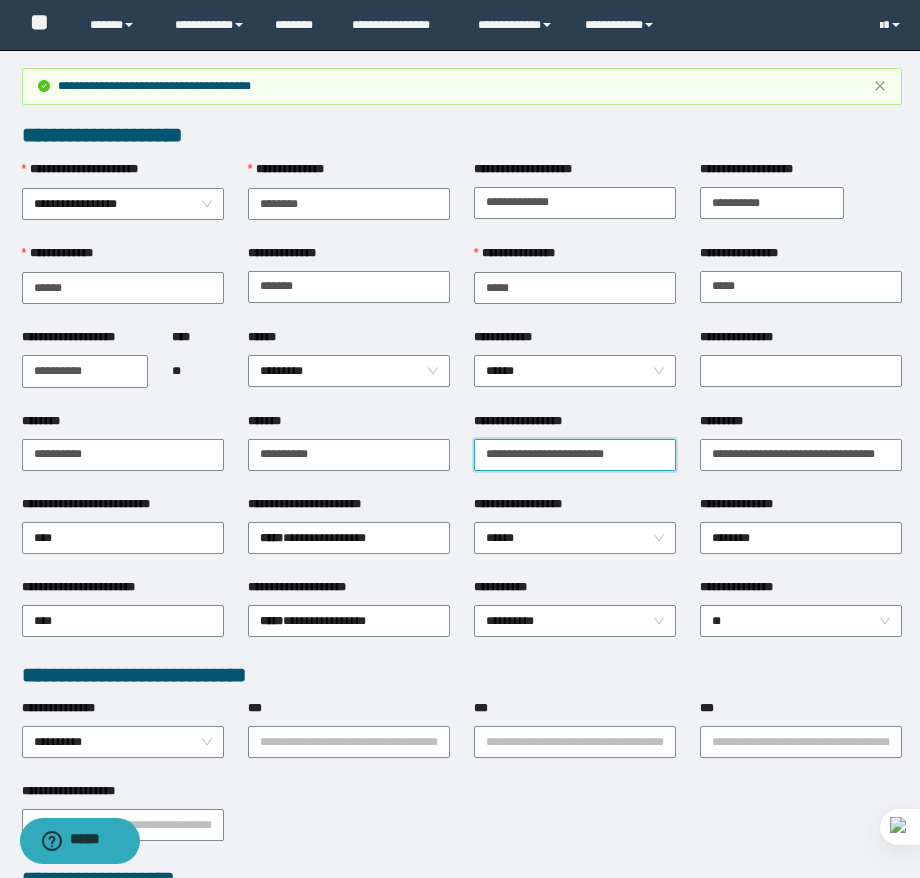 type on "**********" 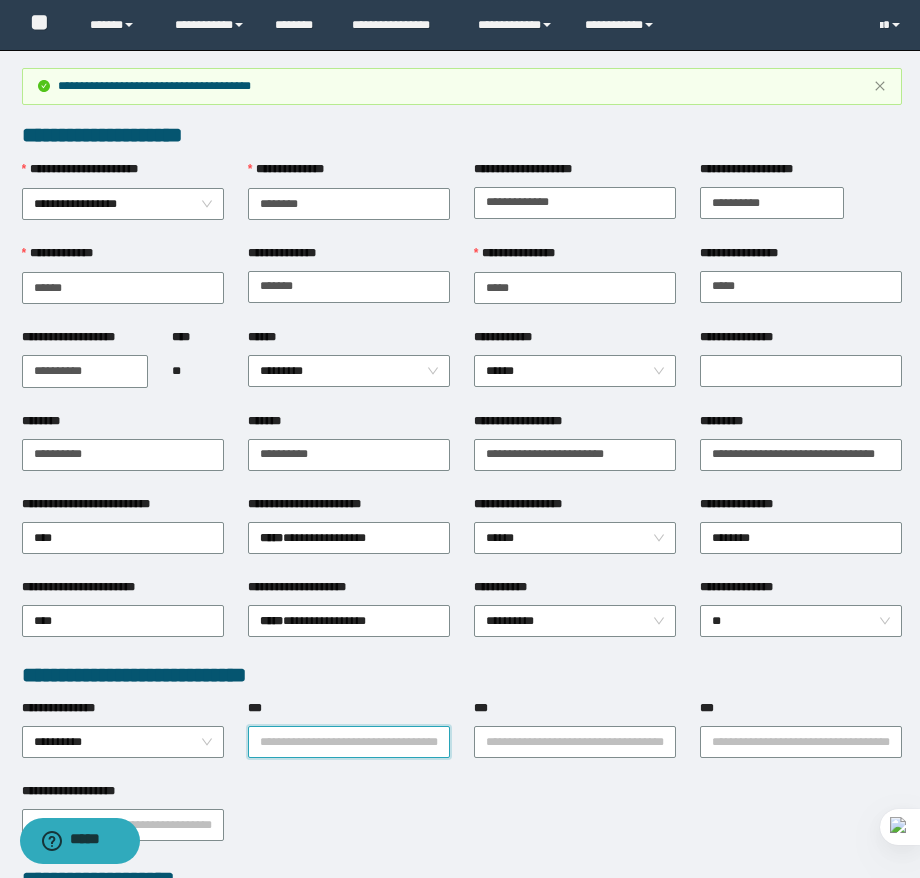 click on "***" at bounding box center [349, 742] 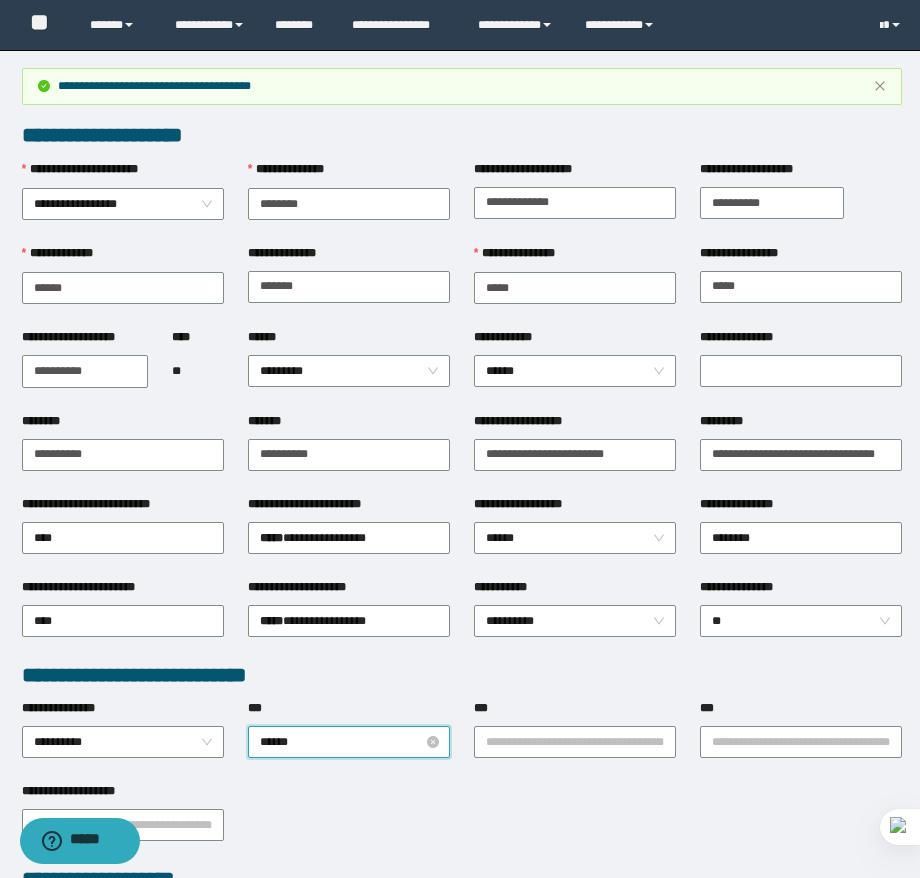 type on "*******" 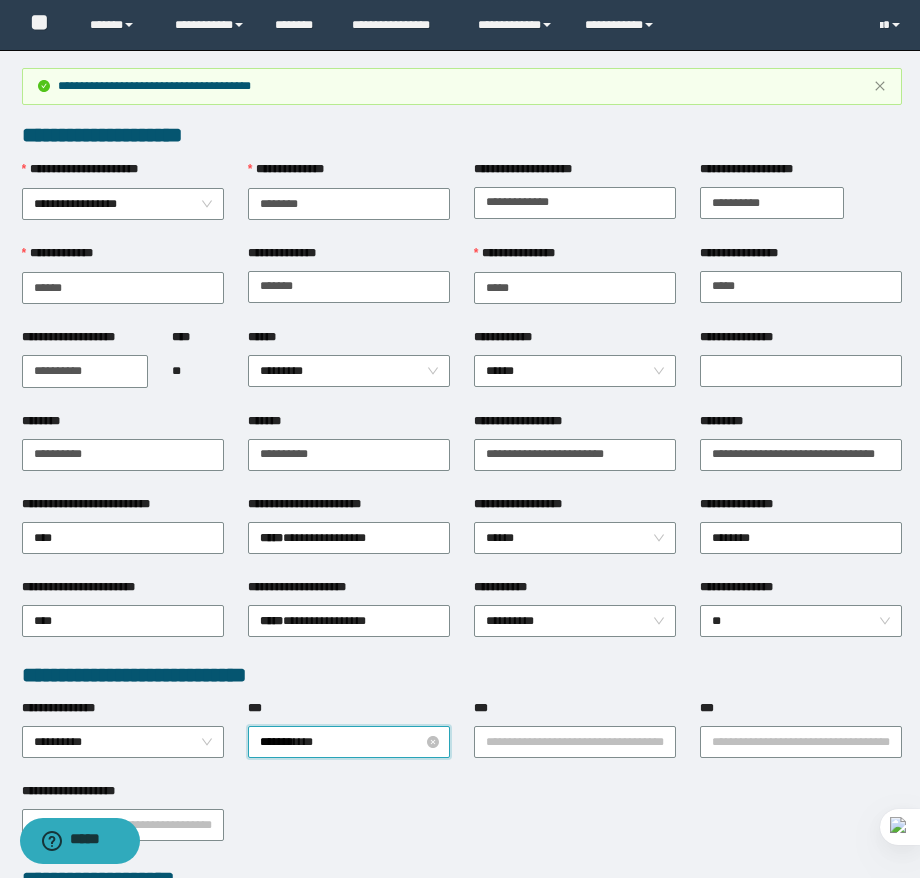 type 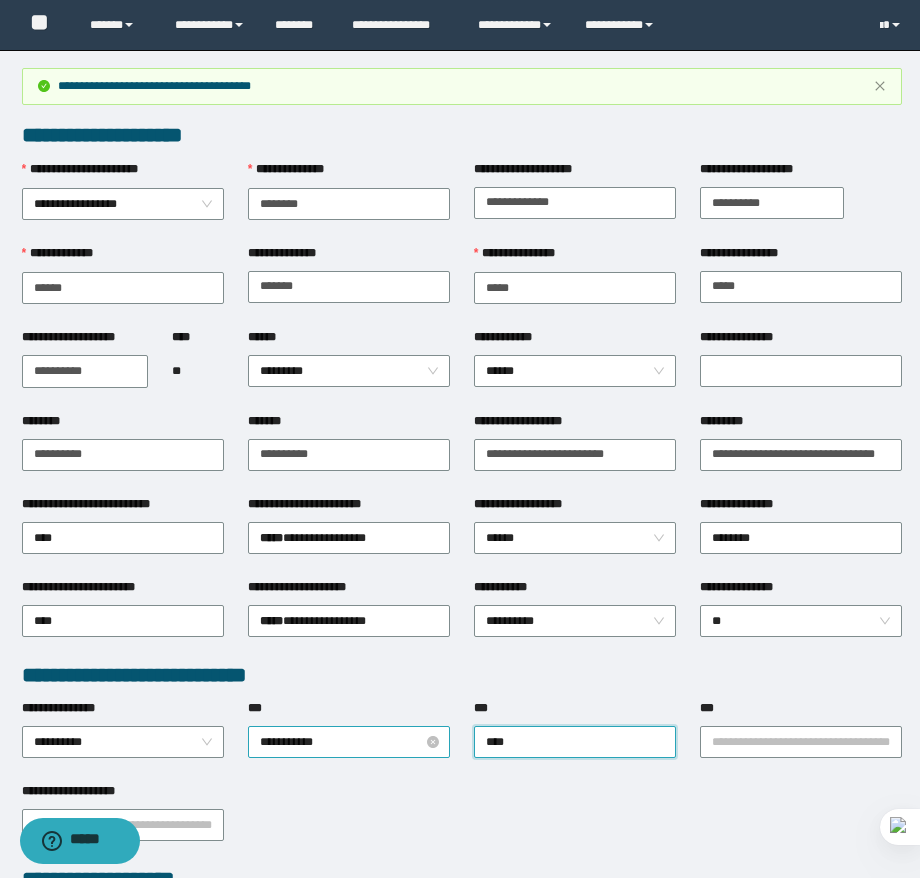 type on "*****" 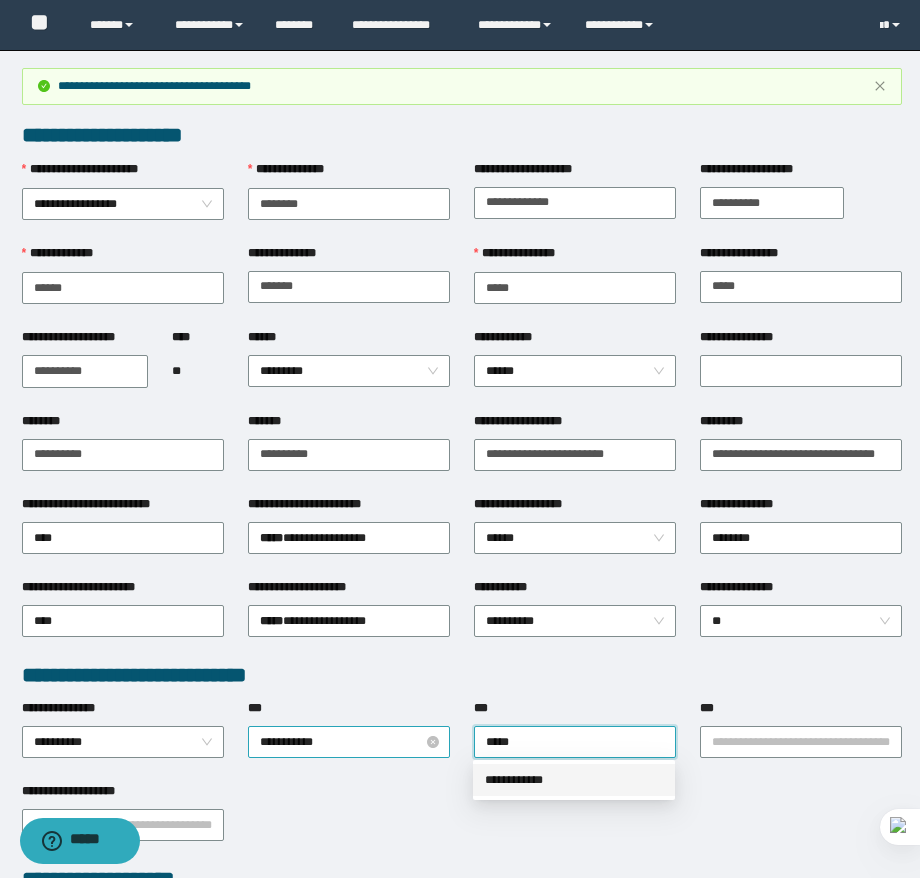 type 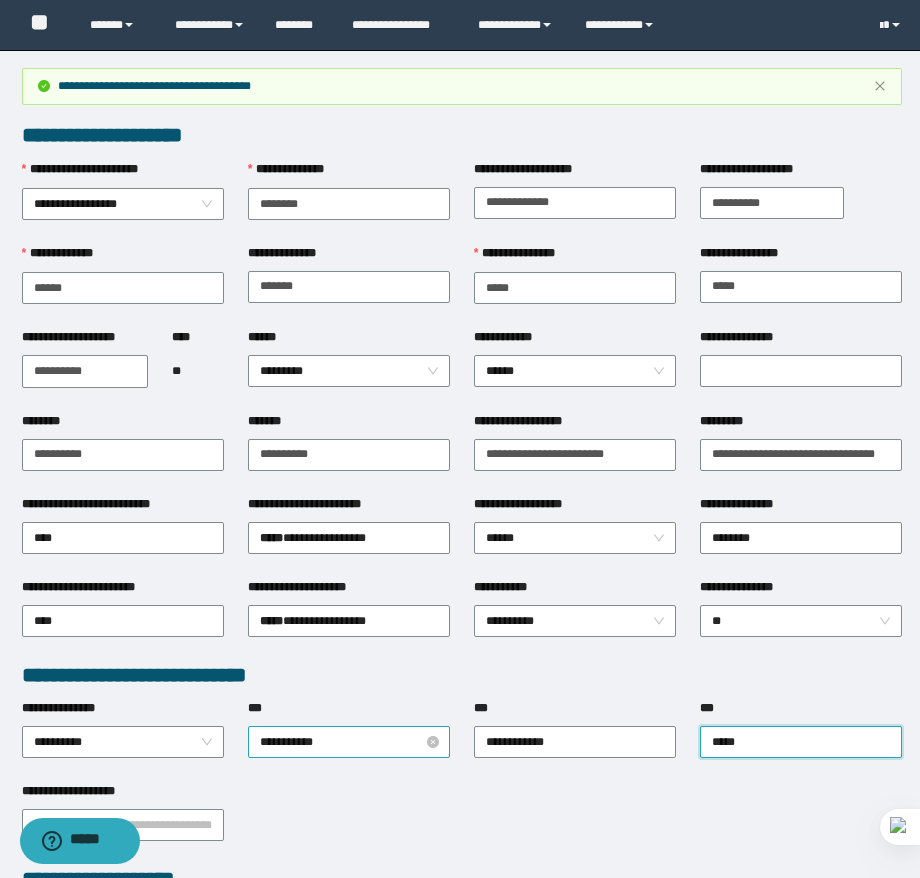 type on "******" 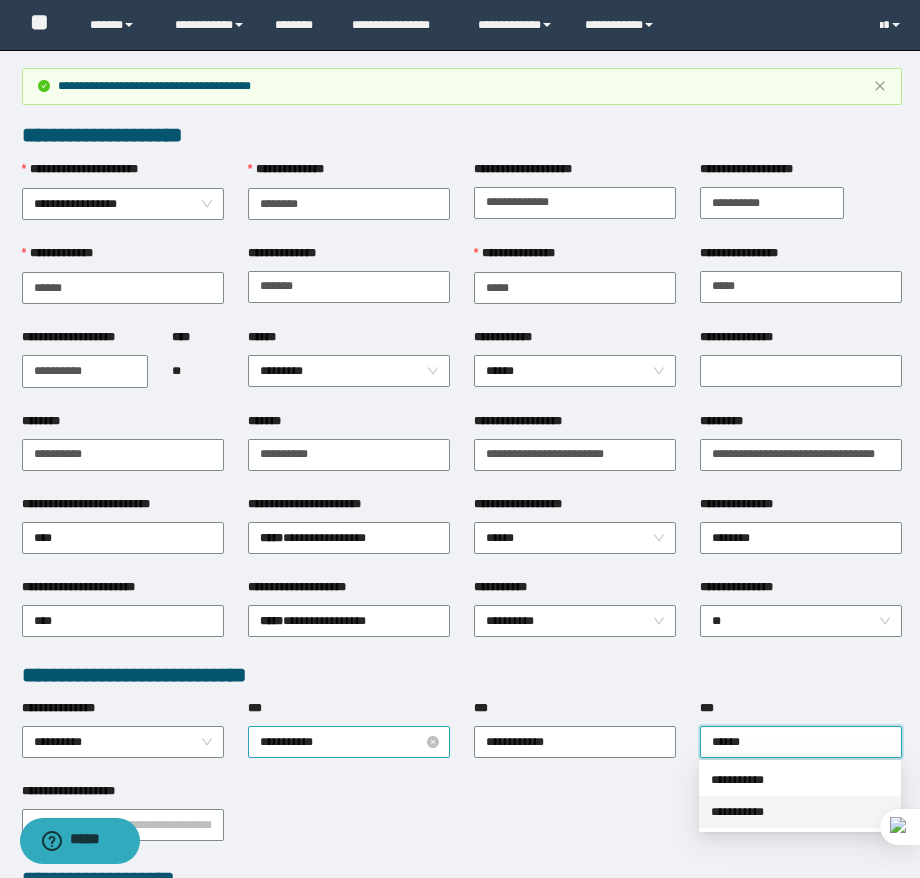 type 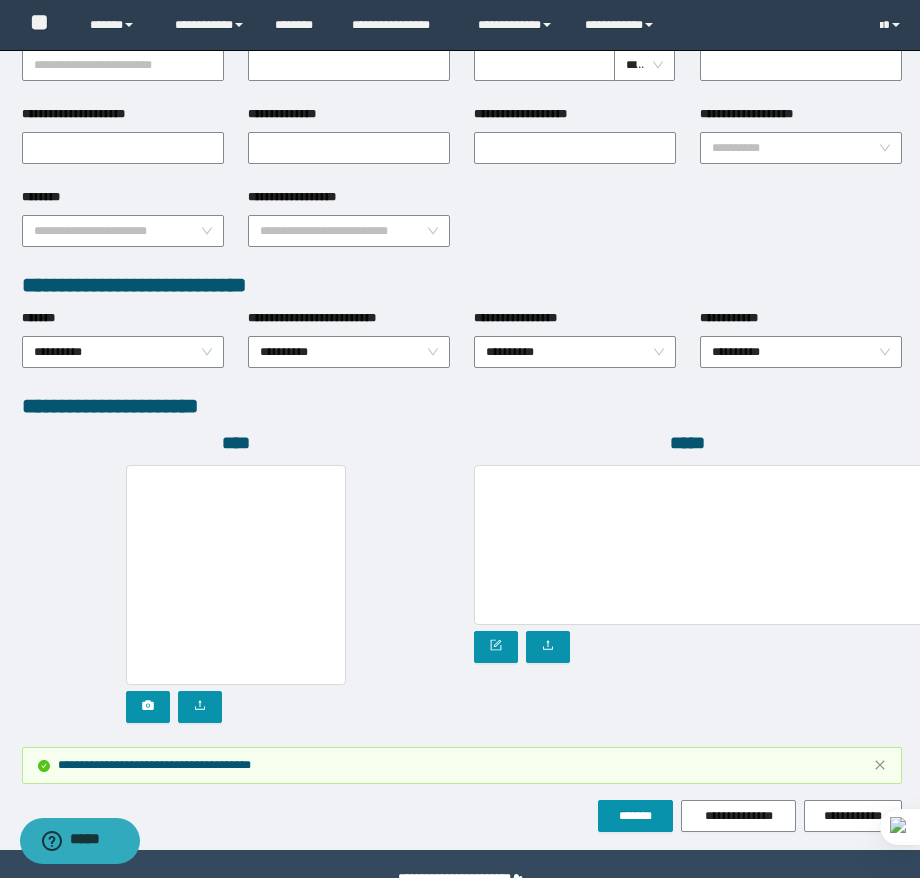scroll, scrollTop: 931, scrollLeft: 0, axis: vertical 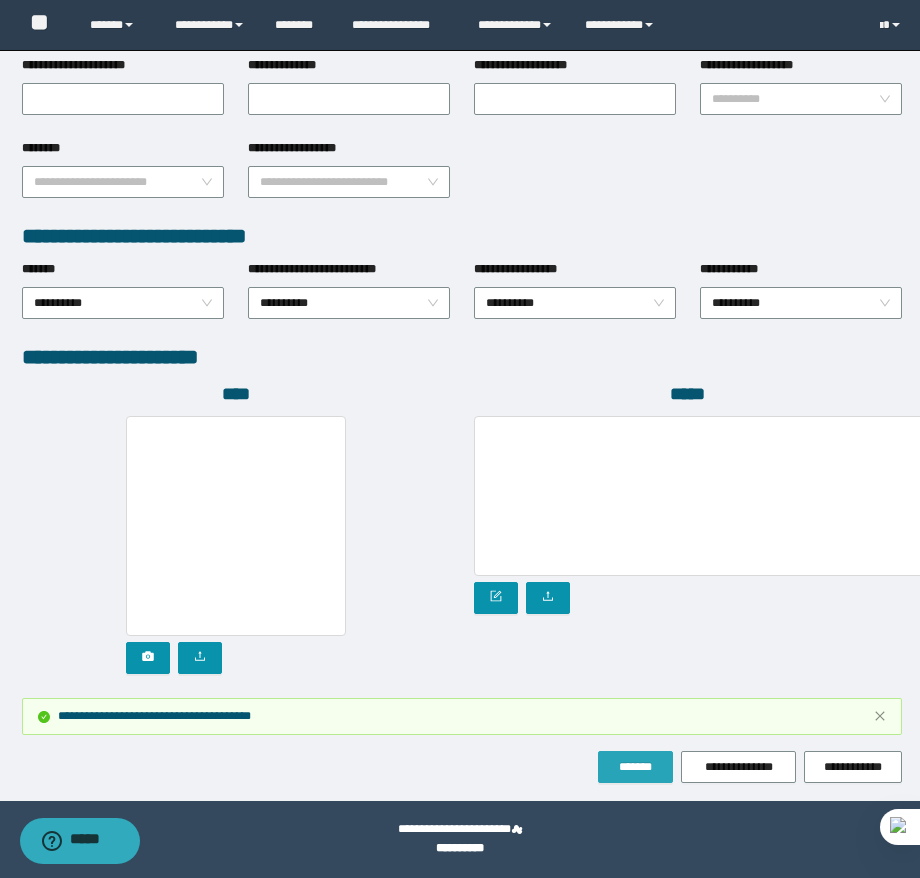 click on "*******" at bounding box center [635, 767] 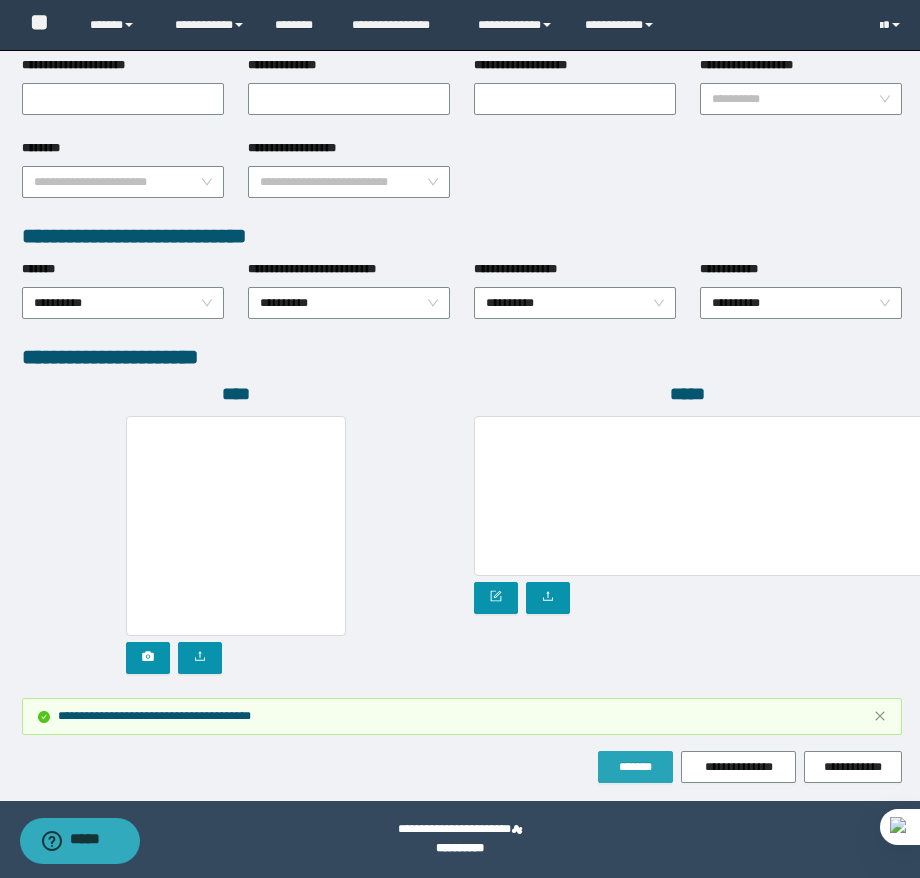click on "*******" at bounding box center (635, 767) 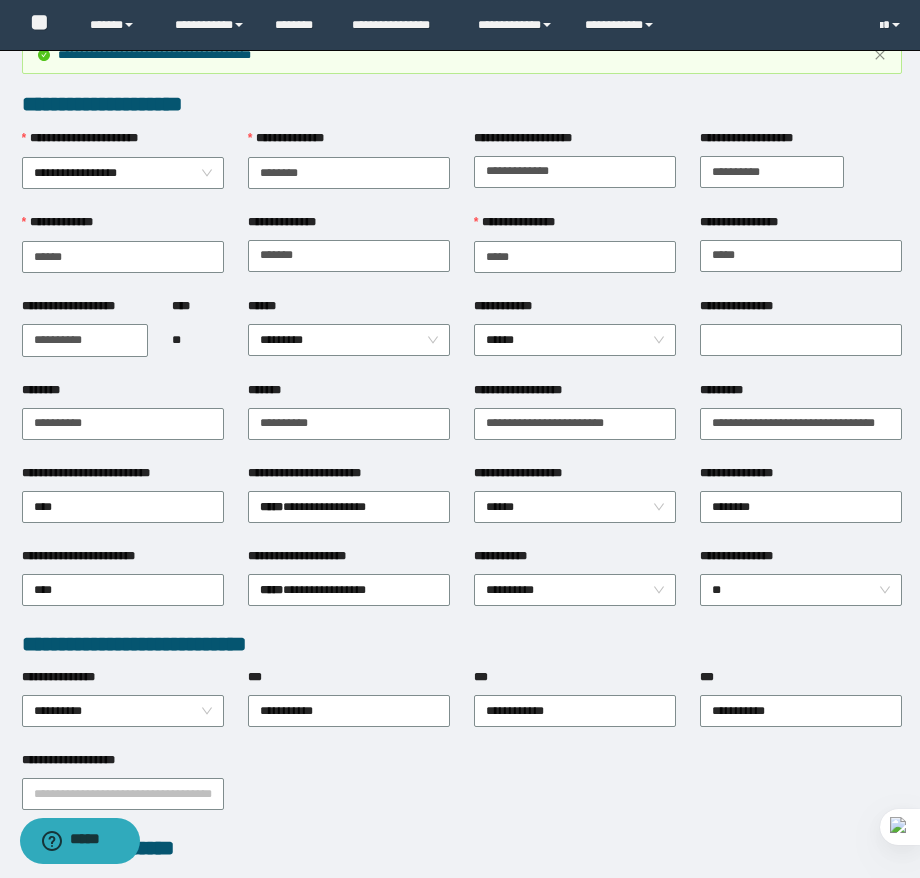 scroll, scrollTop: 0, scrollLeft: 0, axis: both 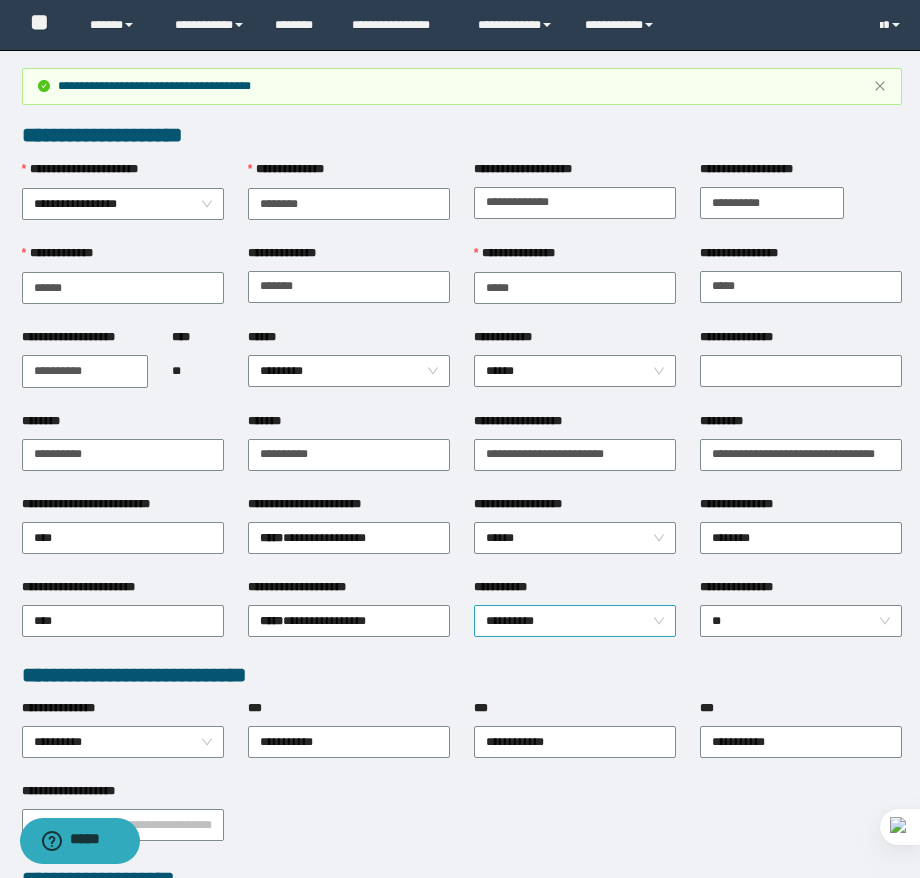 click on "**********" at bounding box center (575, 621) 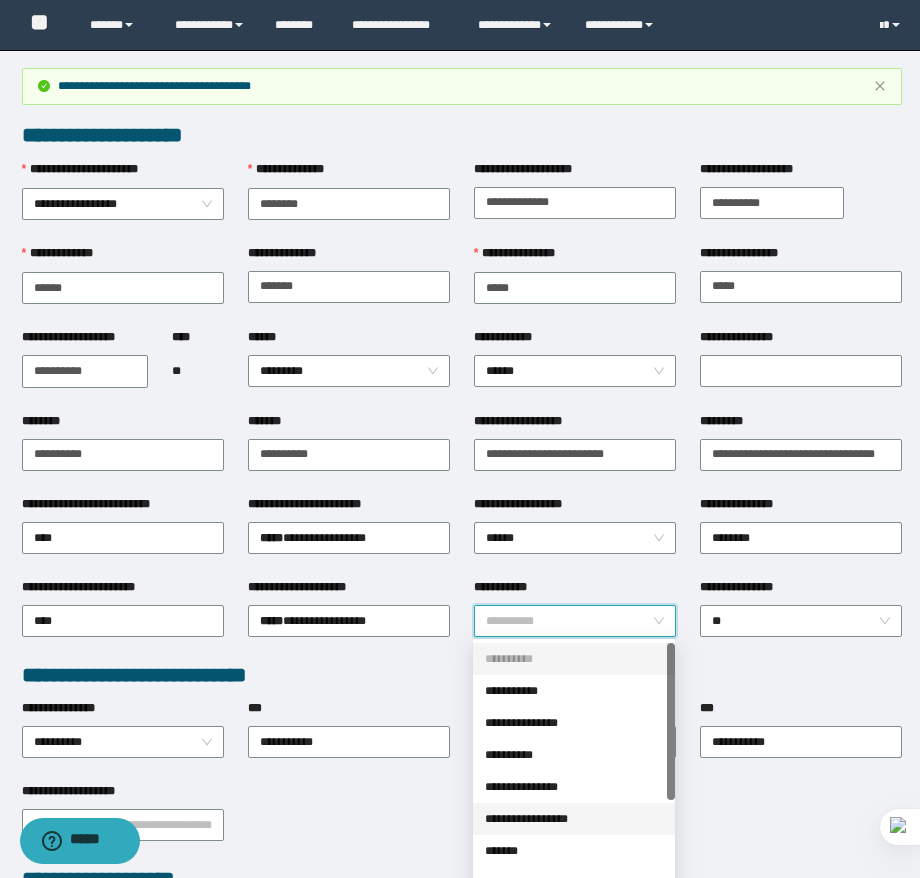 click on "**********" at bounding box center [574, 819] 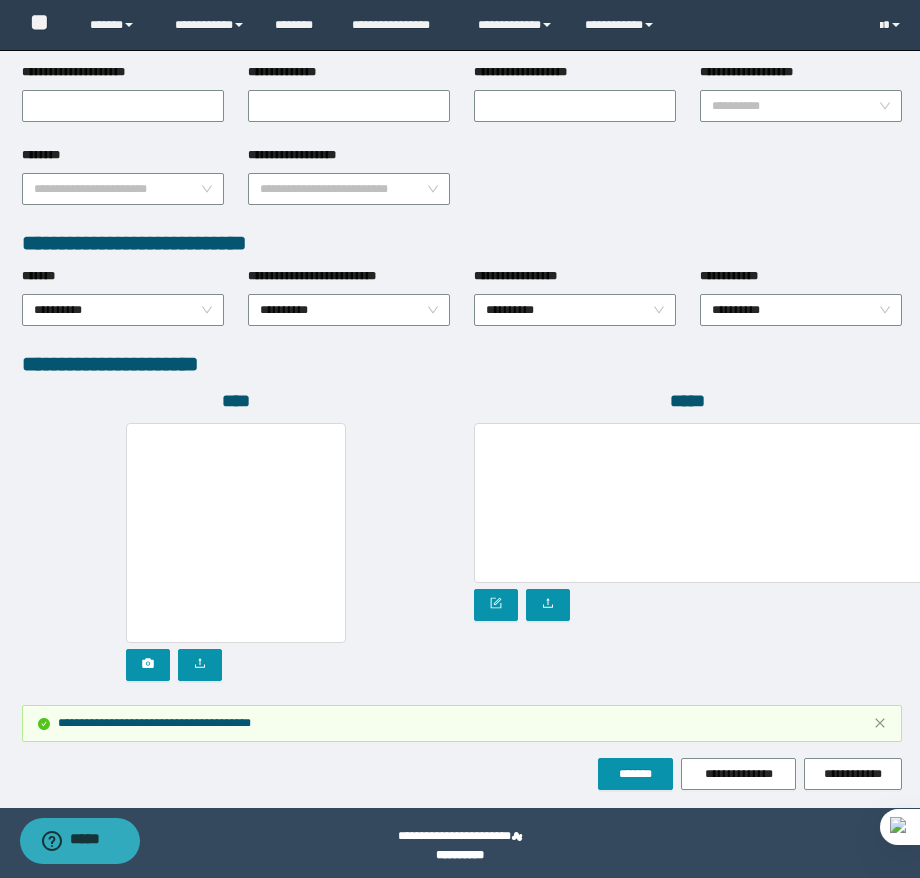 scroll, scrollTop: 931, scrollLeft: 0, axis: vertical 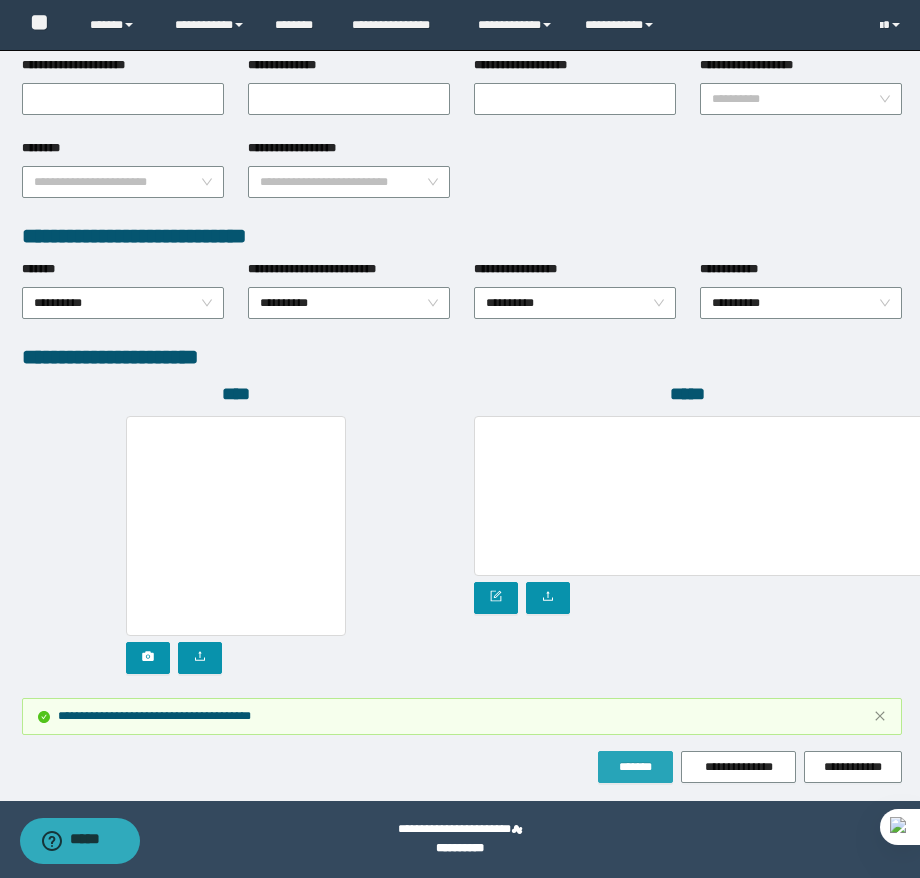 click on "*******" at bounding box center [635, 767] 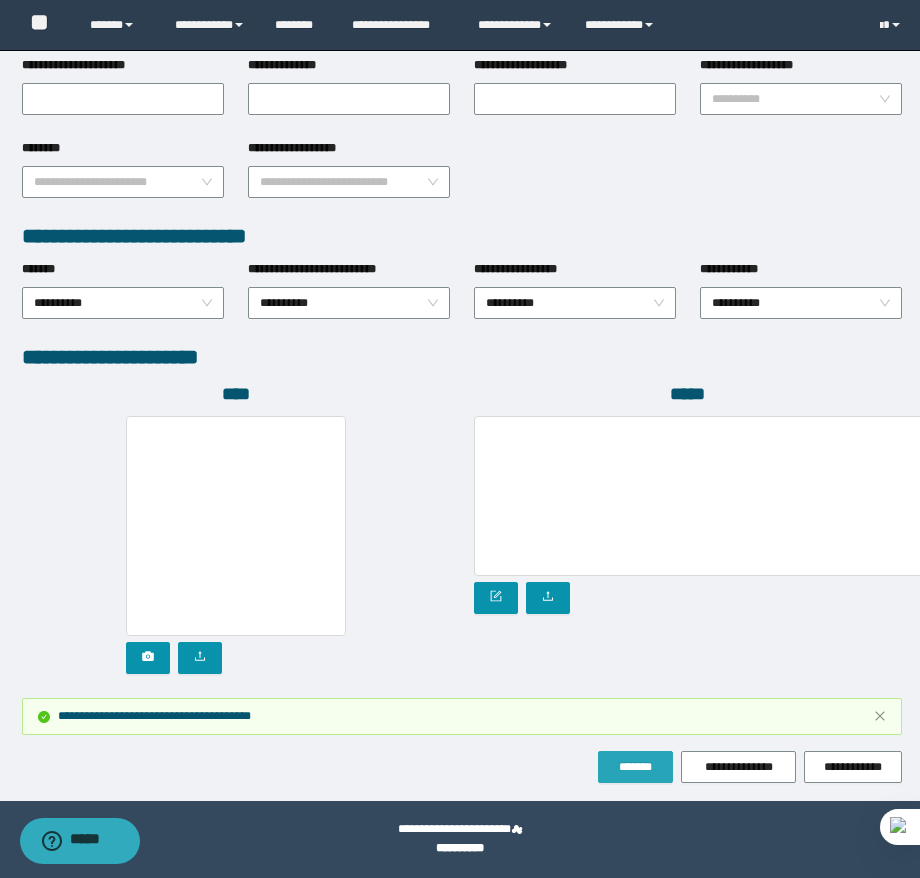 click on "*******" at bounding box center (635, 767) 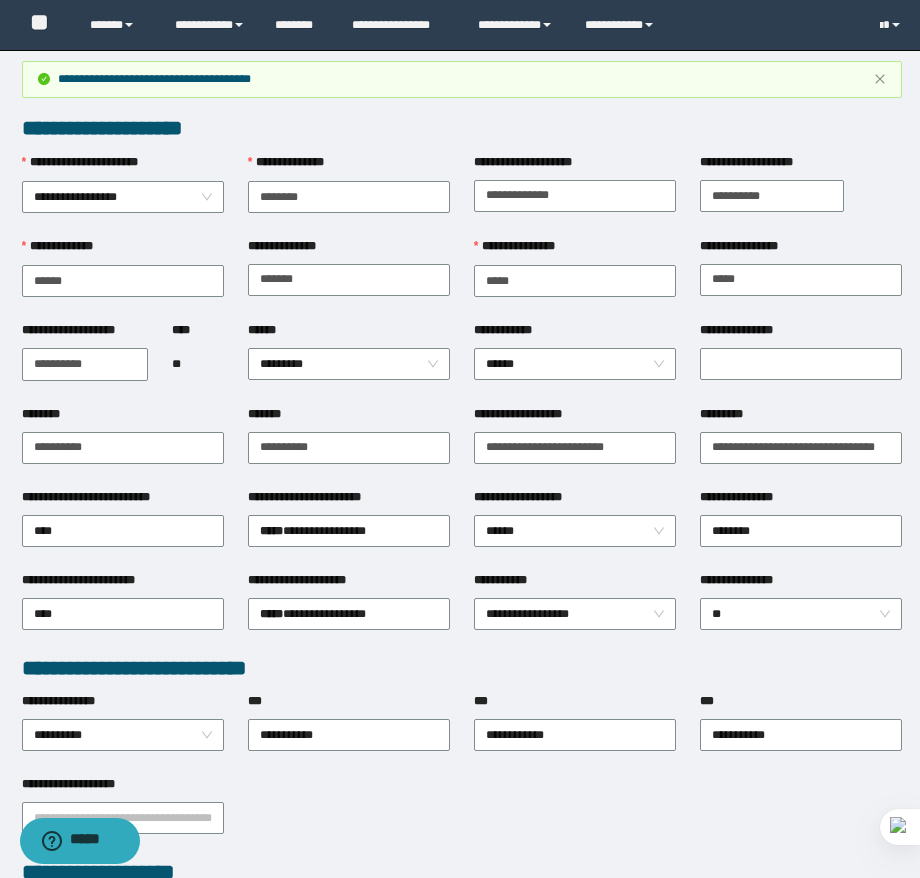 scroll, scrollTop: 0, scrollLeft: 0, axis: both 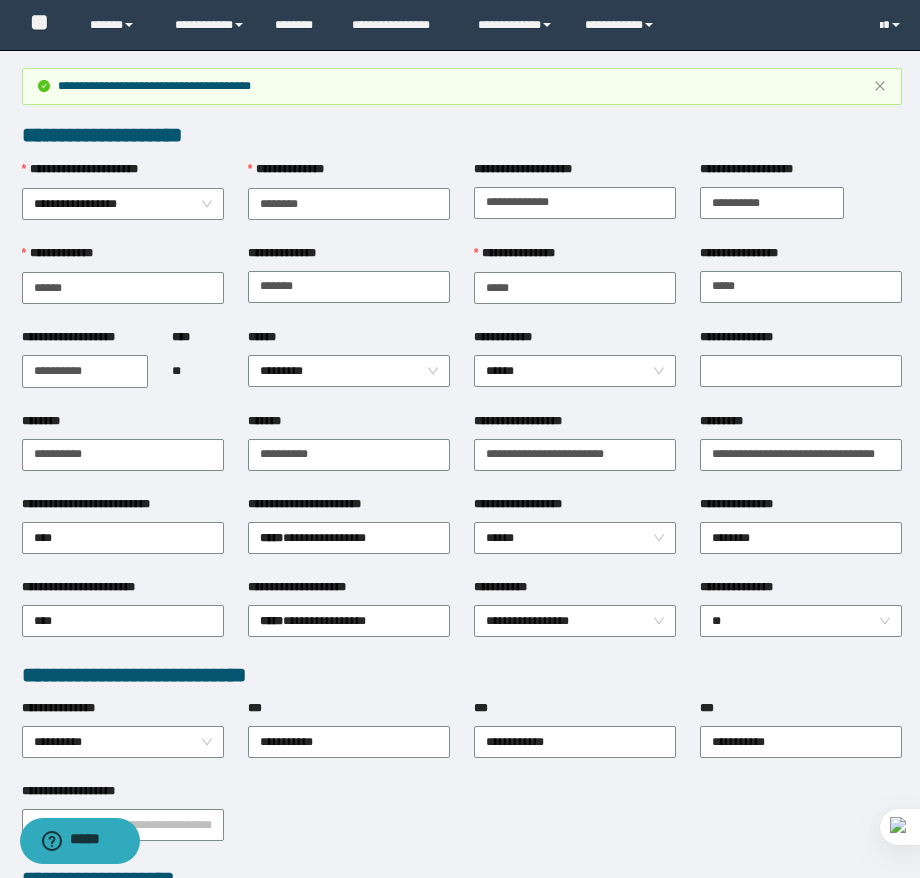 type 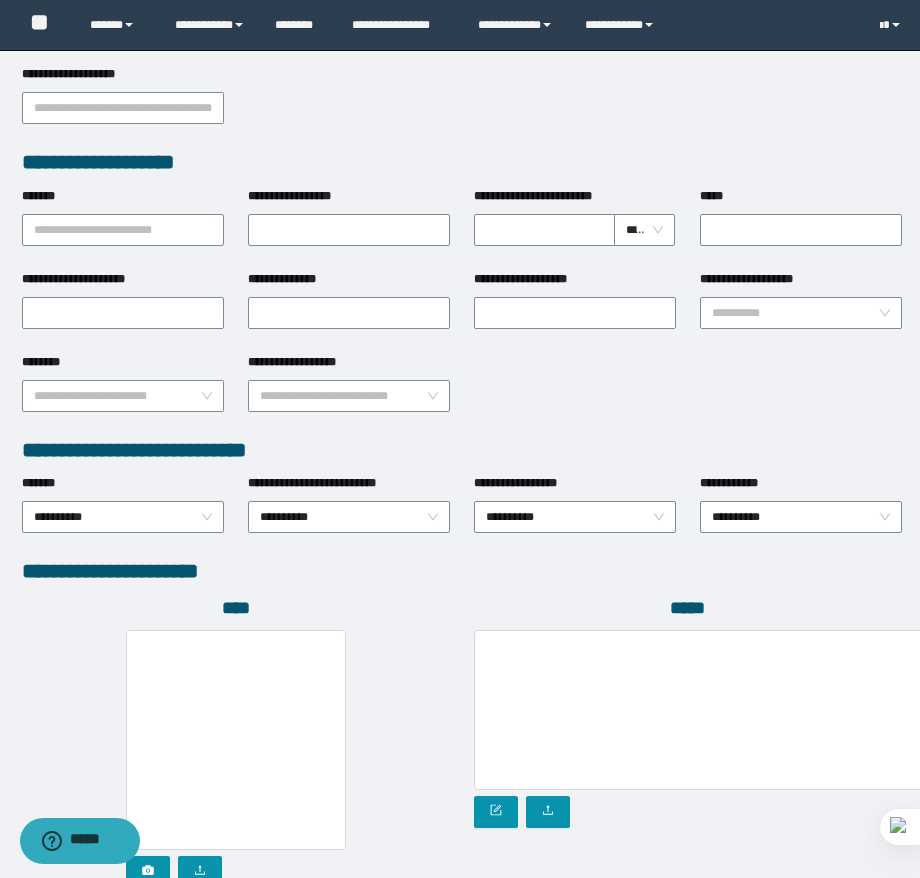 scroll, scrollTop: 931, scrollLeft: 0, axis: vertical 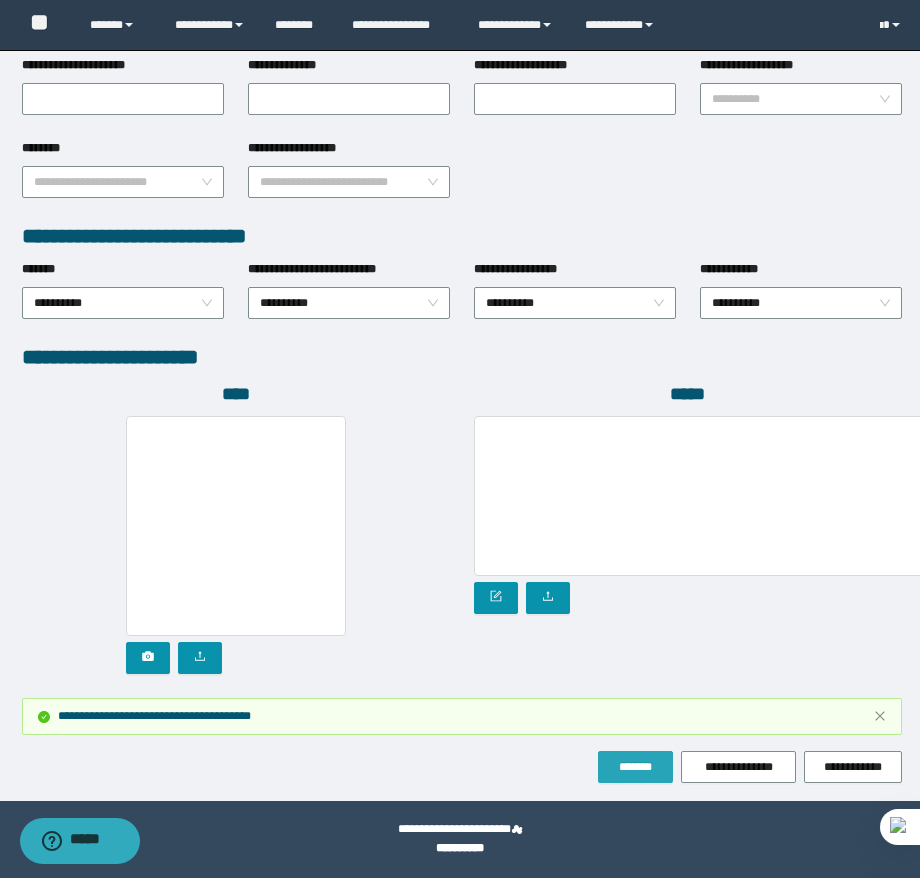 click on "*******" at bounding box center [635, 767] 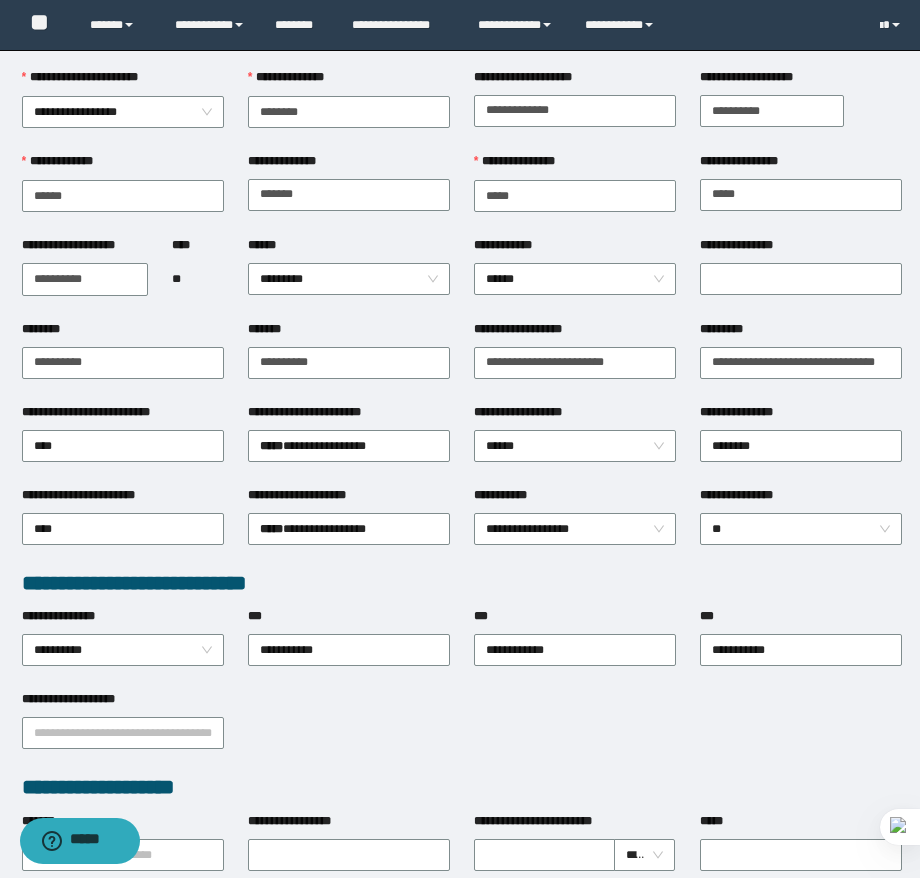 scroll, scrollTop: 0, scrollLeft: 0, axis: both 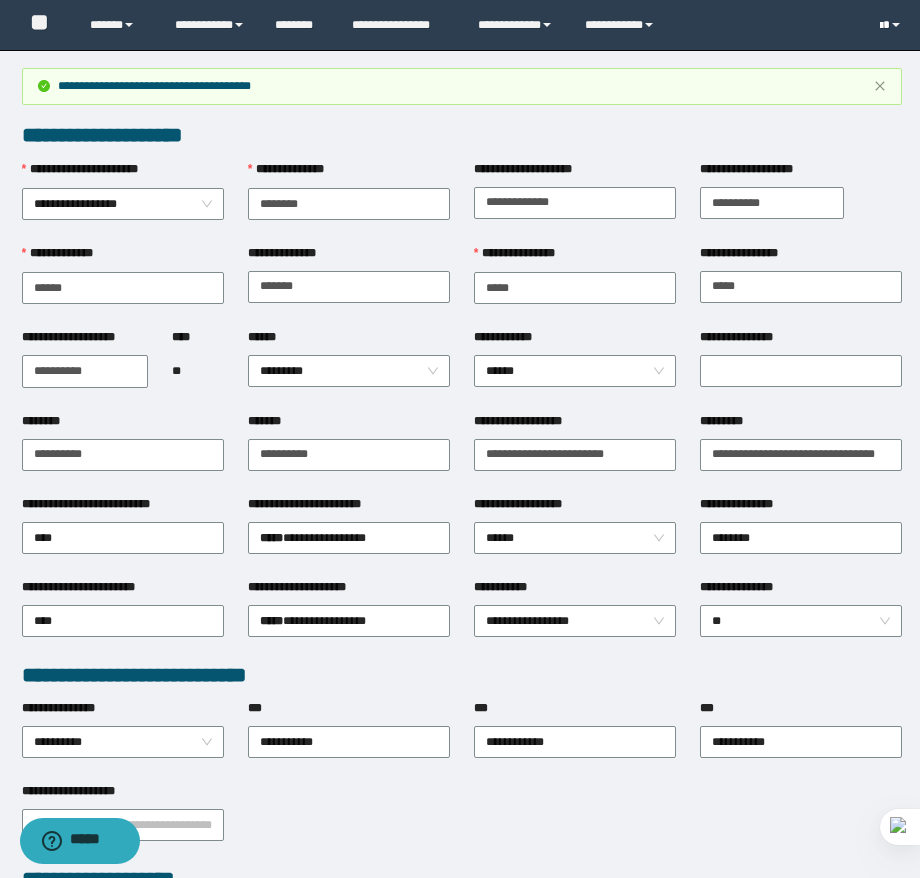 click at bounding box center (881, 26) 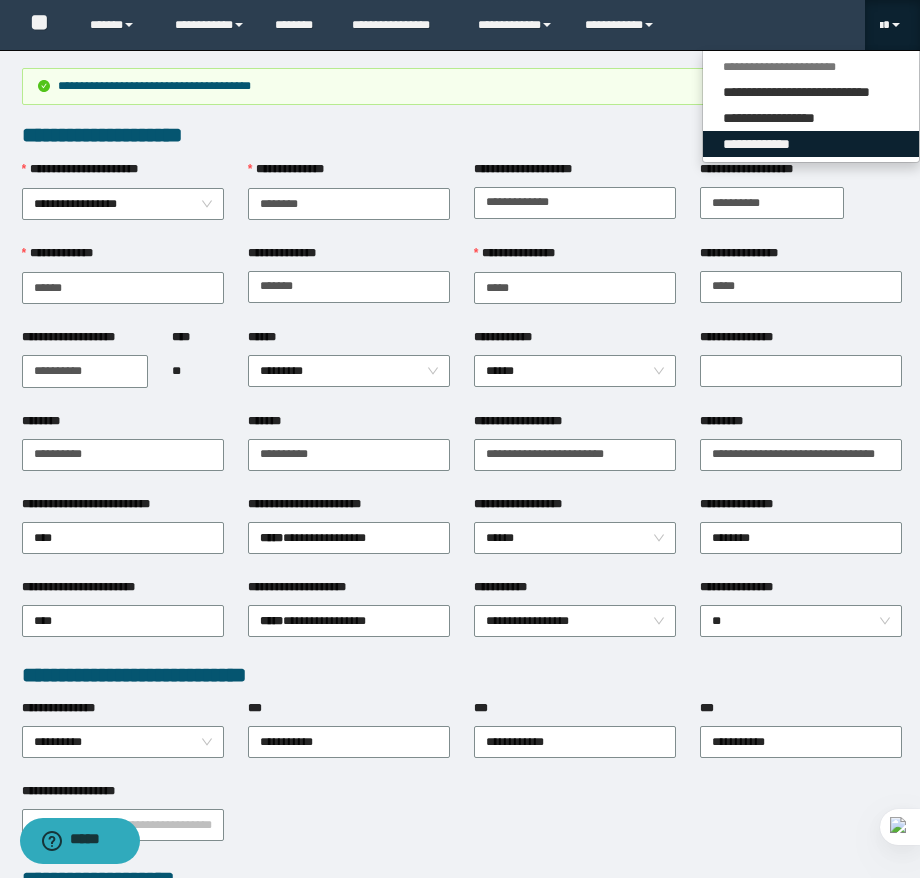 click on "**********" at bounding box center (811, 144) 